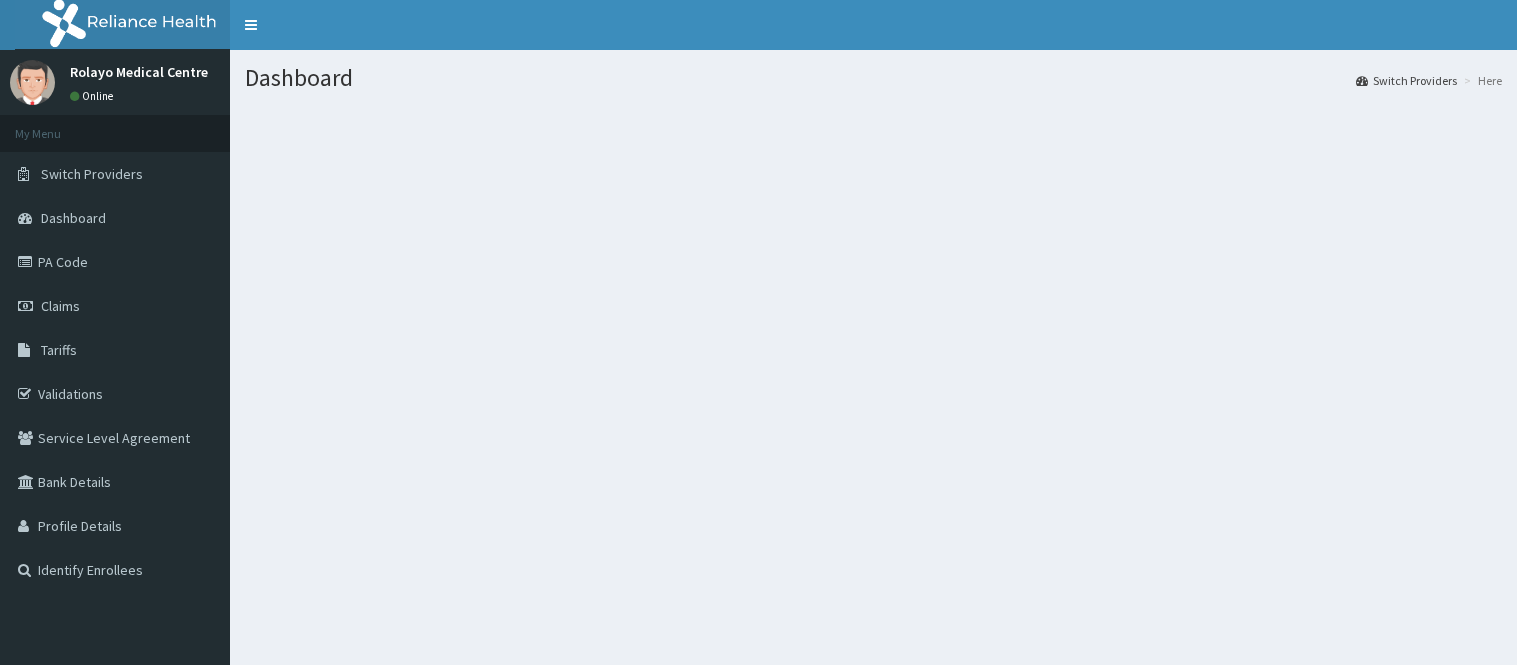 scroll, scrollTop: 0, scrollLeft: 0, axis: both 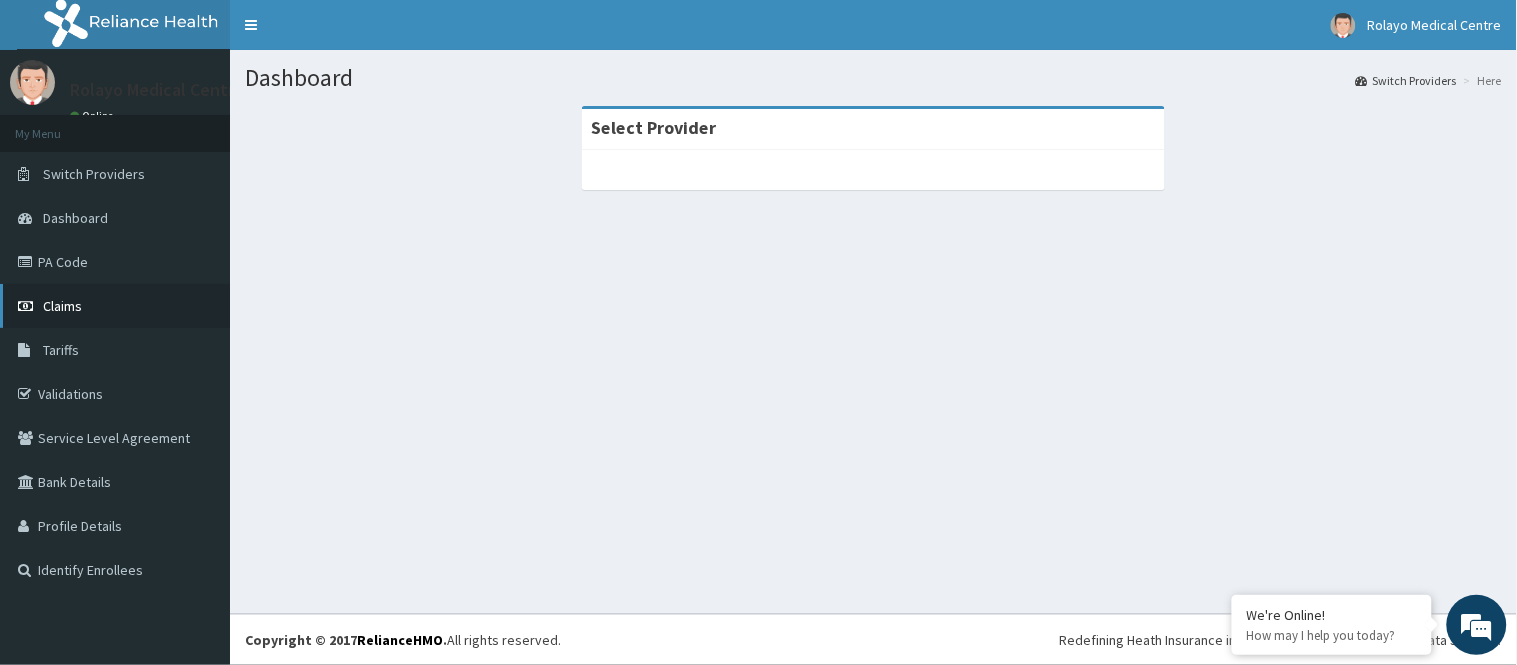 click on "Claims" at bounding box center [115, 306] 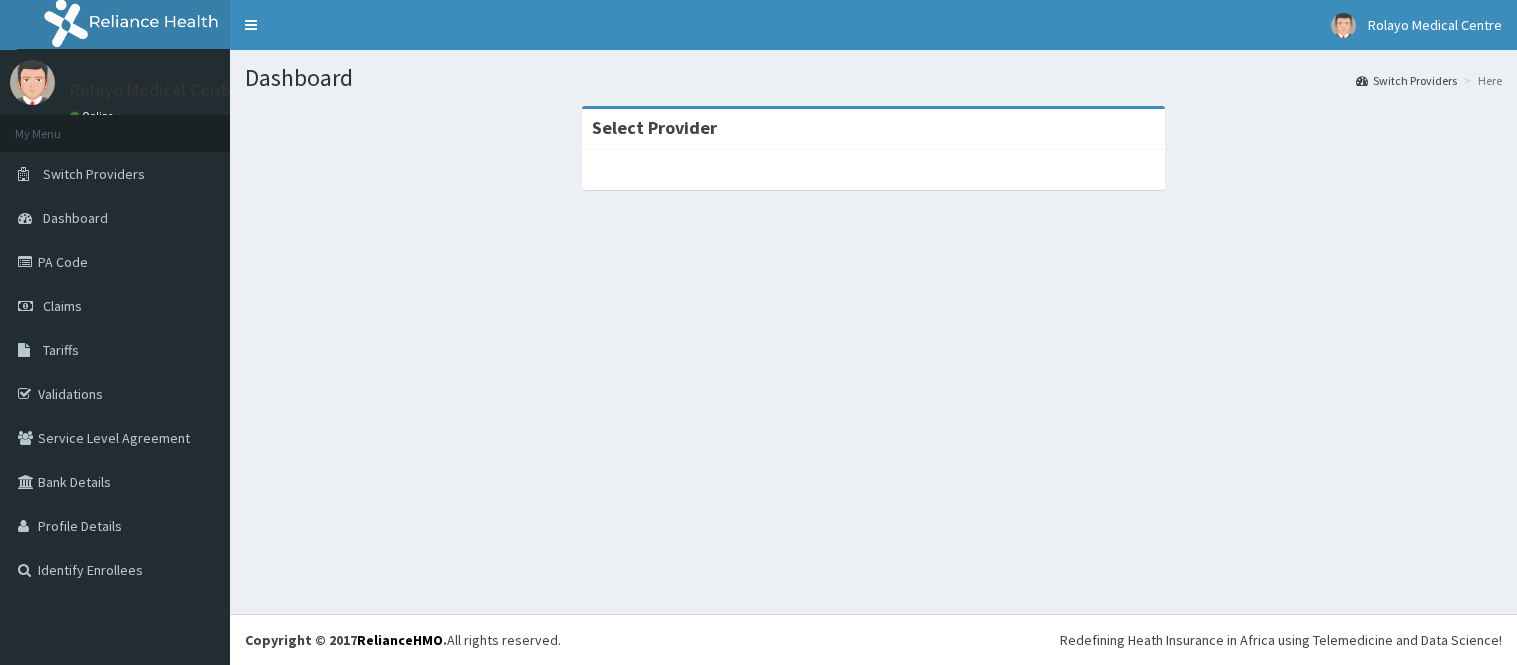 scroll, scrollTop: 0, scrollLeft: 0, axis: both 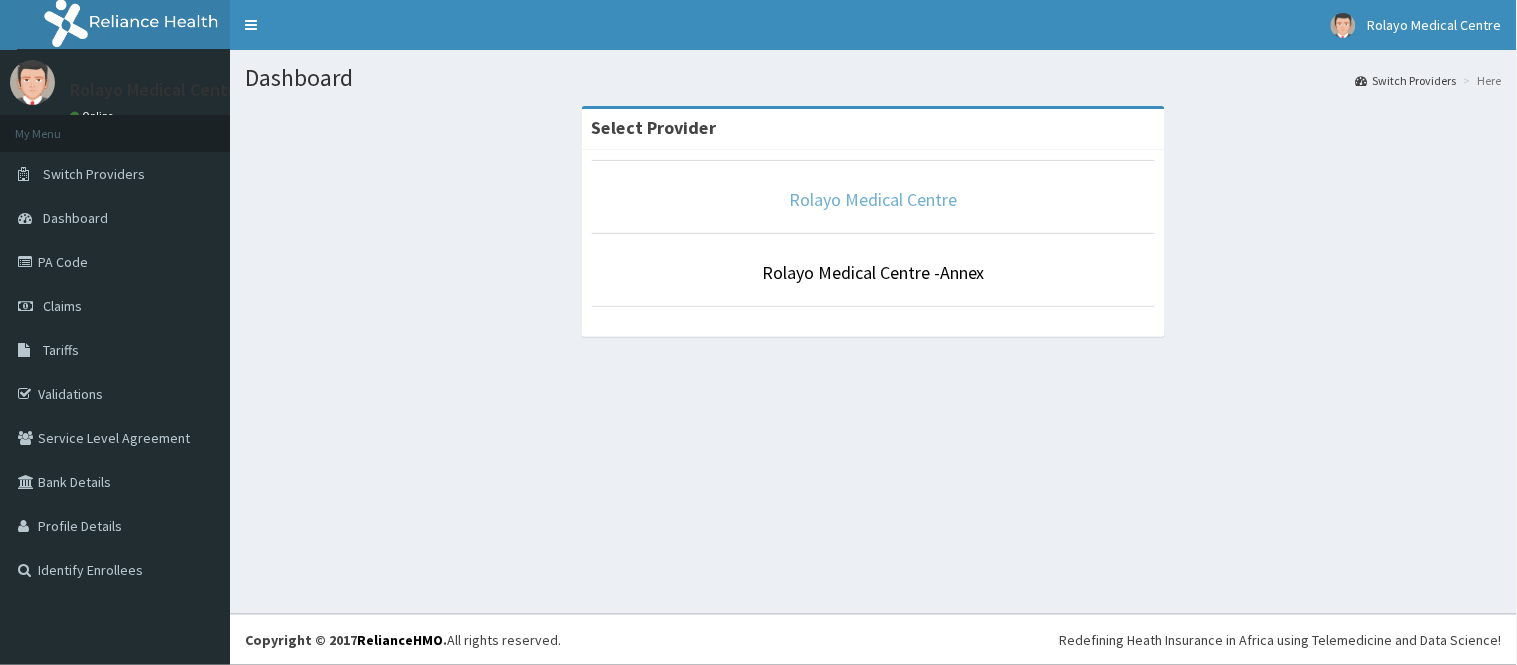 click on "Rolayo Medical Centre" at bounding box center (874, 199) 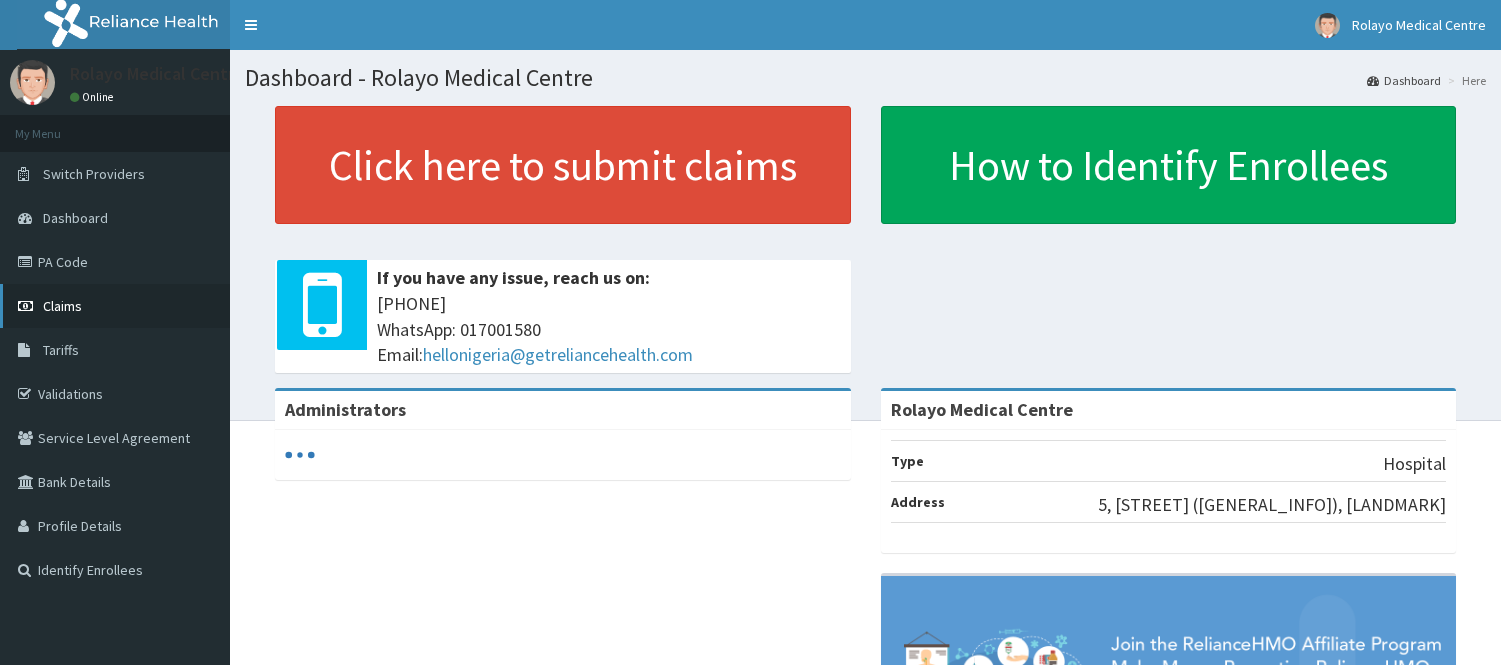 scroll, scrollTop: 0, scrollLeft: 0, axis: both 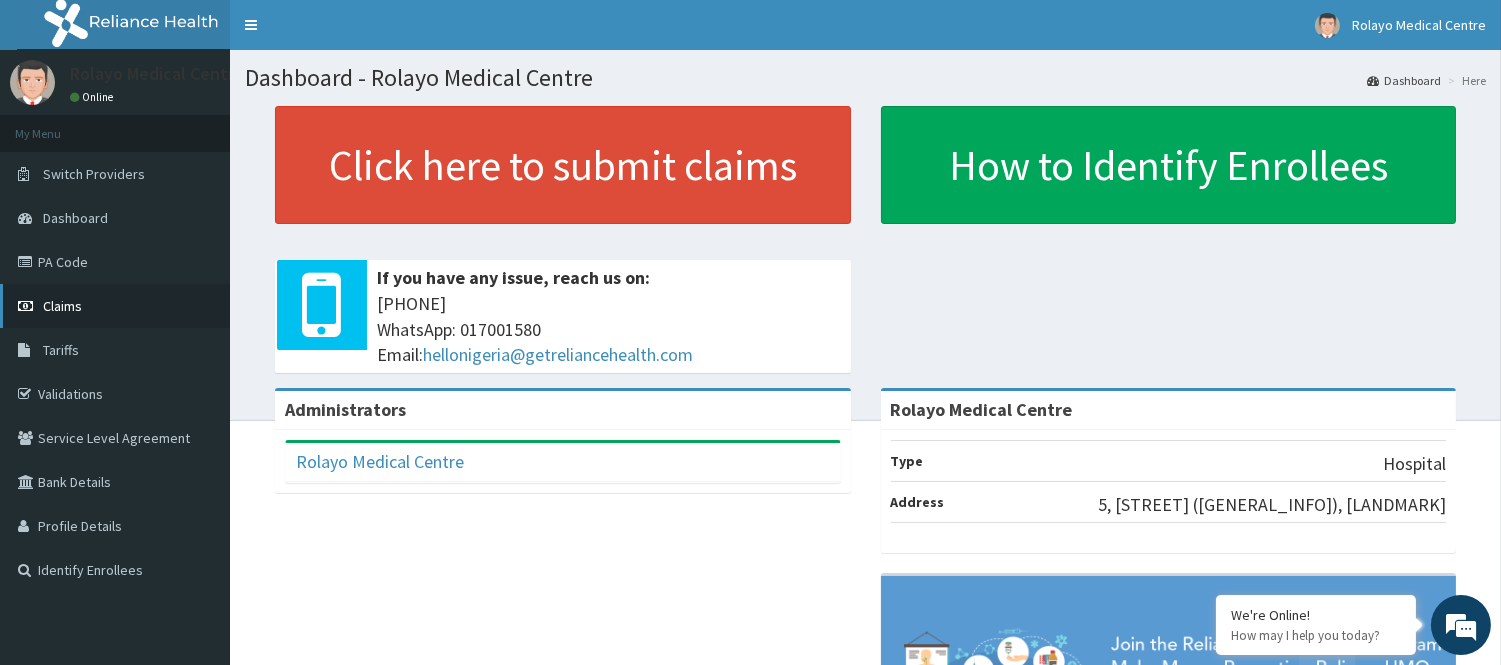 click on "Claims" at bounding box center [62, 306] 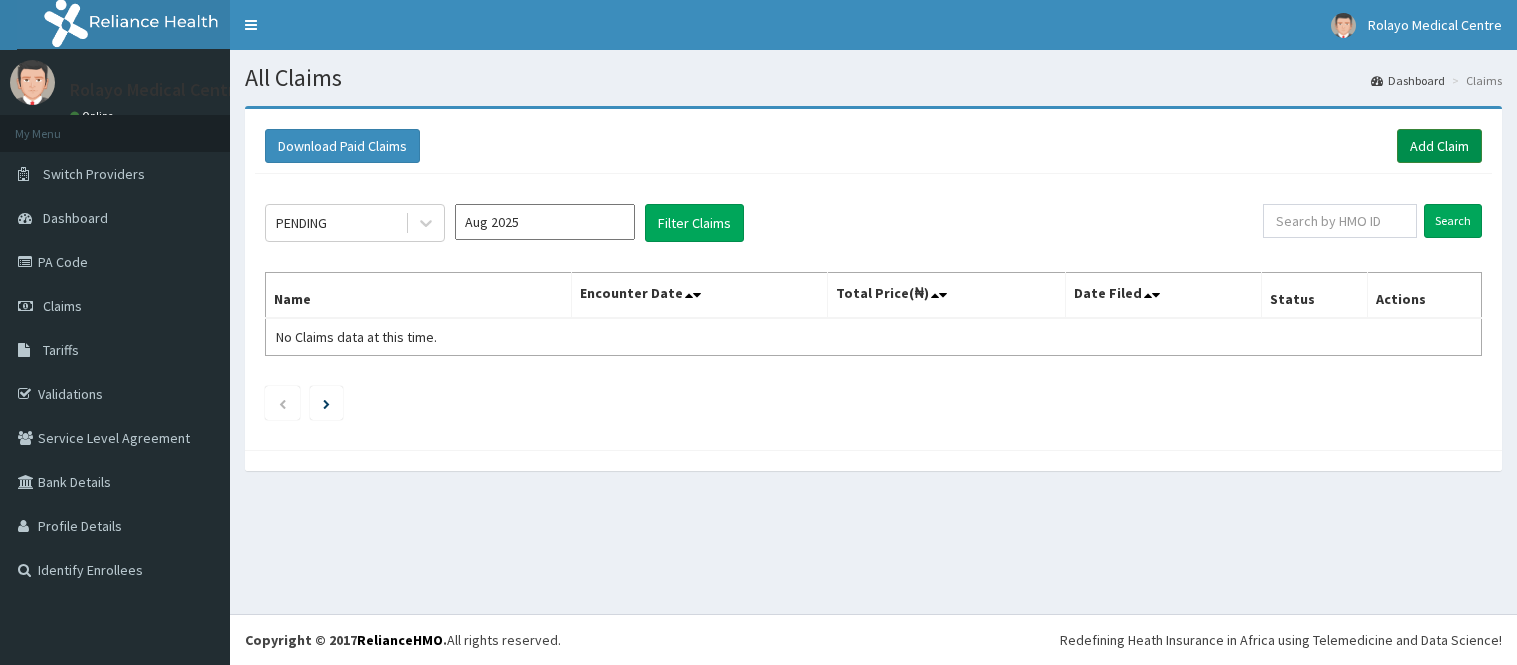 scroll, scrollTop: 0, scrollLeft: 0, axis: both 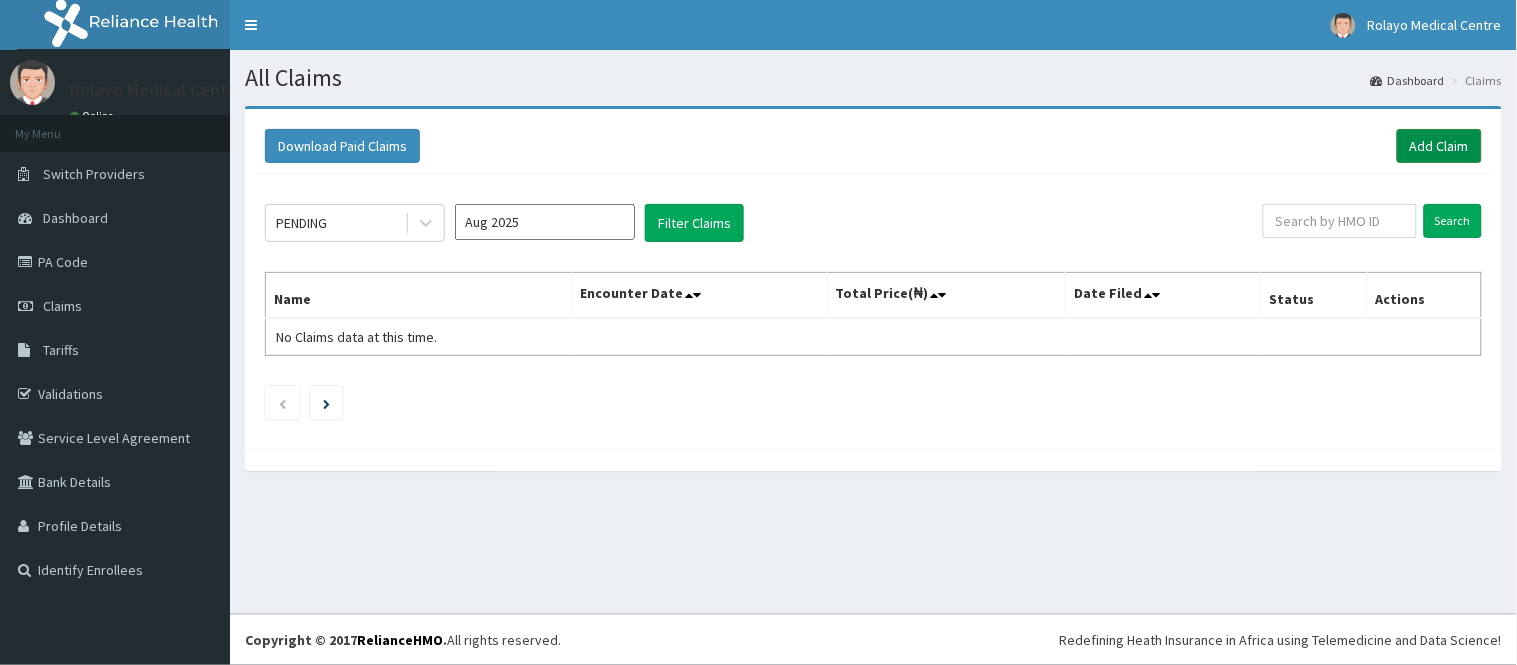 click on "Add Claim" at bounding box center (1439, 146) 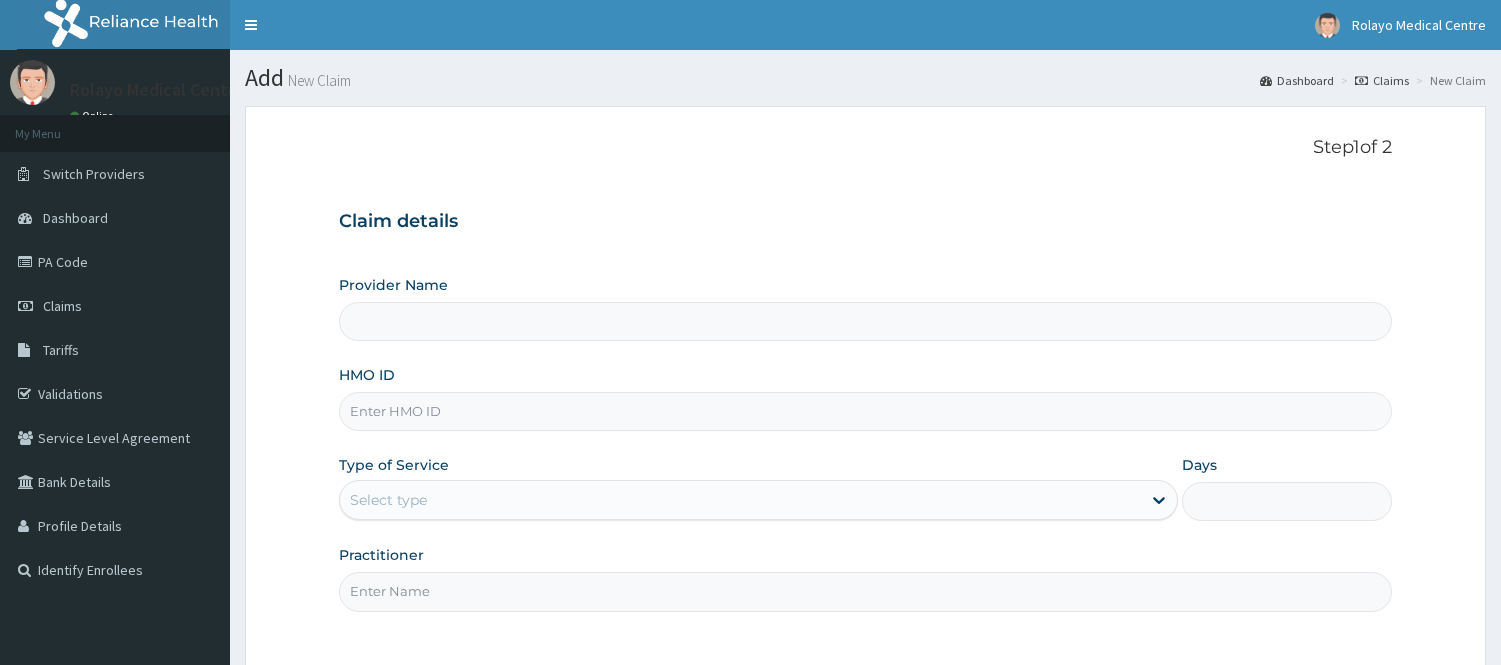 scroll, scrollTop: 181, scrollLeft: 0, axis: vertical 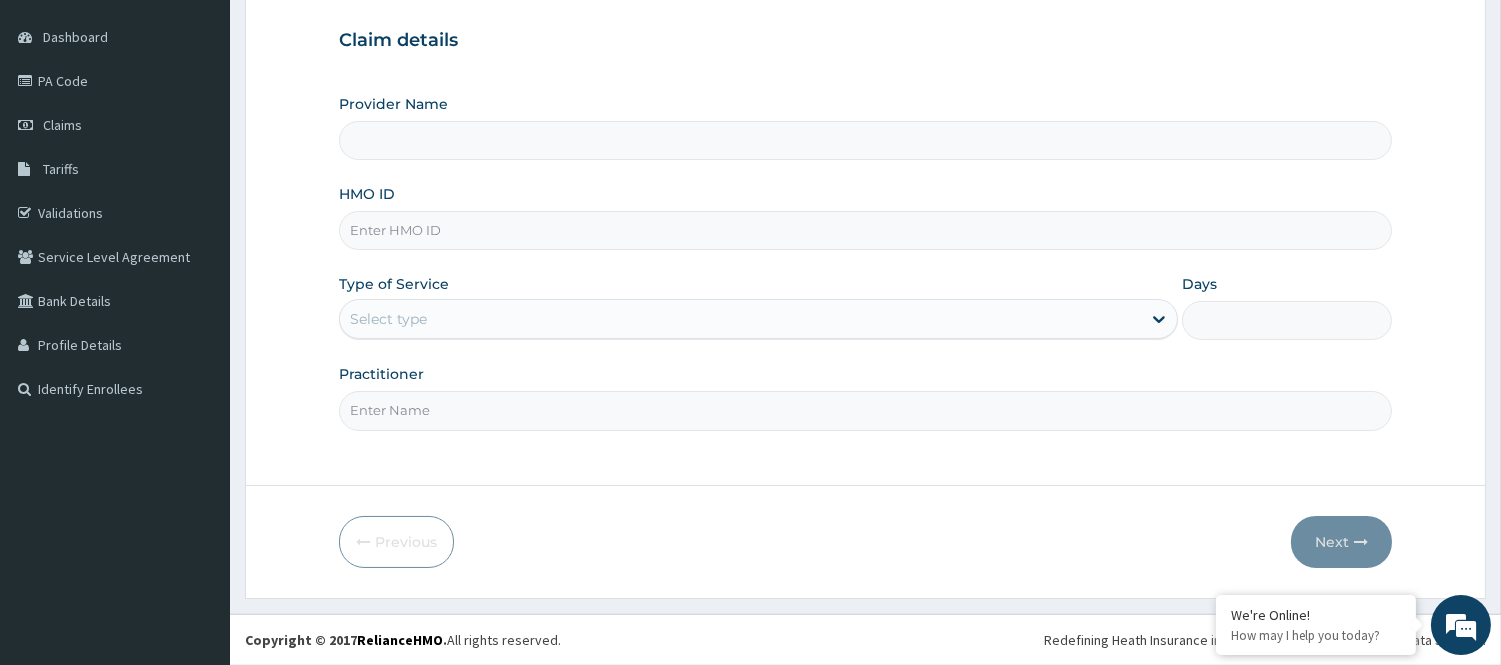 type on "Rolayo Medical Centre" 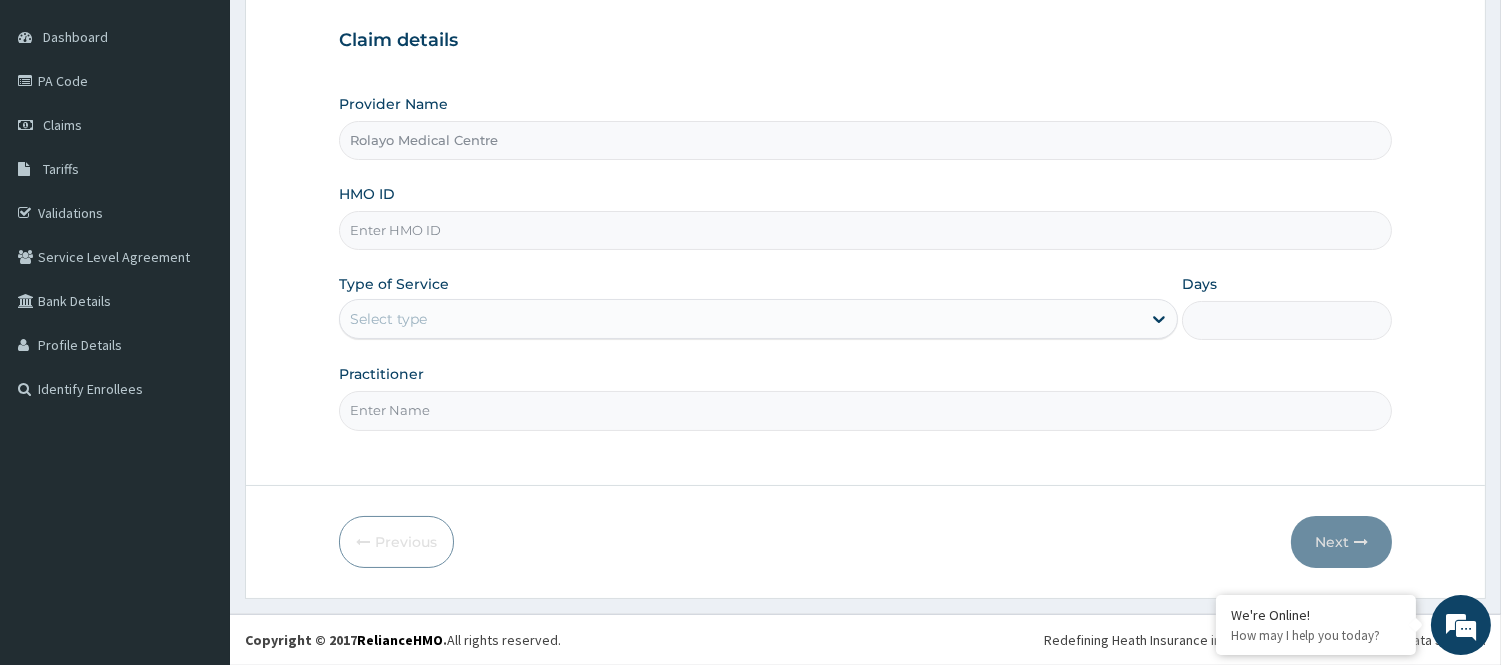 click on "HMO ID" at bounding box center [865, 230] 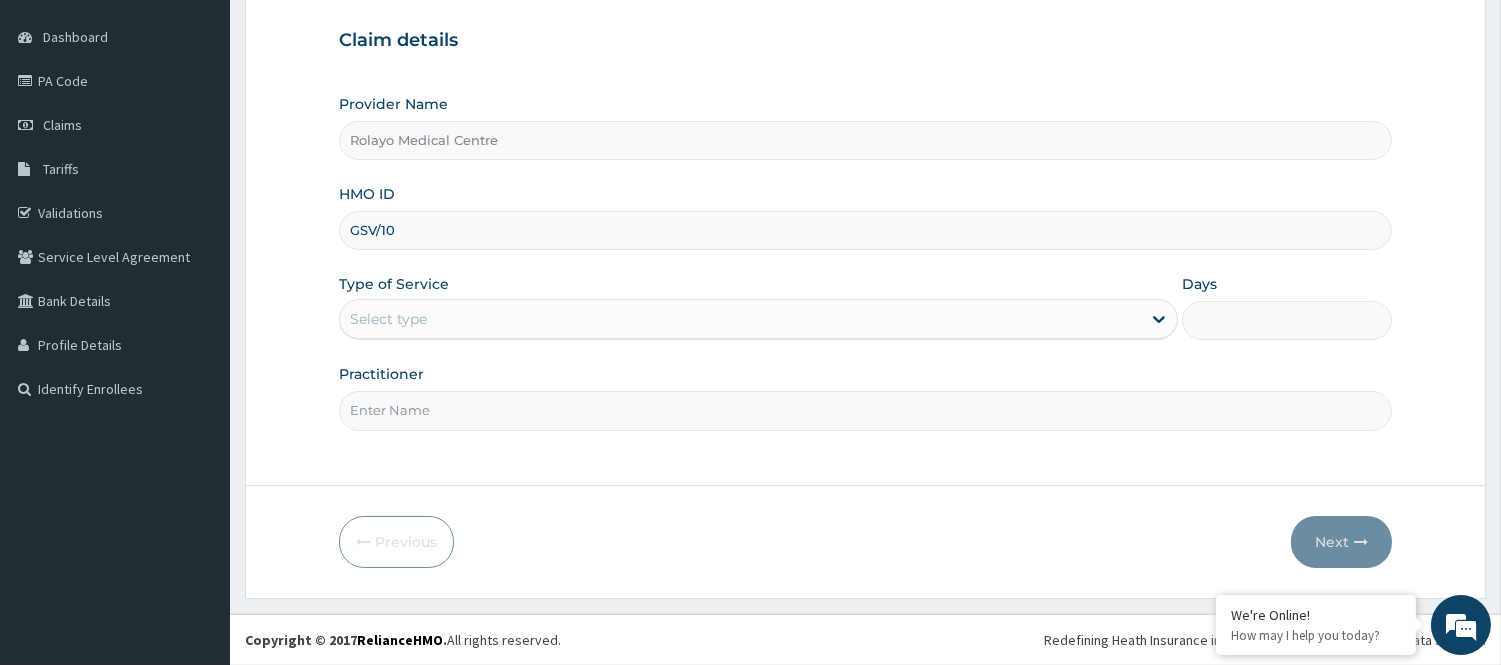 scroll, scrollTop: 0, scrollLeft: 0, axis: both 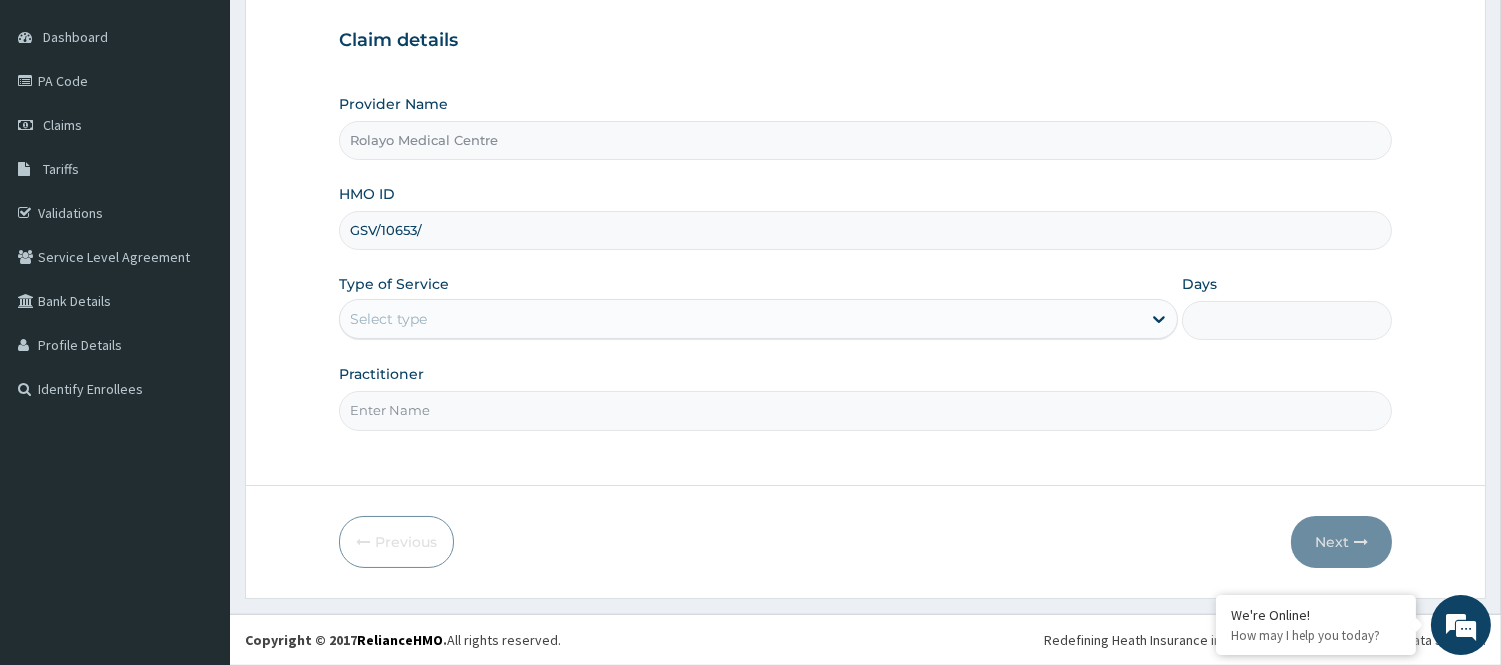 type on "GSV/10653/A" 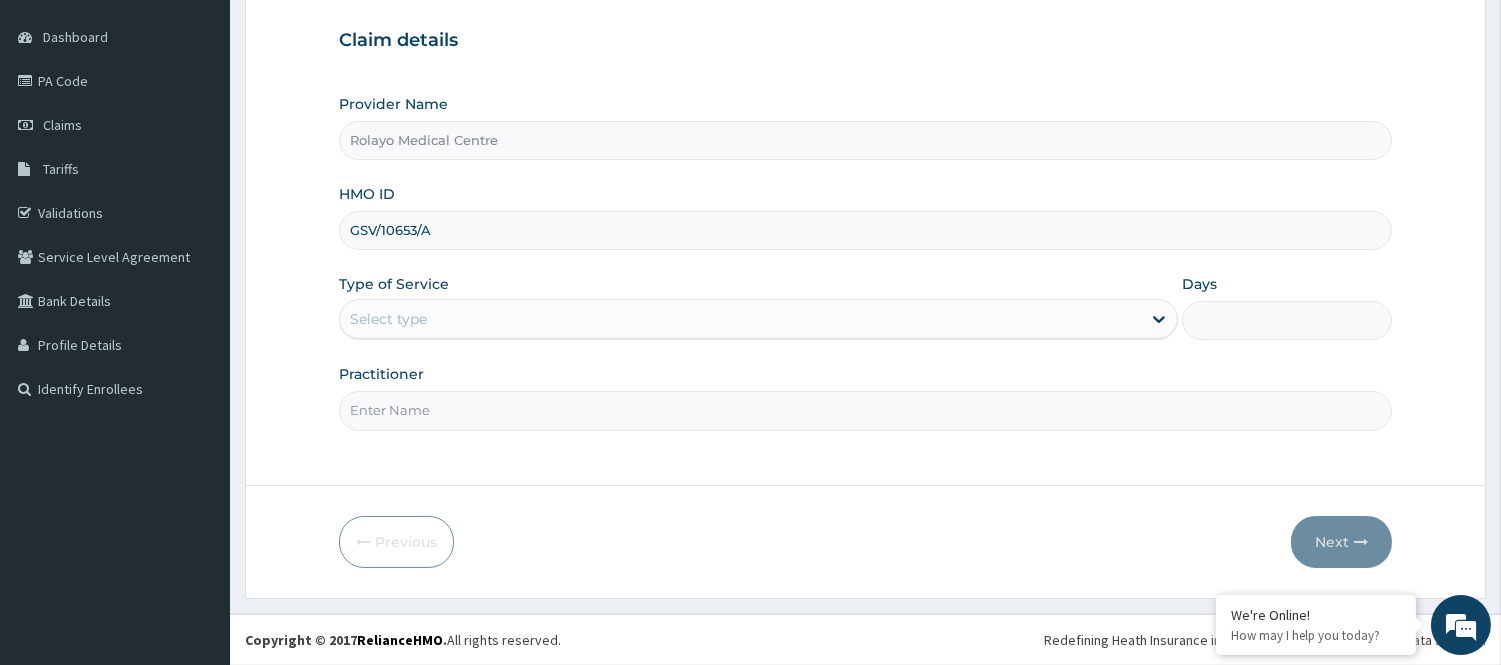 click on "Type of Service Select type" at bounding box center (758, 307) 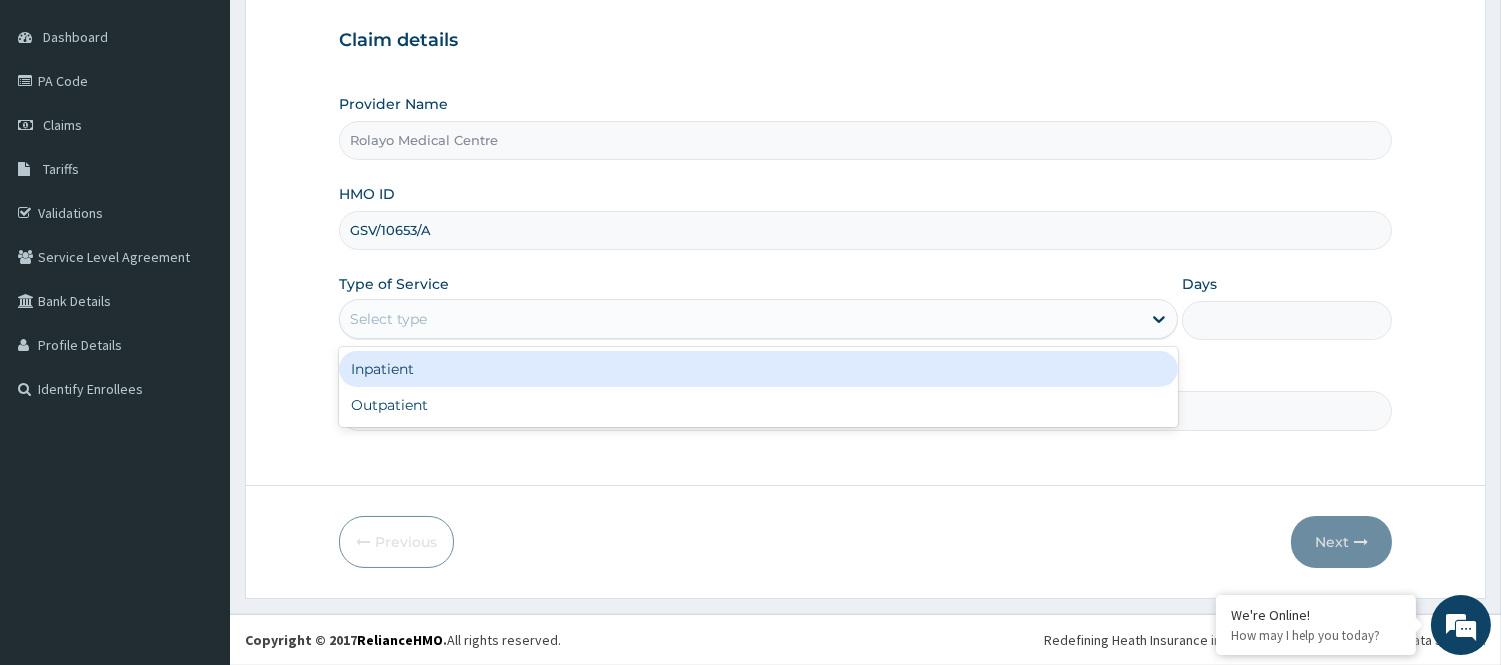 click on "Select type" at bounding box center (758, 319) 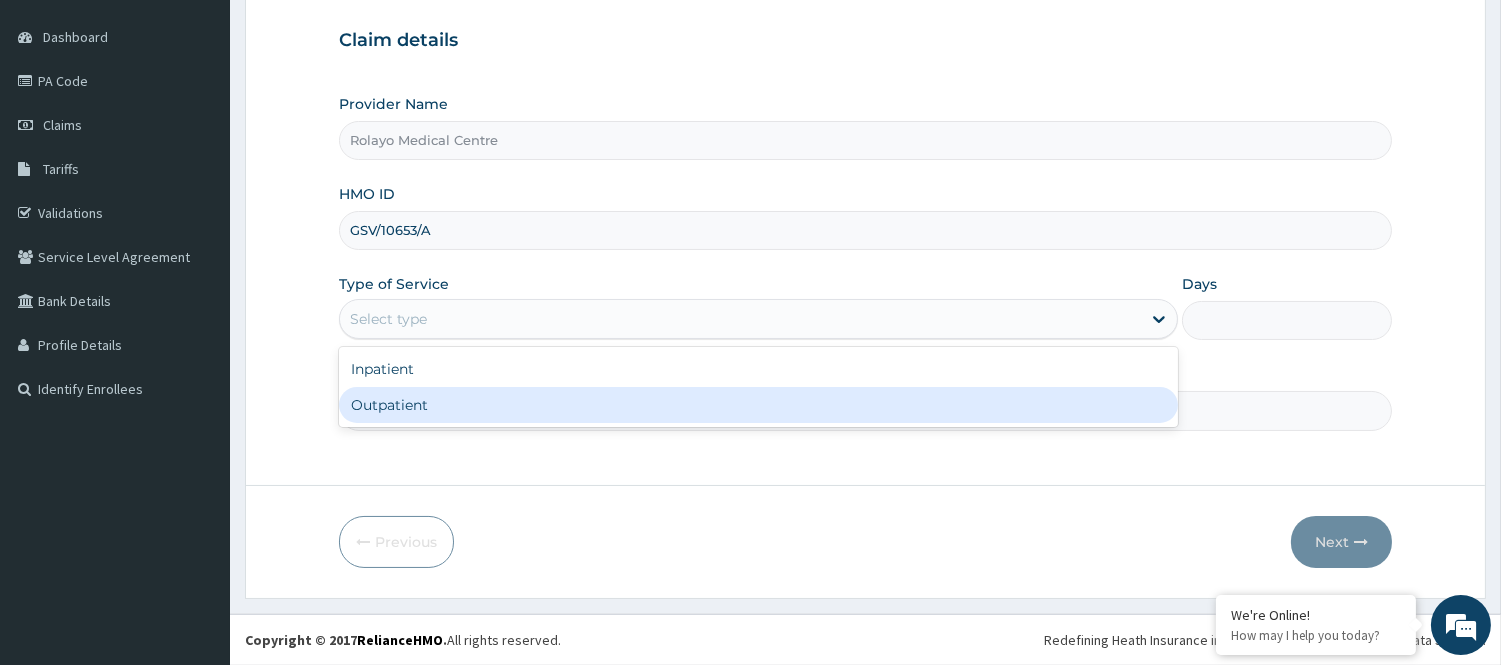 click on "Outpatient" at bounding box center (758, 405) 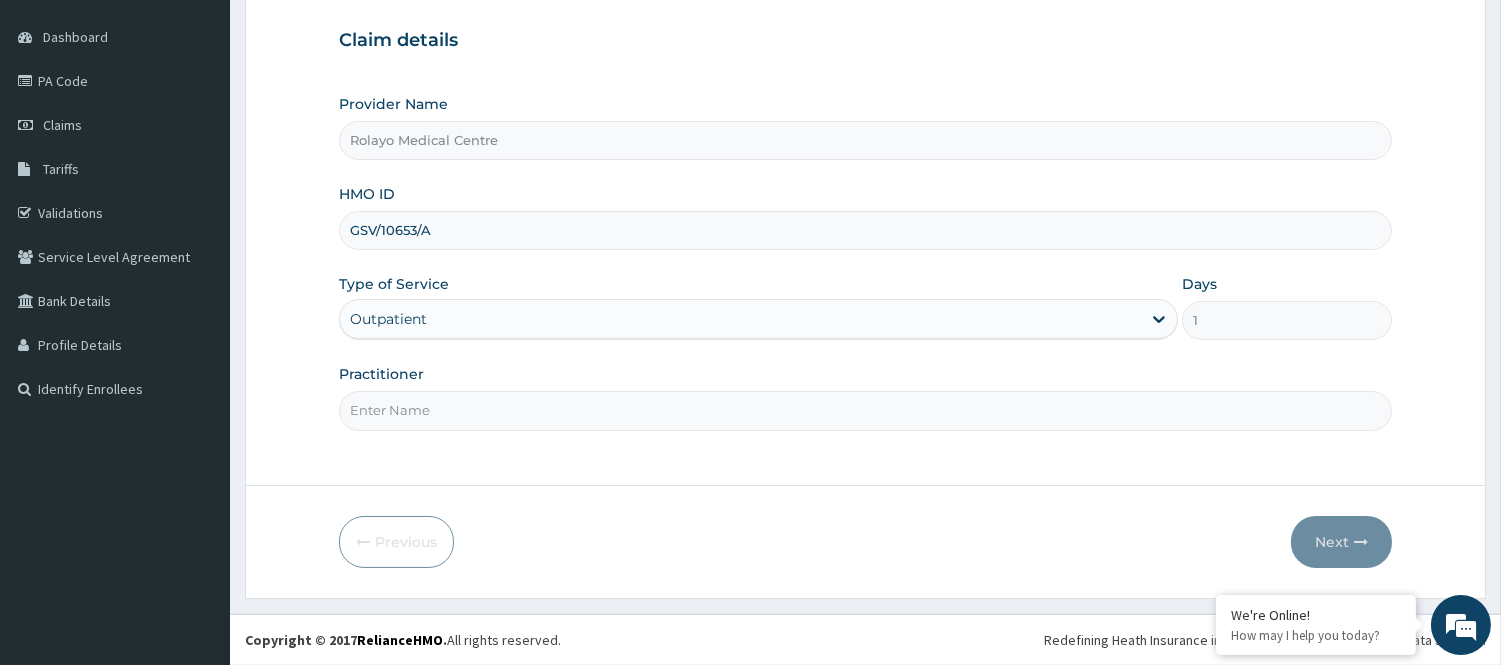 click on "Practitioner" at bounding box center (865, 410) 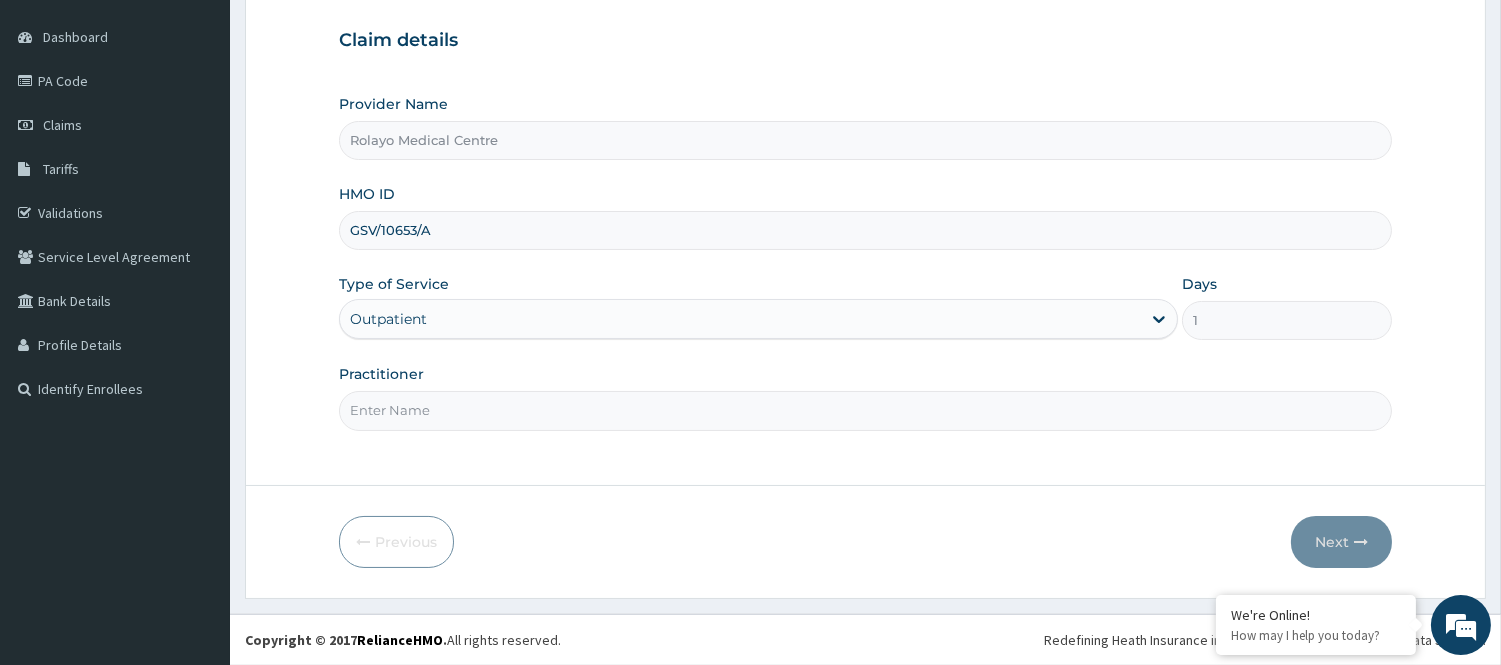 type on "DR STEPHEN" 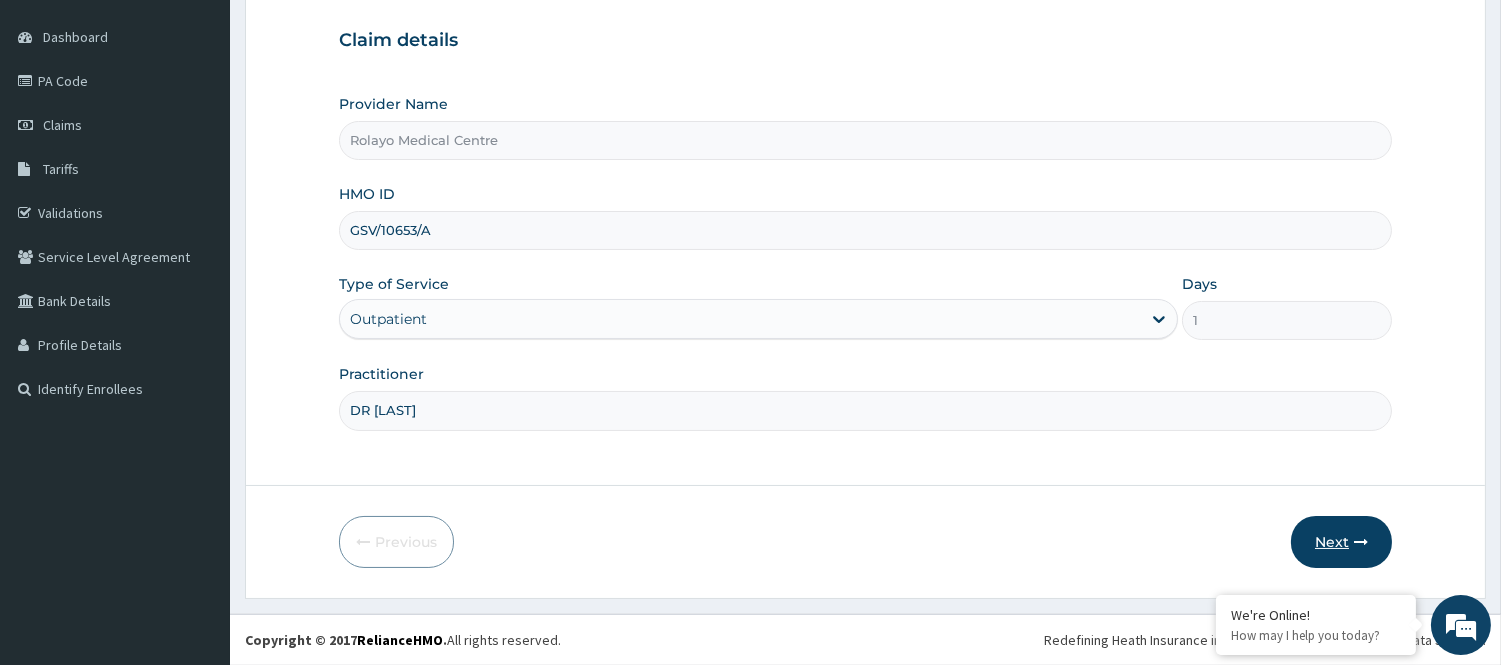 click on "Next" at bounding box center (1341, 542) 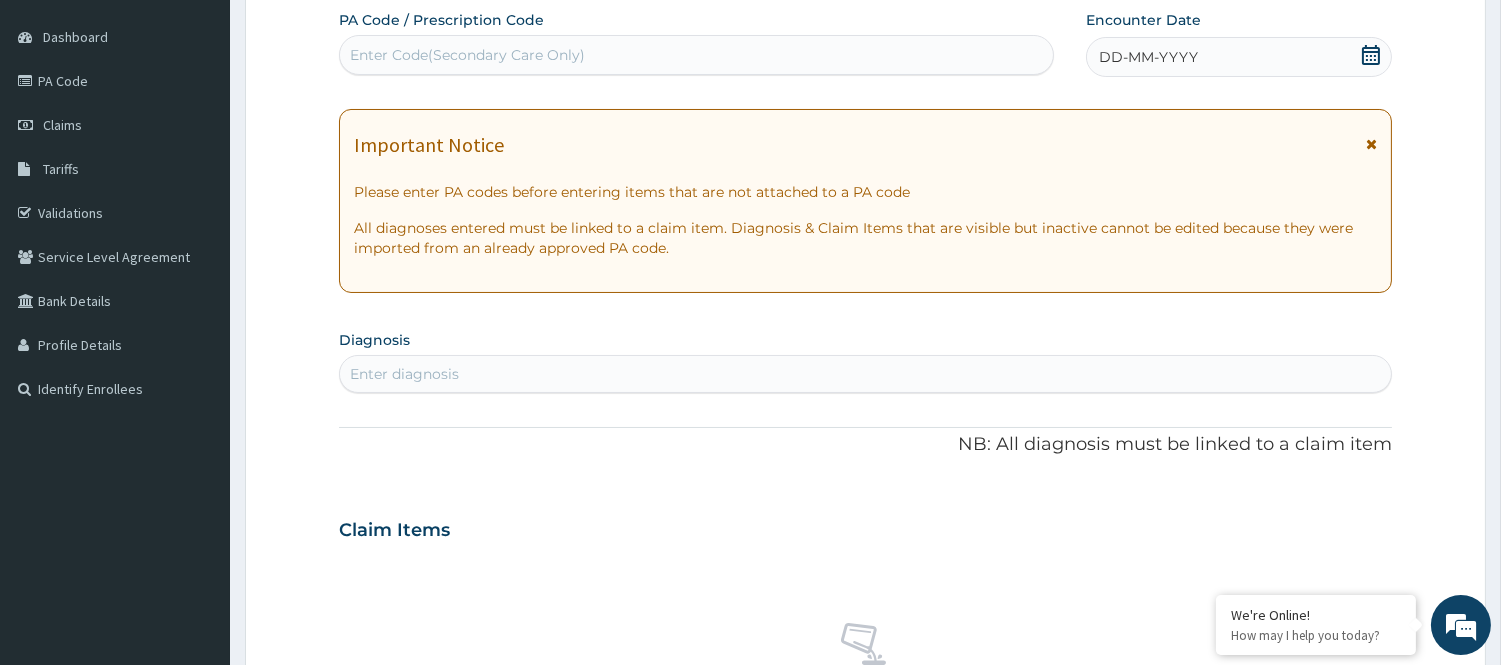 click 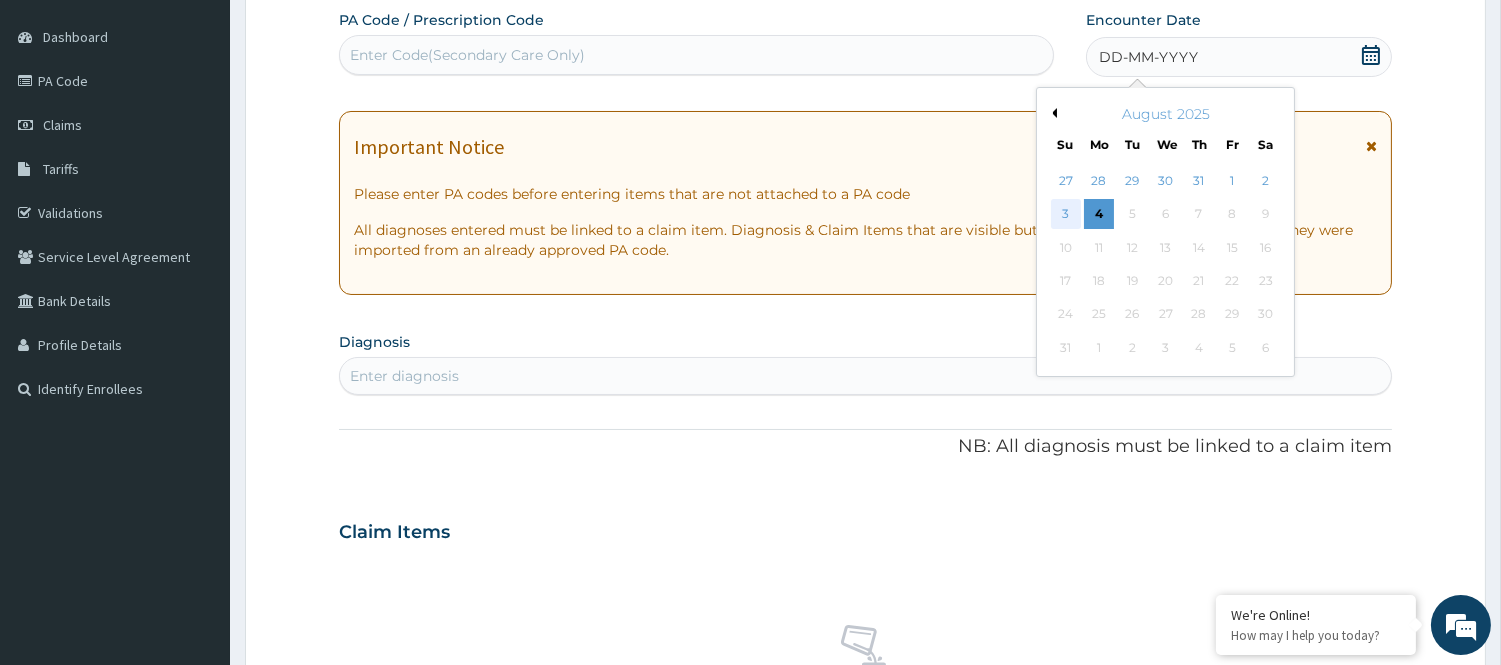 click on "3" at bounding box center [1065, 215] 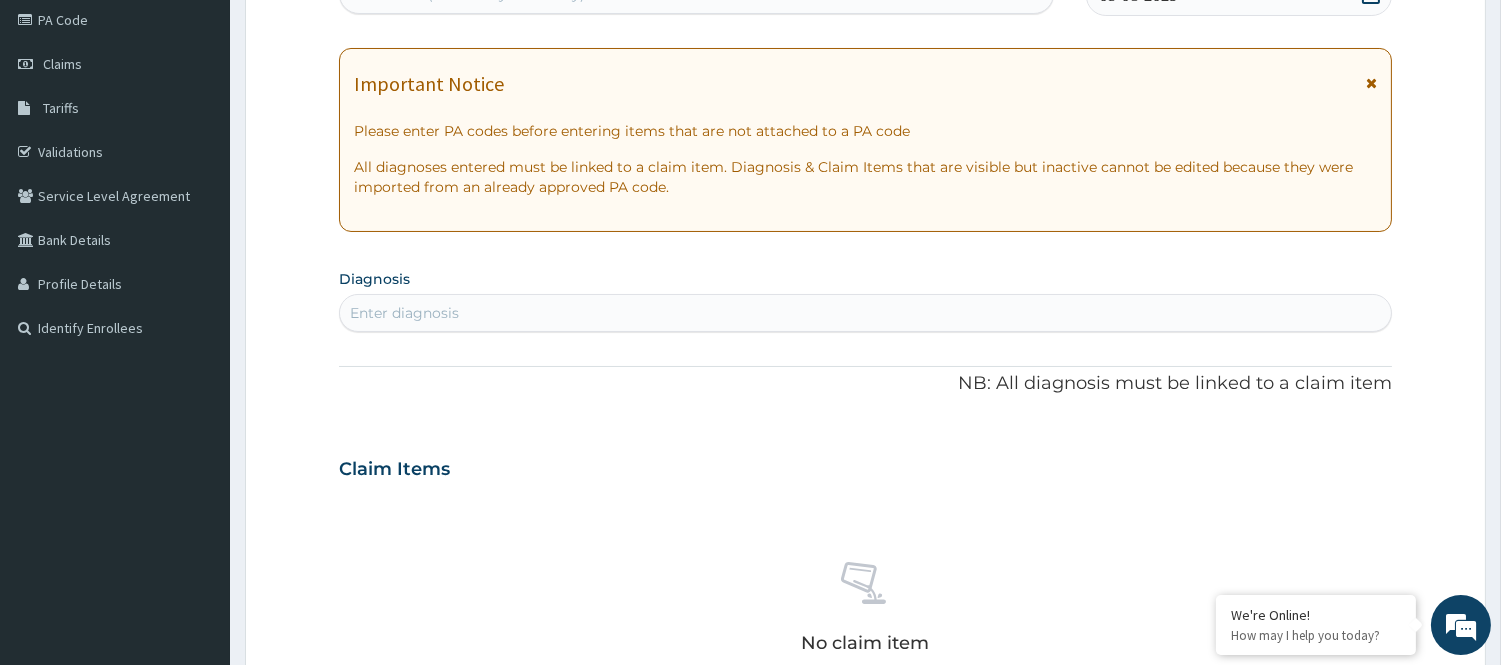 scroll, scrollTop: 292, scrollLeft: 0, axis: vertical 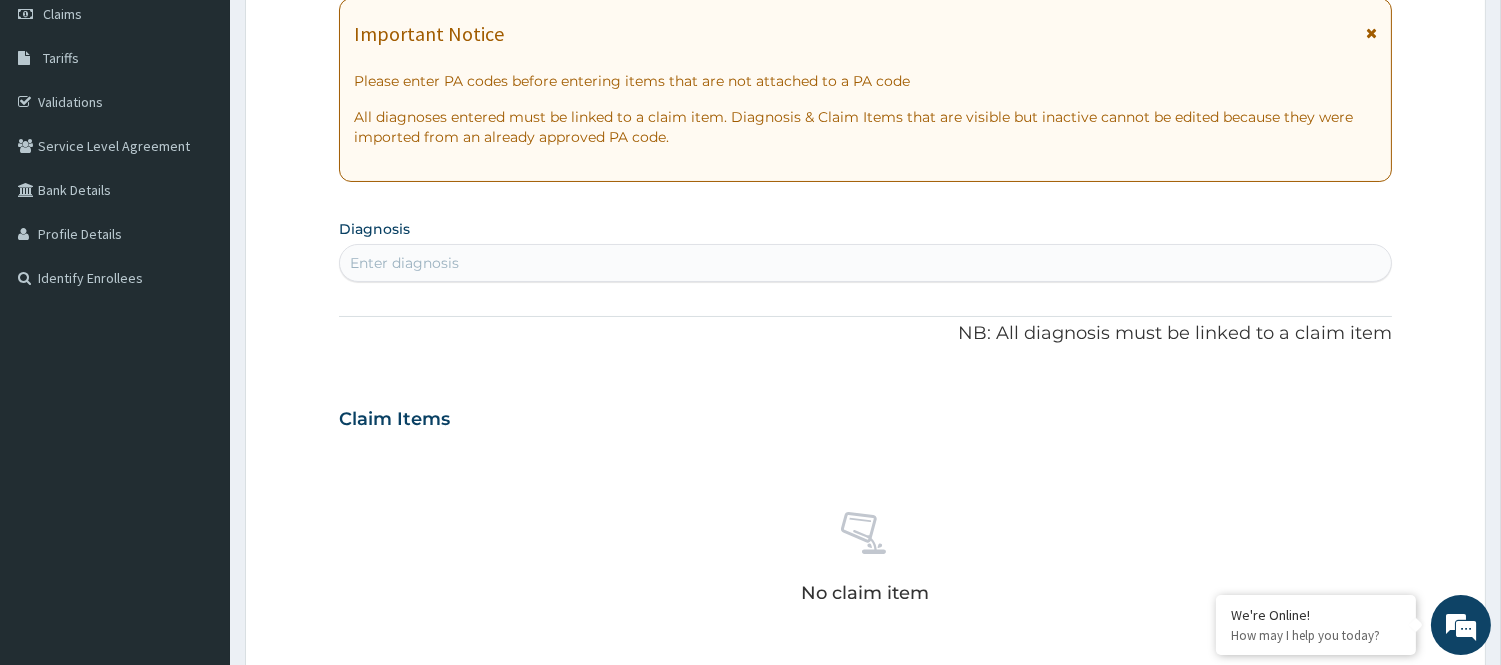 click on "Enter diagnosis" at bounding box center (865, 263) 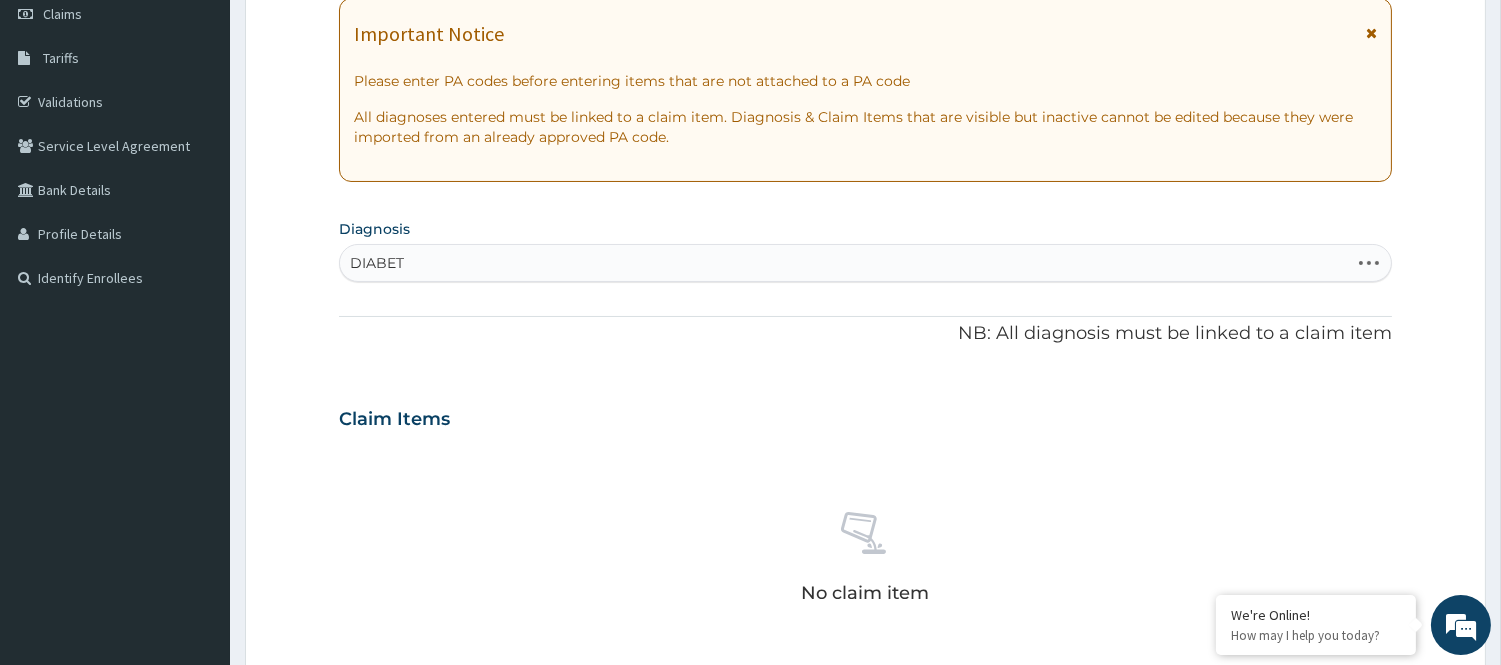 type on "DIABETE" 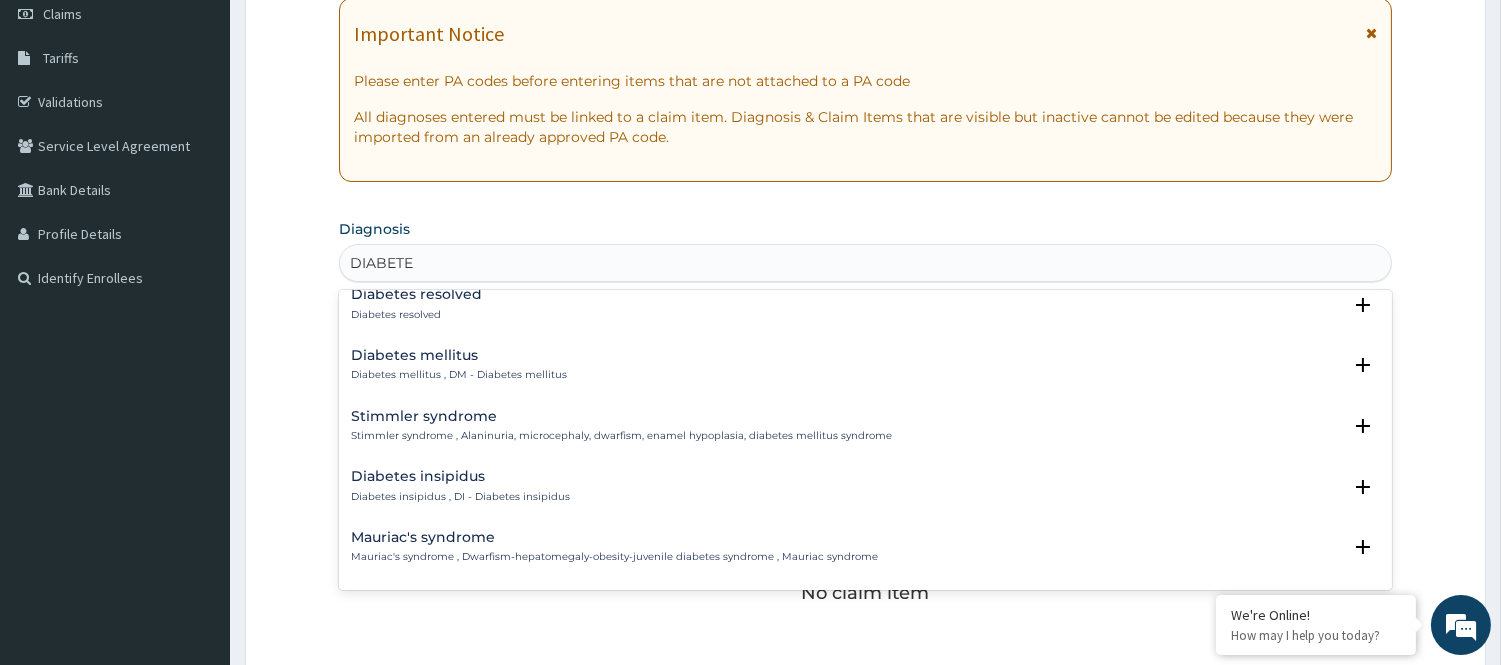 scroll, scrollTop: 222, scrollLeft: 0, axis: vertical 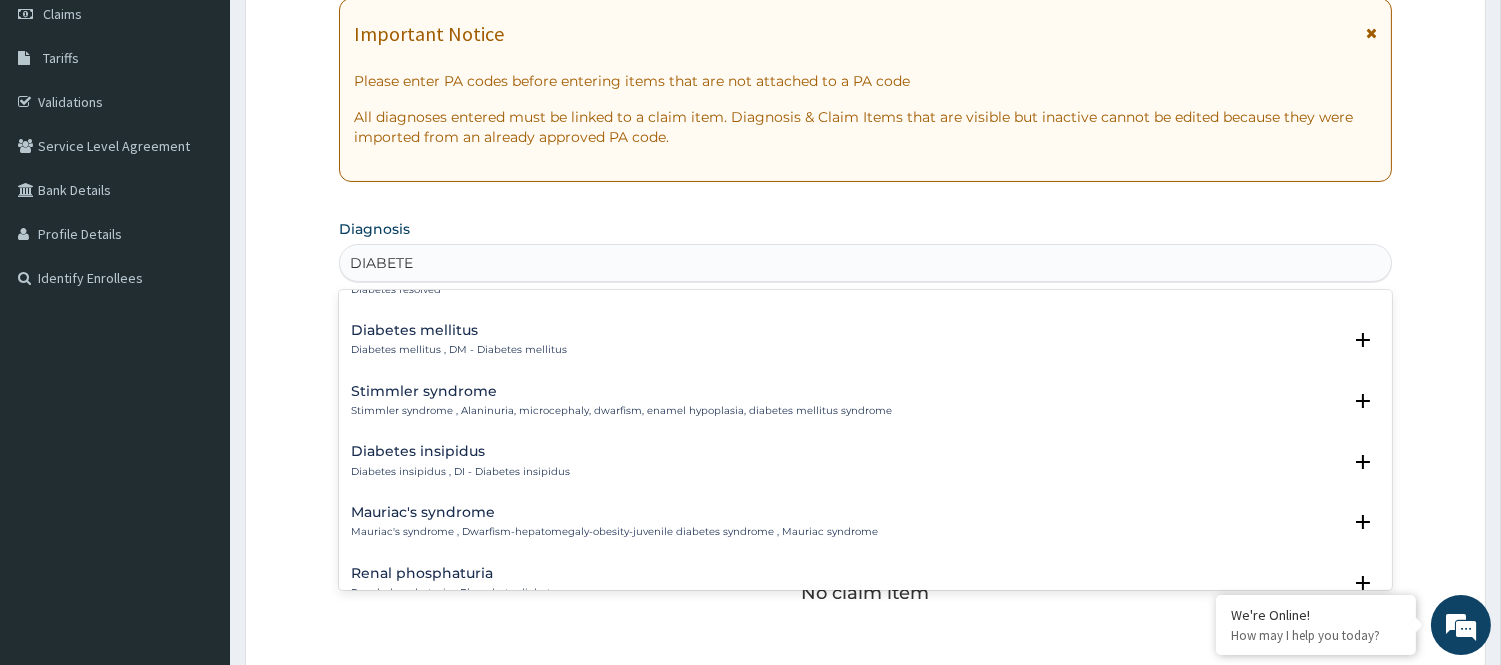 click on "Diabetes mellitus , DM - Diabetes mellitus" at bounding box center [459, 350] 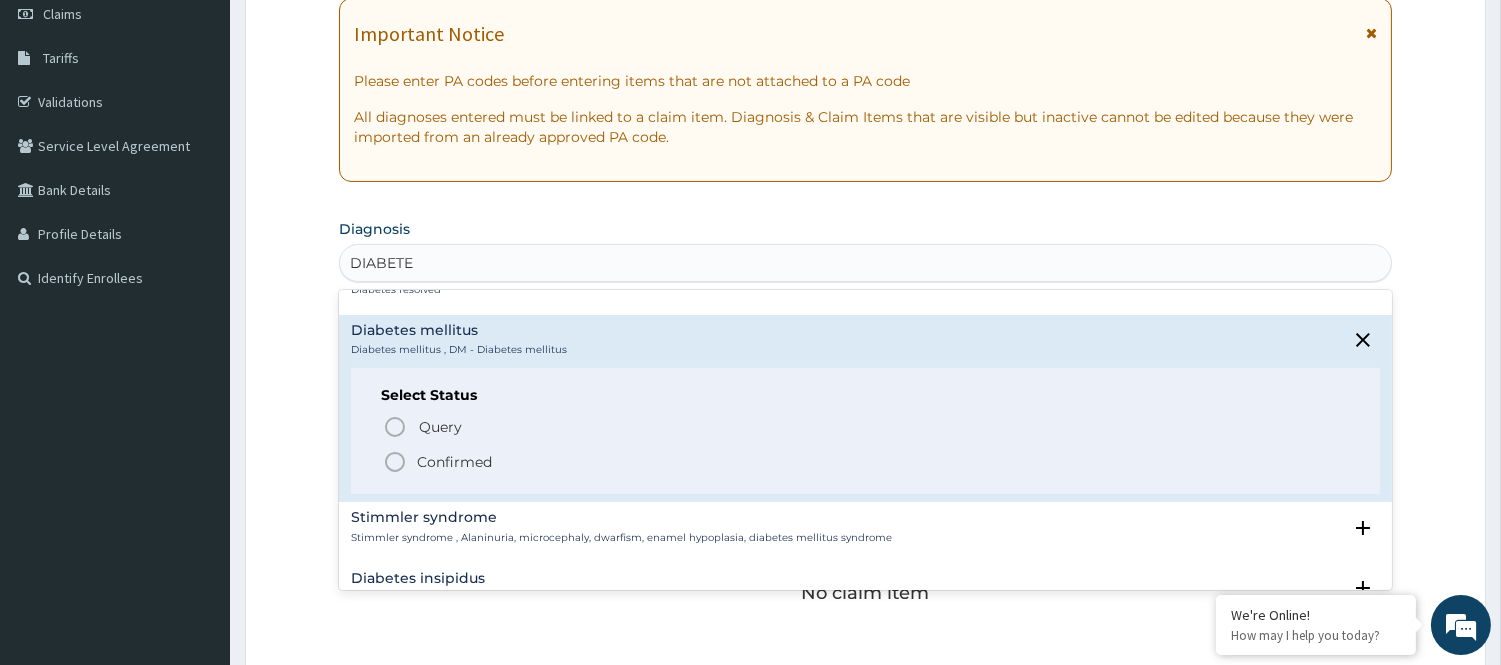 click 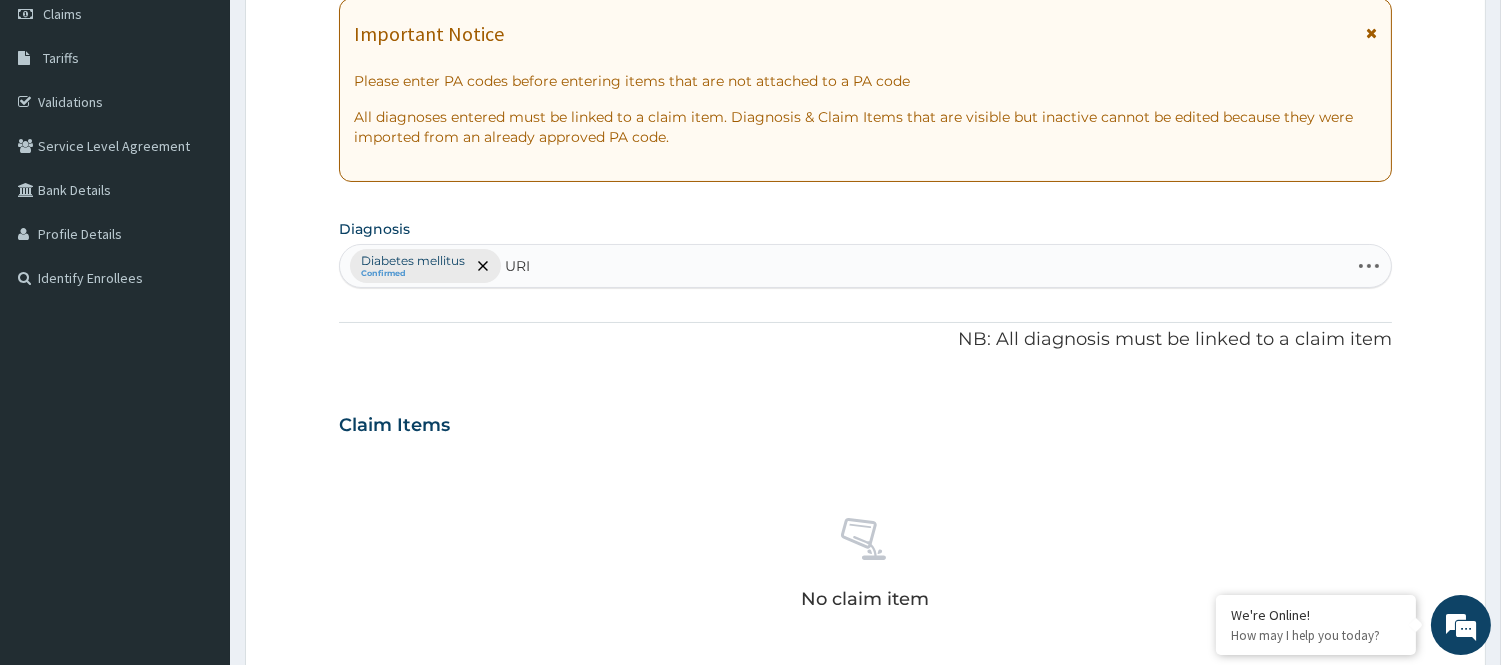 type on "URIN" 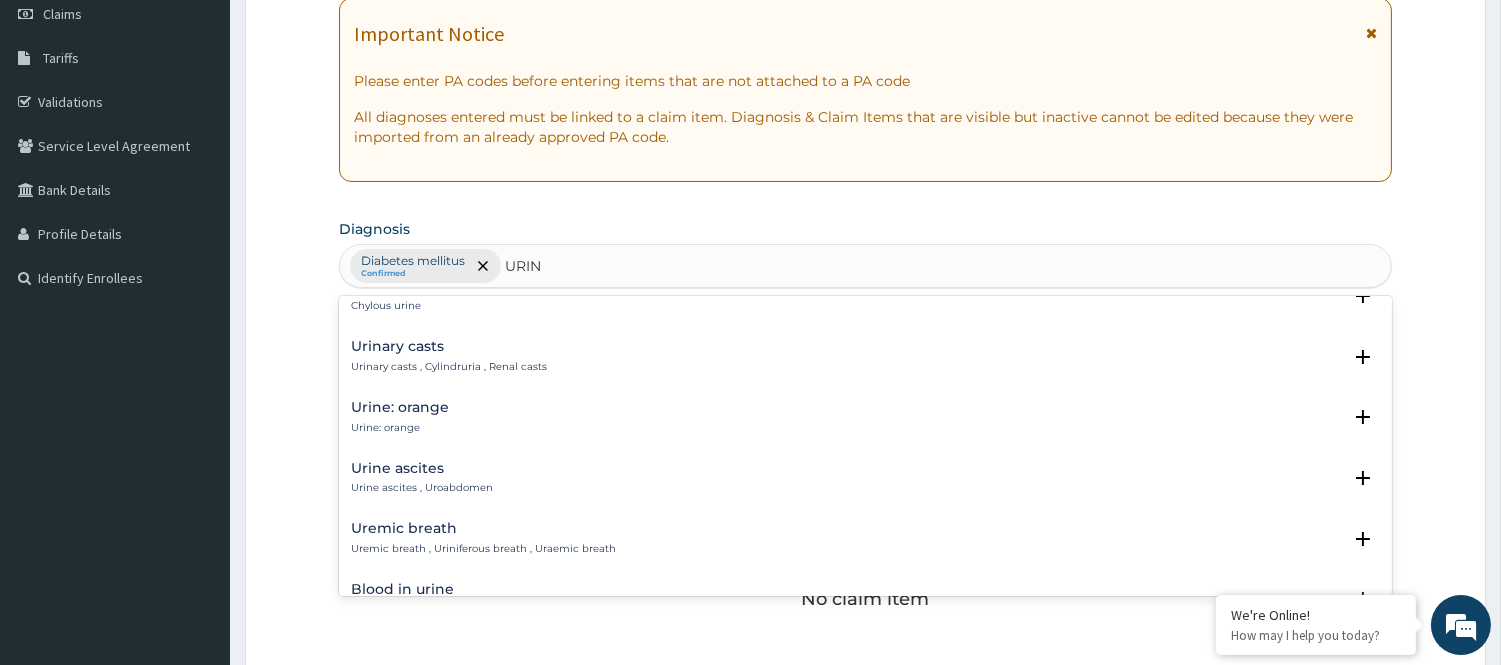 scroll, scrollTop: 1000, scrollLeft: 0, axis: vertical 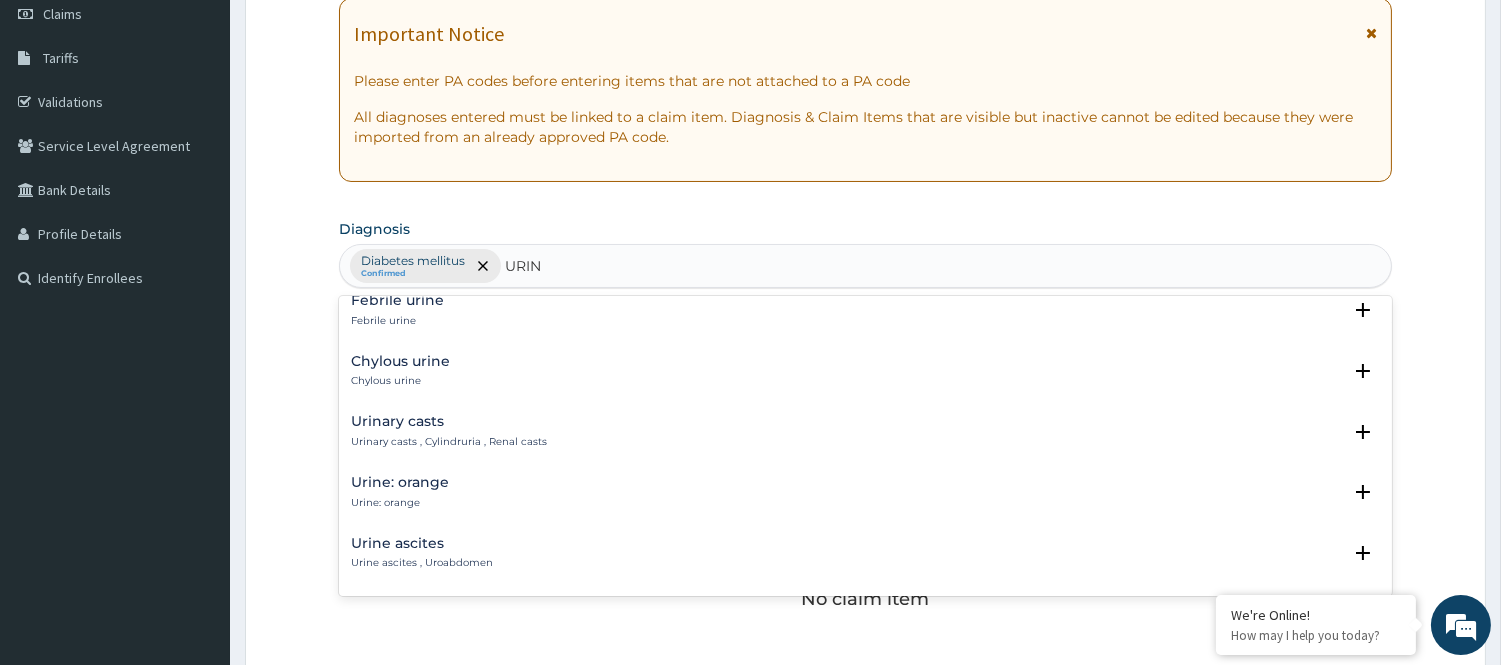 click on "Urinary casts" at bounding box center (449, 421) 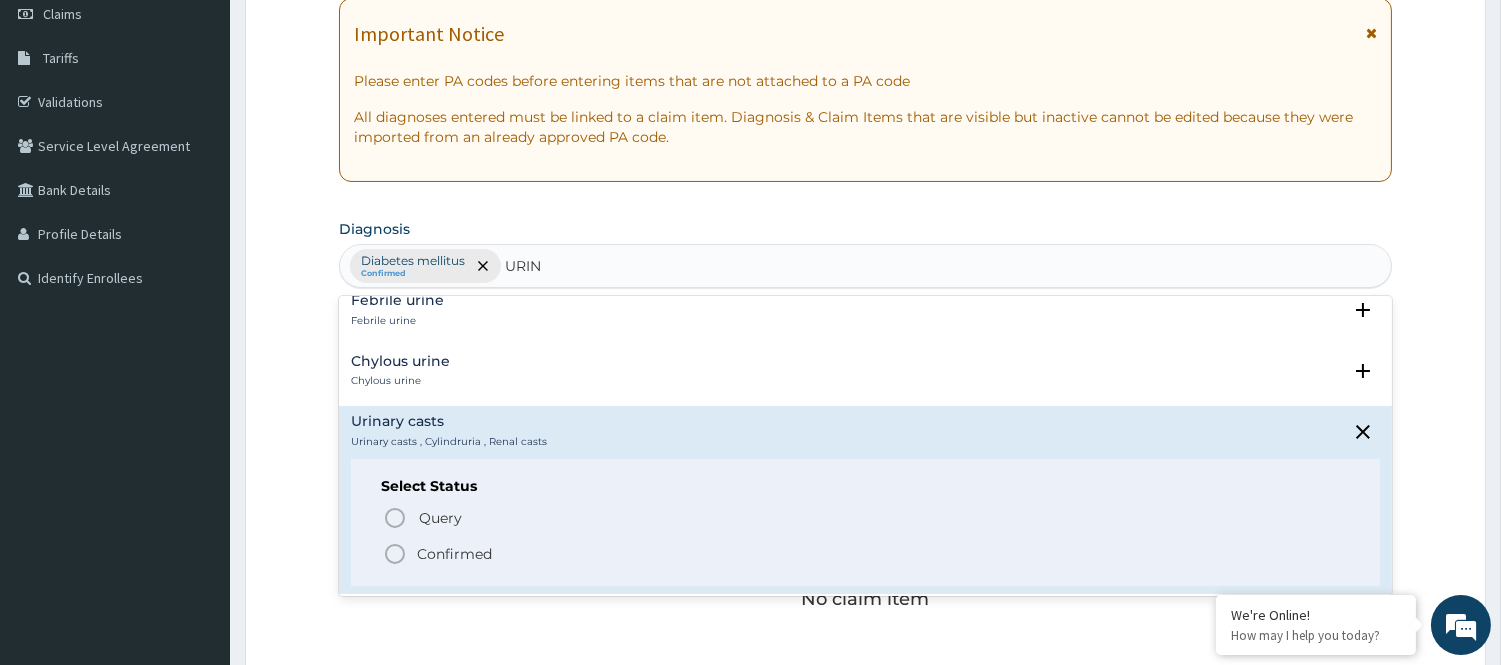 drag, startPoint x: 391, startPoint y: 555, endPoint x: 423, endPoint y: 544, distance: 33.83785 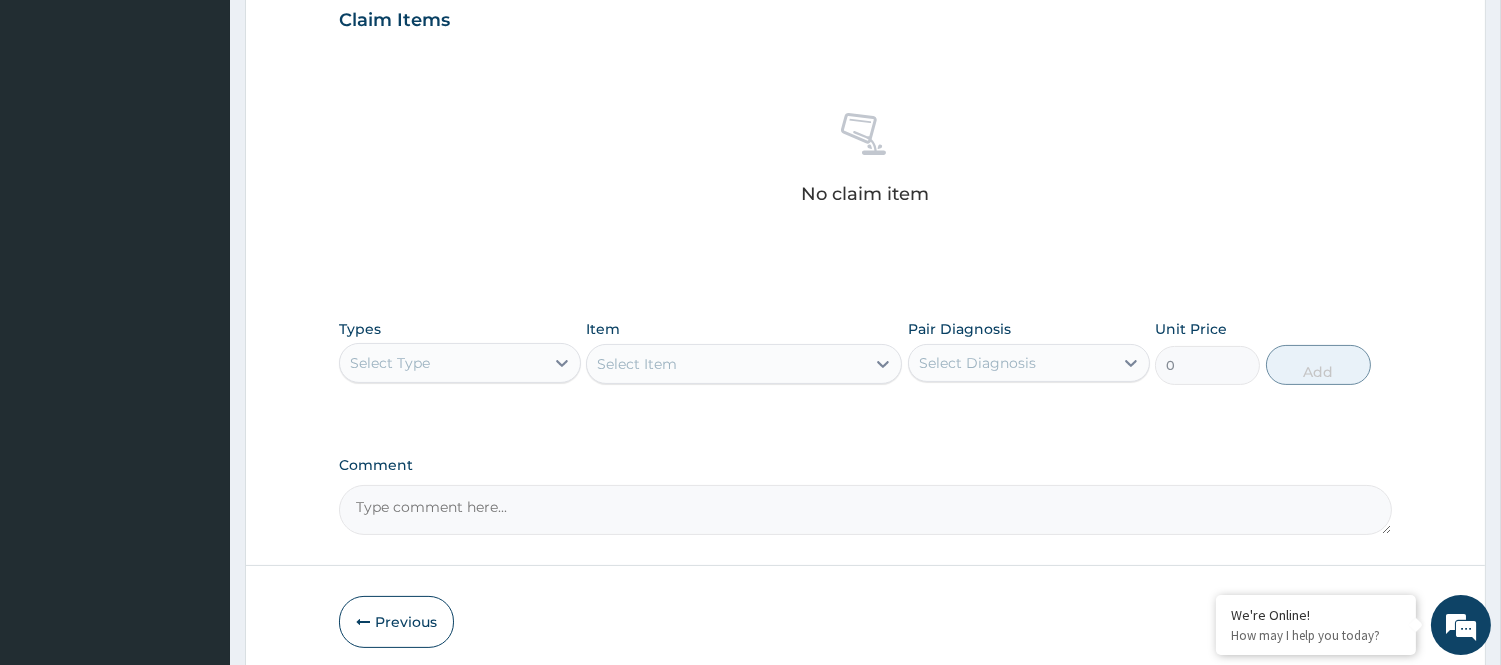 scroll, scrollTop: 776, scrollLeft: 0, axis: vertical 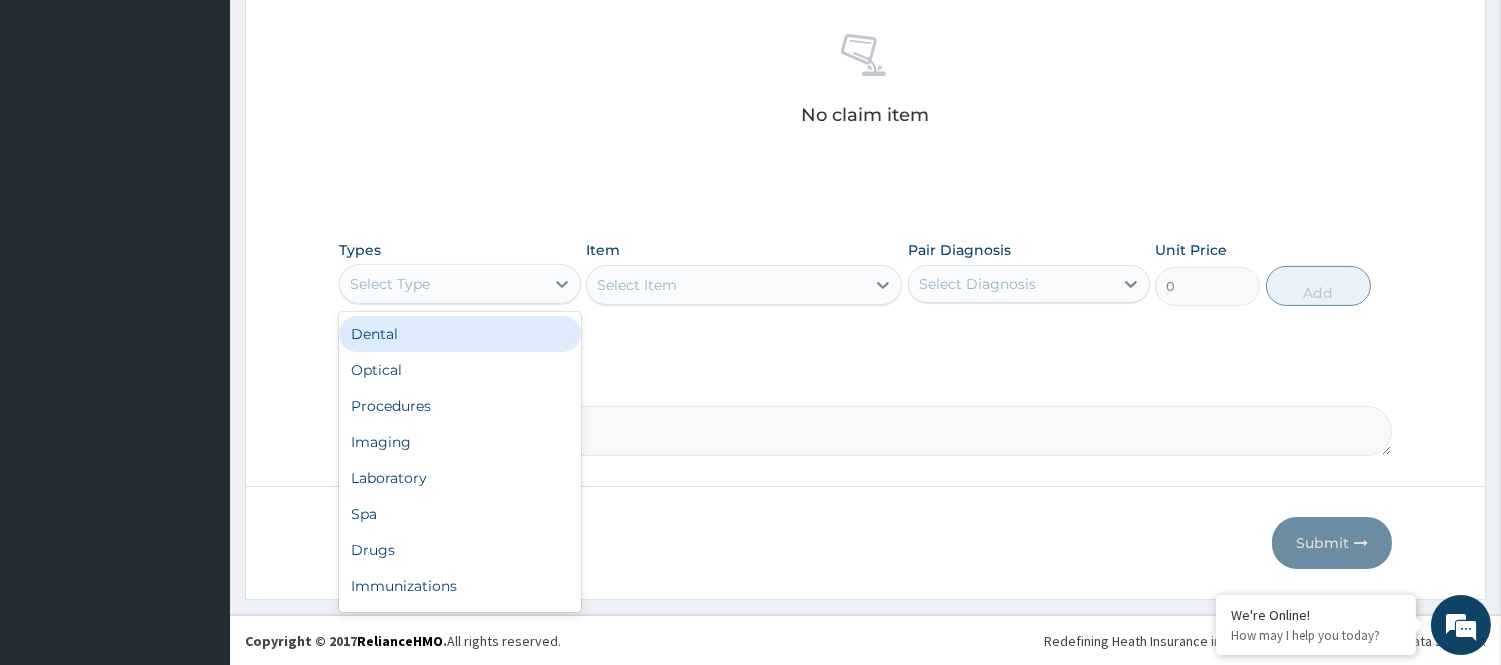 click on "Select Type" at bounding box center (442, 284) 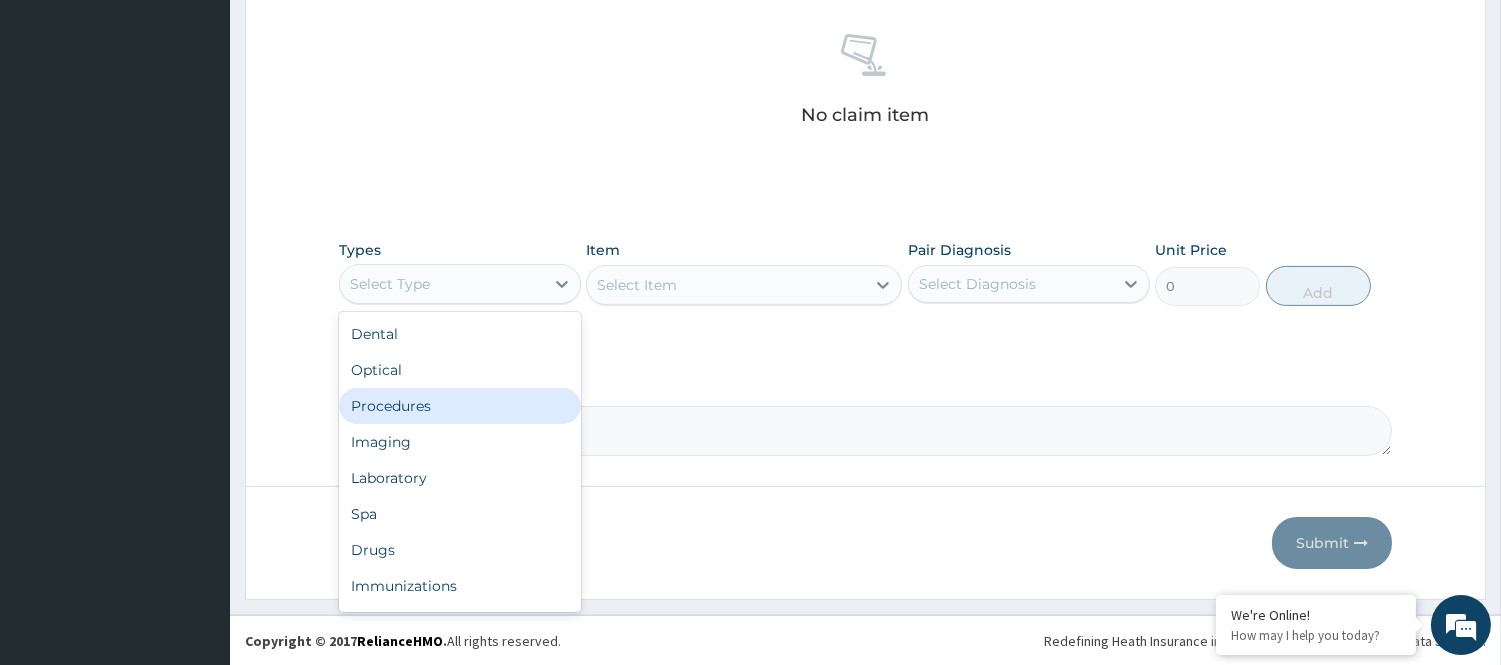click on "Procedures" at bounding box center [460, 406] 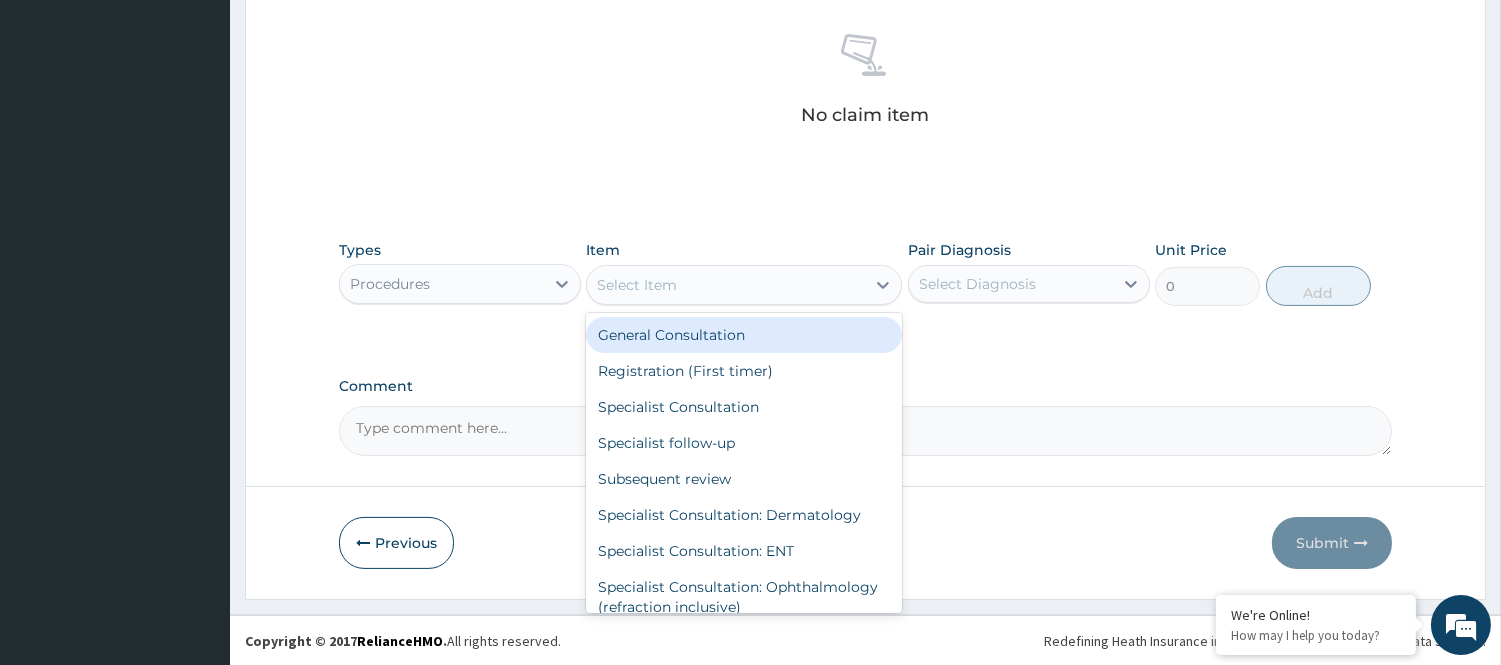 click on "Select Item" at bounding box center (726, 285) 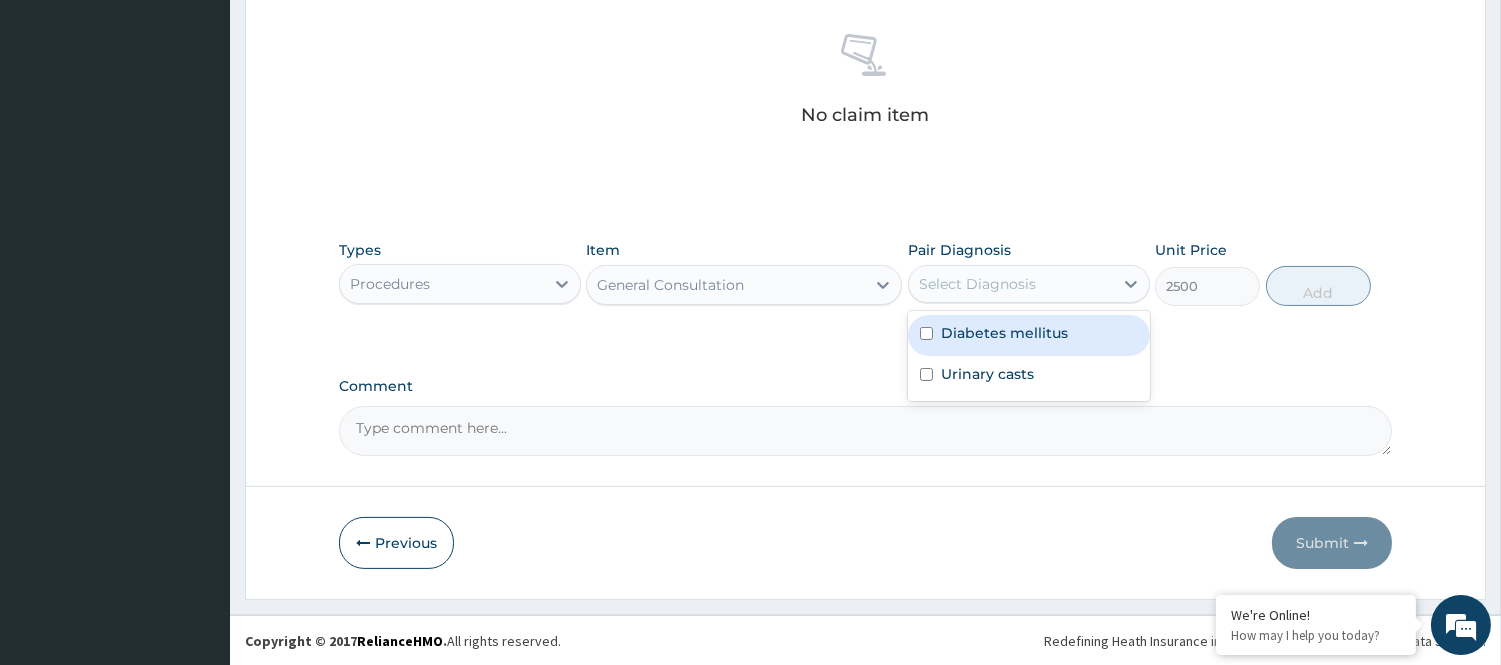 click on "Select Diagnosis" at bounding box center [977, 284] 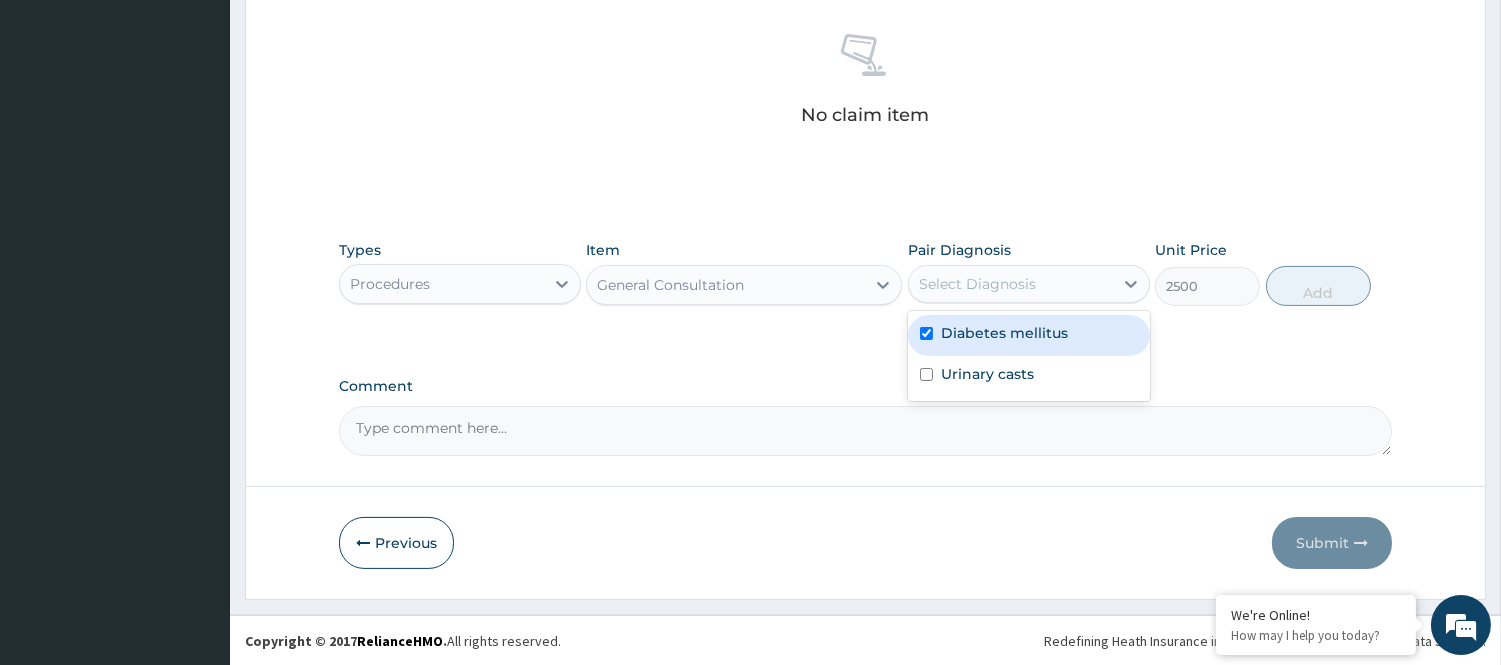 checkbox on "true" 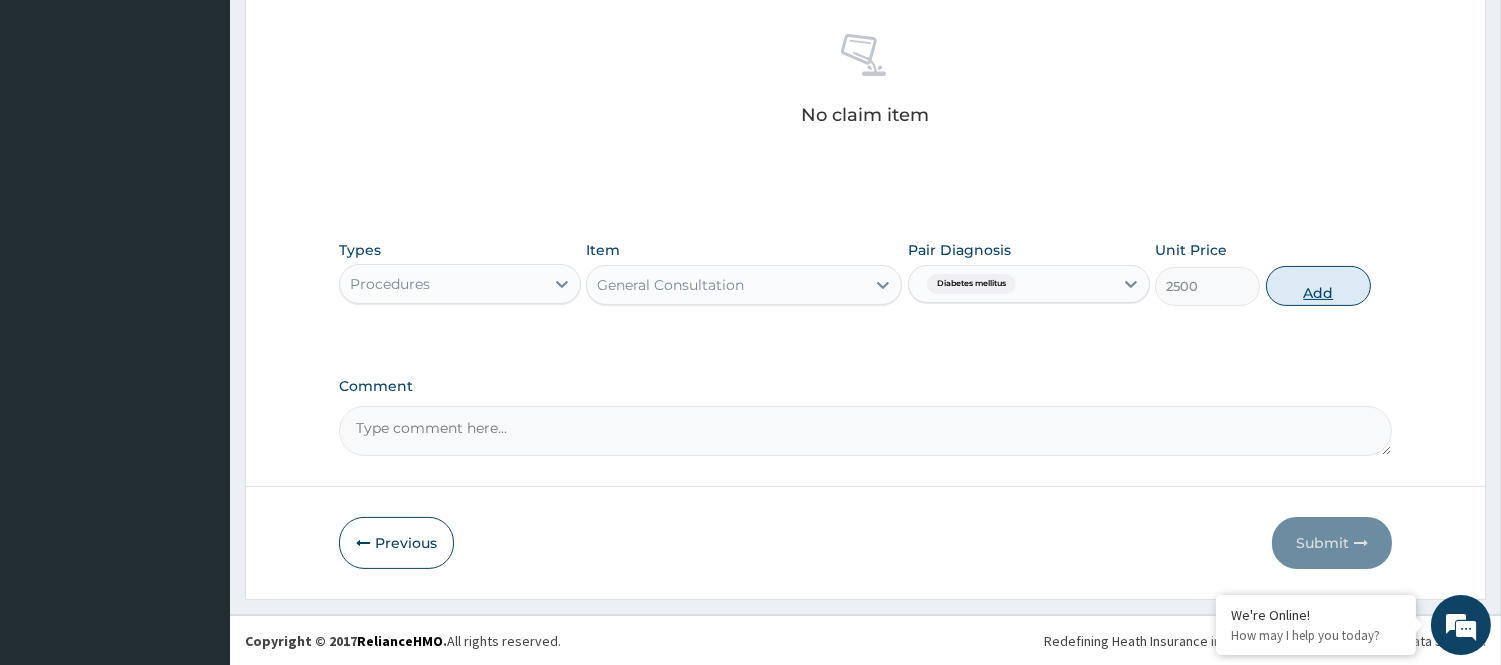 click on "Add" at bounding box center (1318, 286) 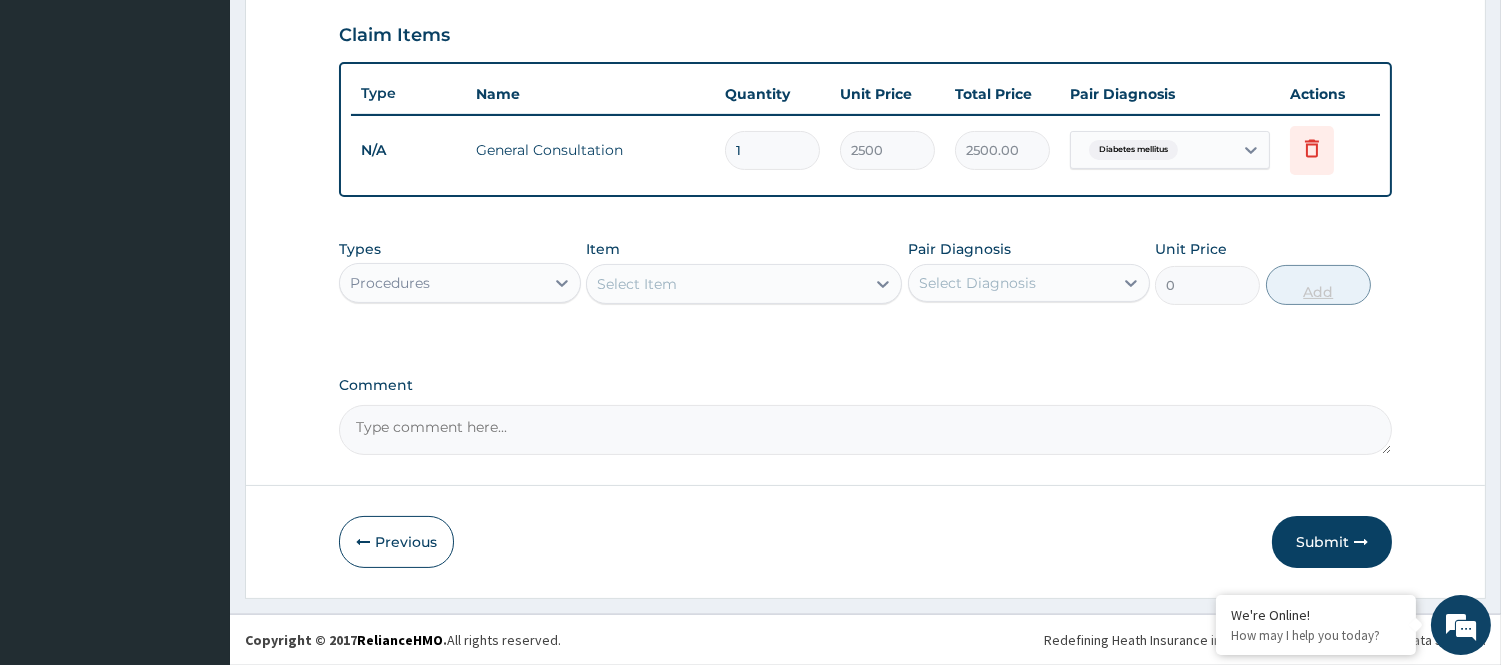 scroll, scrollTop: 680, scrollLeft: 0, axis: vertical 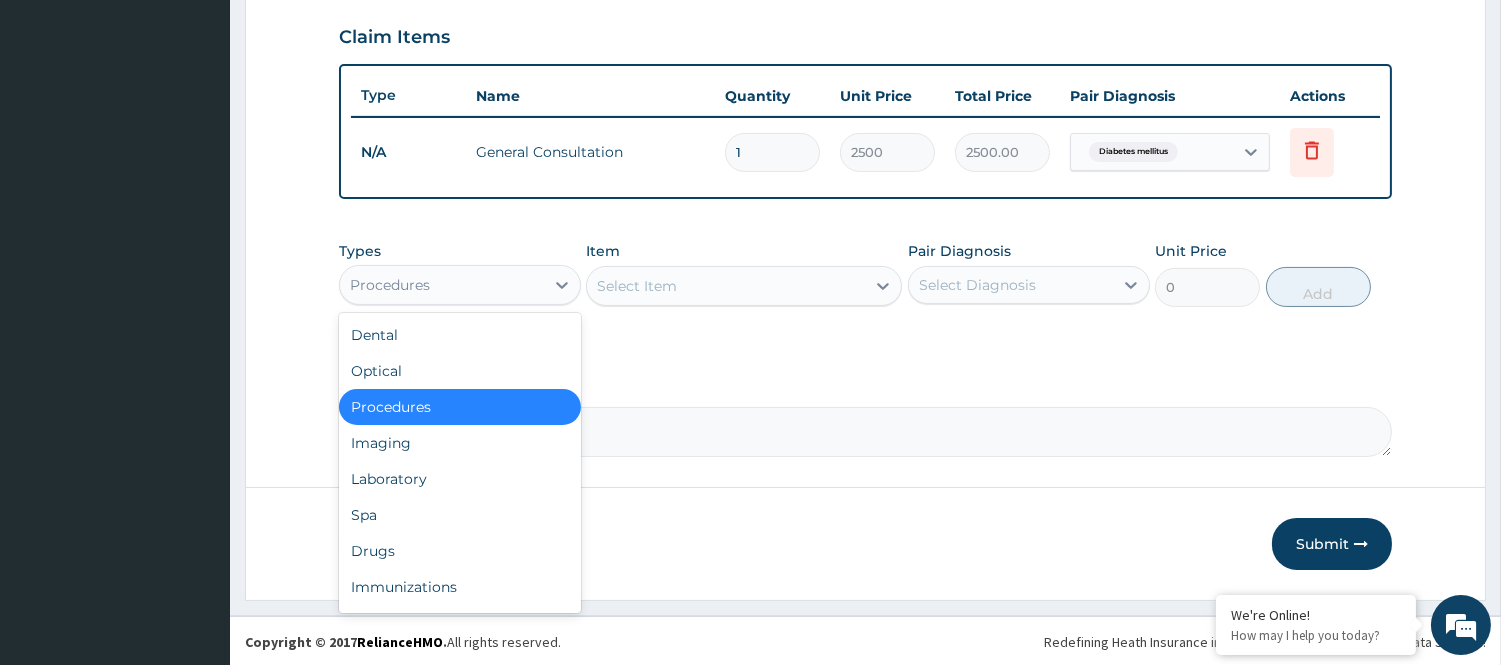 drag, startPoint x: 417, startPoint y: 287, endPoint x: 428, endPoint y: 313, distance: 28.231188 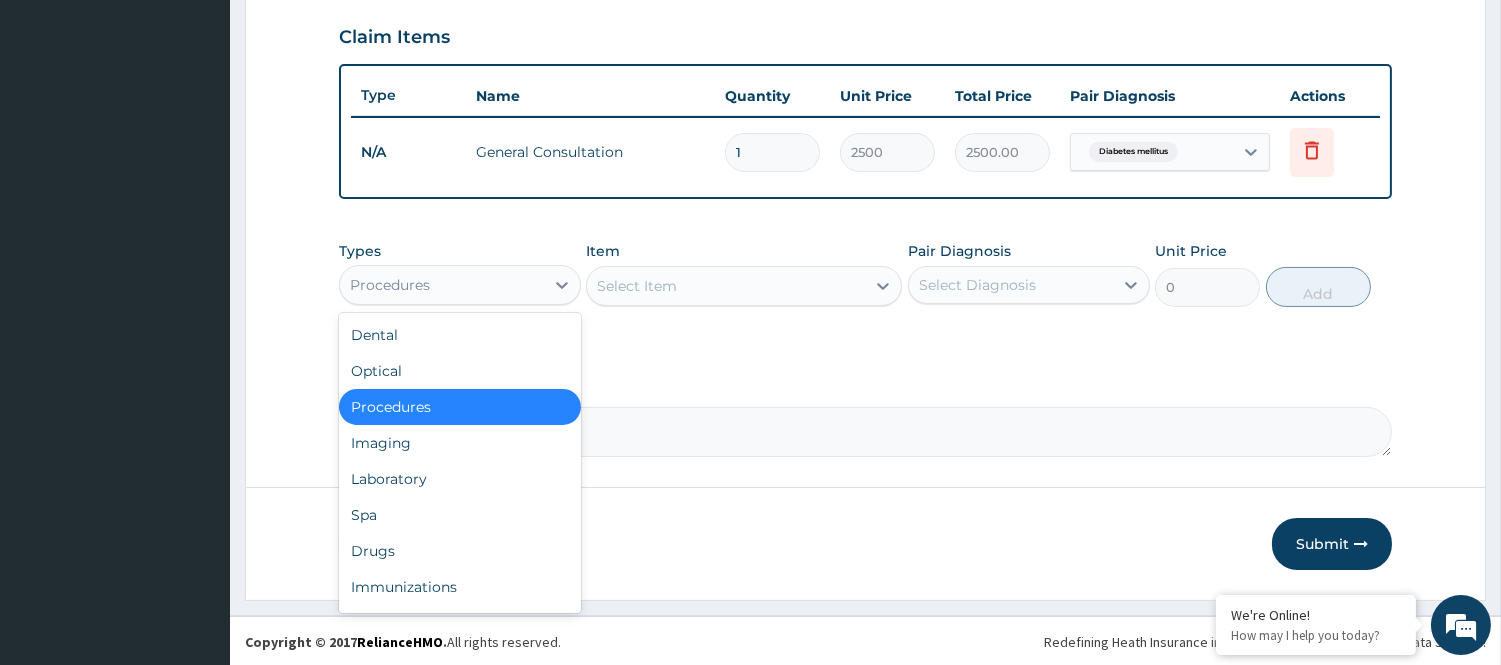 click on "Procedures" at bounding box center [442, 285] 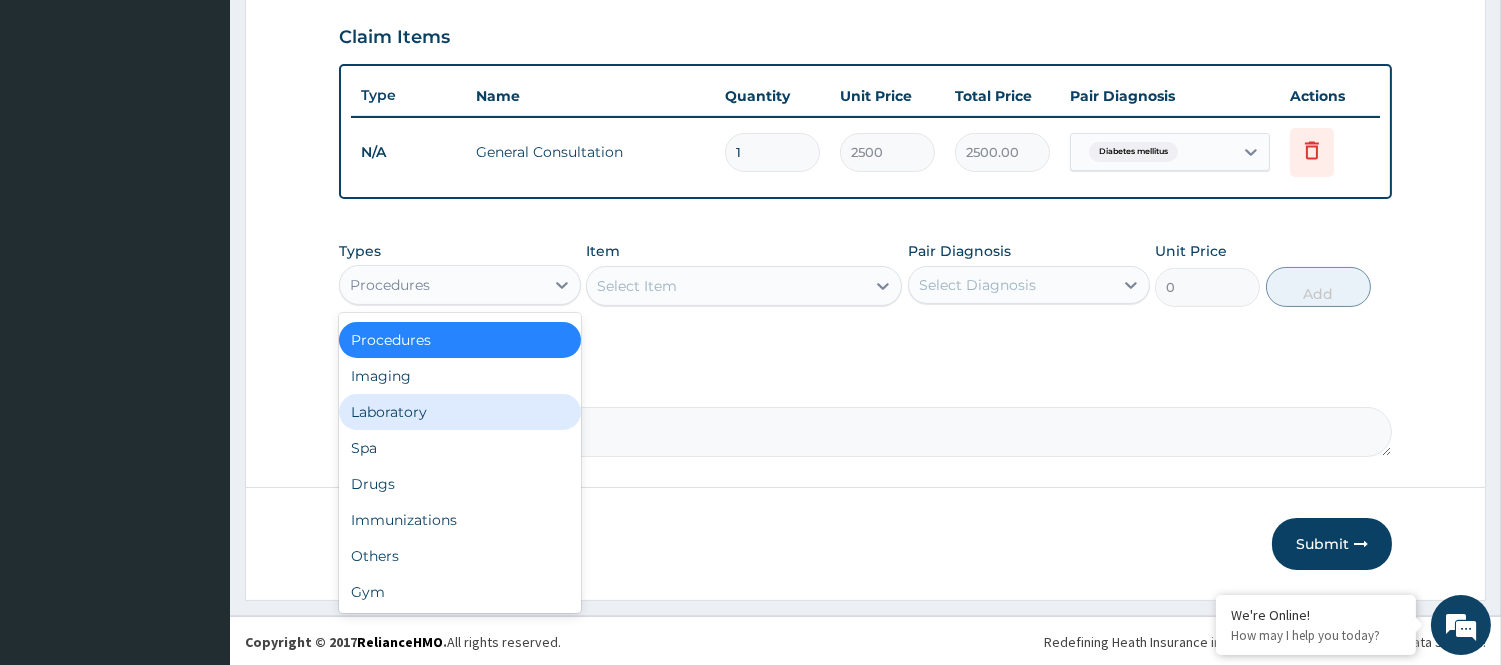 drag, startPoint x: 406, startPoint y: 404, endPoint x: 396, endPoint y: 60, distance: 344.14532 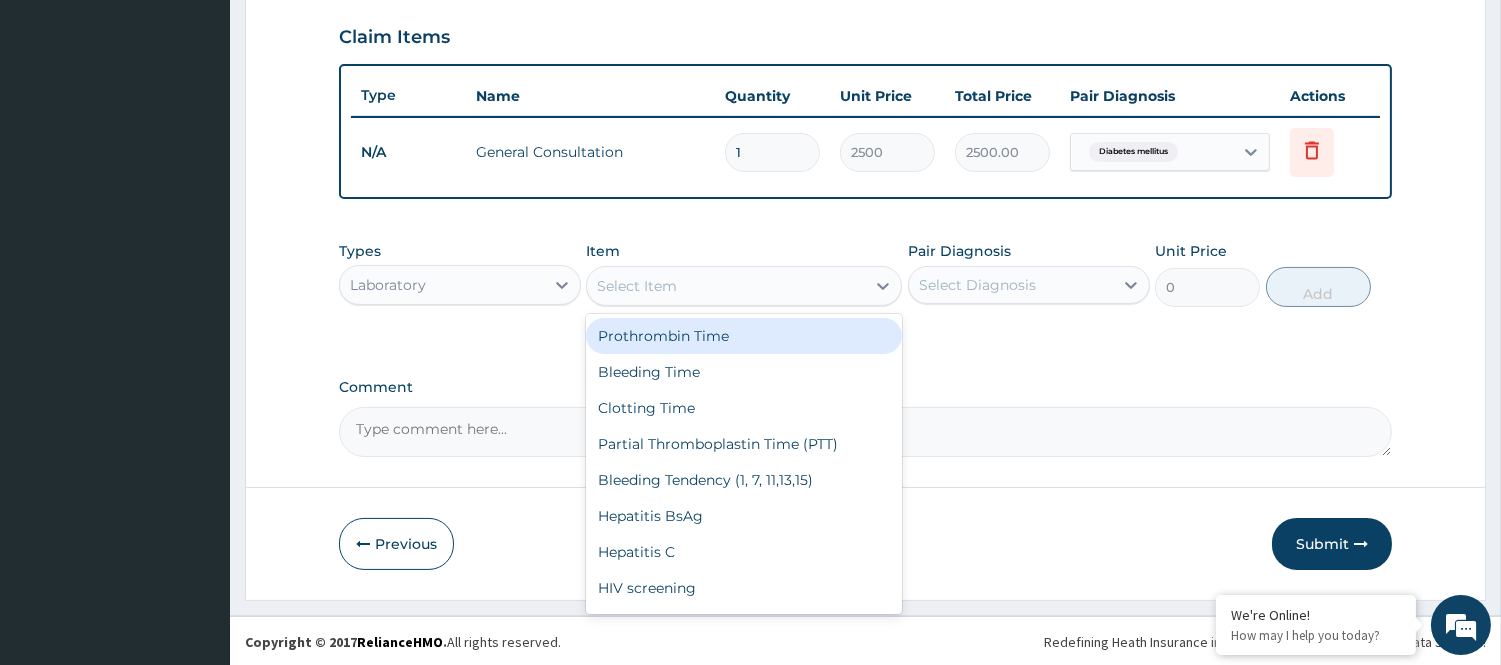 click on "Select Item" at bounding box center [726, 286] 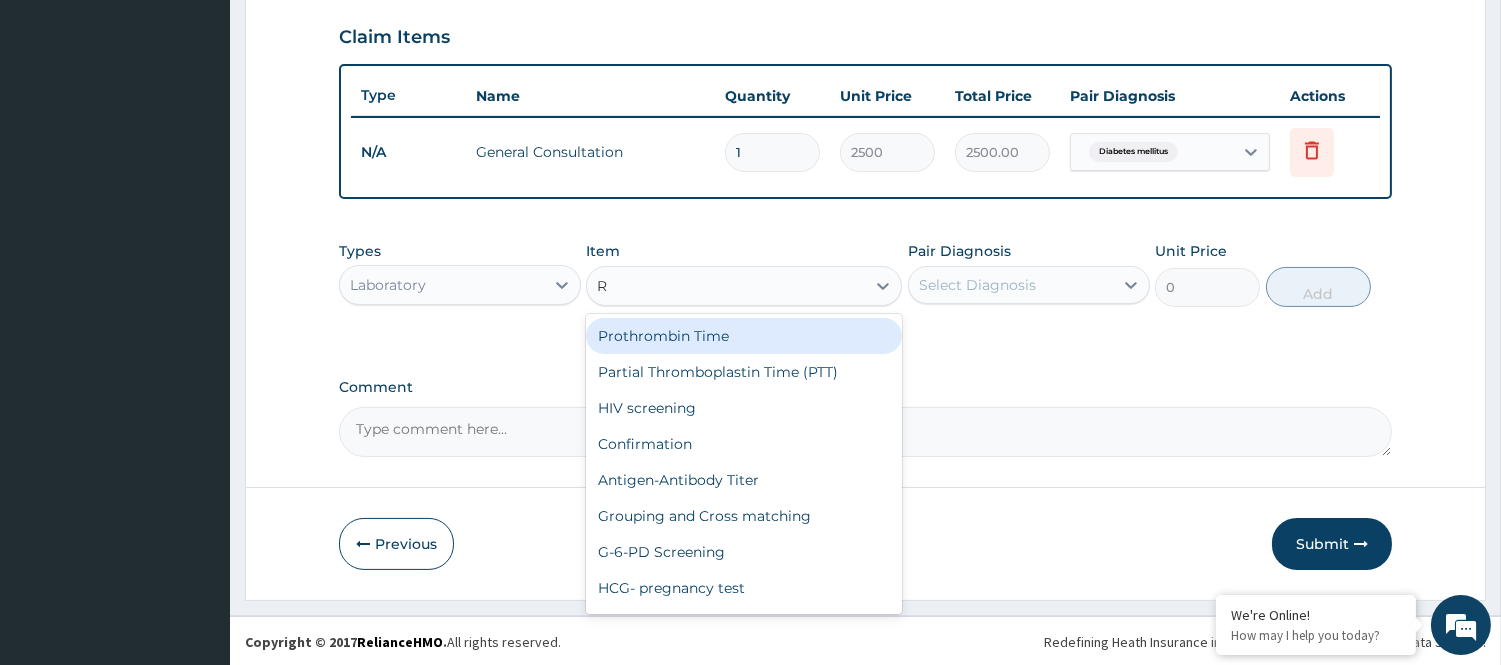 type on "RB" 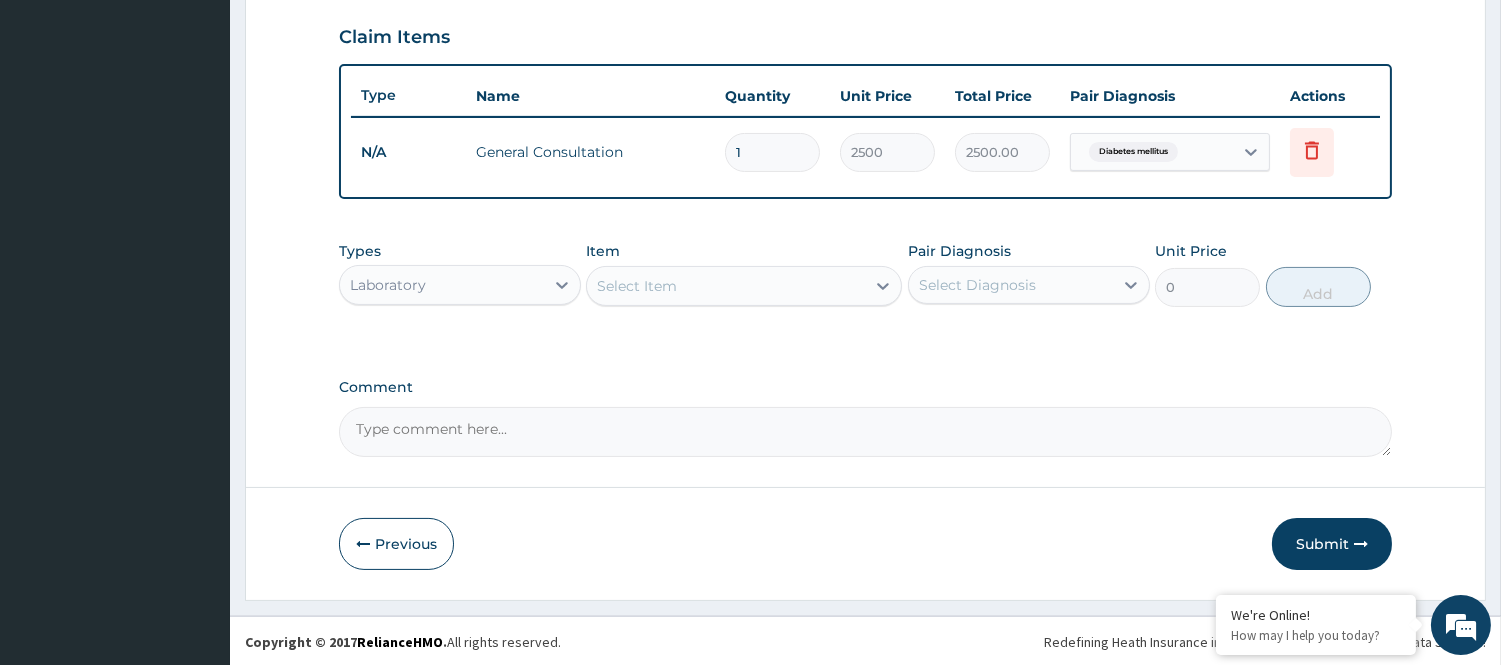 click on "Select Item" at bounding box center (726, 286) 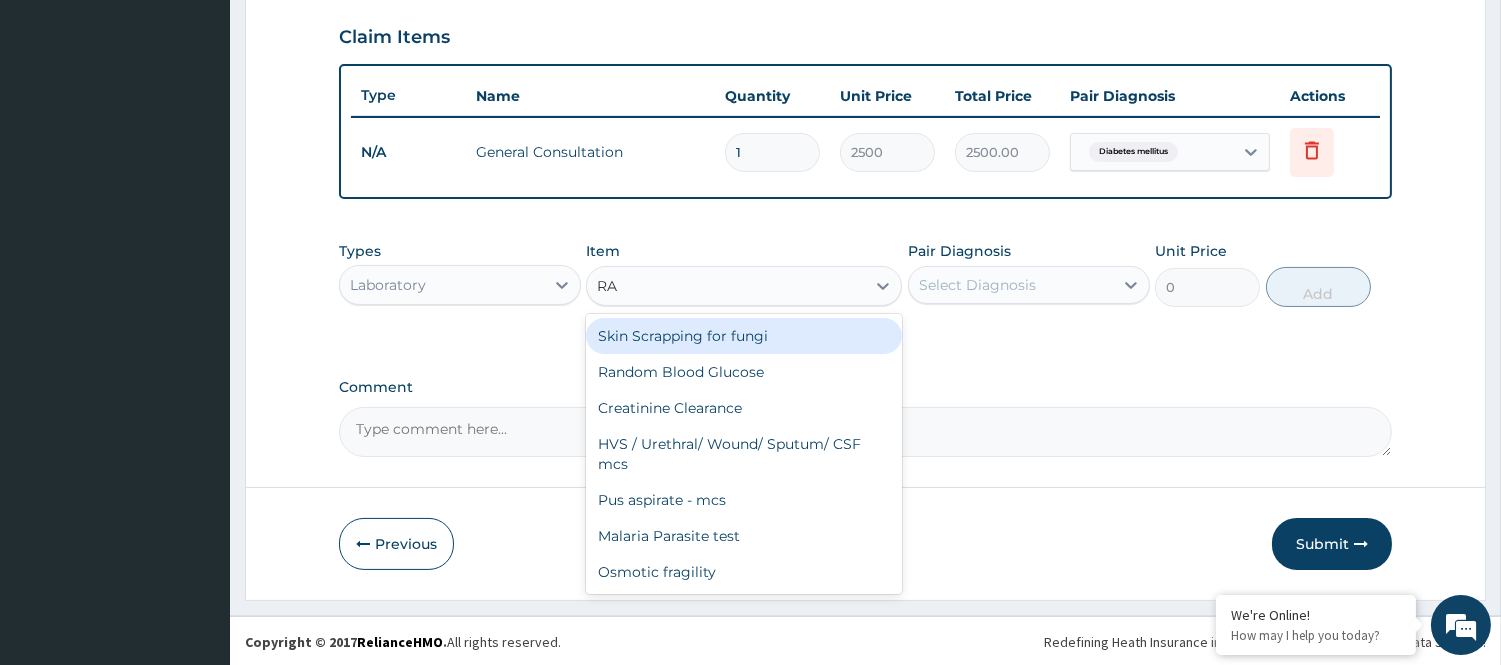 type on "RAN" 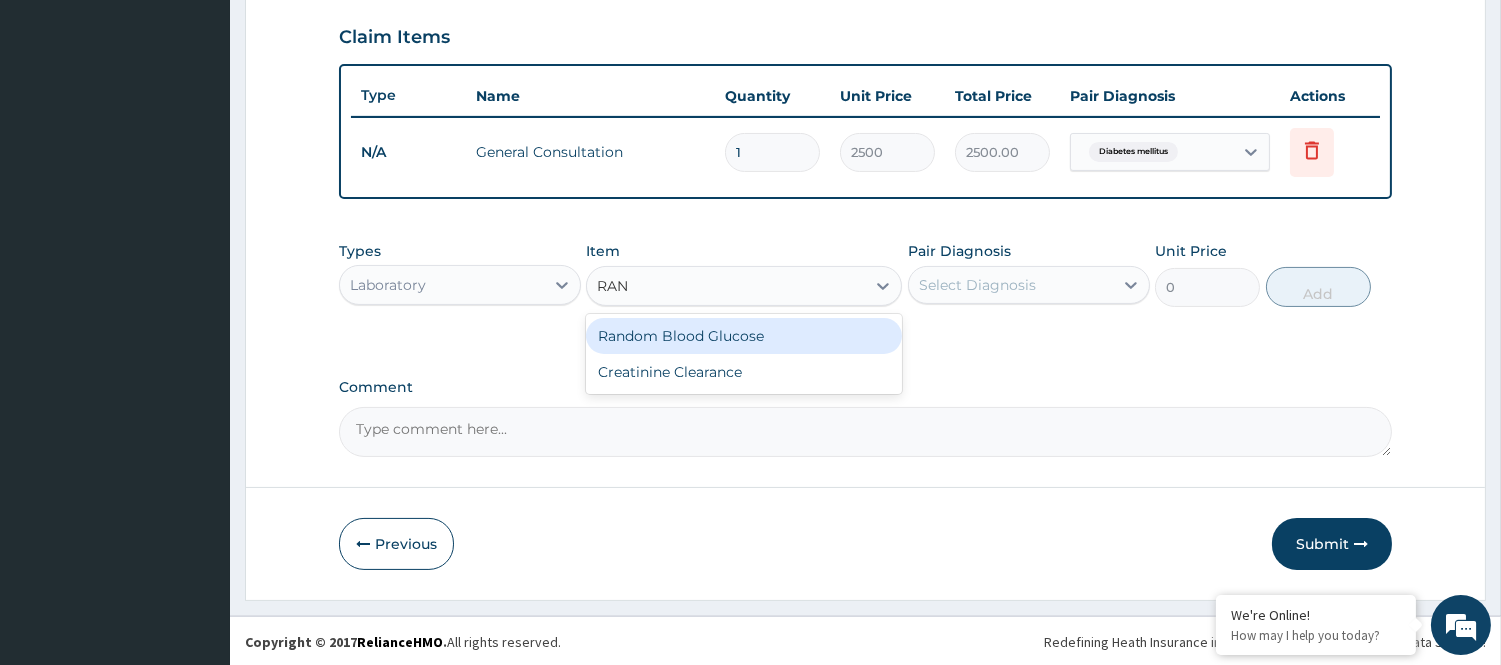 click on "Random Blood Glucose" at bounding box center [744, 336] 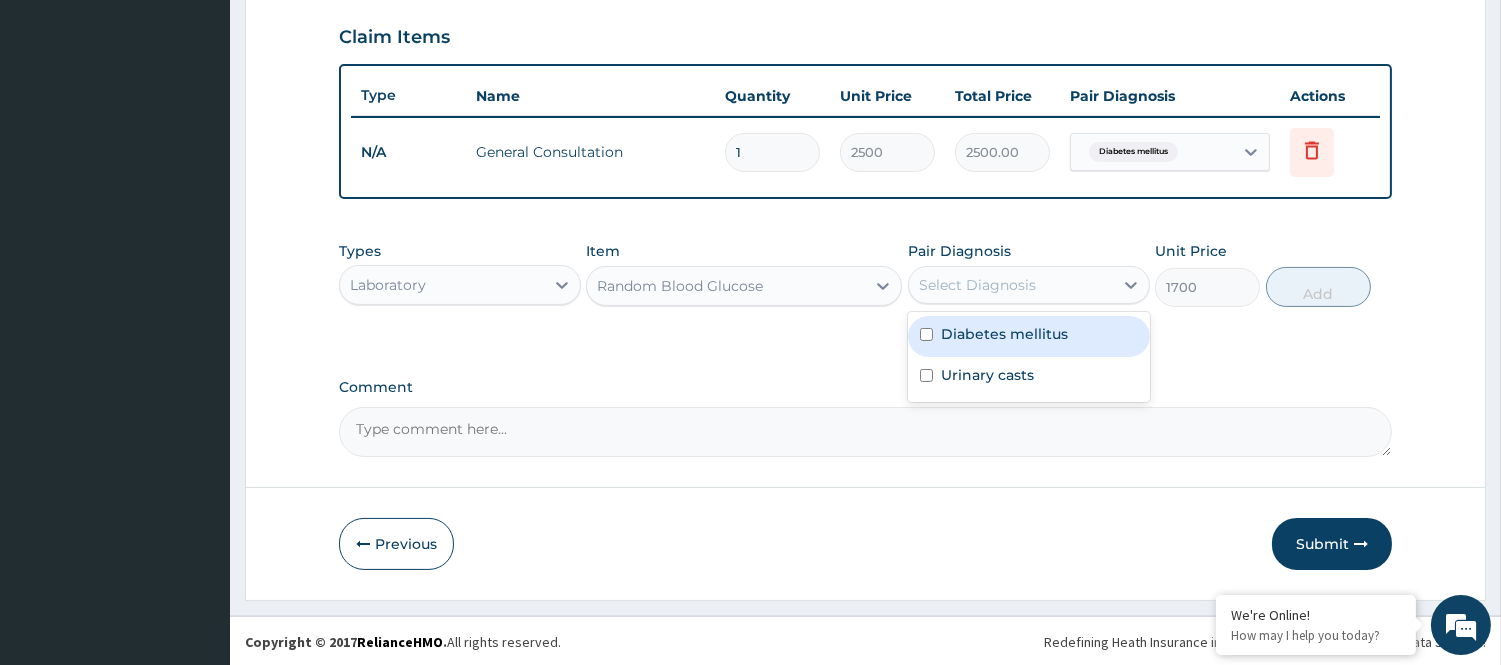 click on "Select Diagnosis" at bounding box center [977, 285] 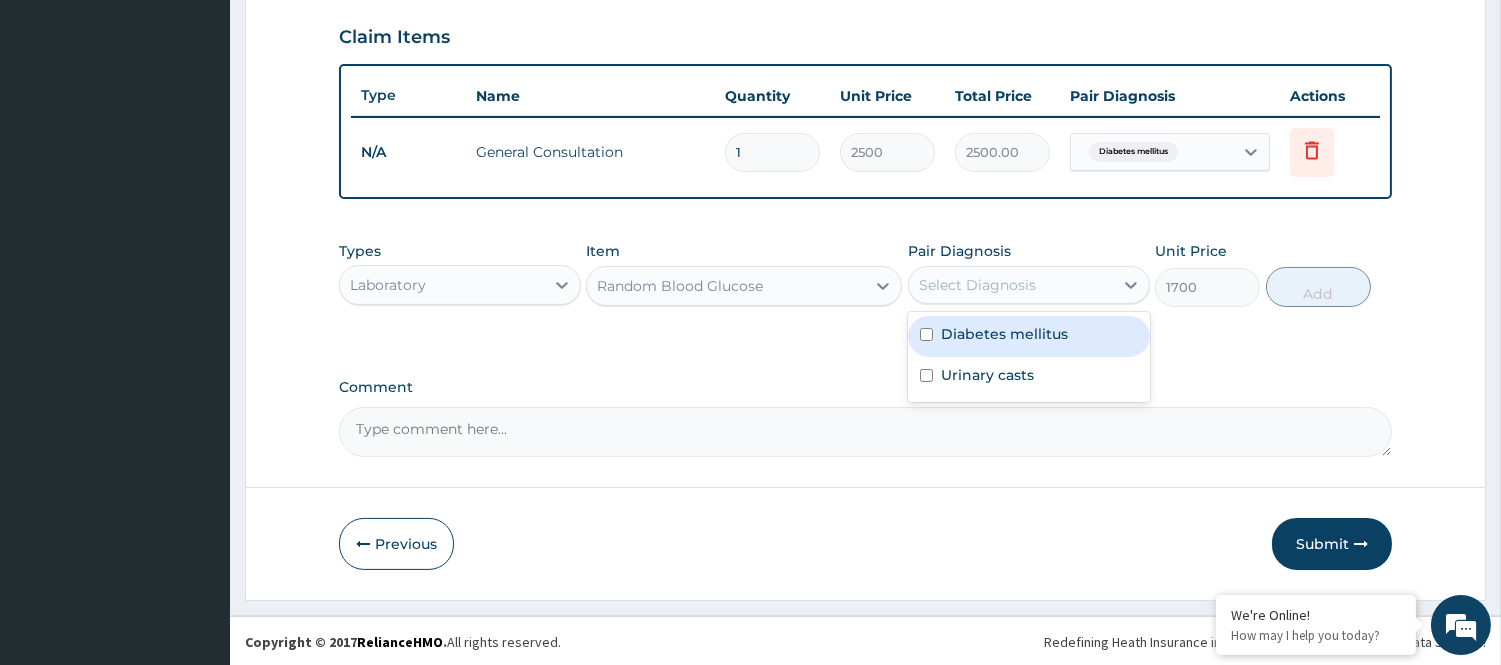 click on "Diabetes mellitus" at bounding box center [1004, 334] 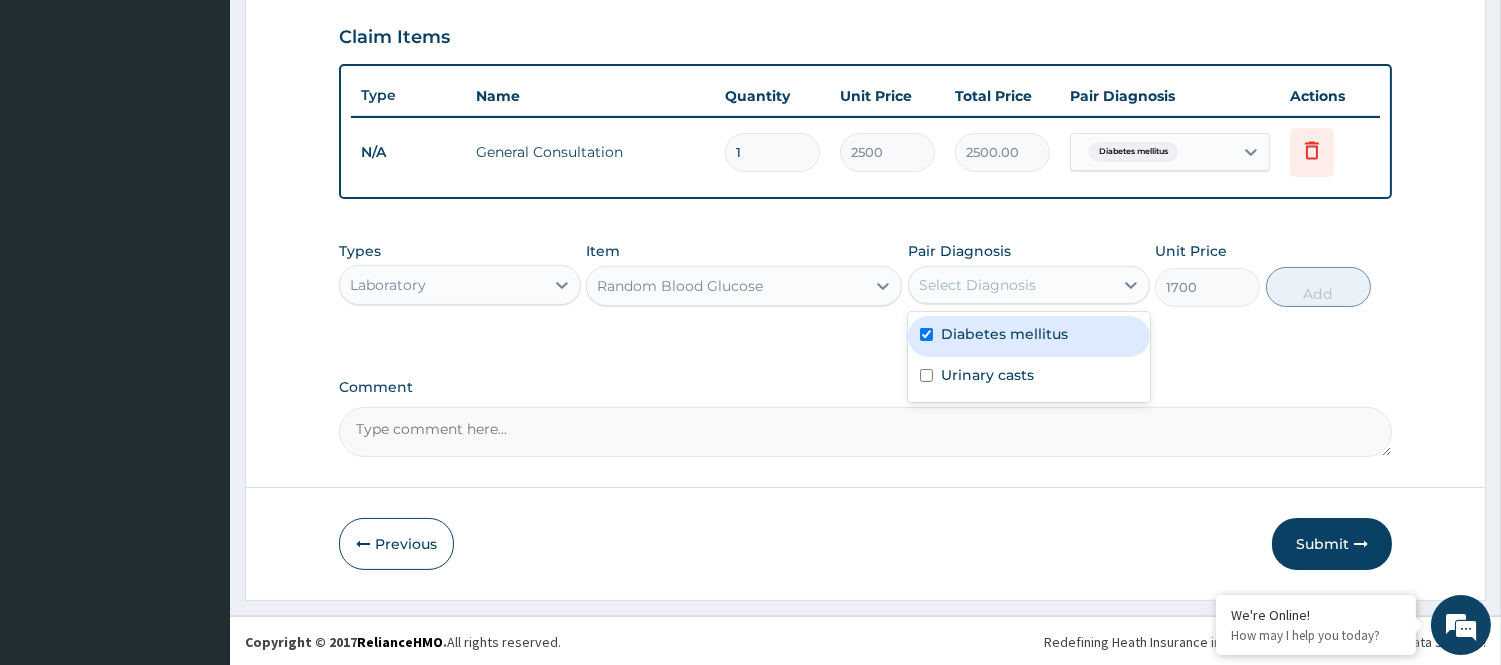 checkbox on "true" 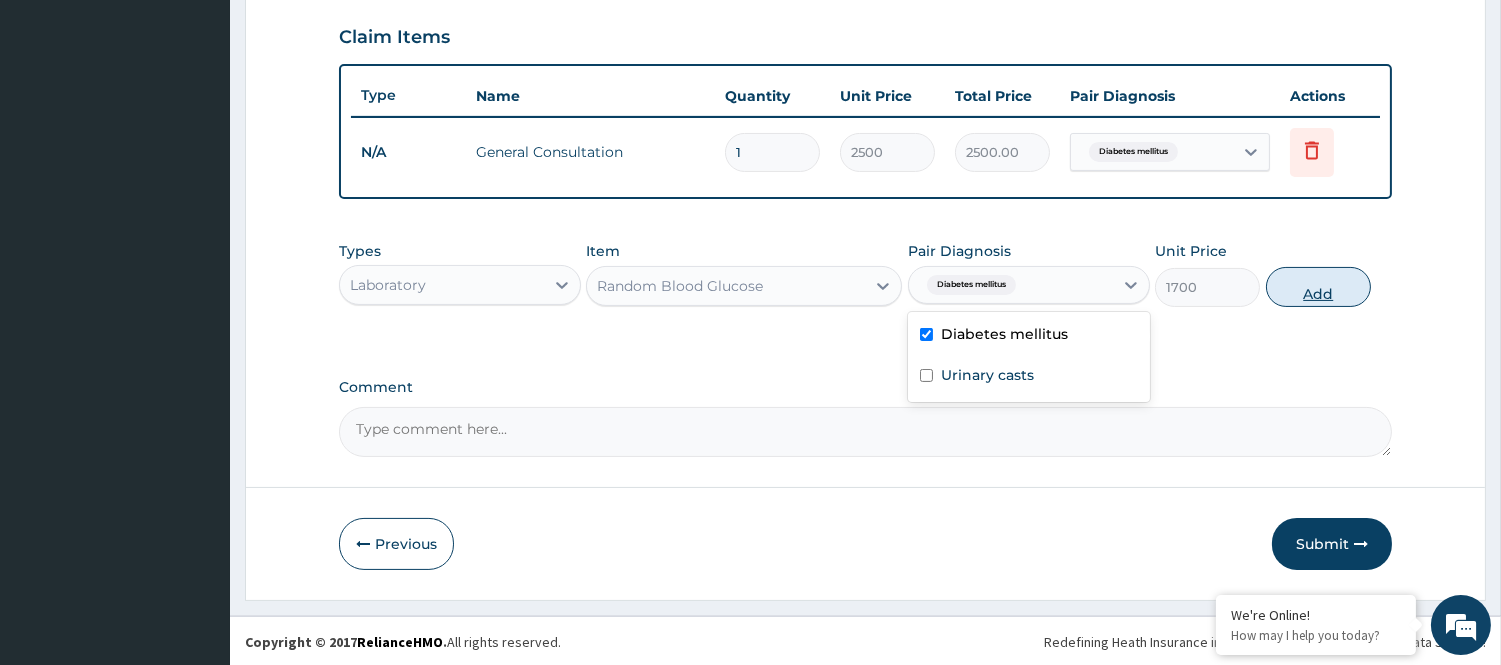 click on "Add" at bounding box center [1318, 287] 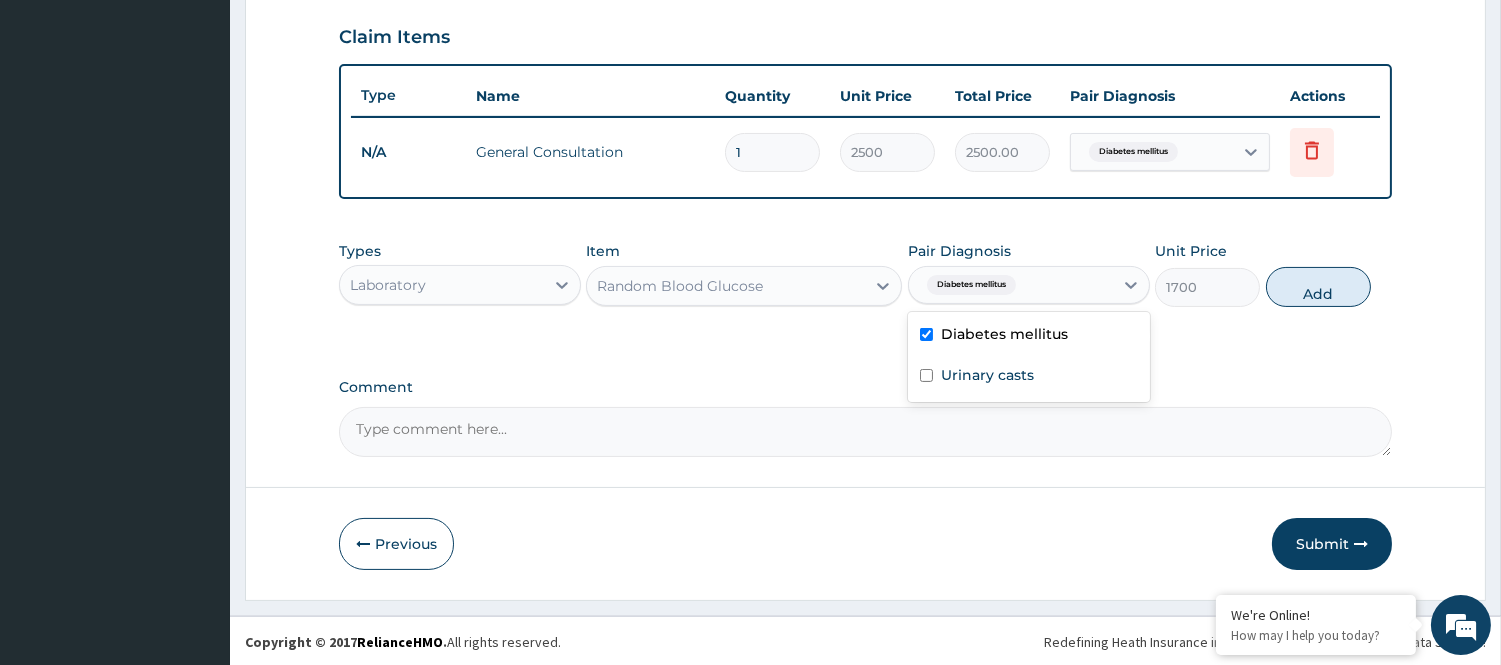 type on "0" 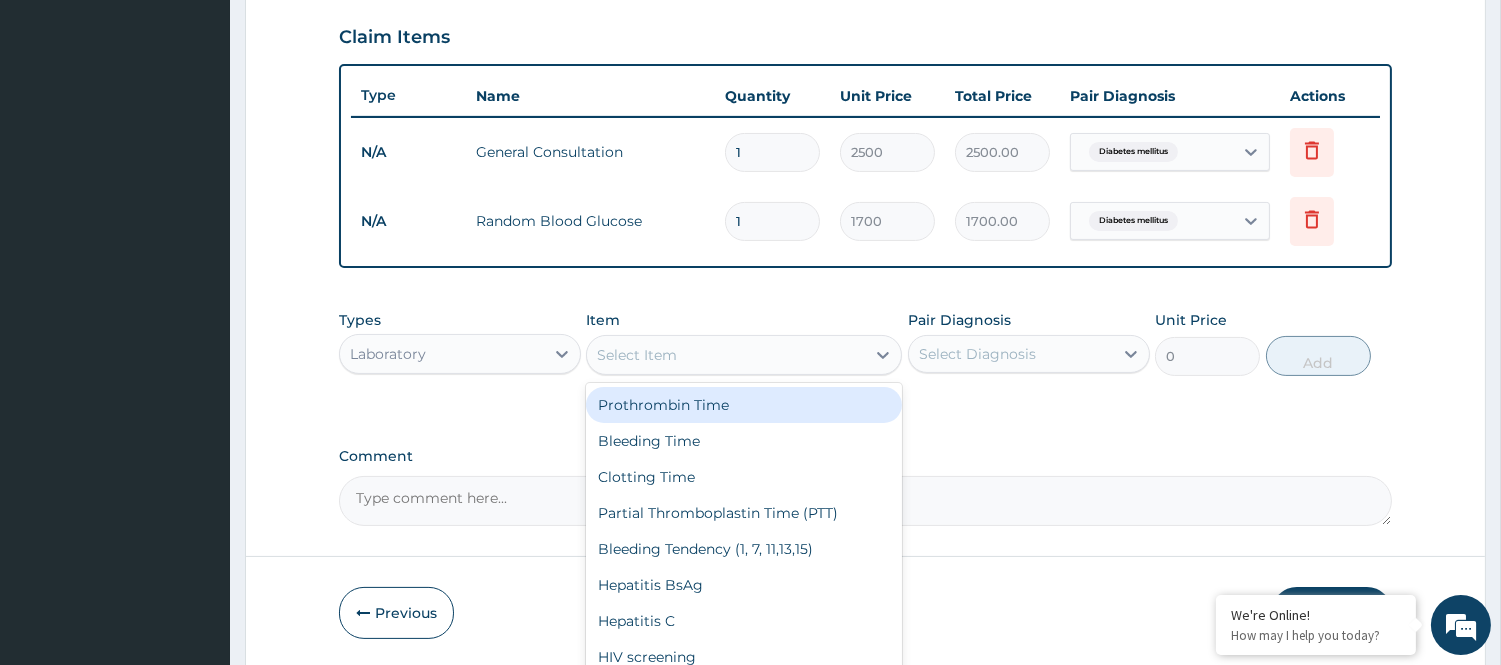 click on "Select Item" at bounding box center (726, 355) 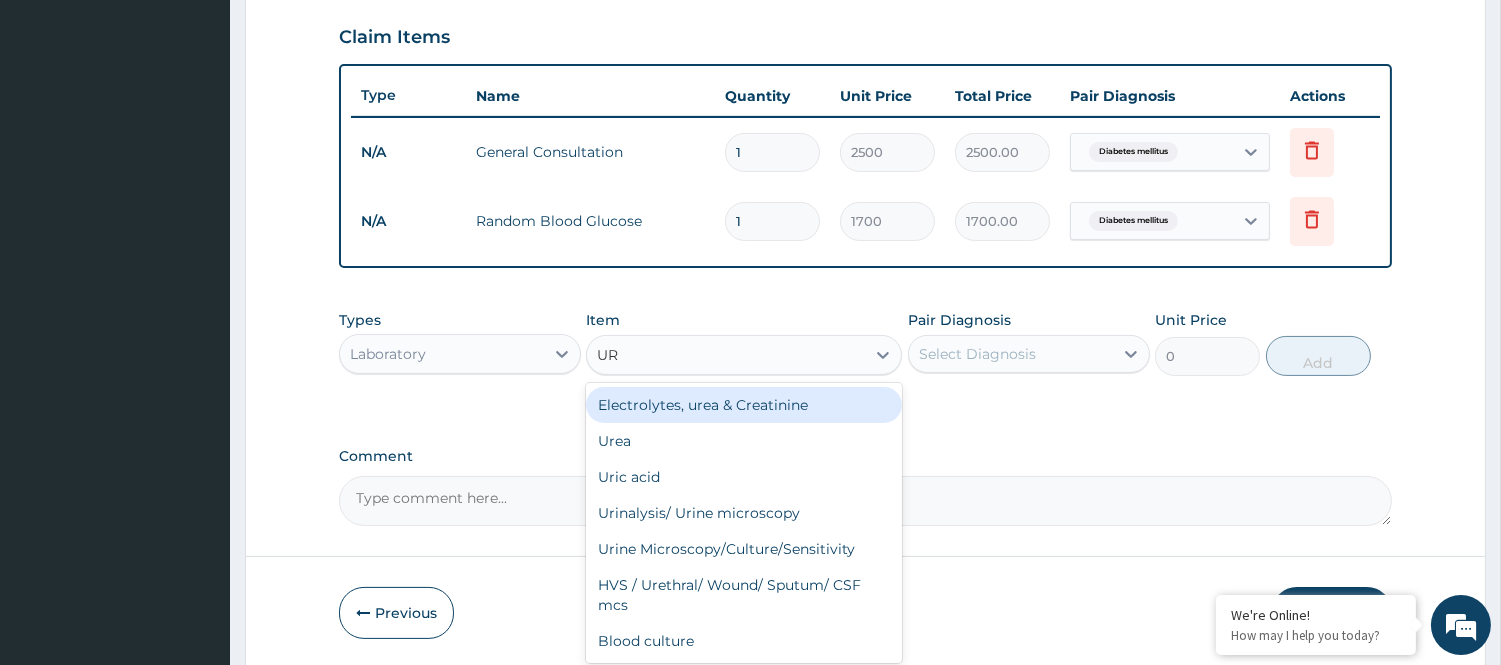 type on "URI" 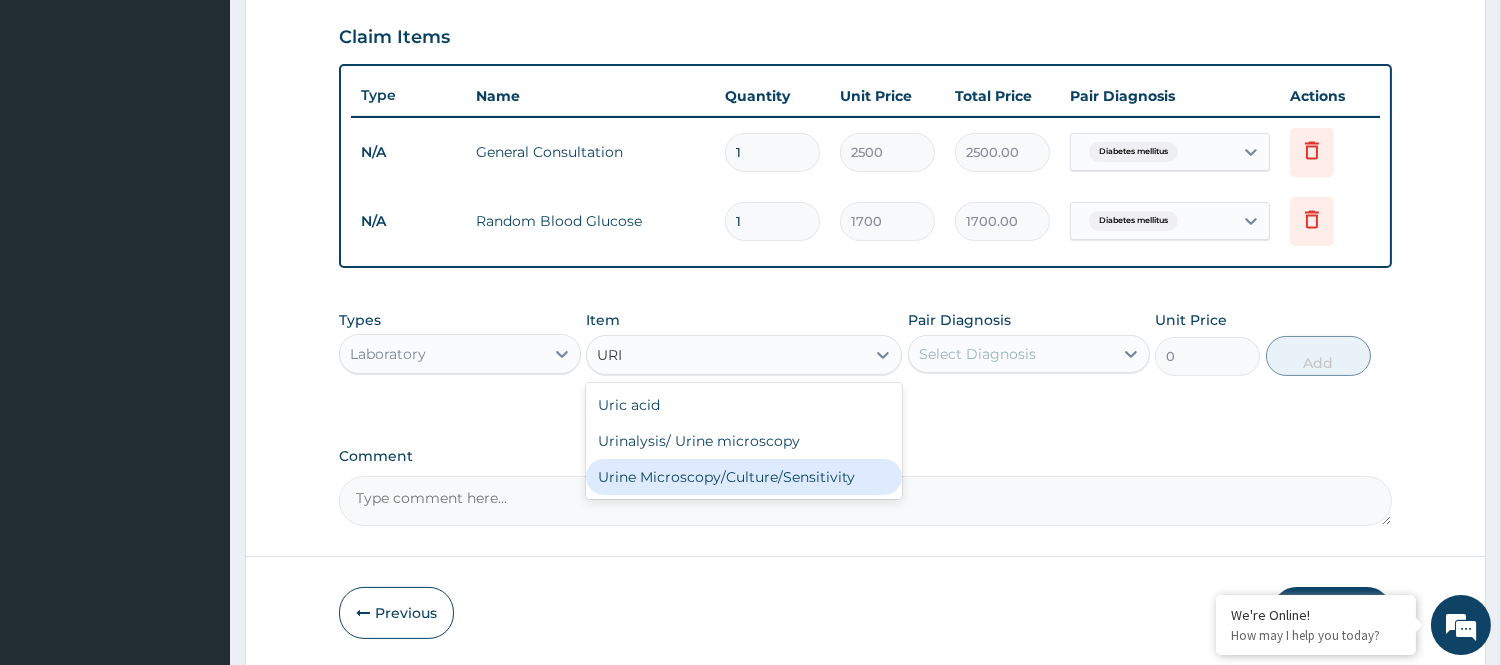 click on "Urine Microscopy/Culture/Sensitivity" at bounding box center (744, 477) 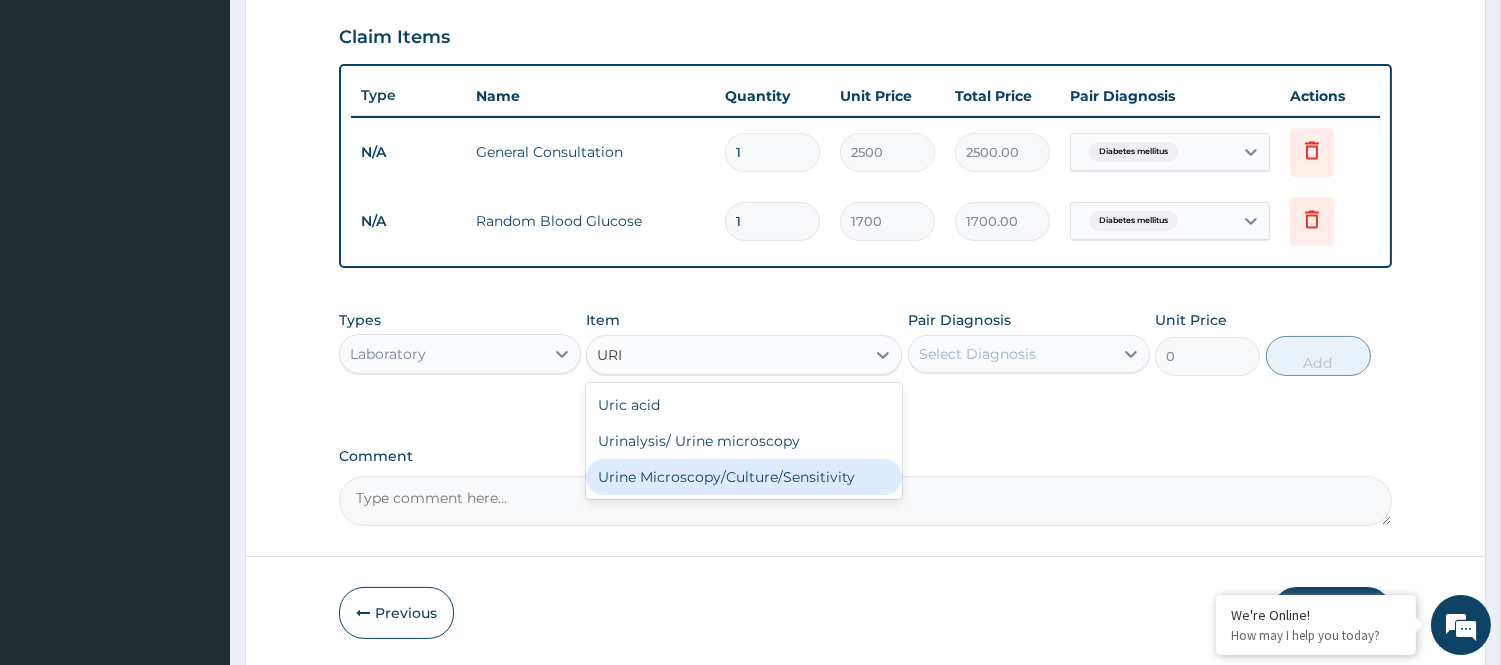 type 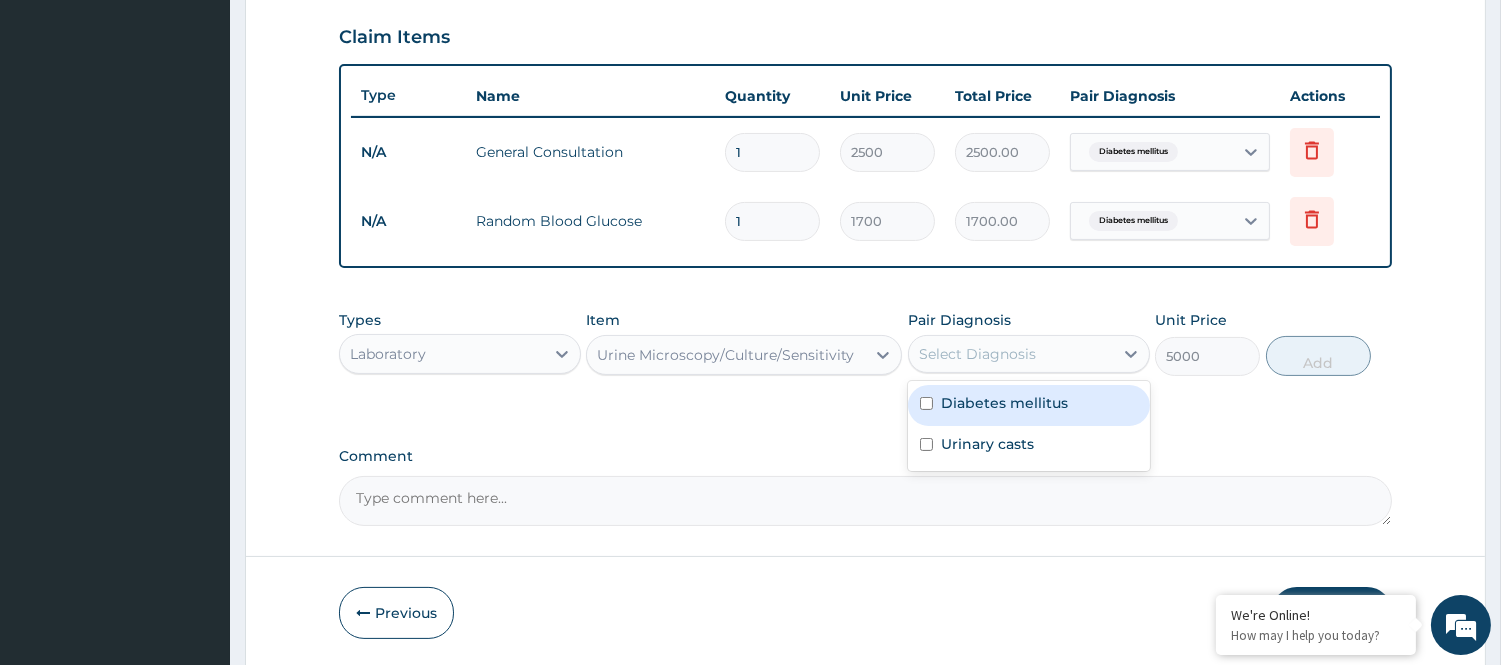 drag, startPoint x: 1028, startPoint y: 357, endPoint x: 1034, endPoint y: 366, distance: 10.816654 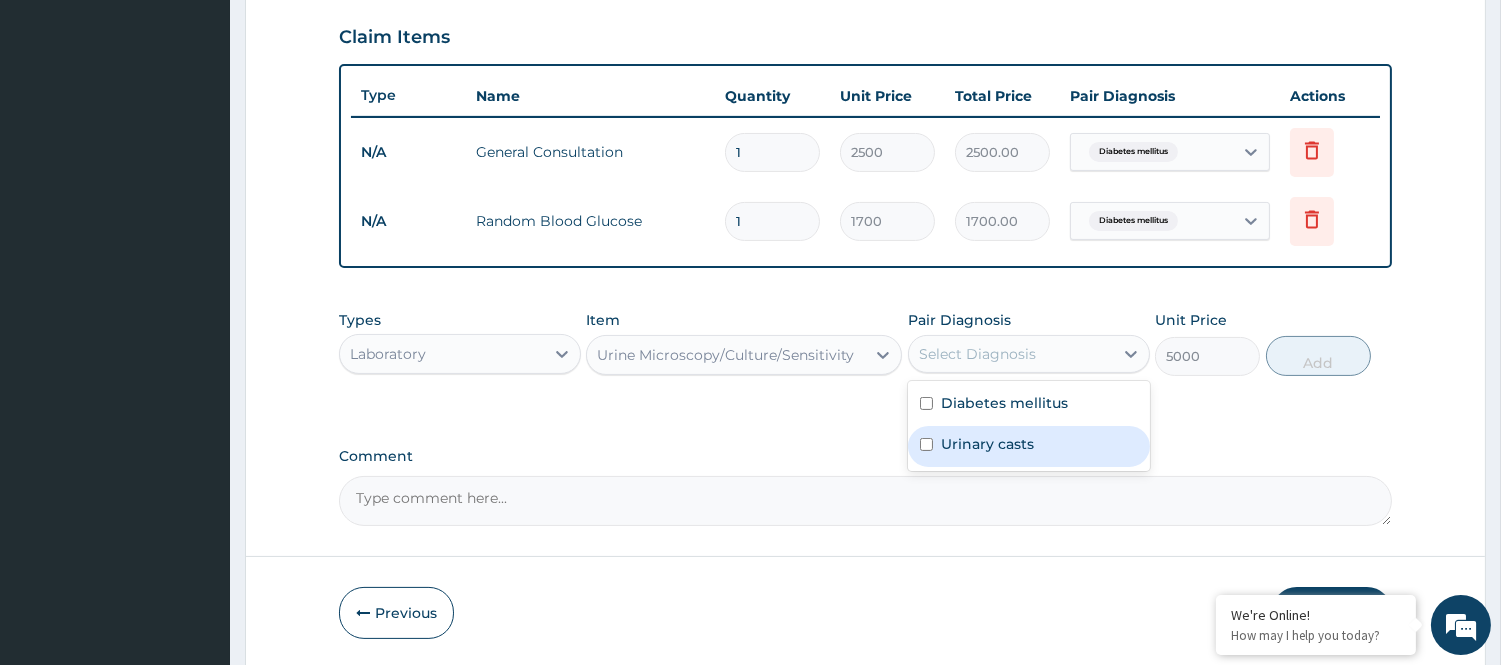 click on "Urinary casts" at bounding box center (987, 444) 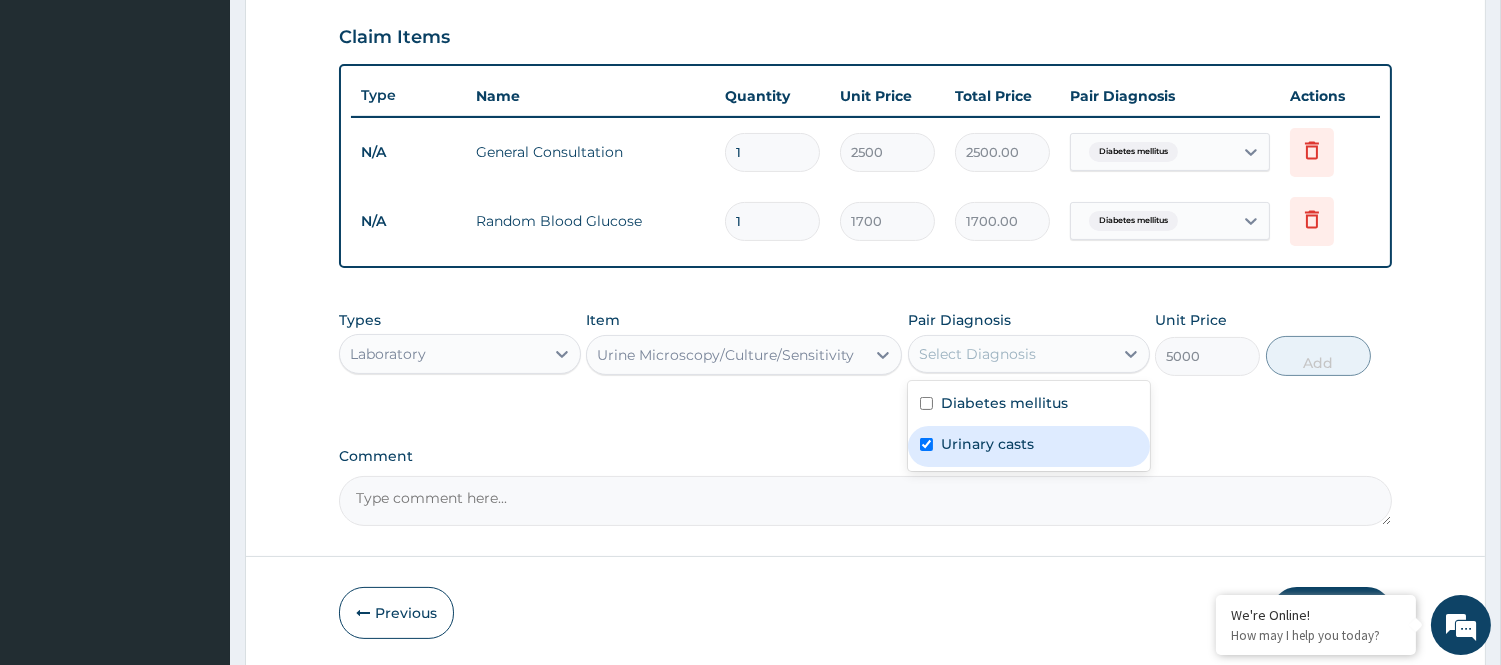 checkbox on "true" 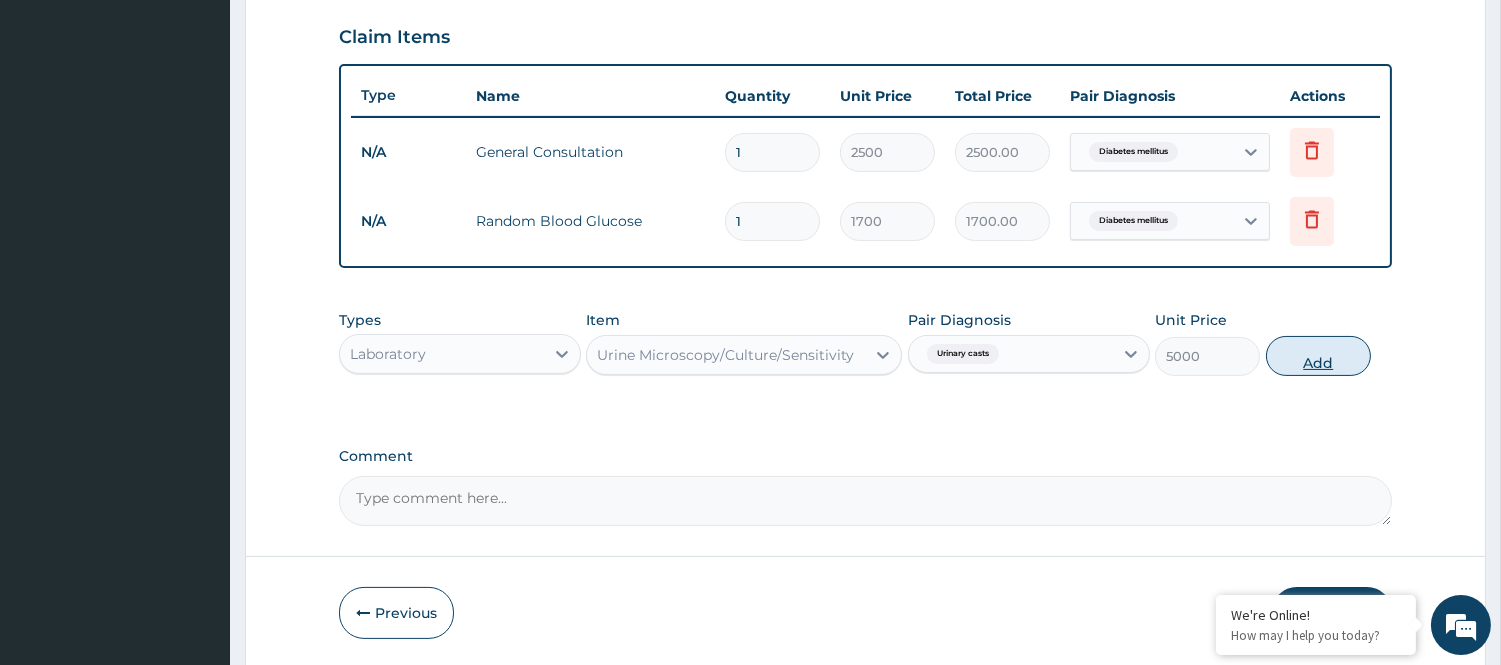 click on "Add" at bounding box center (1318, 356) 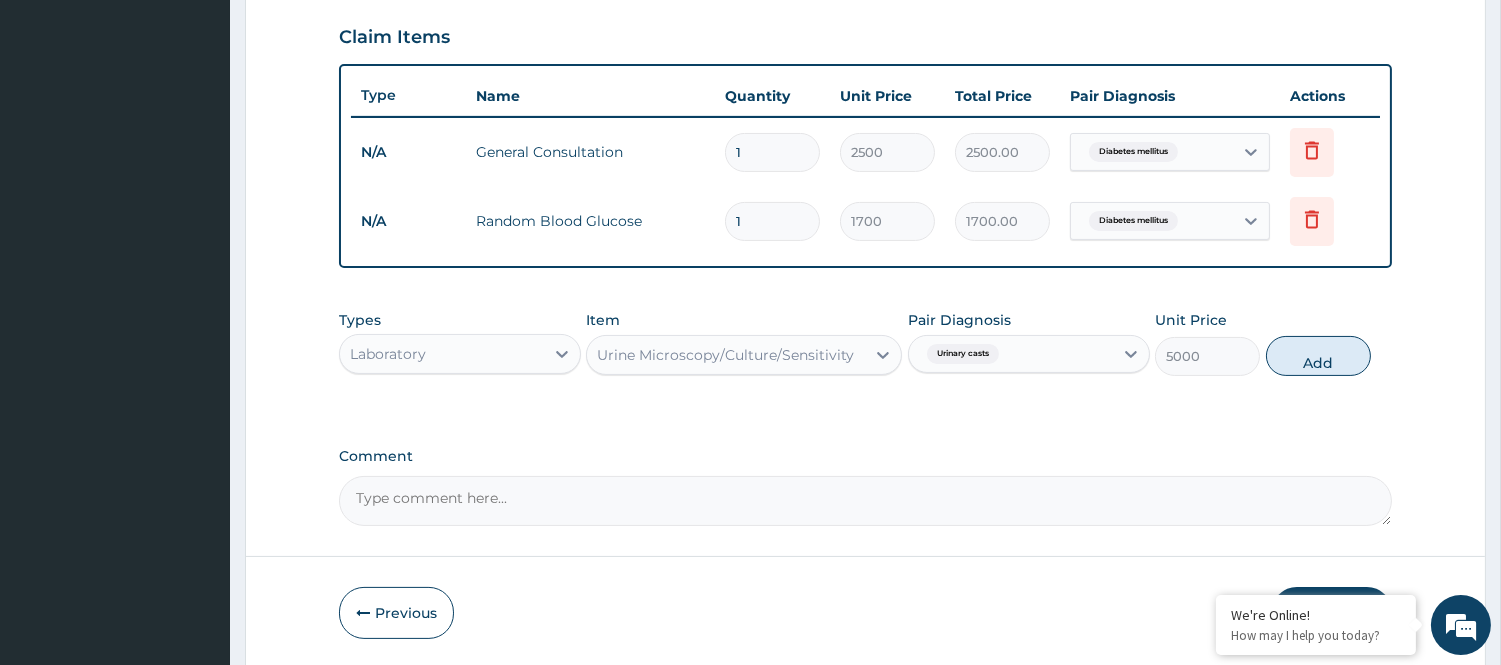 type on "0" 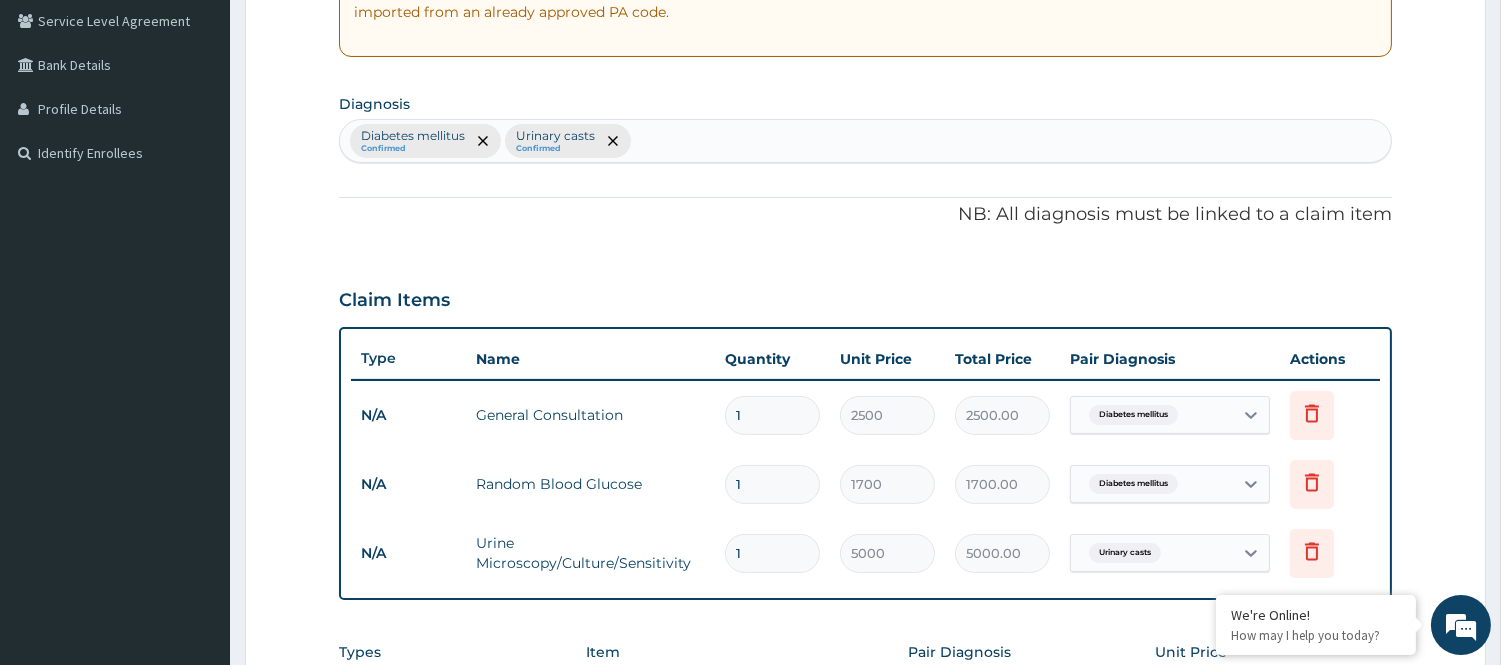 scroll, scrollTop: 666, scrollLeft: 0, axis: vertical 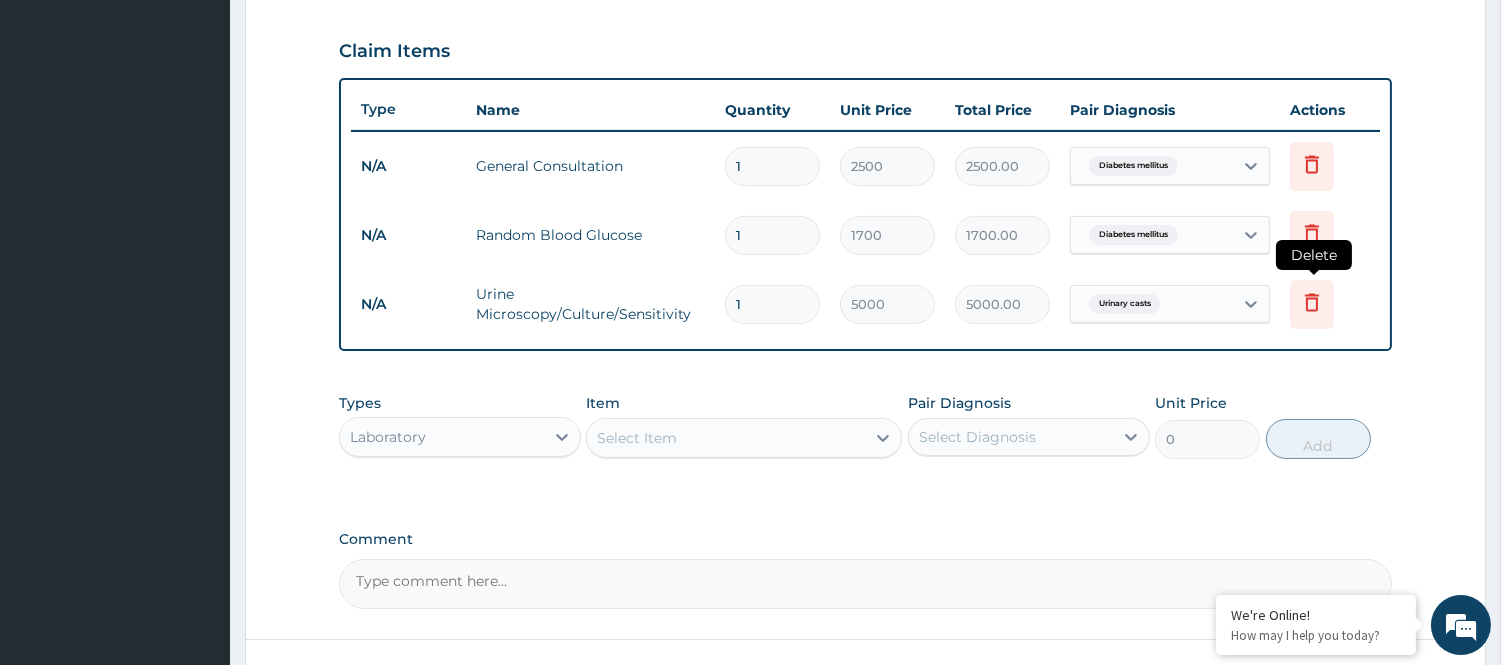 click 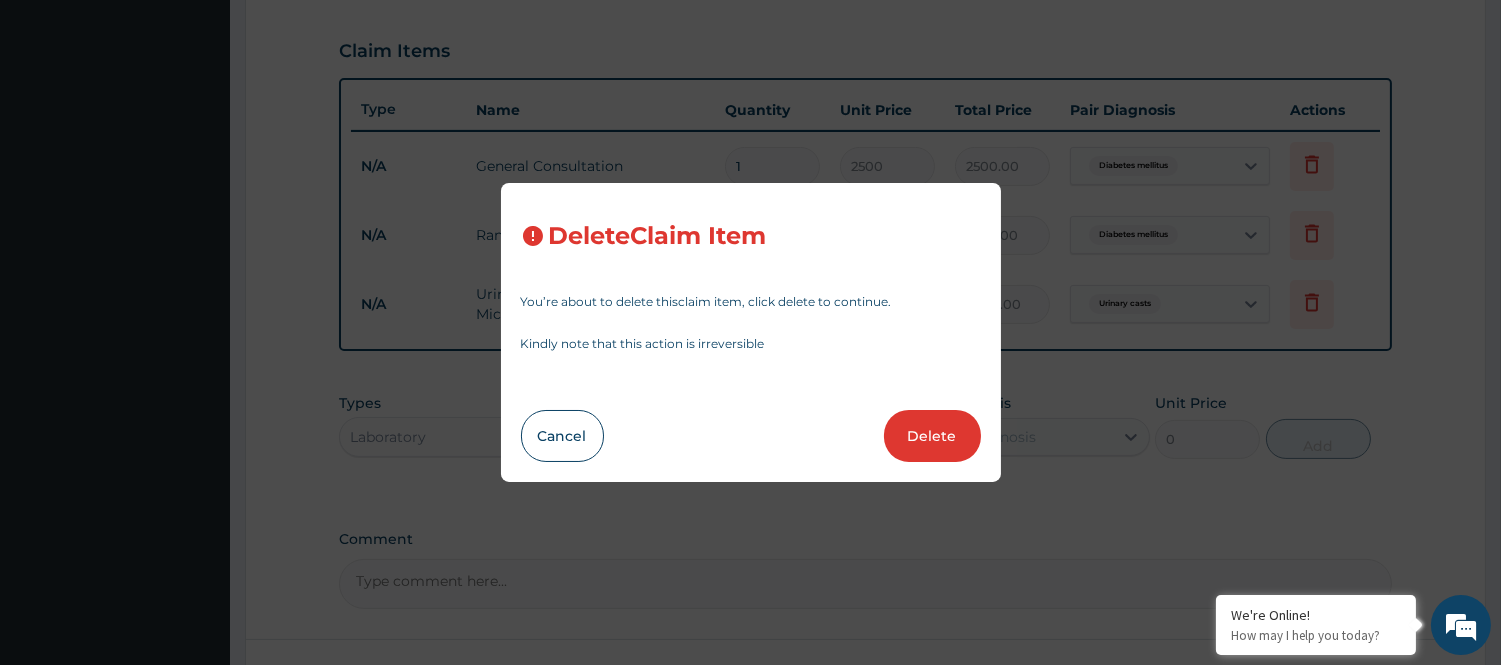 drag, startPoint x: 924, startPoint y: 440, endPoint x: 1314, endPoint y: 322, distance: 407.46042 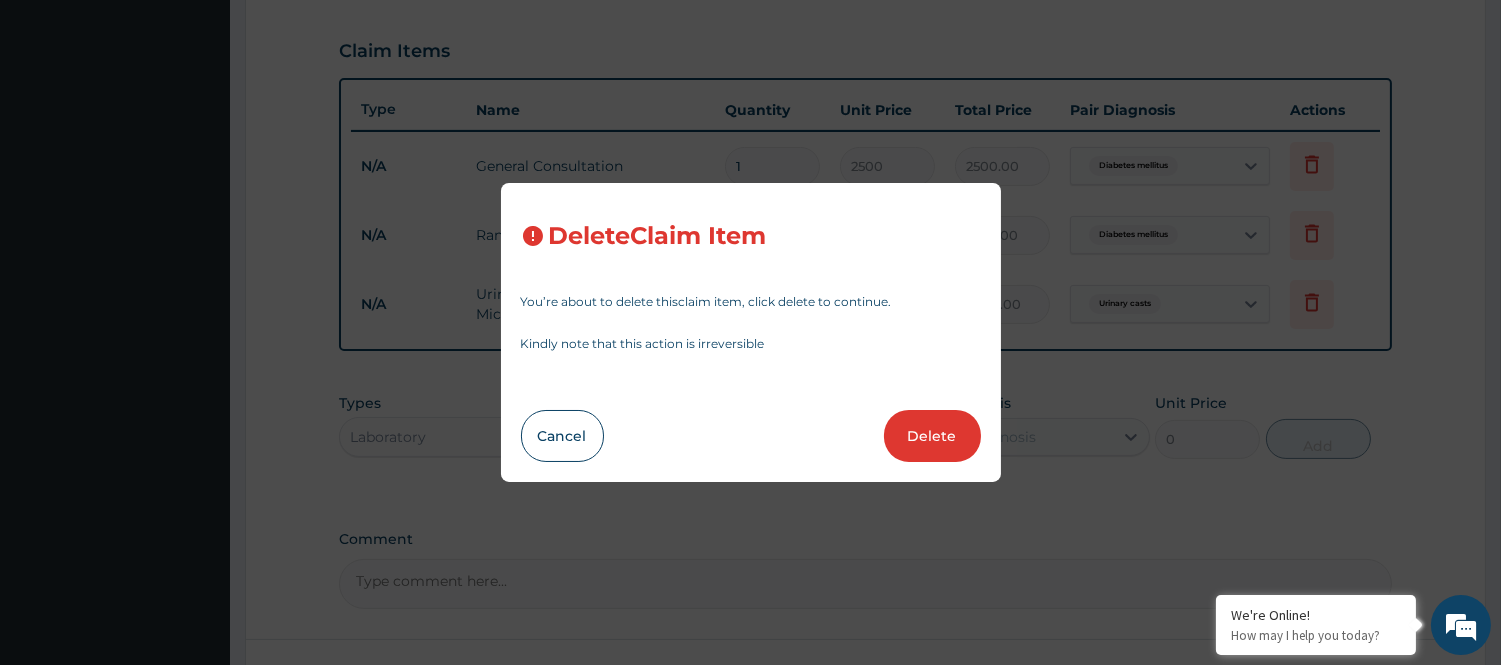 click on "Delete" at bounding box center [932, 436] 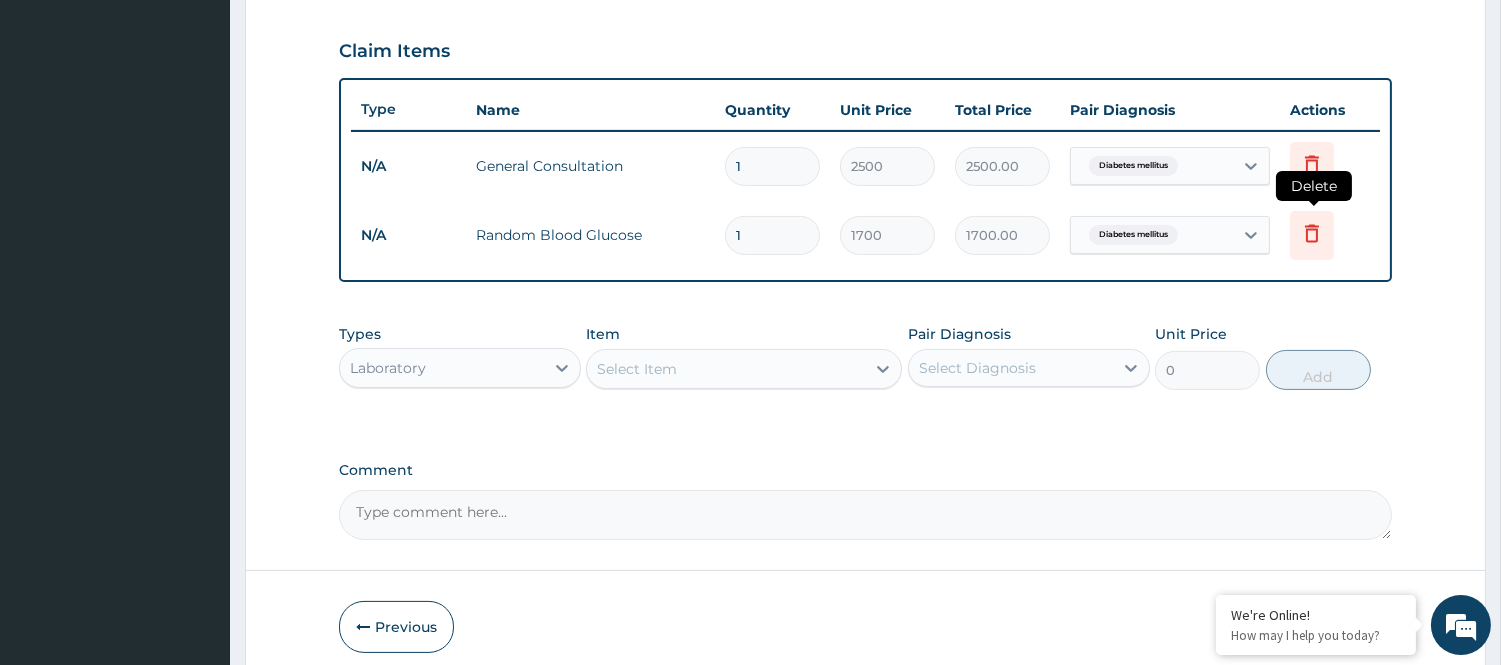click at bounding box center [1312, 235] 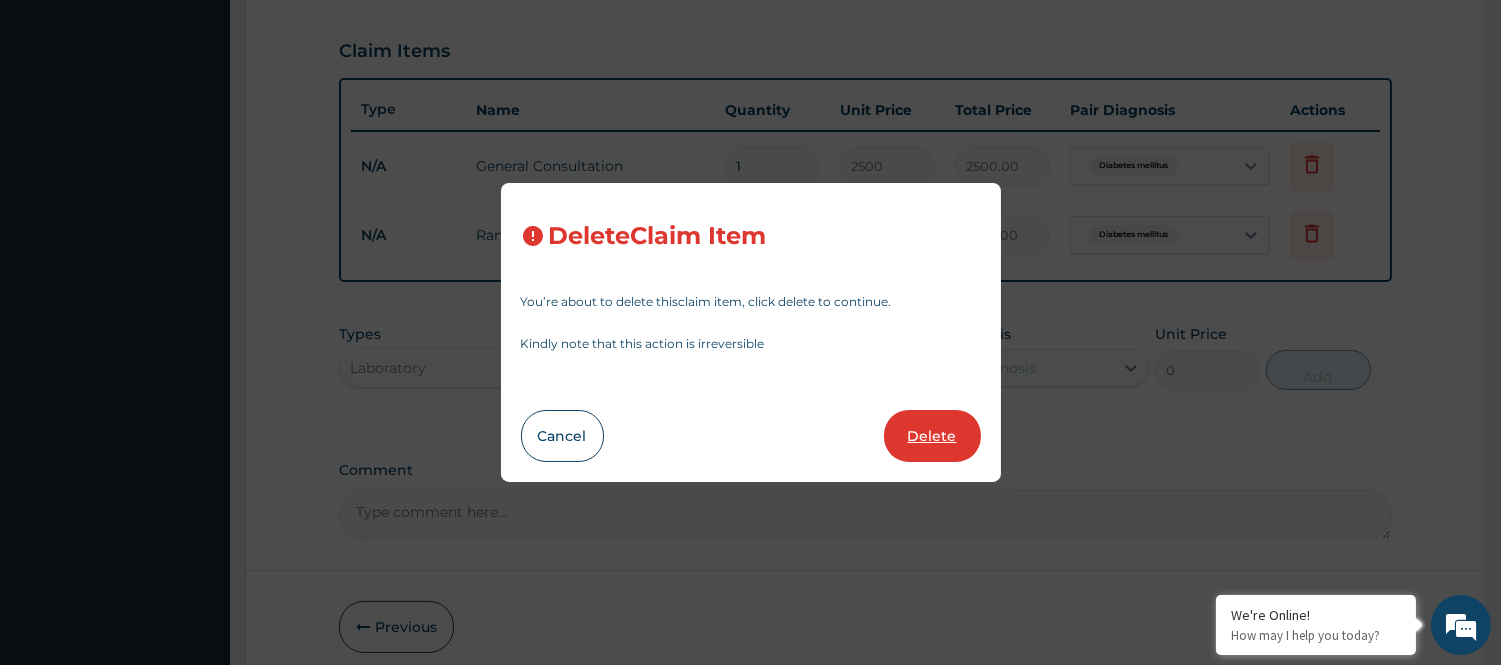 click on "Delete" at bounding box center (932, 436) 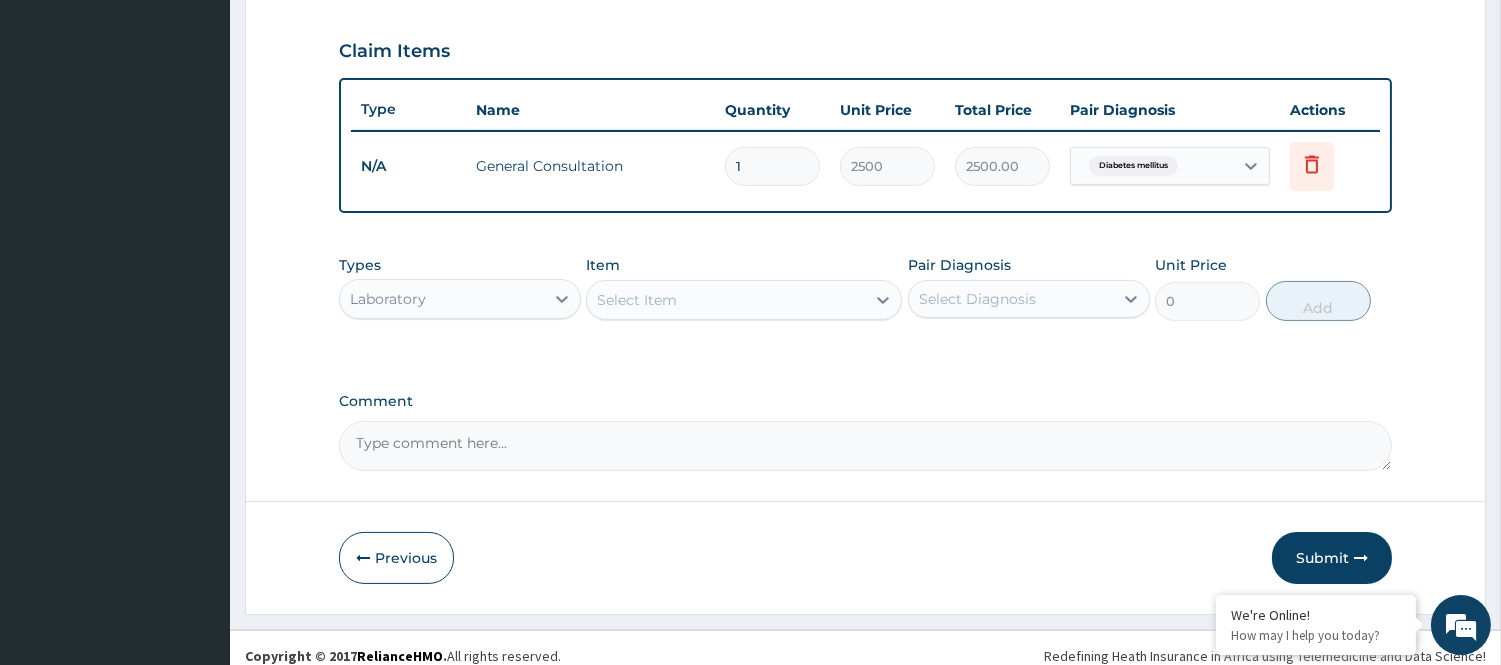 scroll, scrollTop: 680, scrollLeft: 0, axis: vertical 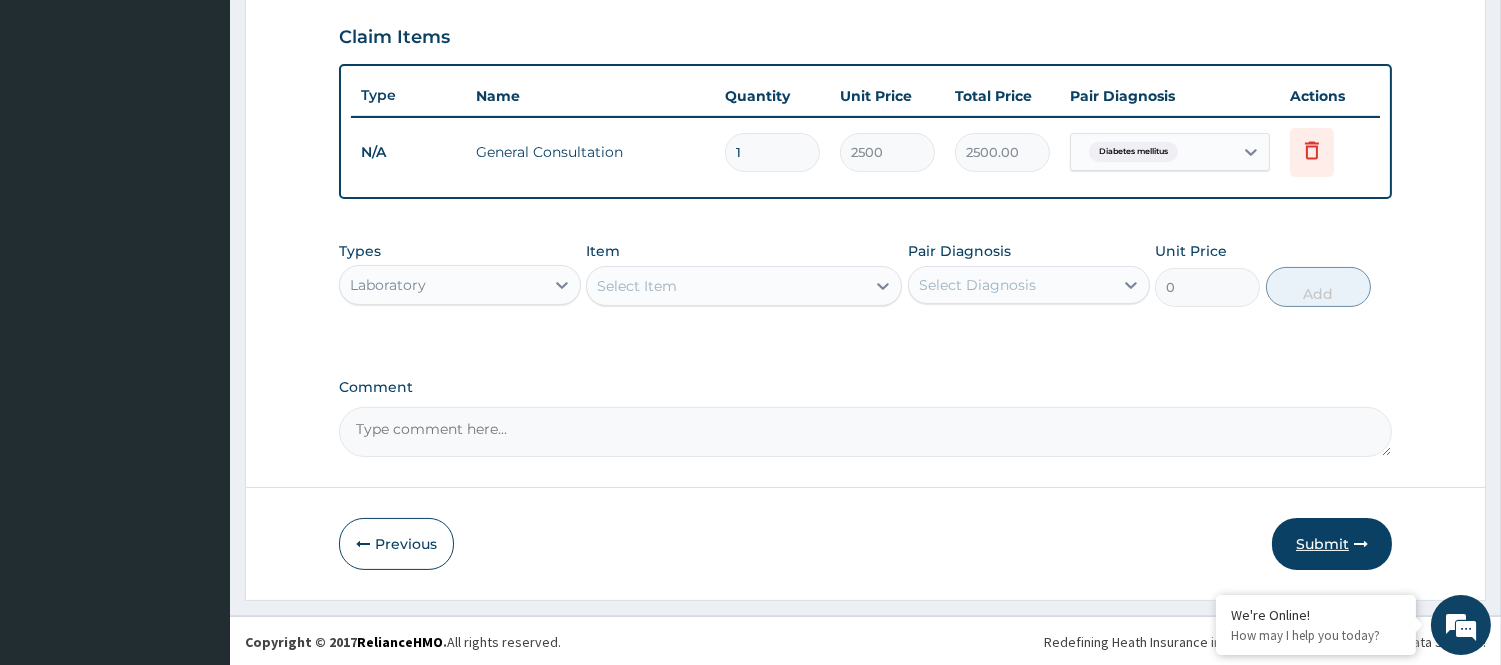 click on "Submit" at bounding box center [1332, 544] 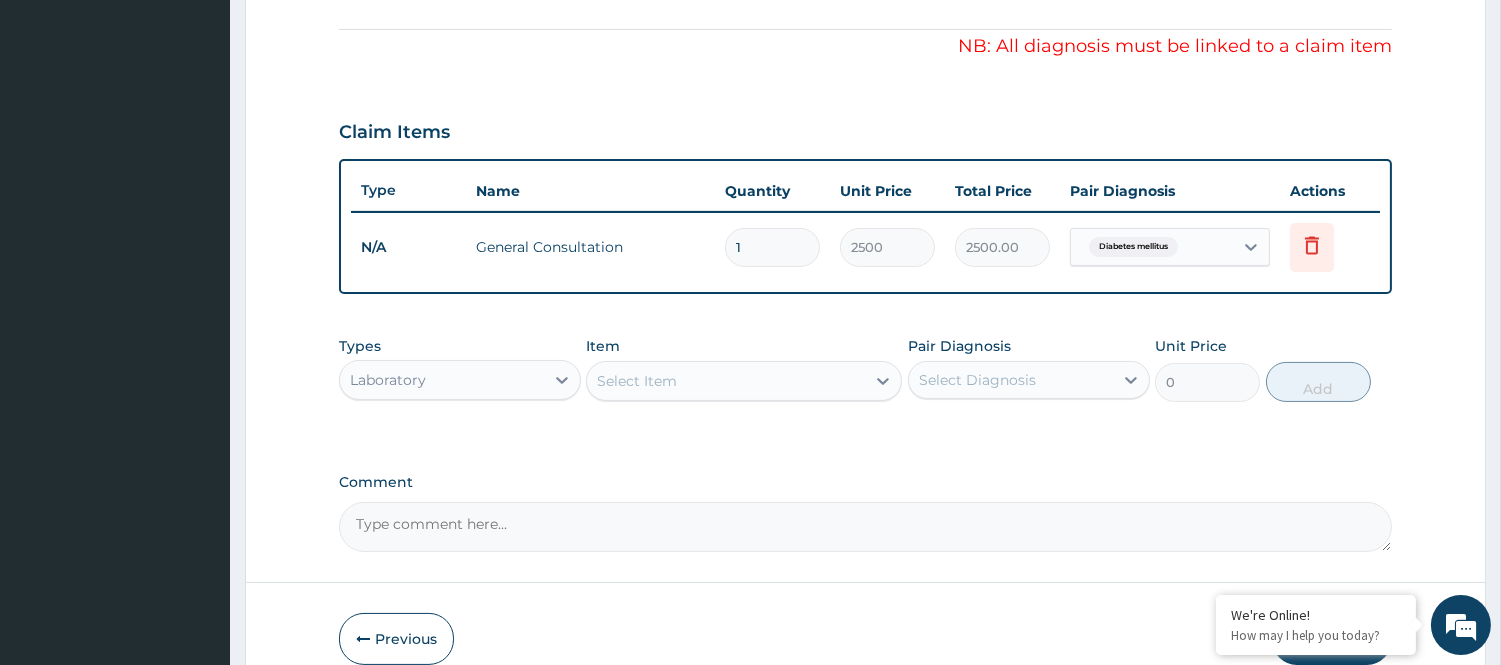 scroll, scrollTop: 680, scrollLeft: 0, axis: vertical 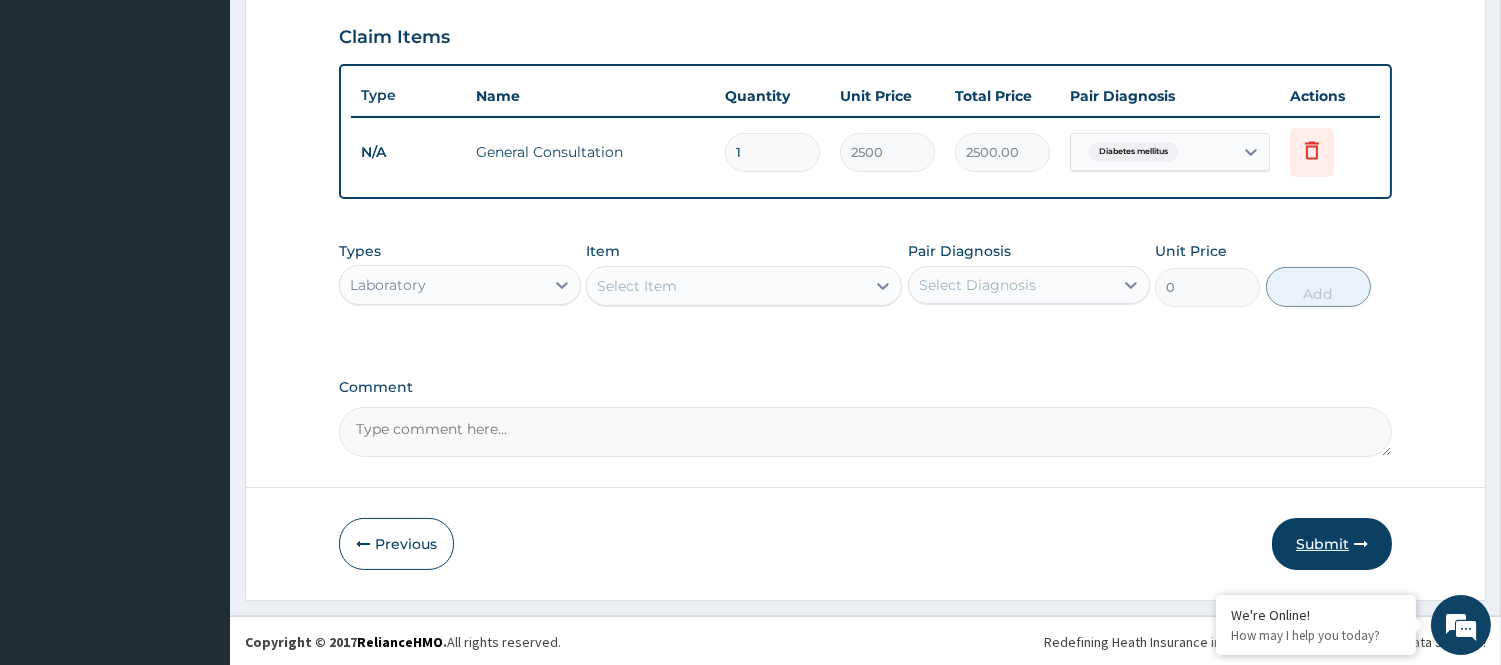 click on "Submit" at bounding box center [1332, 544] 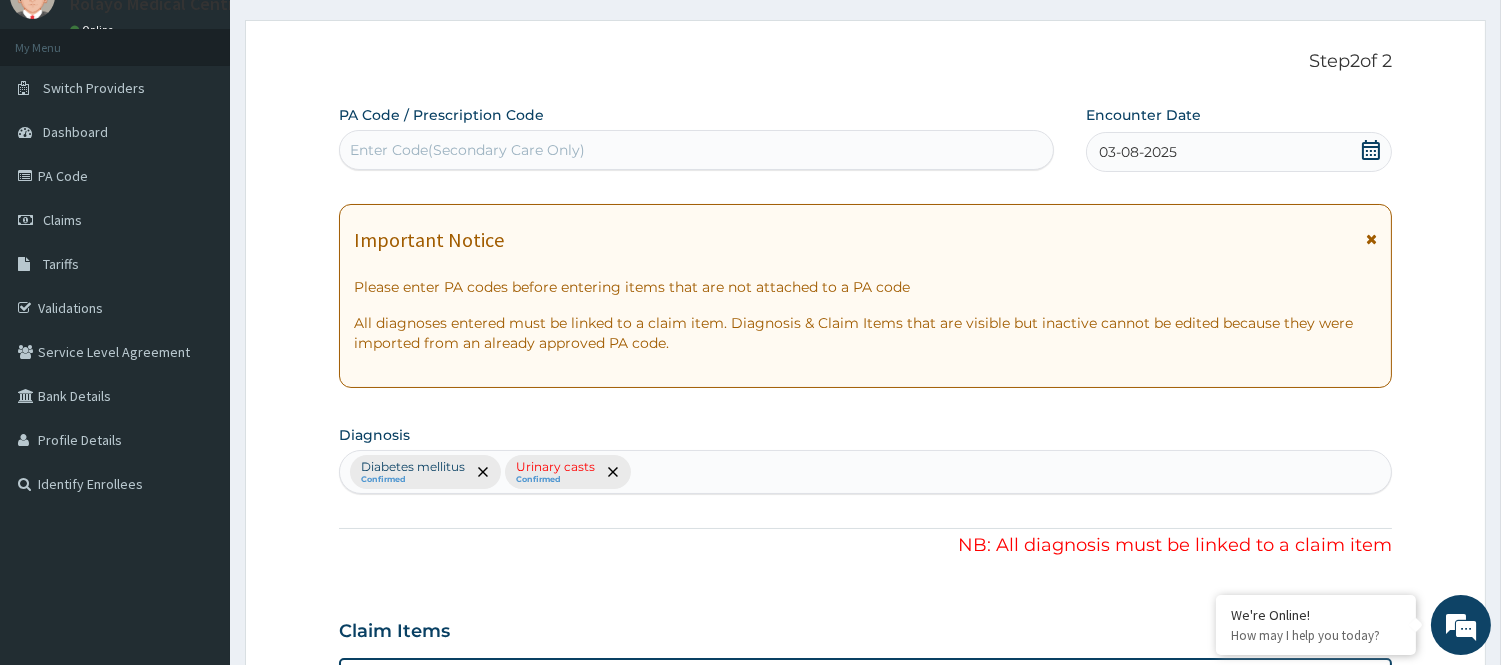 scroll, scrollTop: 124, scrollLeft: 0, axis: vertical 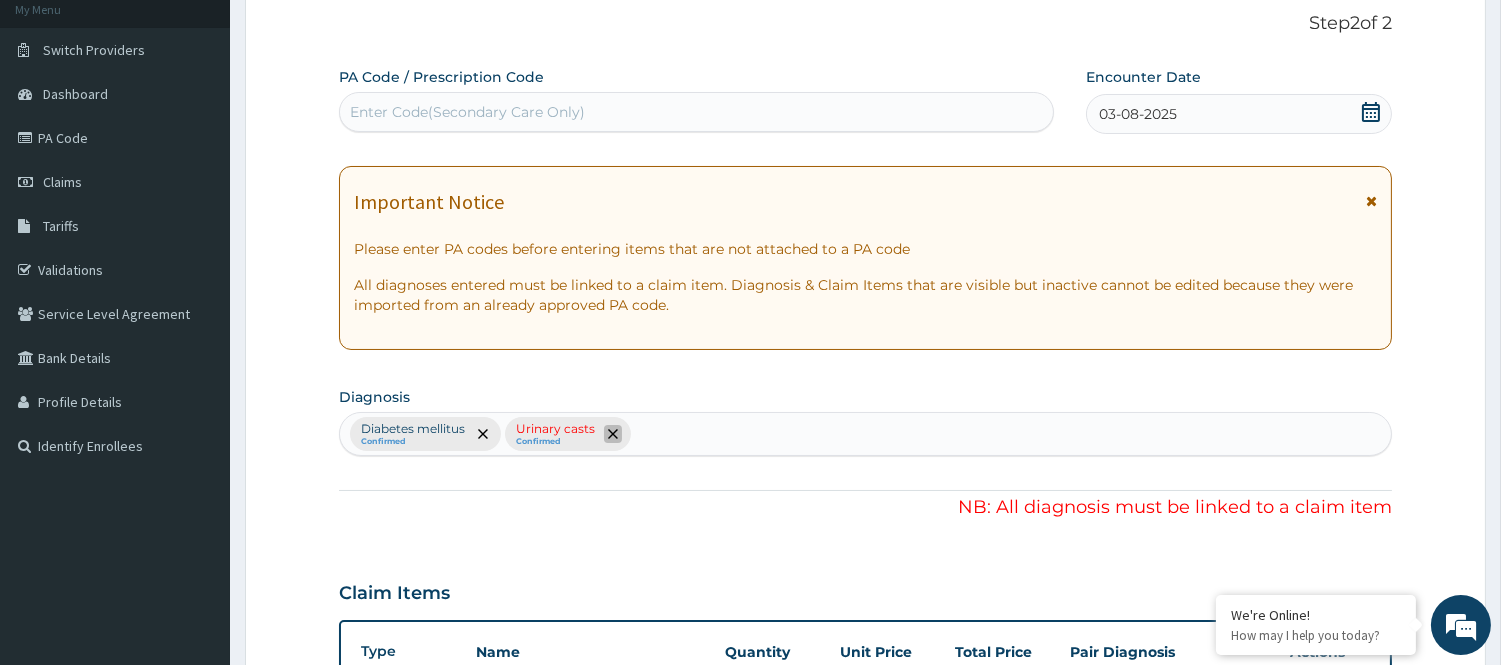 click 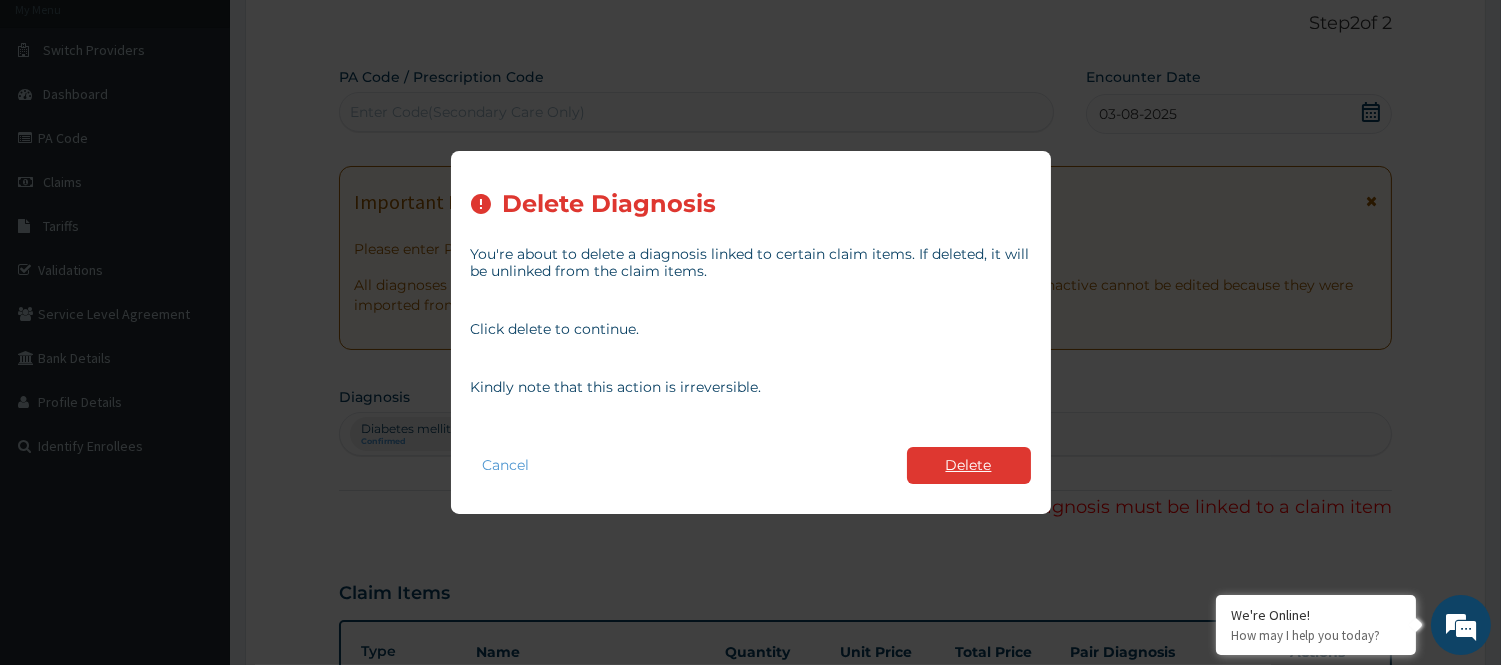 click on "Delete" at bounding box center (969, 465) 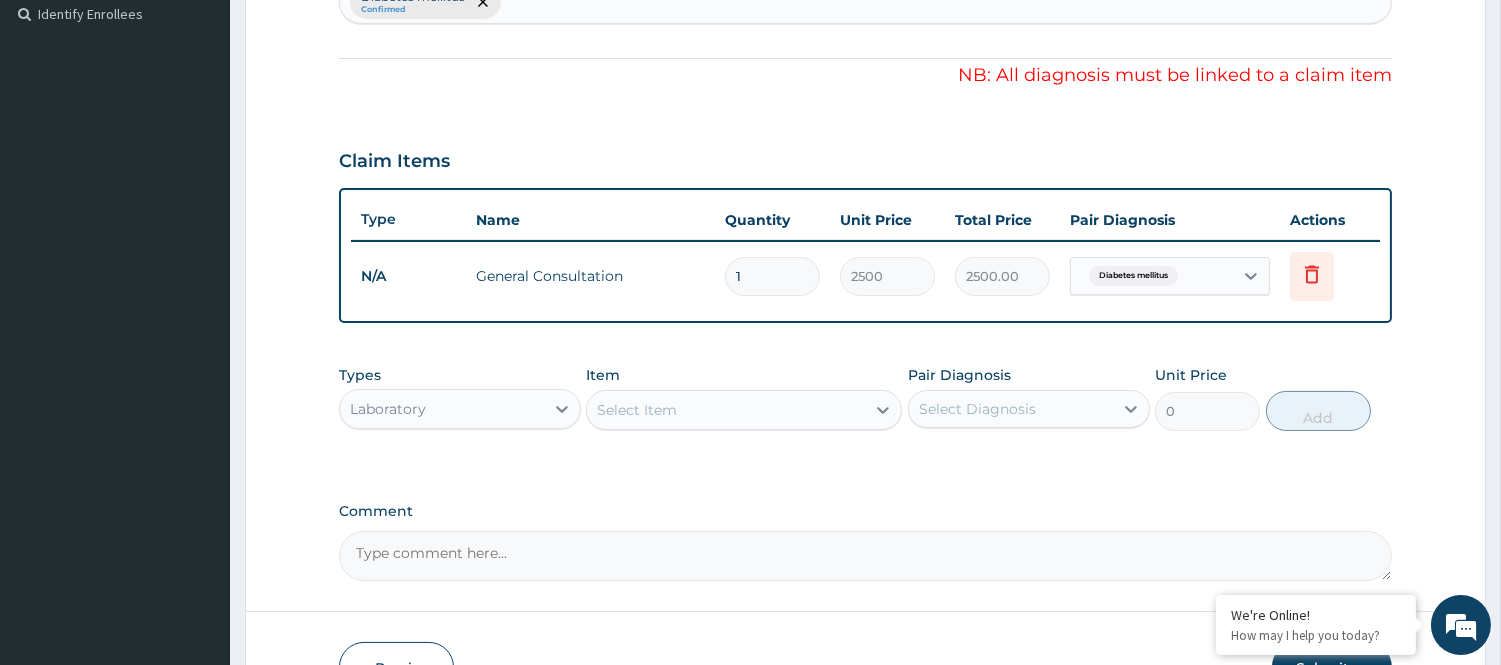 scroll, scrollTop: 568, scrollLeft: 0, axis: vertical 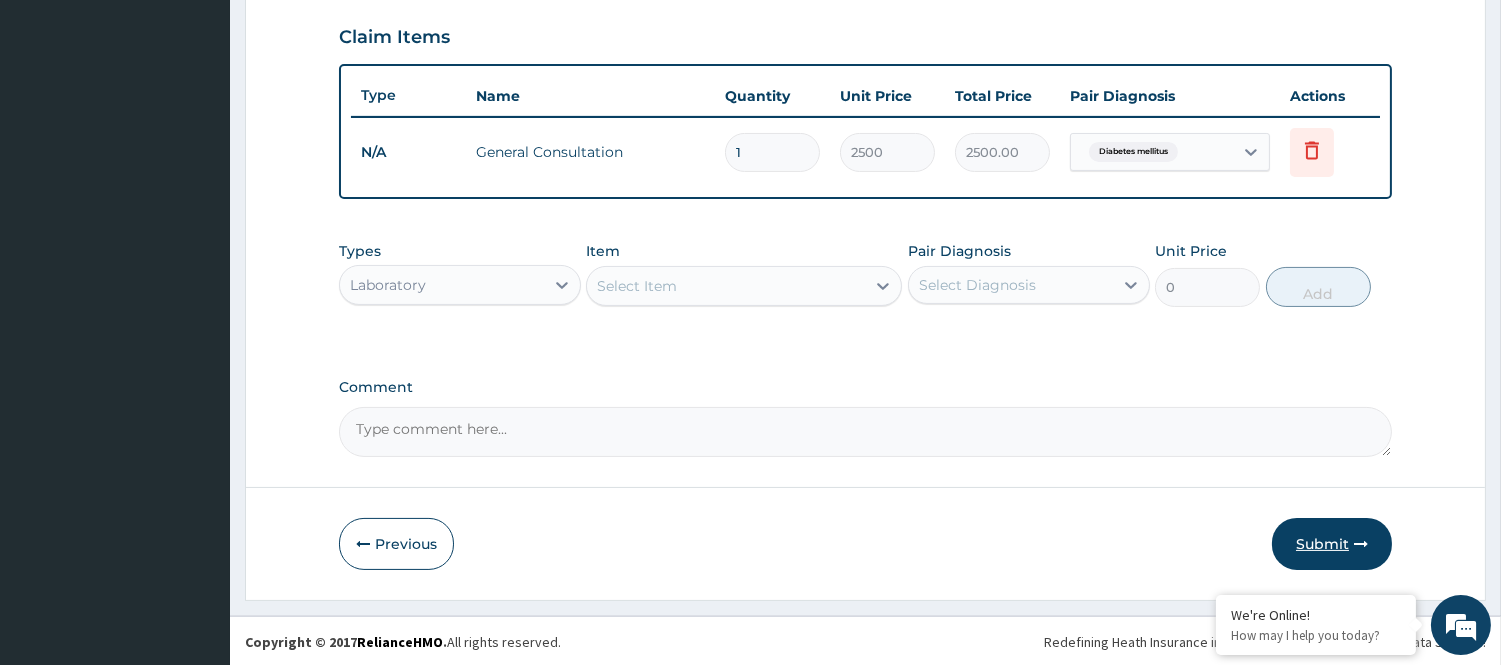 click on "Submit" at bounding box center (1332, 544) 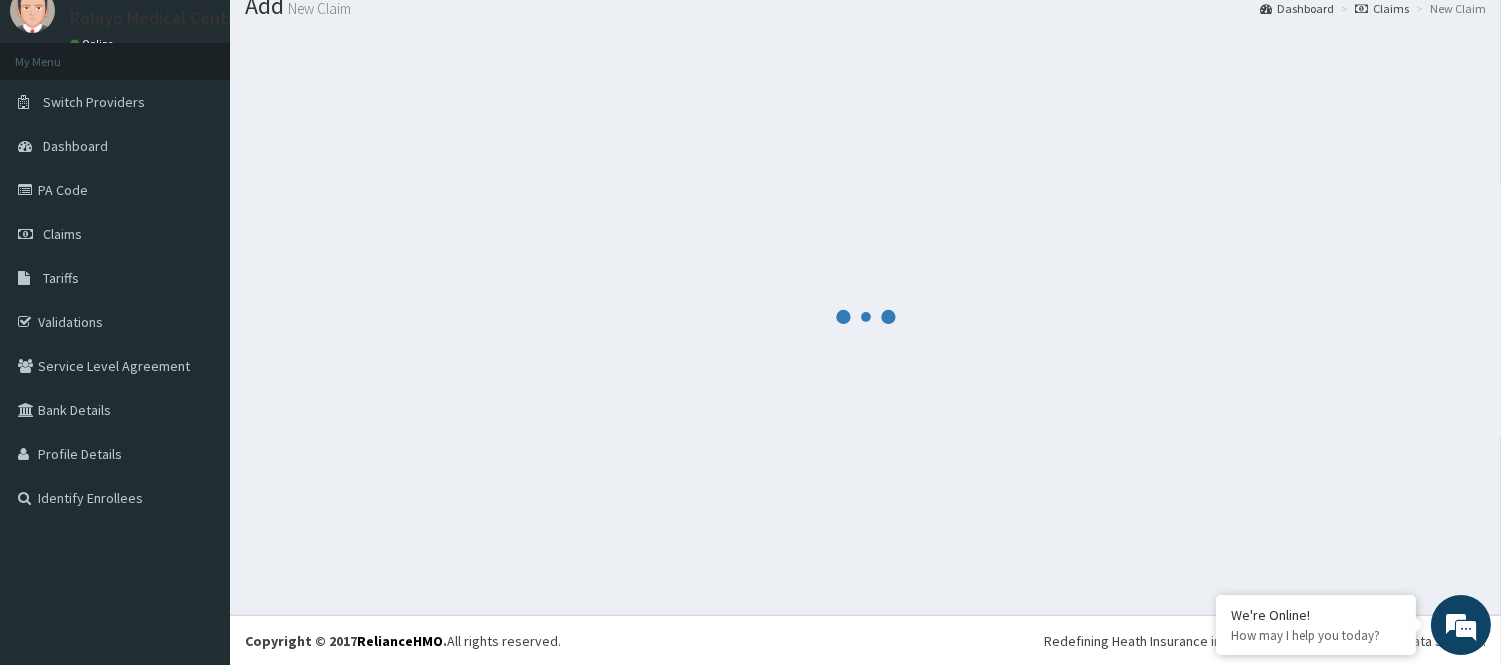 scroll, scrollTop: 680, scrollLeft: 0, axis: vertical 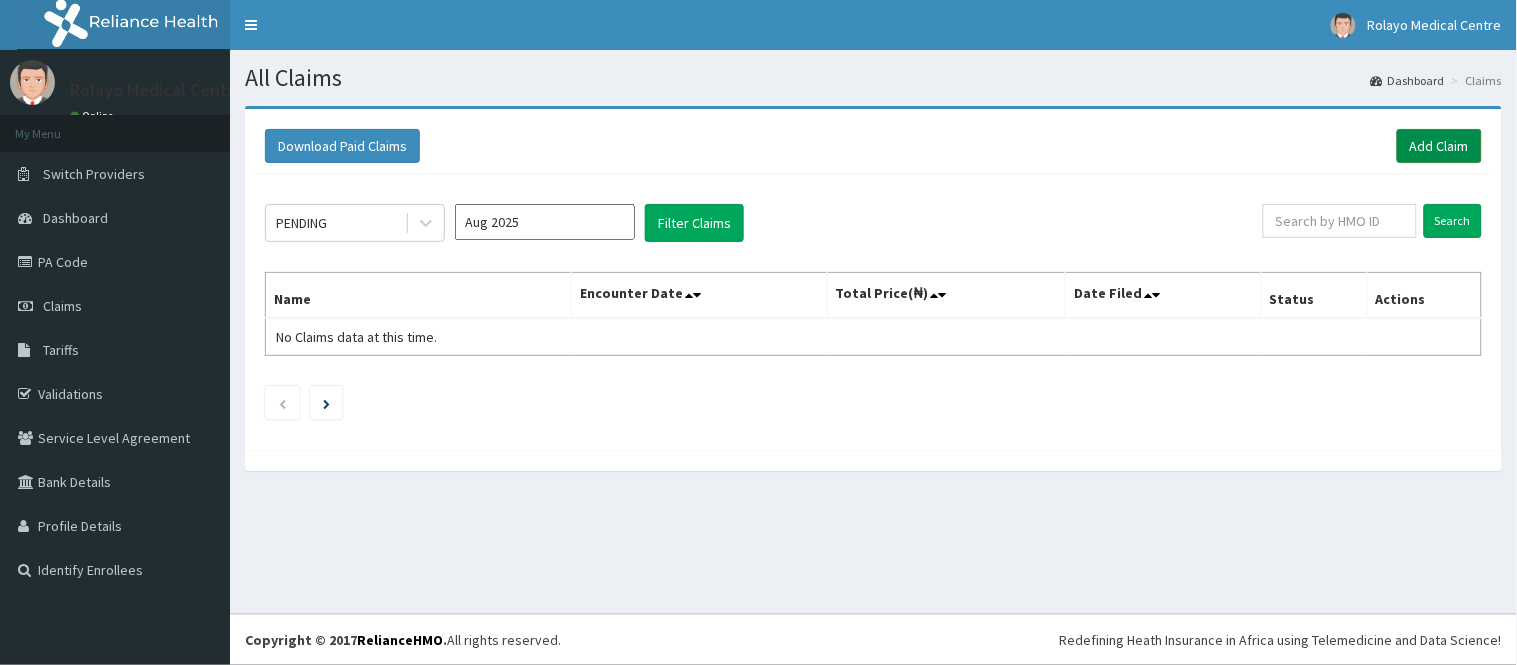 click on "Add Claim" at bounding box center (1439, 146) 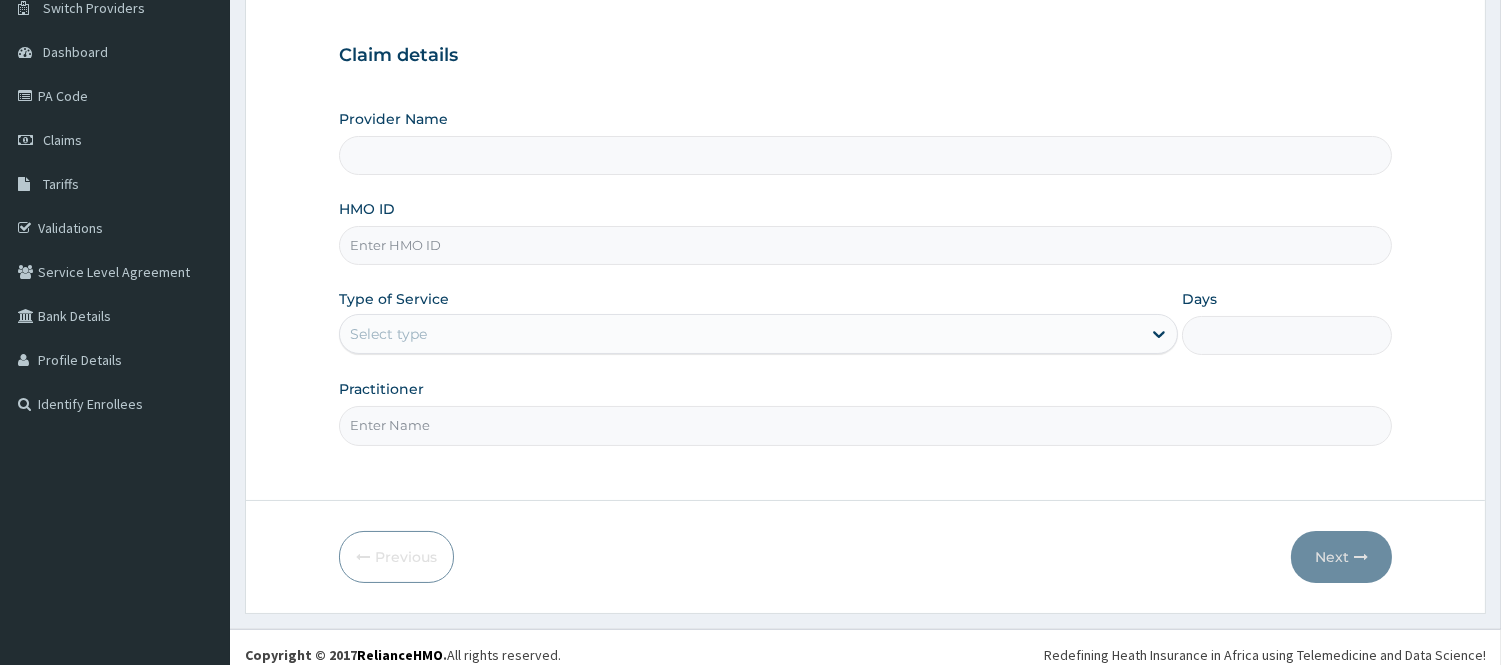 scroll, scrollTop: 181, scrollLeft: 0, axis: vertical 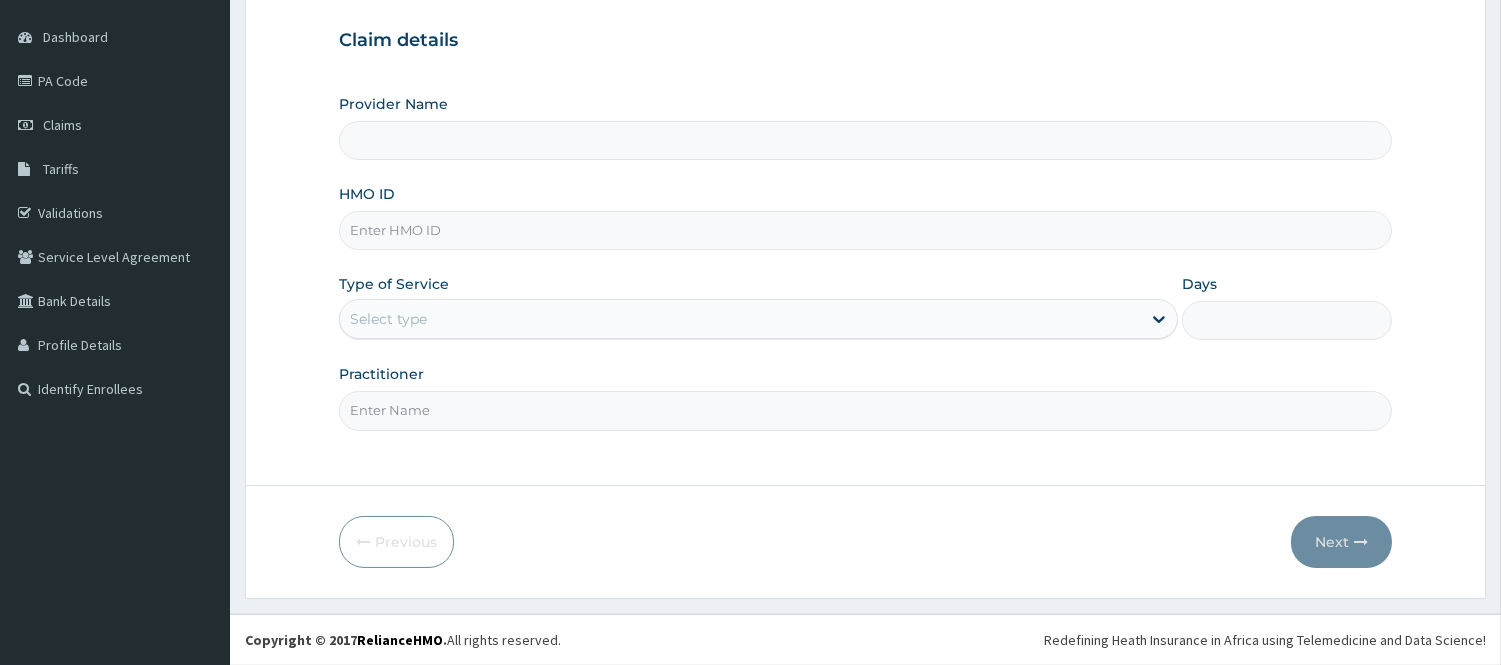 click on "HMO ID" at bounding box center [865, 217] 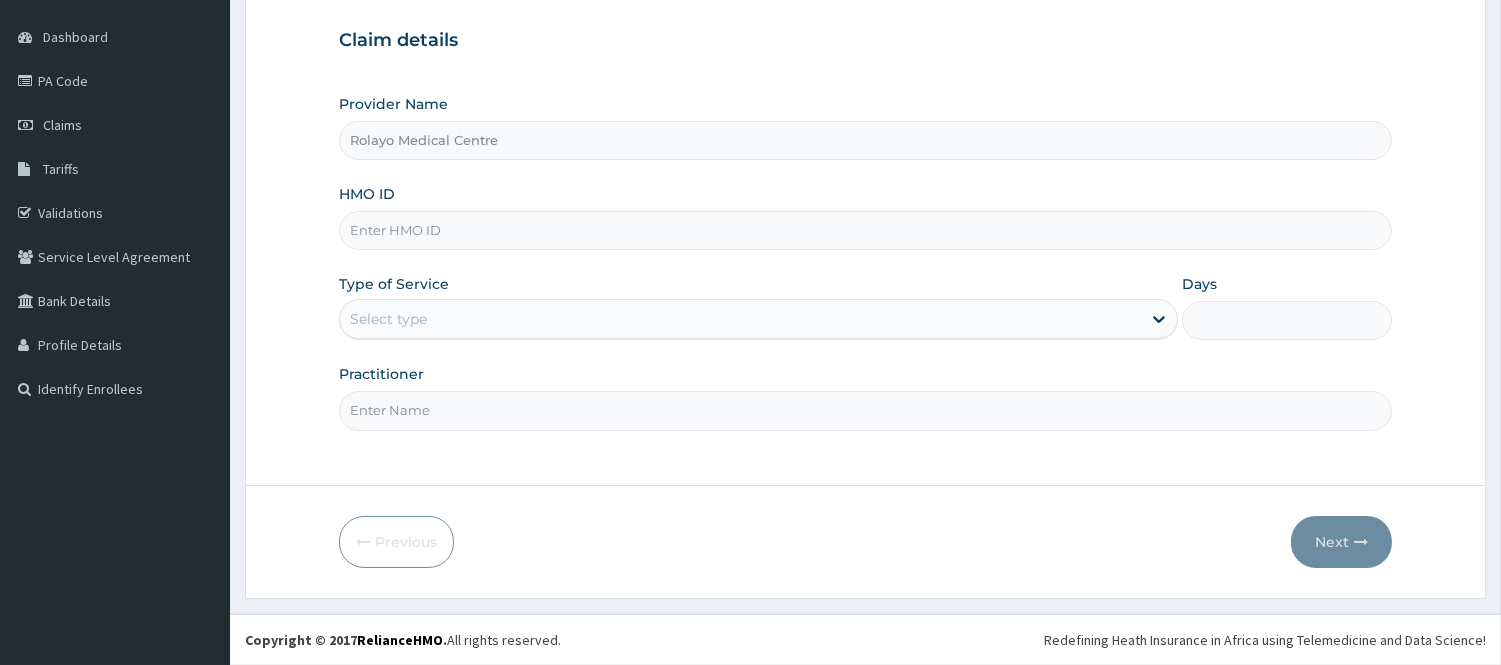 scroll, scrollTop: 0, scrollLeft: 0, axis: both 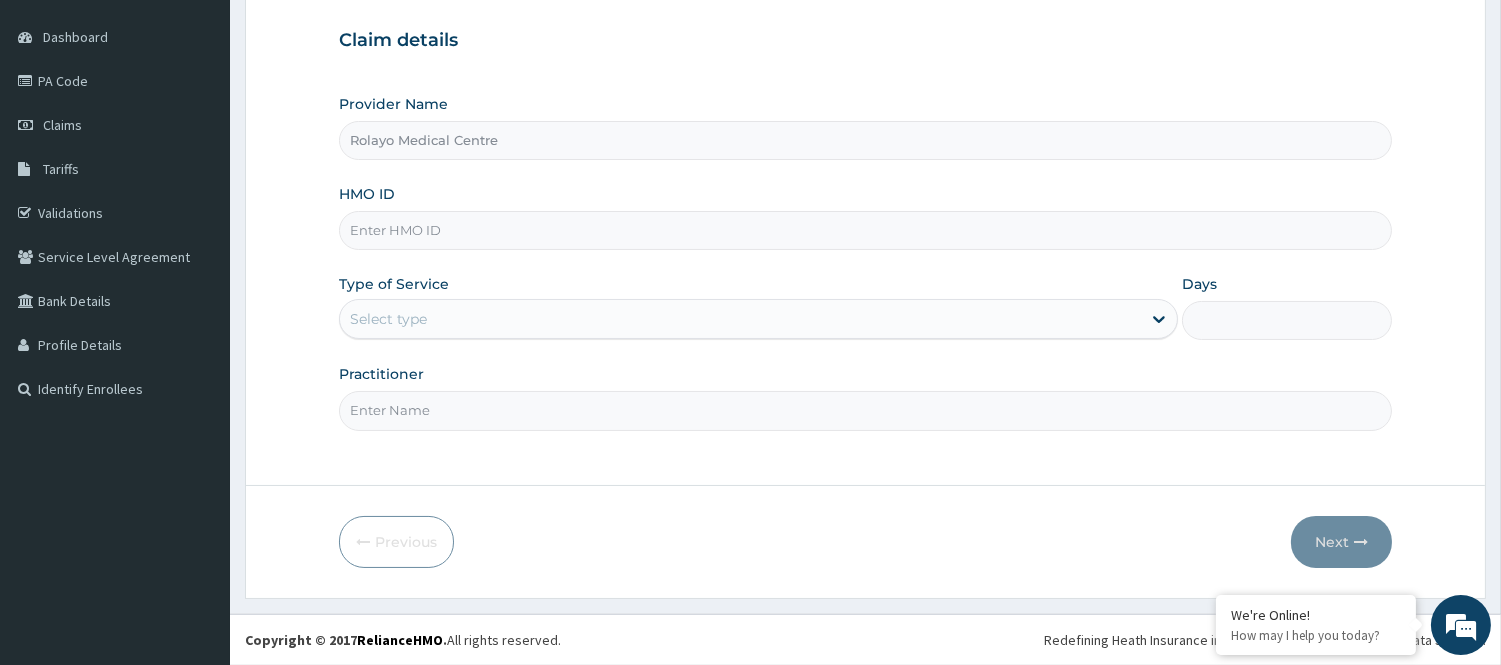 click on "HMO ID" at bounding box center (865, 230) 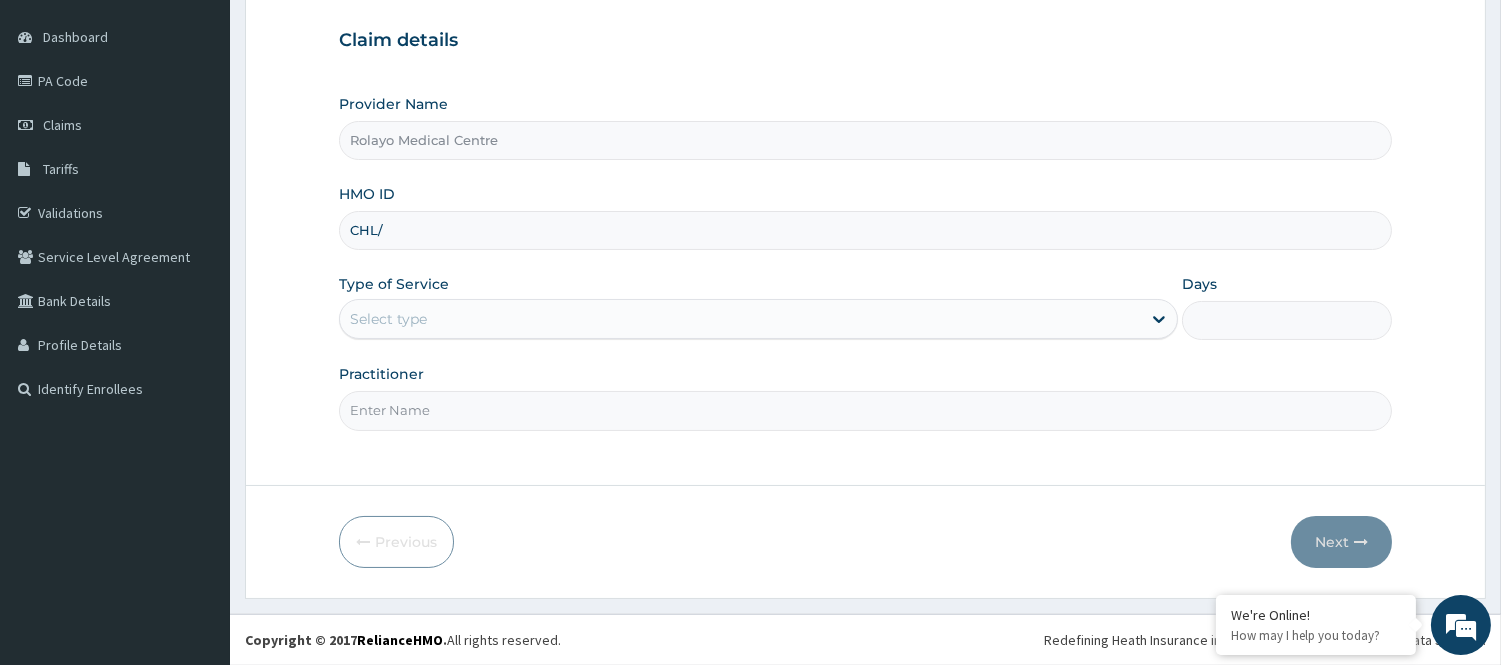 scroll, scrollTop: 0, scrollLeft: 0, axis: both 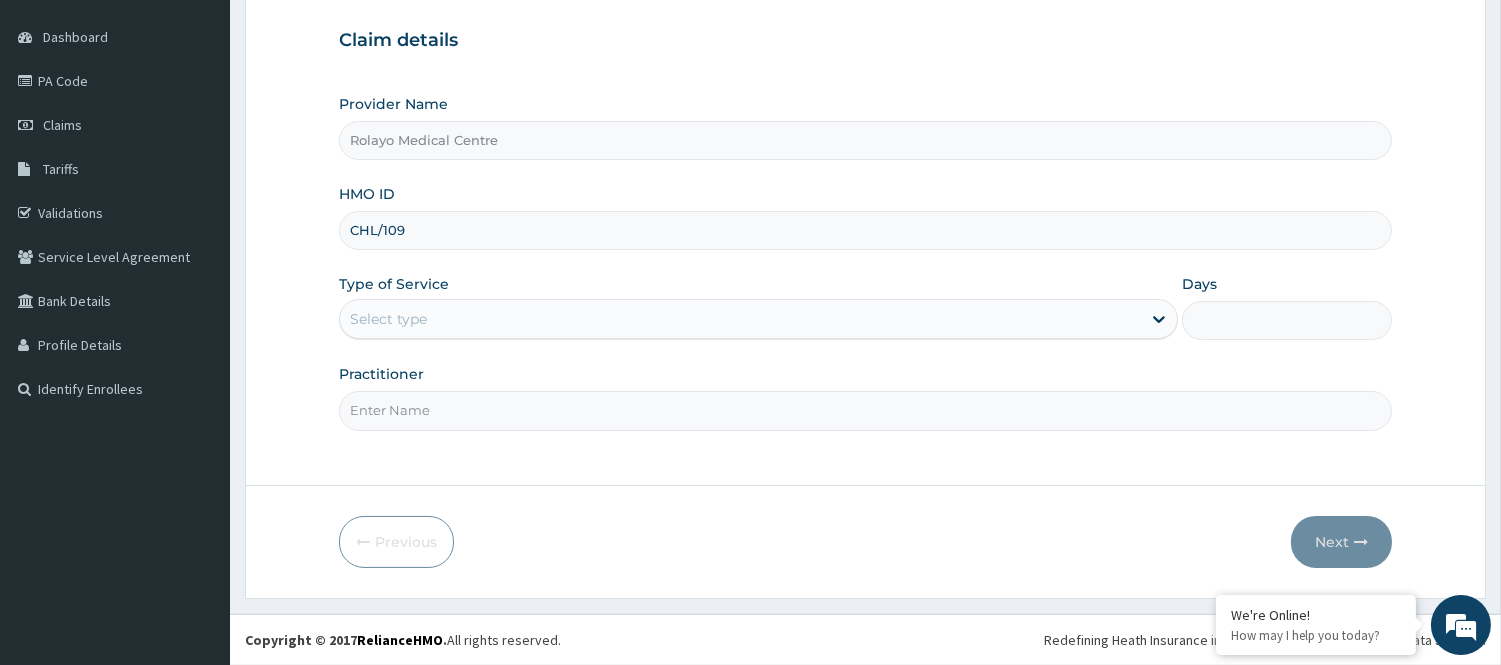 type on "[HMO_ID]" 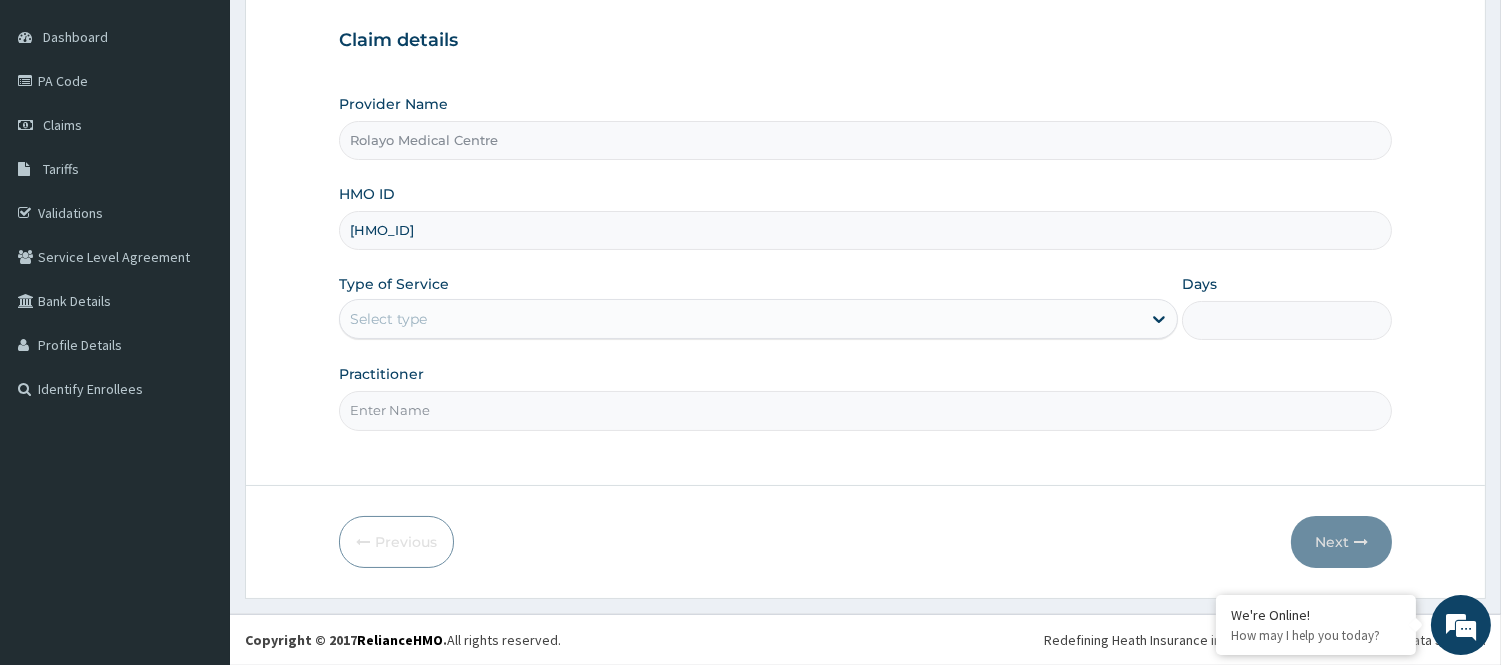 click on "Provider Name [PROVIDER_NAME] HMO ID [HMO_ID] Type of Service Select type Days Practitioner" at bounding box center (865, 262) 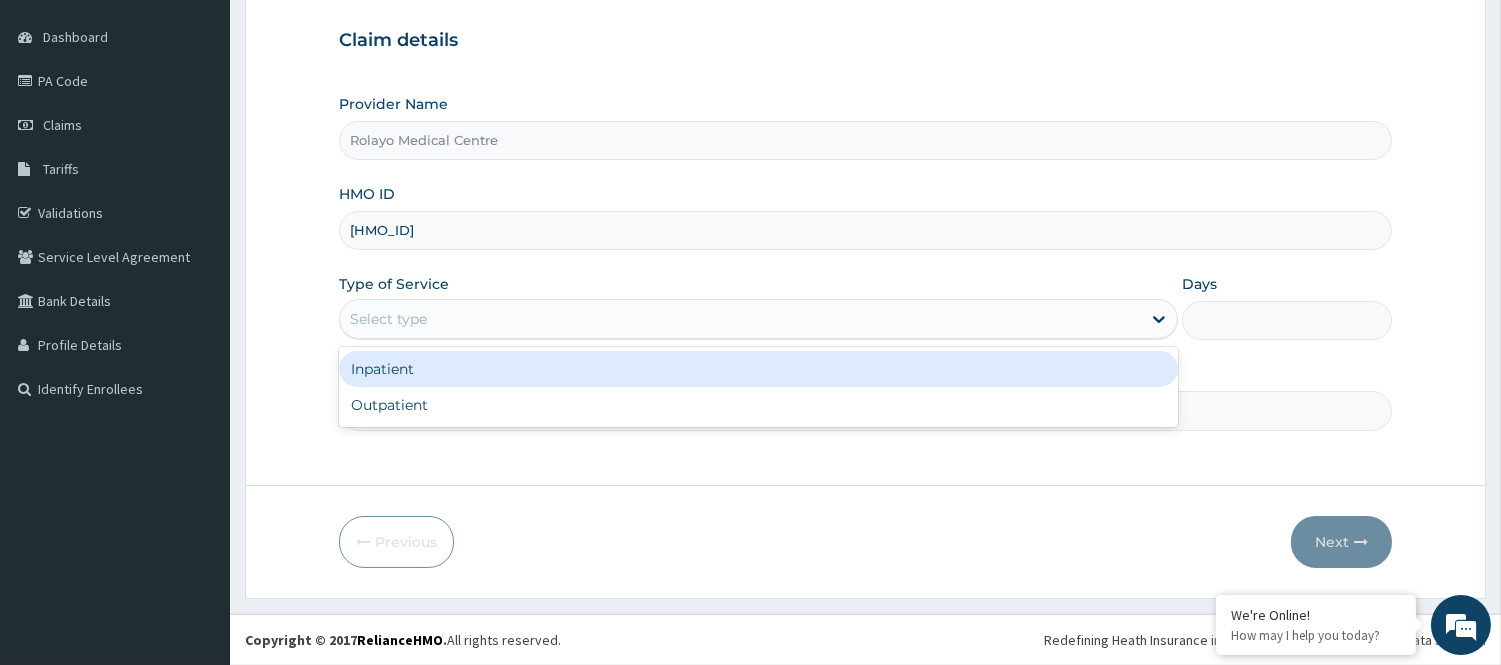 click on "Select type" at bounding box center [740, 319] 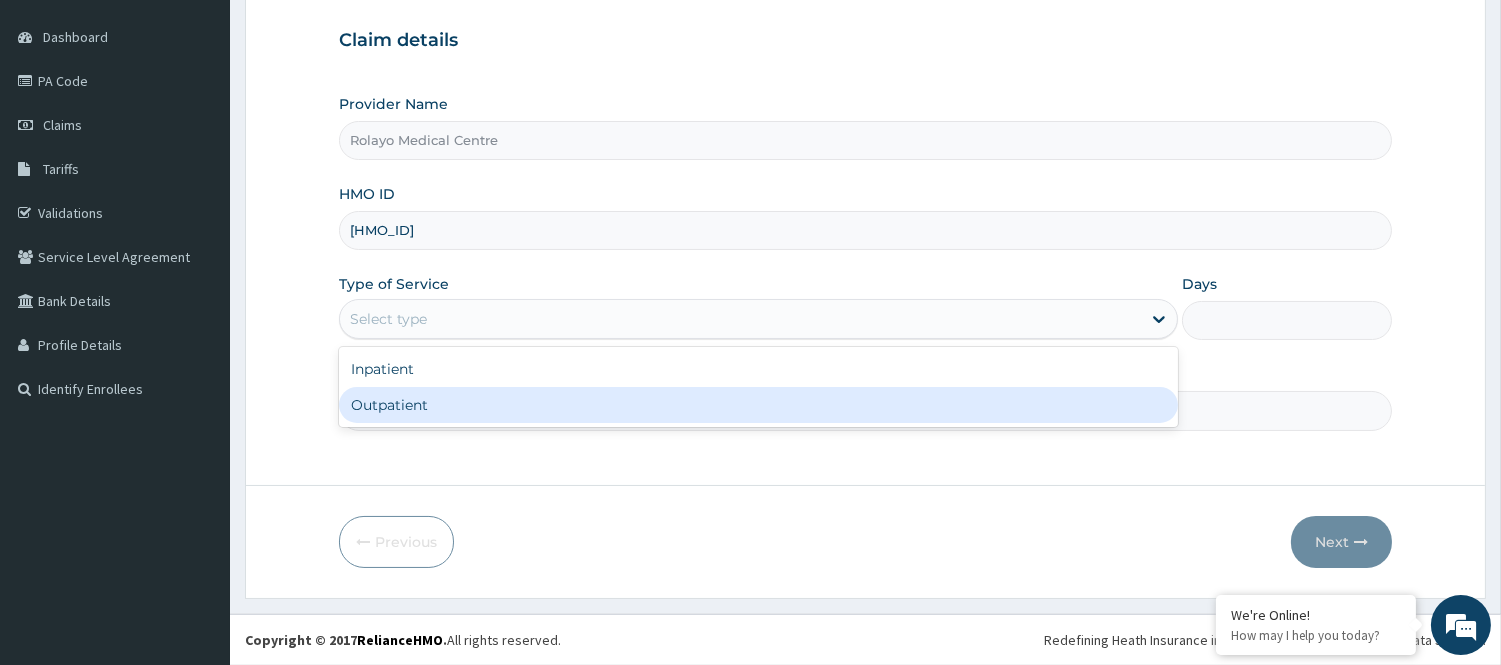 click on "Outpatient" at bounding box center (758, 405) 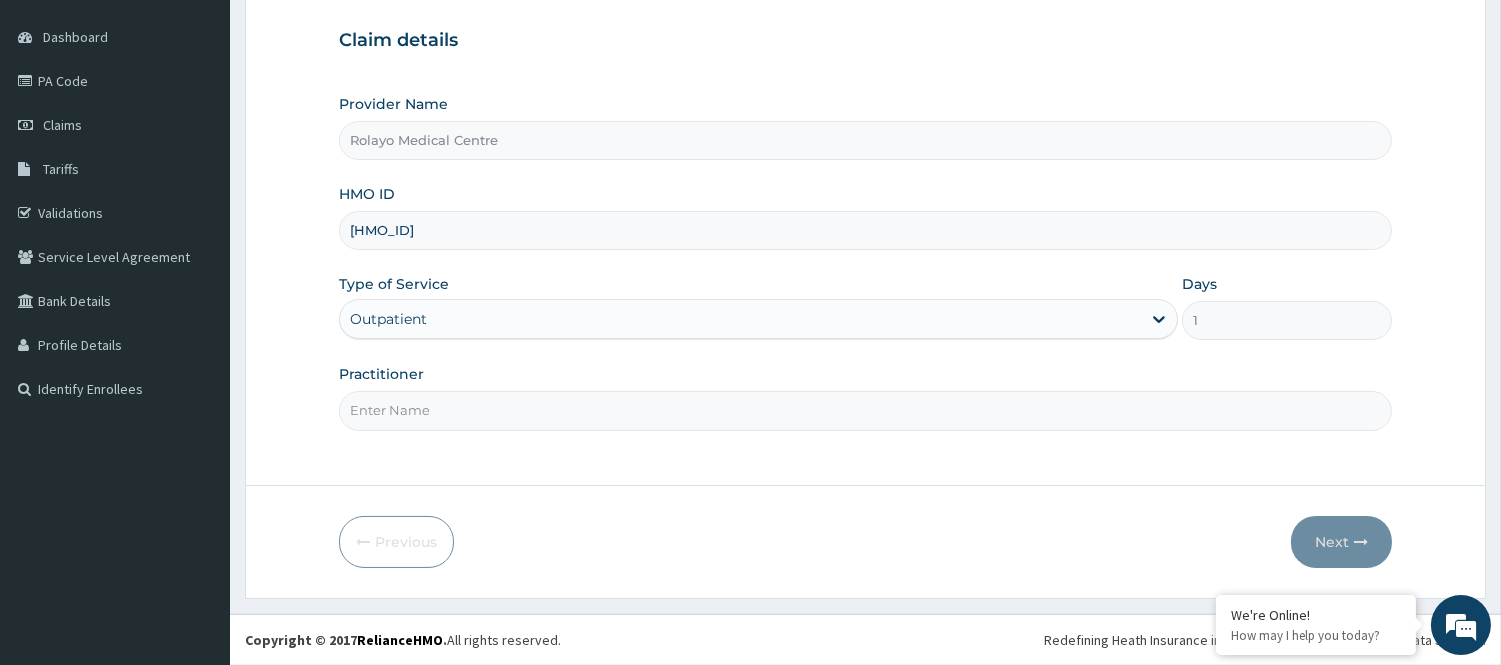 click on "Practitioner" at bounding box center [865, 410] 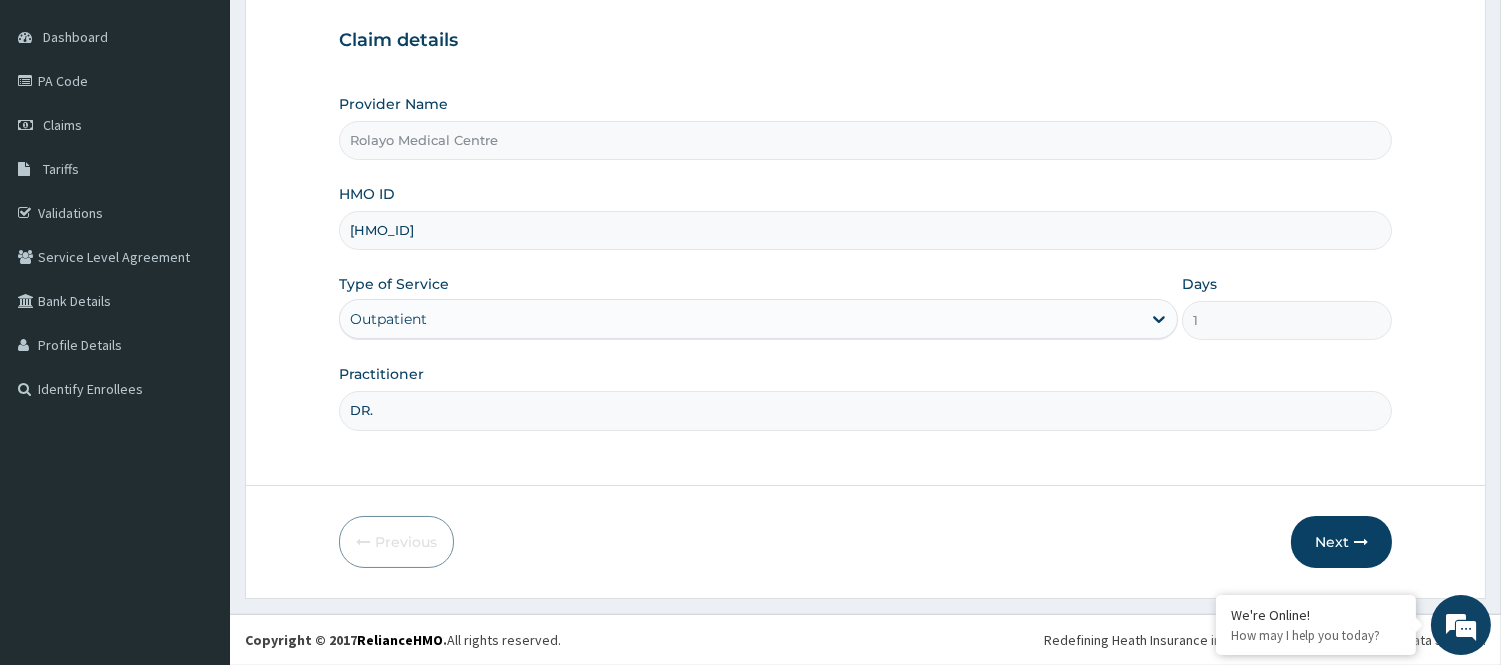 click on "DR." at bounding box center (865, 410) 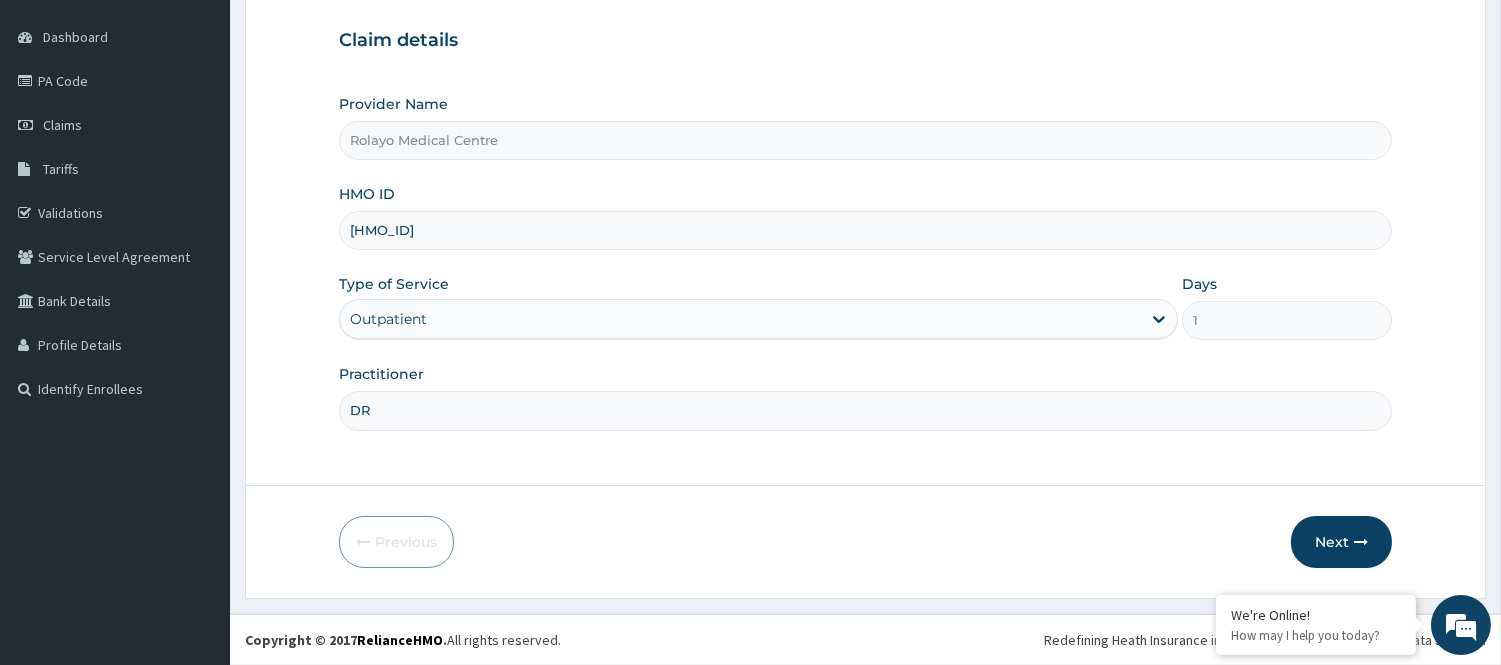 type on "D" 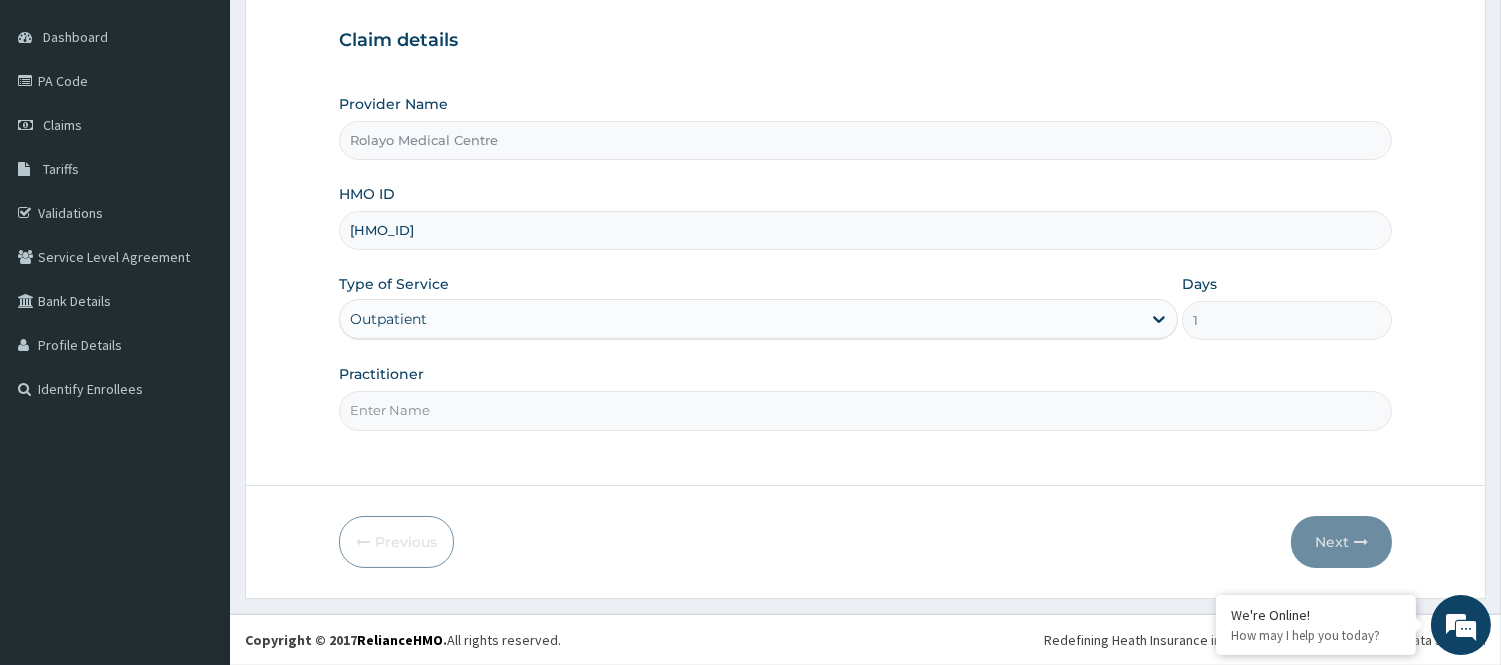 click on "Practitioner" at bounding box center (865, 410) 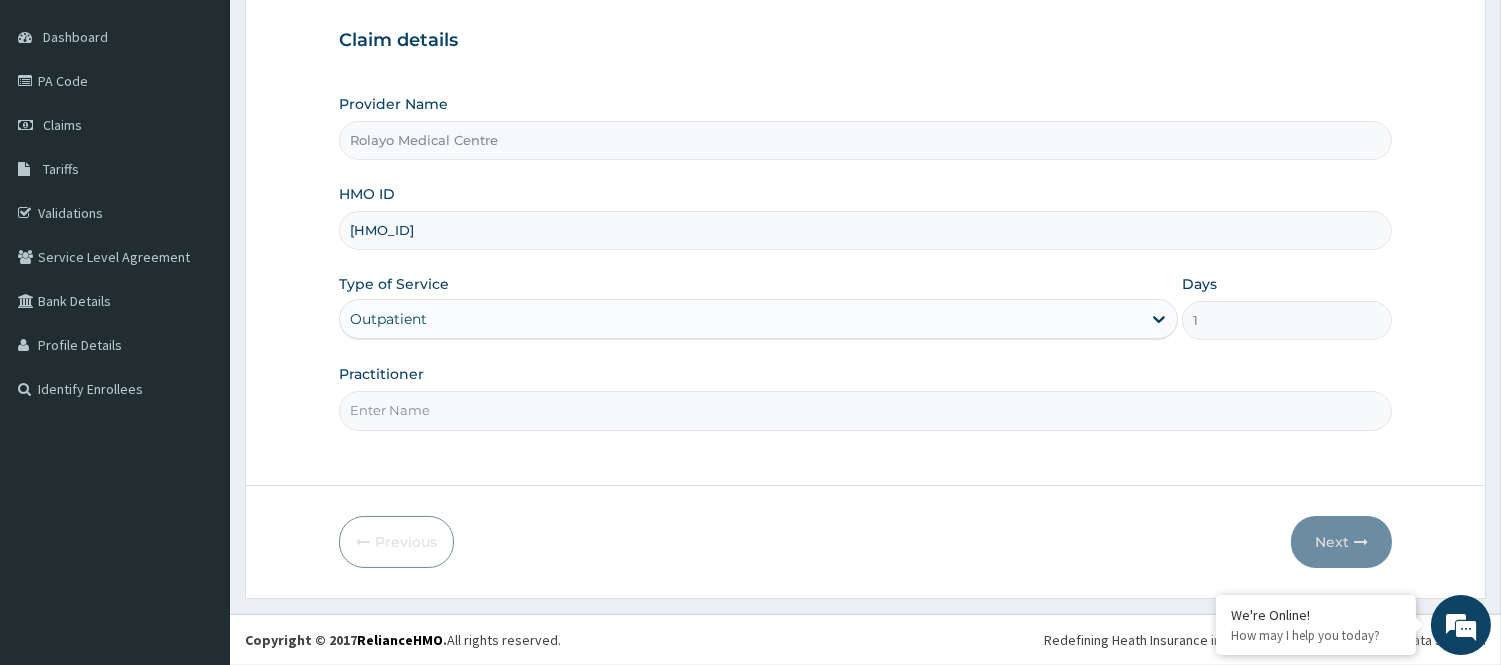 type on "DR [FULL_NAME]" 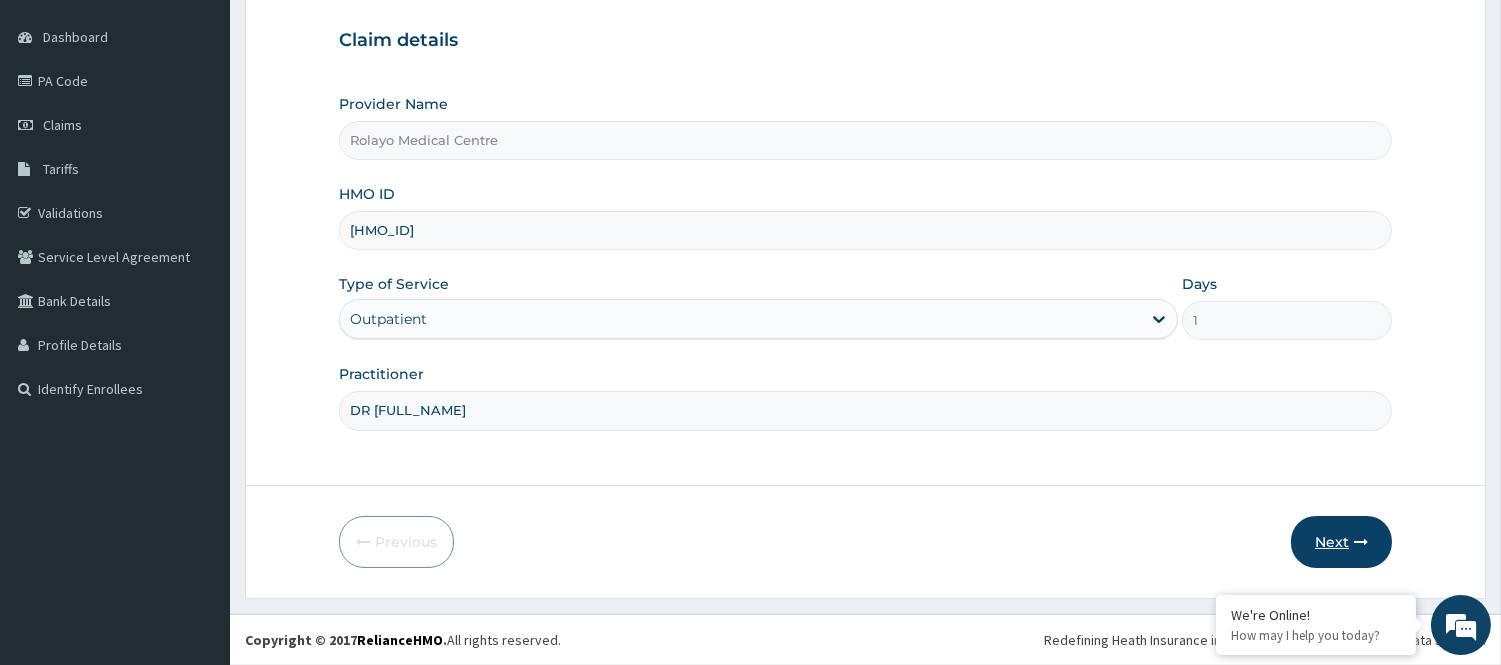click on "Next" at bounding box center (1341, 542) 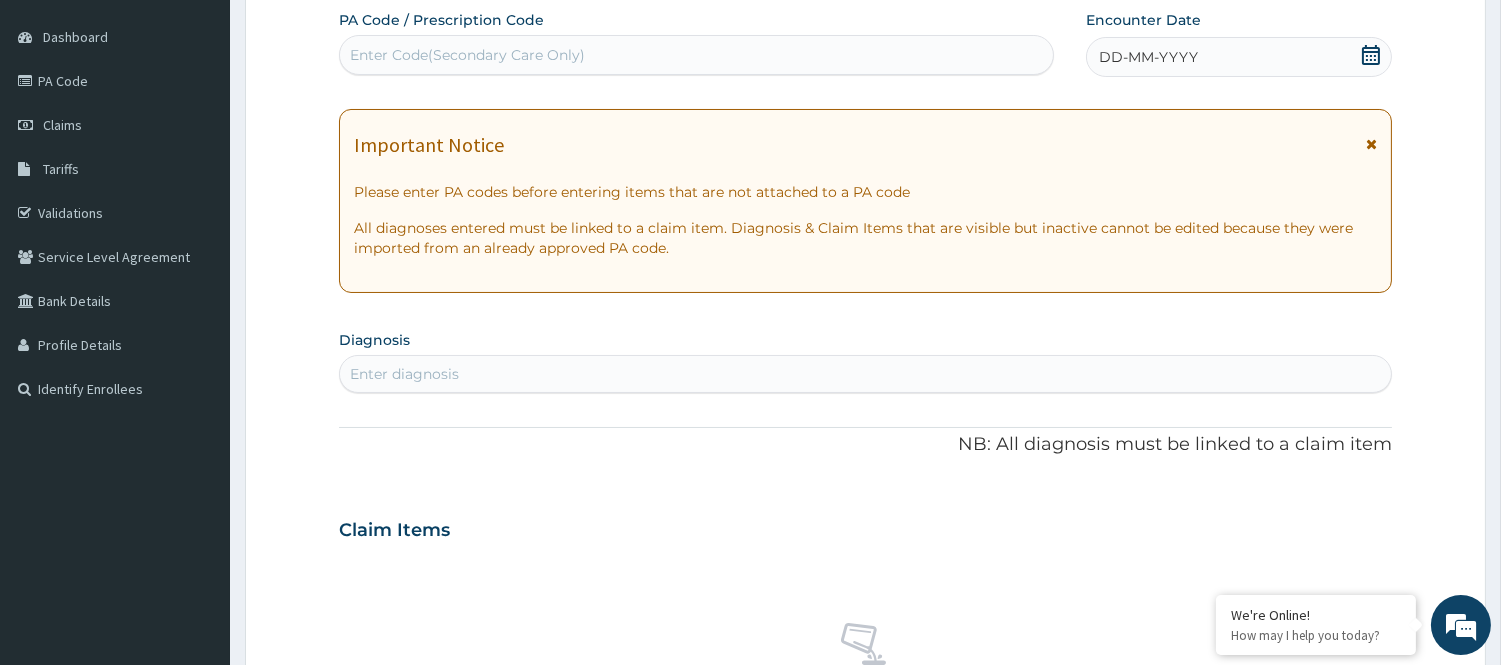 click 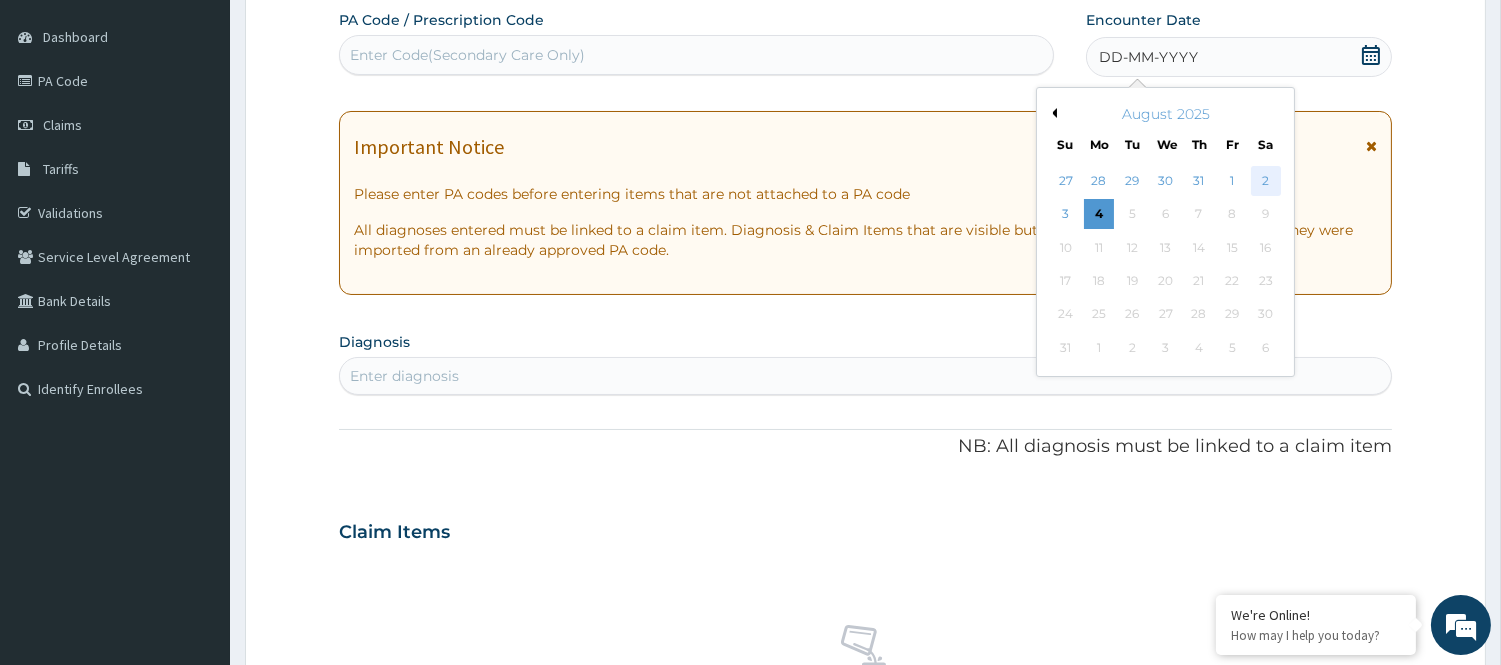 click on "2" at bounding box center (1265, 181) 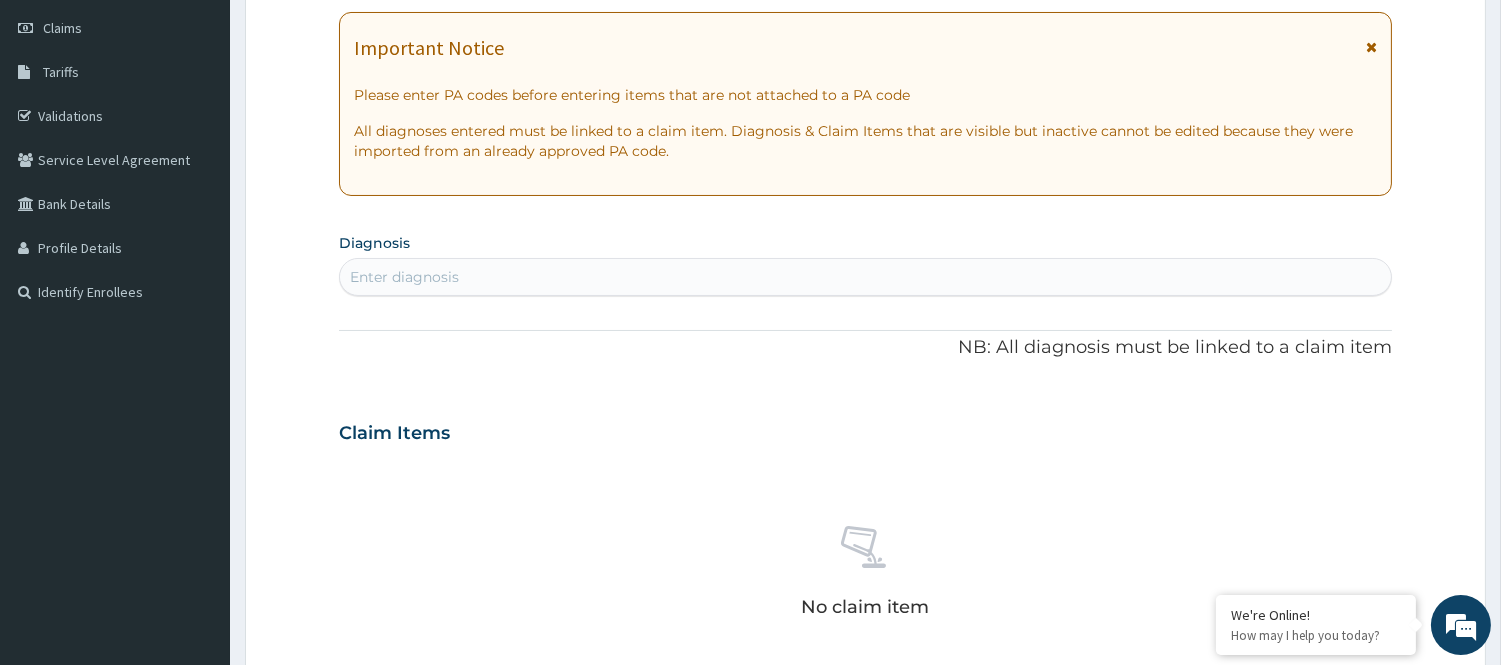 scroll, scrollTop: 403, scrollLeft: 0, axis: vertical 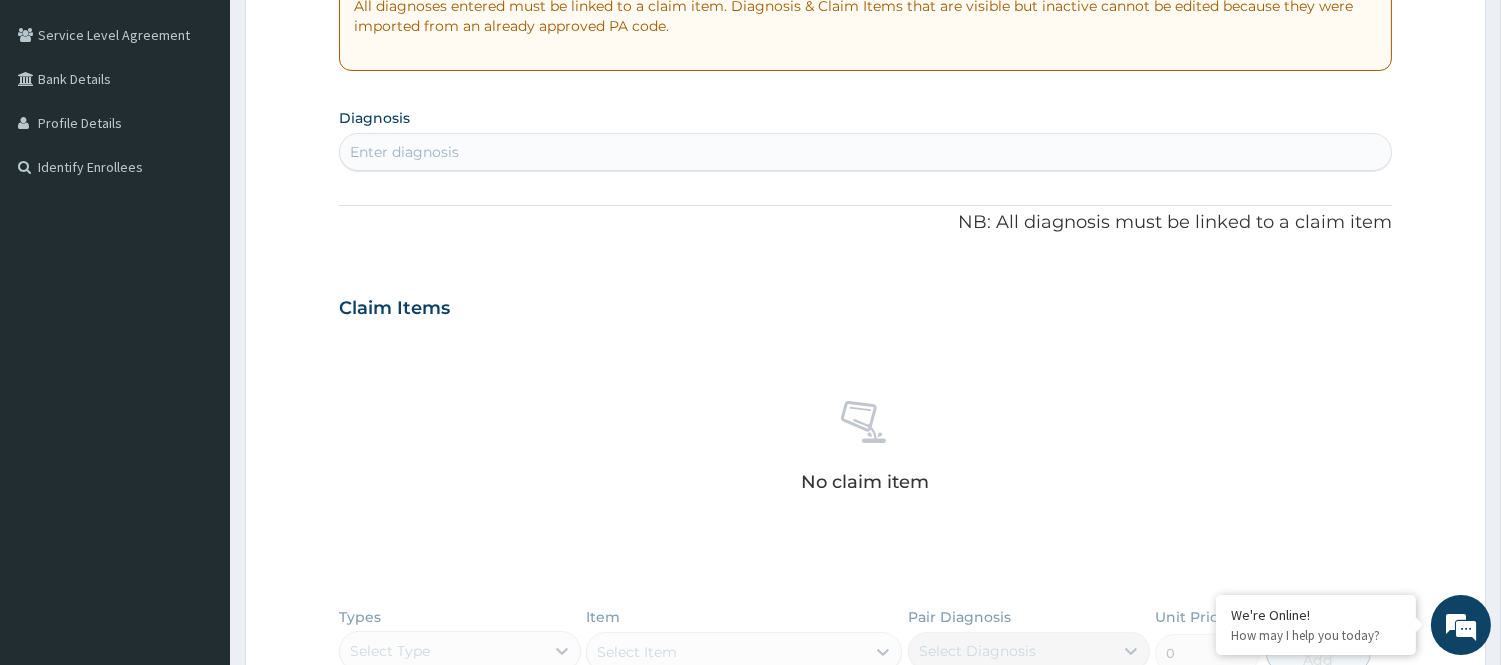click on "PA Code / Prescription Code Enter Code(Secondary Care Only) Encounter Date 02-08-2025 Important Notice Please enter PA codes before entering items that are not attached to a PA code   All diagnoses entered must be linked to a claim item. Diagnosis & Claim Items that are visible but inactive cannot be edited because they were imported from an already approved PA code. Diagnosis Enter diagnosis NB: All diagnosis must be linked to a claim item Claim Items No claim item Types Select Type Item Select Item Pair Diagnosis Select Diagnosis Unit Price 0 Add Comment" at bounding box center (865, 305) 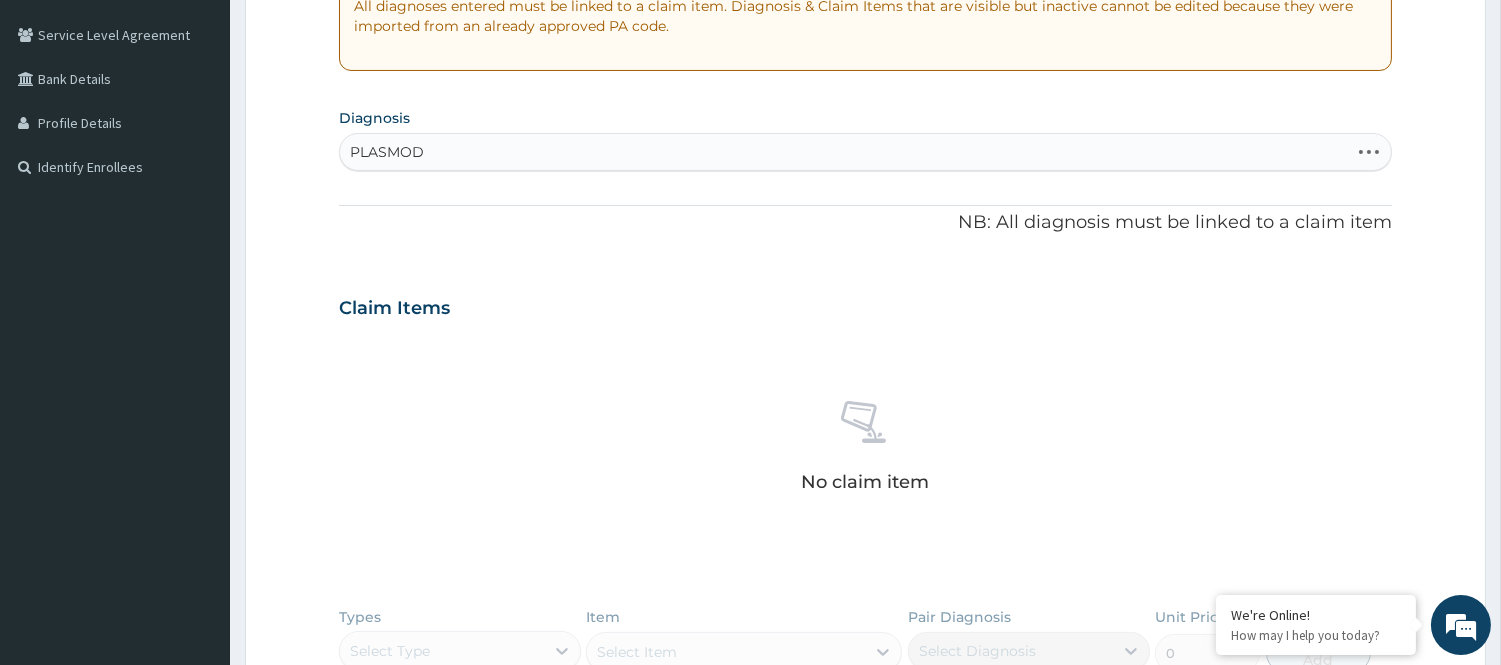 type on "PLASMODI" 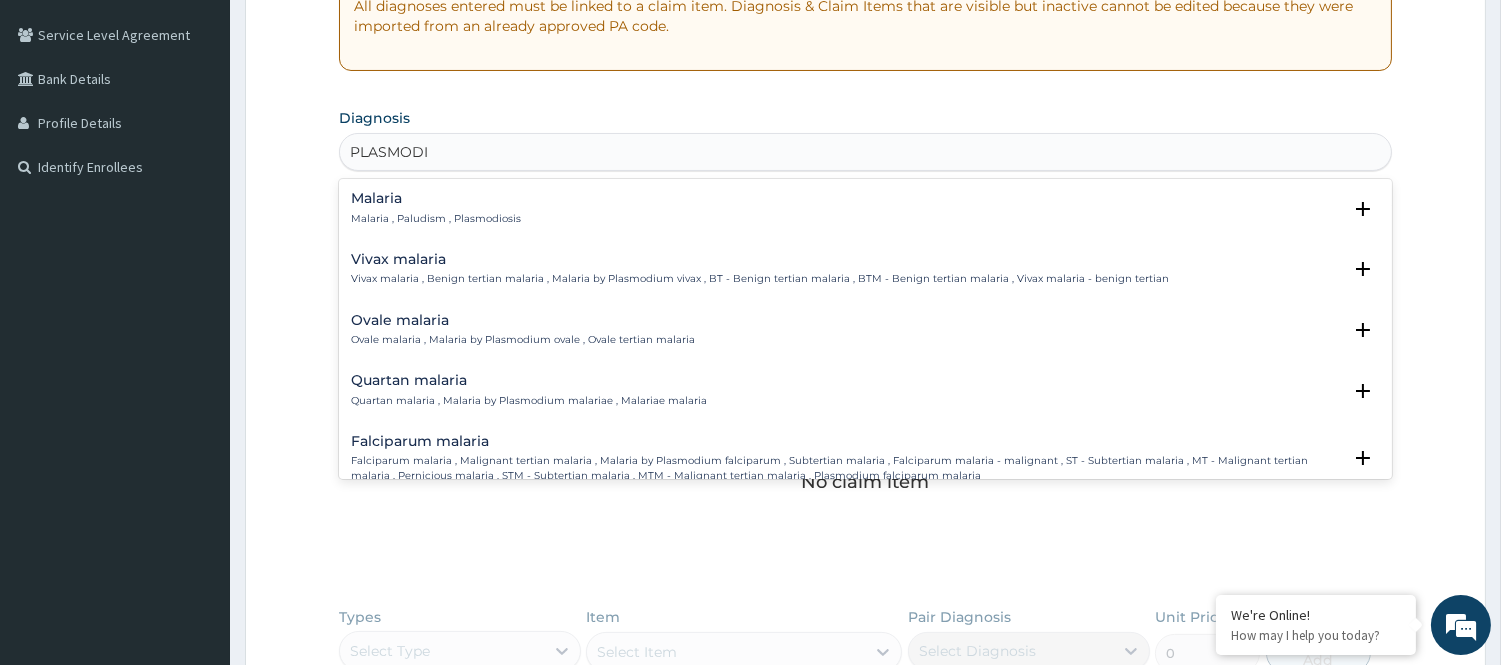 click on "Malaria Malaria , Paludism , Plasmodiosis" at bounding box center [436, 208] 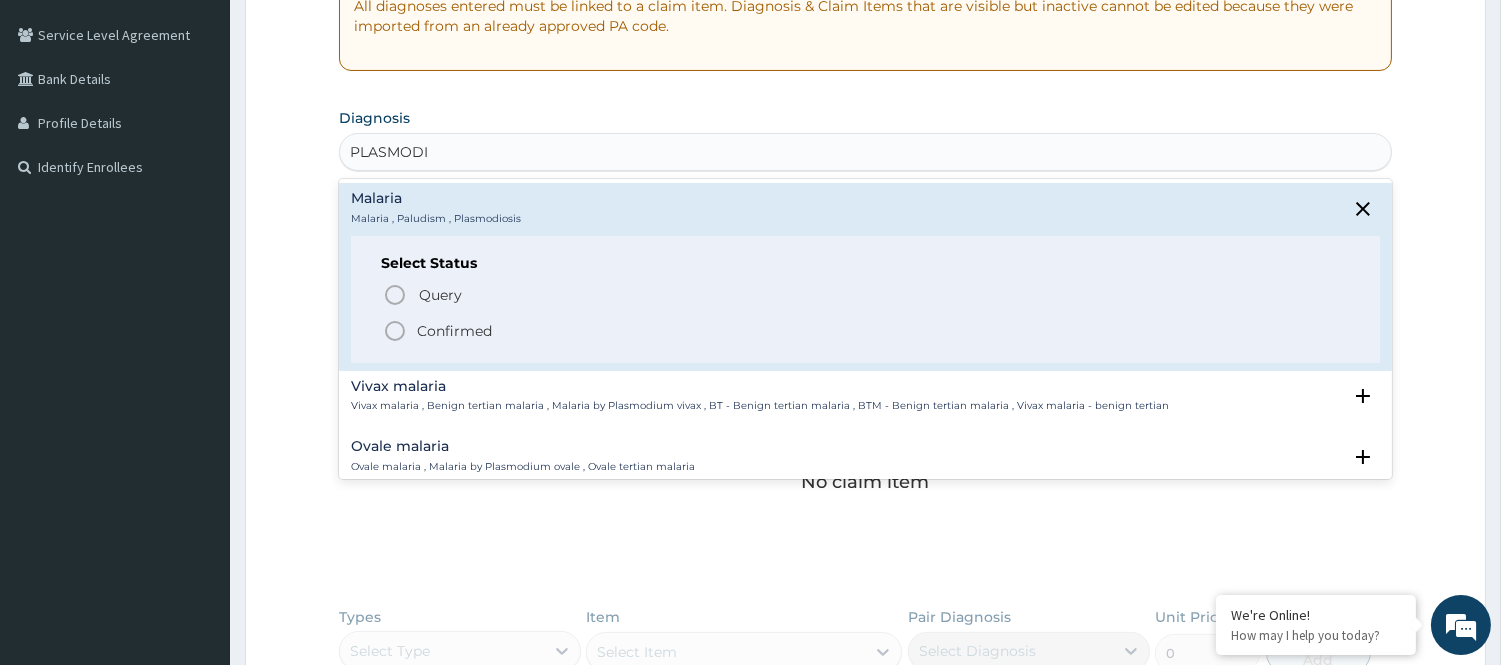 click 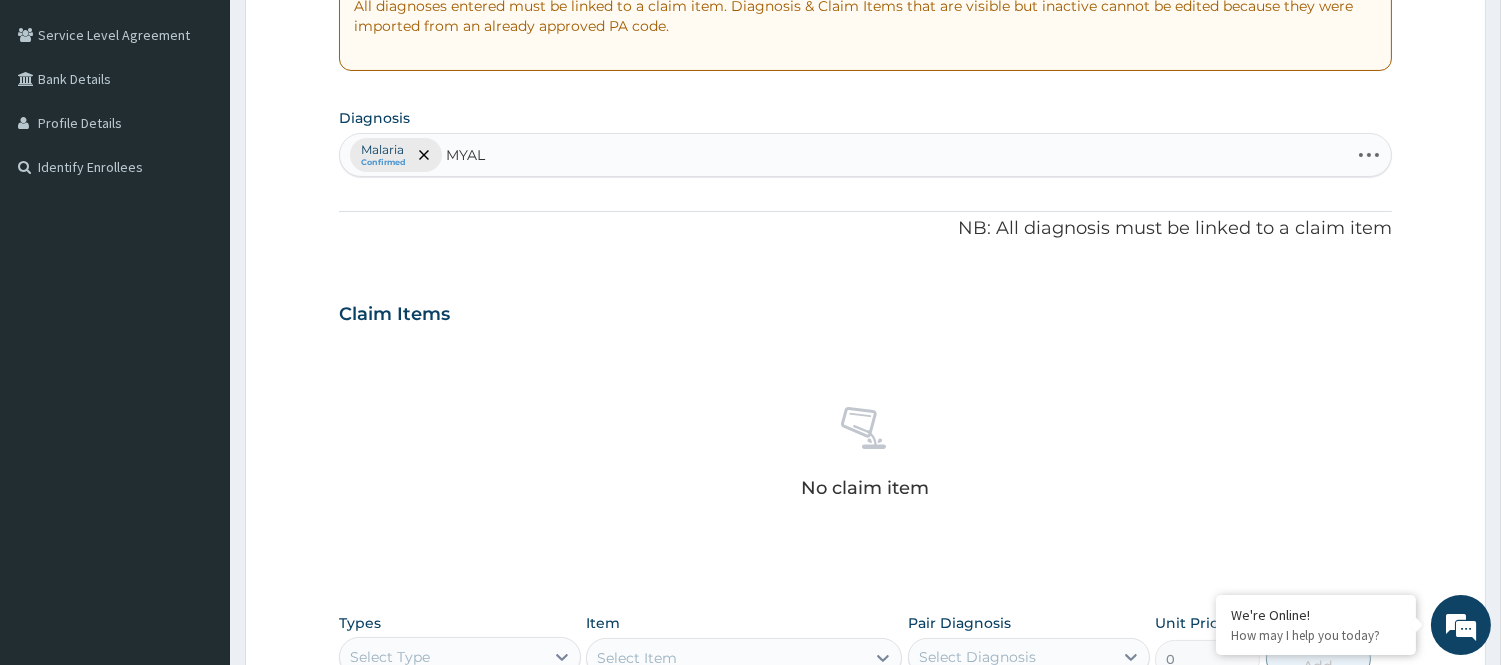 type on "MYALG" 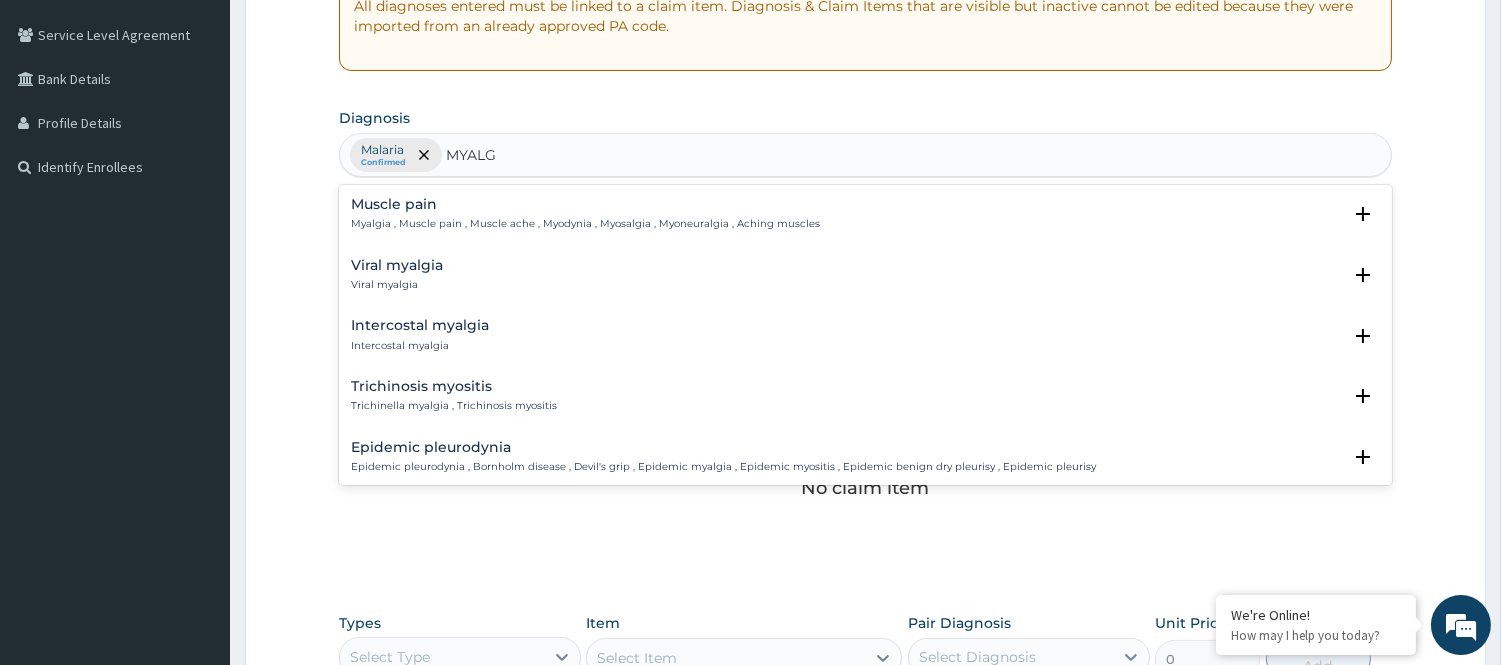click on "Muscle pain Myalgia , Muscle pain , Muscle ache , Myodynia , Myosalgia , Myoneuralgia , Aching muscles" at bounding box center (585, 214) 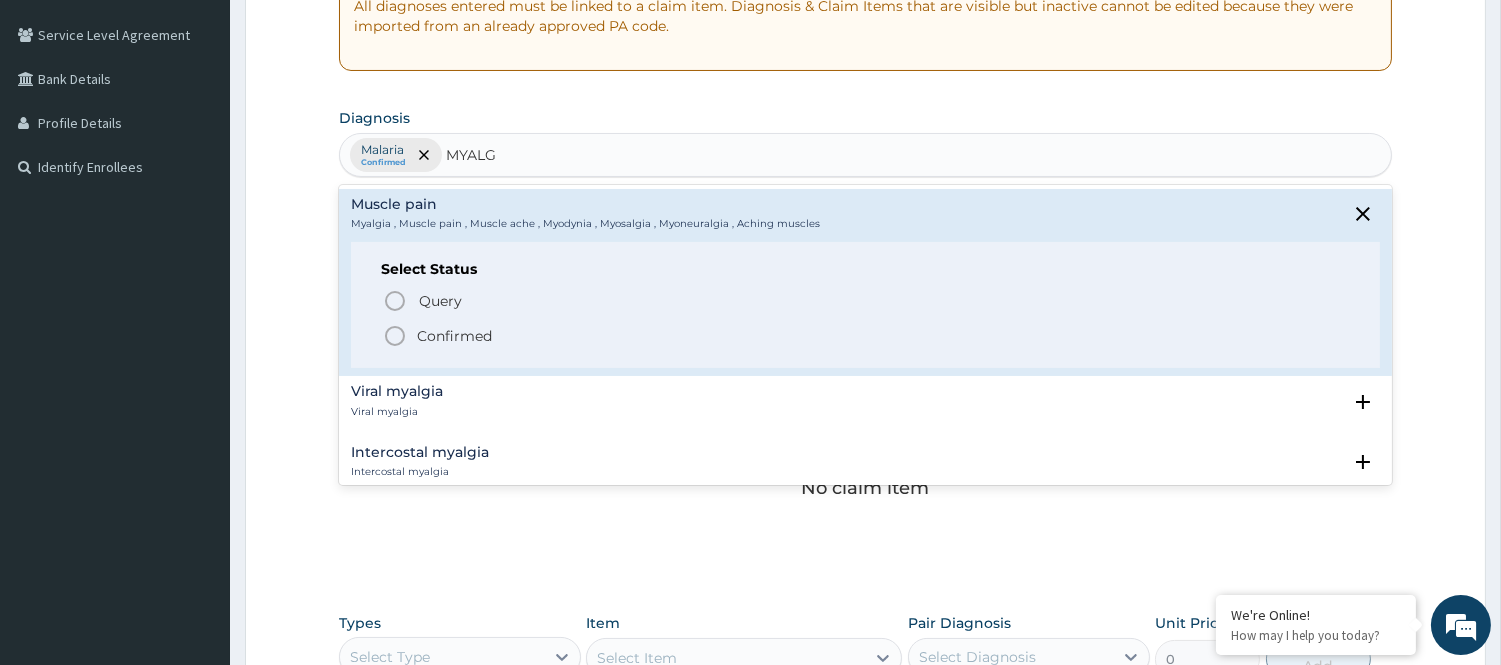 click on "Confirmed" at bounding box center (866, 336) 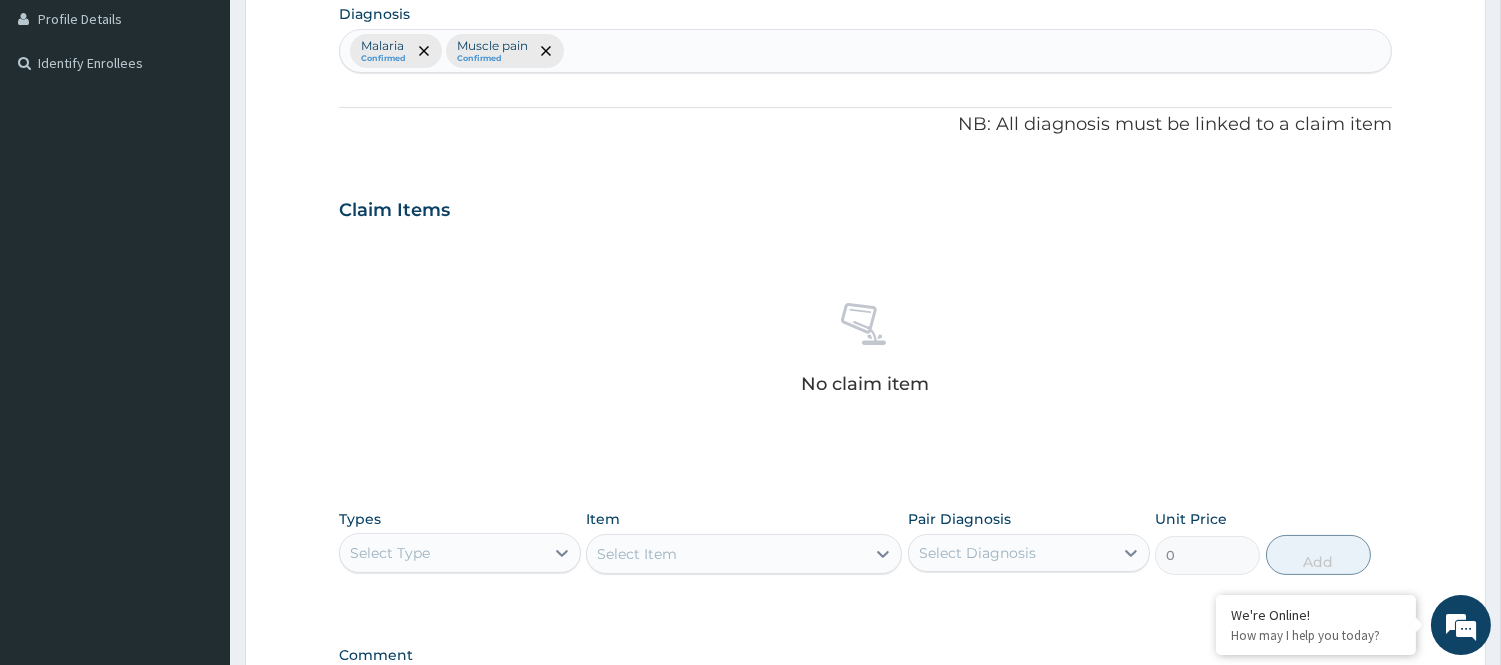 scroll, scrollTop: 736, scrollLeft: 0, axis: vertical 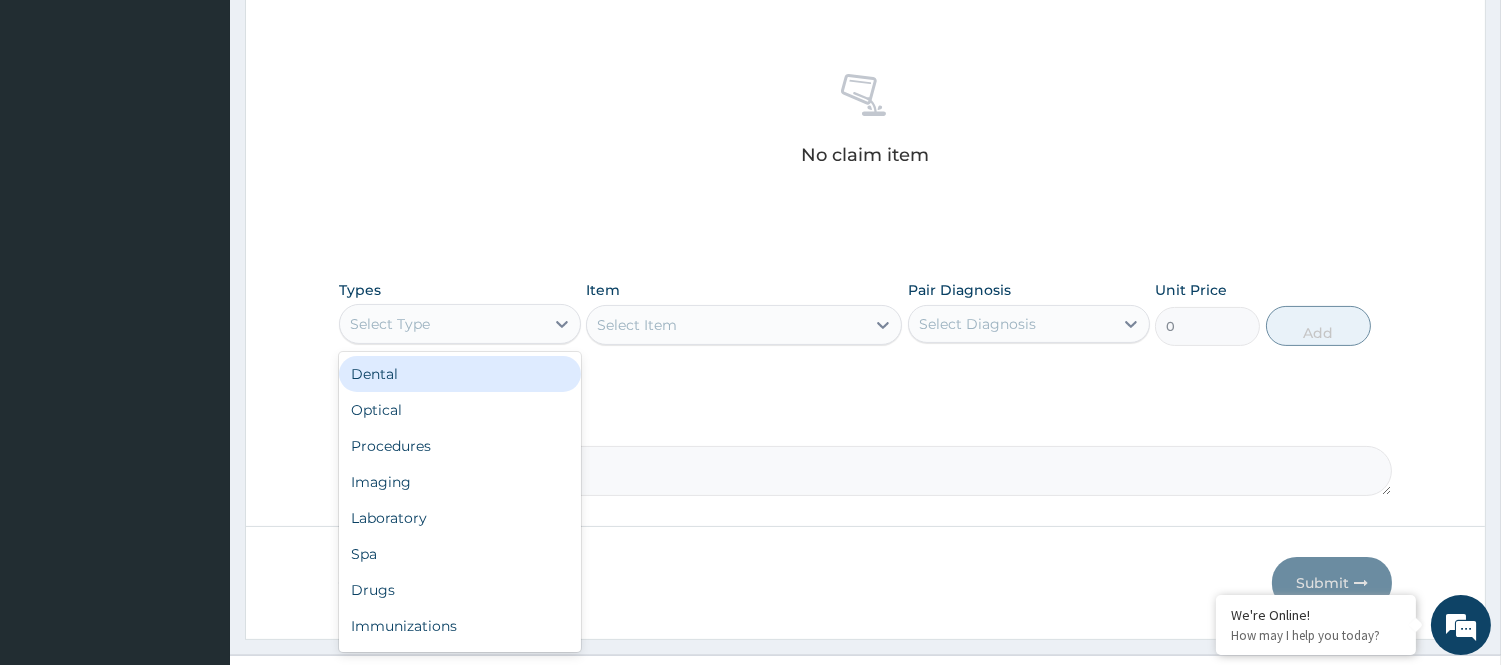 click on "Select Type" at bounding box center [442, 324] 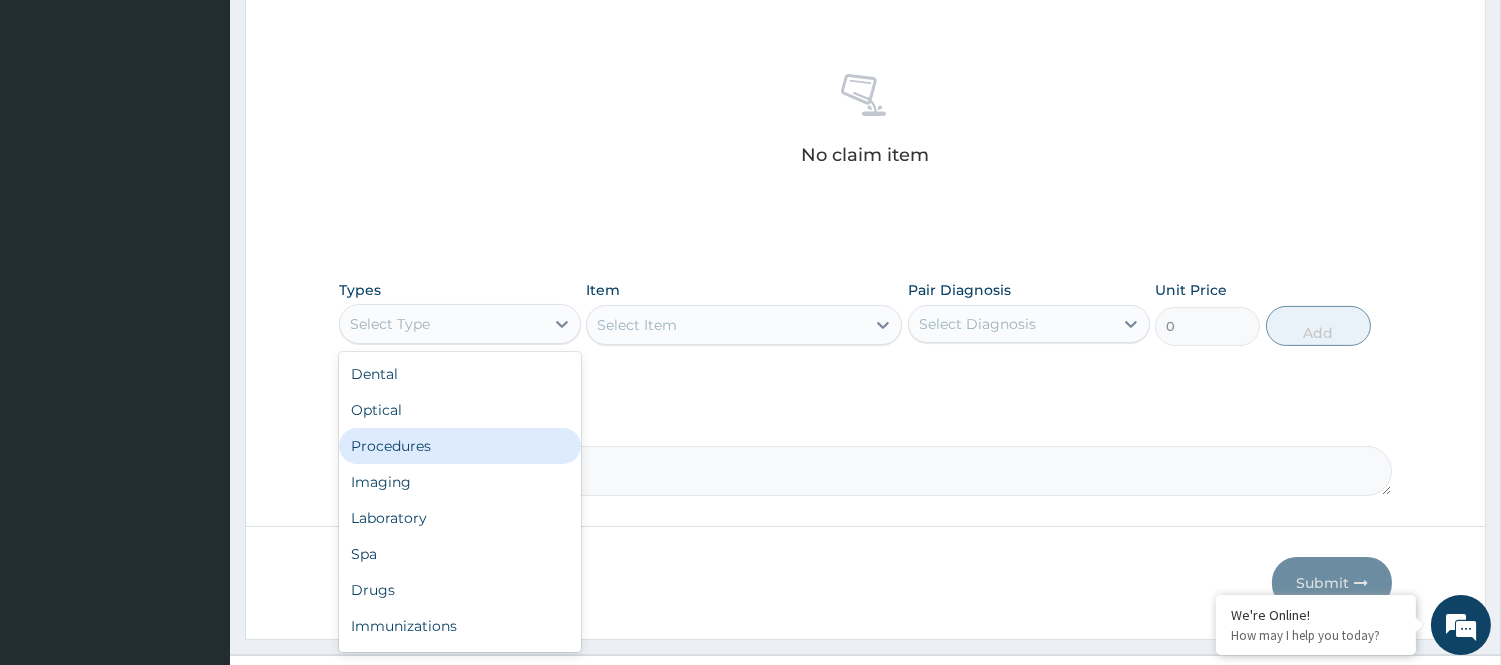drag, startPoint x: 442, startPoint y: 440, endPoint x: 461, endPoint y: 413, distance: 33.01515 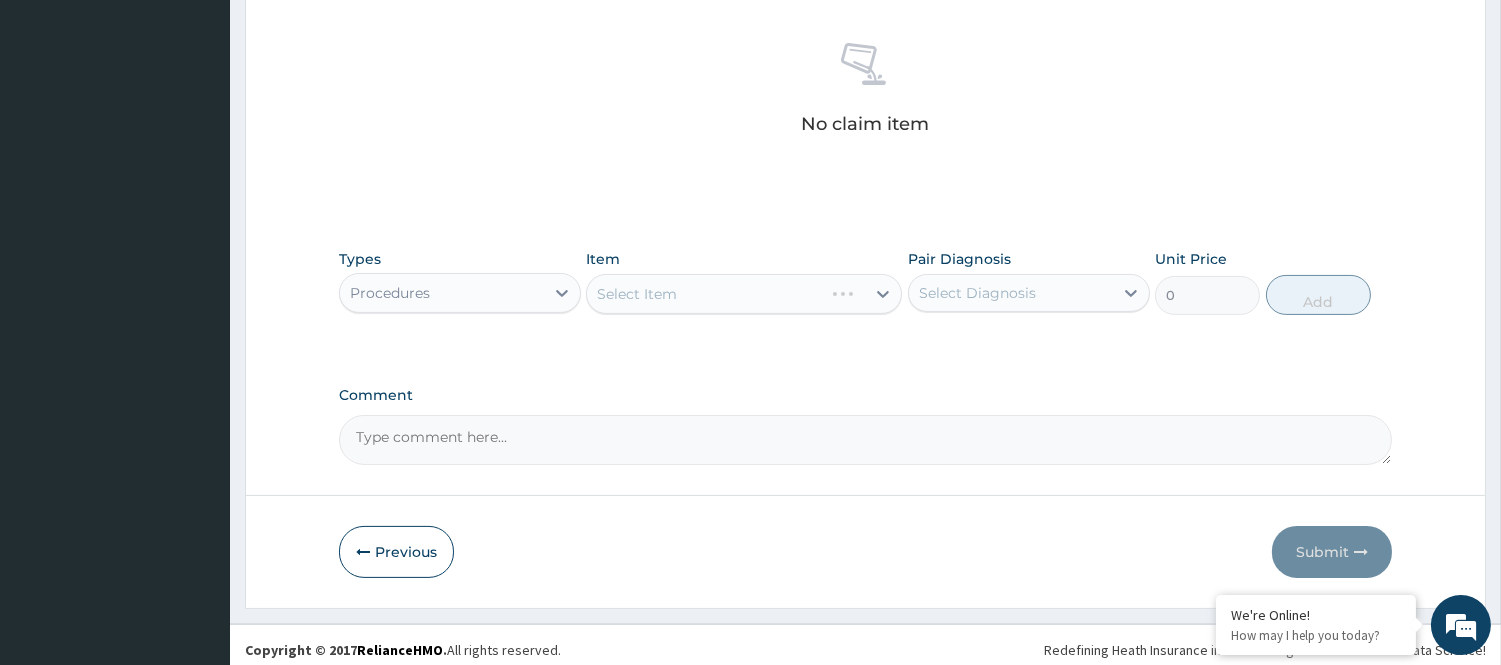 scroll, scrollTop: 776, scrollLeft: 0, axis: vertical 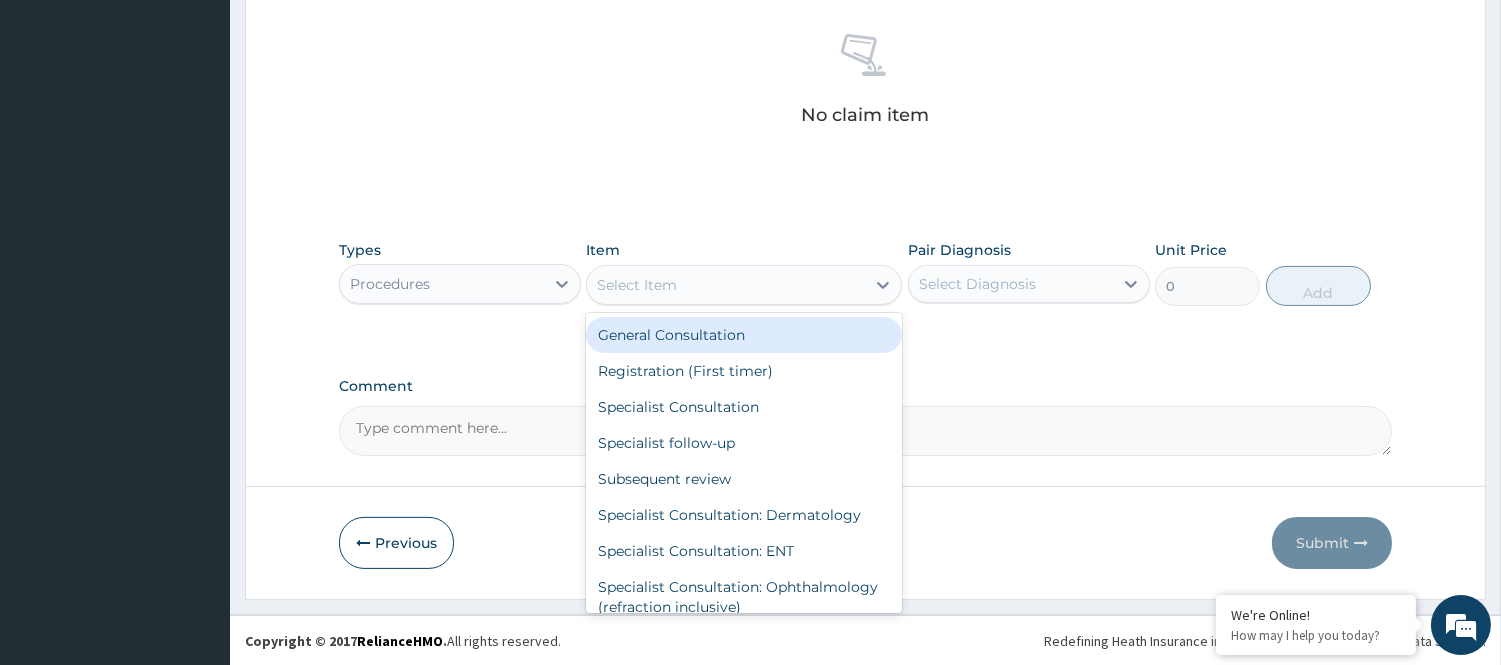 click on "Select Item" at bounding box center [637, 285] 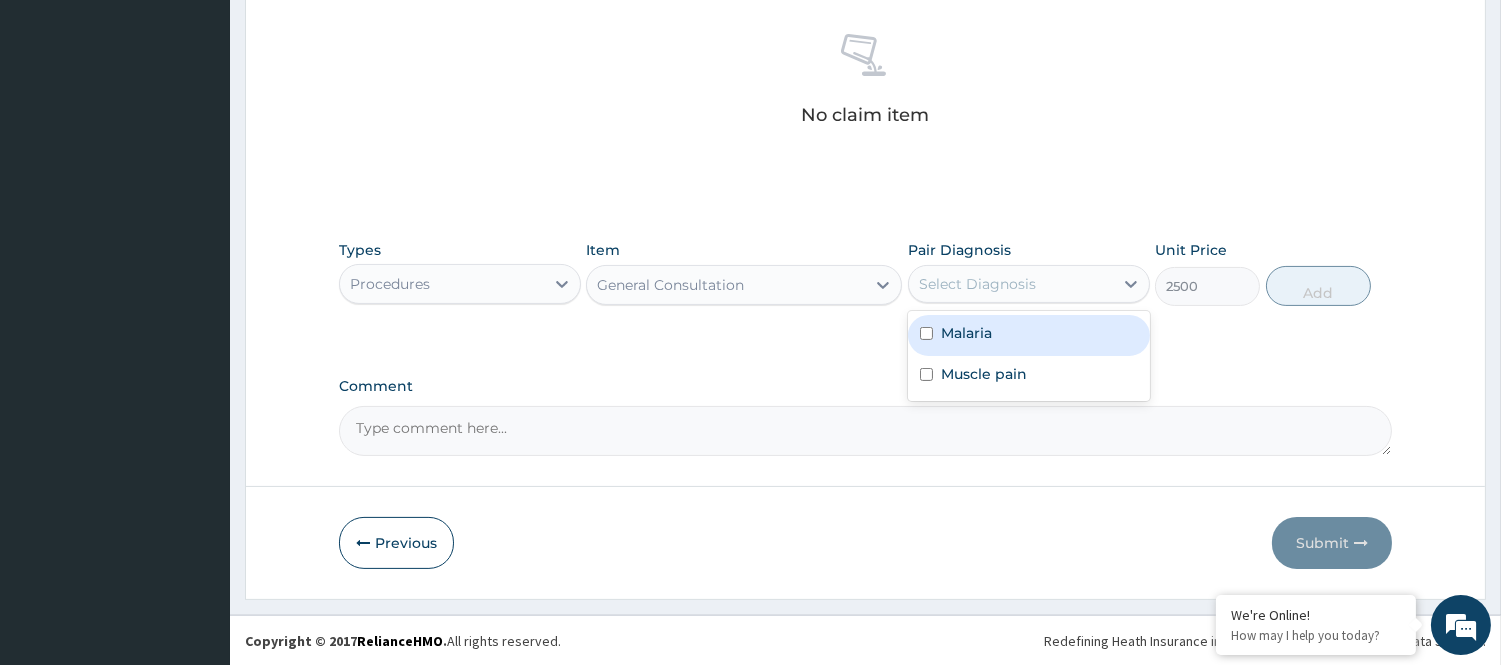 click on "Select Diagnosis" at bounding box center [977, 284] 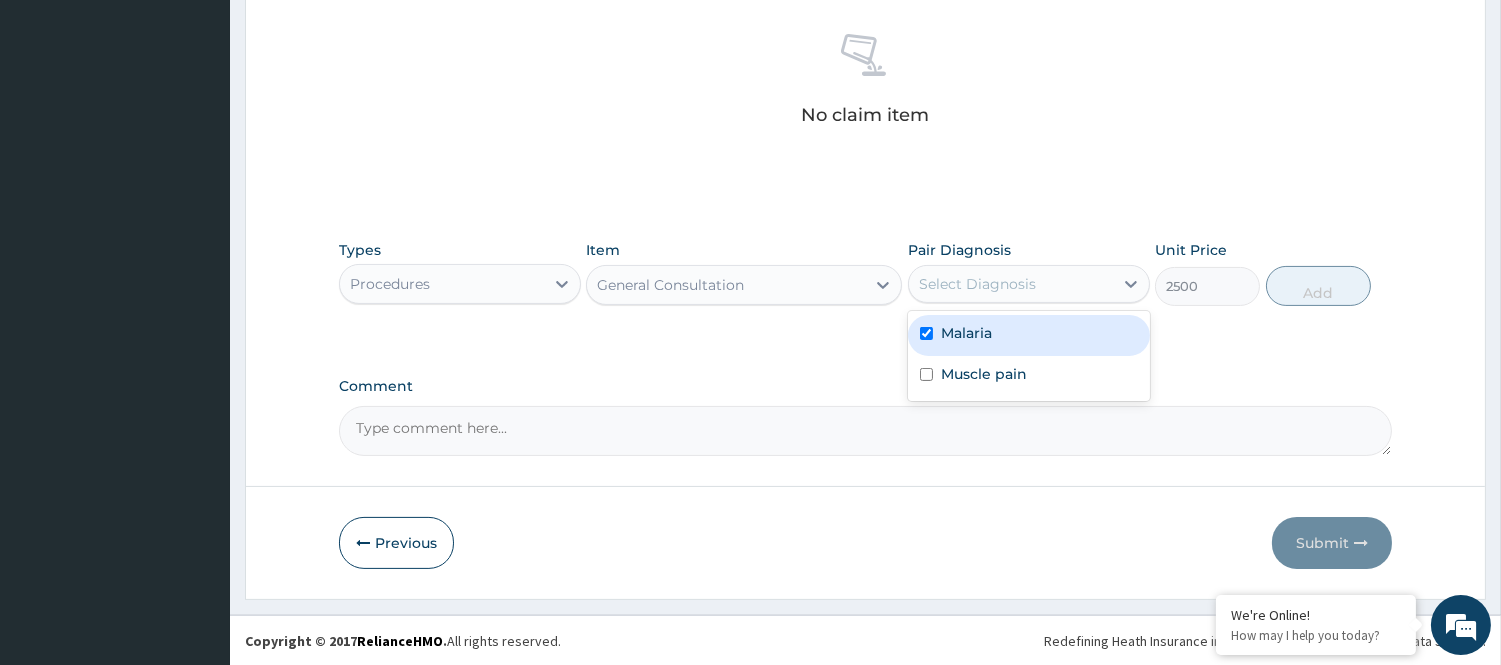 checkbox on "true" 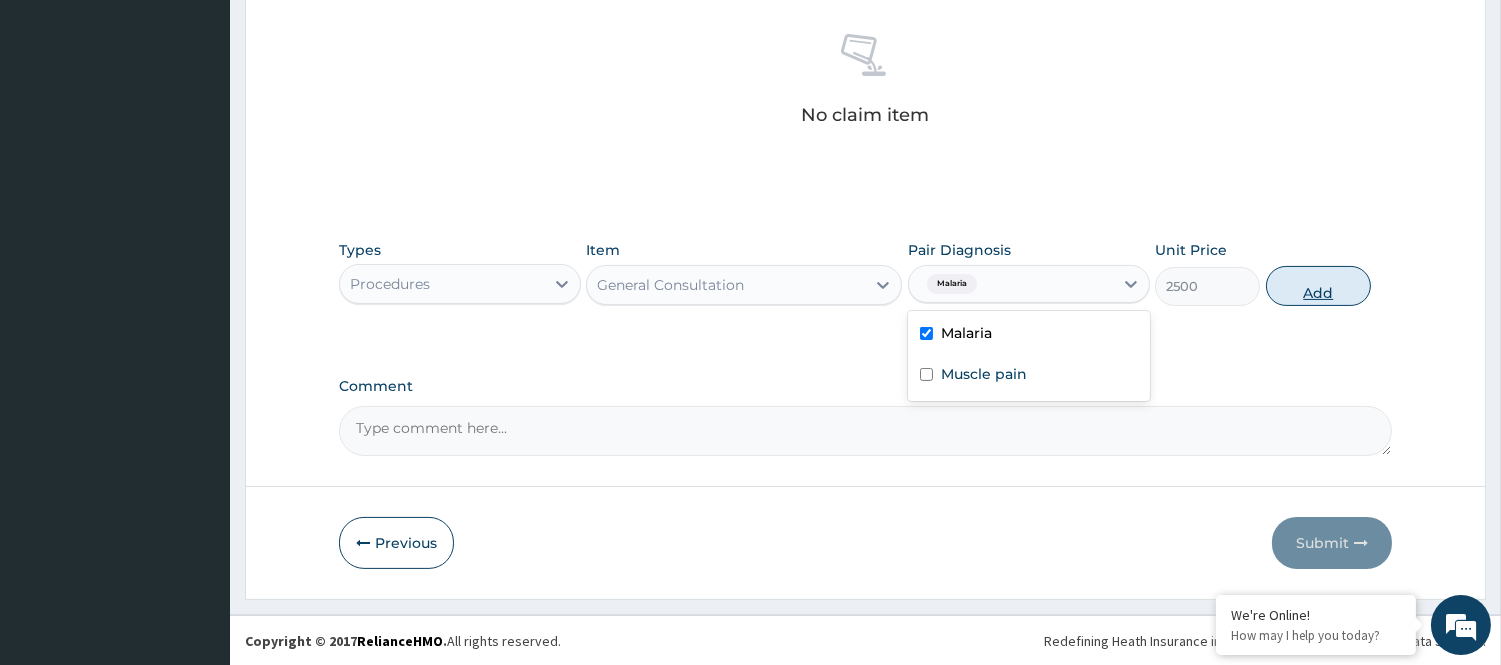 click on "Add" at bounding box center [1318, 286] 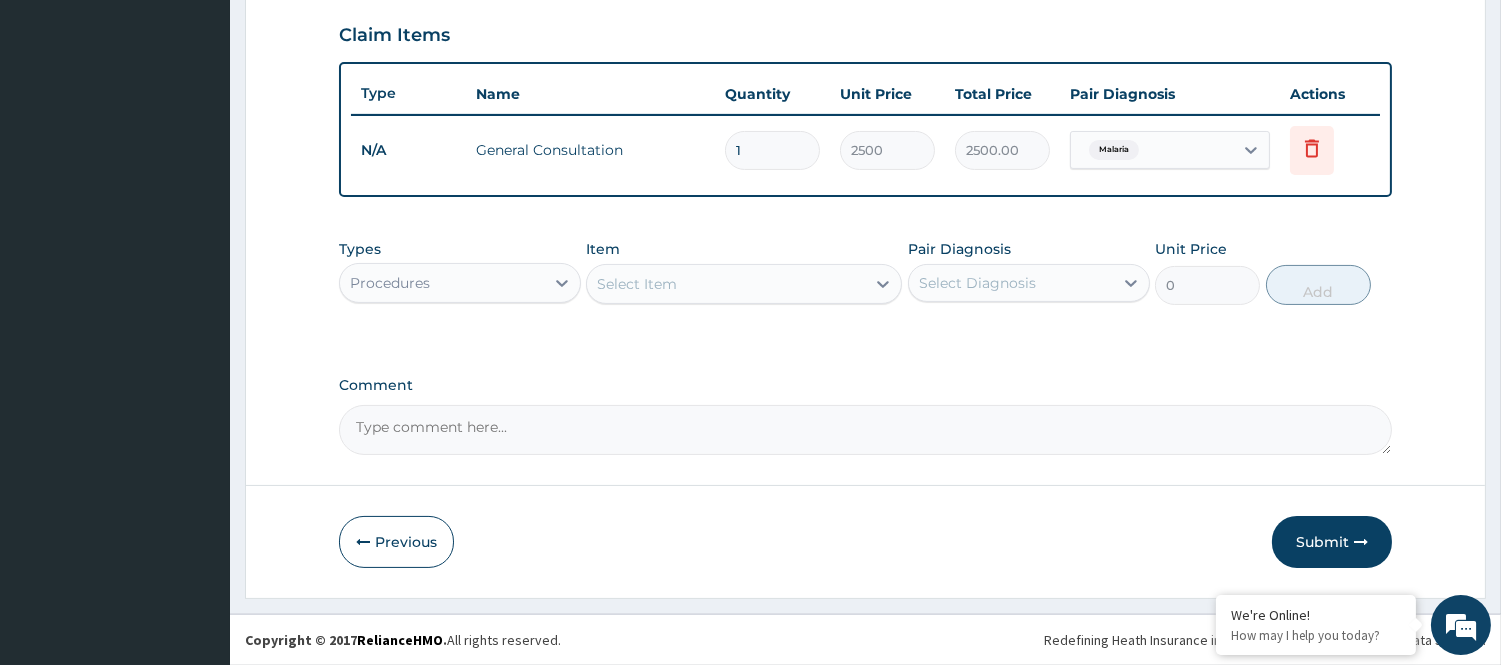 scroll, scrollTop: 680, scrollLeft: 0, axis: vertical 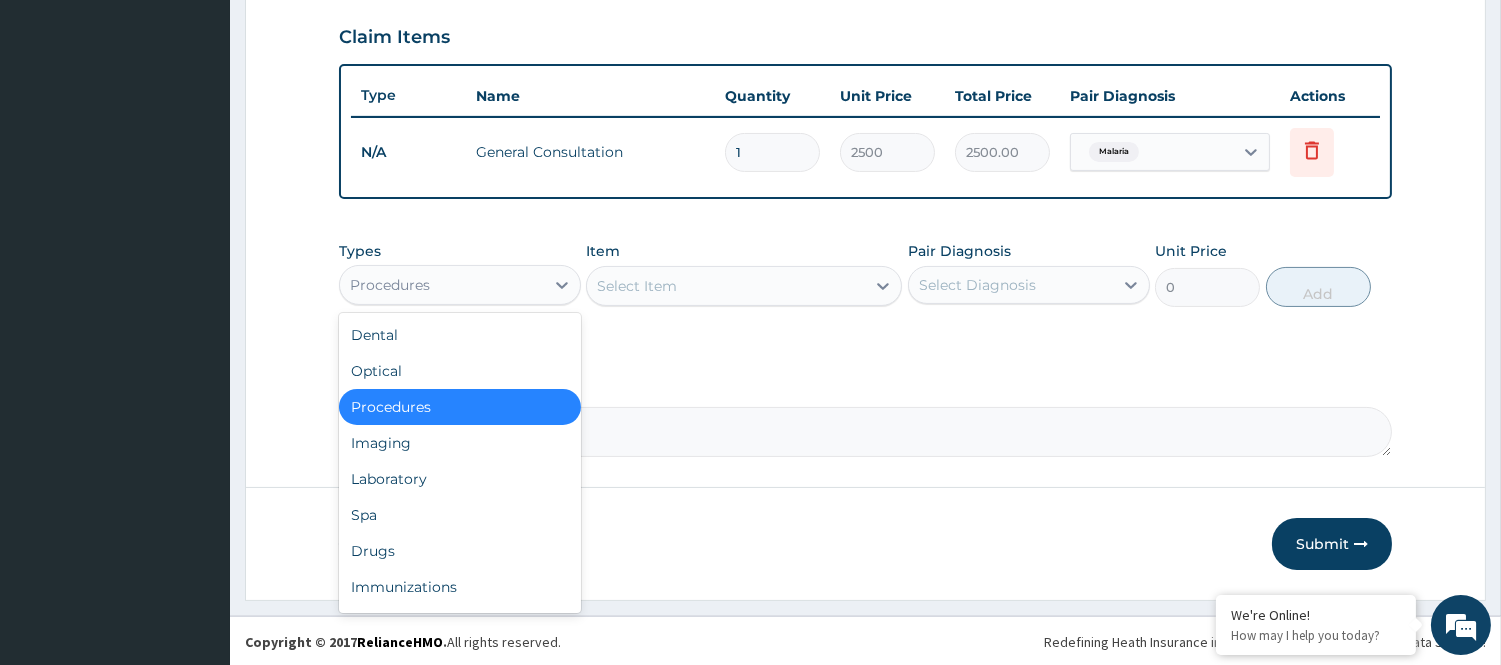 click on "Procedures" at bounding box center [442, 285] 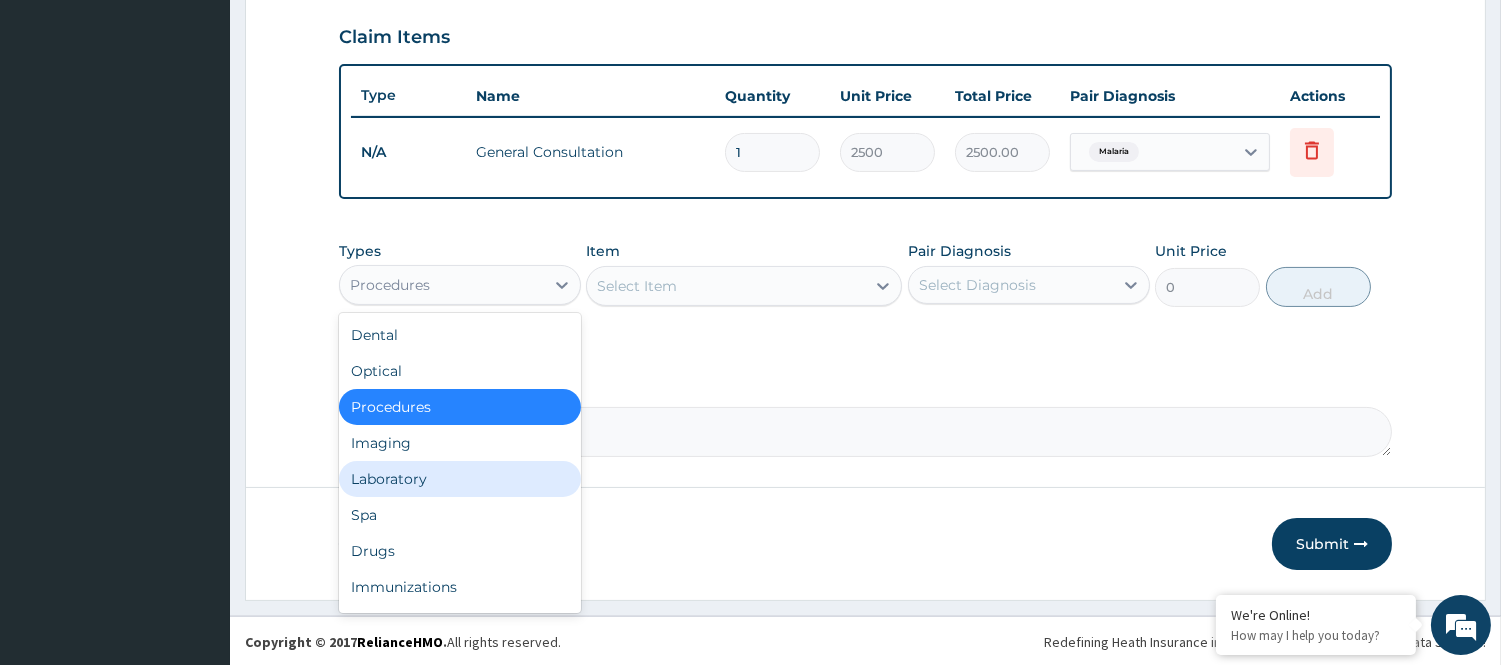 click on "Laboratory" at bounding box center [460, 479] 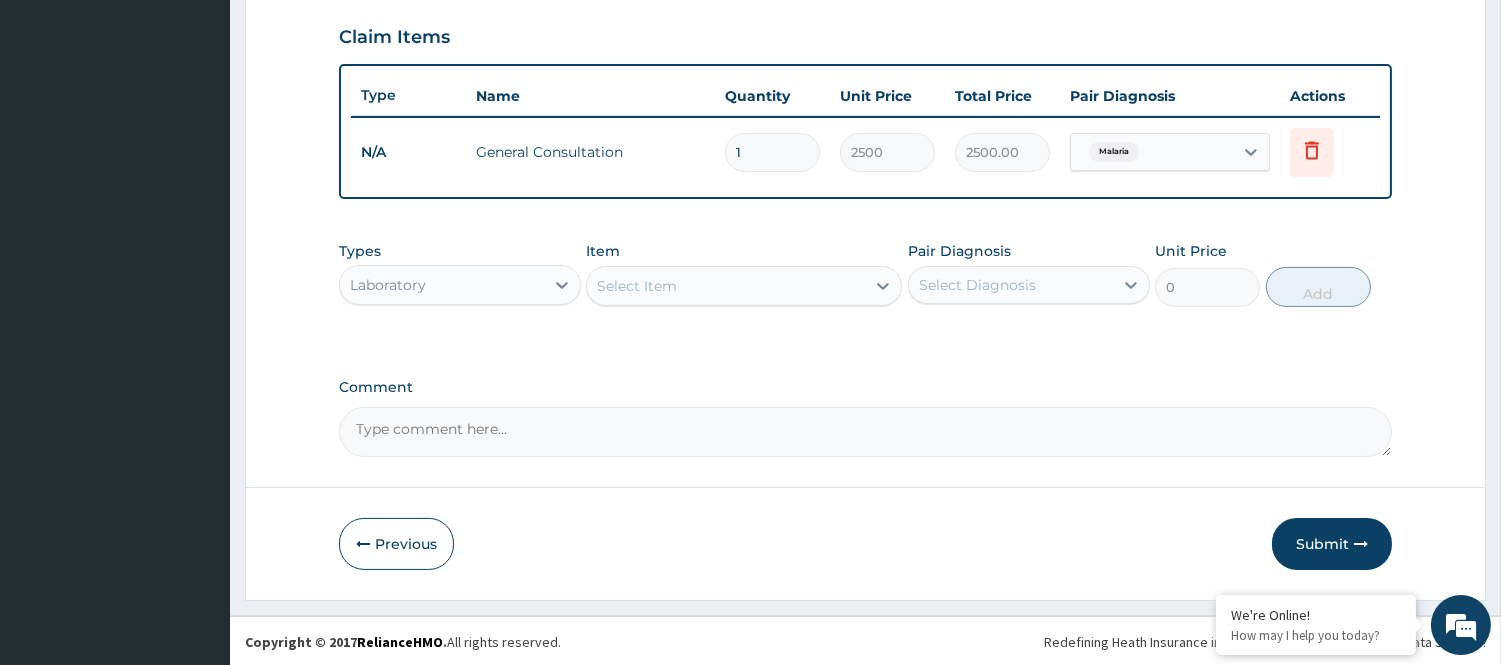 click on "Select Item" at bounding box center [637, 286] 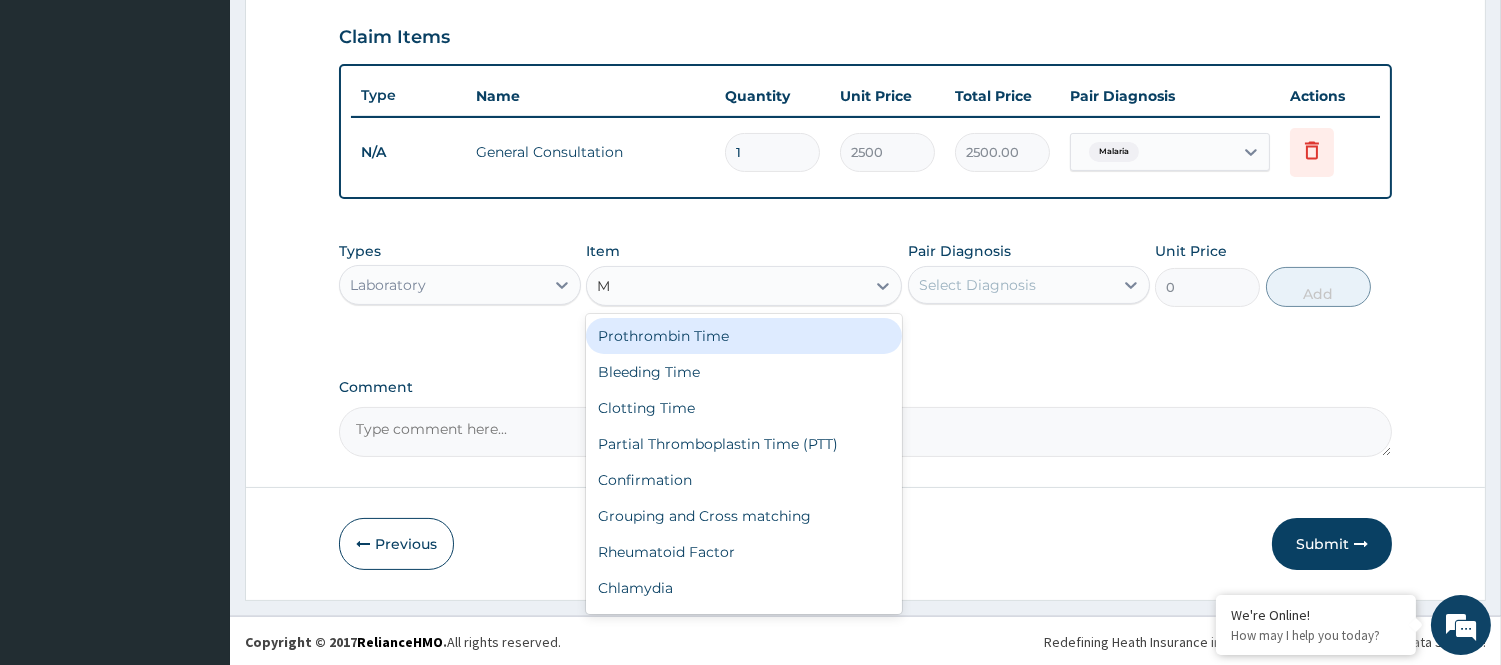 type on "MA" 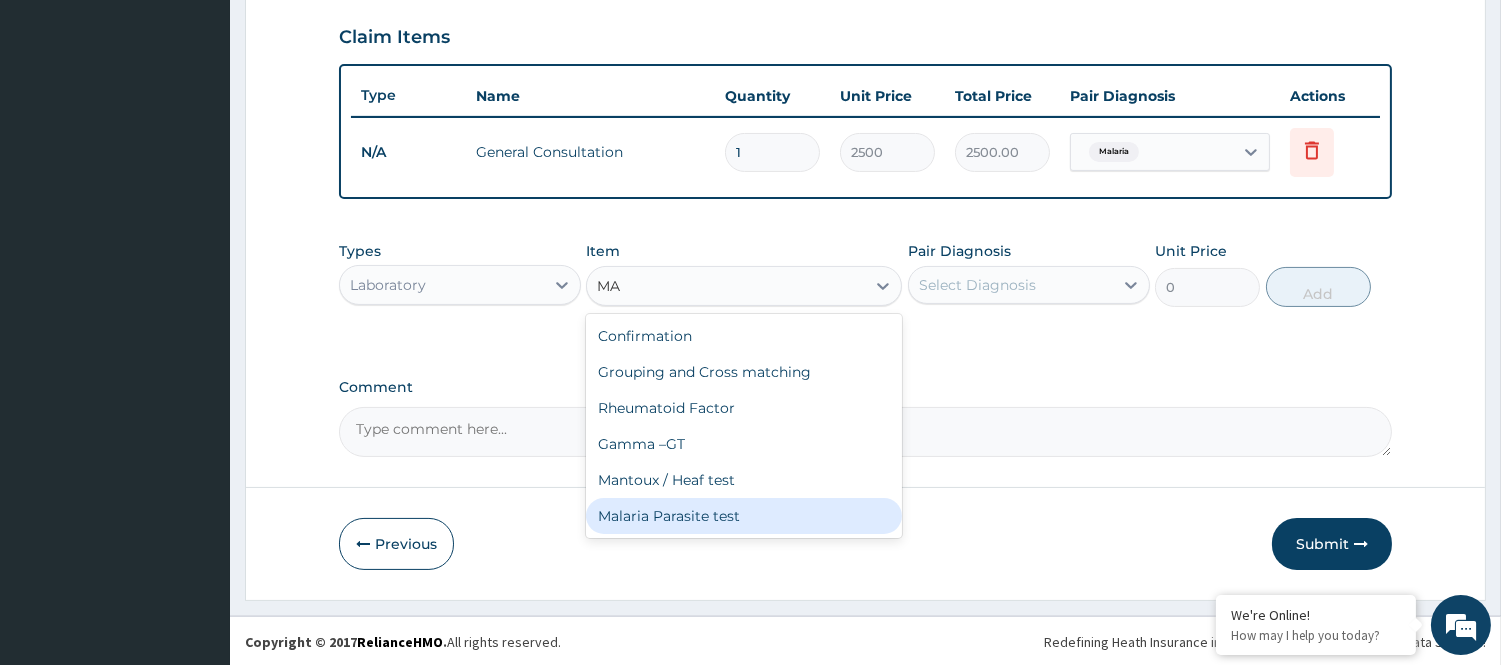 click on "Malaria Parasite test" at bounding box center (744, 516) 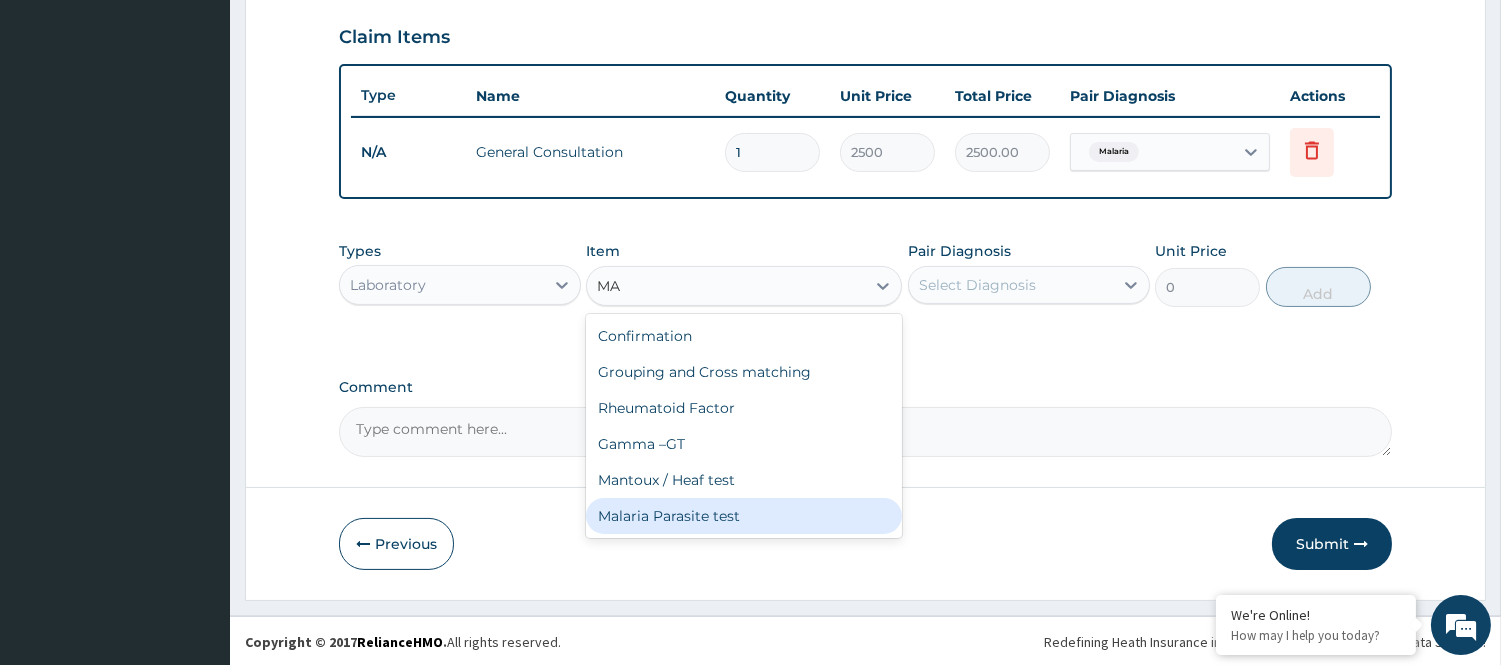 type 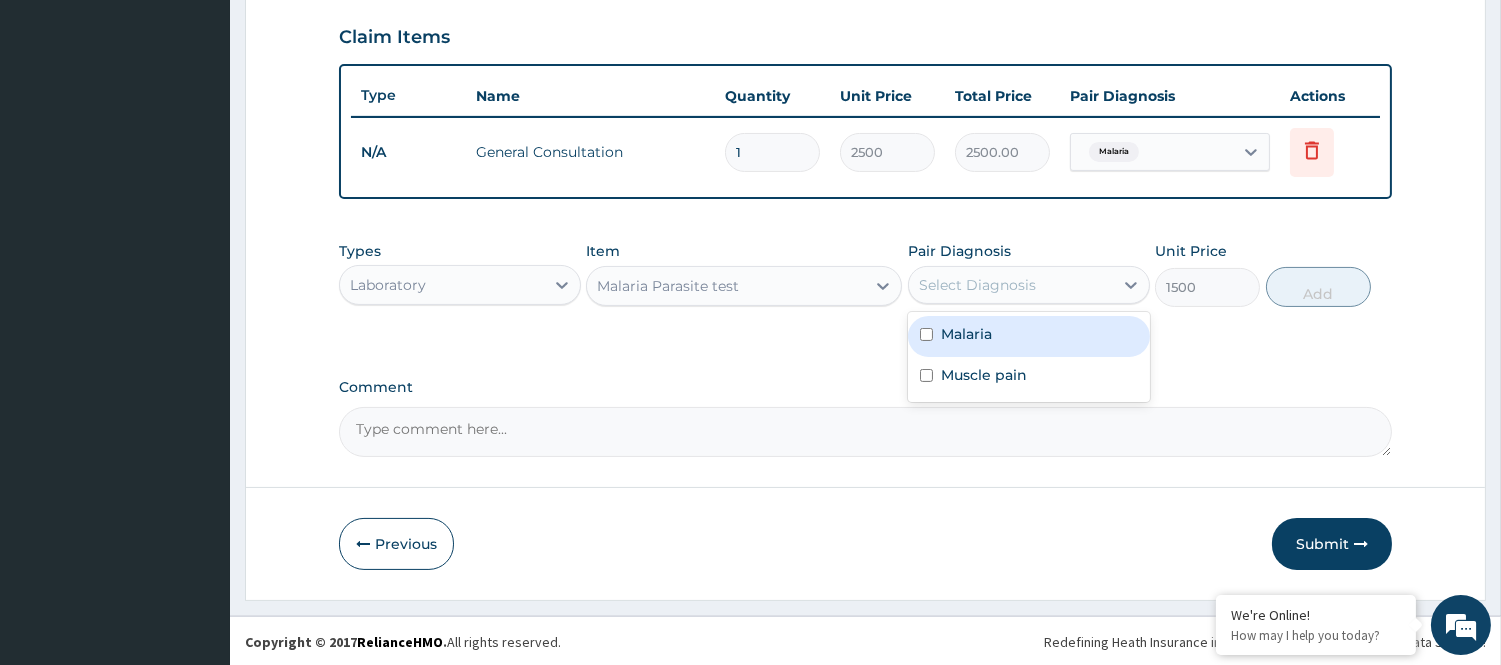 click on "Select Diagnosis" at bounding box center (977, 285) 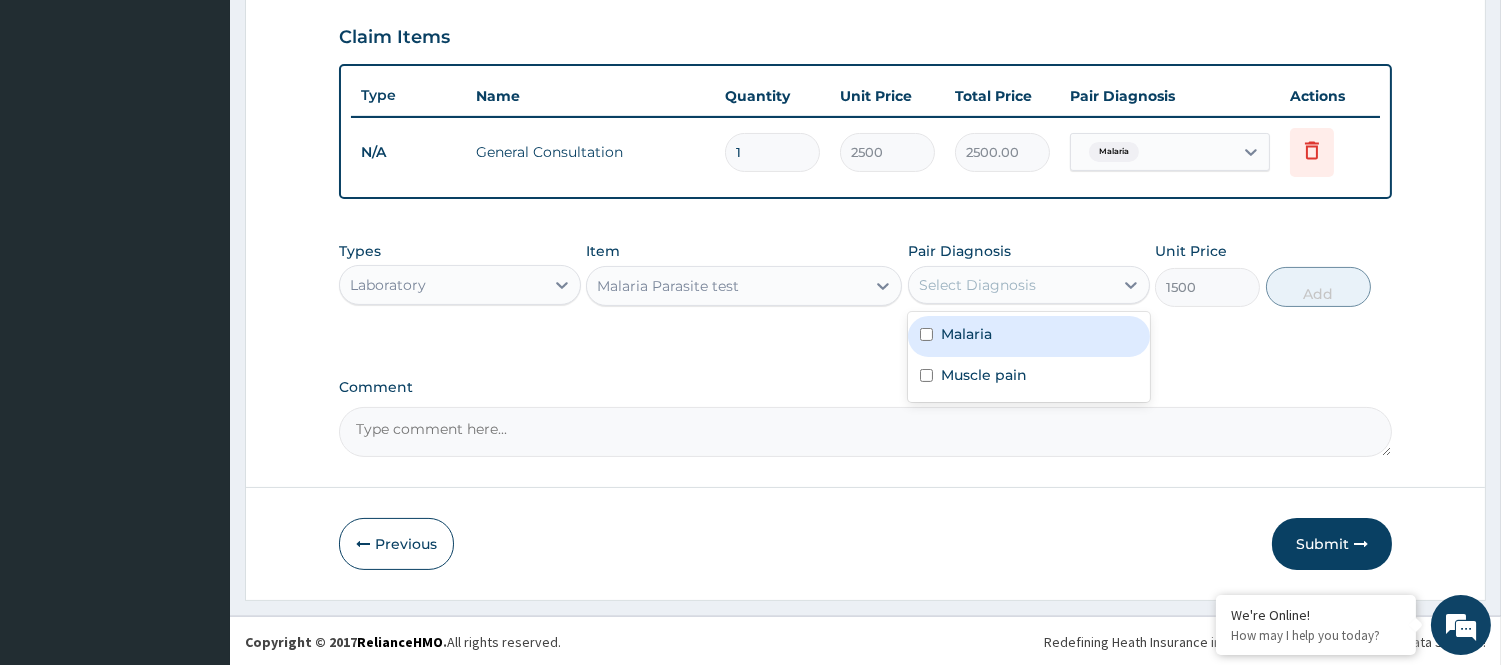 click on "Malaria" at bounding box center (1029, 336) 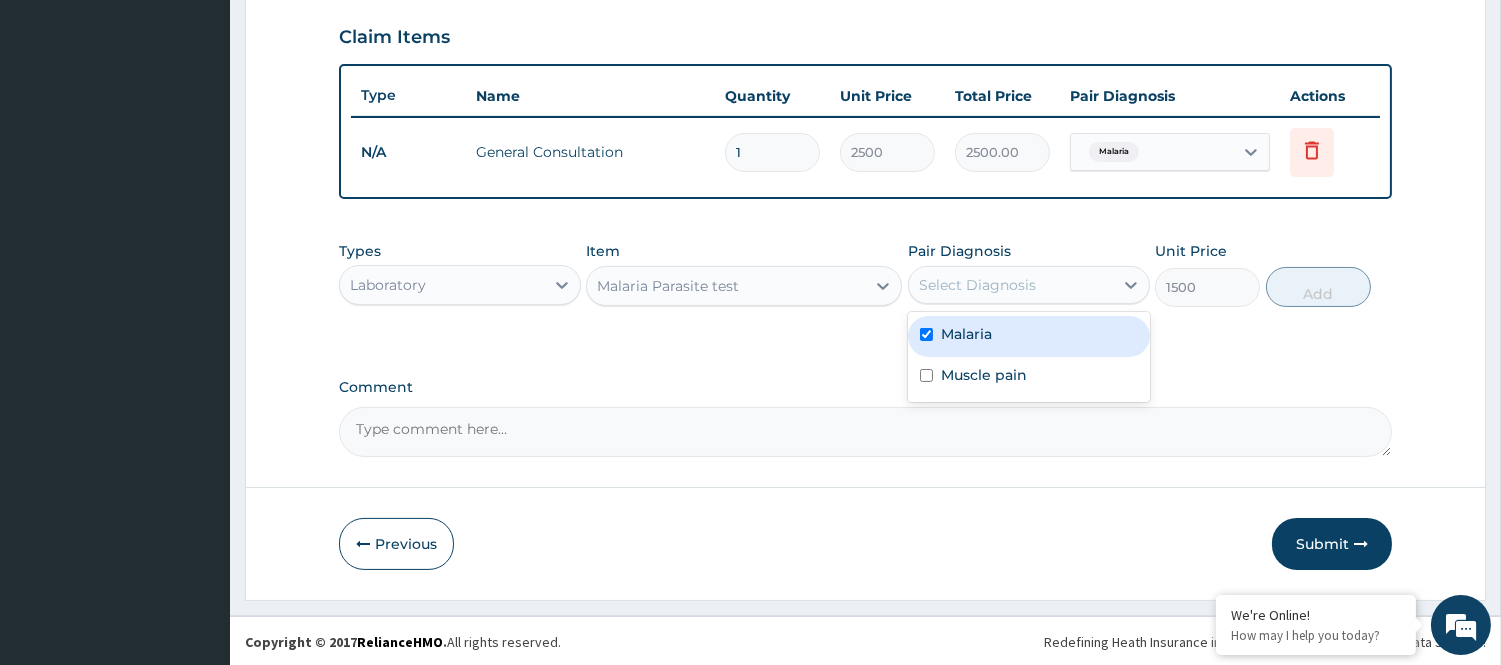 checkbox on "true" 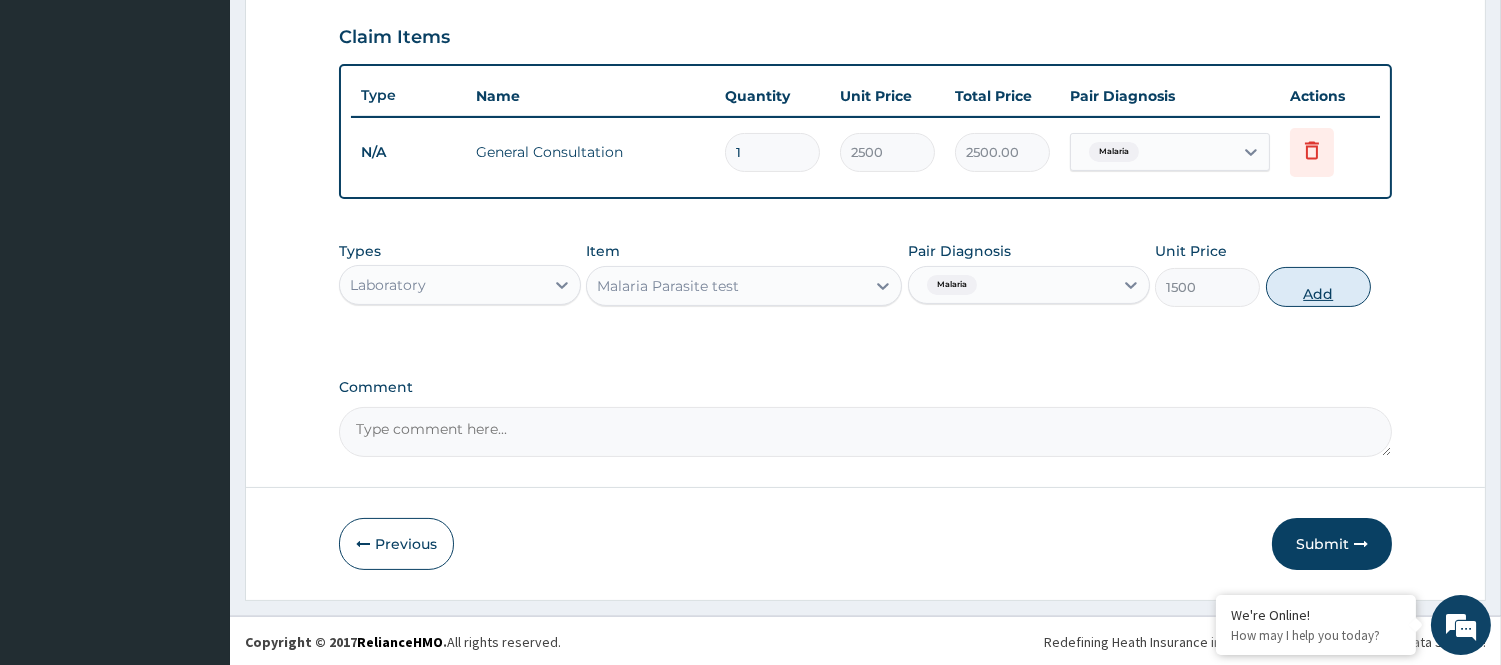 click on "Add" at bounding box center (1318, 287) 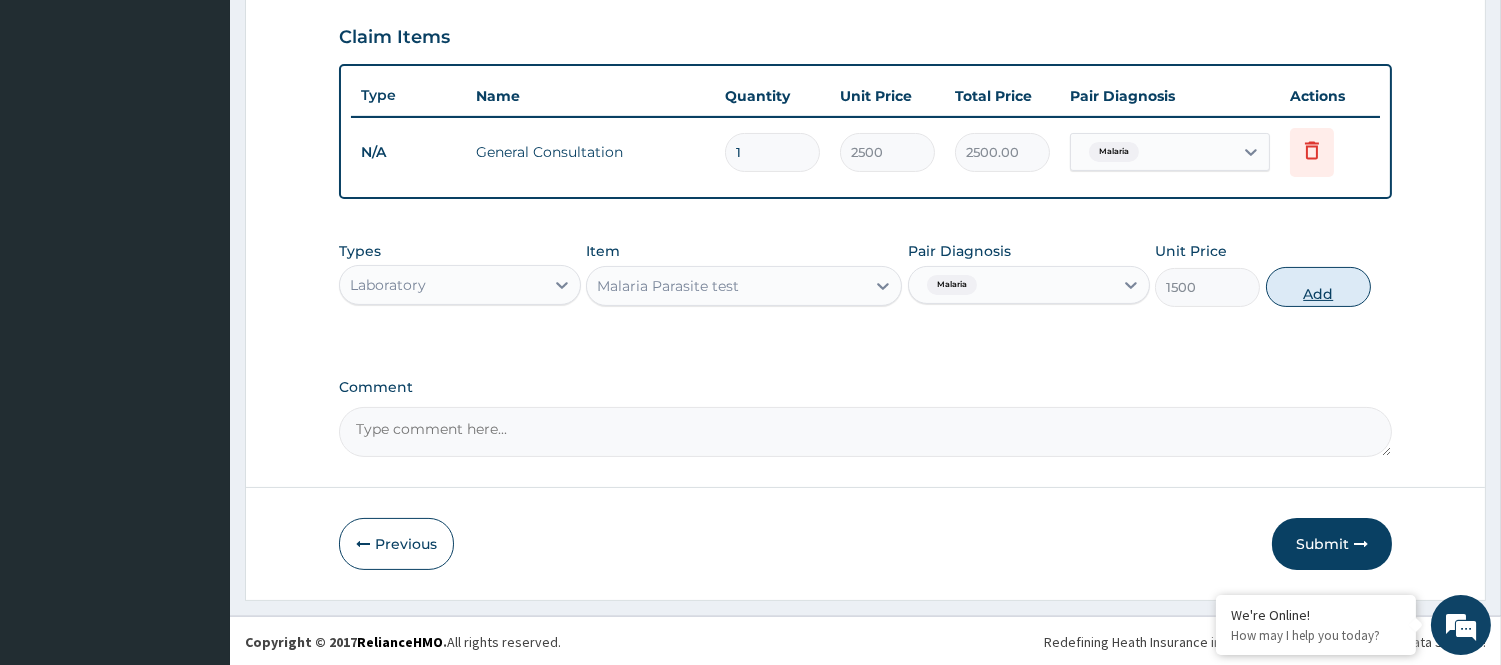 type on "0" 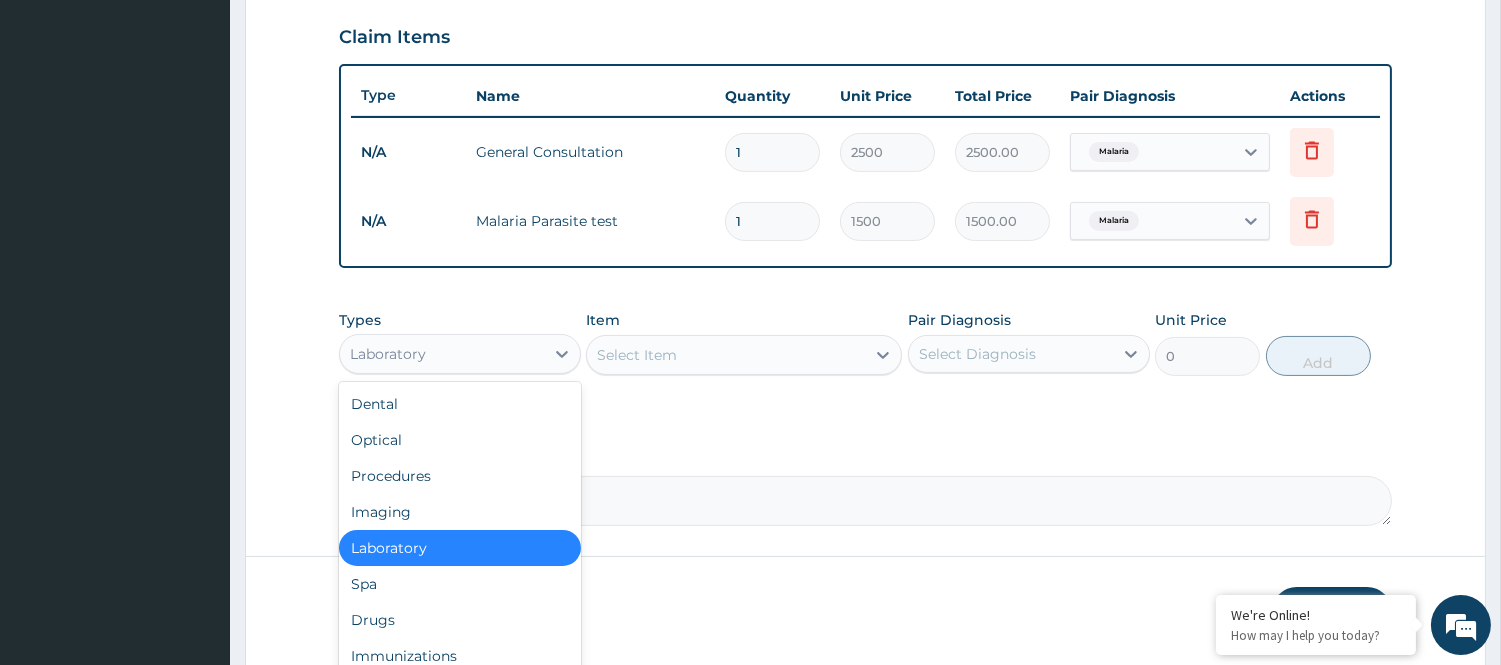 click on "Laboratory" at bounding box center [442, 354] 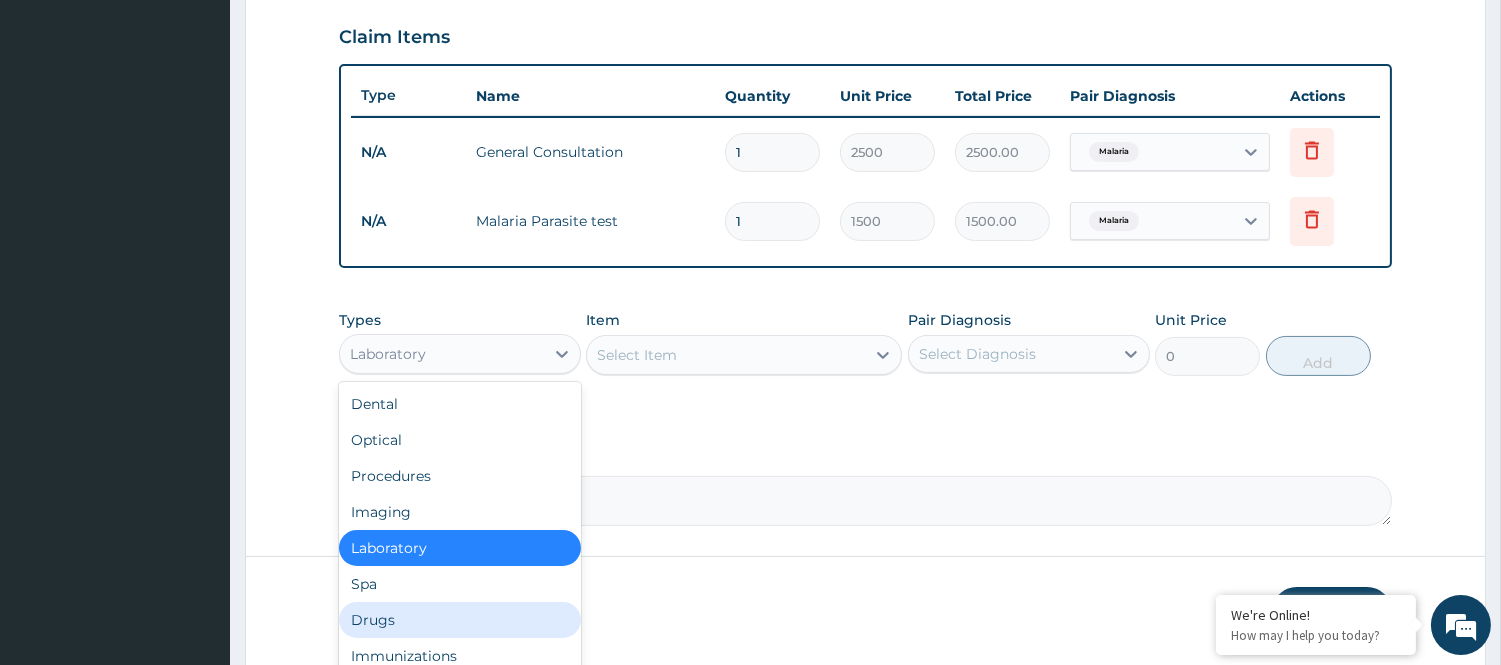 click on "Drugs" at bounding box center [460, 620] 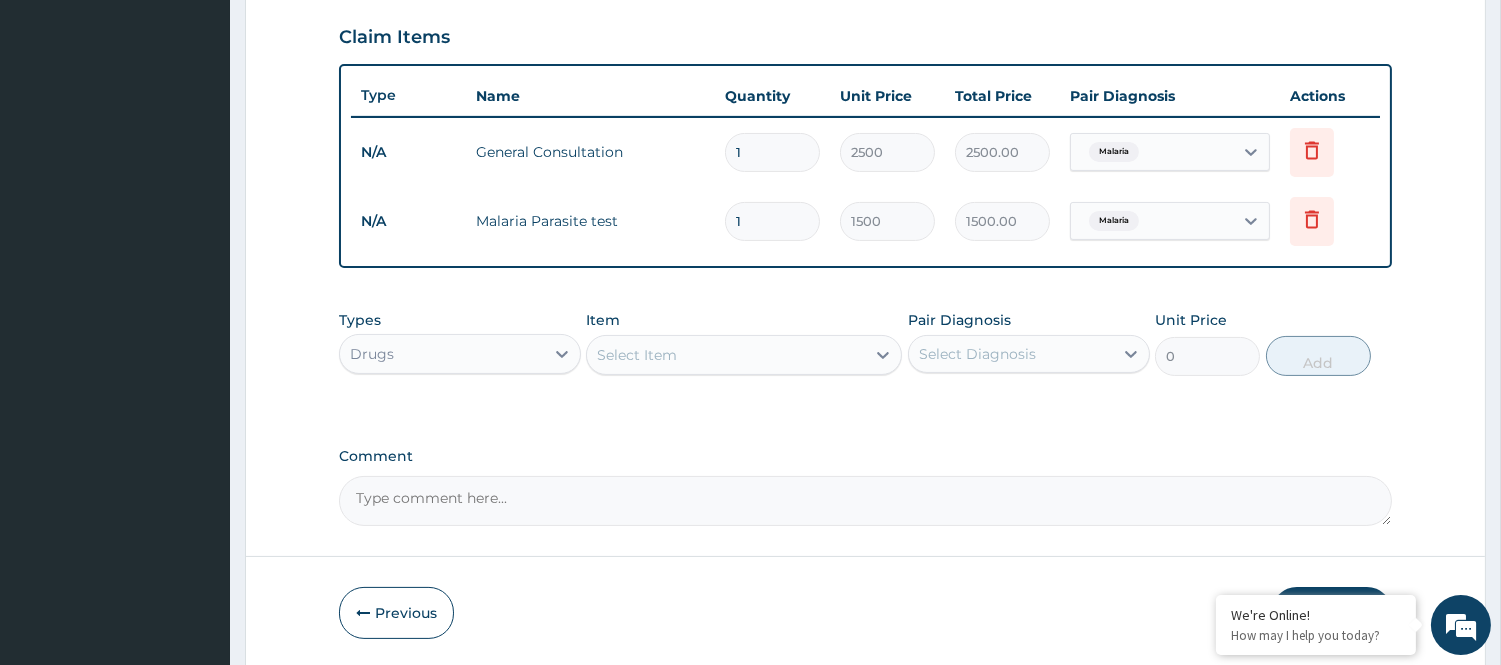 click on "Select Item" at bounding box center [726, 355] 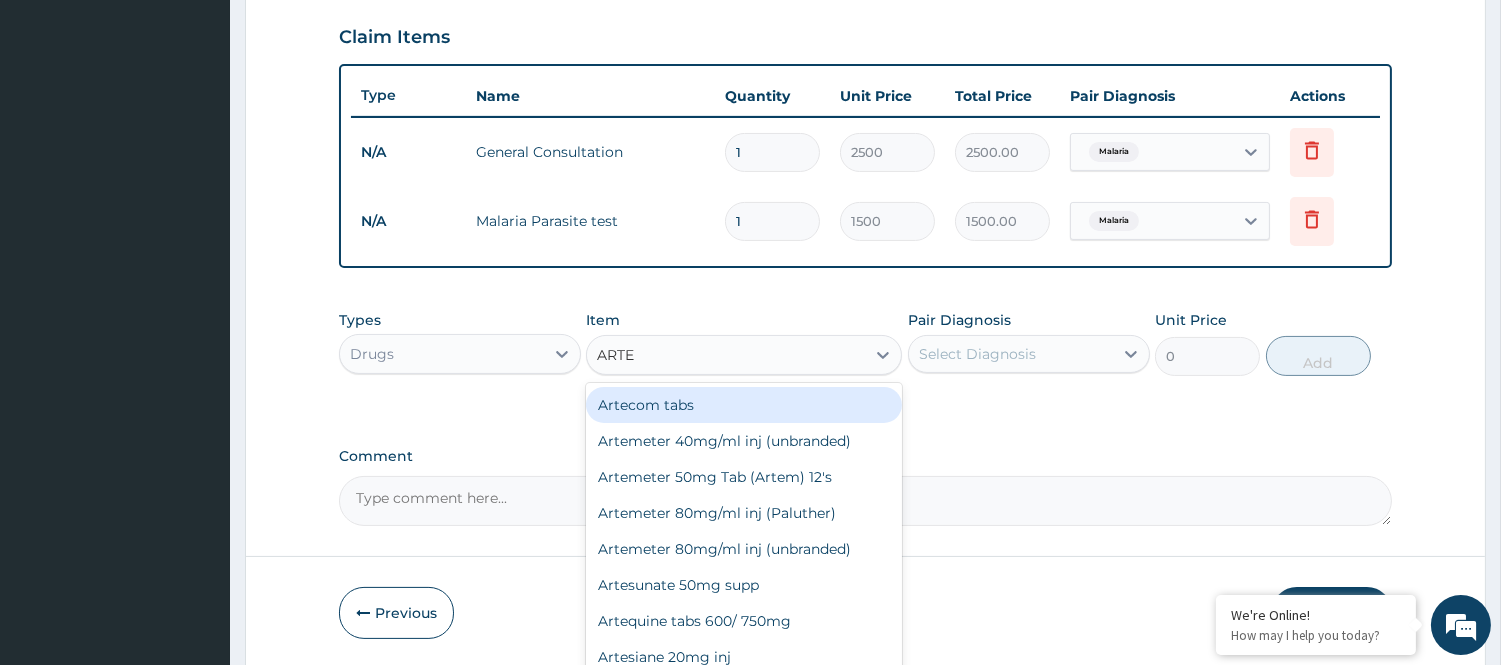 type on "ARTEM" 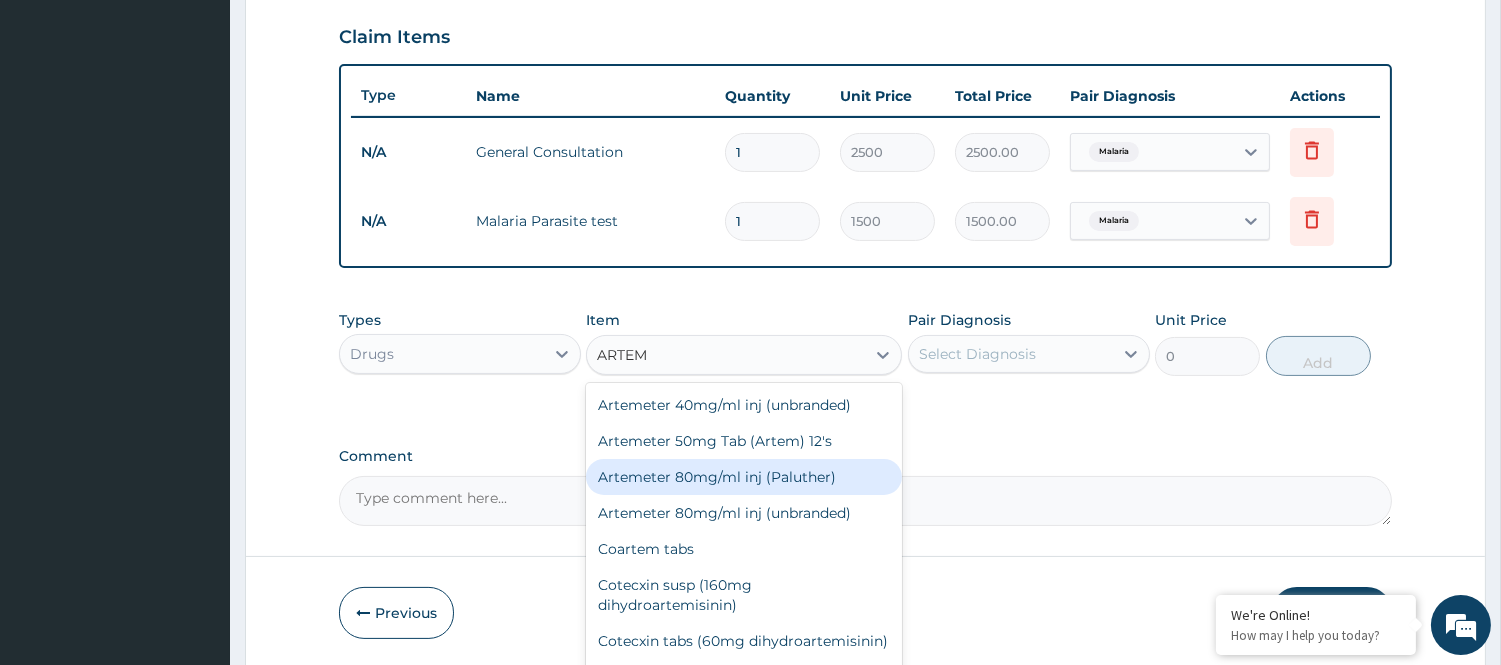 scroll, scrollTop: 35, scrollLeft: 0, axis: vertical 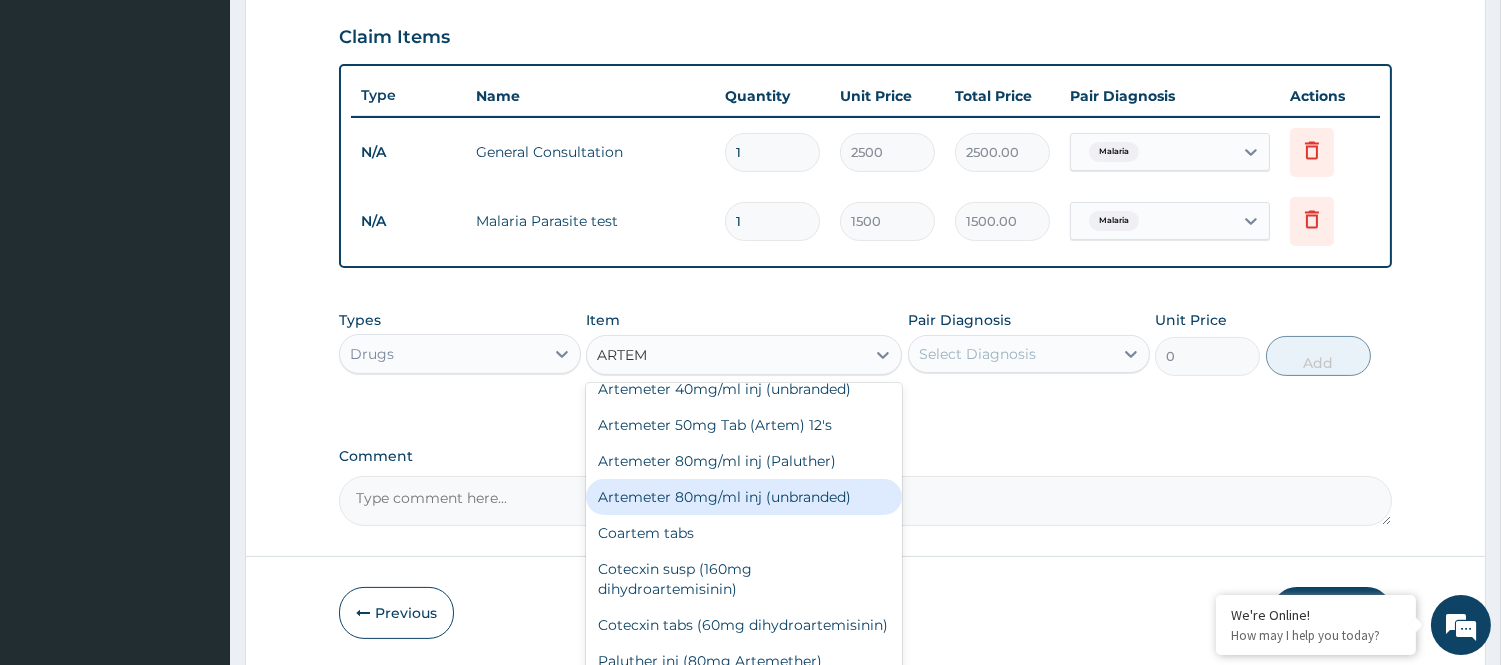 click on "Artemeter 80mg/ml inj (unbranded)" at bounding box center [744, 497] 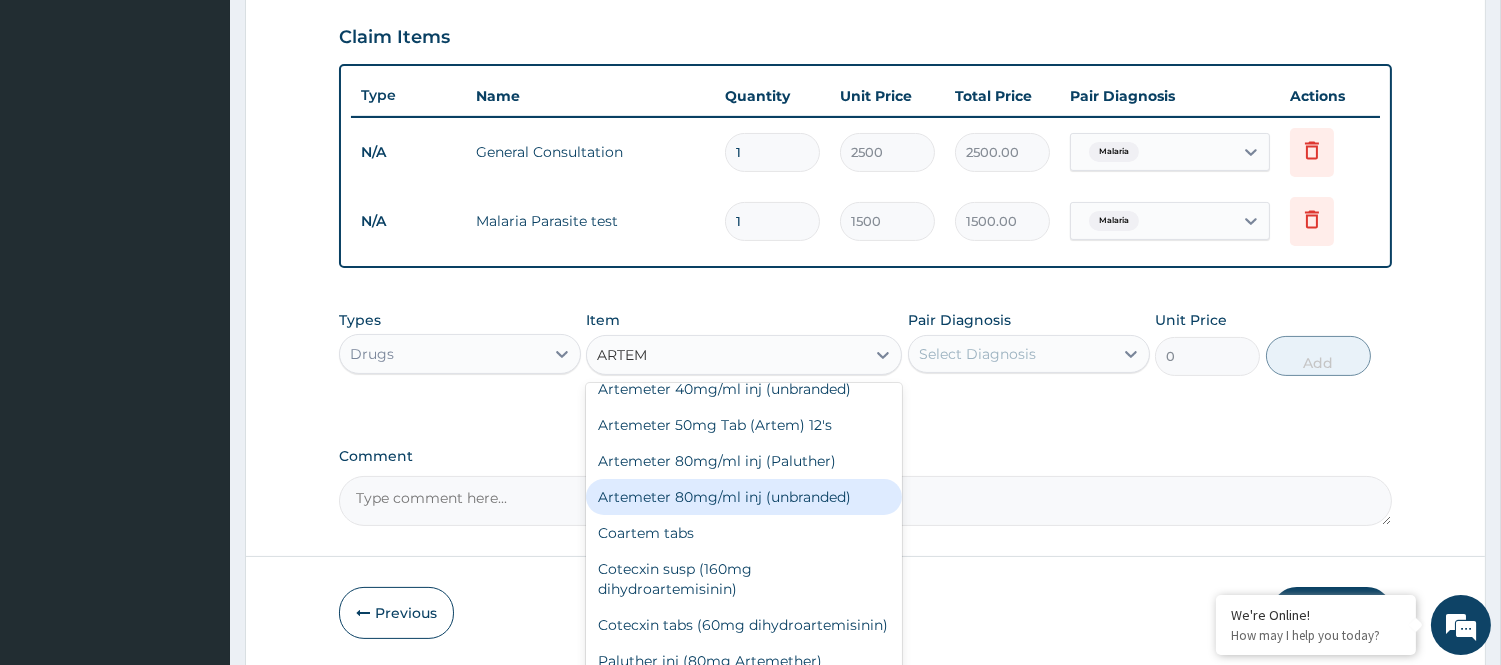 type 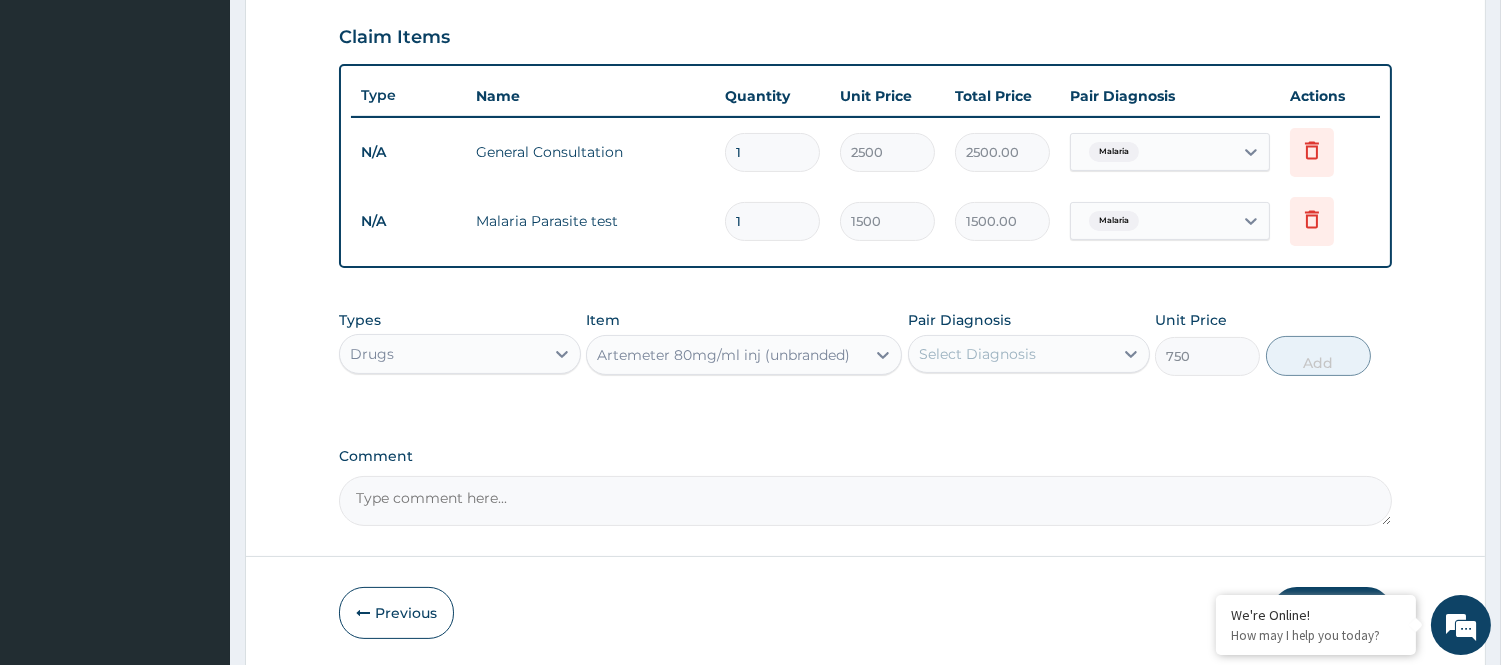 click on "Select Diagnosis" at bounding box center (977, 354) 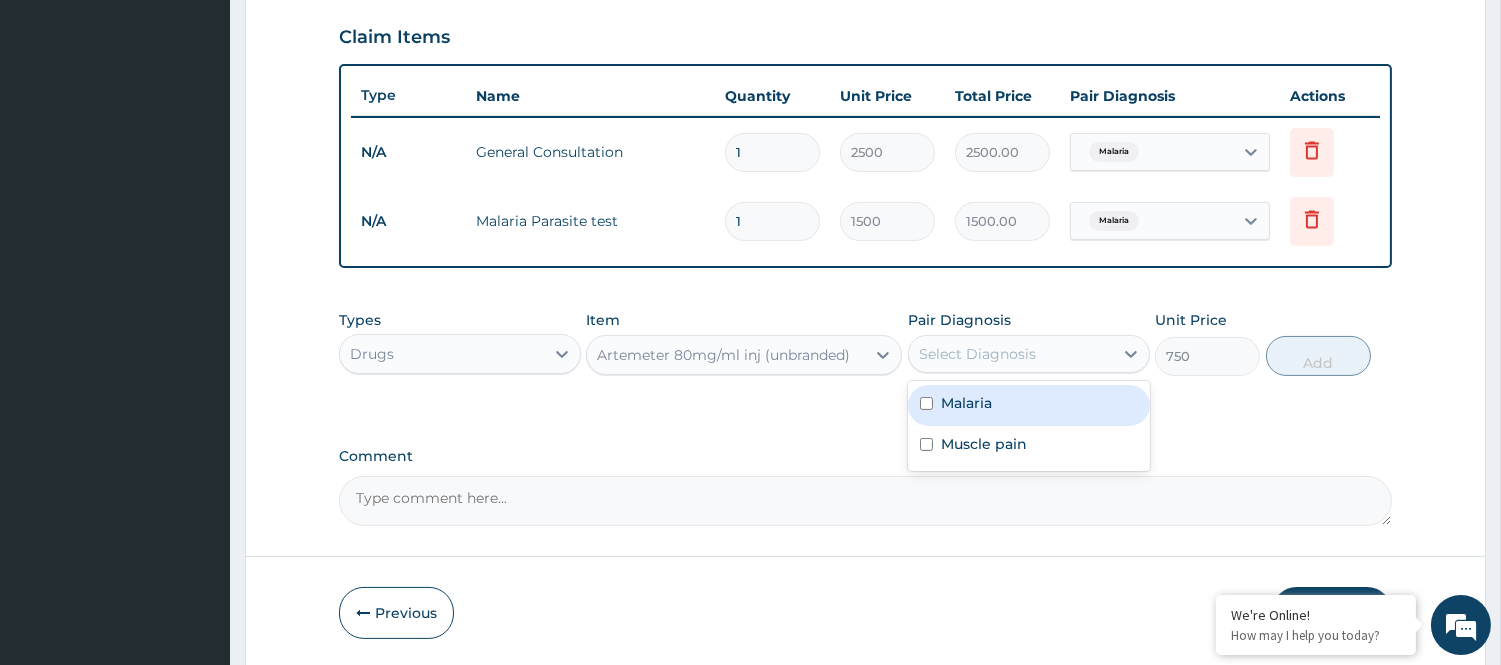 drag, startPoint x: 941, startPoint y: 397, endPoint x: 1032, endPoint y: 403, distance: 91.197586 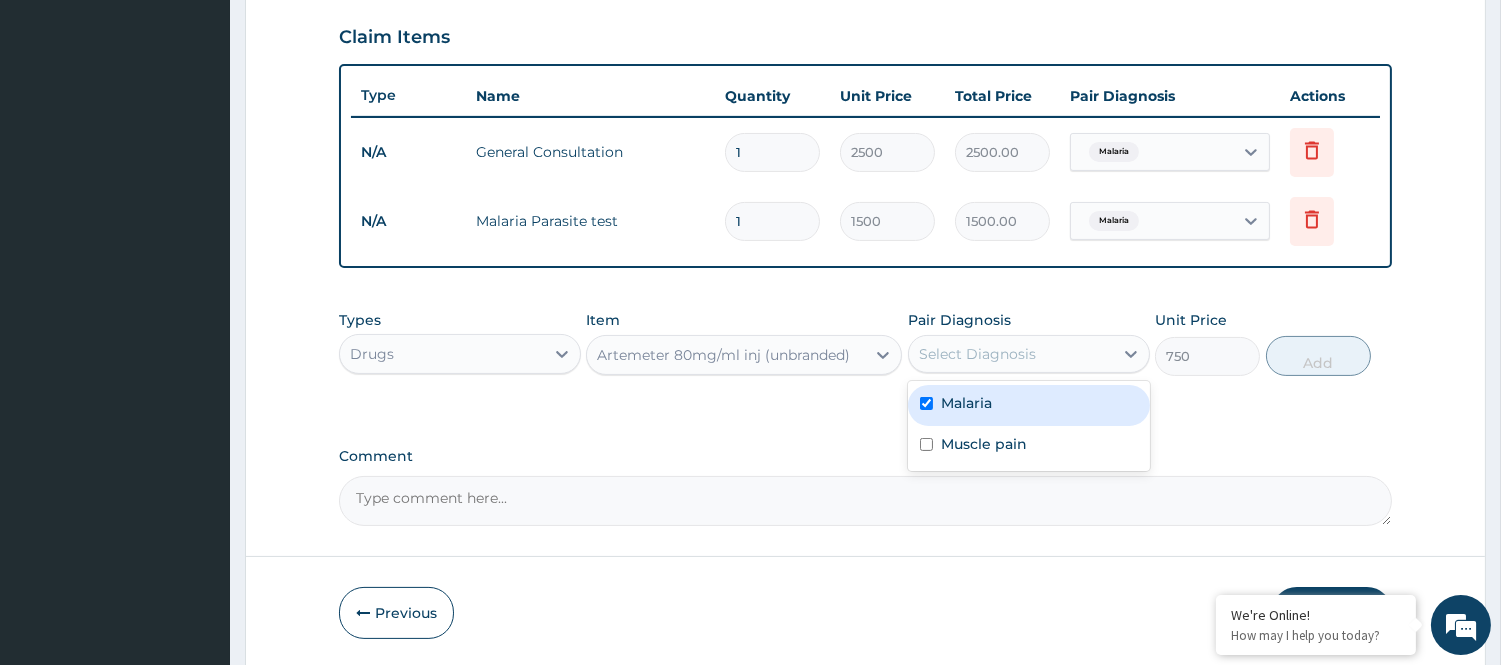 checkbox on "true" 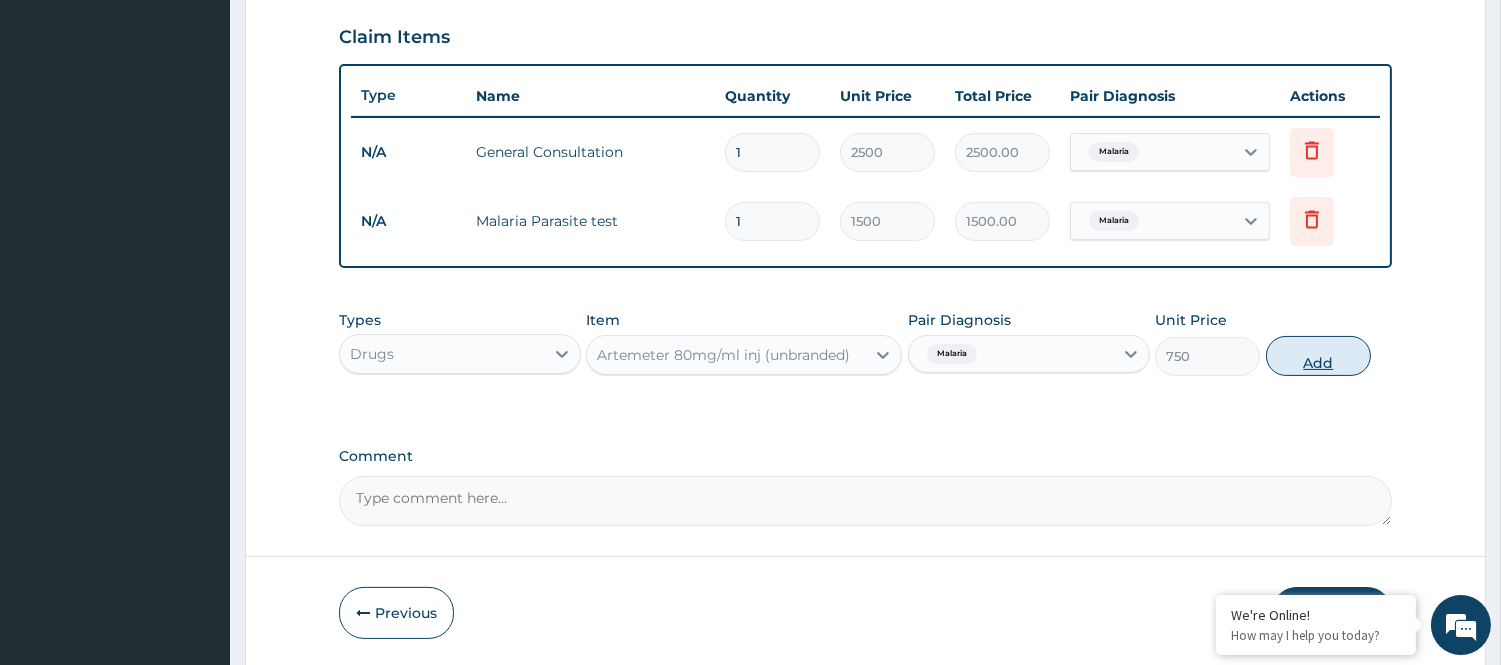 click on "Add" at bounding box center (1318, 356) 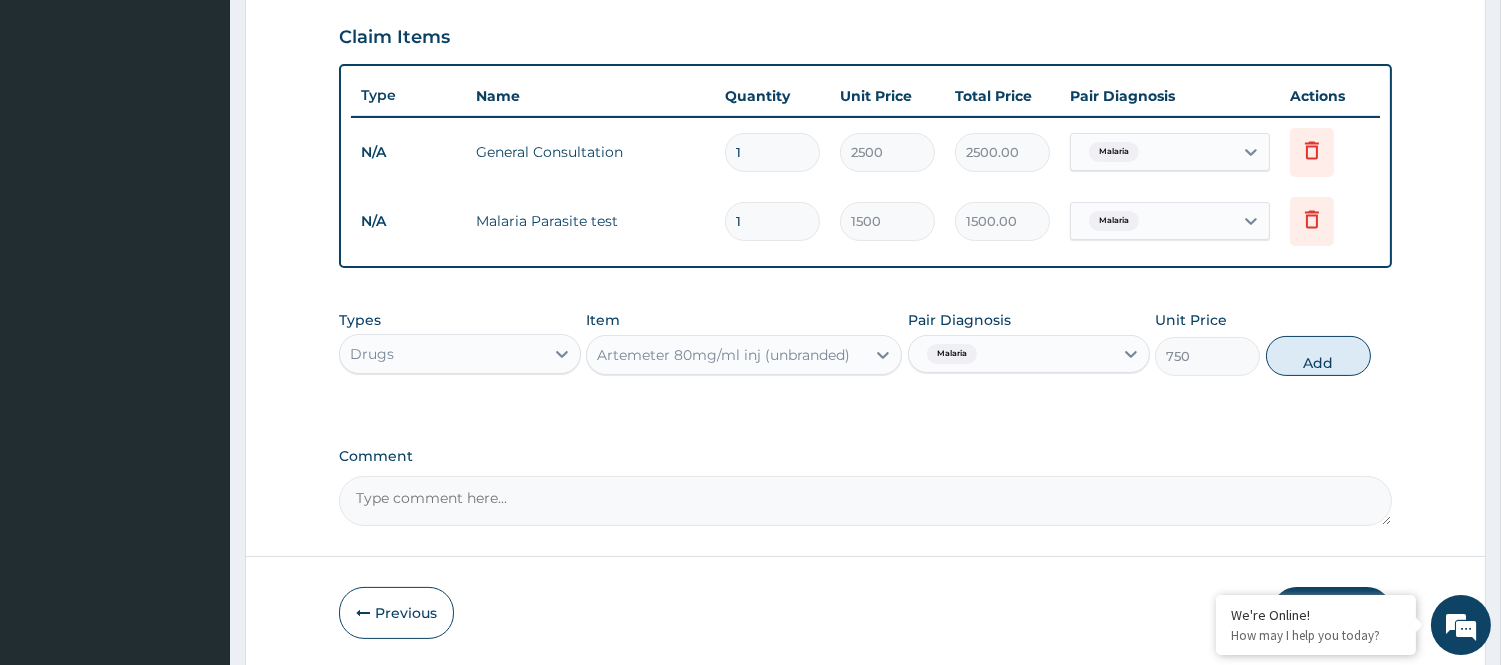 type on "0" 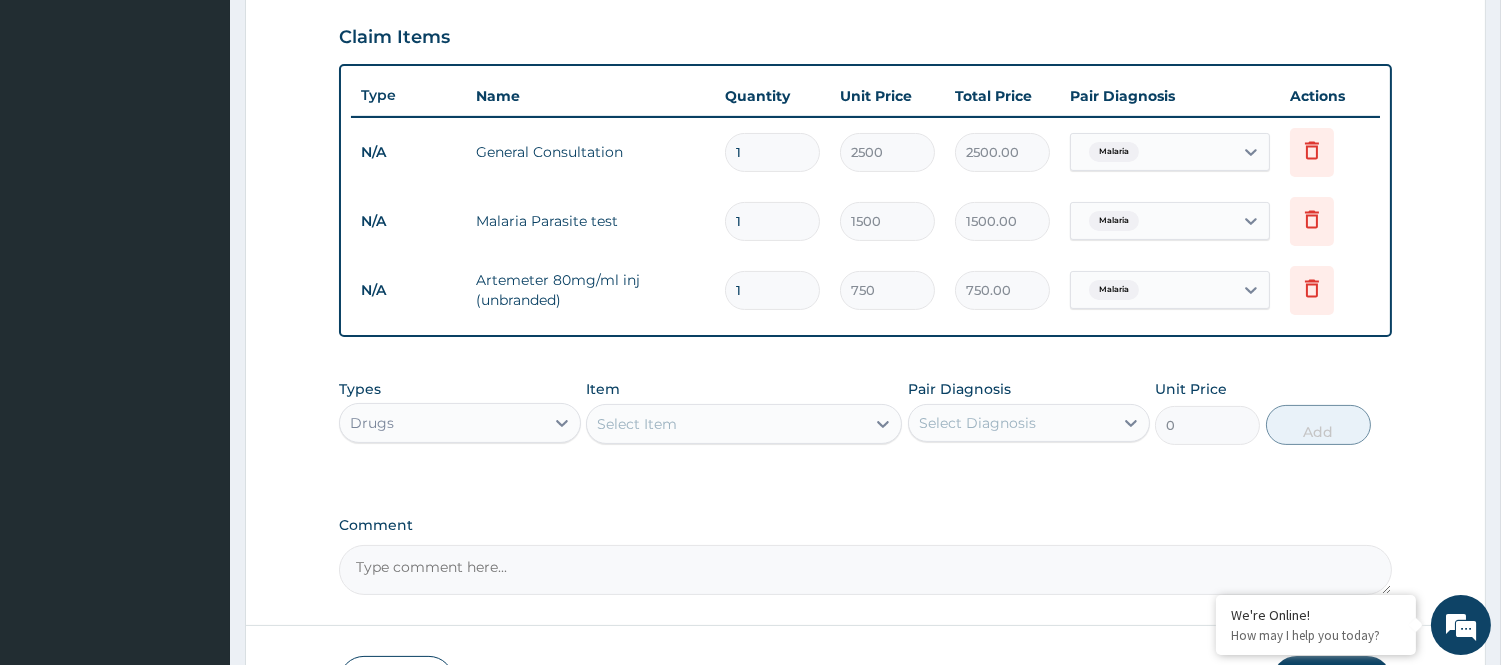 drag, startPoint x: 755, startPoint y: 293, endPoint x: 667, endPoint y: 300, distance: 88.27797 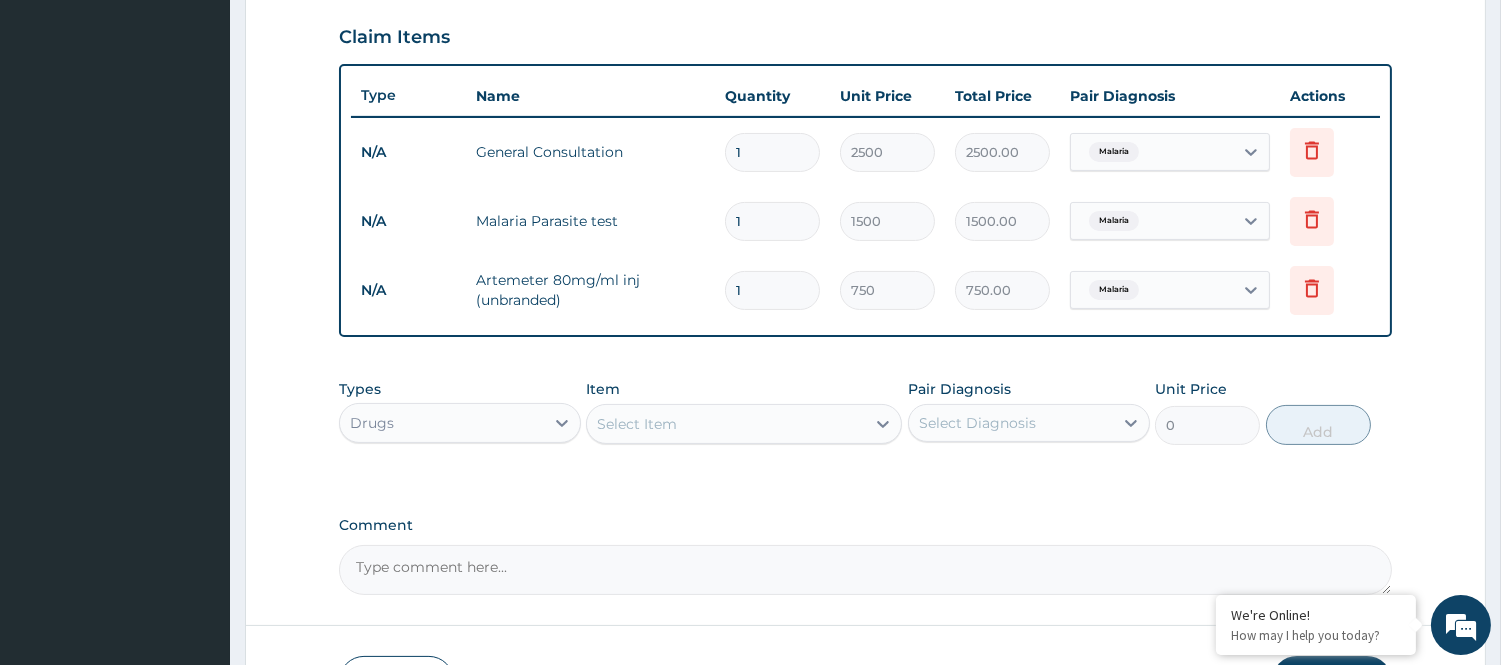 click on "N/A Artemeter 80mg/ml inj (unbranded) 1 750 750.00 Malaria Delete" at bounding box center [865, 290] 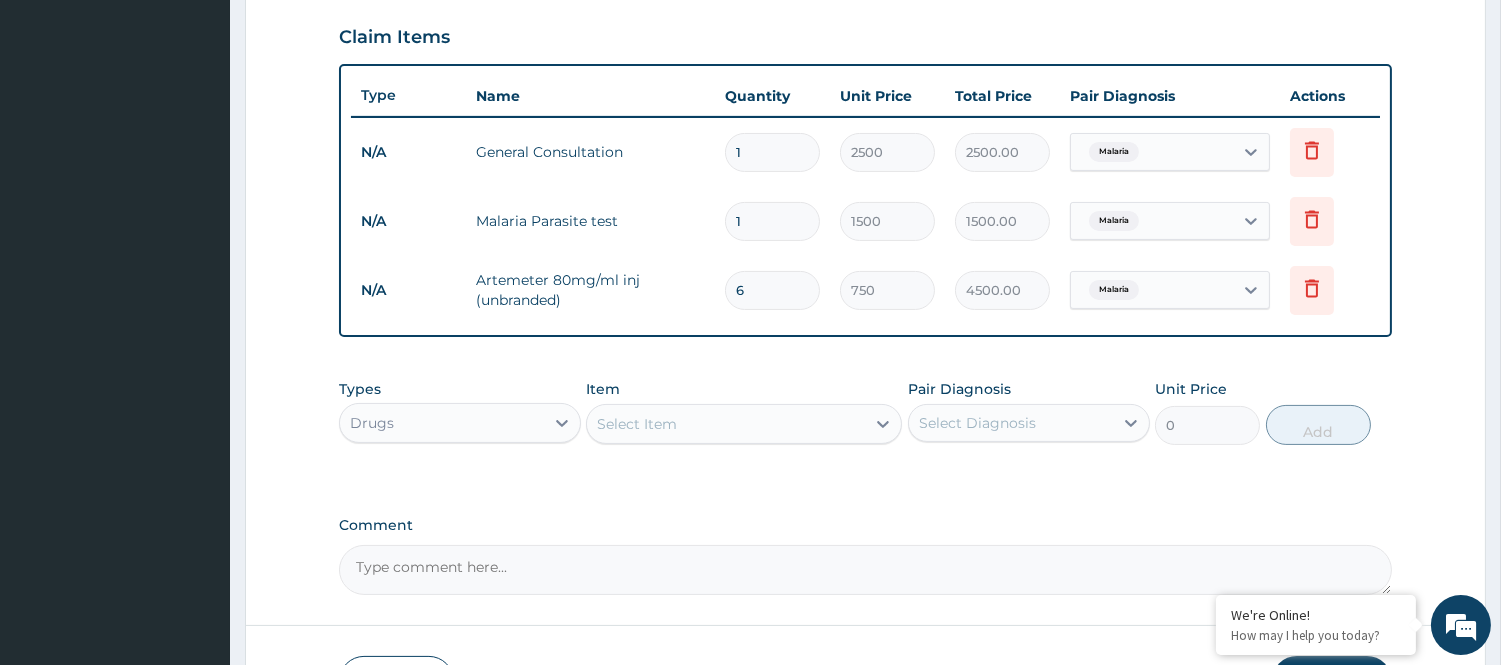 type on "6" 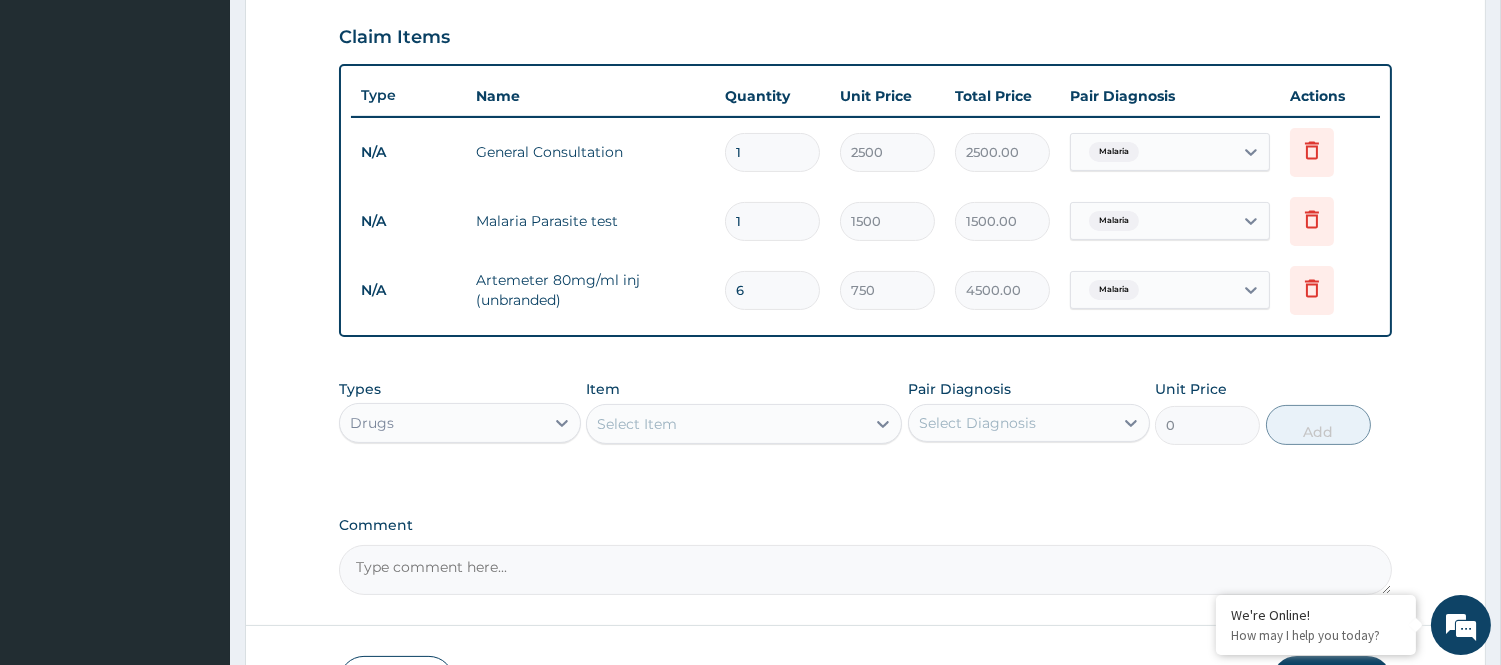 click on "Select Item" at bounding box center [726, 424] 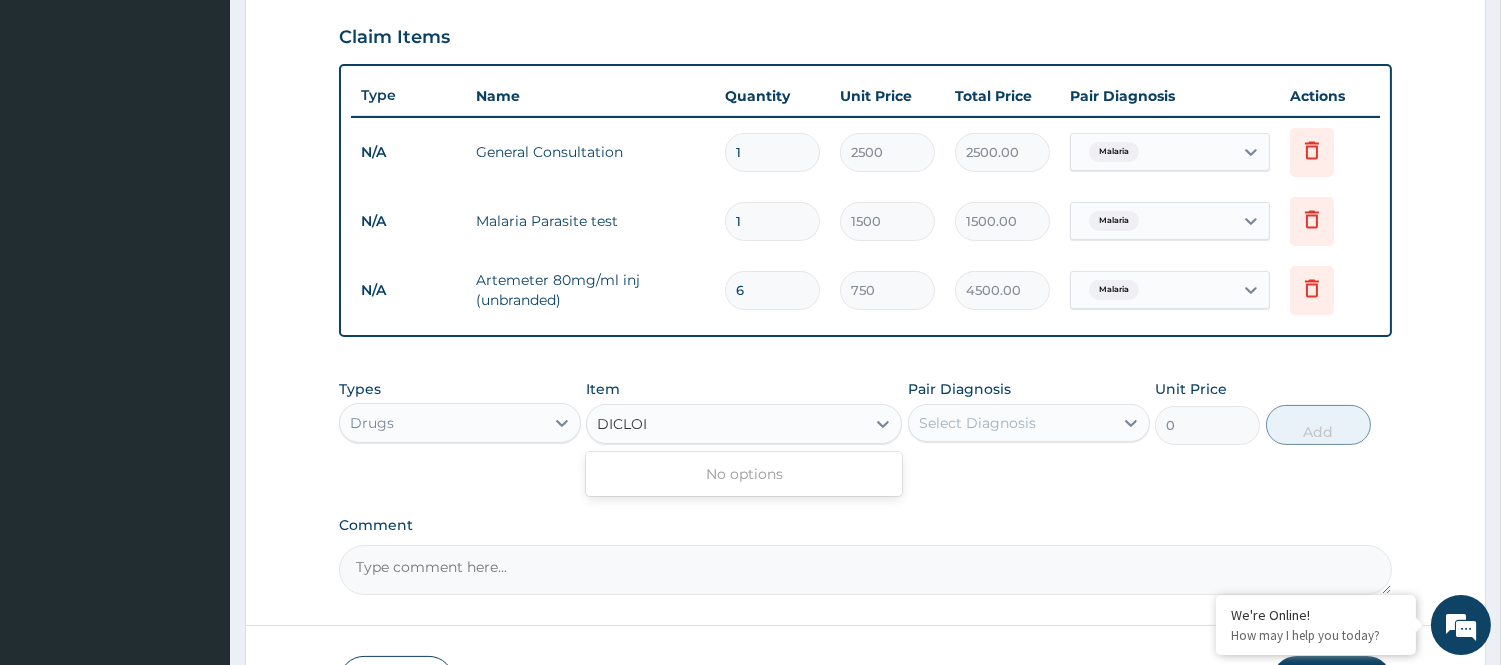 type on "DICLO" 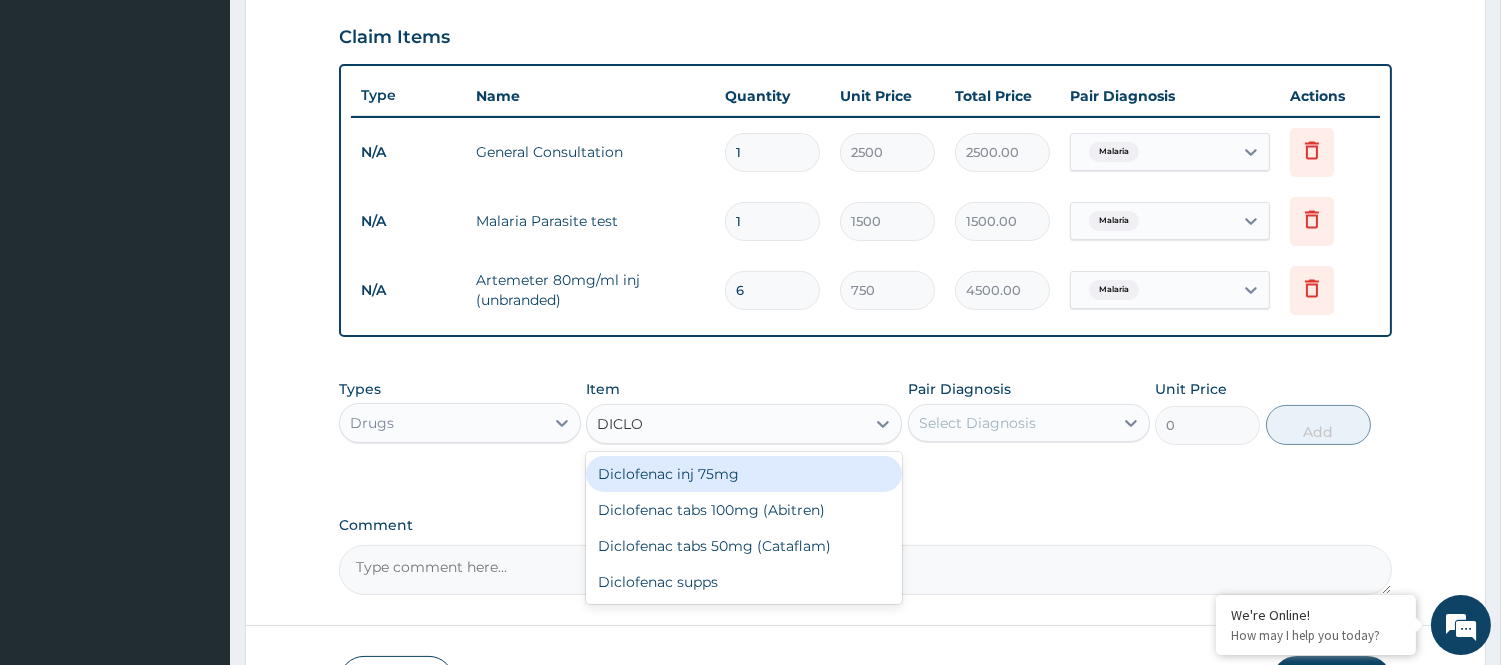 drag, startPoint x: 705, startPoint y: 466, endPoint x: 790, endPoint y: 471, distance: 85.146935 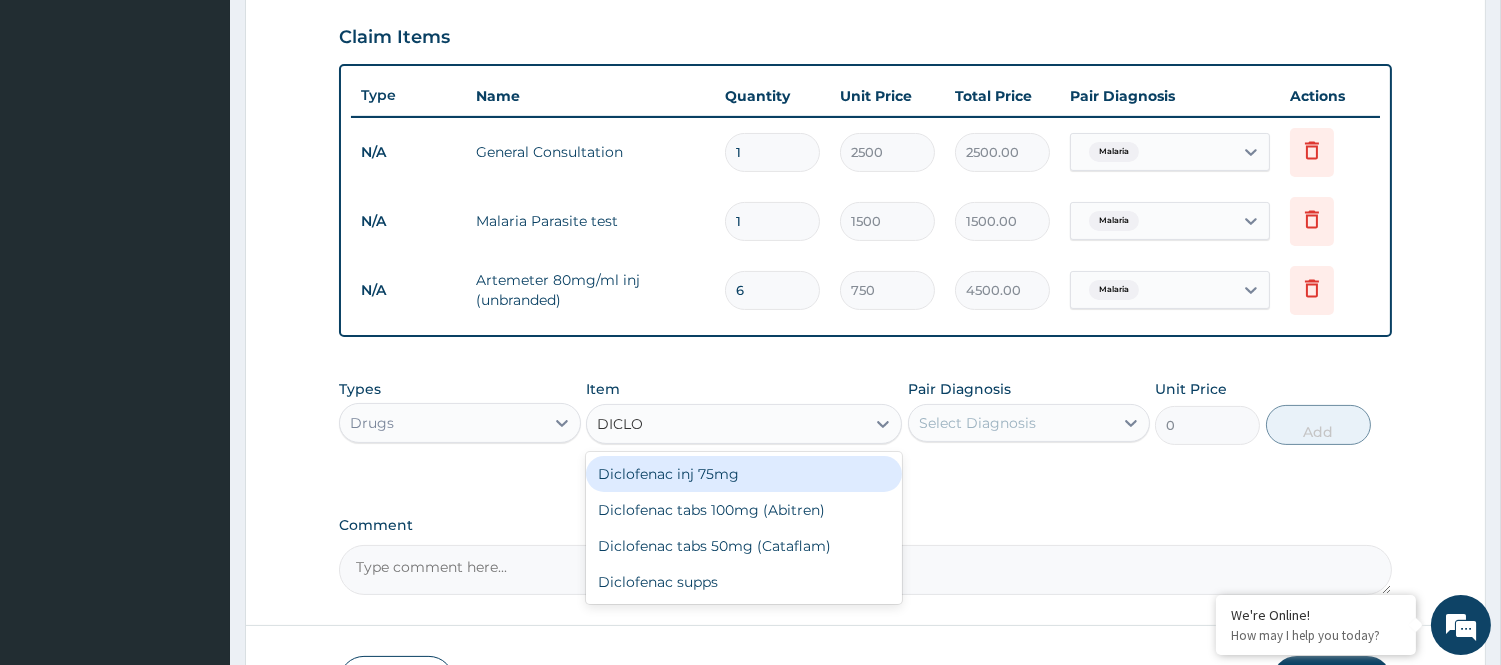 click on "Diclofenac inj 75mg" at bounding box center (744, 474) 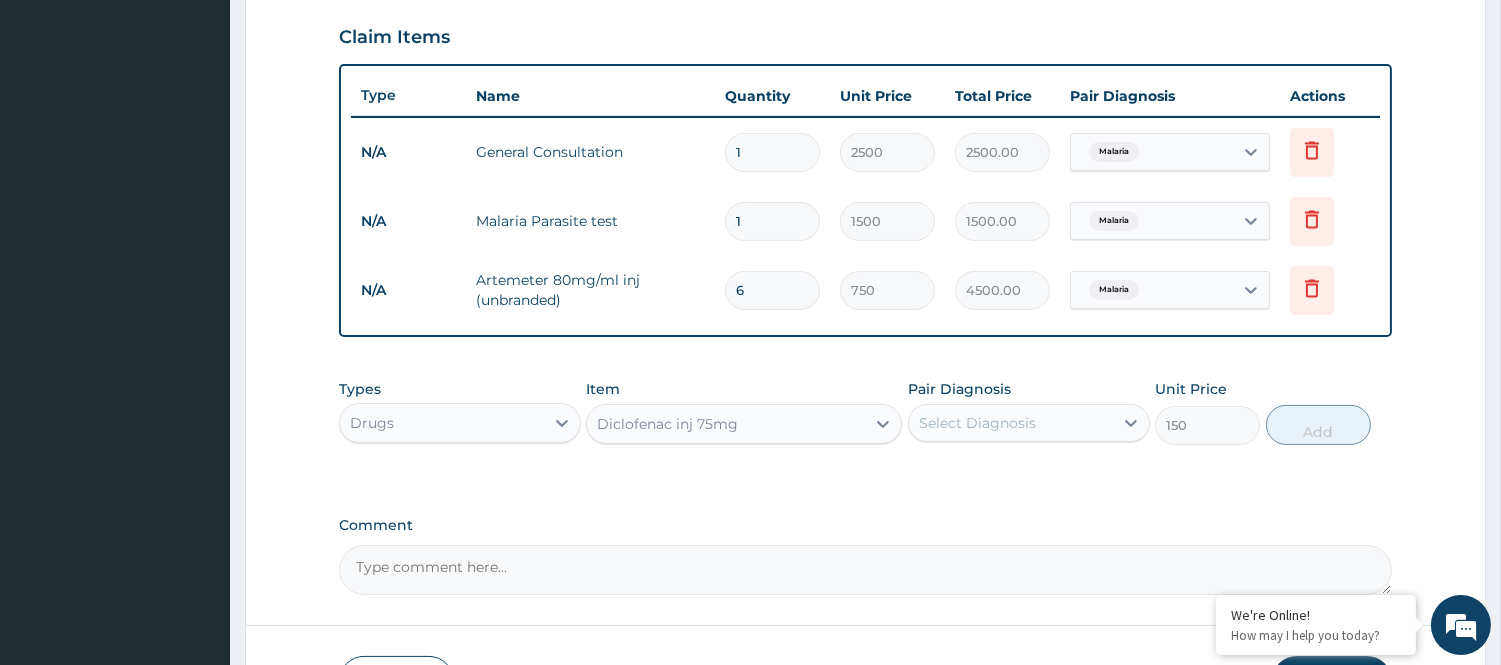 click on "Select Diagnosis" at bounding box center (977, 423) 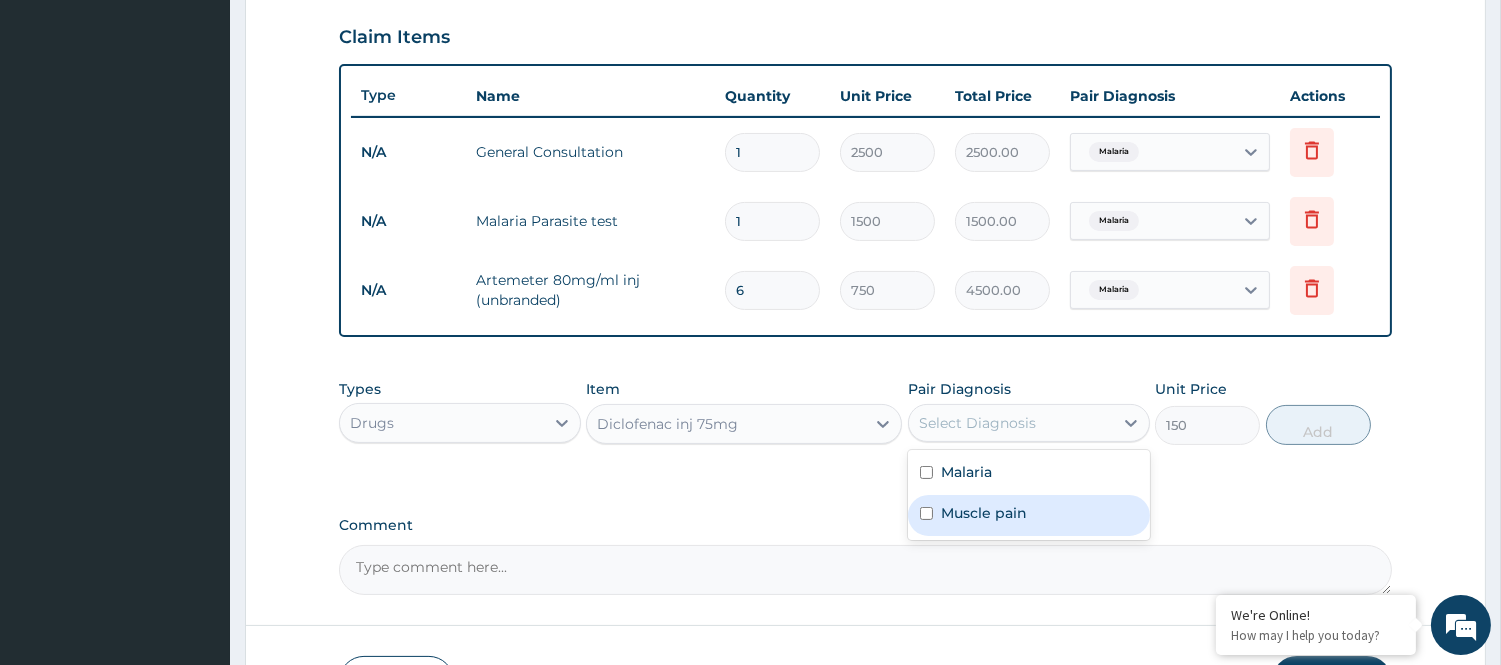 click on "Muscle pain" at bounding box center [984, 513] 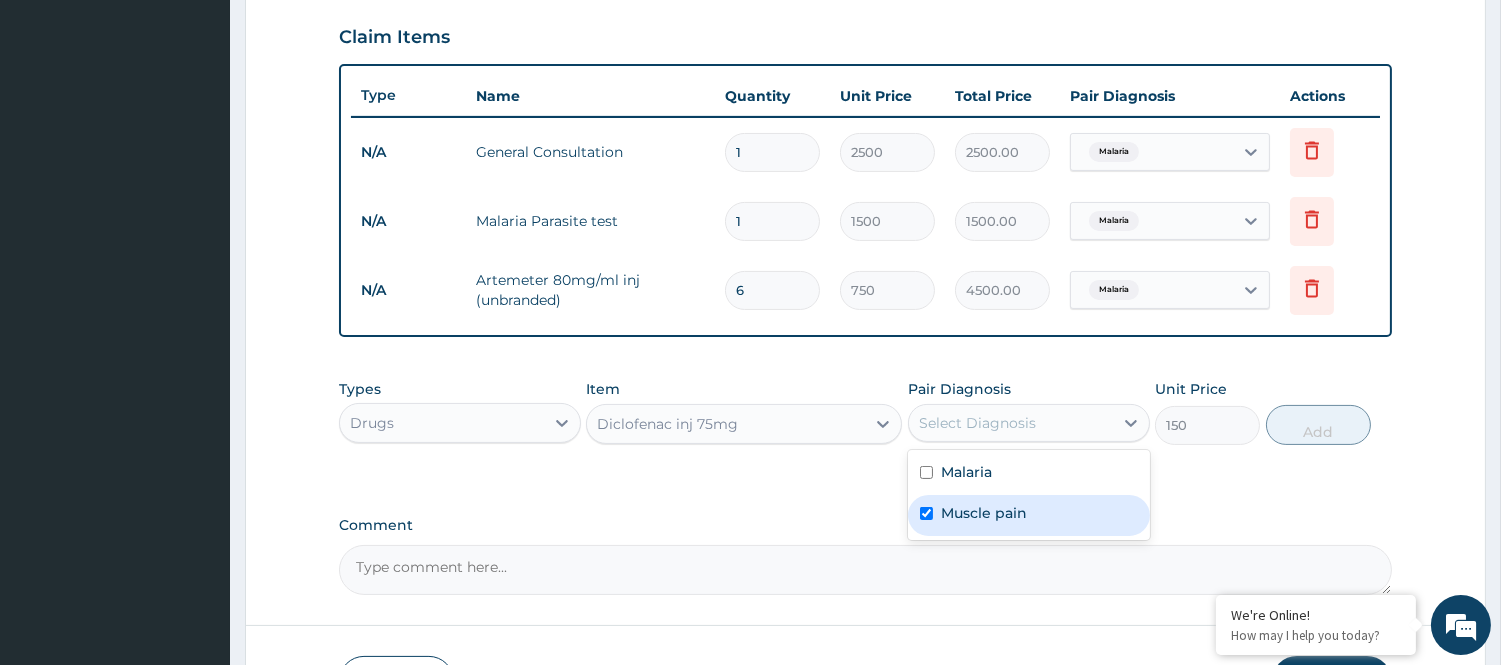 checkbox on "true" 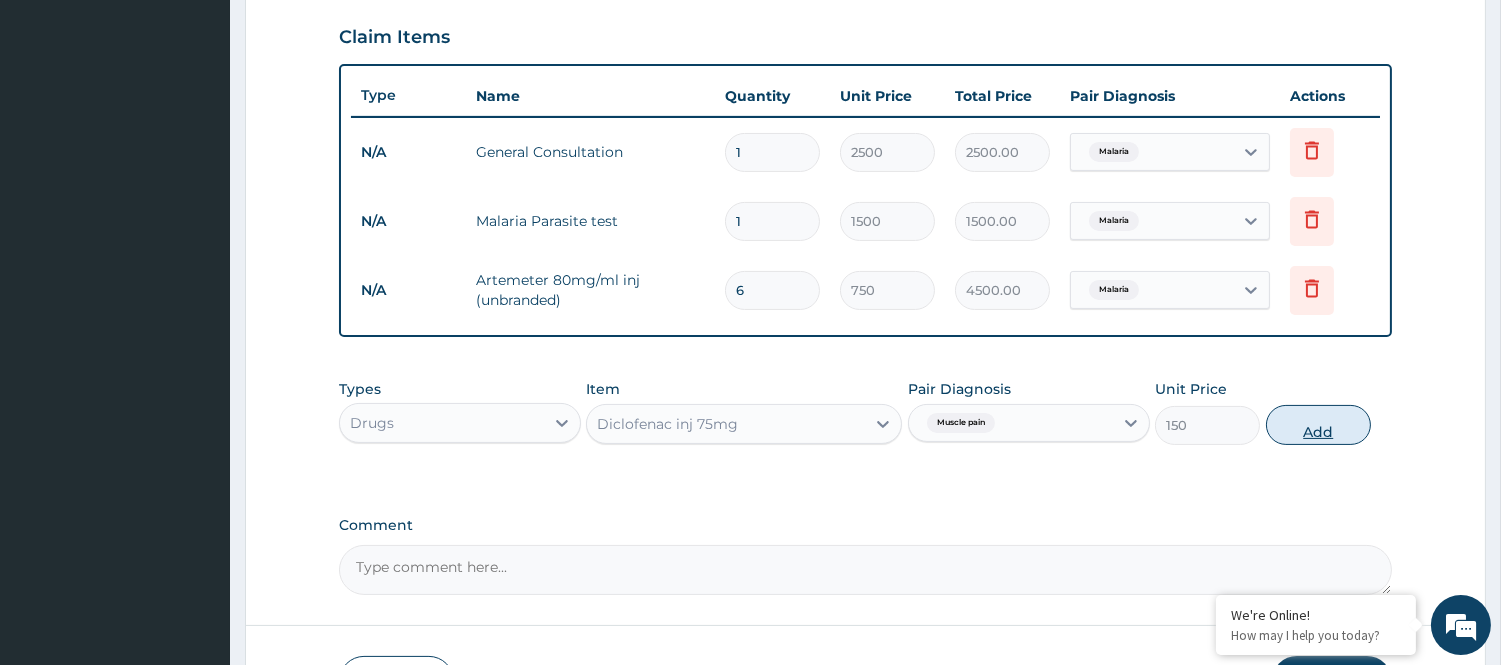 click on "Add" at bounding box center (1318, 425) 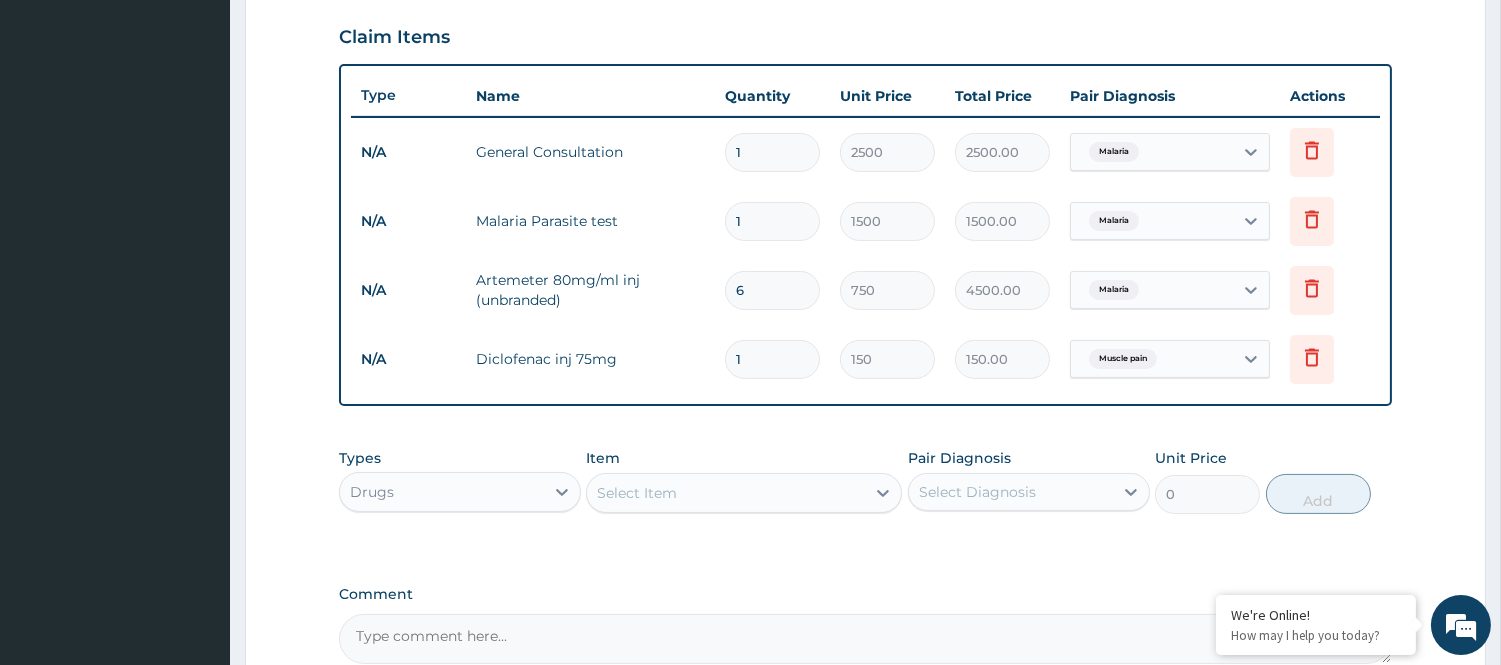 click on "Select Item" at bounding box center [726, 493] 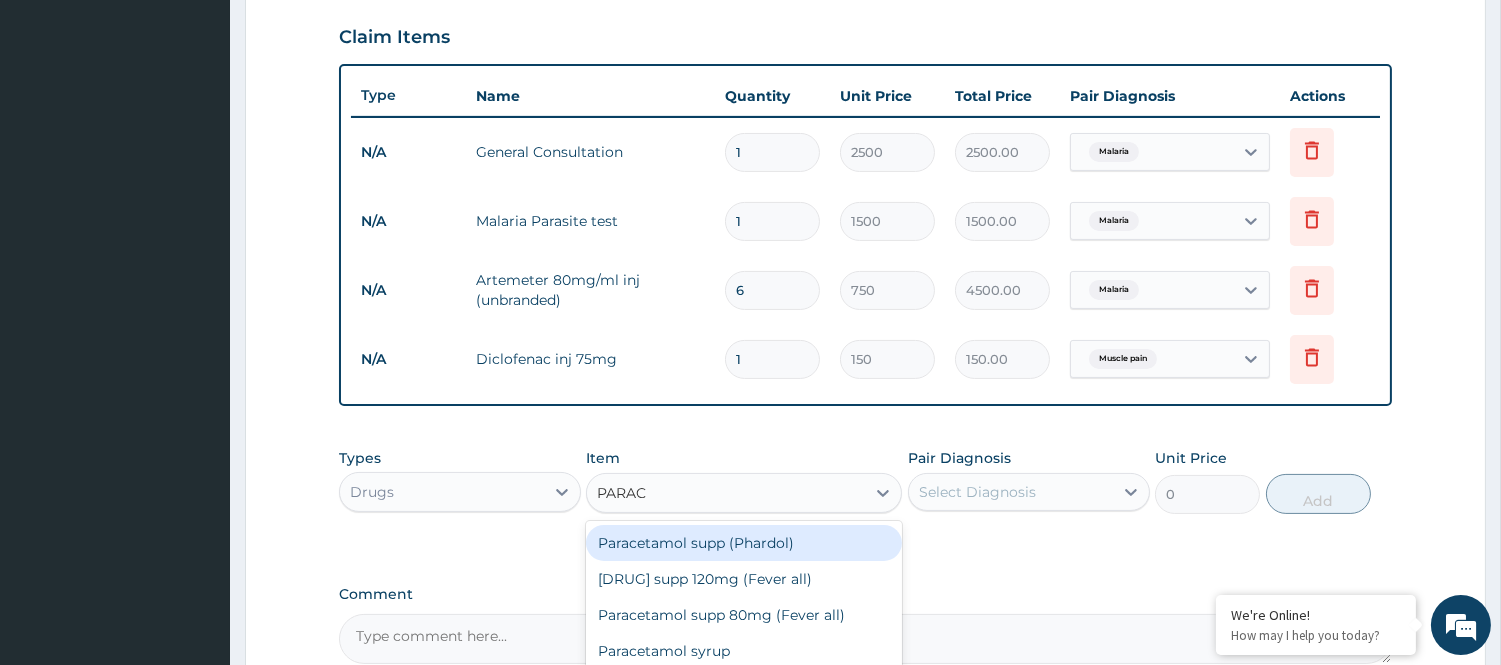 type on "PARACE" 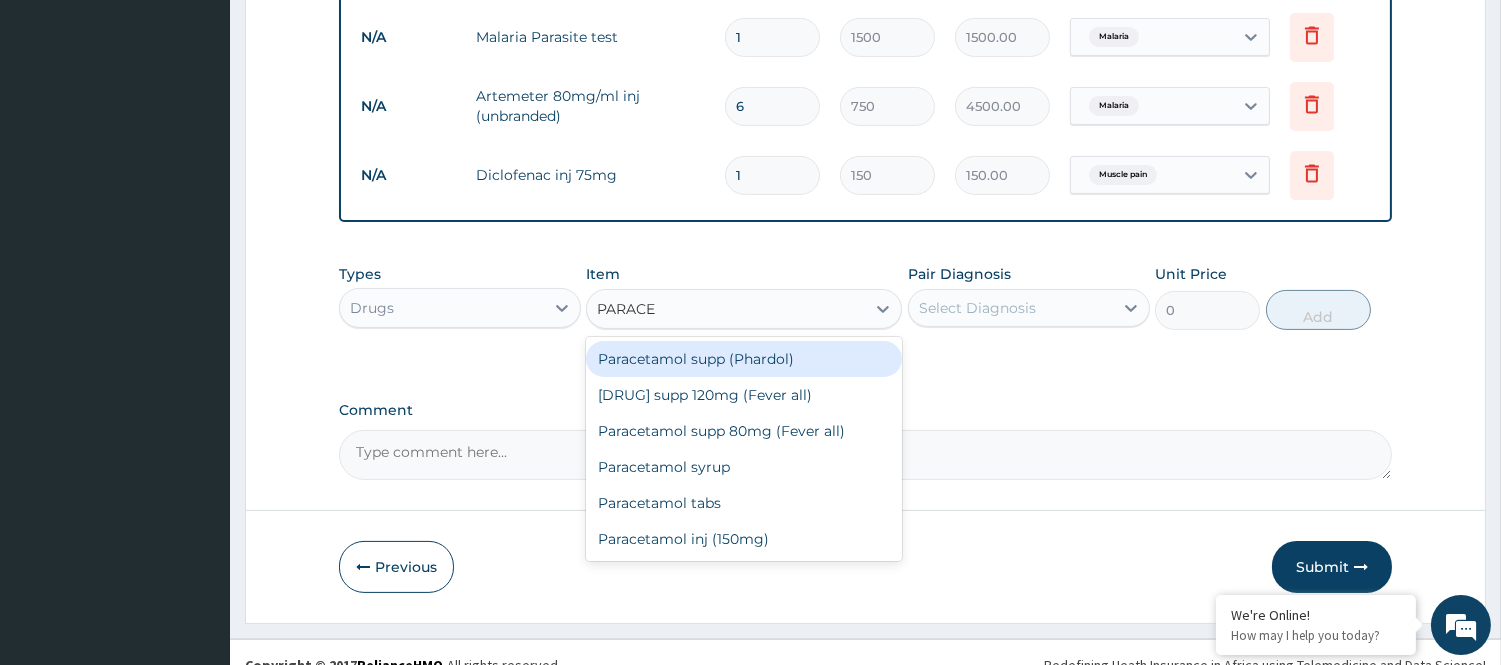 scroll, scrollTop: 888, scrollLeft: 0, axis: vertical 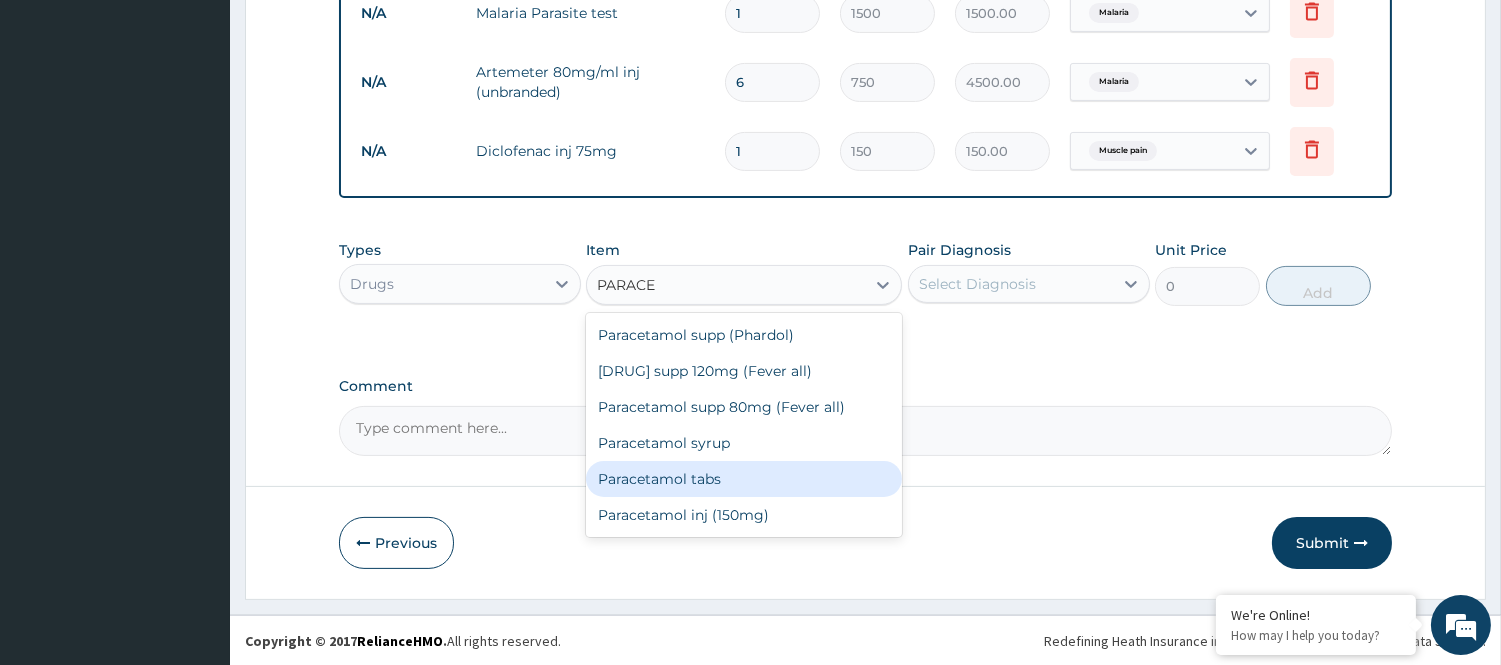 drag, startPoint x: 761, startPoint y: 484, endPoint x: 925, endPoint y: 405, distance: 182.0357 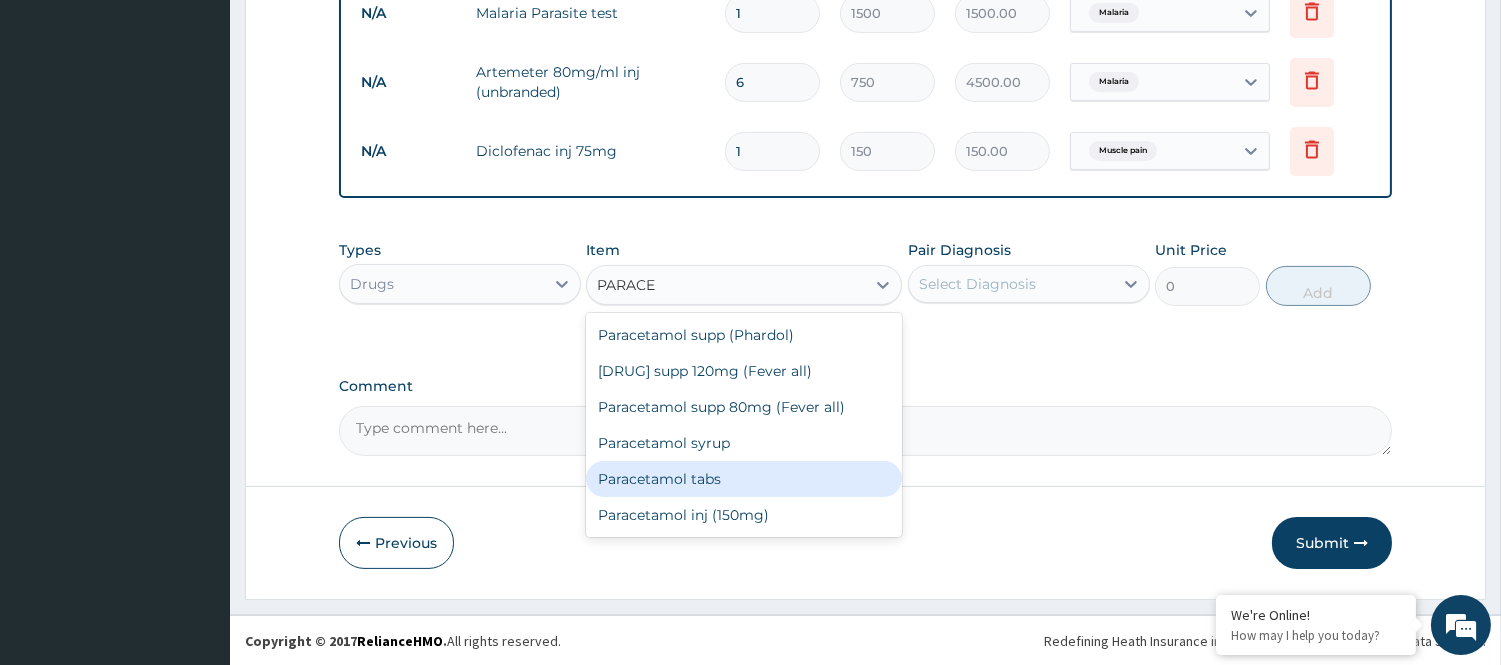 click on "Paracetamol tabs" at bounding box center (744, 479) 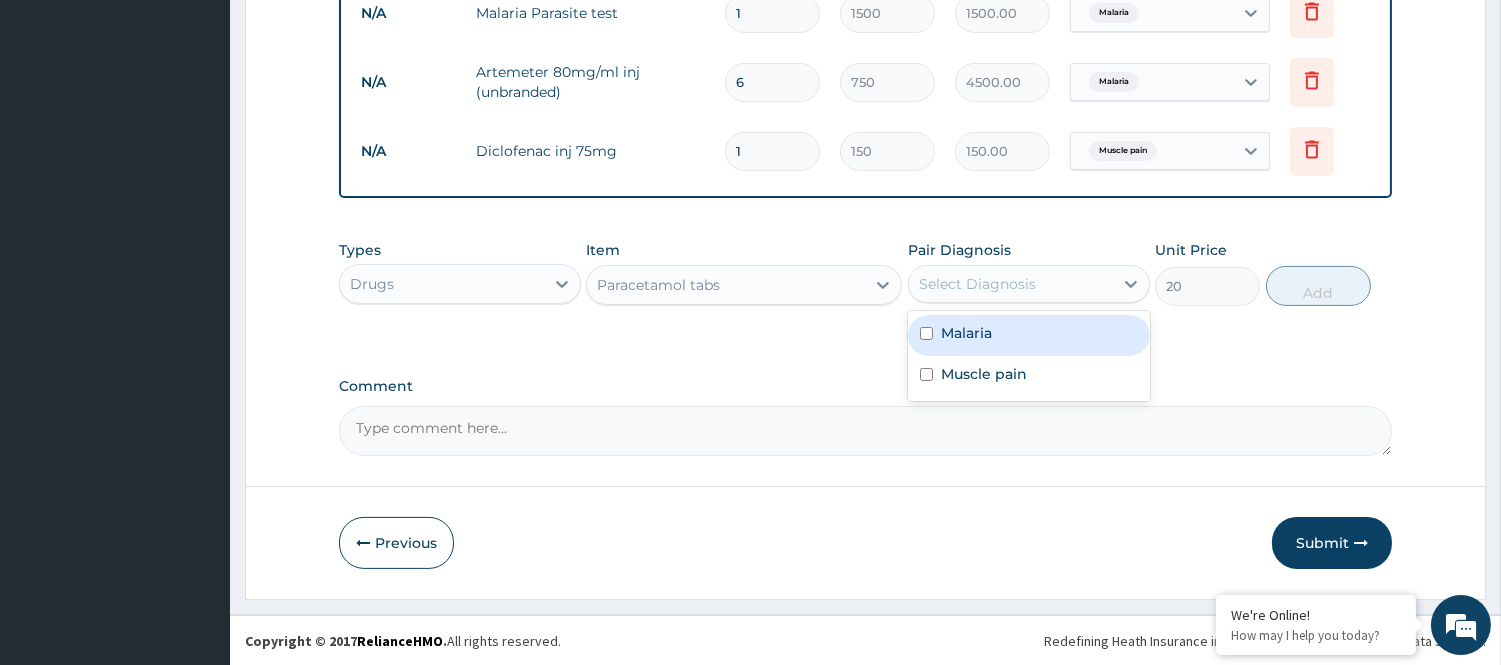 click on "Select Diagnosis" at bounding box center [1011, 284] 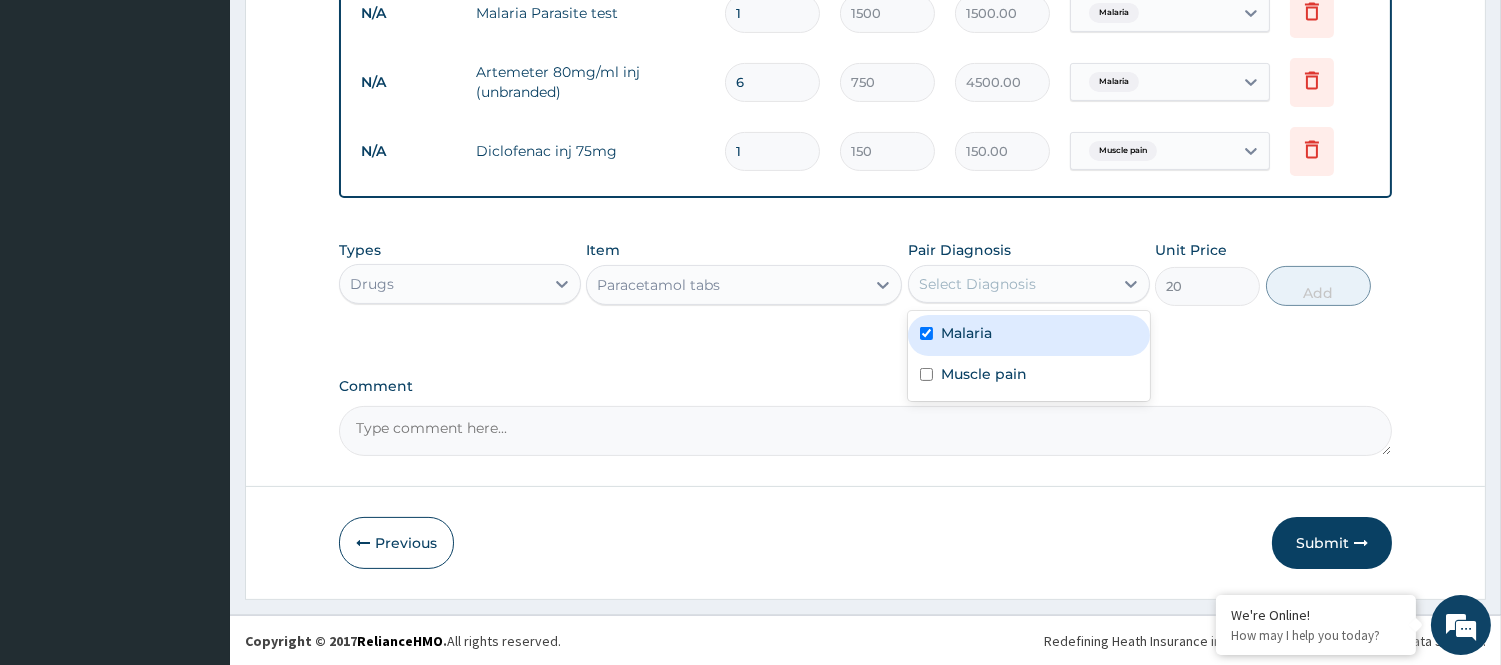 checkbox on "true" 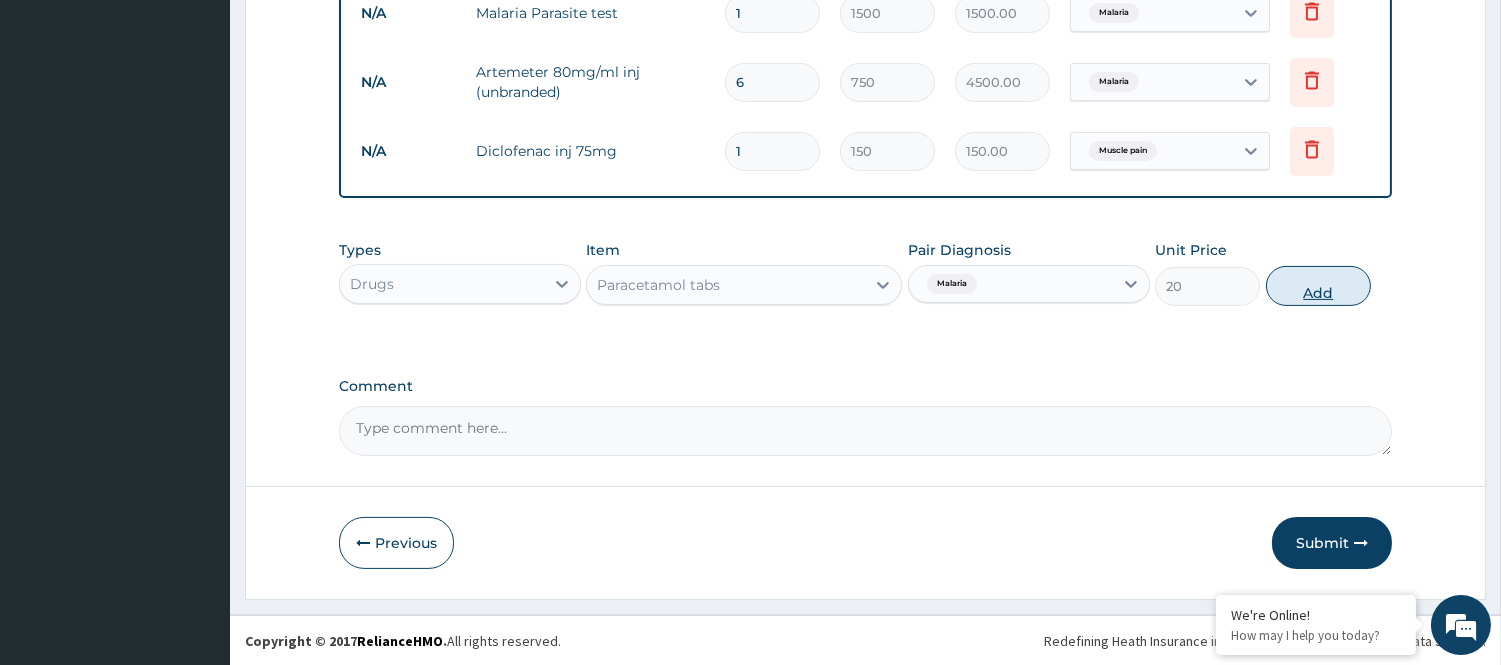 click on "Add" at bounding box center (1318, 286) 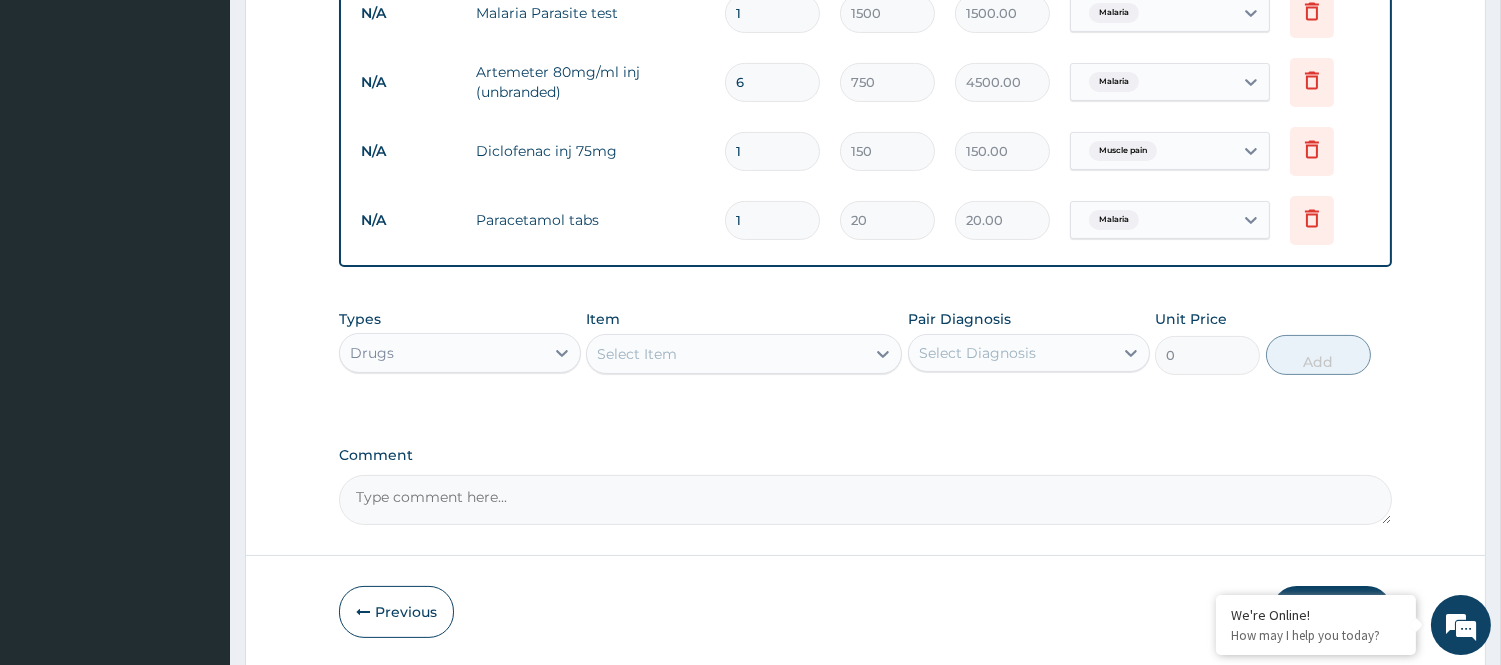 drag, startPoint x: 773, startPoint y: 218, endPoint x: 702, endPoint y: 223, distance: 71.17584 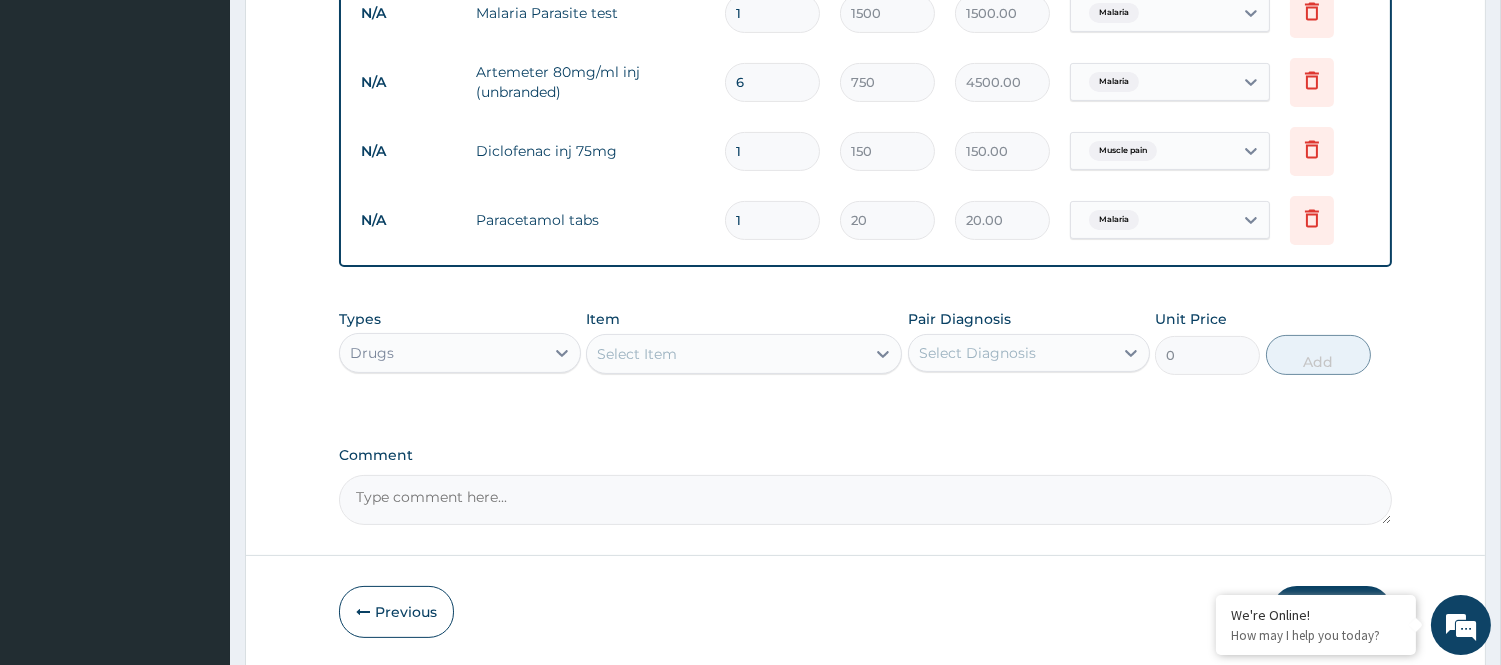 click on "N/A Paracetamol tabs   1 20 20.00 Malaria Delete" at bounding box center (865, 220) 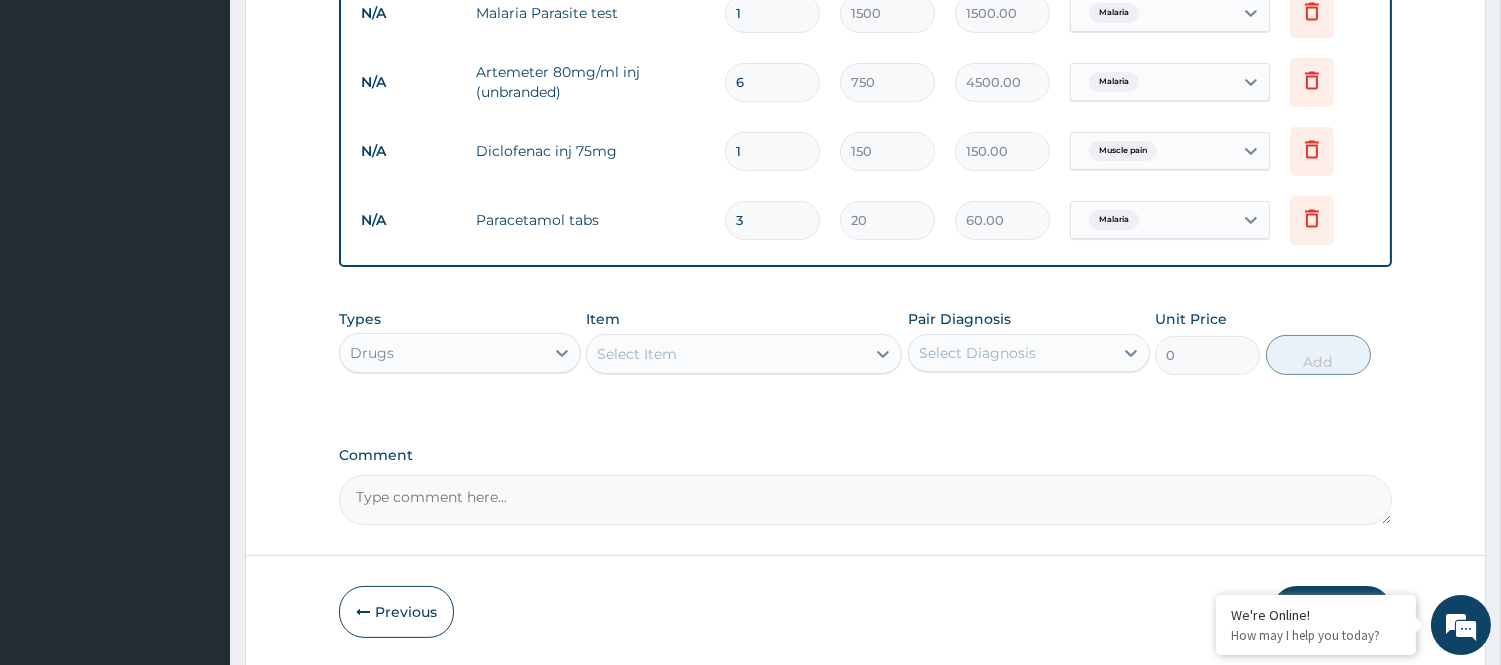 type on "30" 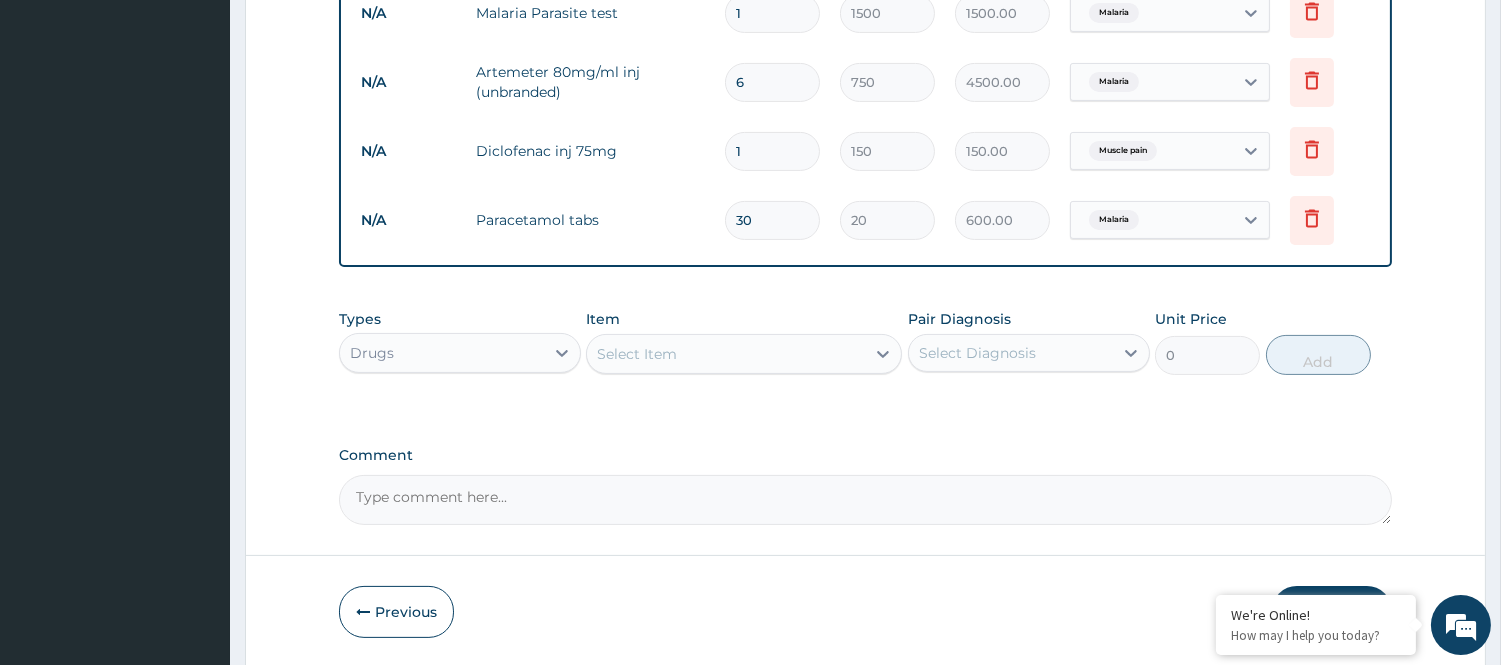 type on "30" 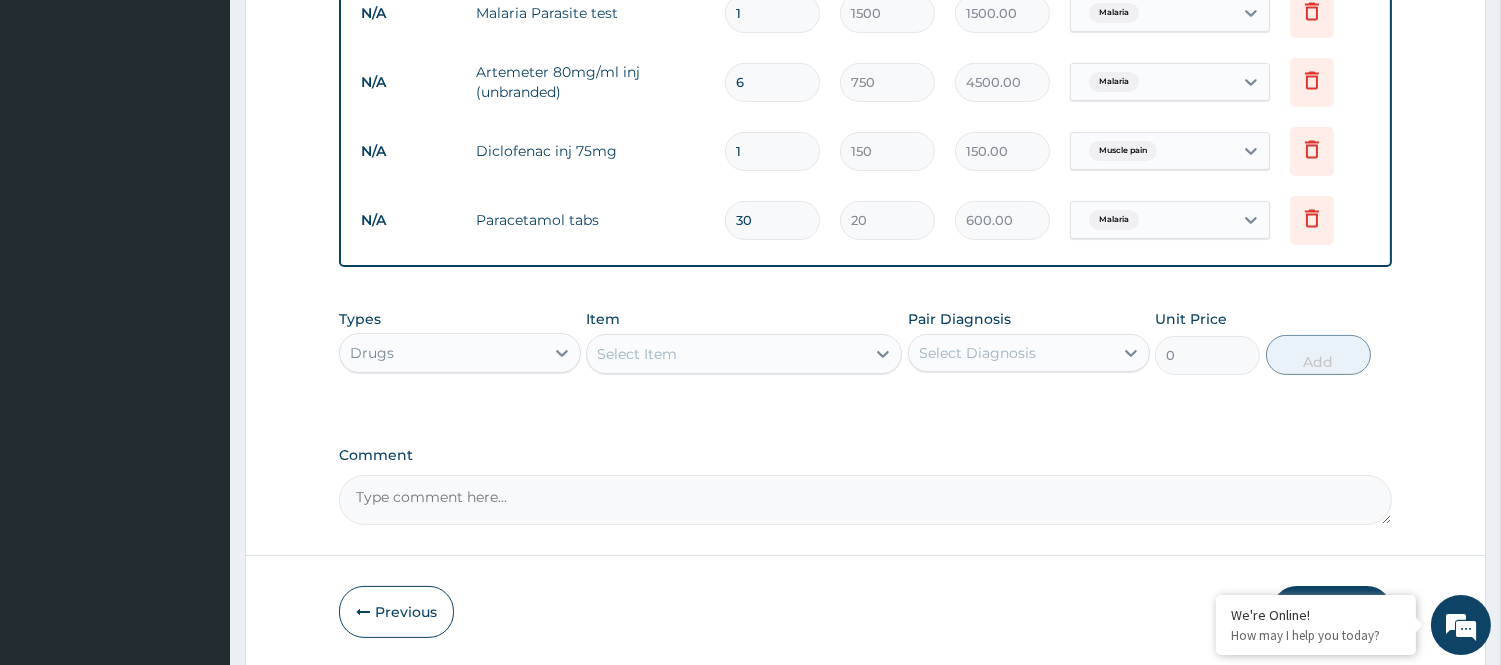 click on "Malaria" at bounding box center (1152, 220) 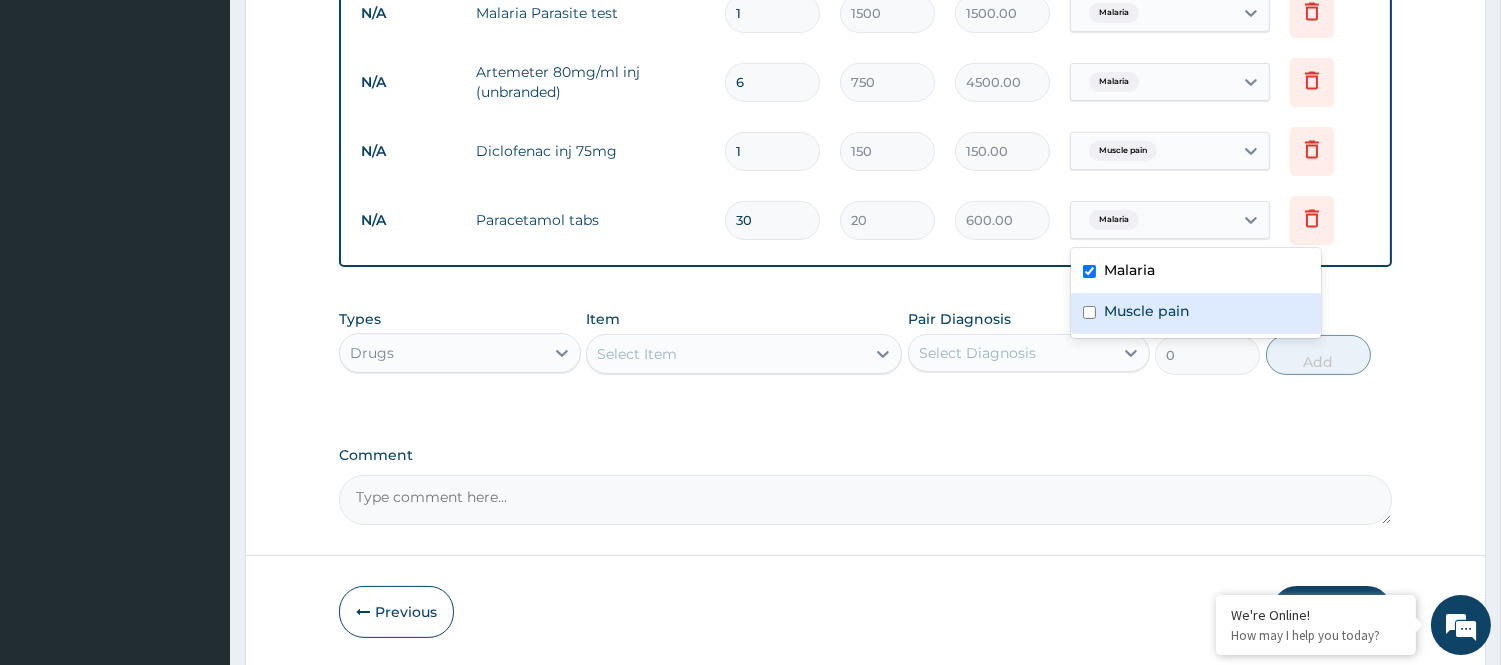click on "Muscle pain" at bounding box center [1147, 311] 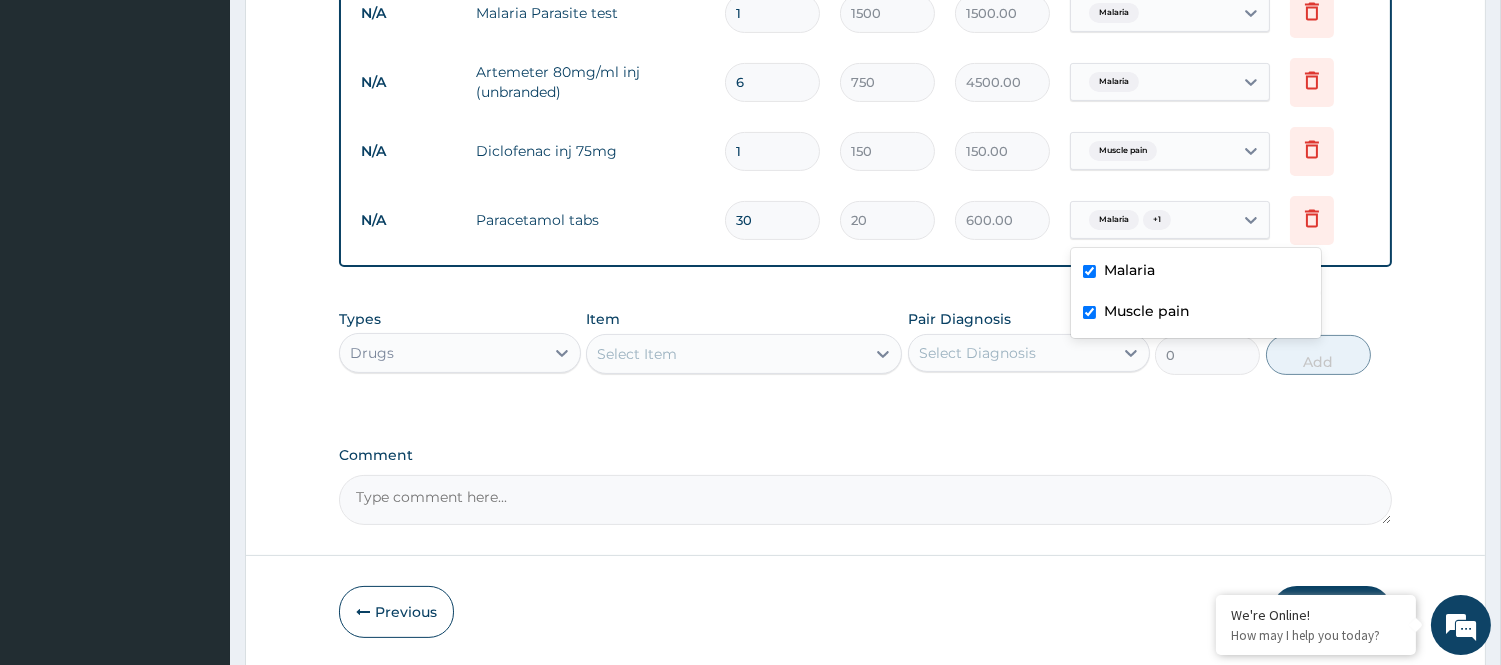 checkbox on "true" 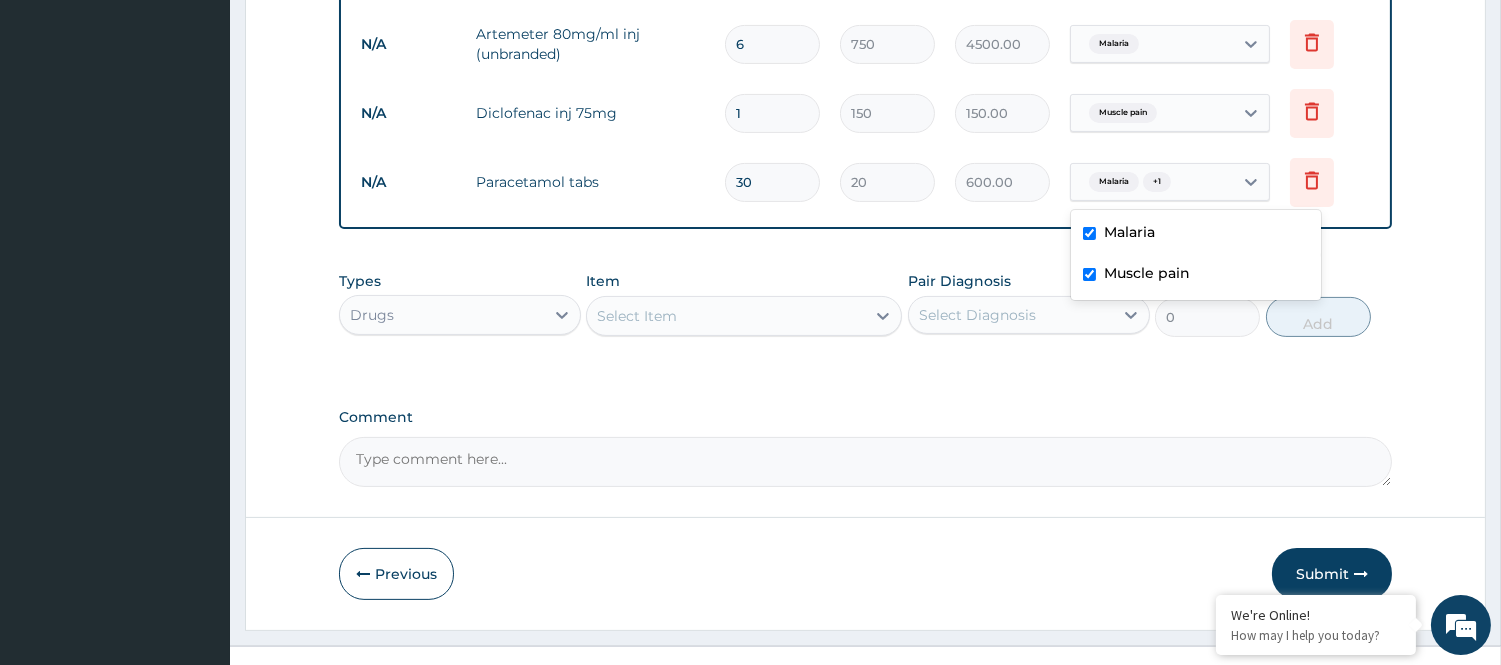 scroll, scrollTop: 957, scrollLeft: 0, axis: vertical 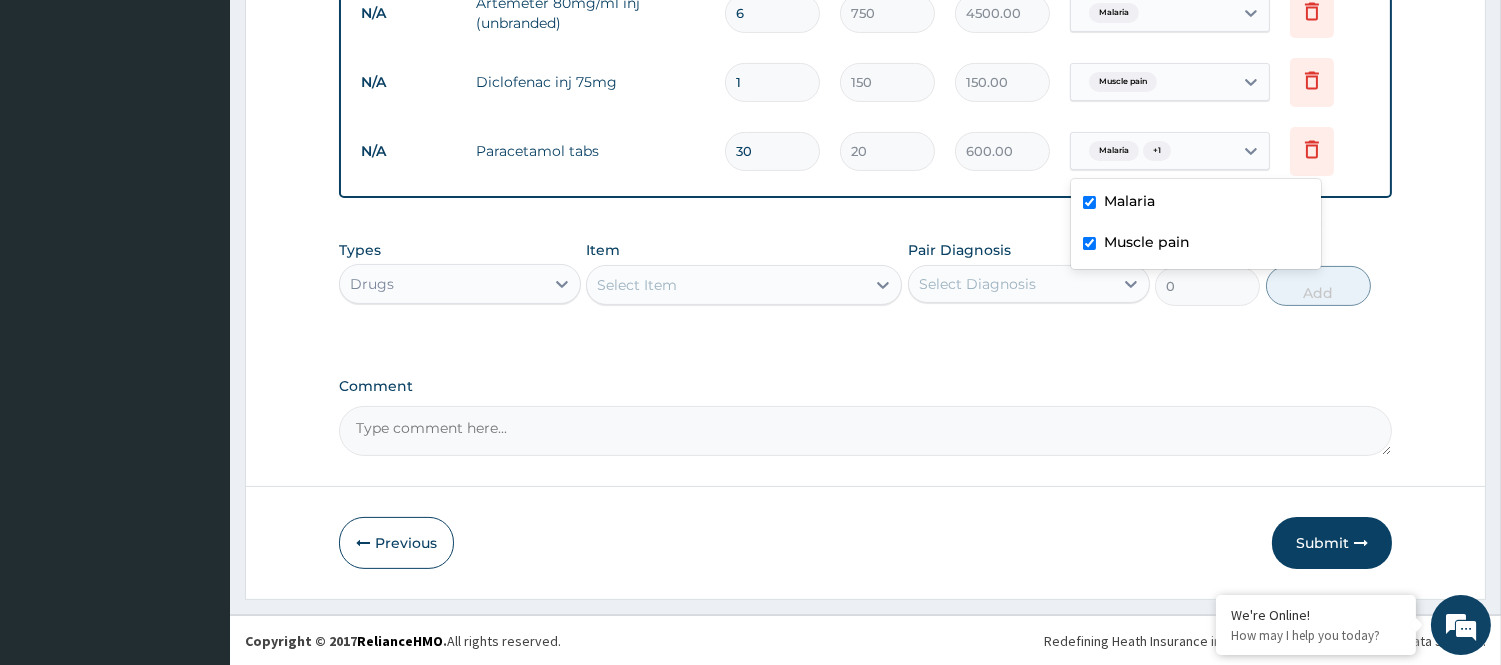 click on "PA Code / Prescription Code Enter Code(Secondary Care Only) Encounter Date 02-08-2025 Important Notice Please enter PA codes before entering items that are not attached to a PA code   All diagnoses entered must be linked to a claim item. Diagnosis & Claim Items that are visible but inactive cannot be edited because they were imported from an already approved PA code. Diagnosis Malaria Confirmed Muscle pain Confirmed NB: All diagnosis must be linked to a claim item Claim Items Type Name Quantity Unit Price Total Price Pair Diagnosis Actions N/A General Consultation 1 2500 2500.00 Malaria Delete N/A Malaria Parasite test 1 1500 1500.00 Malaria Delete N/A Artemeter 80mg/ml inj (unbranded) 6 750 4500.00 Malaria Delete N/A Diclofenac inj 75mg 1 150 150.00 Muscle pain Delete N/A Paracetamol tabs   30 20 600.00 option Muscle pain, selected. Malaria  + 1 Delete Types Drugs Item Select Item Pair Diagnosis Select Diagnosis Unit Price 0 Add Comment" at bounding box center (865, -155) 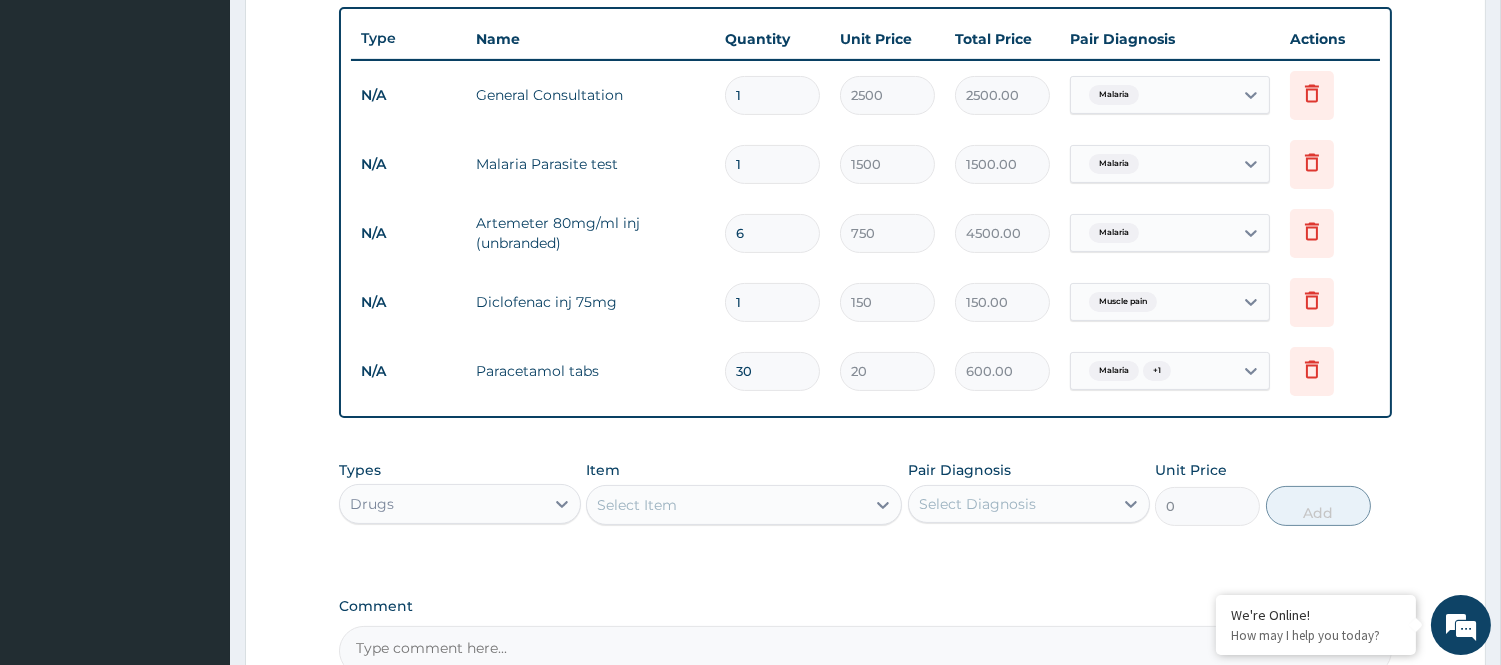 scroll, scrollTop: 735, scrollLeft: 0, axis: vertical 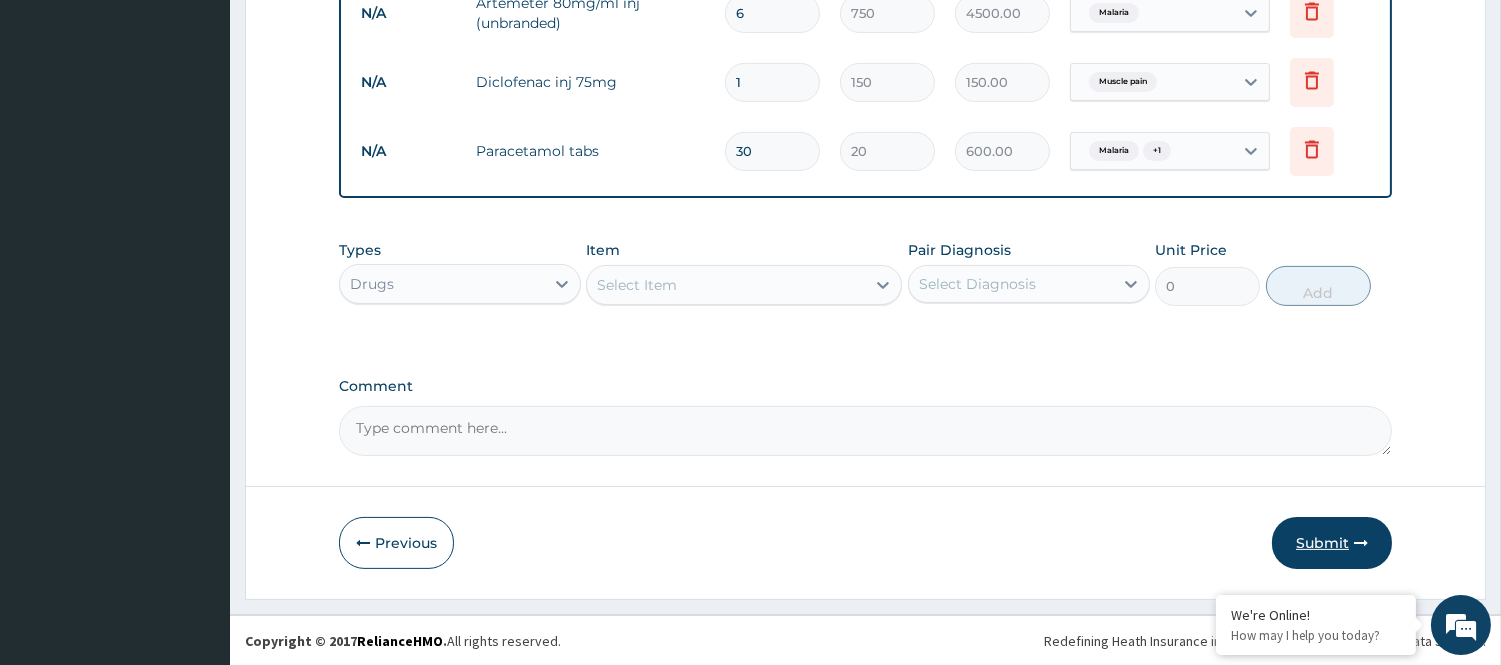 click on "Submit" at bounding box center [1332, 543] 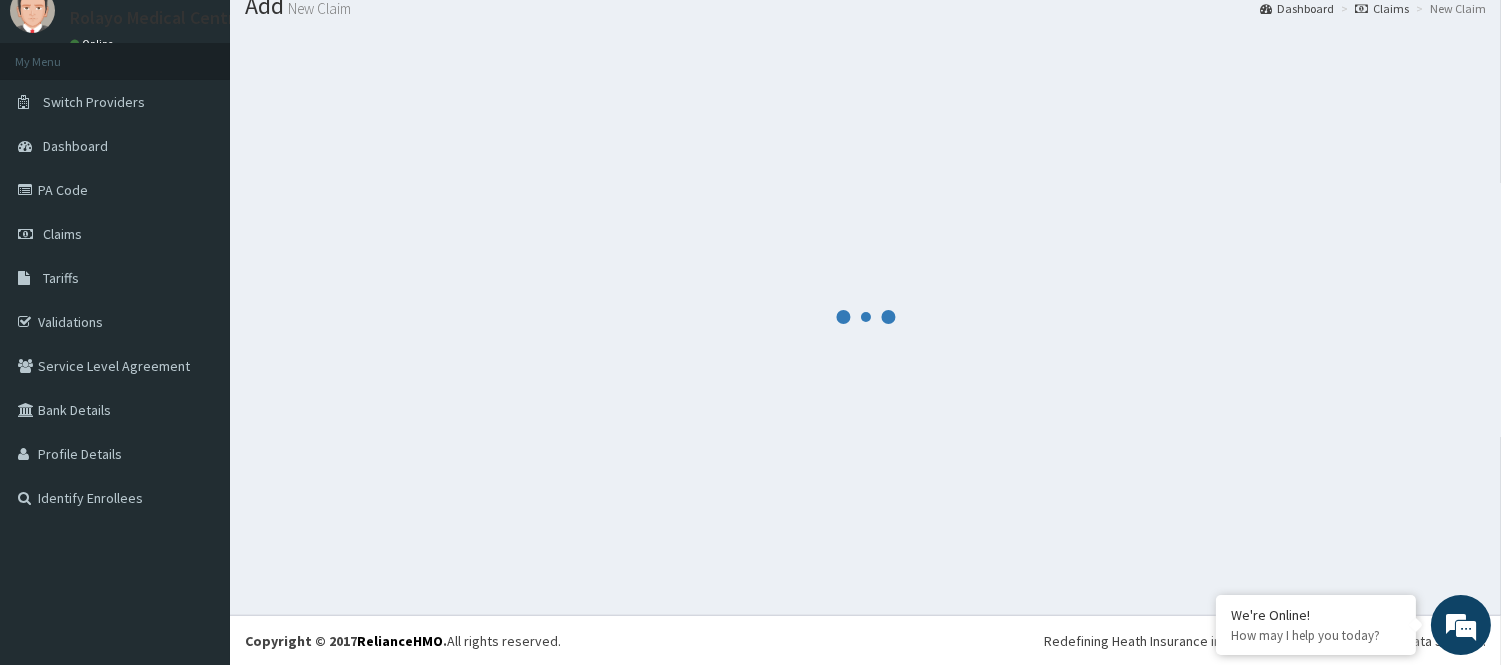 scroll, scrollTop: 957, scrollLeft: 0, axis: vertical 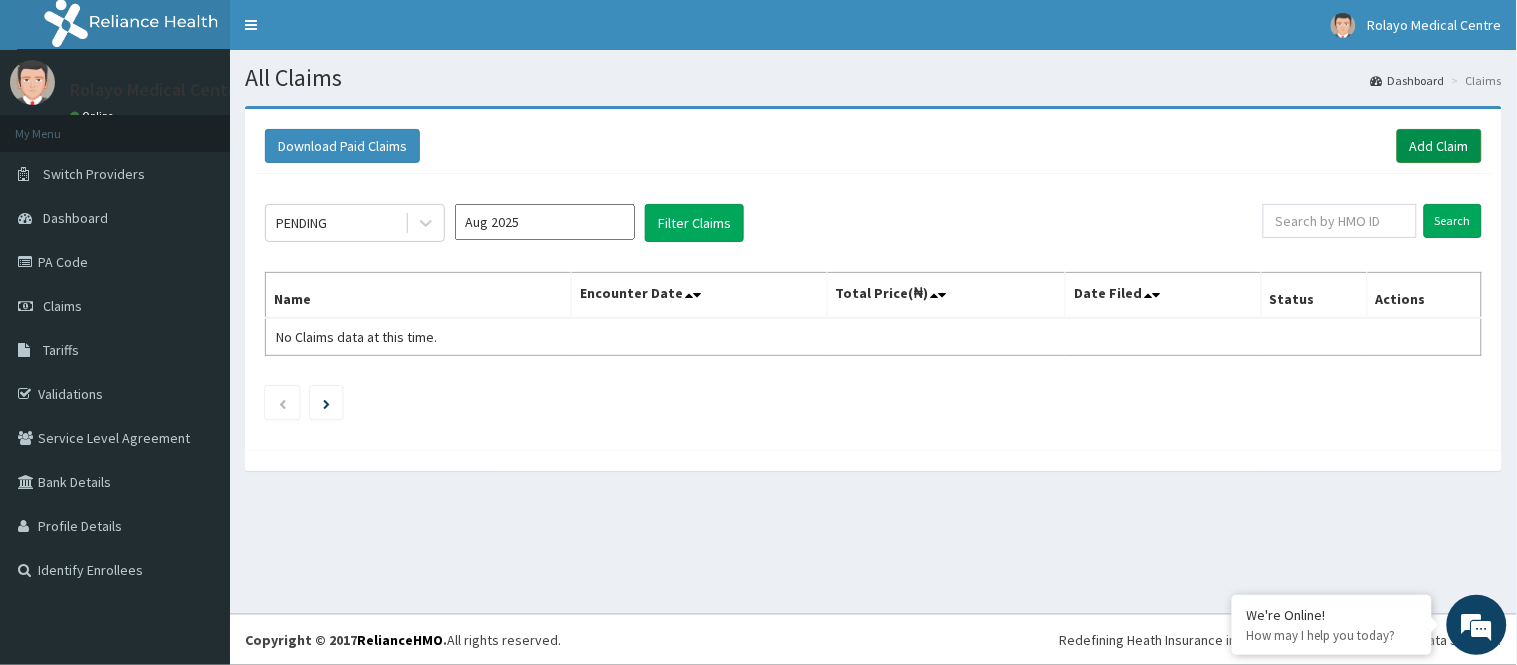 click on "Add Claim" at bounding box center [1439, 146] 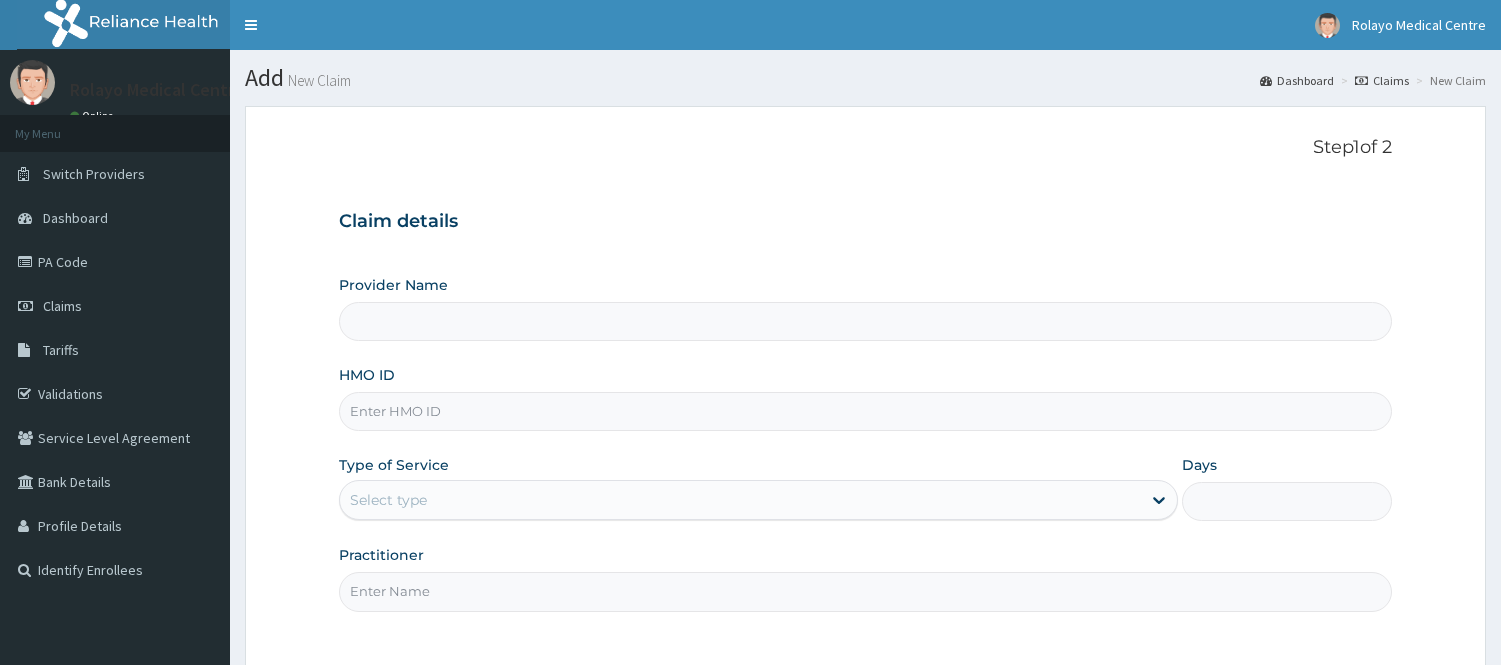 scroll, scrollTop: 0, scrollLeft: 0, axis: both 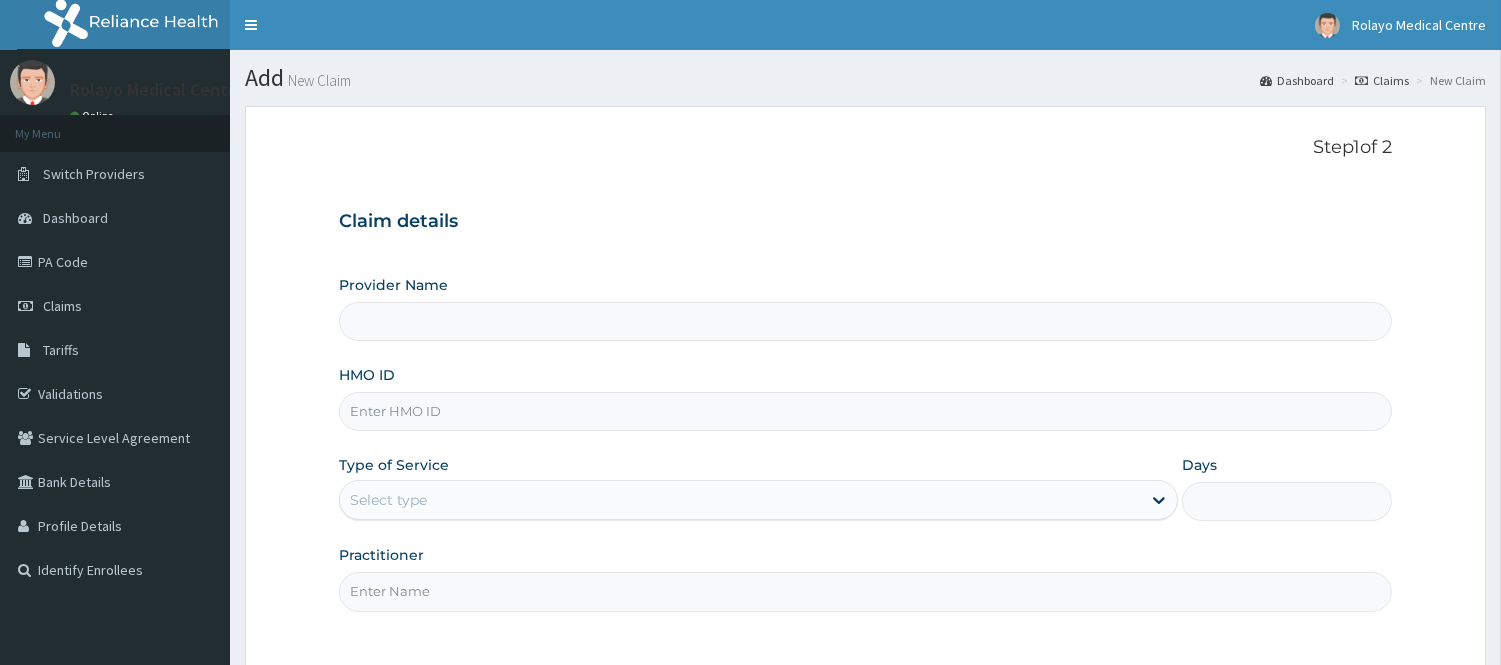 type on "Rolayo Medical Centre" 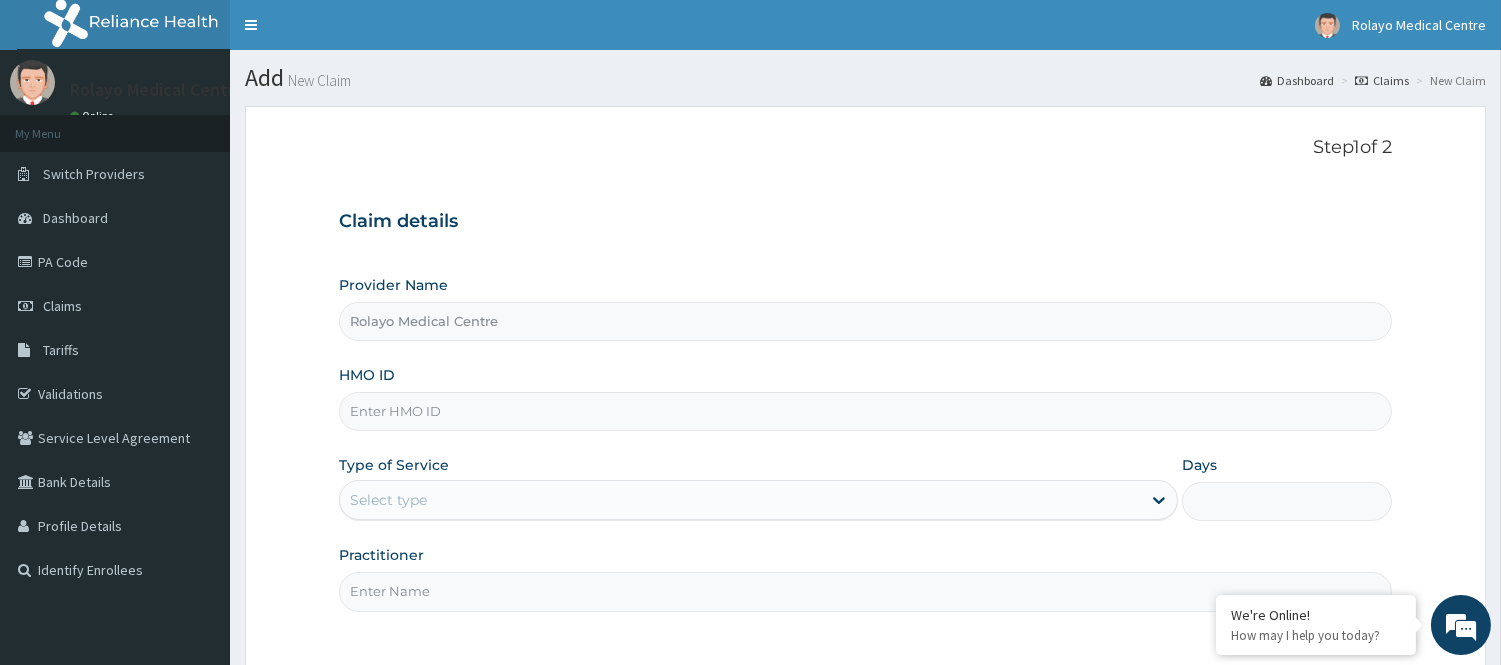 click on "HMO ID" at bounding box center [865, 411] 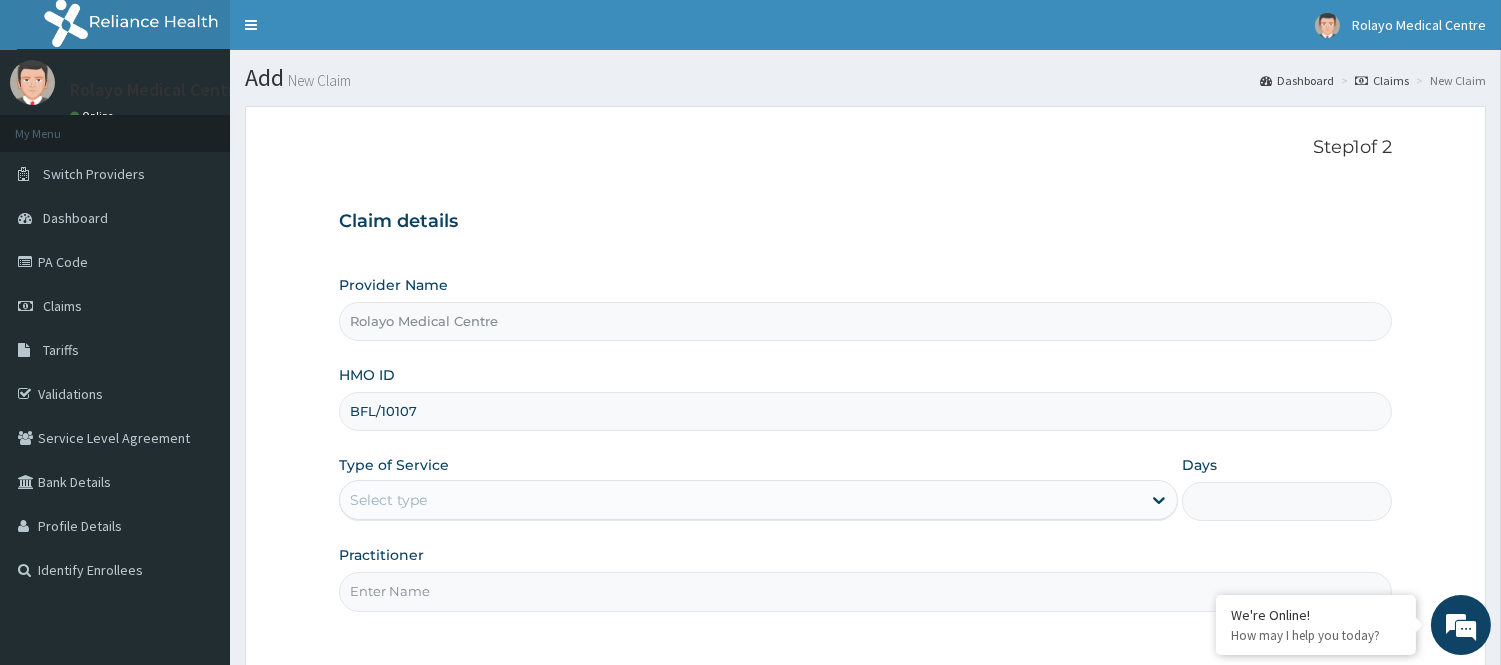 scroll, scrollTop: 0, scrollLeft: 0, axis: both 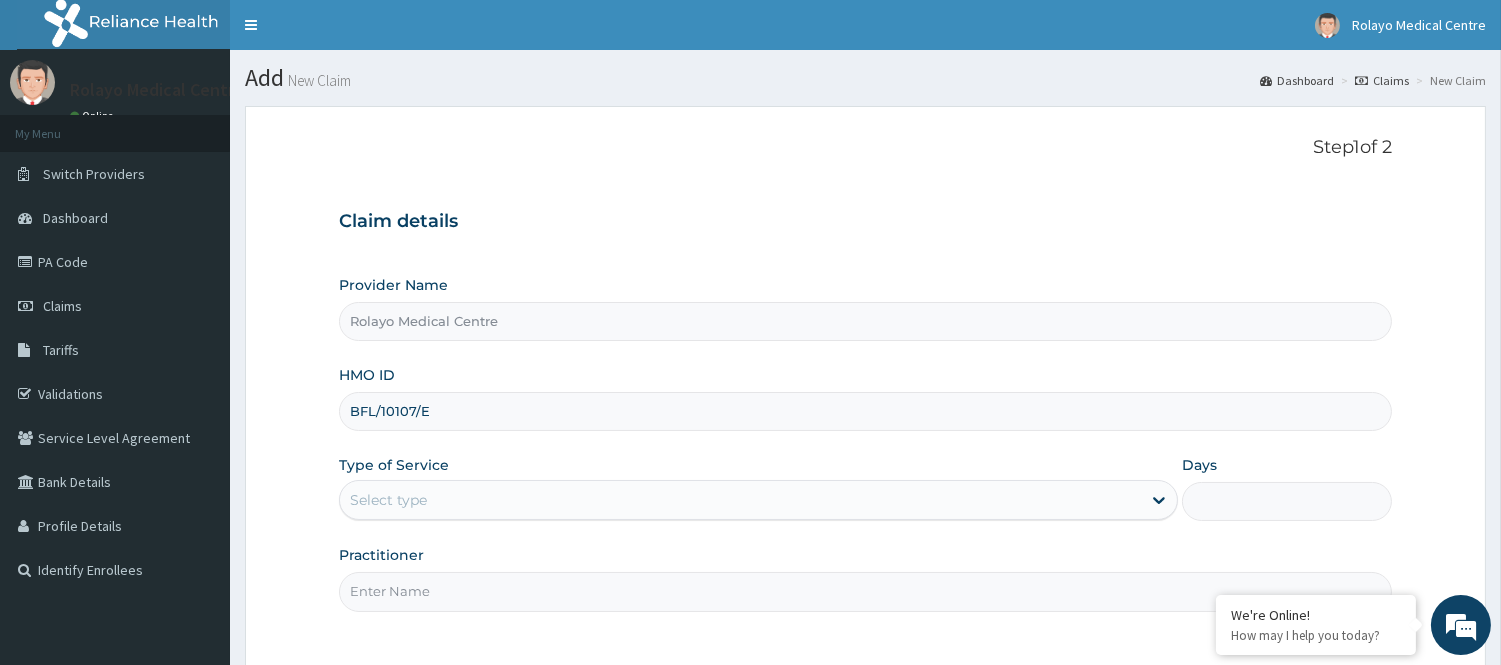 type on "BFL/10107/E" 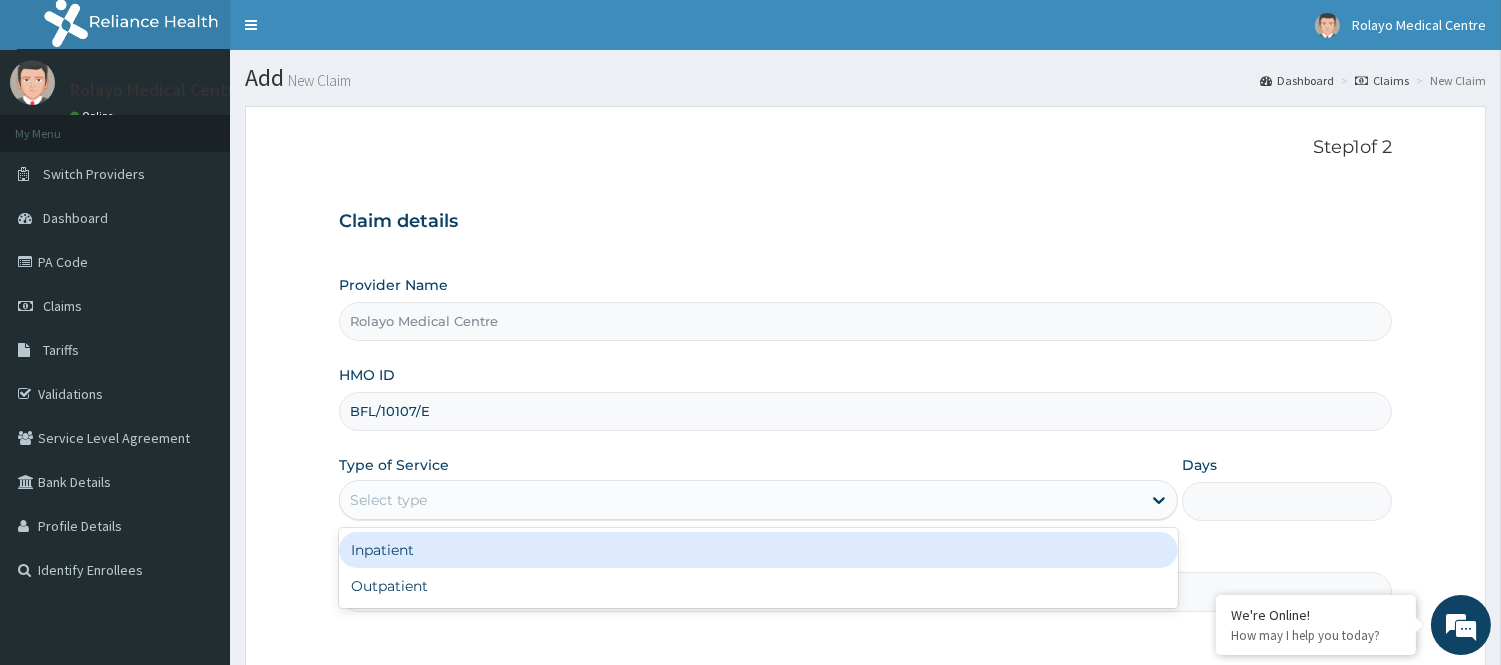 click on "Select type" at bounding box center [740, 500] 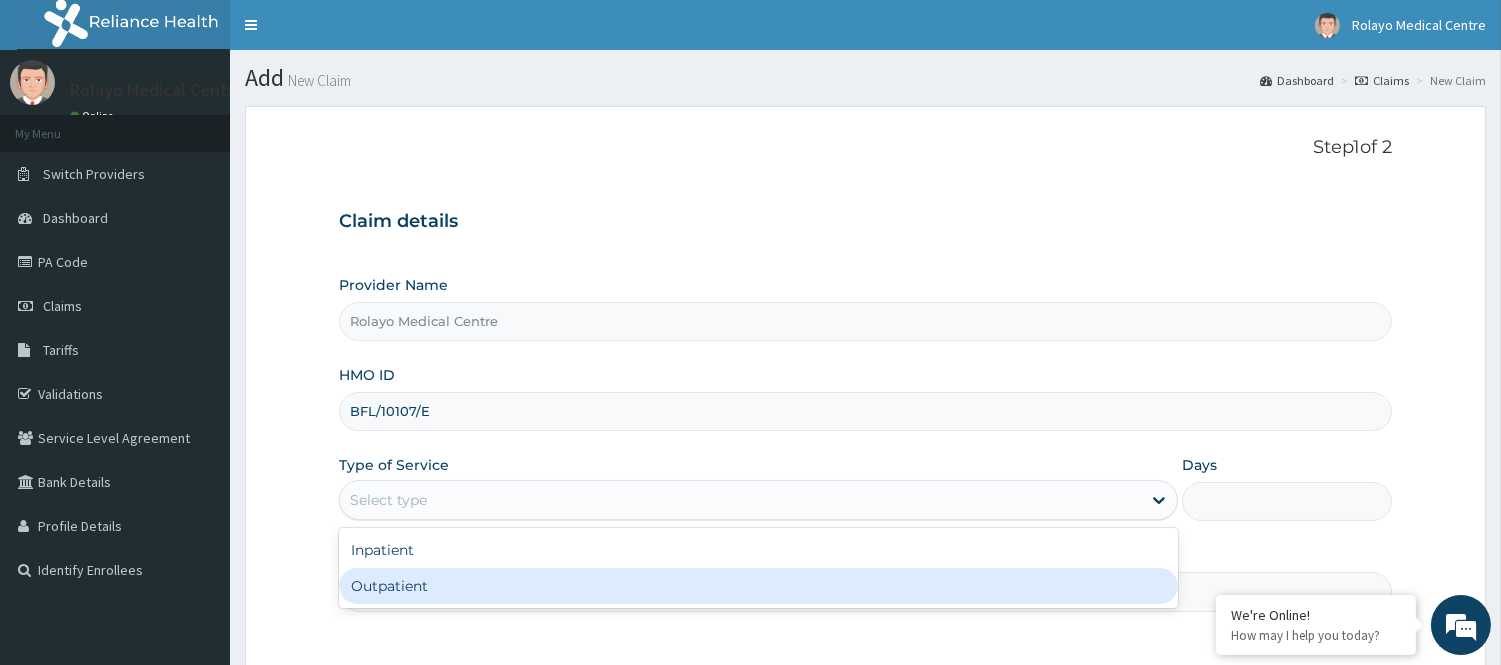 click on "Outpatient" at bounding box center (758, 586) 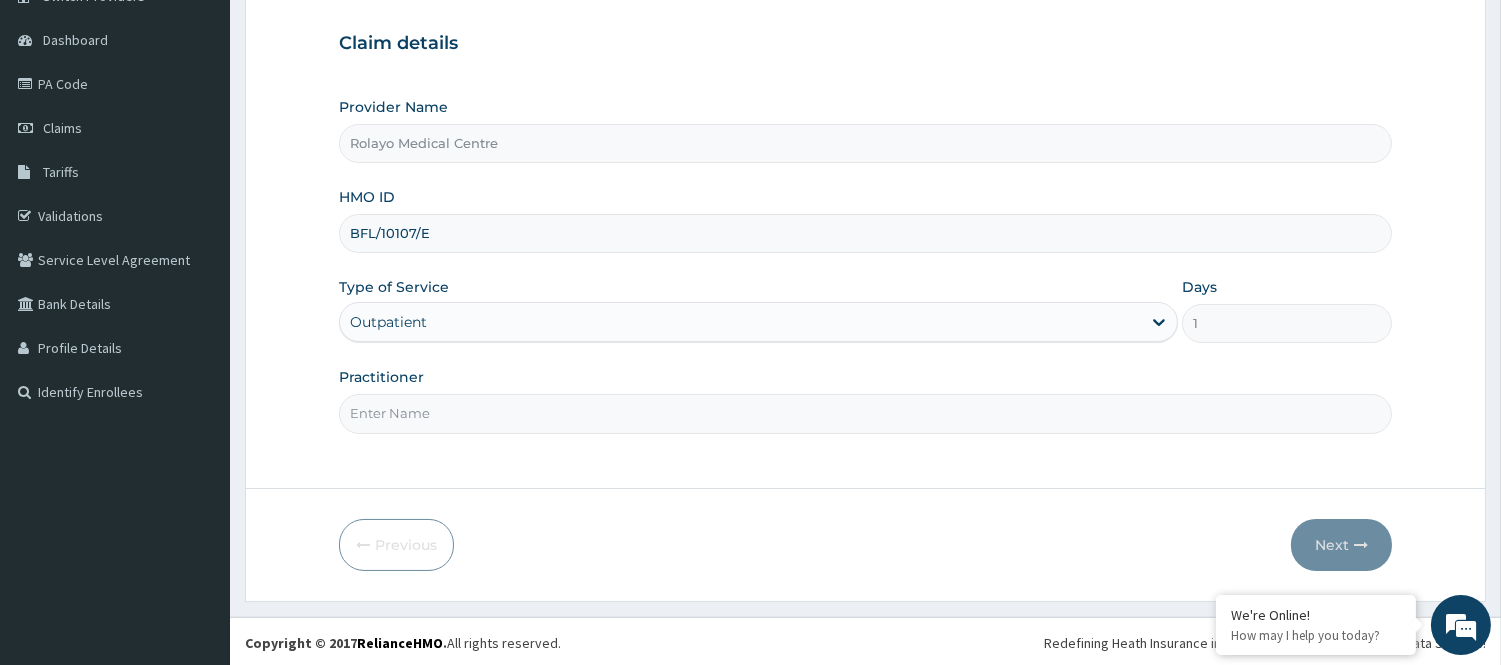 scroll, scrollTop: 181, scrollLeft: 0, axis: vertical 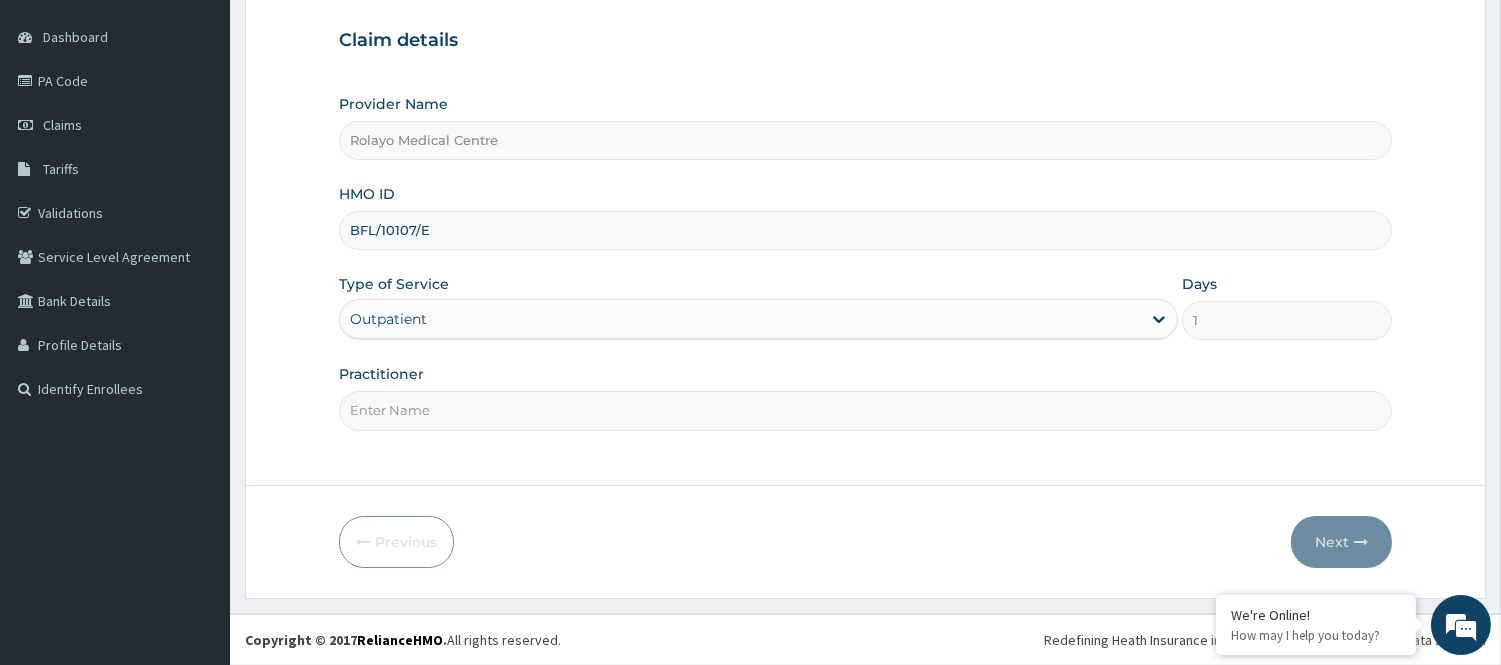 click on "Practitioner" at bounding box center [865, 410] 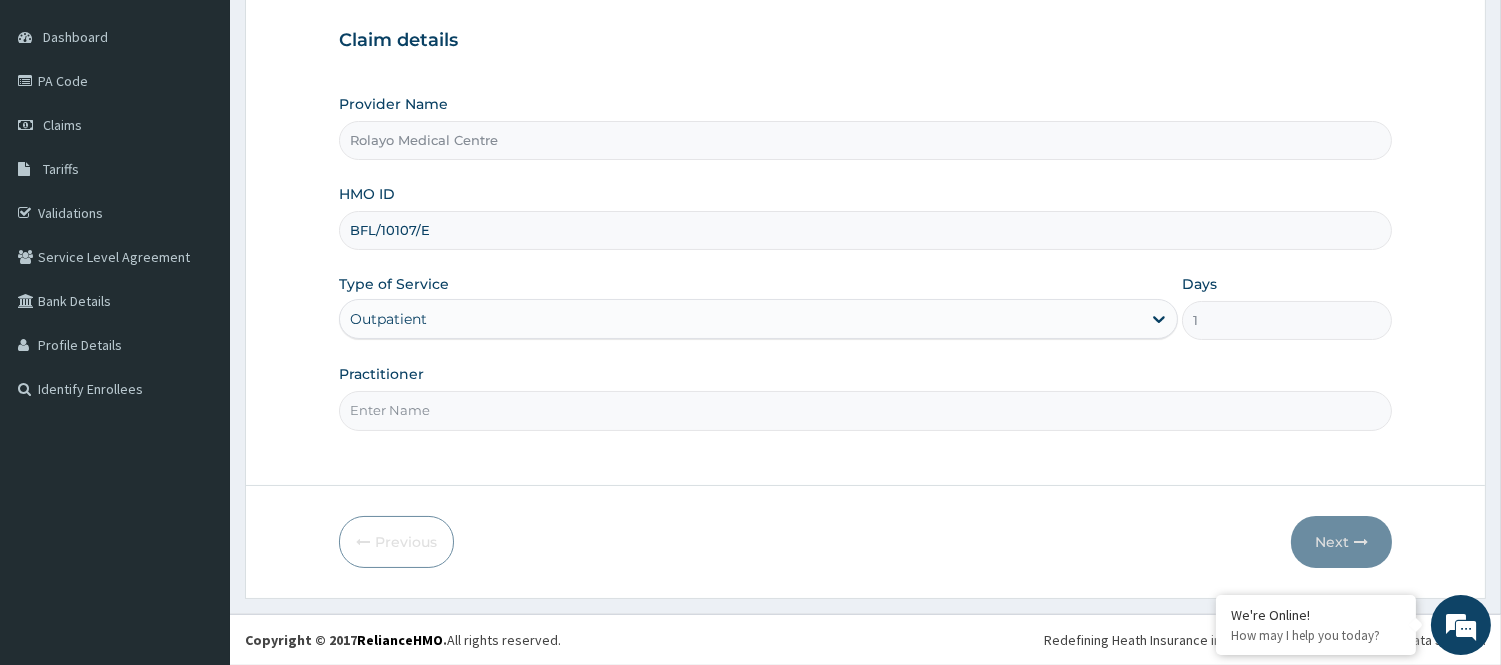 type on "DR [FULL_NAME]" 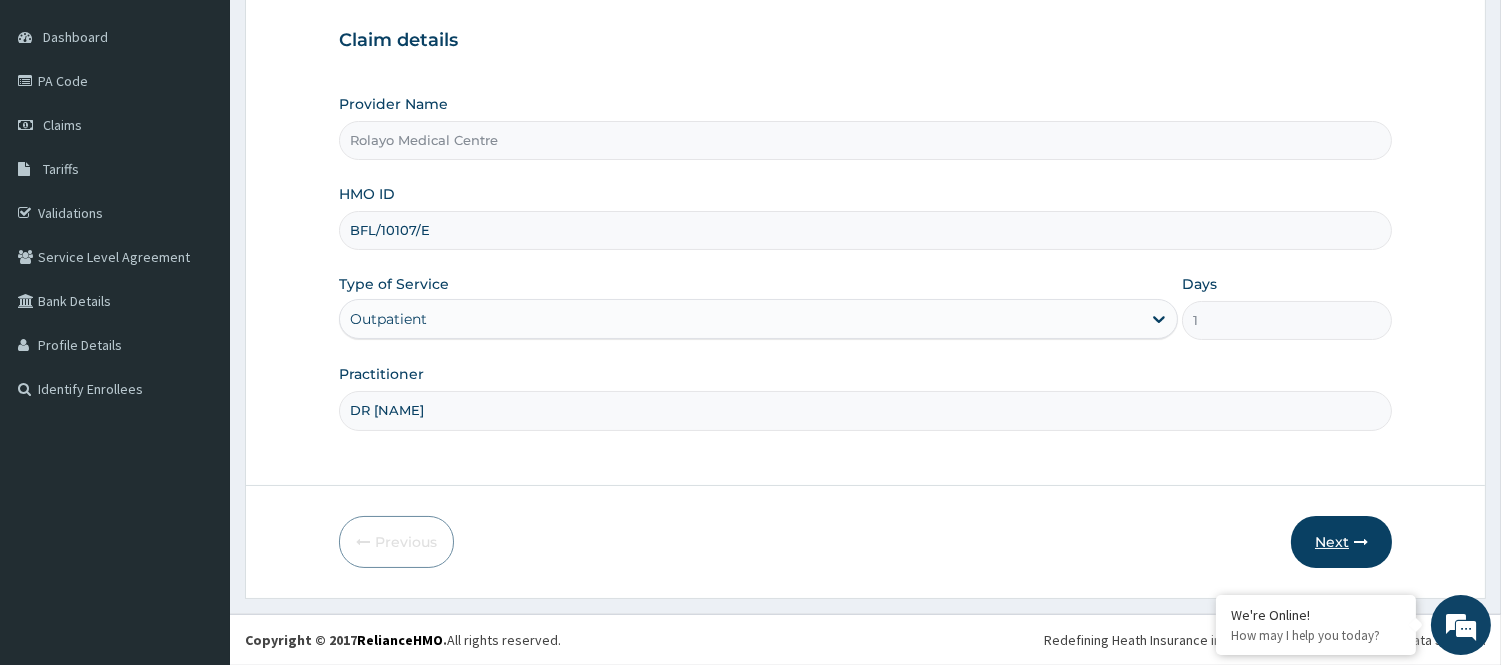 click at bounding box center [1361, 542] 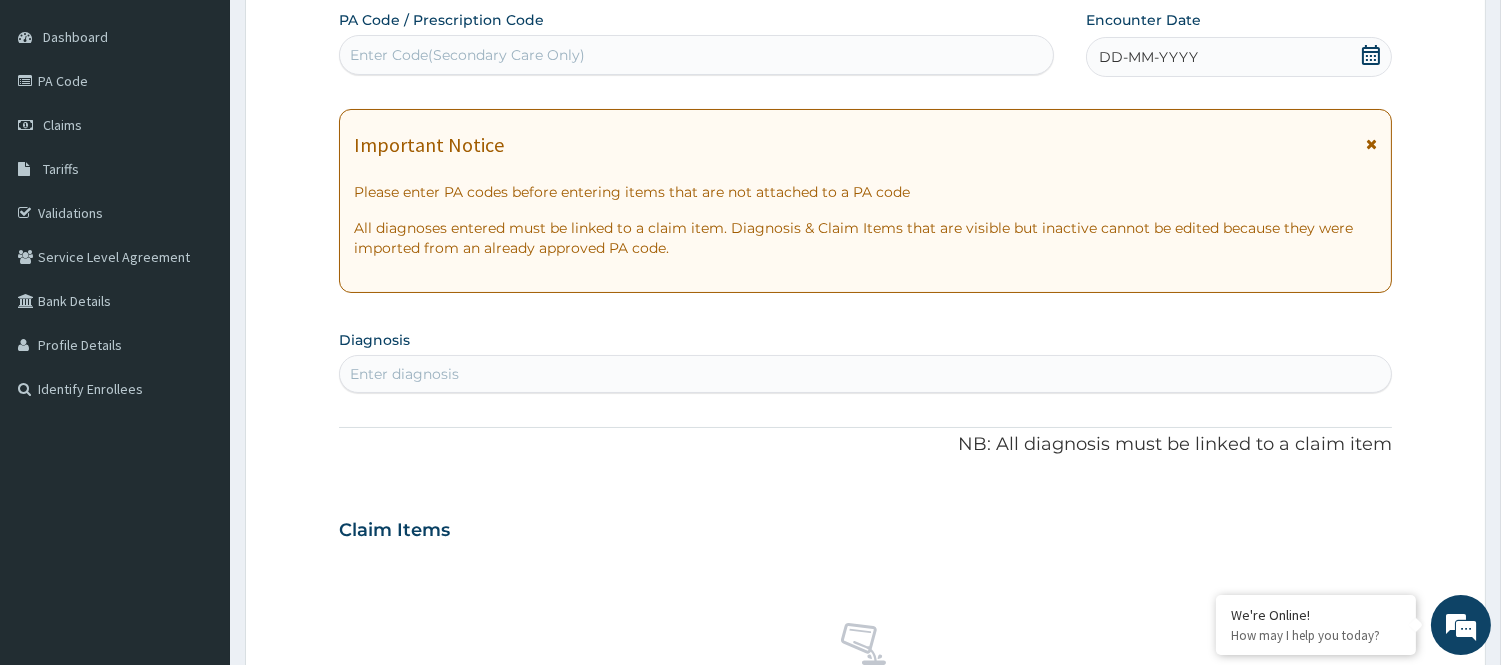 click 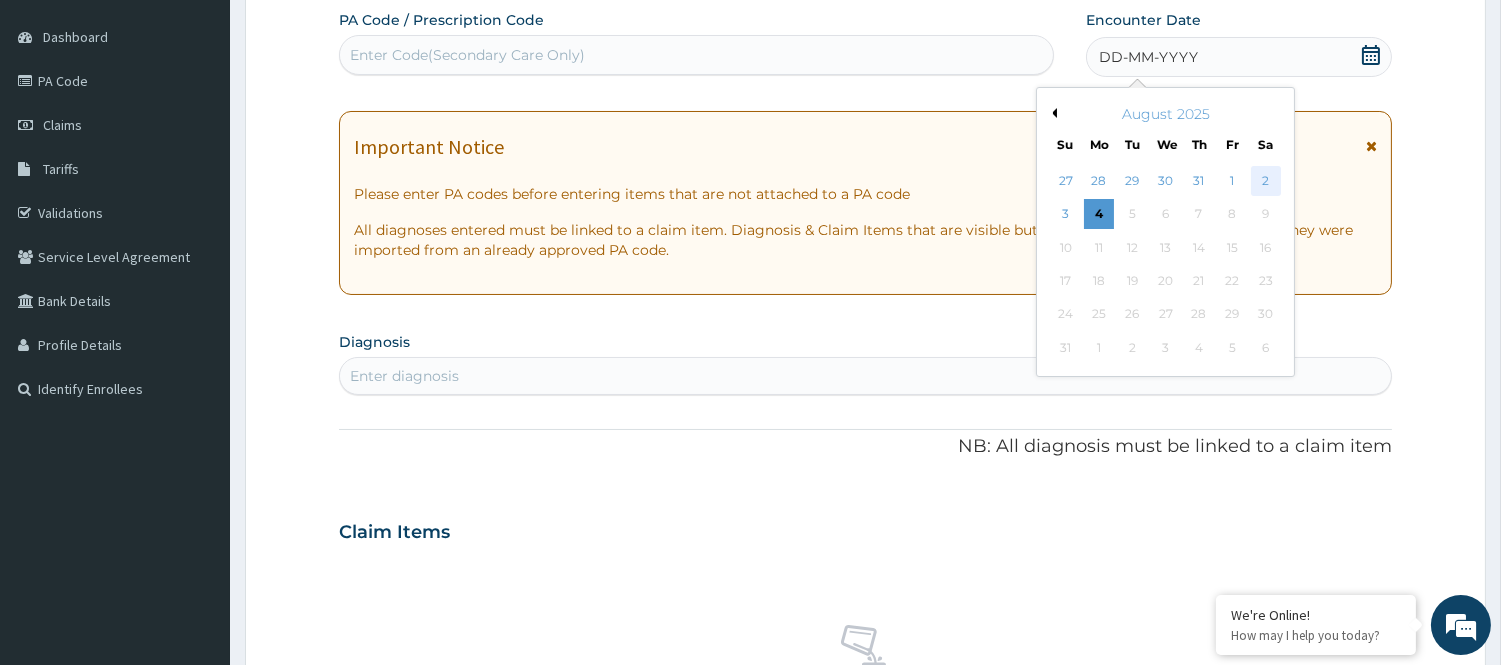 click on "2" at bounding box center (1265, 181) 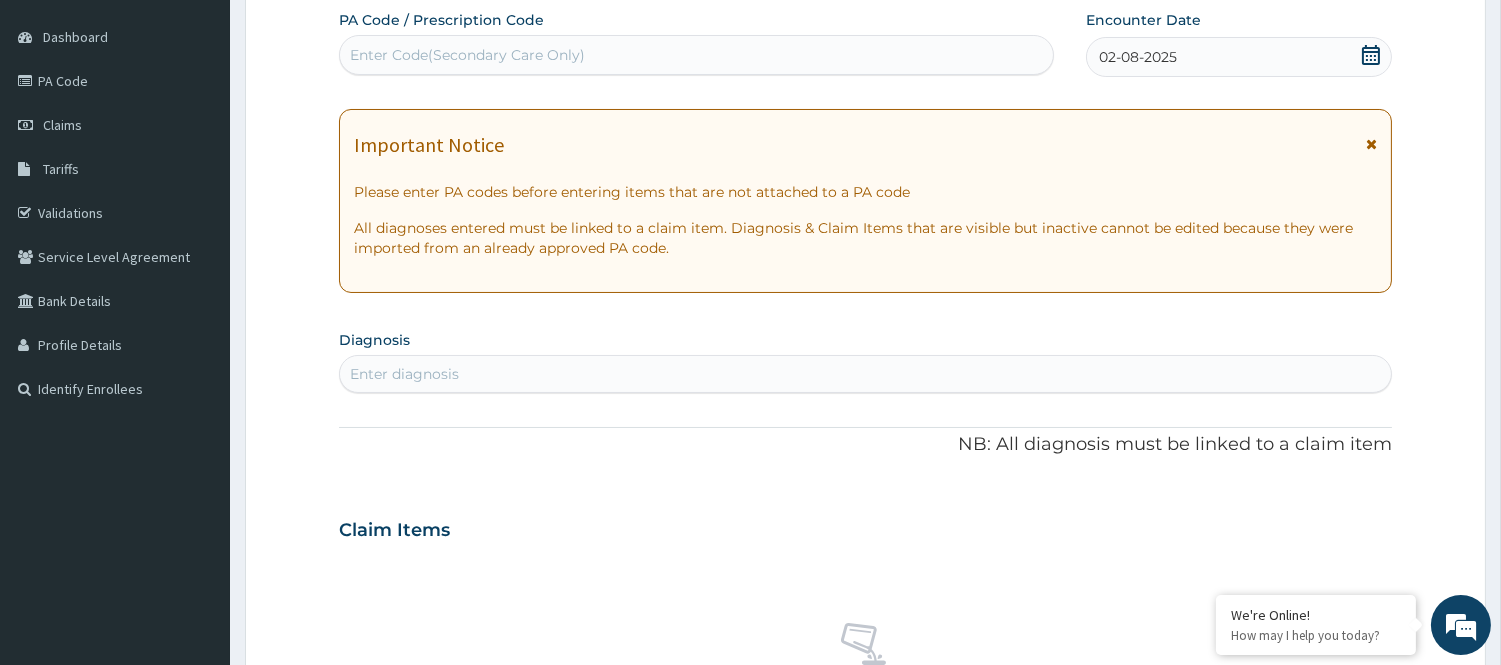 click on "Enter diagnosis" at bounding box center (865, 374) 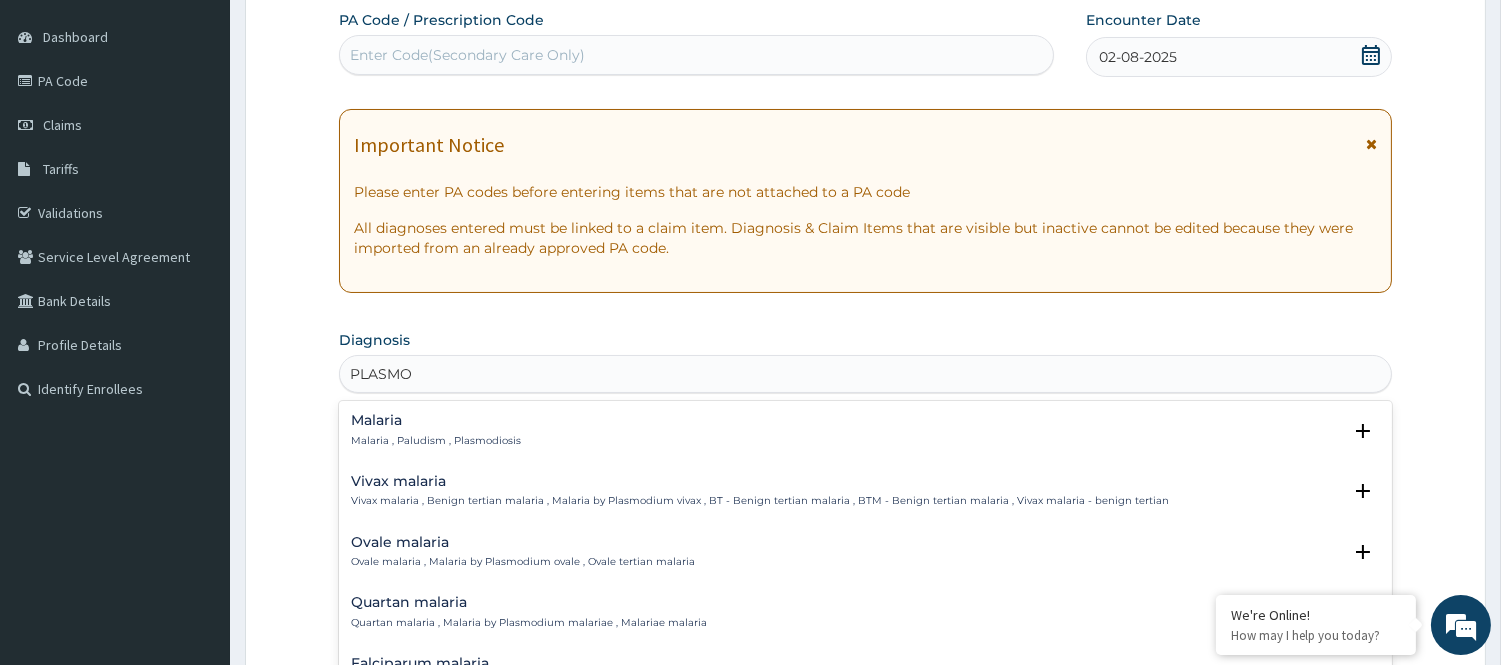 type on "PLASMOD" 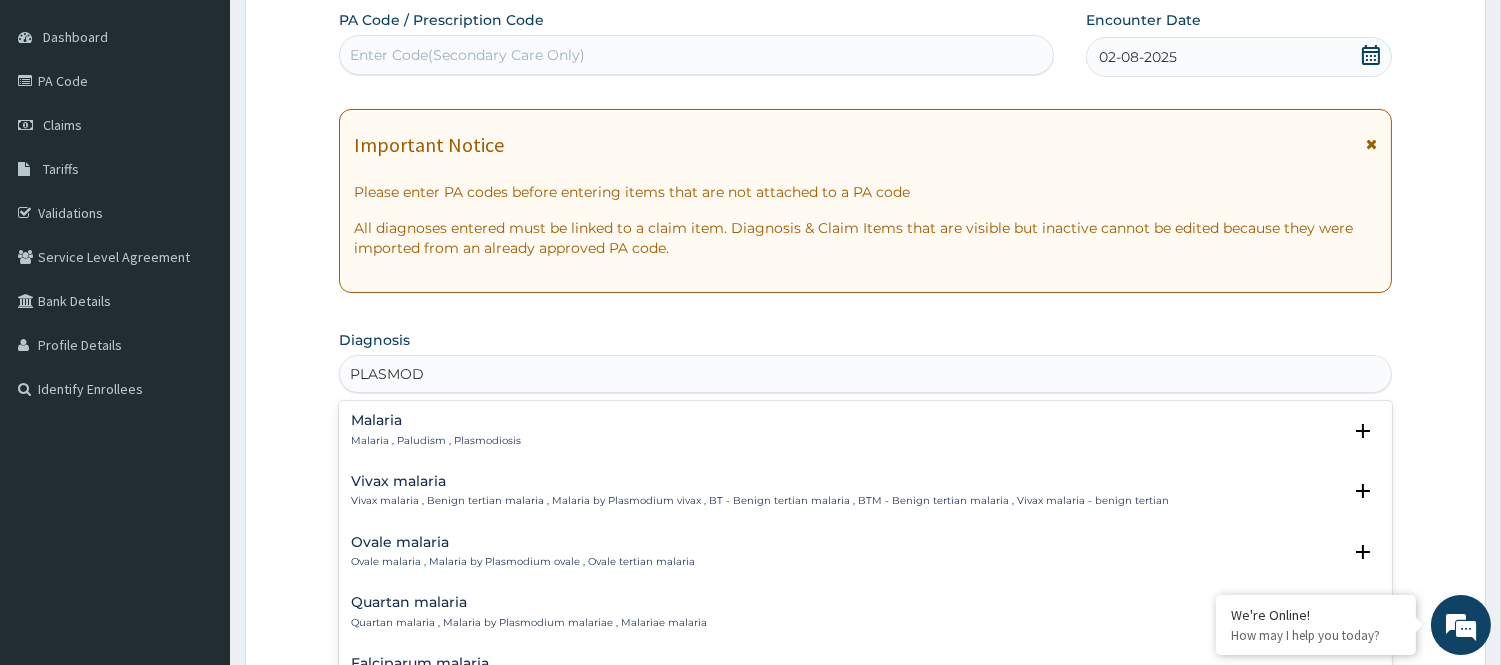 click on "Malaria" at bounding box center [436, 420] 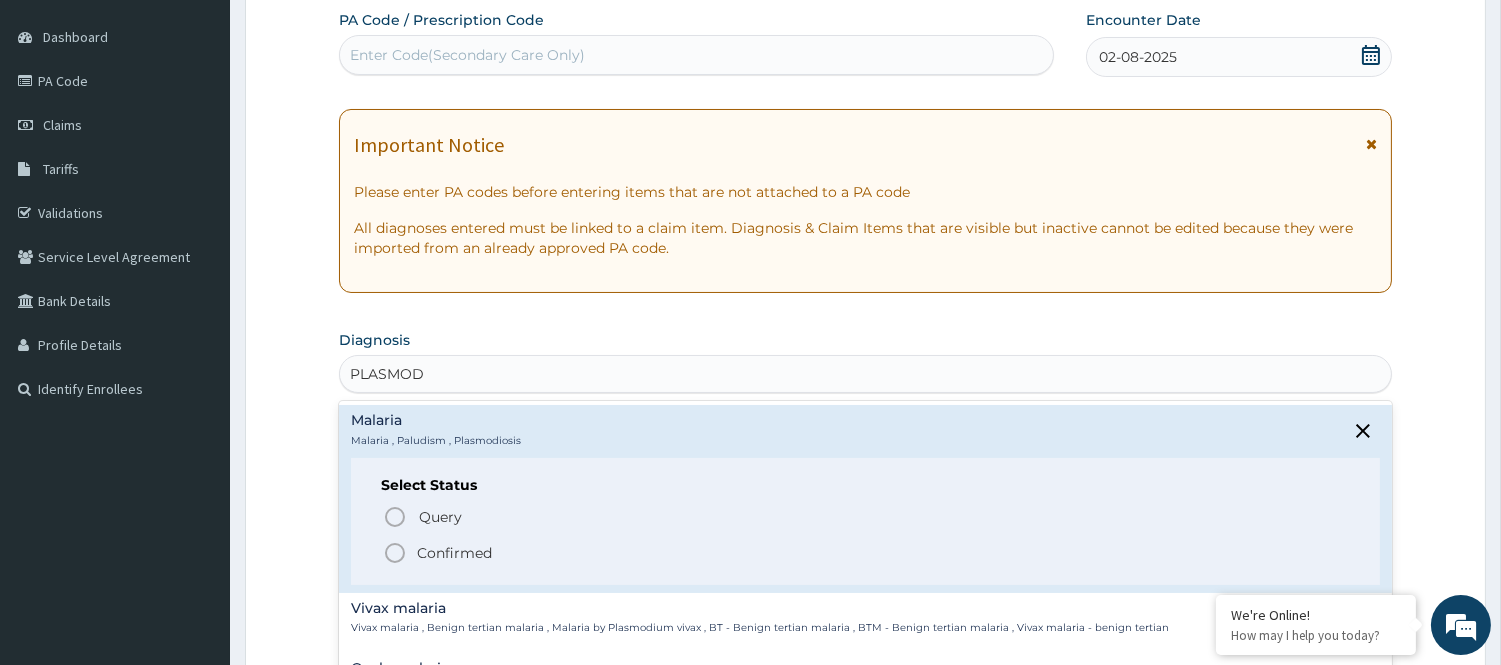 click 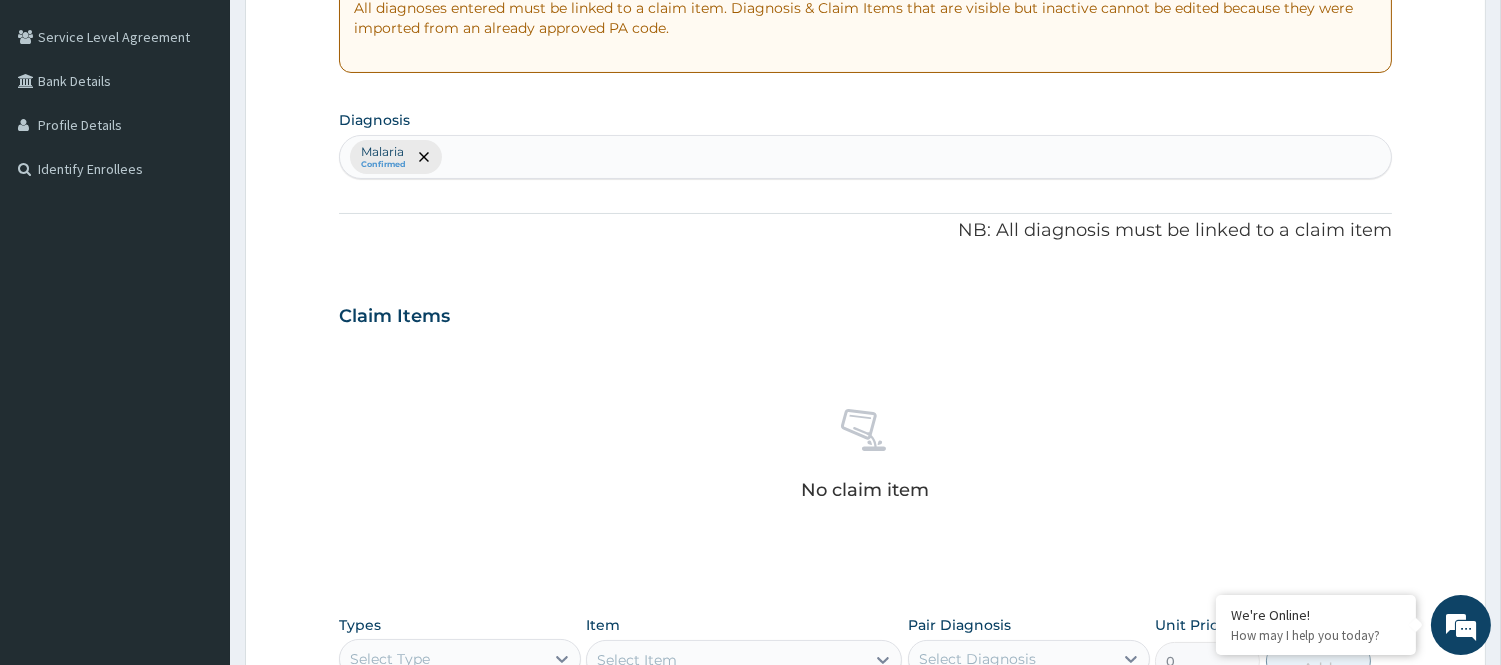 scroll, scrollTop: 403, scrollLeft: 0, axis: vertical 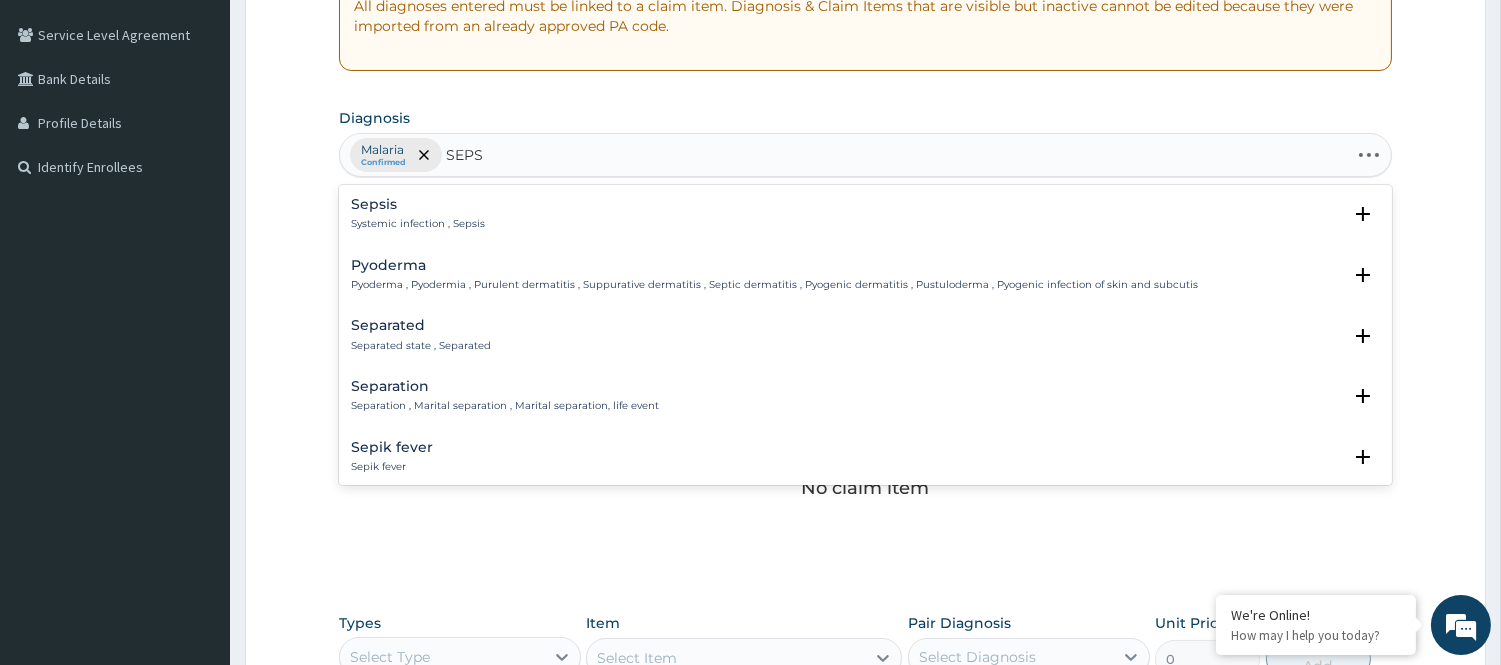 type on "SEPSI" 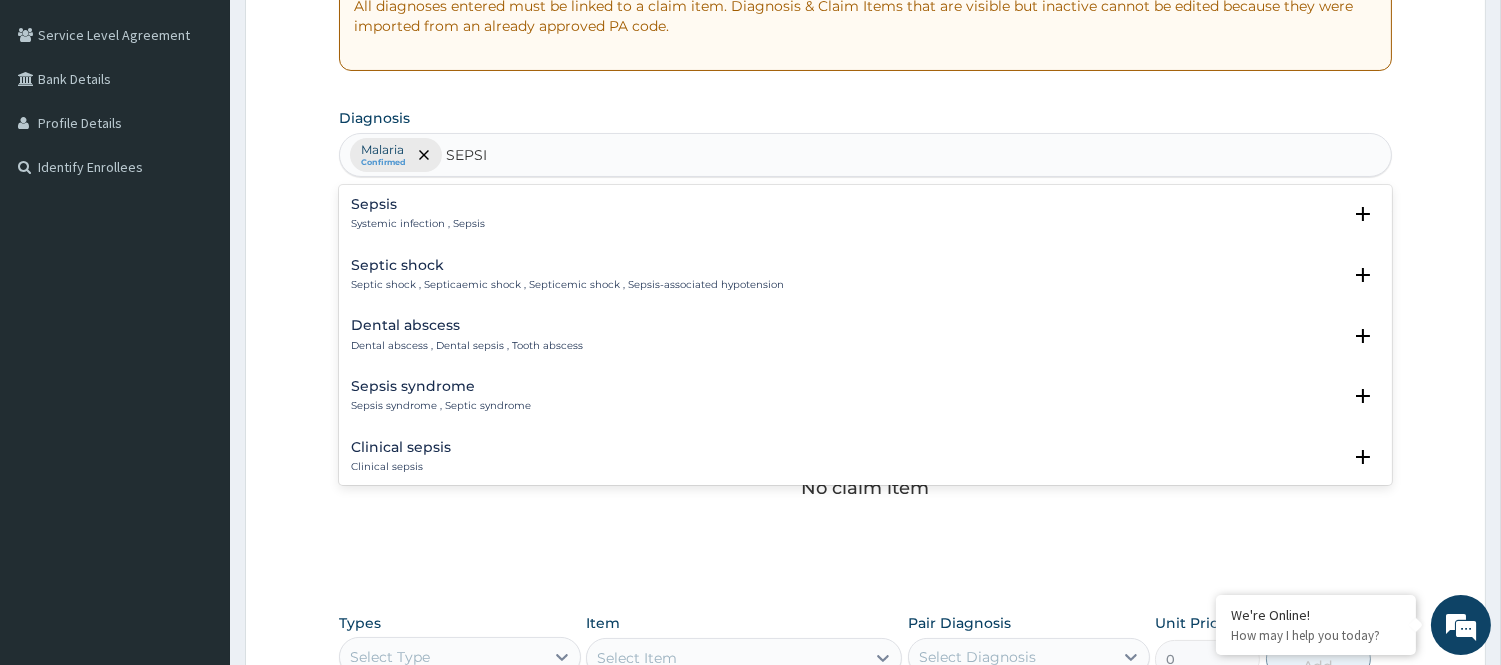 click on "Sepsis Systemic infection , Sepsis" at bounding box center [865, 214] 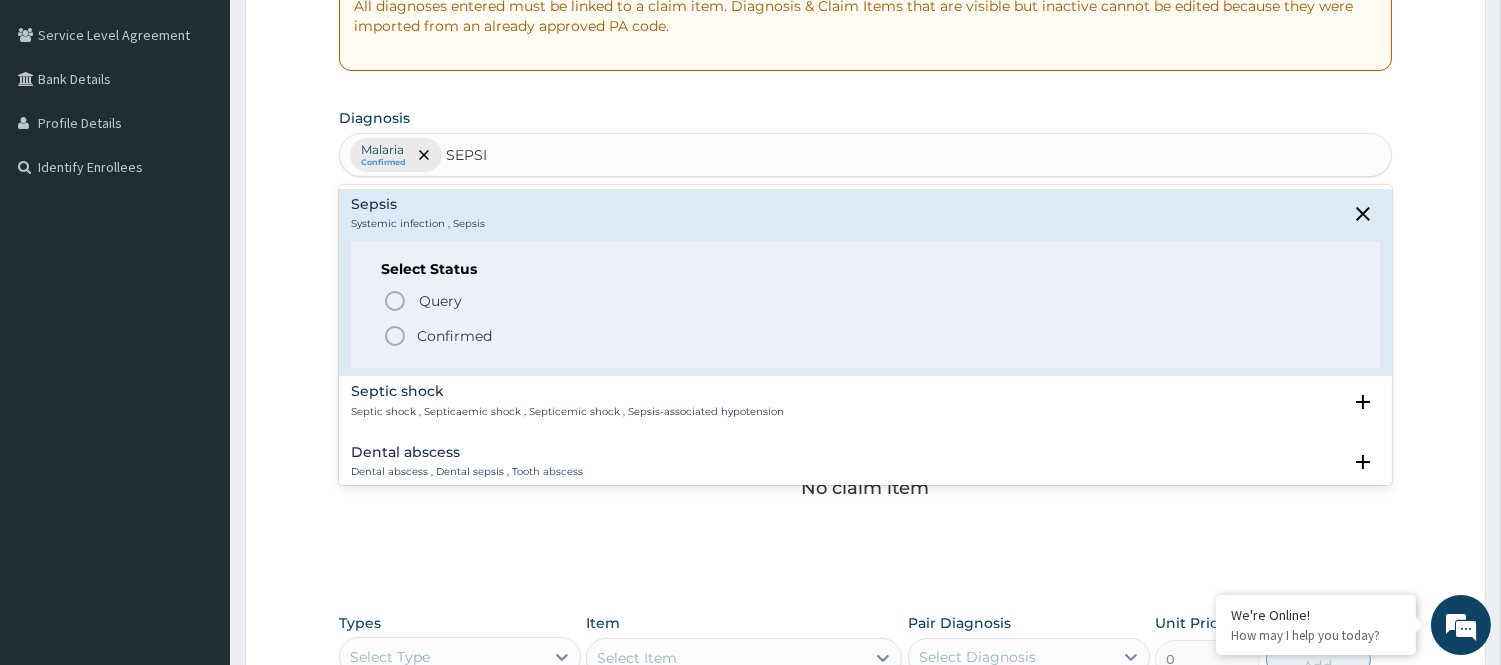 click 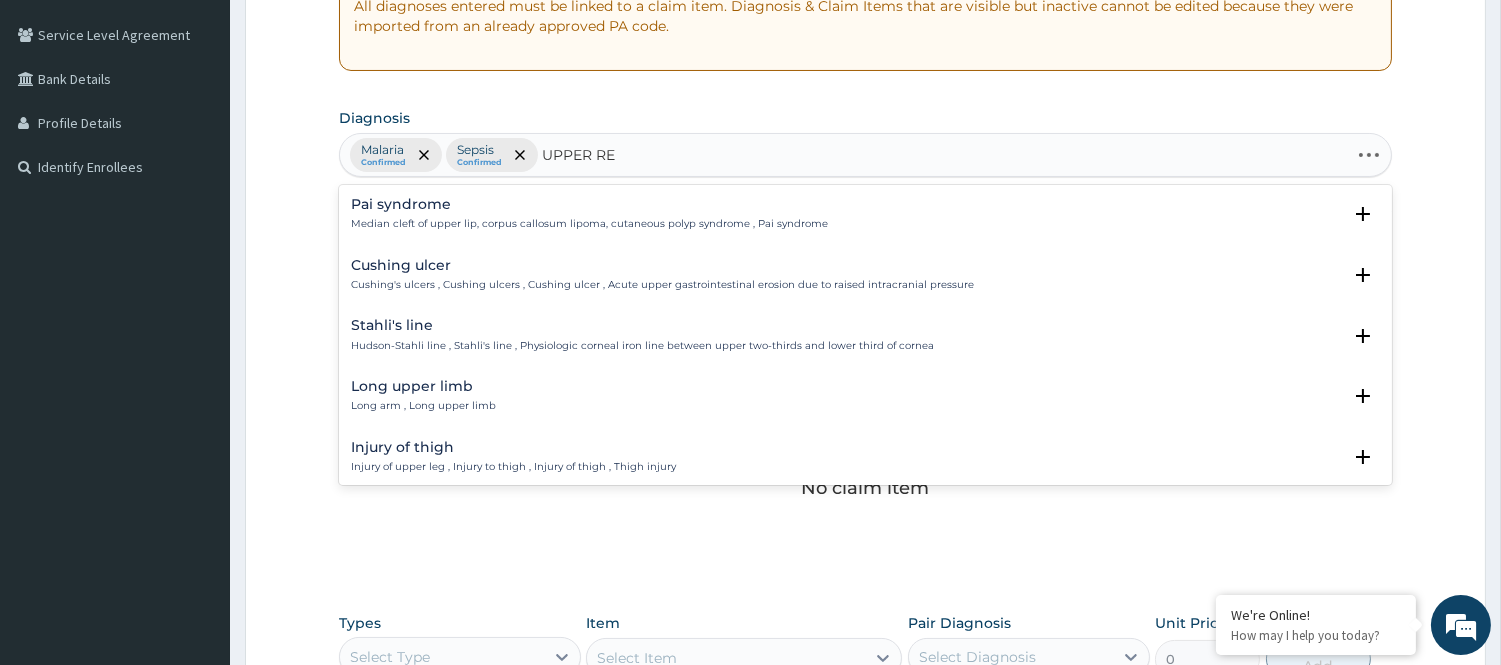 type on "UPPER RES" 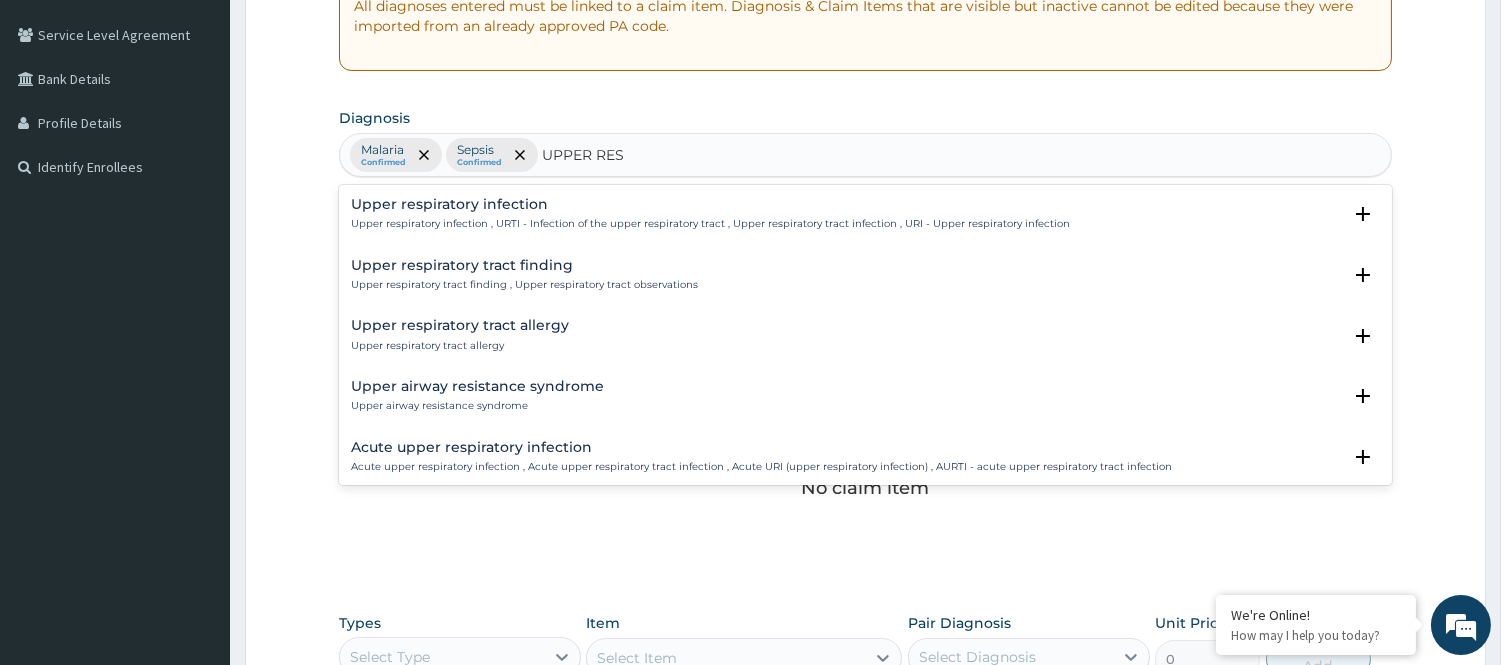 click on "Upper respiratory infection , URTI - Infection of the upper respiratory tract , Upper respiratory tract infection , URI - Upper respiratory infection" at bounding box center [710, 224] 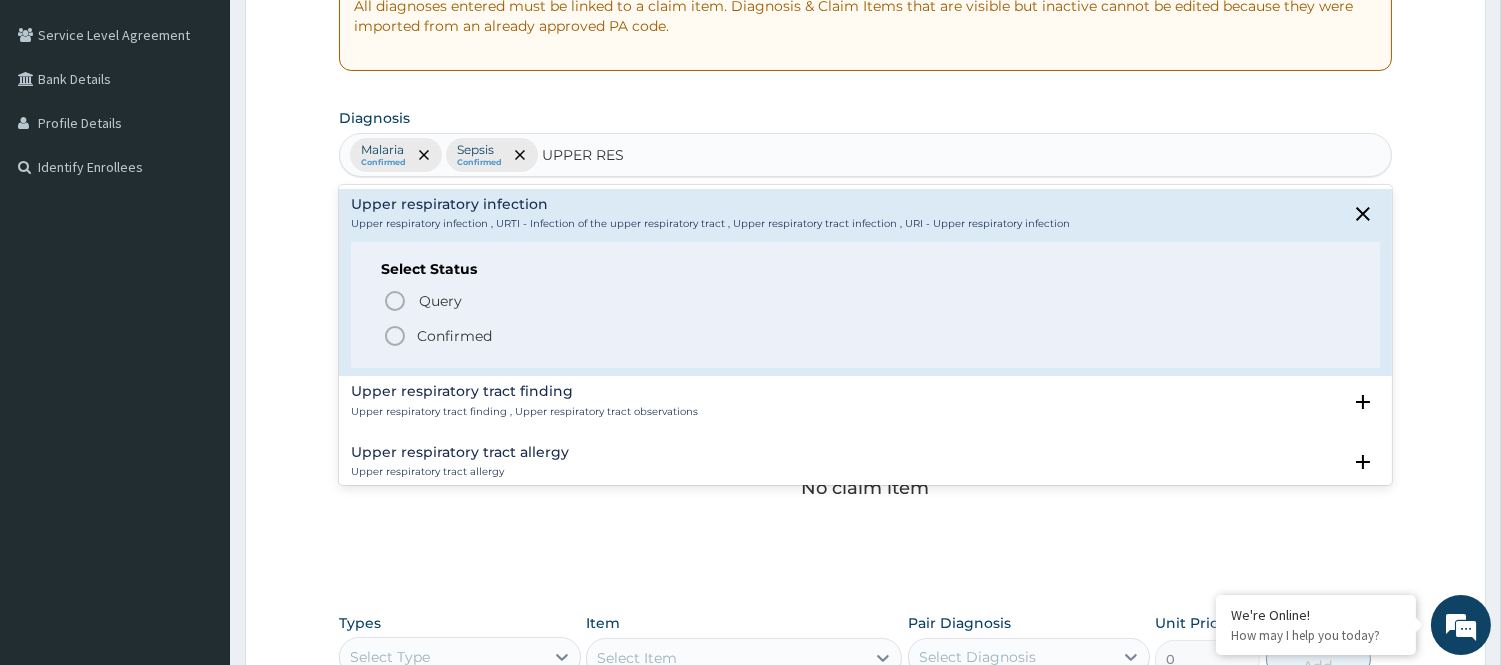 click on "Confirmed" at bounding box center (866, 336) 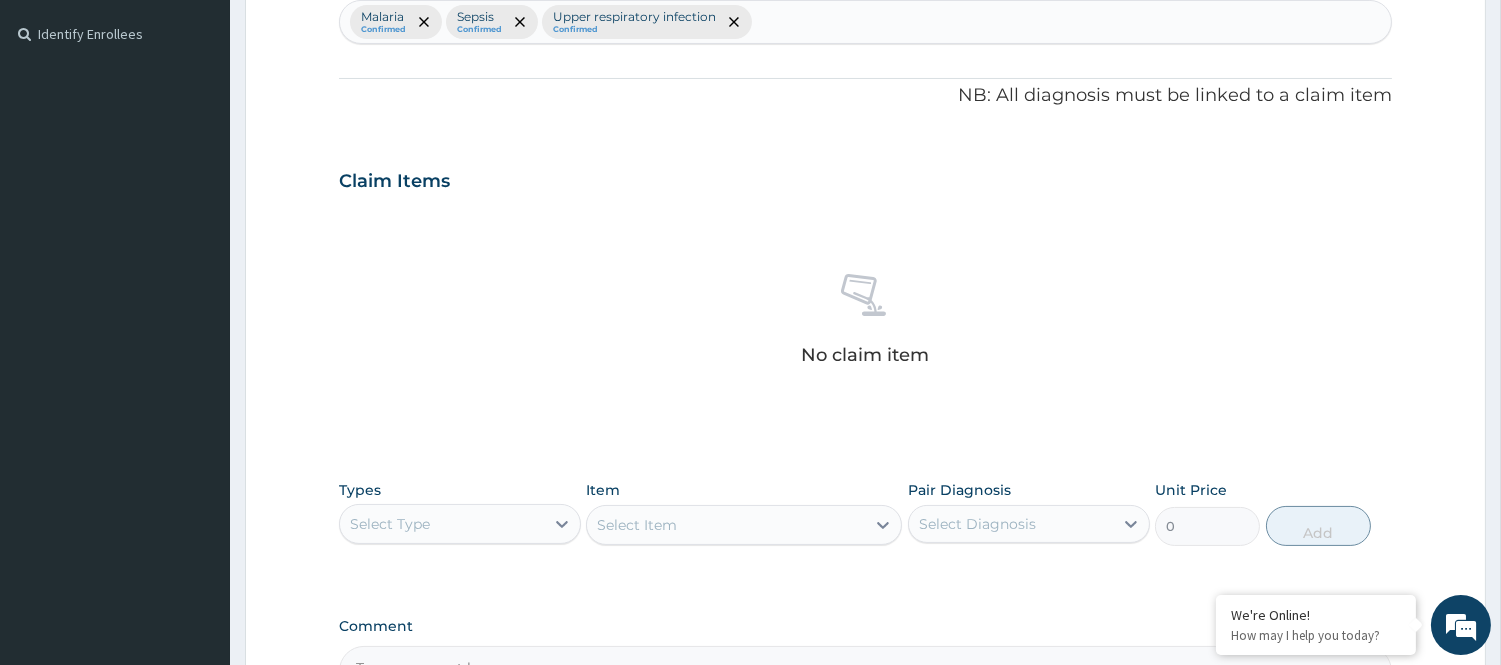 scroll, scrollTop: 736, scrollLeft: 0, axis: vertical 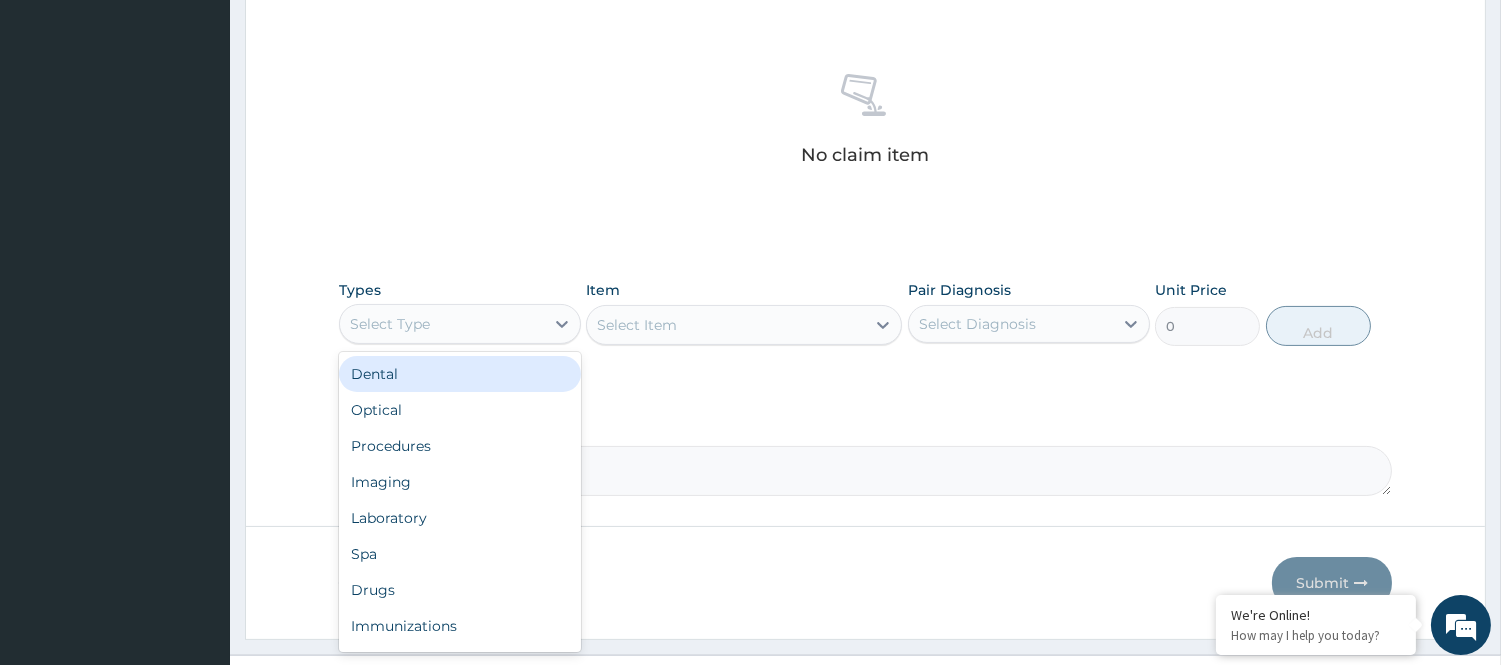 click on "Select Type" at bounding box center [460, 324] 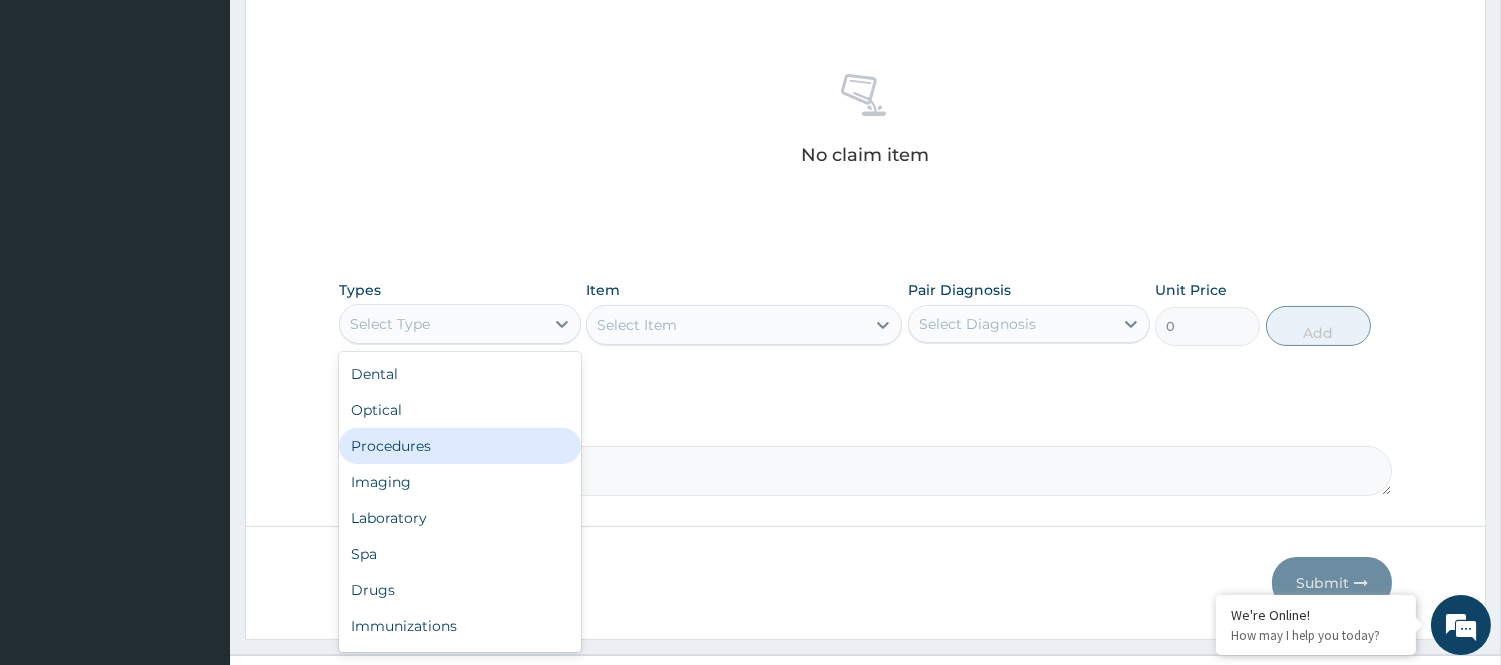 click on "Procedures" at bounding box center [460, 446] 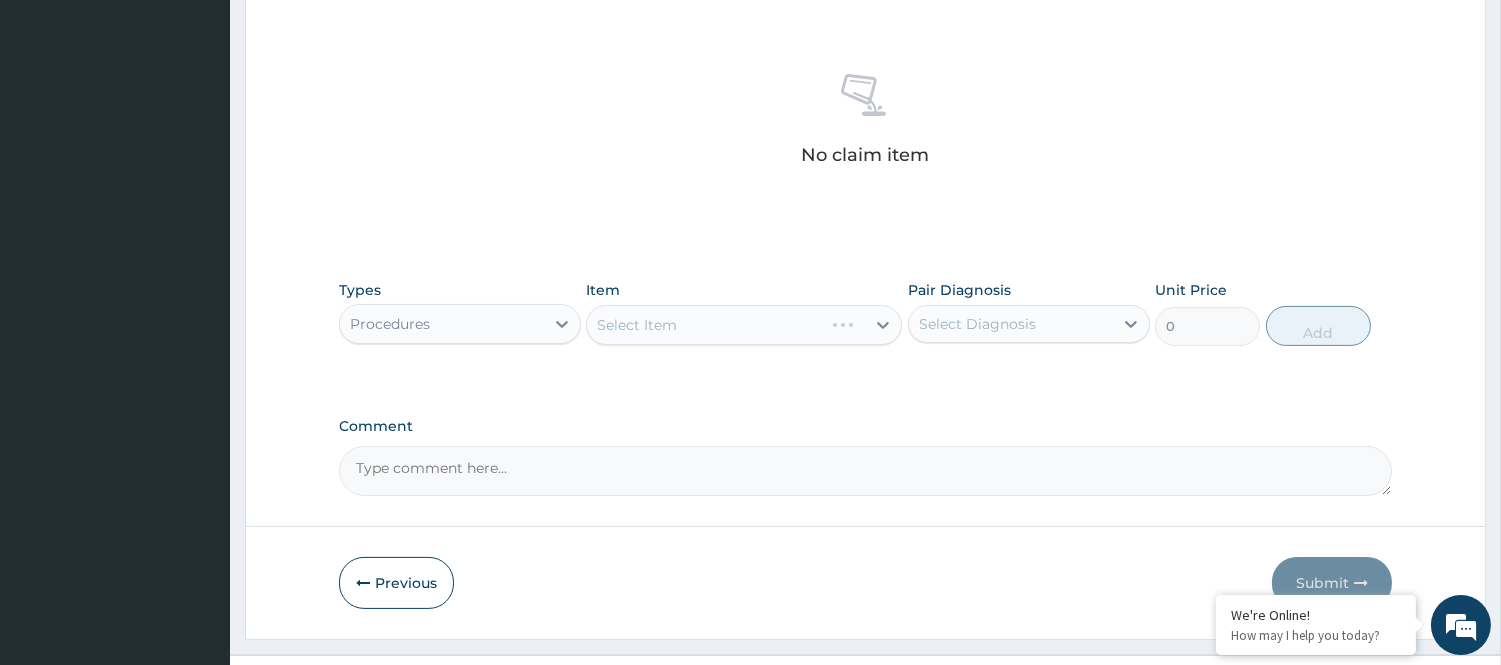 click on "Select Item" at bounding box center (744, 325) 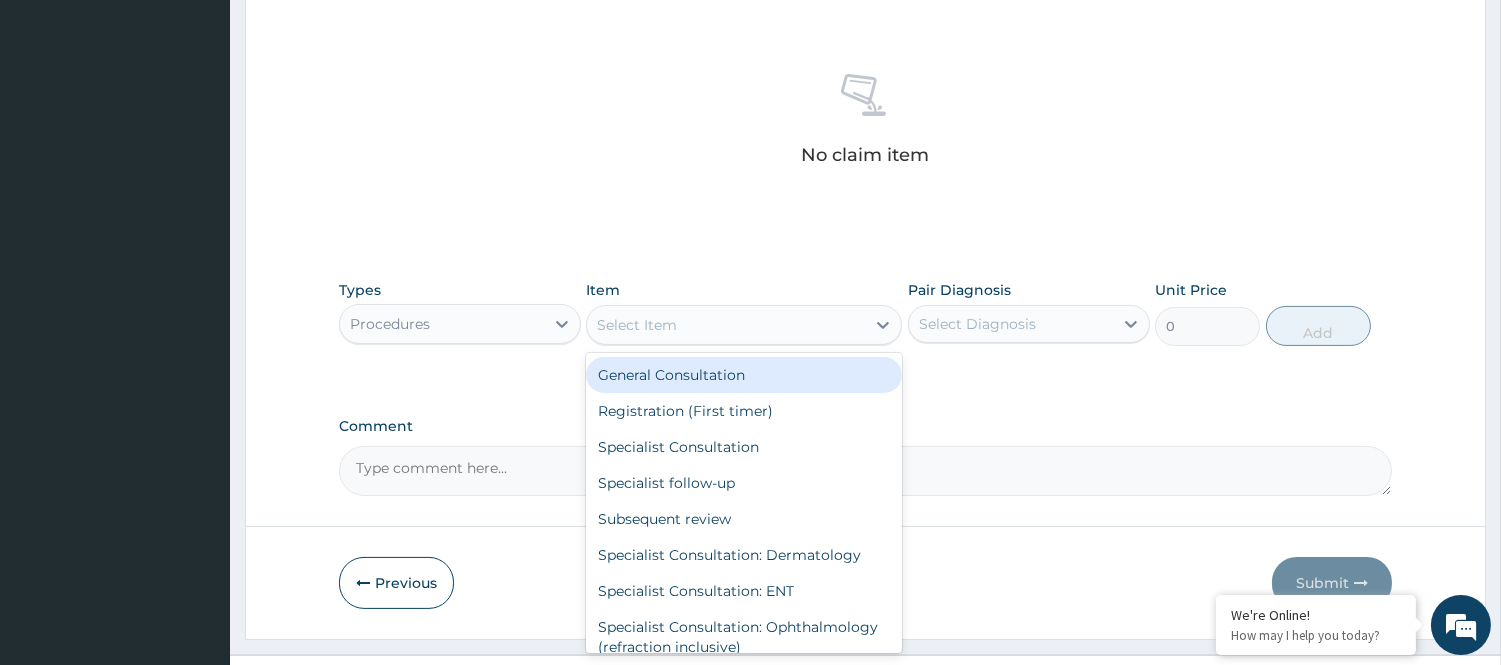 click on "Select Item" at bounding box center [726, 325] 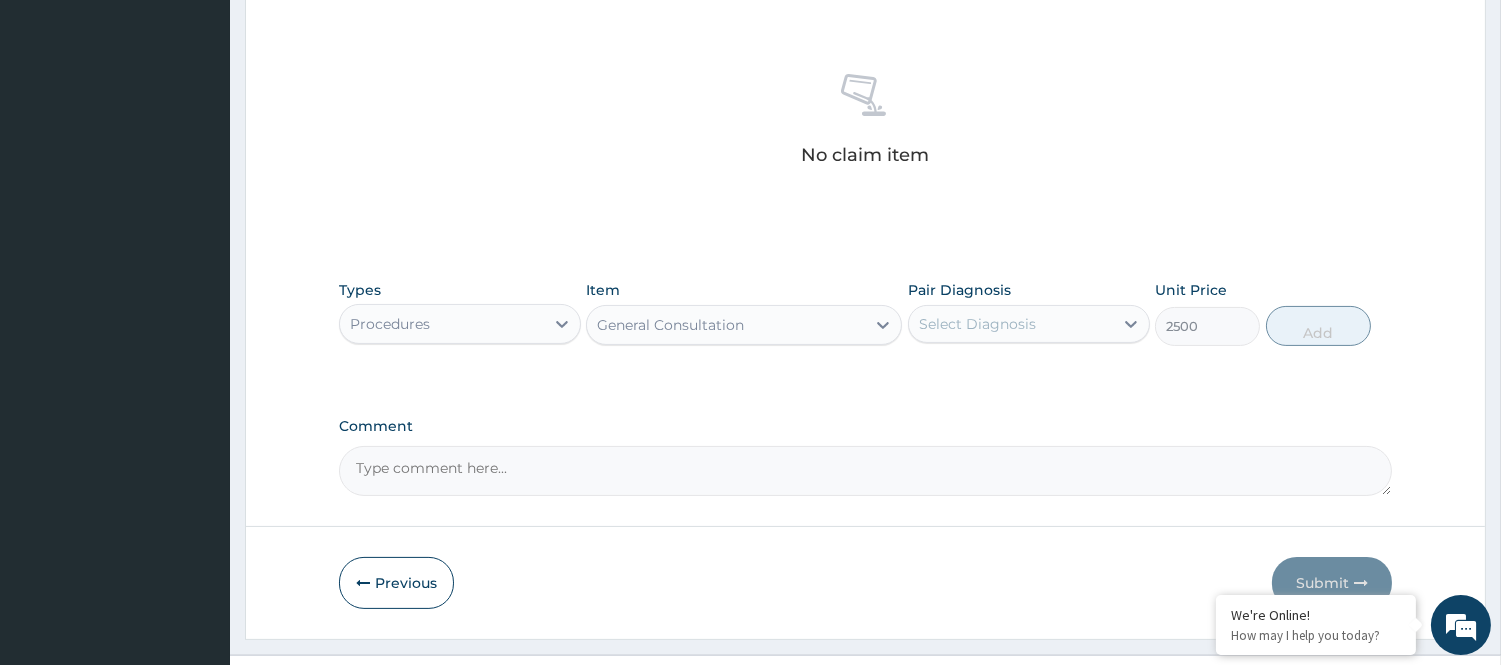 click on "Types Procedures Item option General Consultation, selected.   Select is focused ,type to refine list, press Down to open the menu,  General Consultation Pair Diagnosis Select Diagnosis Unit Price 2500 Add" at bounding box center [865, 313] 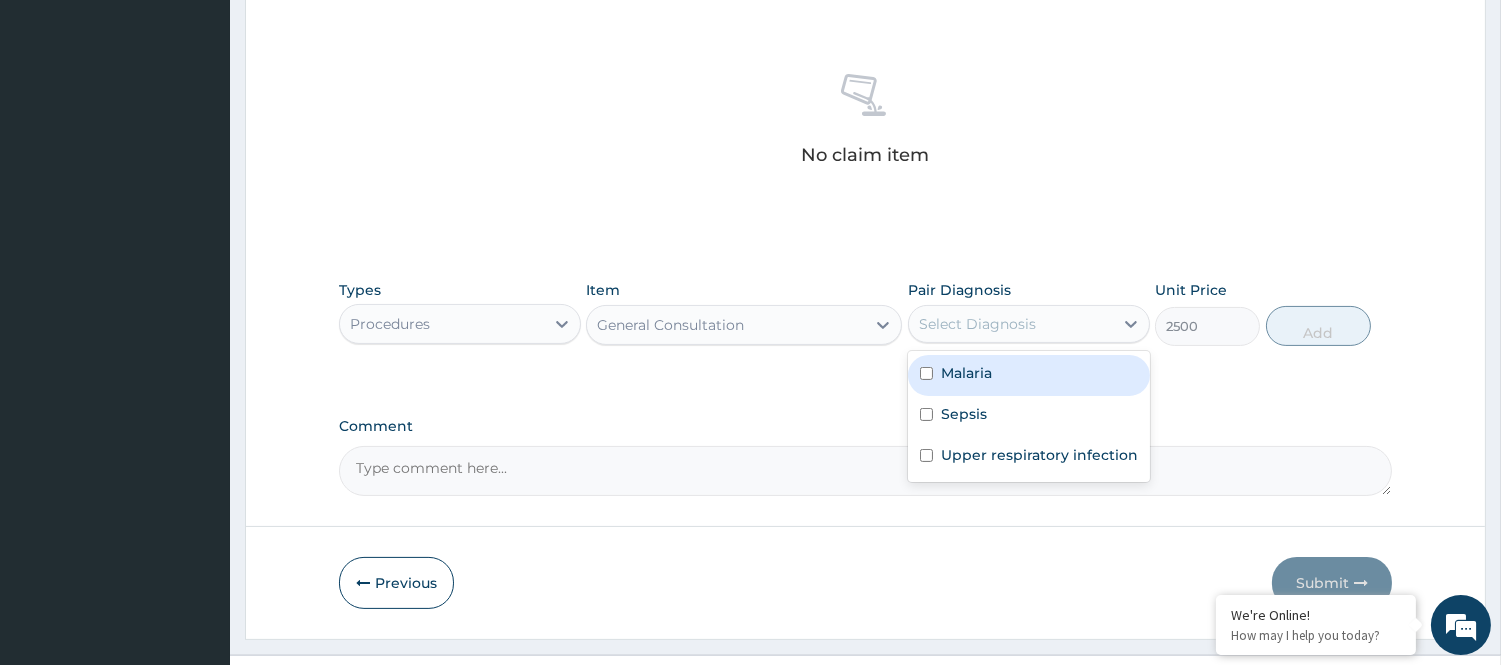 drag, startPoint x: 1033, startPoint y: 323, endPoint x: 1037, endPoint y: 352, distance: 29.274563 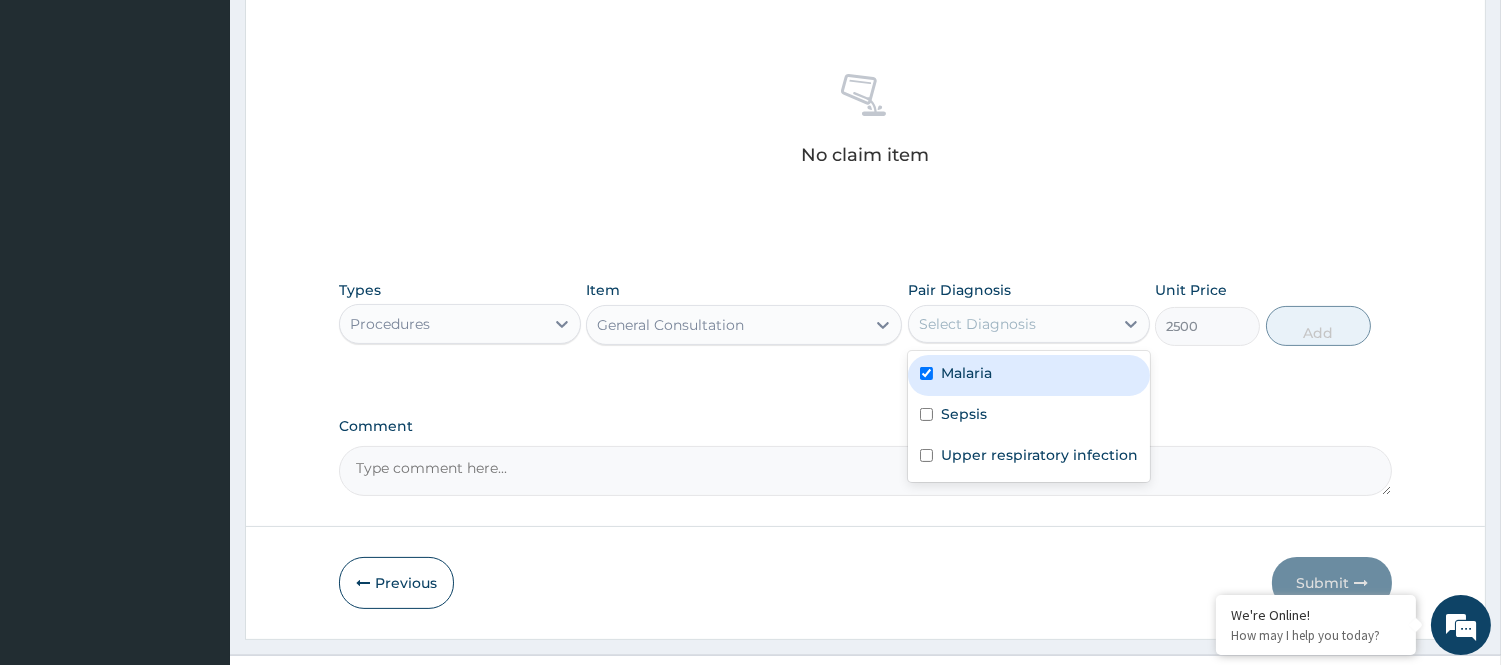 checkbox on "true" 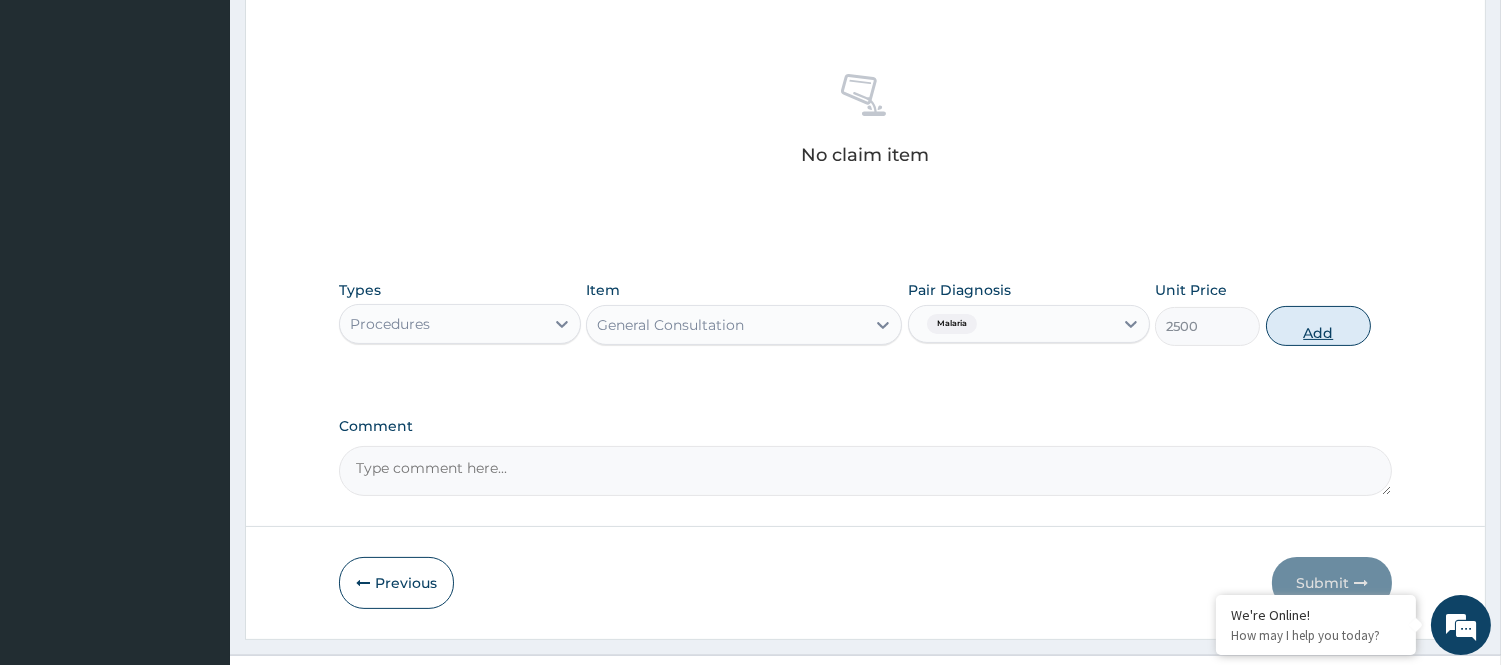 click on "Add" at bounding box center (1318, 326) 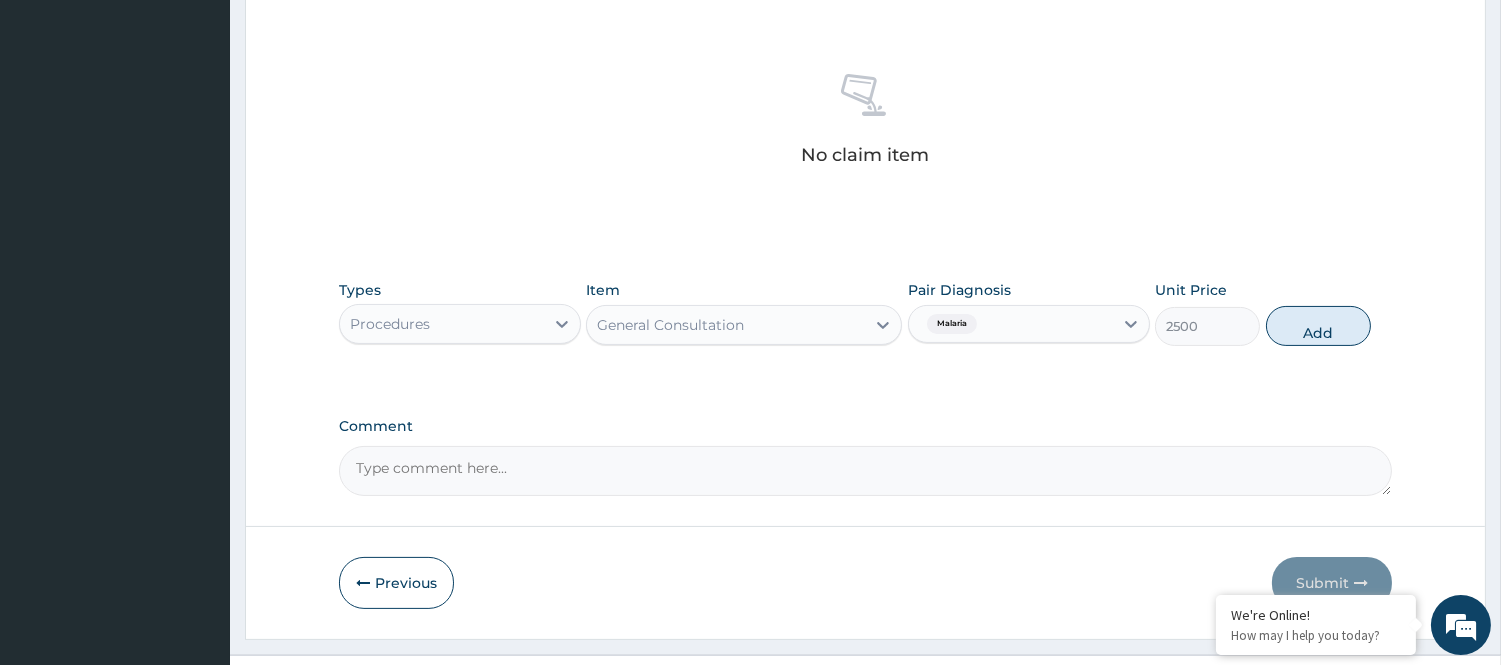 type on "0" 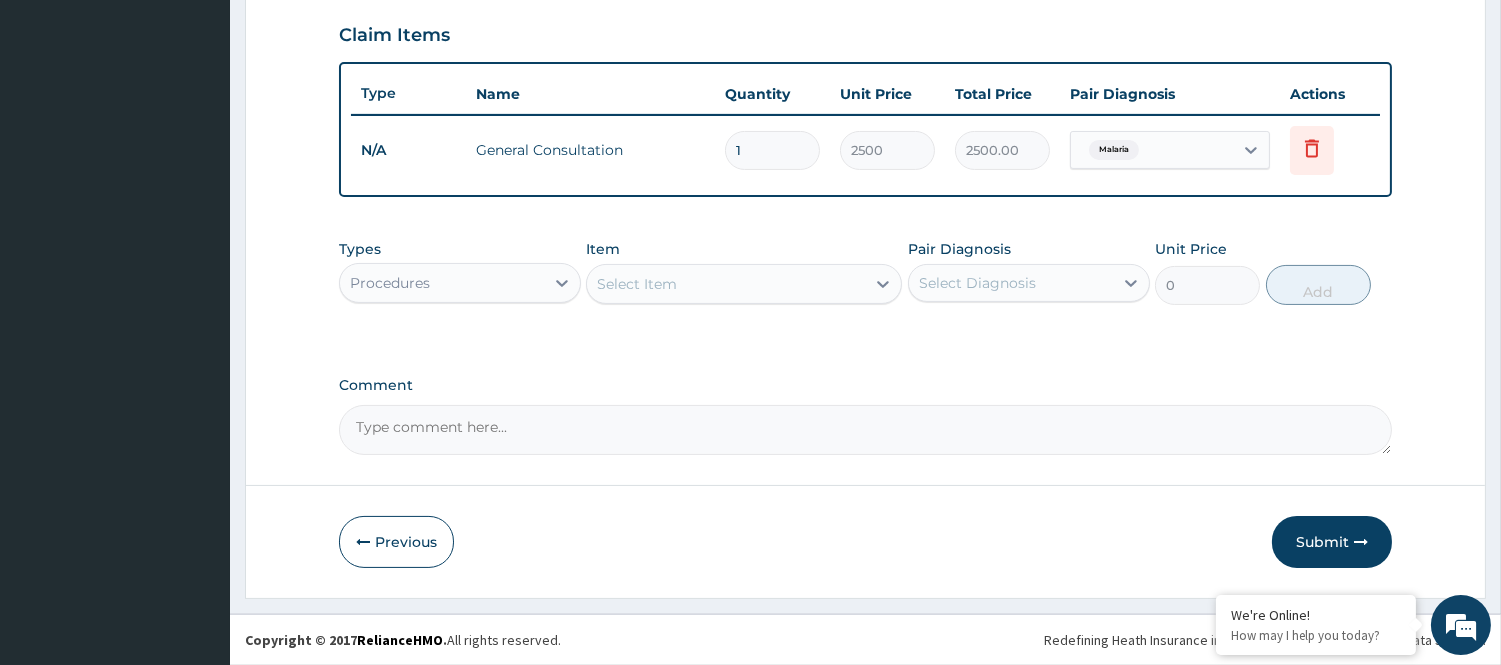 scroll, scrollTop: 680, scrollLeft: 0, axis: vertical 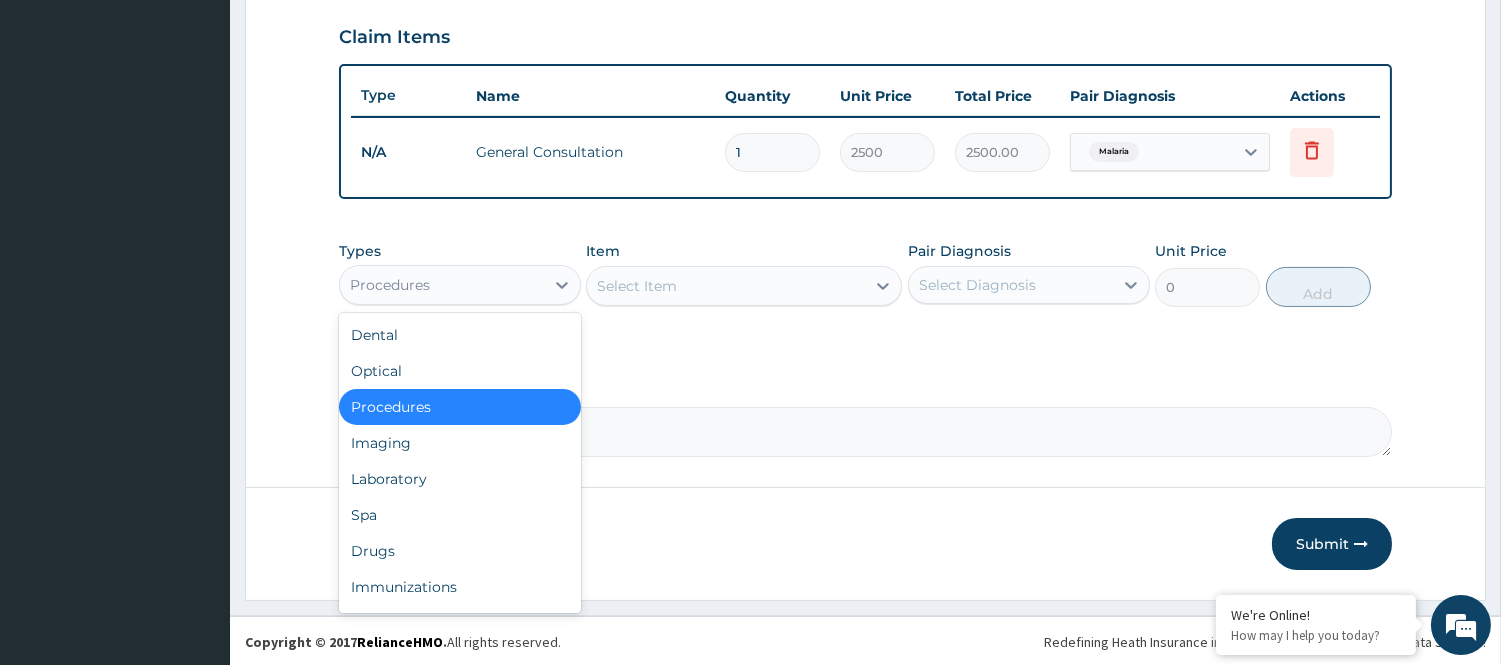 click on "Procedures" at bounding box center [442, 285] 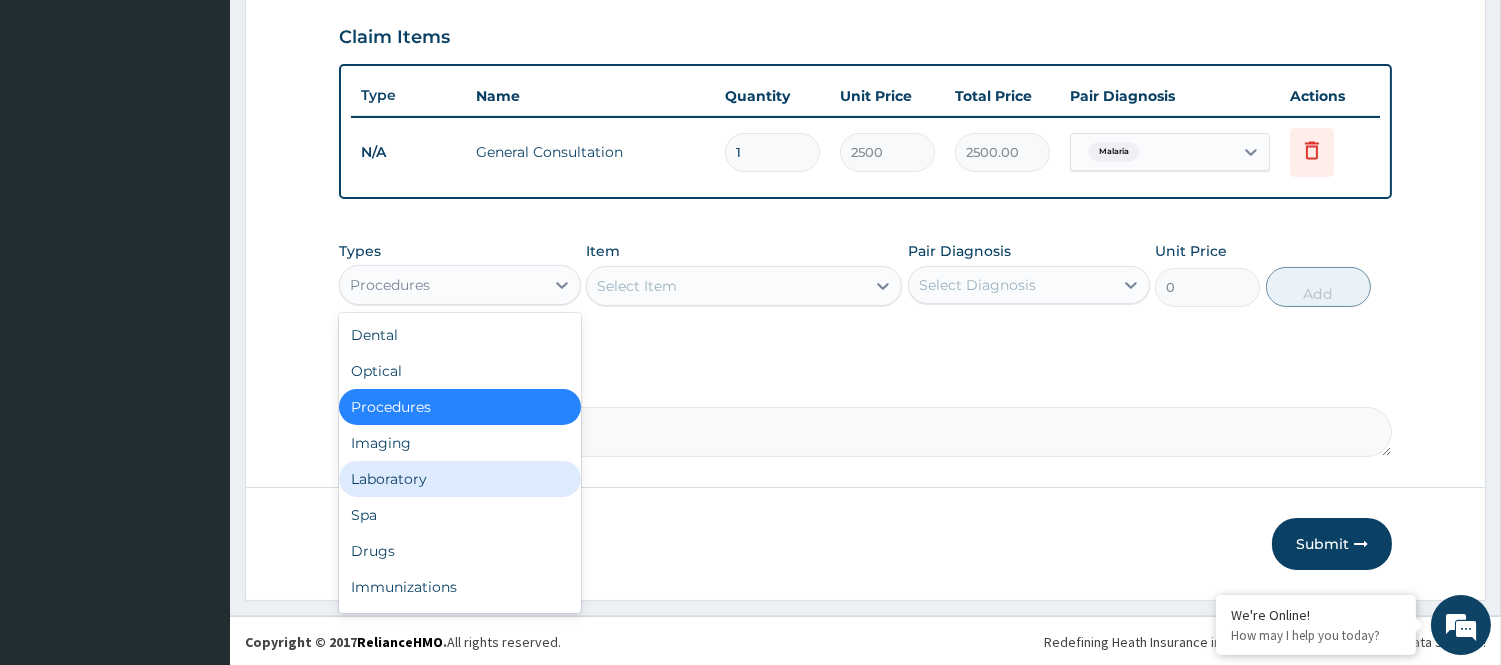 drag, startPoint x: 453, startPoint y: 475, endPoint x: 637, endPoint y: 370, distance: 211.85136 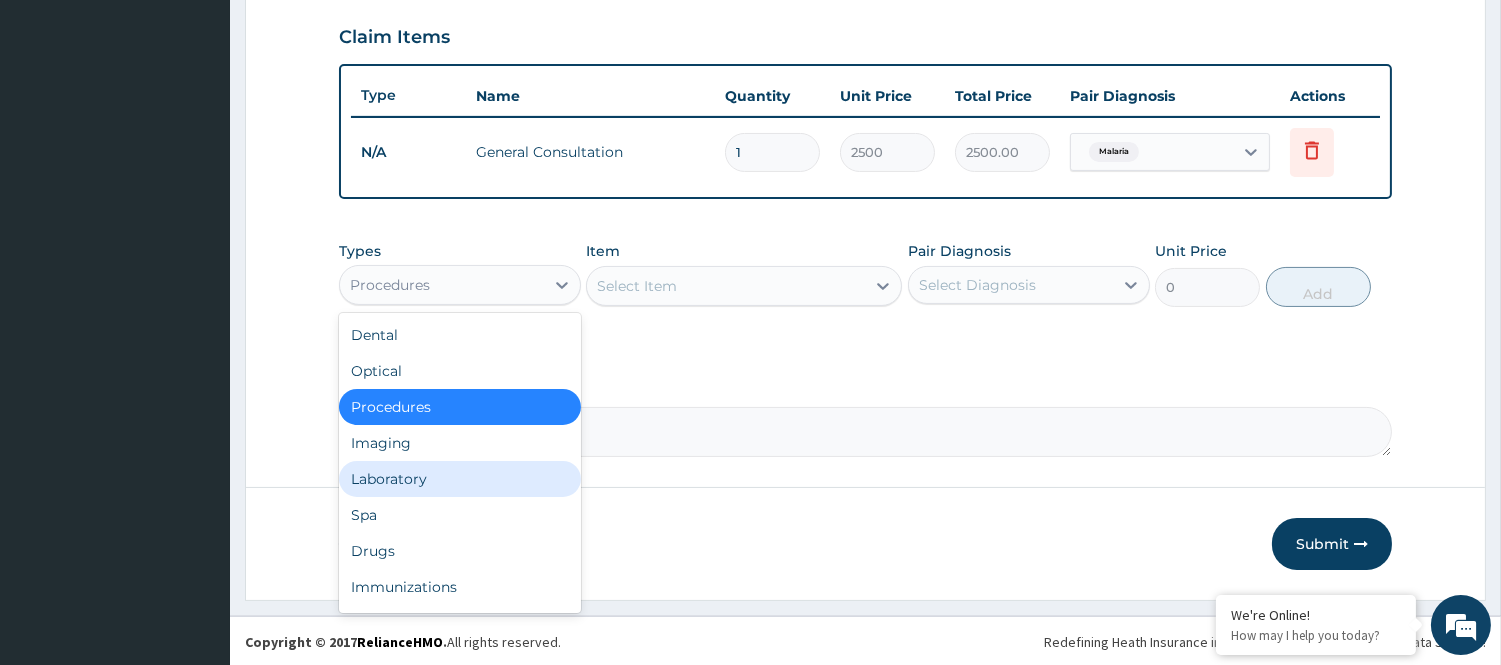 click on "Laboratory" at bounding box center (460, 479) 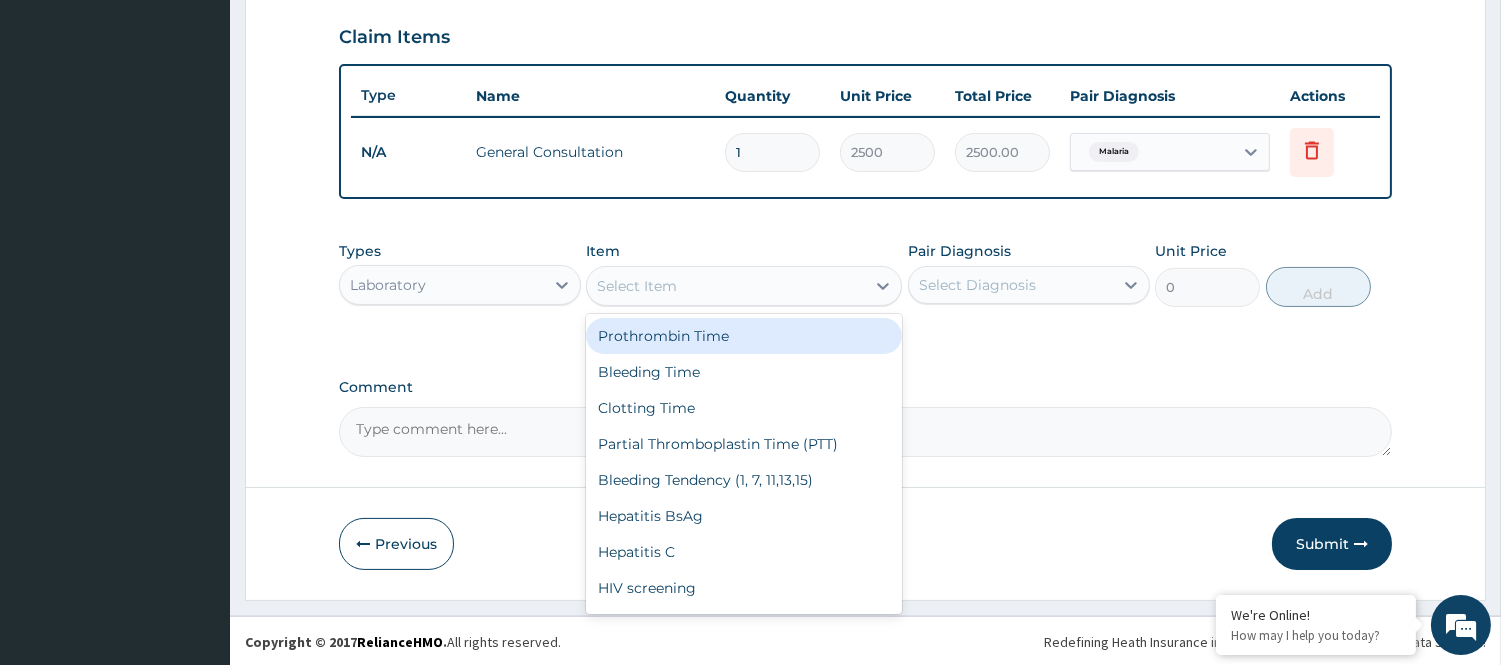 click on "Select Item" at bounding box center [726, 286] 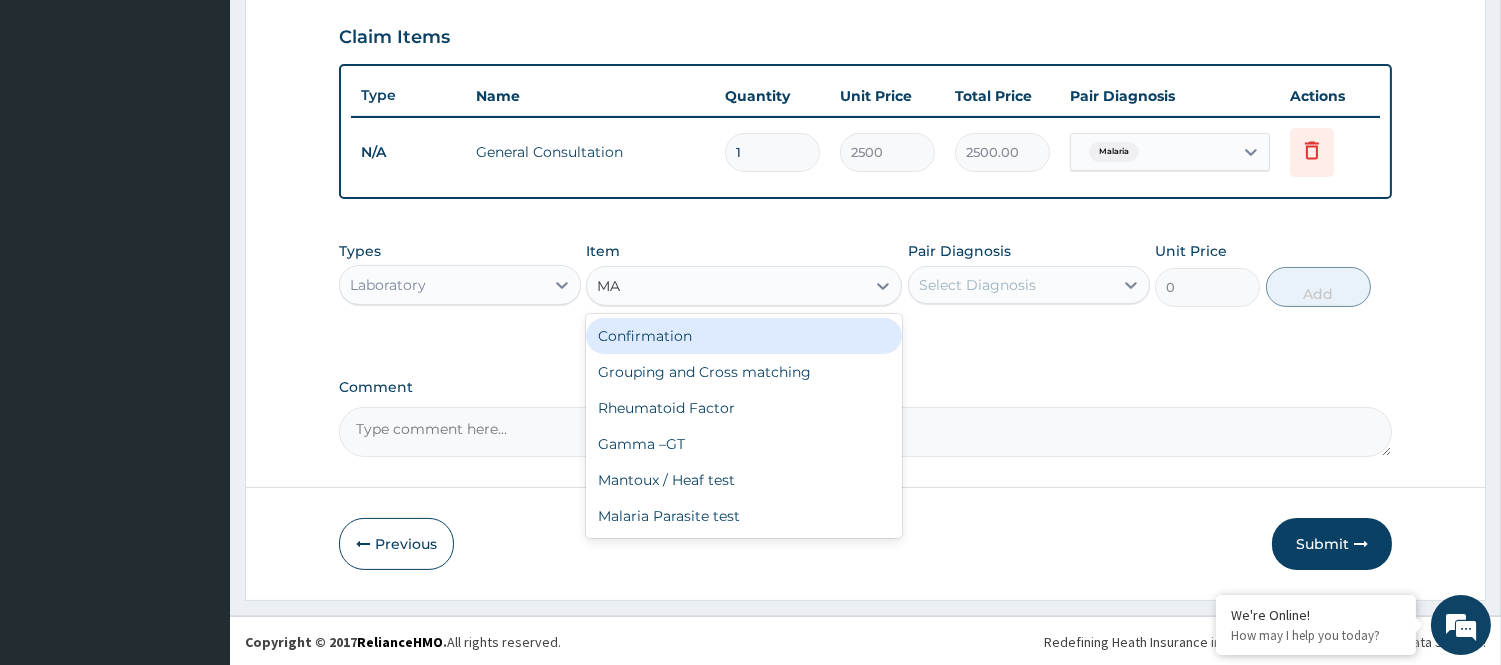 type on "MAL" 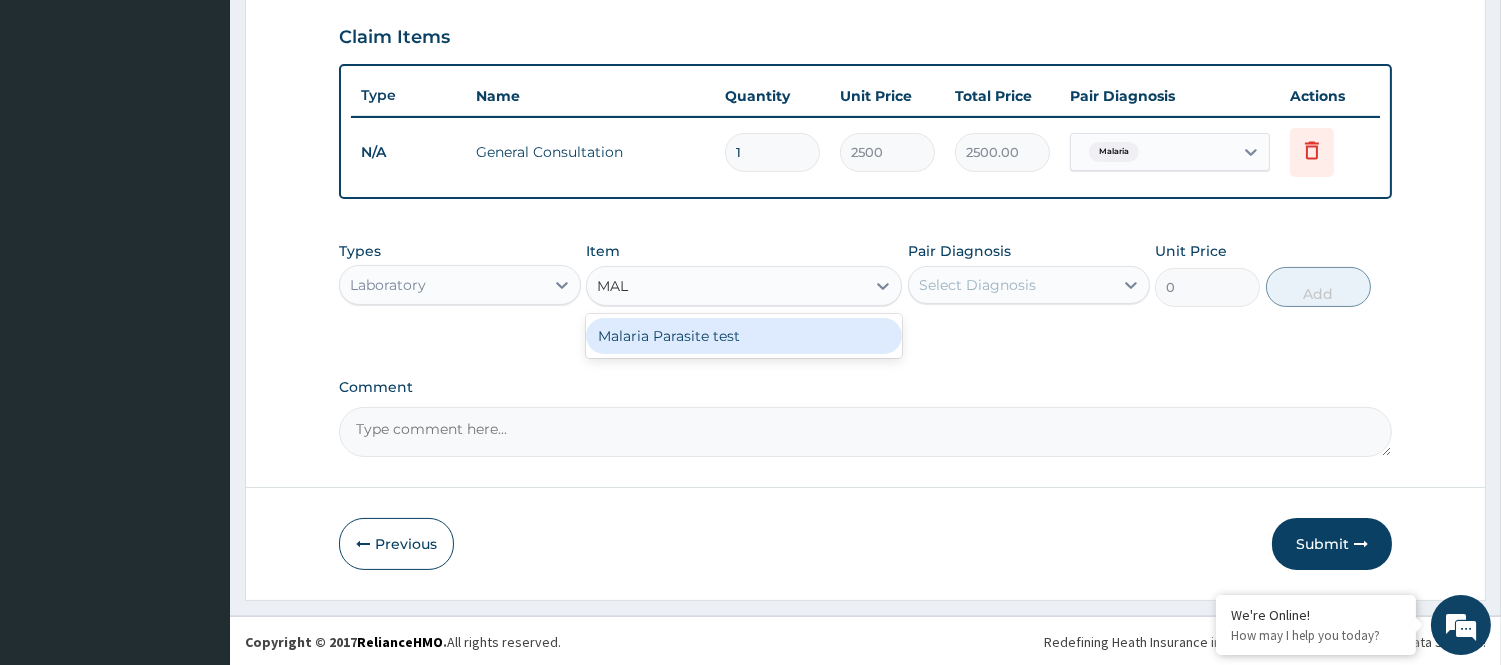 click on "Malaria Parasite test" at bounding box center [744, 336] 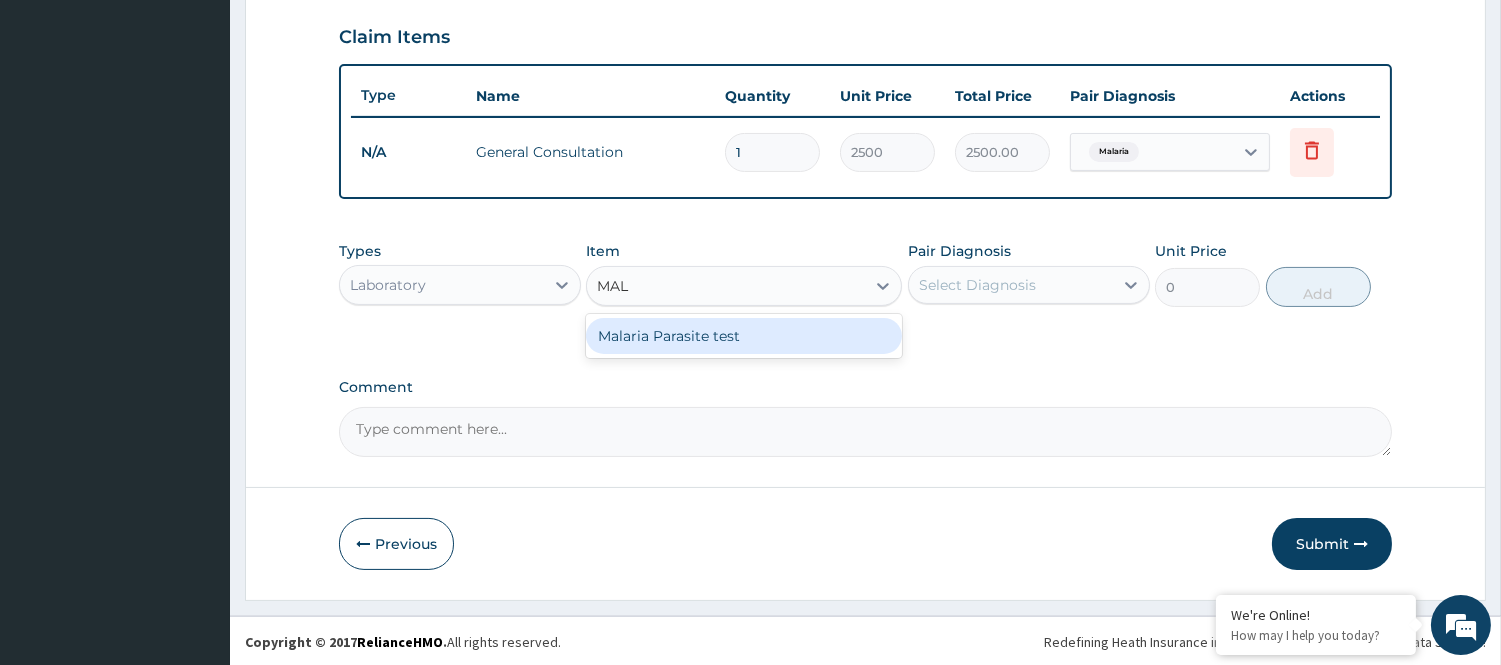 type 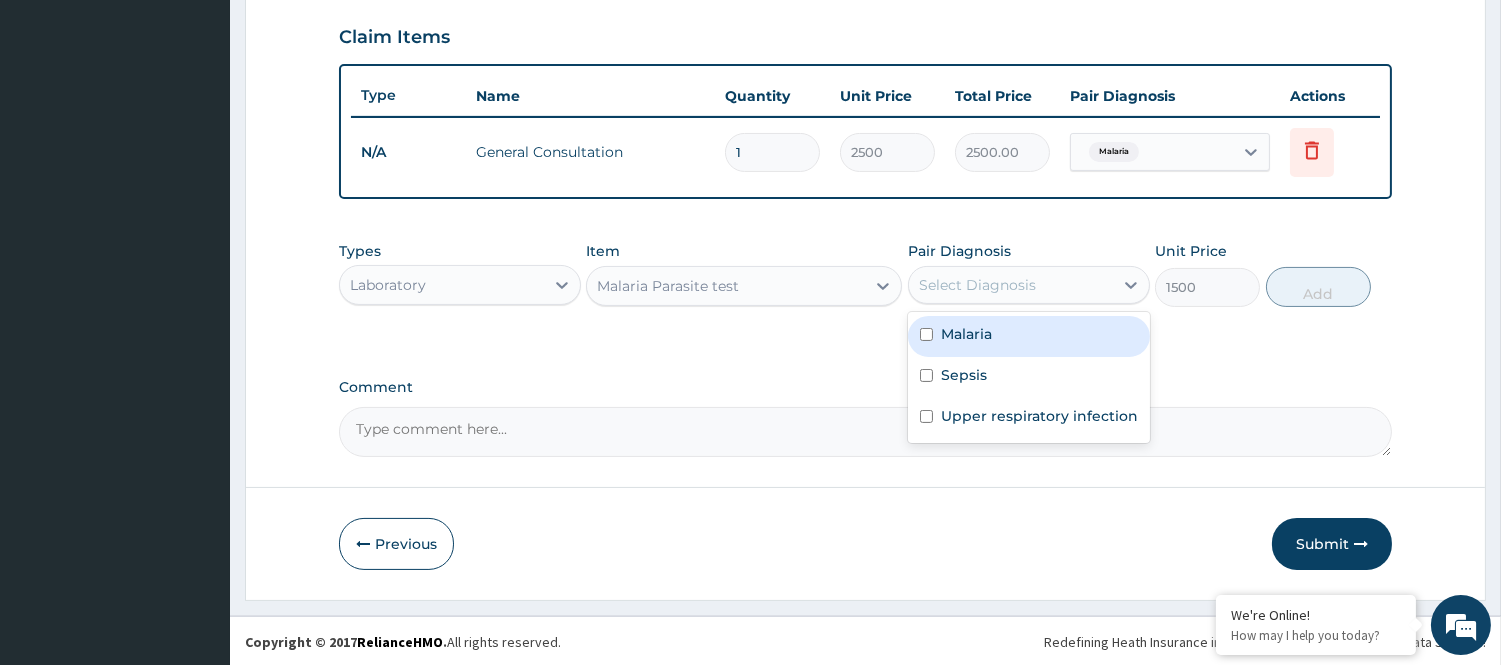 click on "Select Diagnosis" at bounding box center [977, 285] 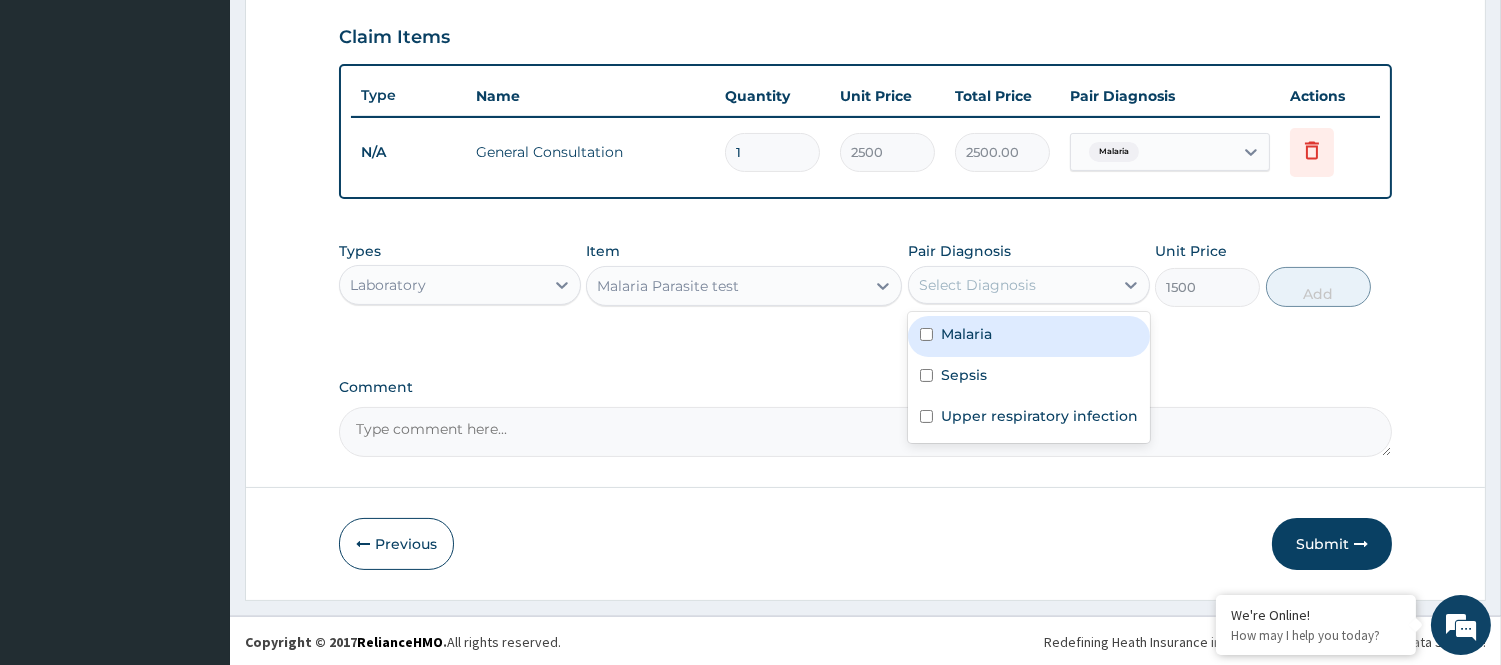 click on "Malaria" at bounding box center [1029, 336] 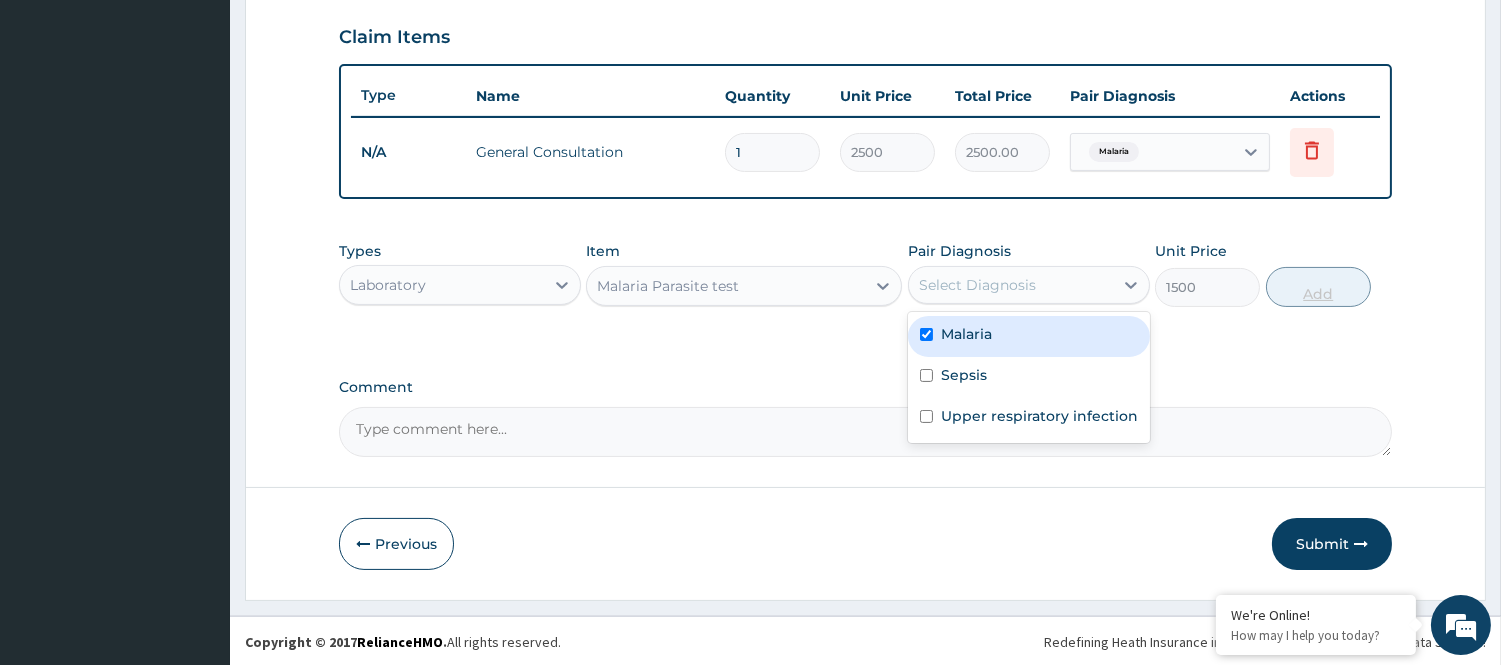 checkbox on "true" 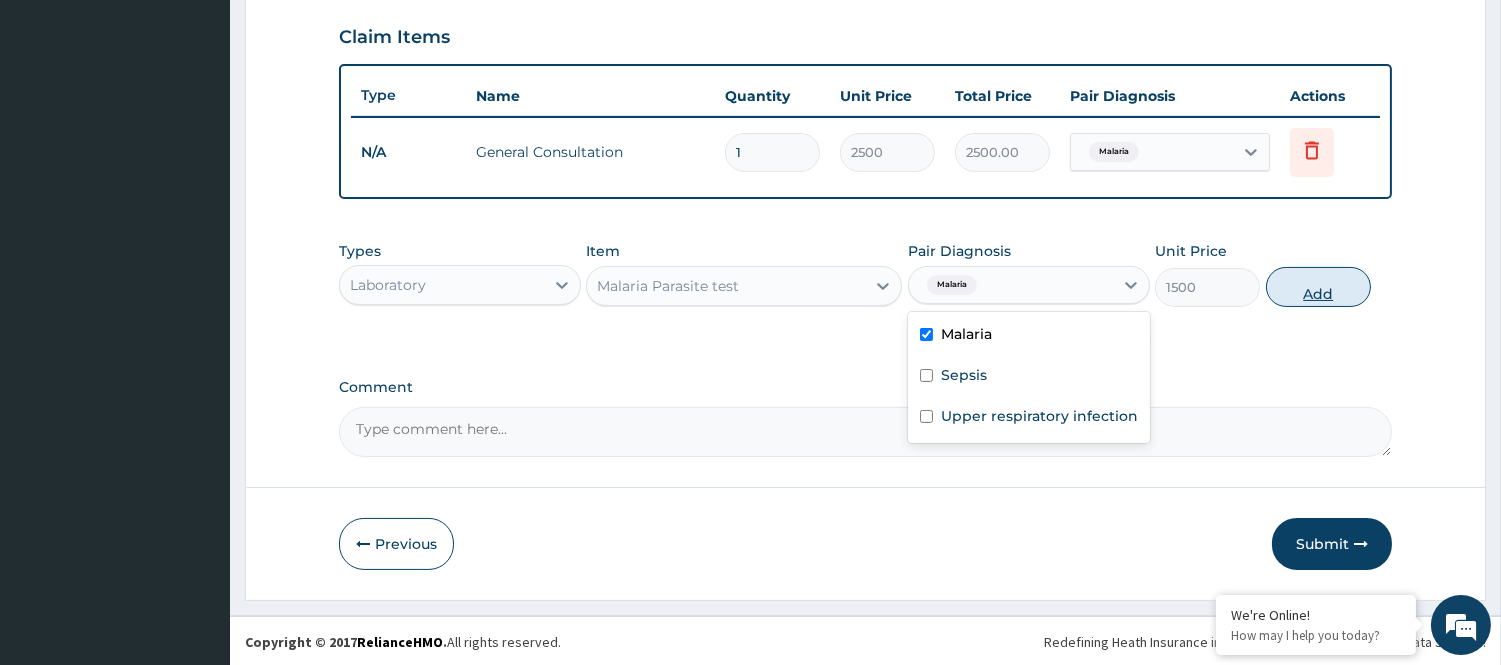 click on "Add" at bounding box center (1318, 287) 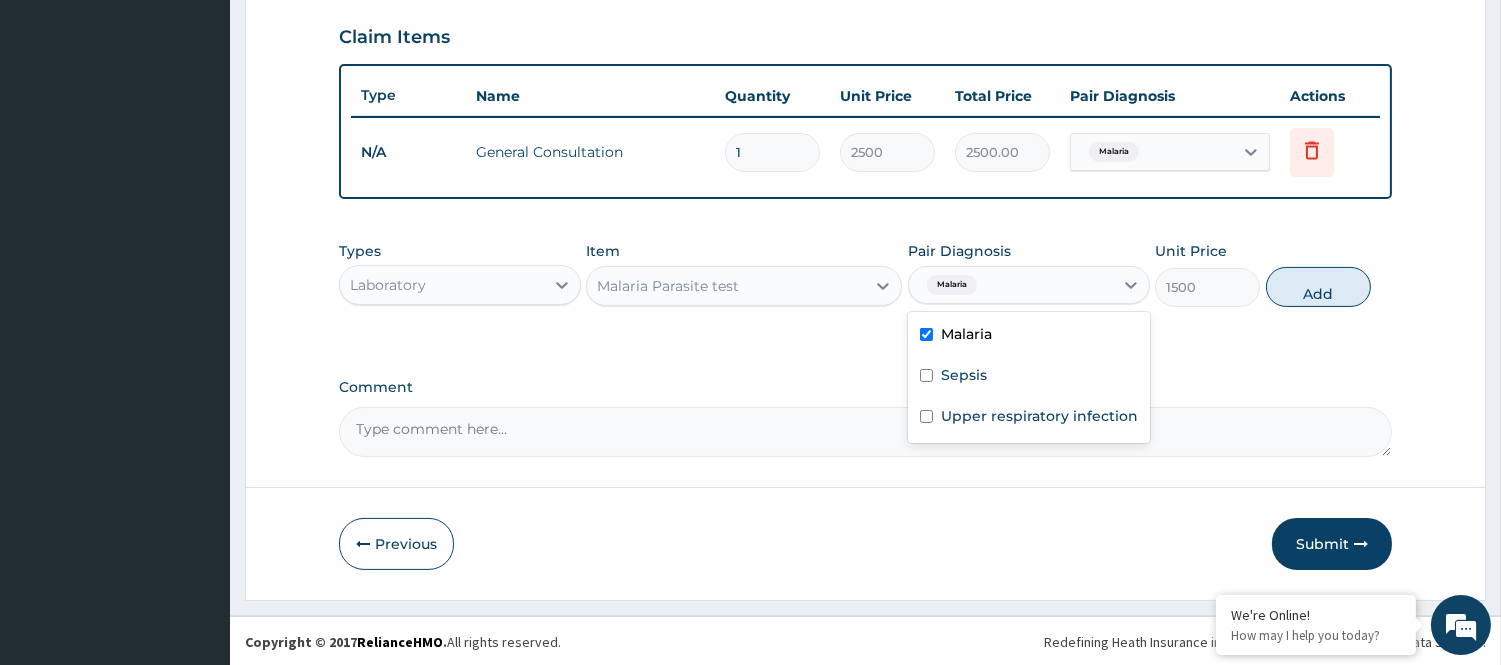 type on "0" 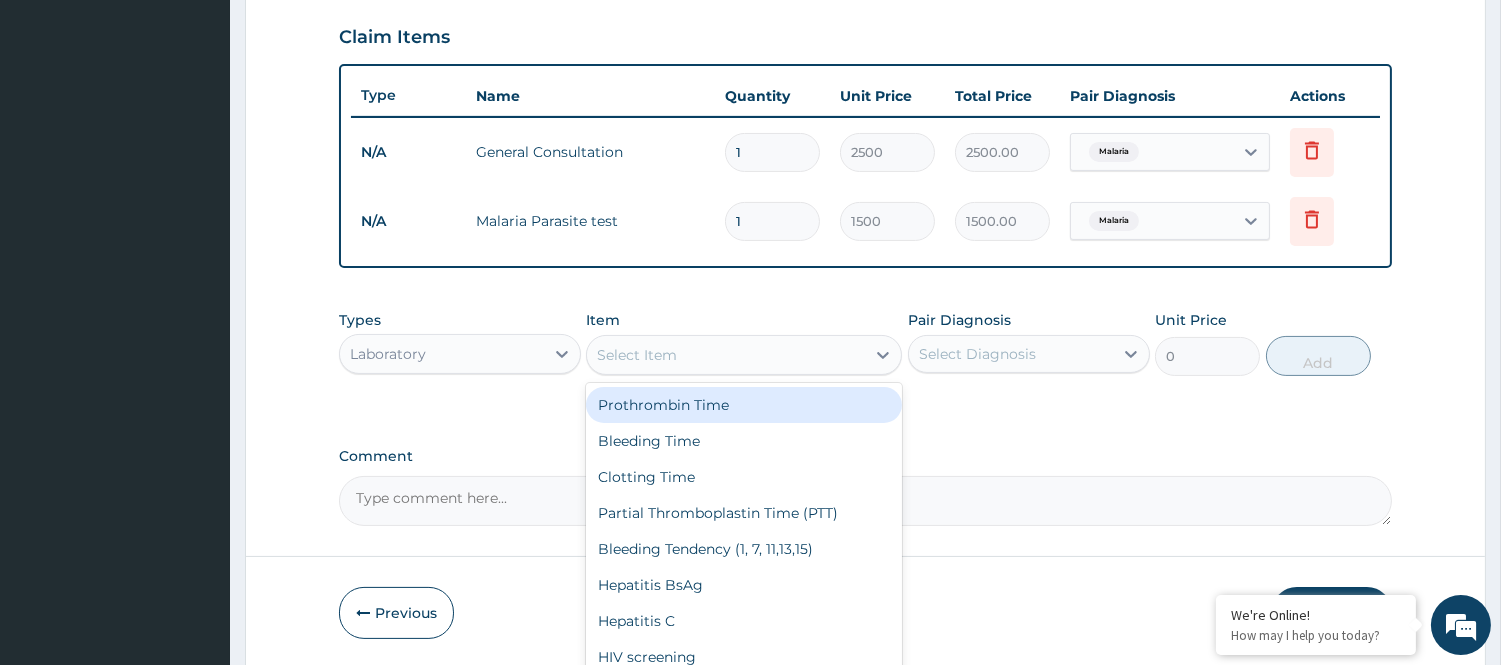 click on "Select Item" at bounding box center [726, 355] 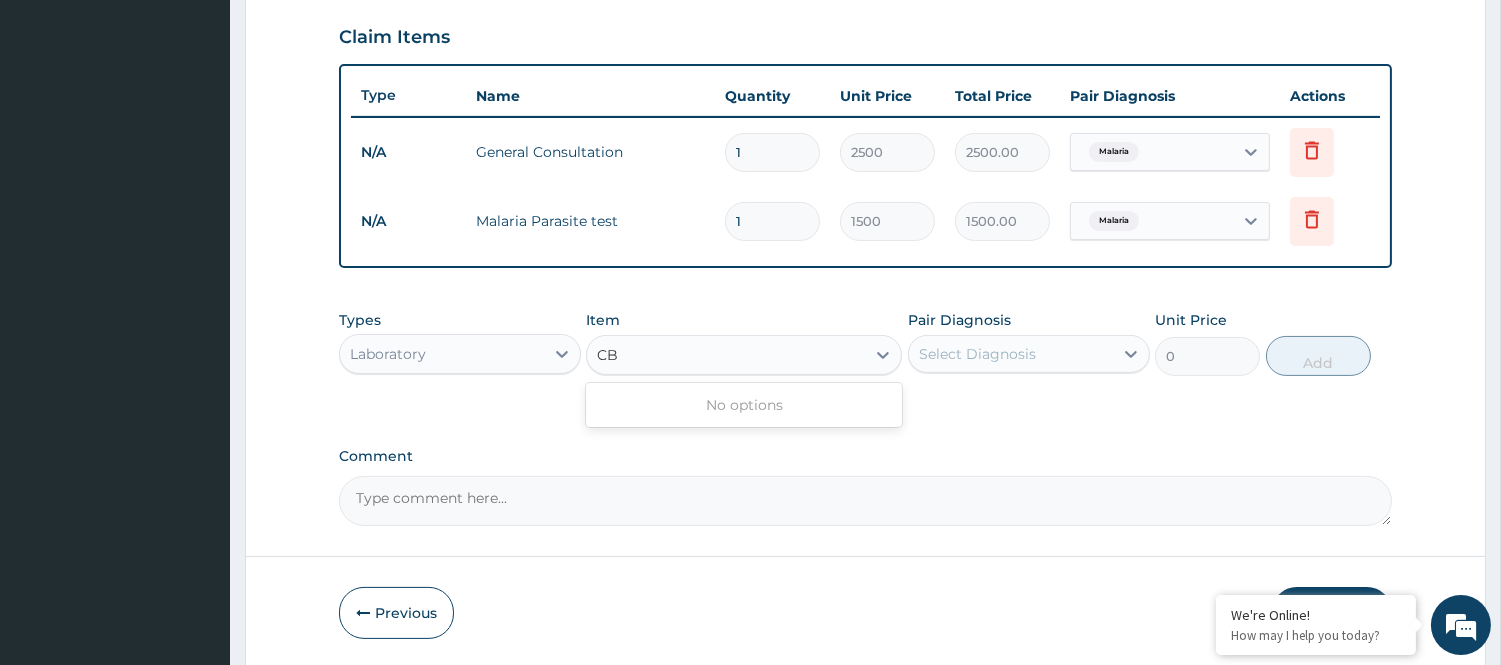 type on "C" 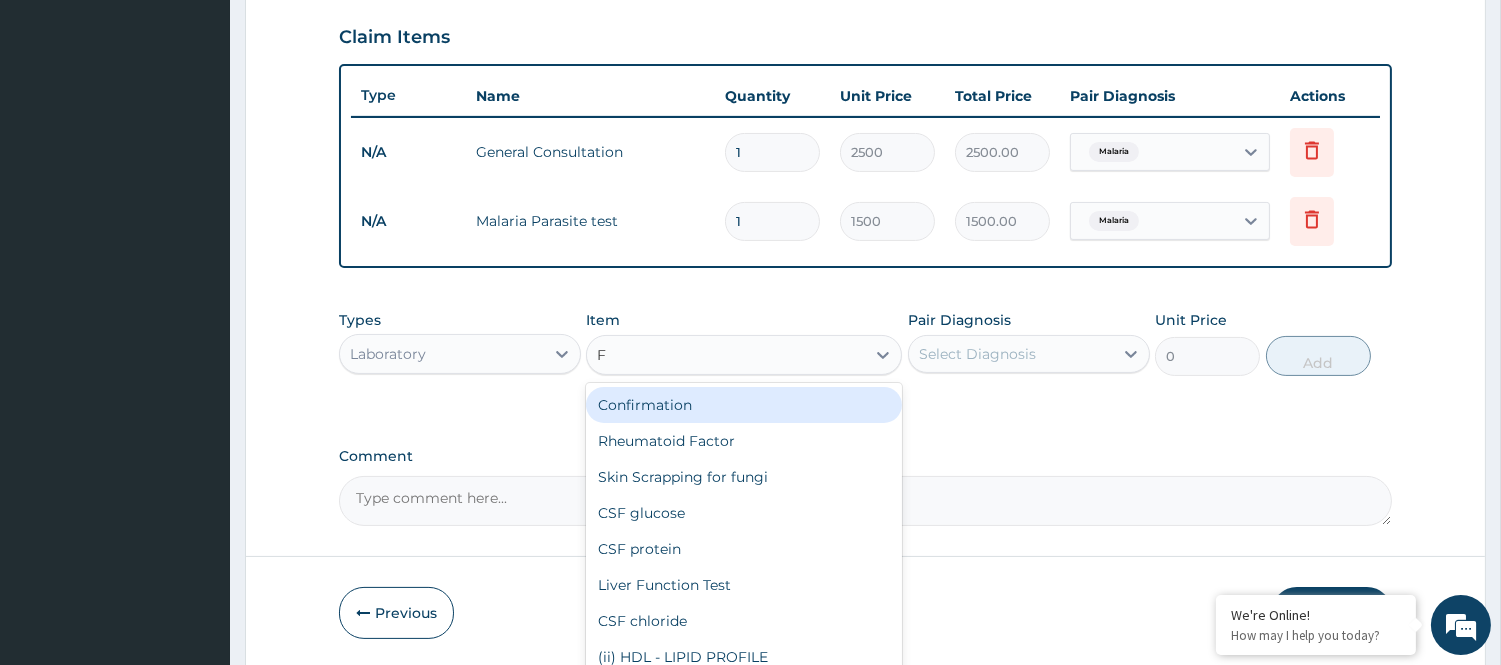 type on "FB" 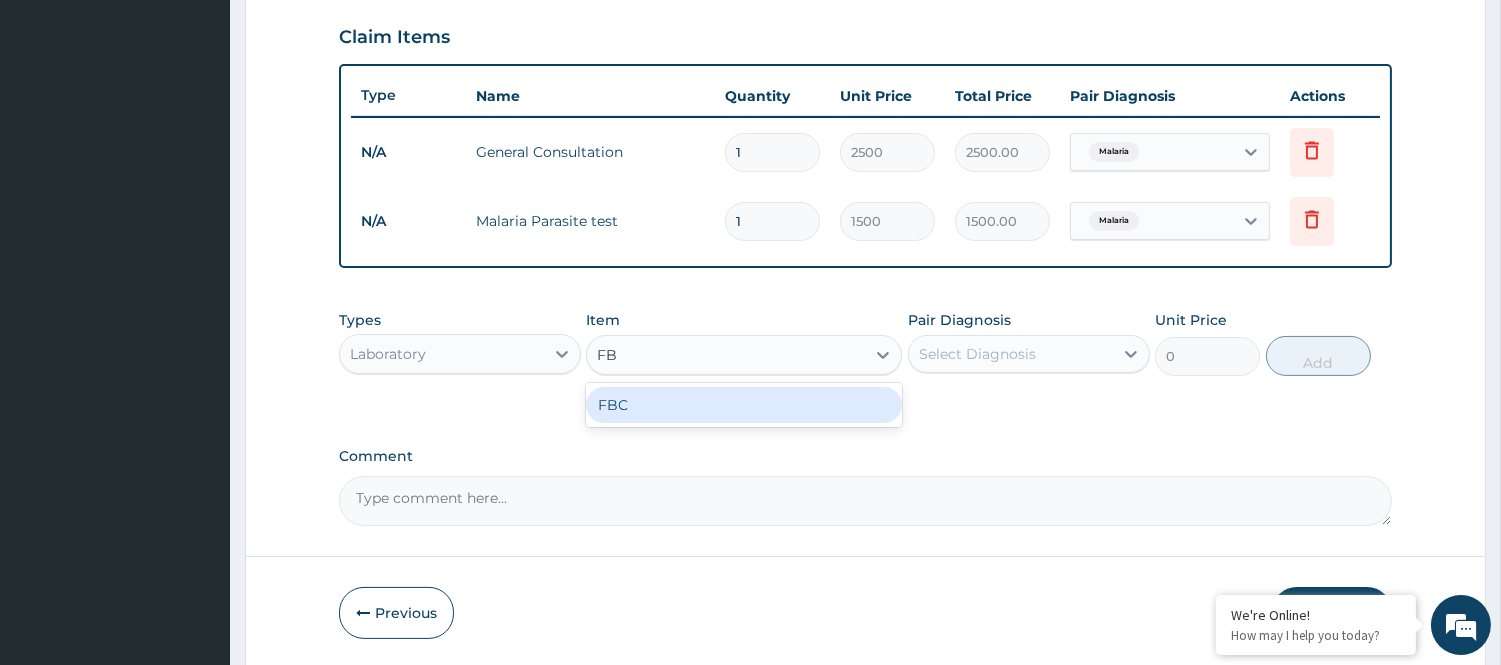 click on "FBC" at bounding box center [744, 405] 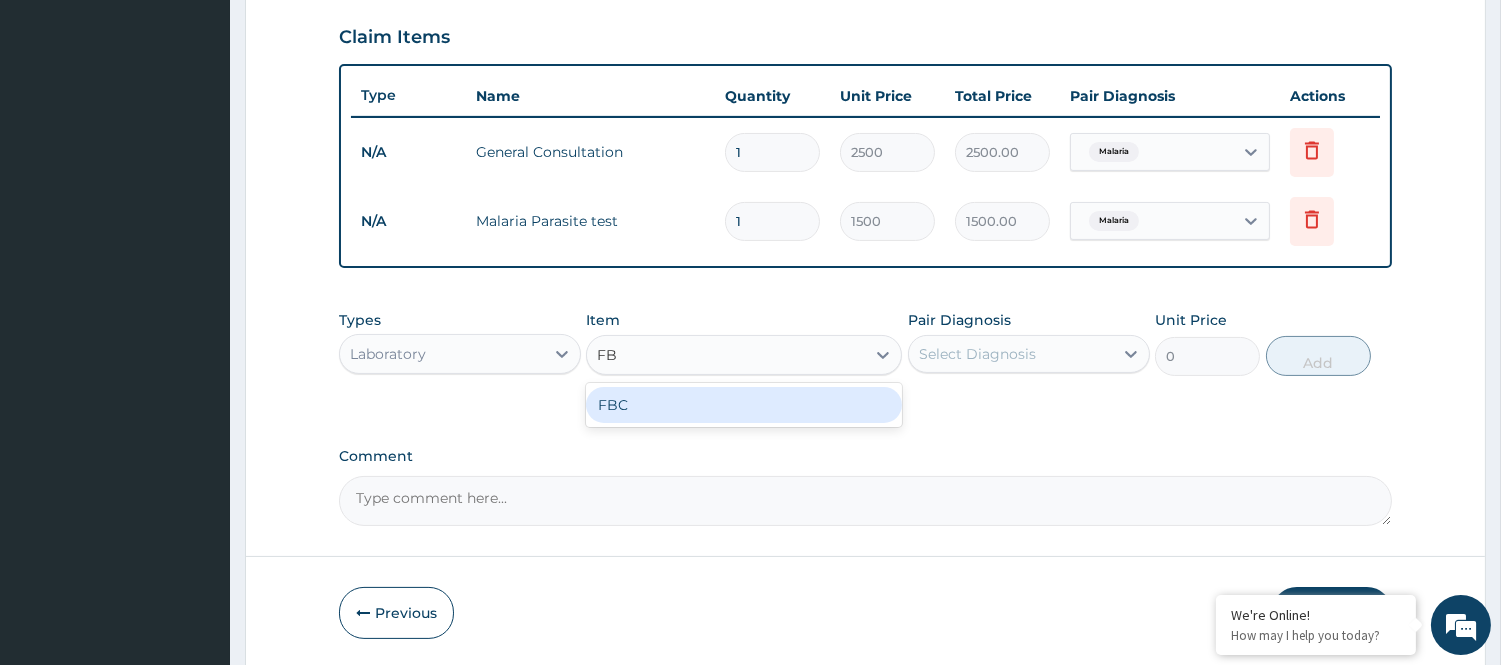 type 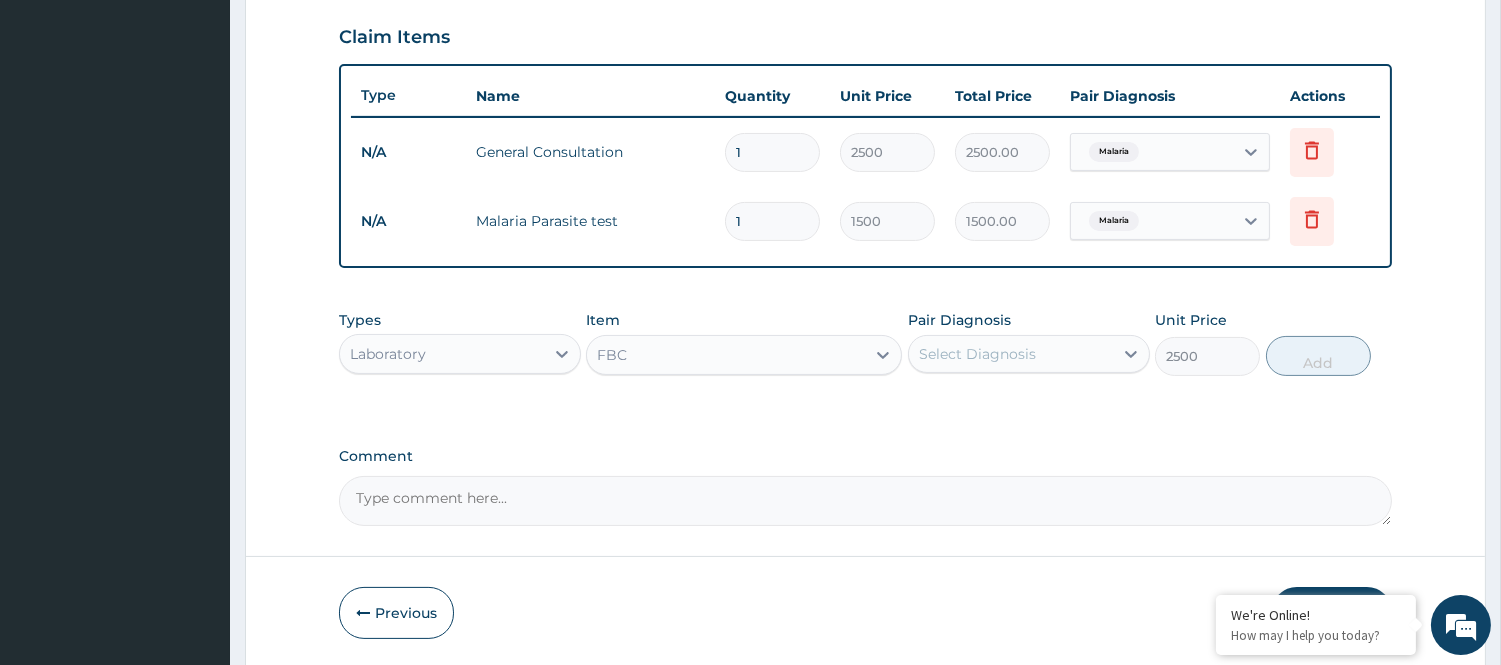 click on "Select Diagnosis" at bounding box center [977, 354] 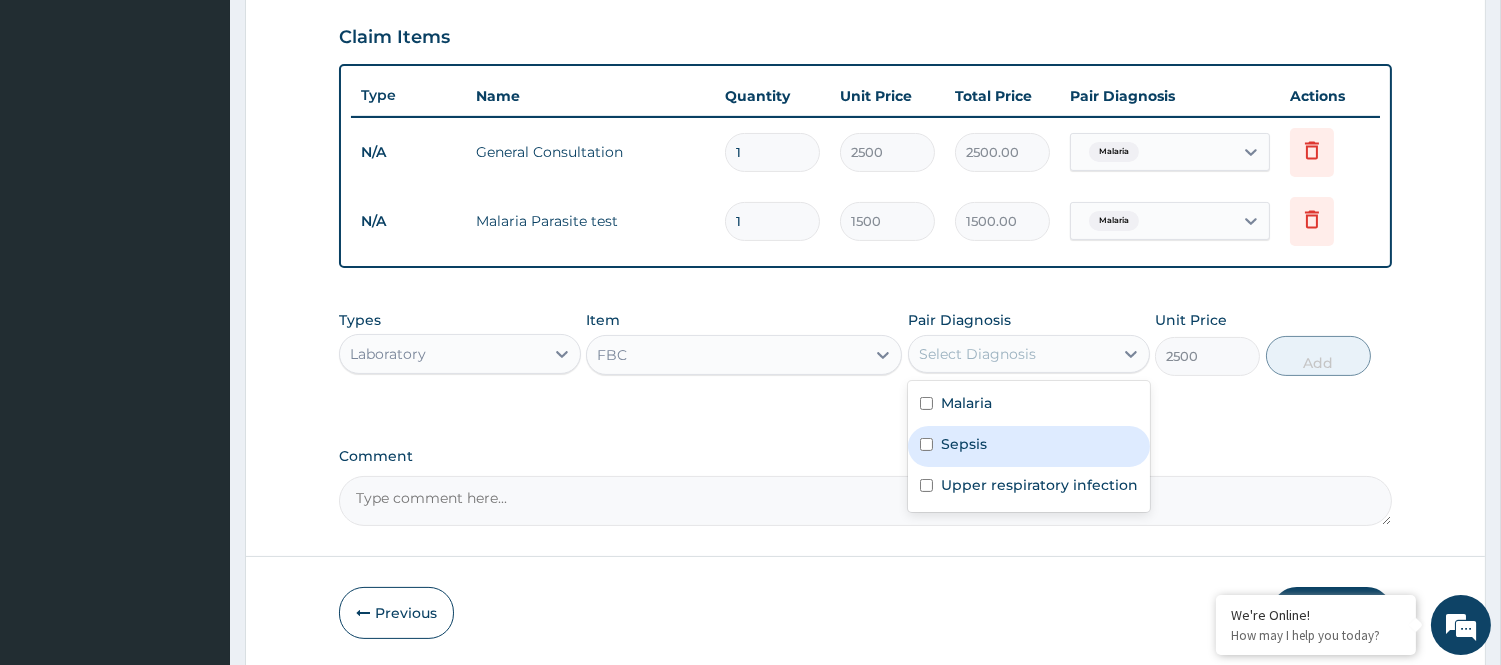 click on "Sepsis" at bounding box center [964, 444] 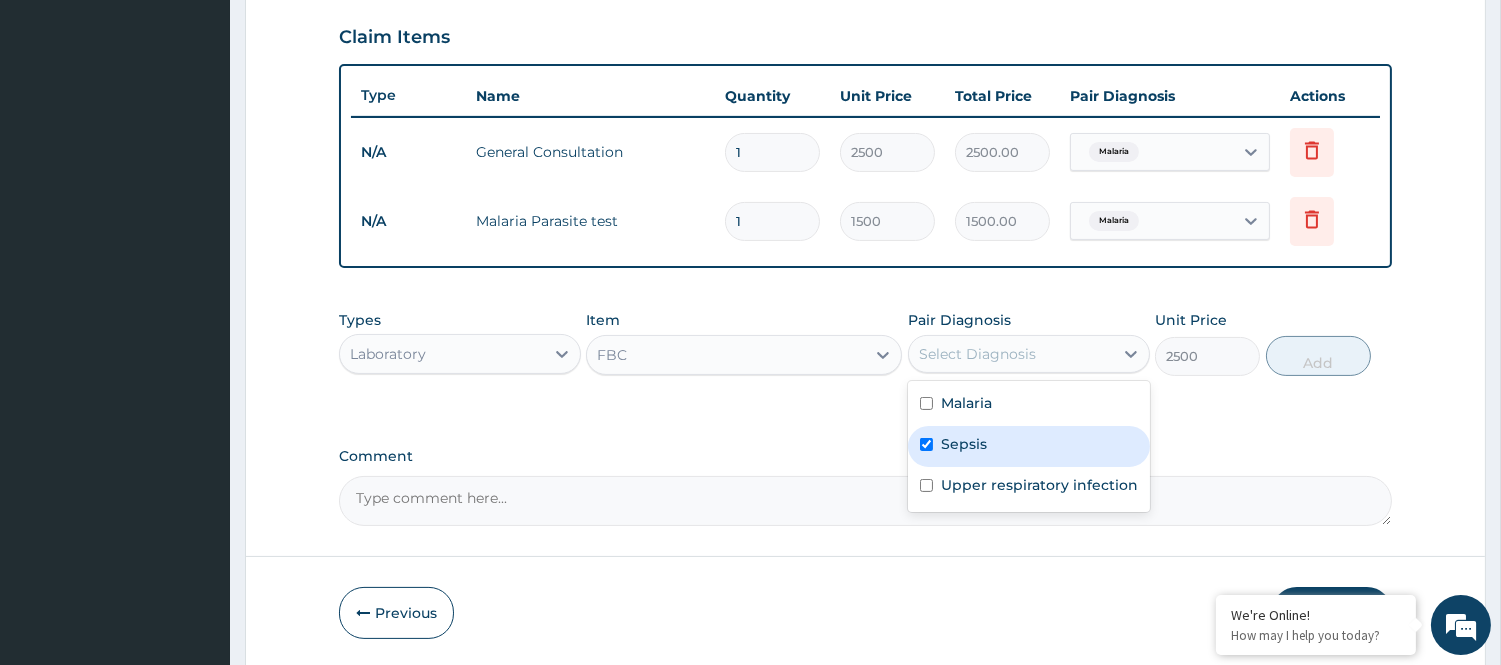 checkbox on "true" 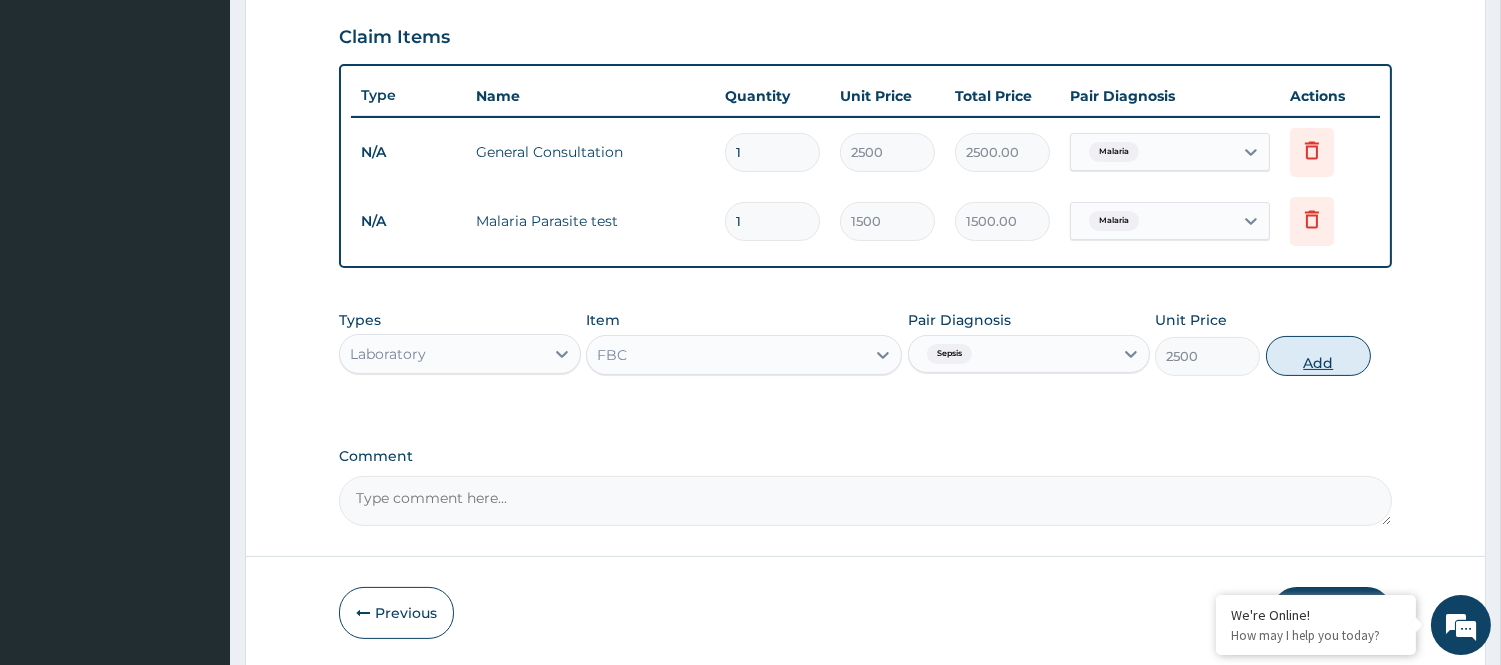 click on "Add" at bounding box center (1318, 356) 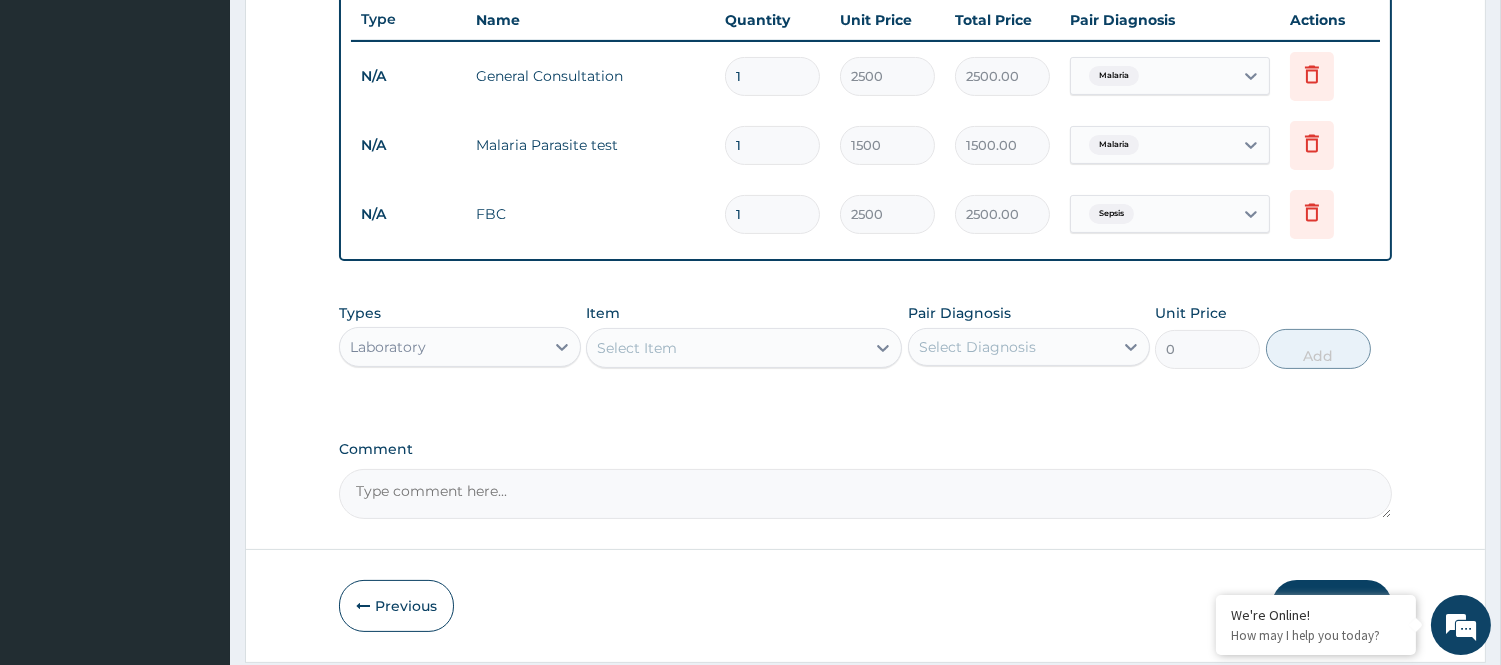 scroll, scrollTop: 791, scrollLeft: 0, axis: vertical 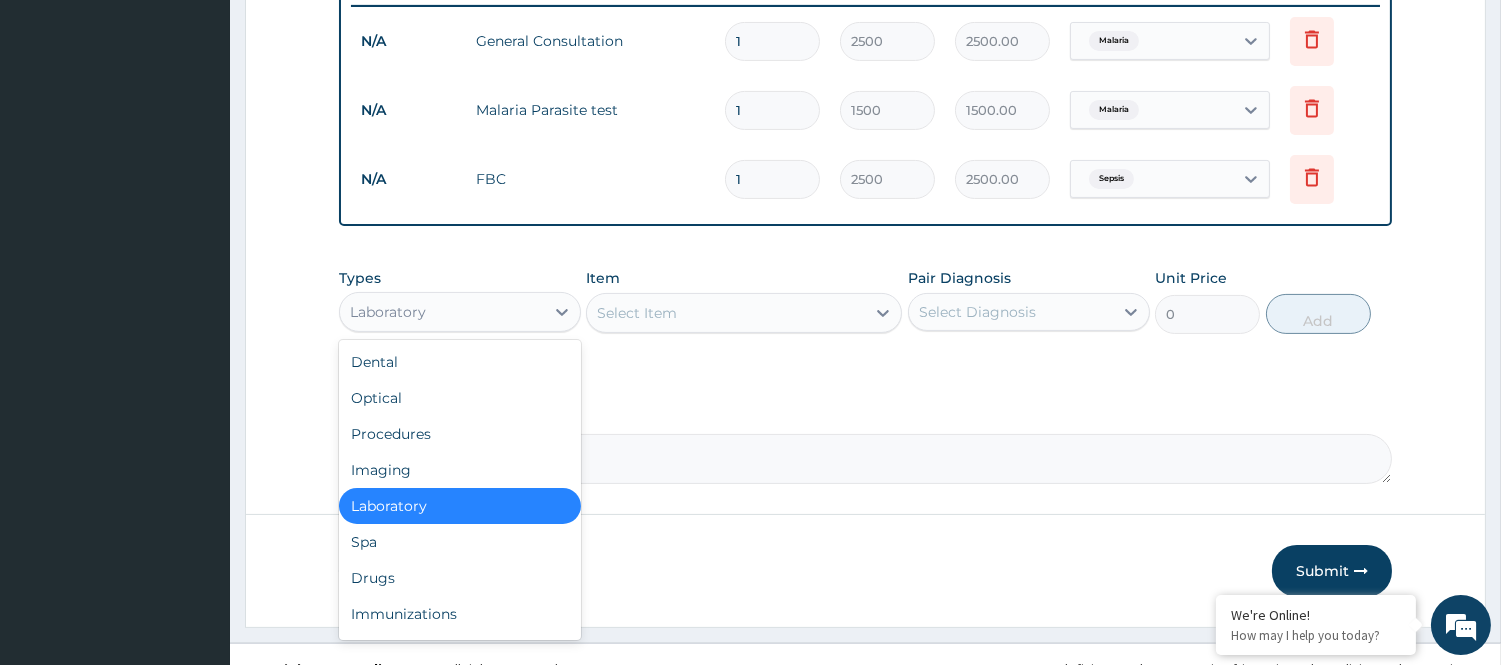 click on "Laboratory" at bounding box center (442, 312) 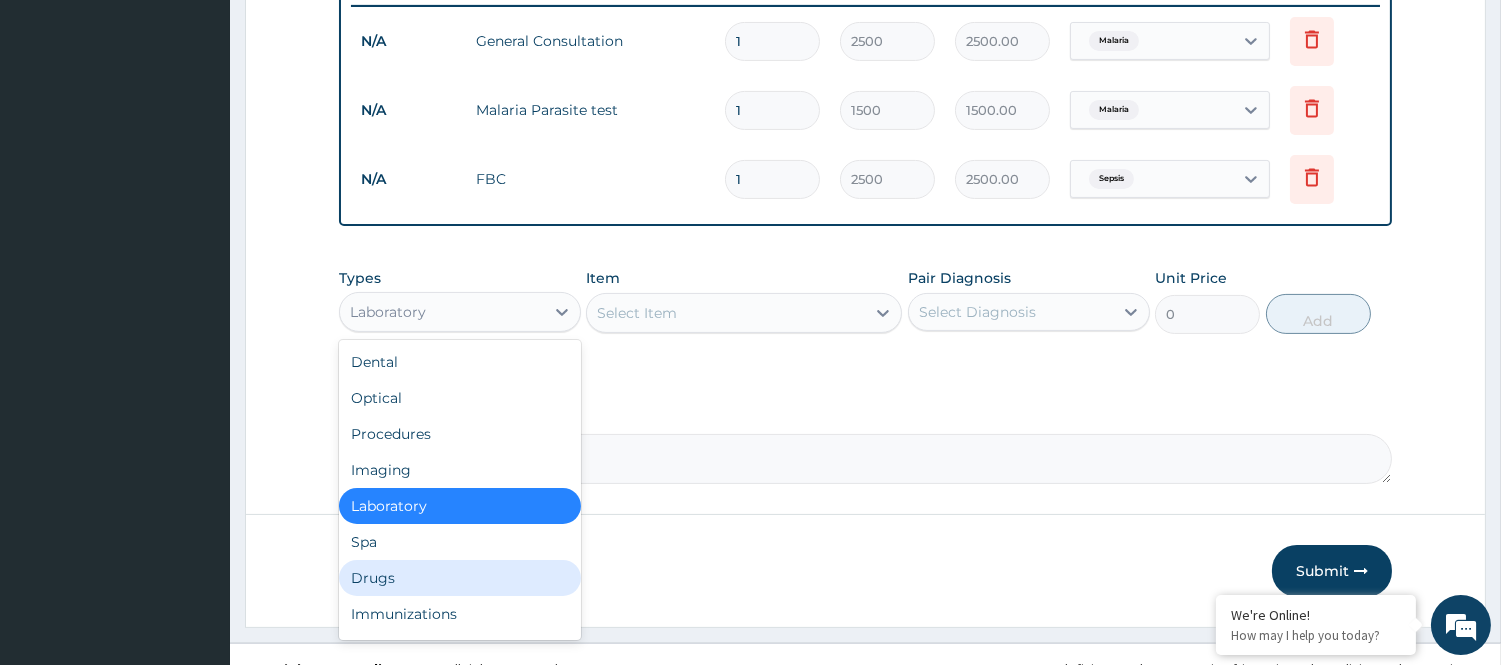 click on "Drugs" at bounding box center [460, 578] 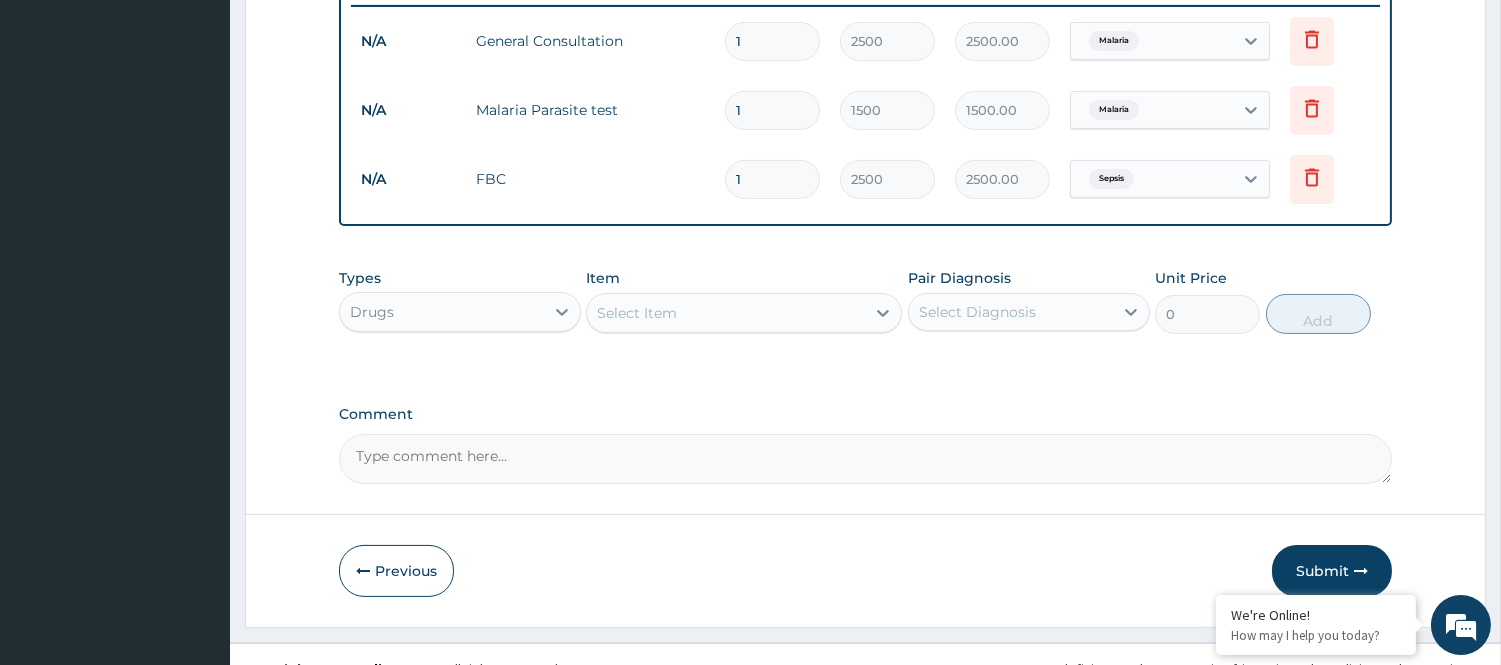 click on "Select Item" at bounding box center (726, 313) 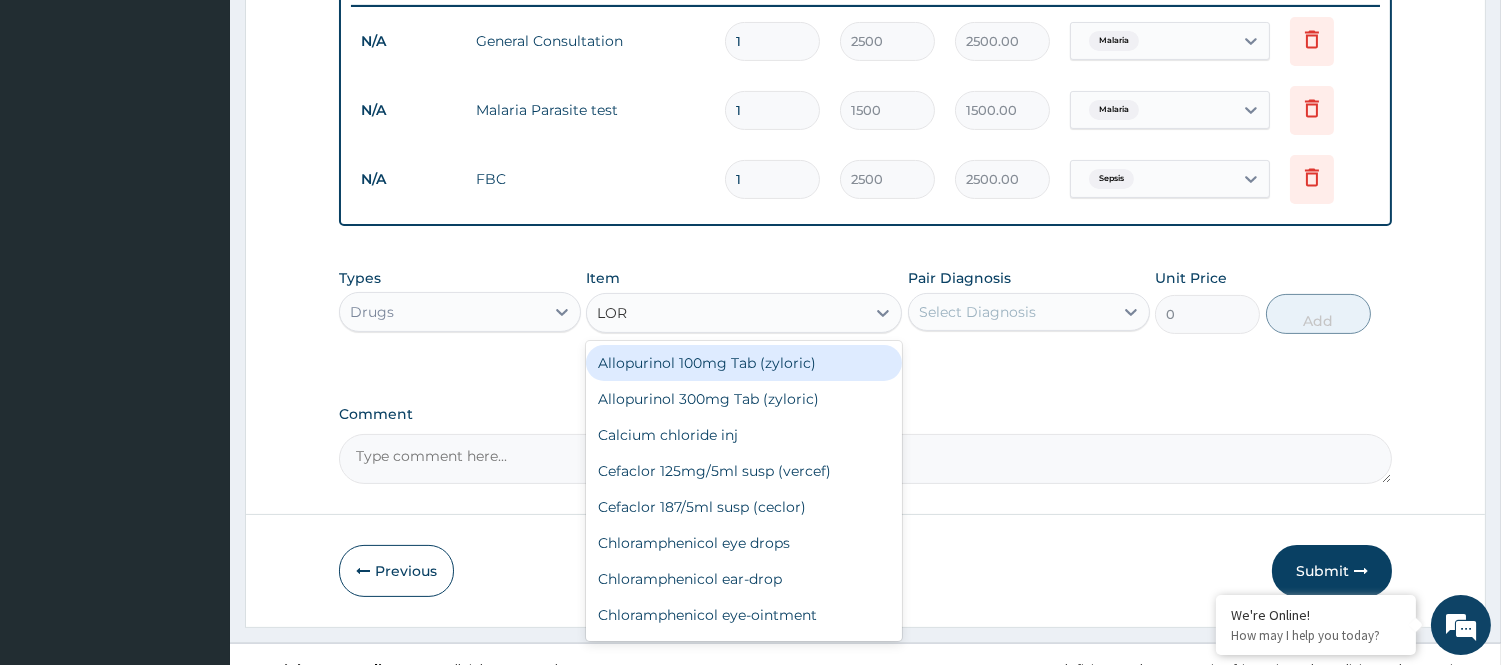 type on "LORA" 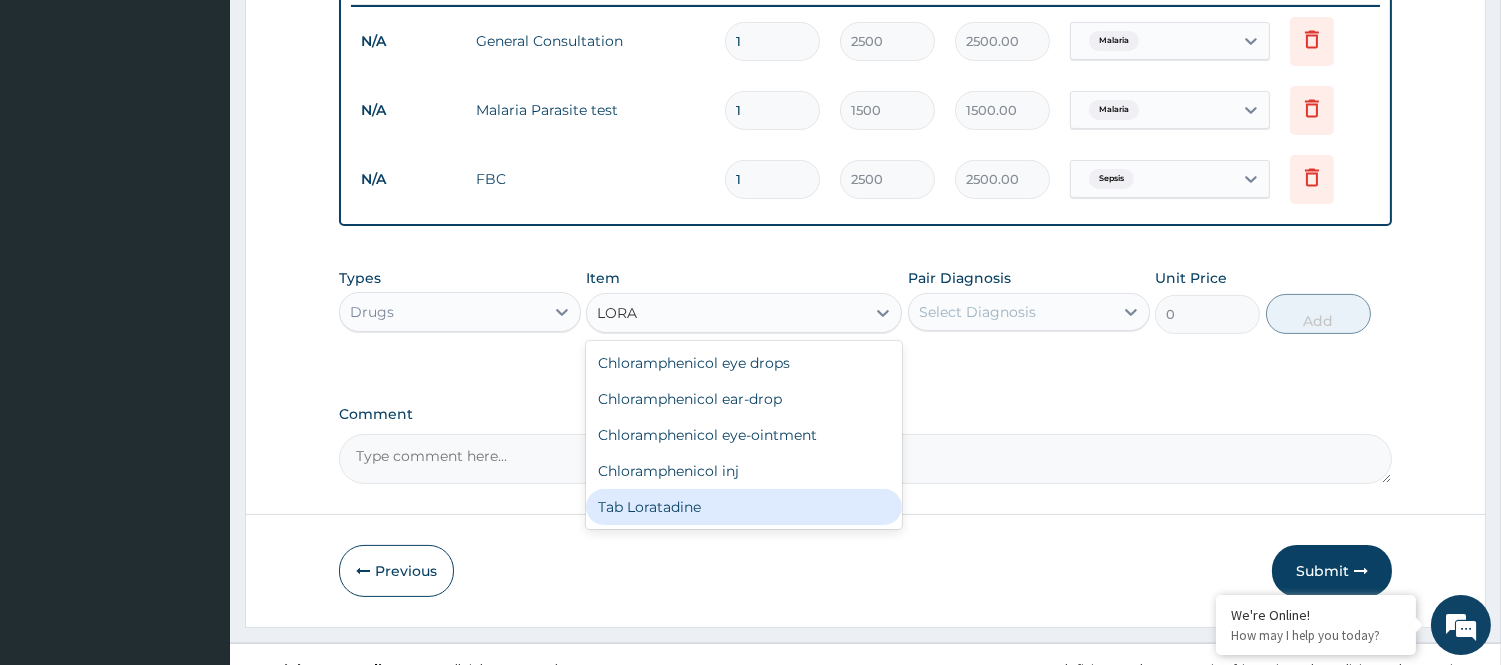 click on "Tab Loratadine" at bounding box center [744, 507] 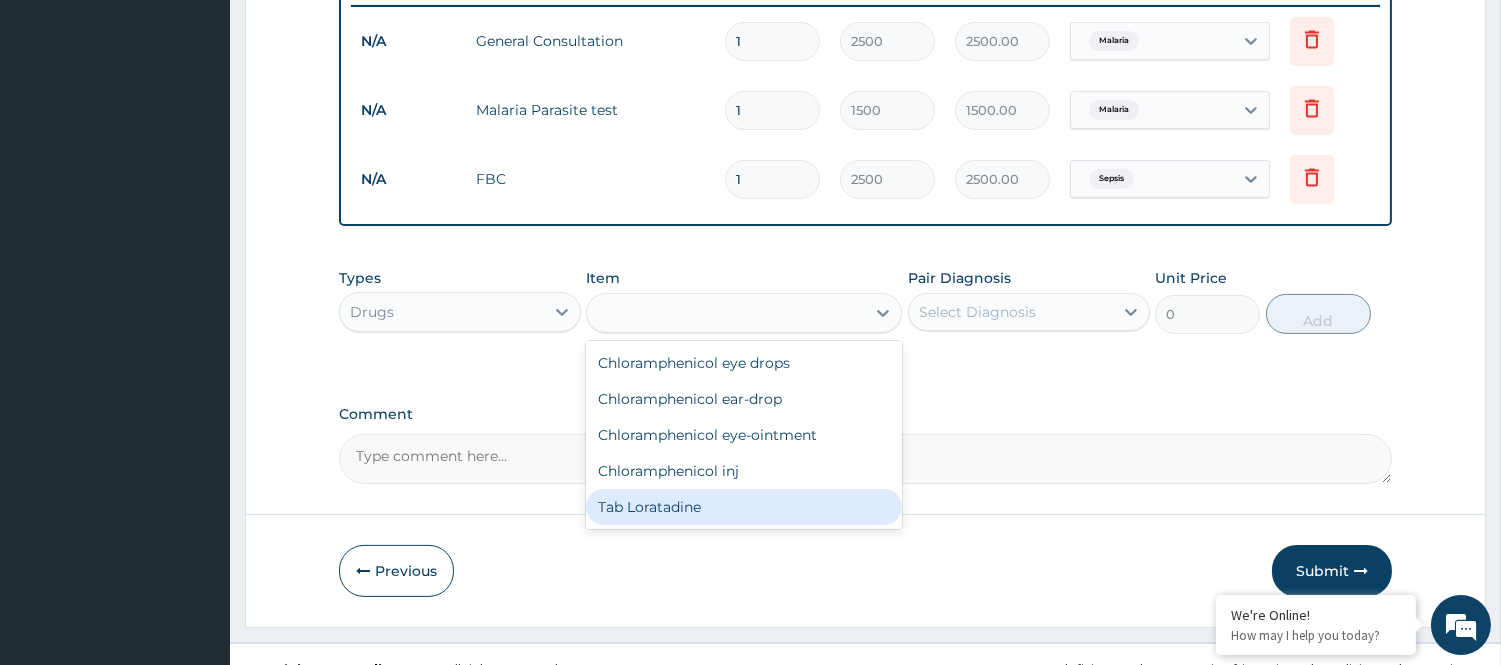 type on "45" 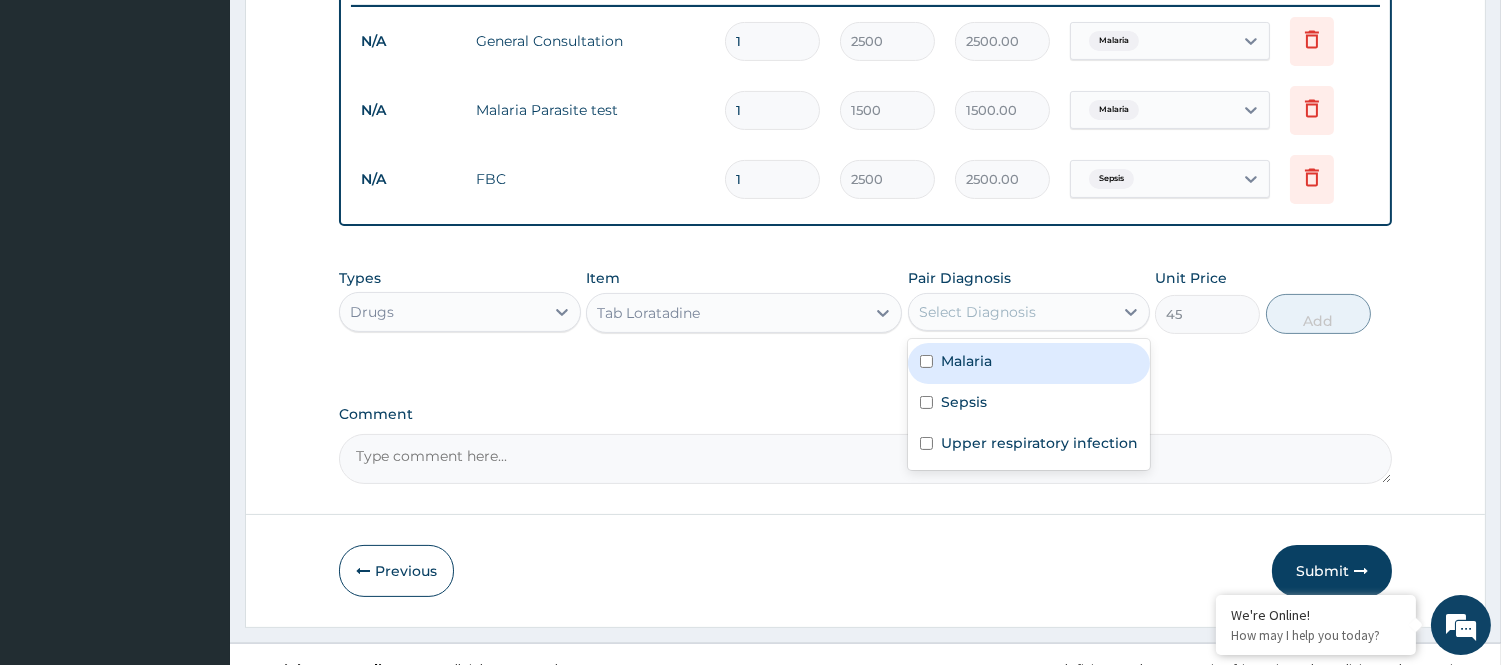 click on "Select Diagnosis" at bounding box center (977, 312) 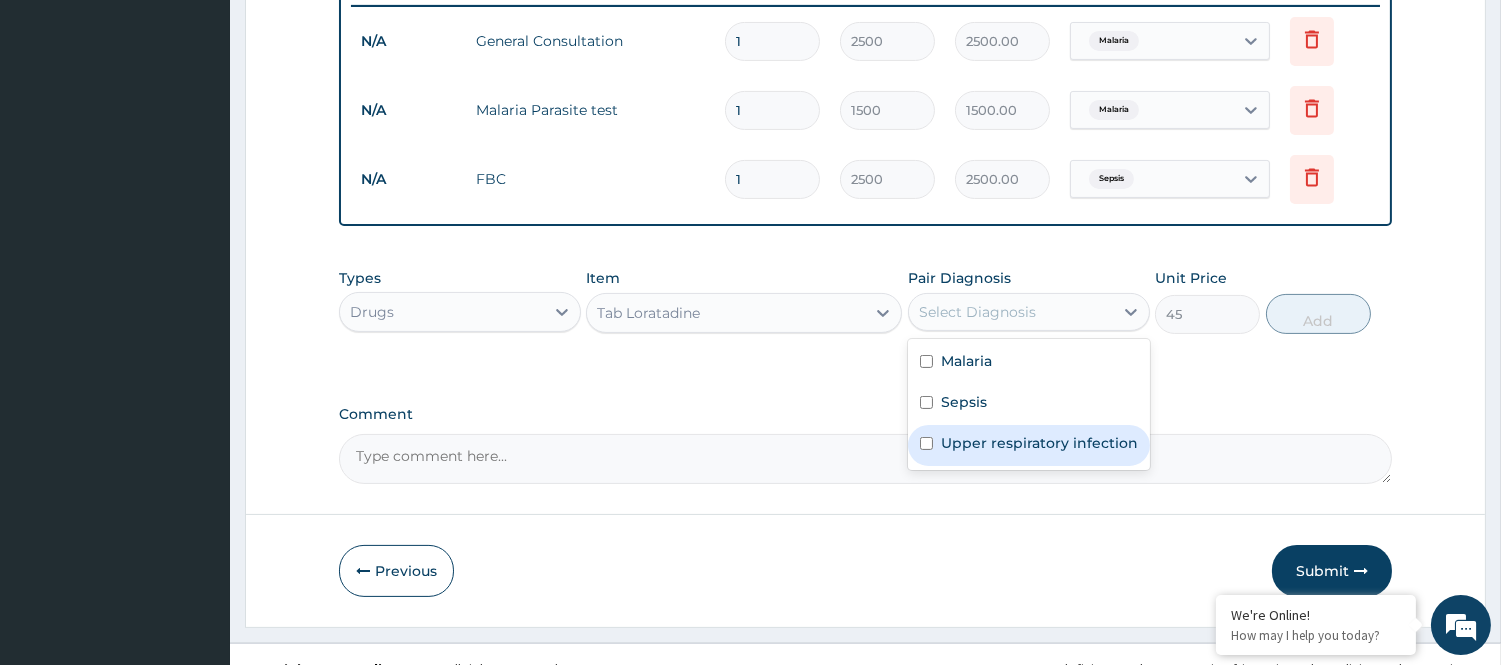 click on "Upper respiratory infection" at bounding box center (1039, 443) 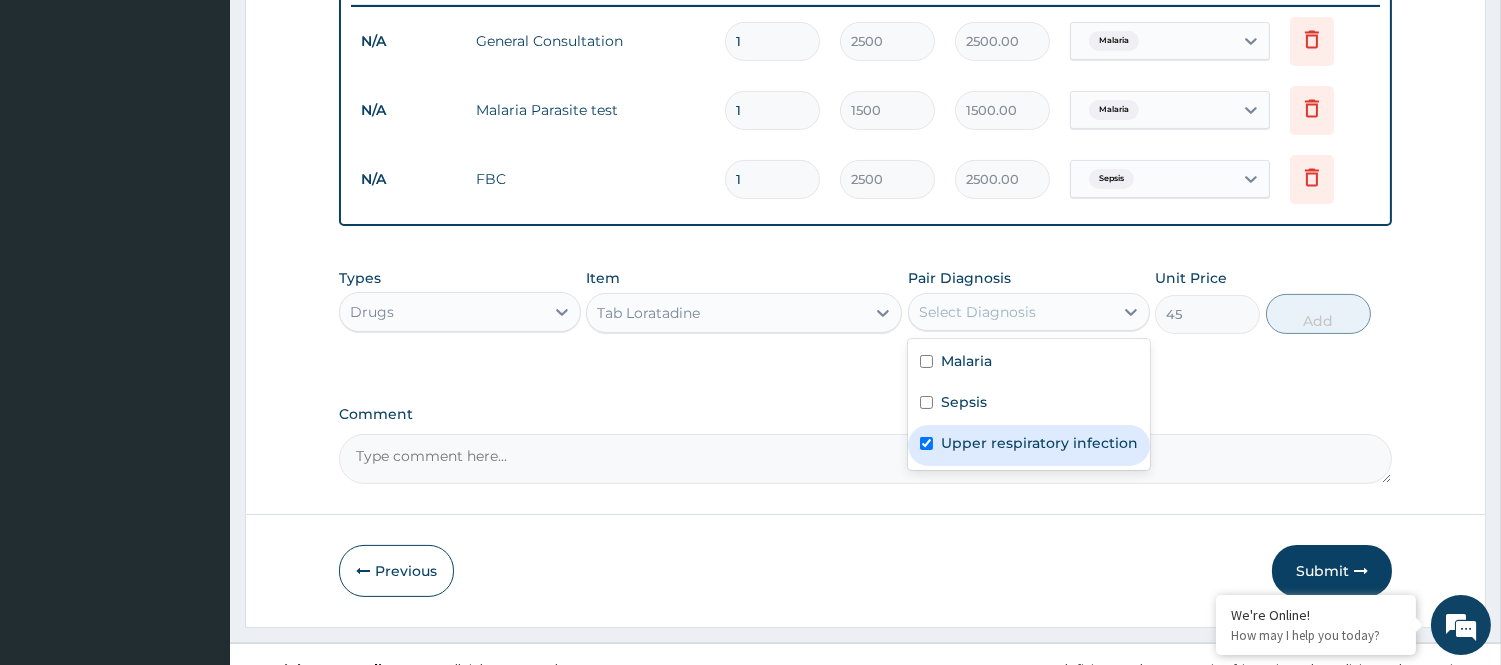 checkbox on "true" 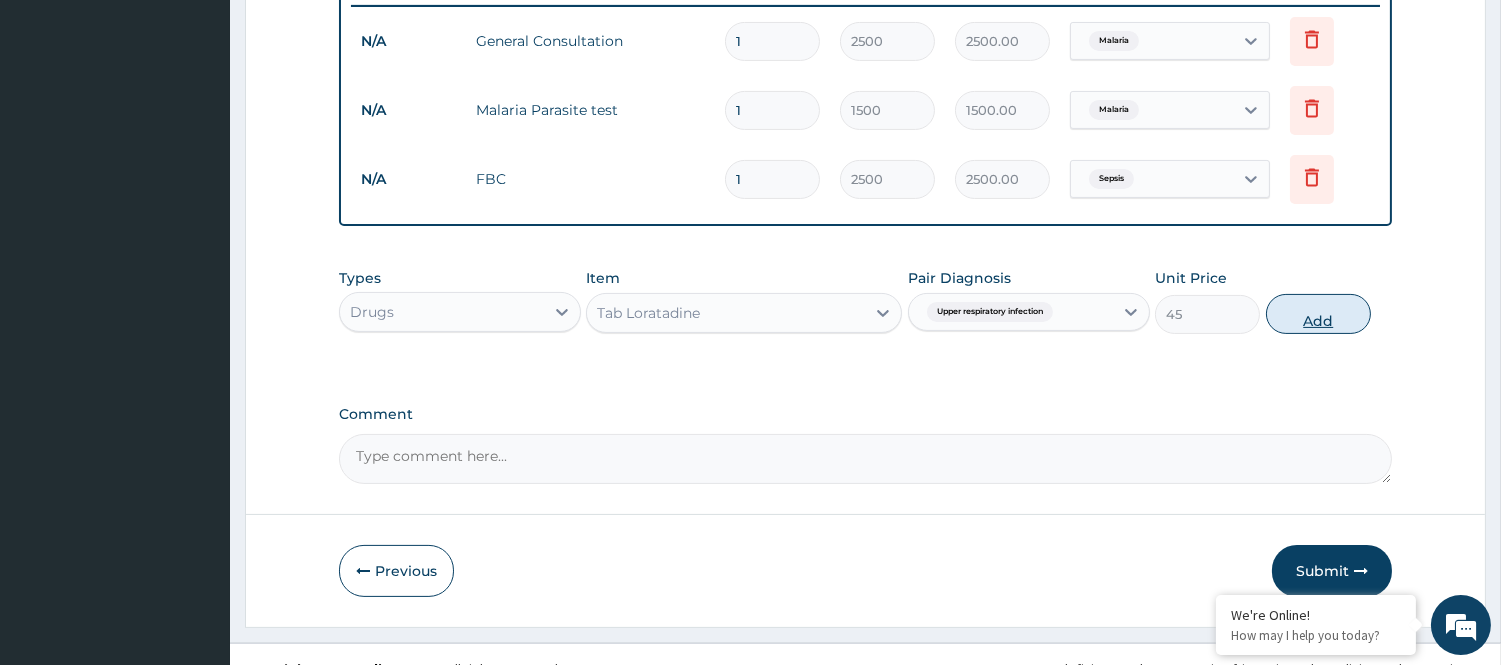 click on "Add" at bounding box center [1318, 314] 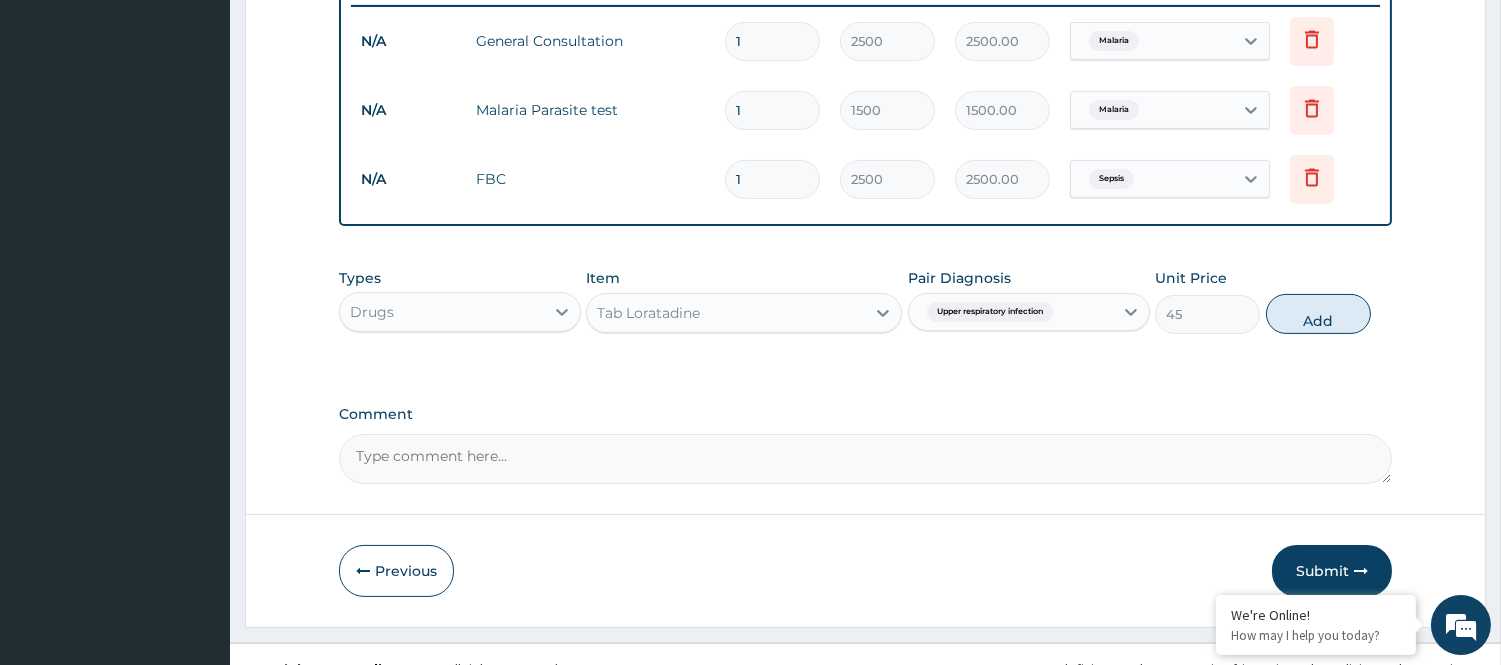type on "0" 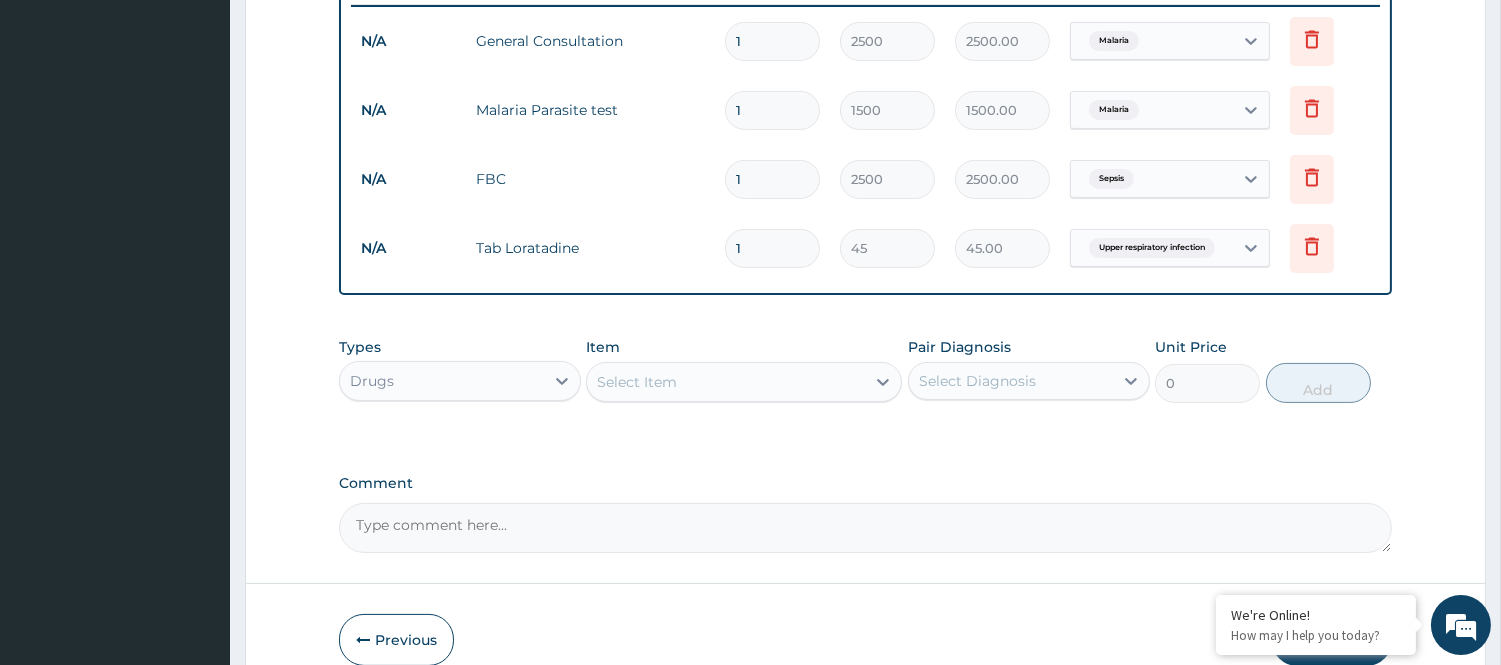 type on "10" 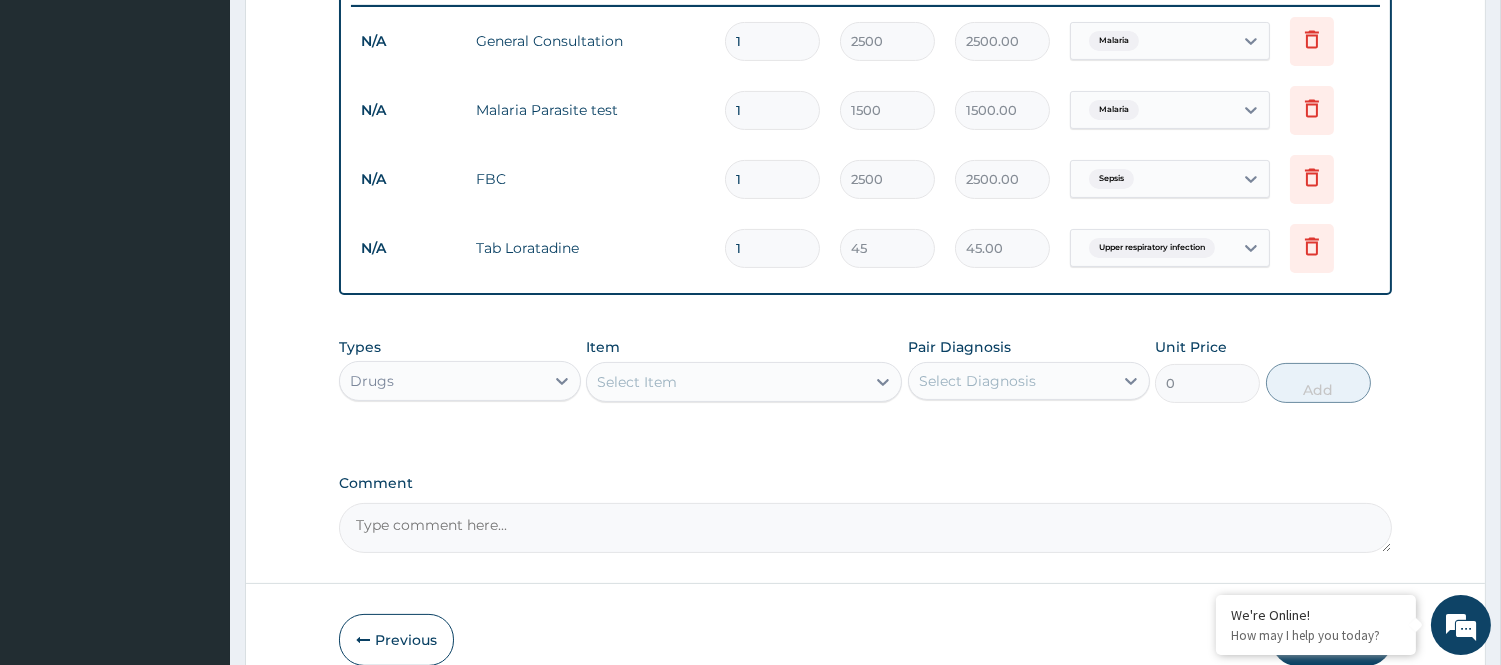 type on "450.00" 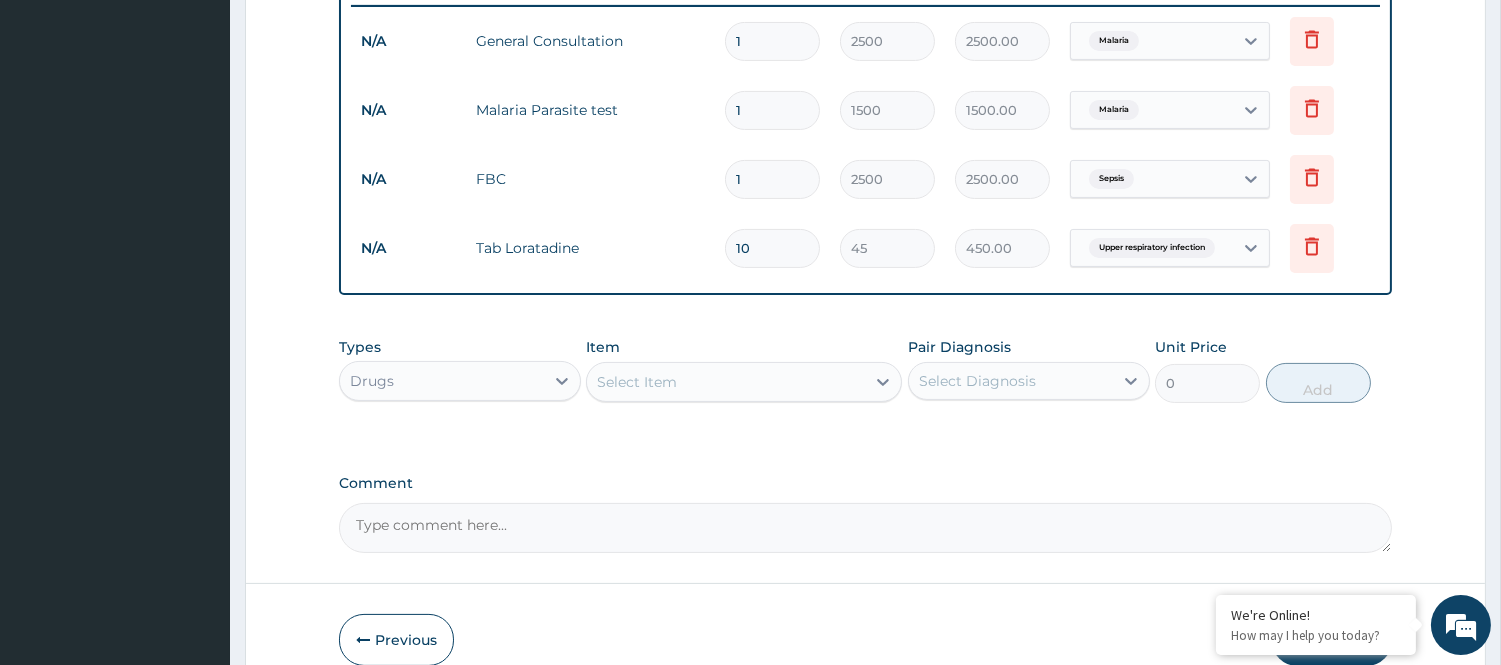 type on "10" 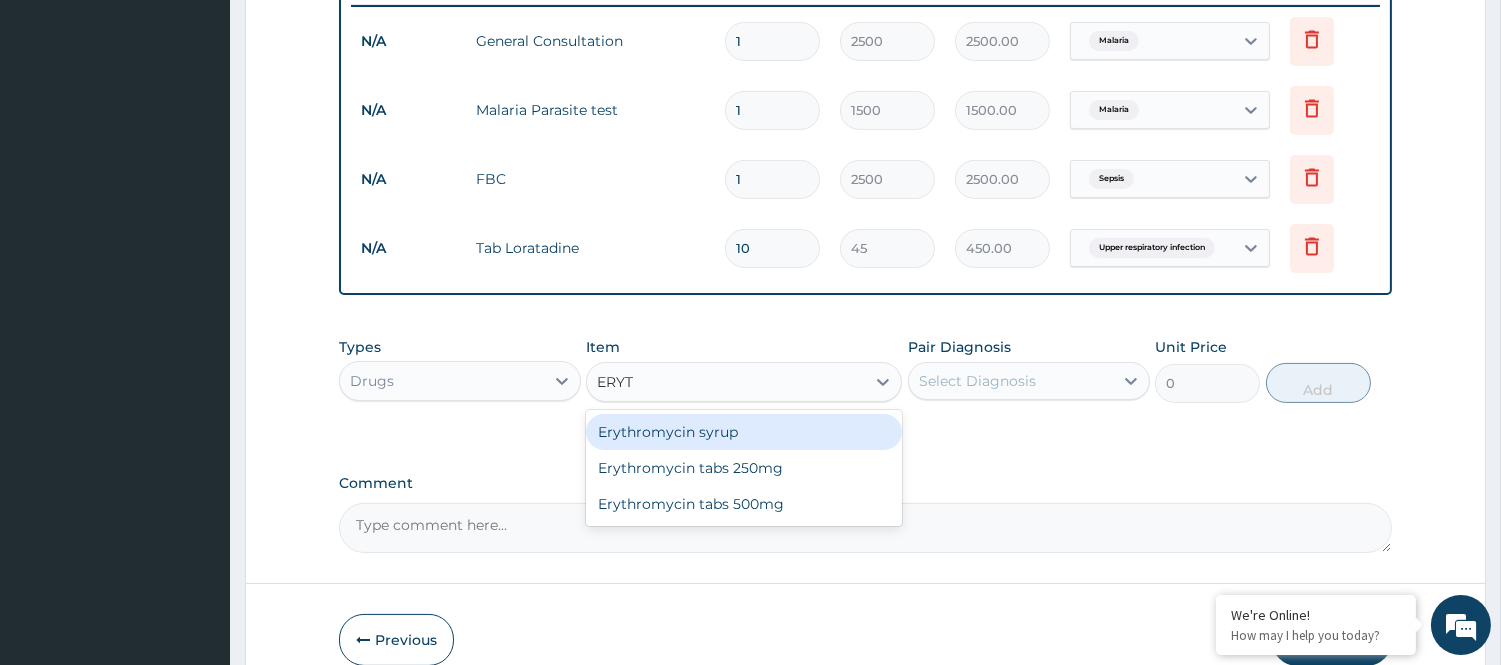 type on "ERYTH" 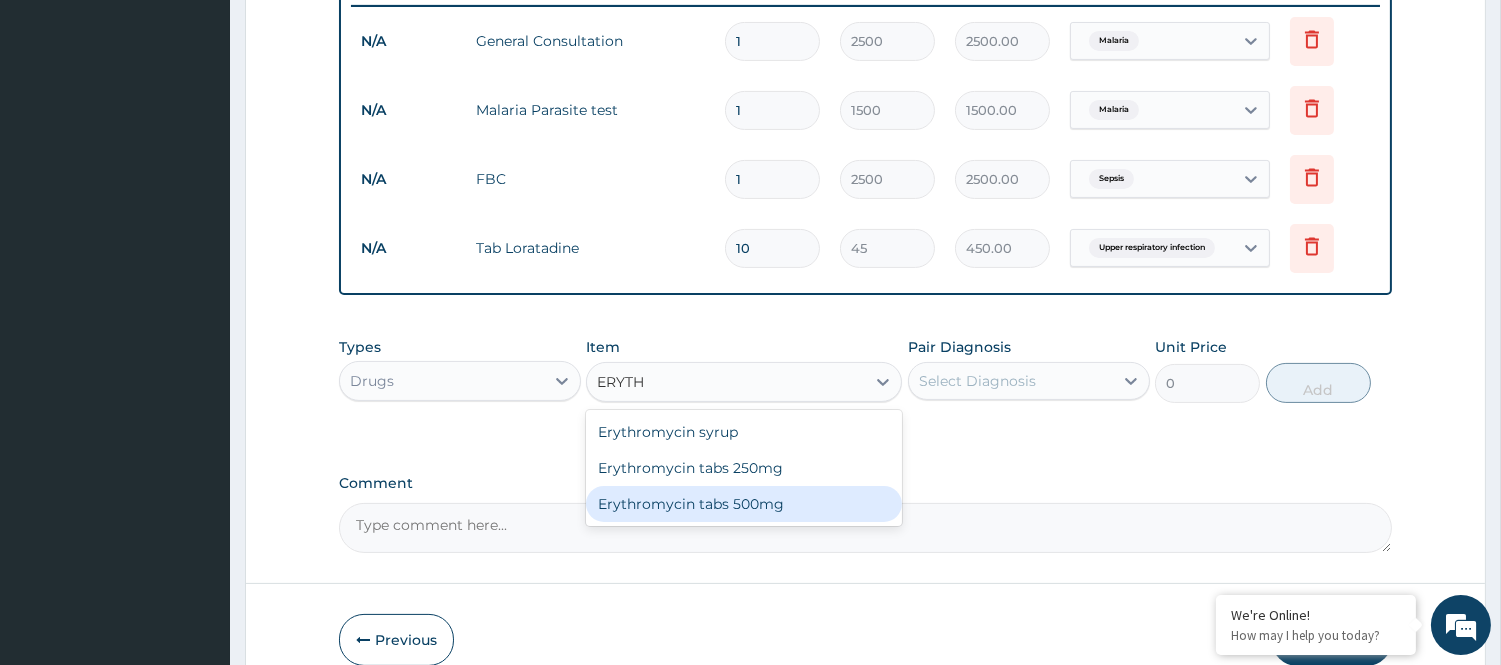 click on "Erythromycin tabs 500mg" at bounding box center [744, 504] 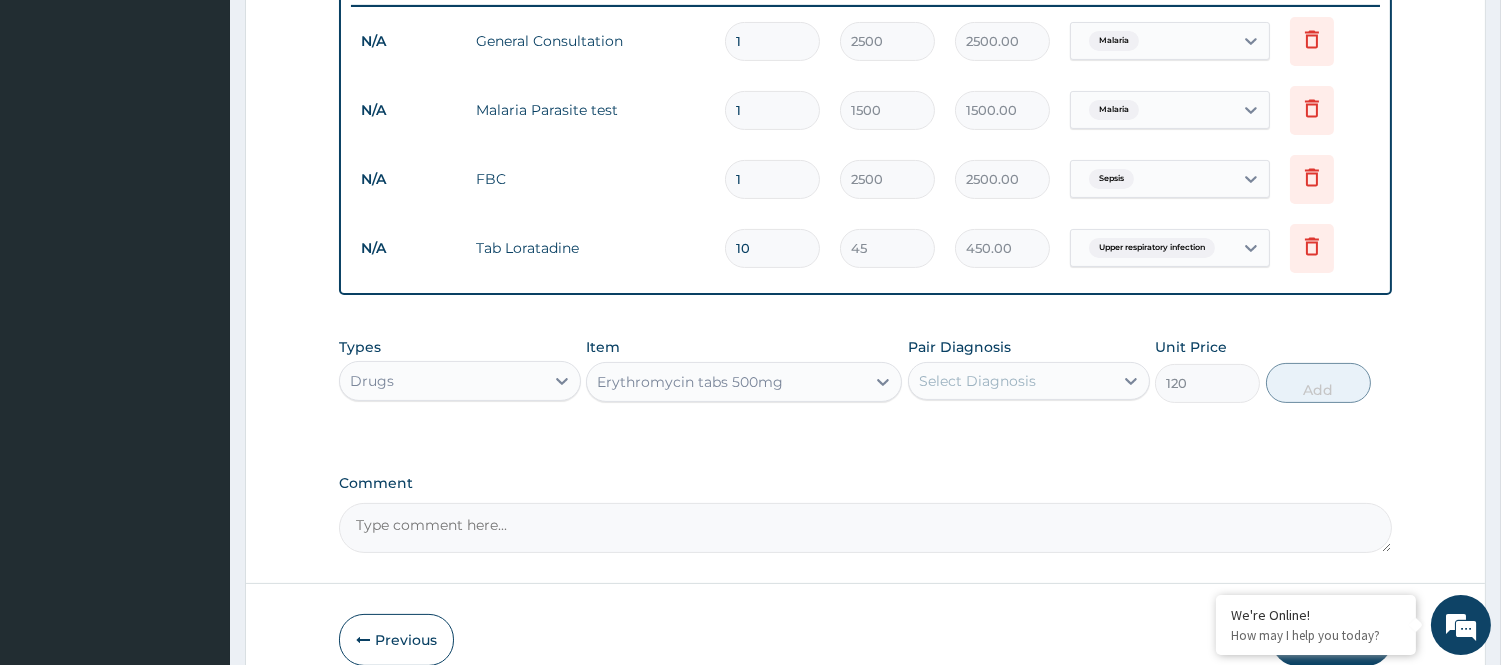 drag, startPoint x: 855, startPoint y: 378, endPoint x: 843, endPoint y: 393, distance: 19.209373 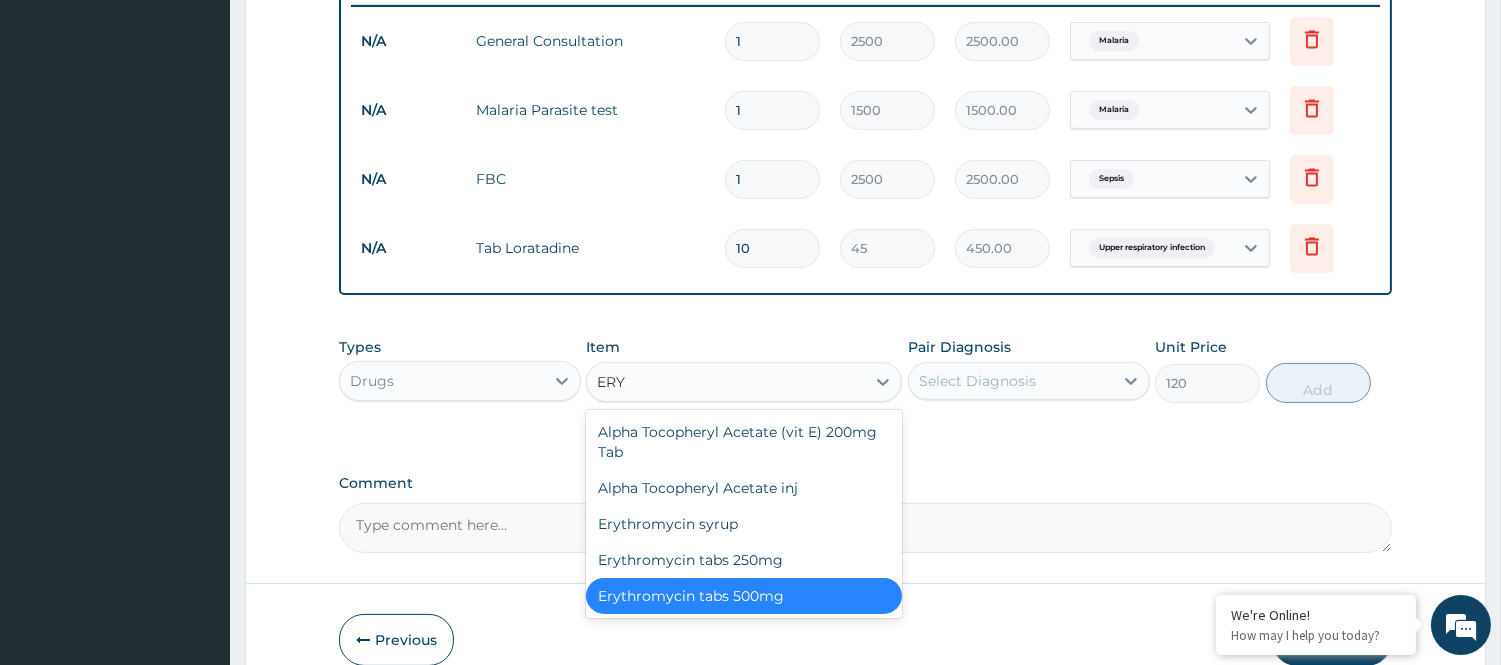 scroll, scrollTop: 0, scrollLeft: 0, axis: both 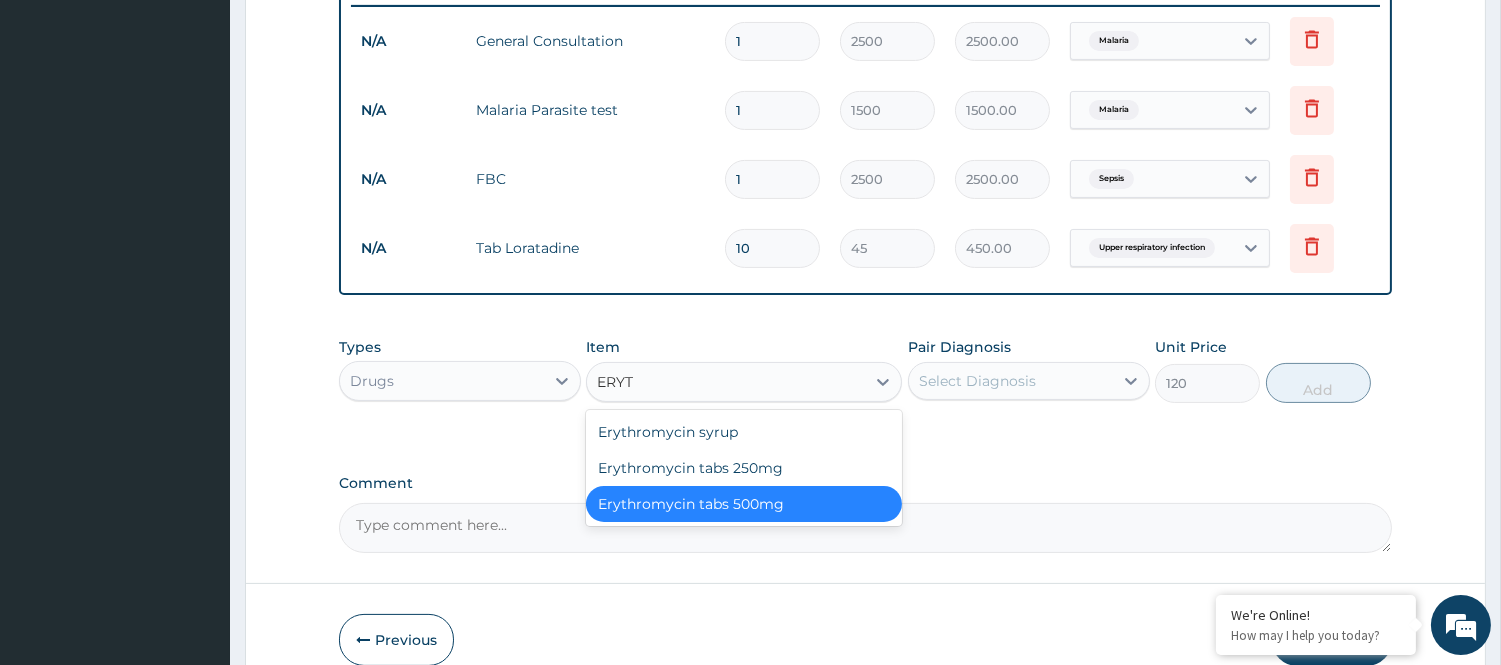 type on "ERYTH" 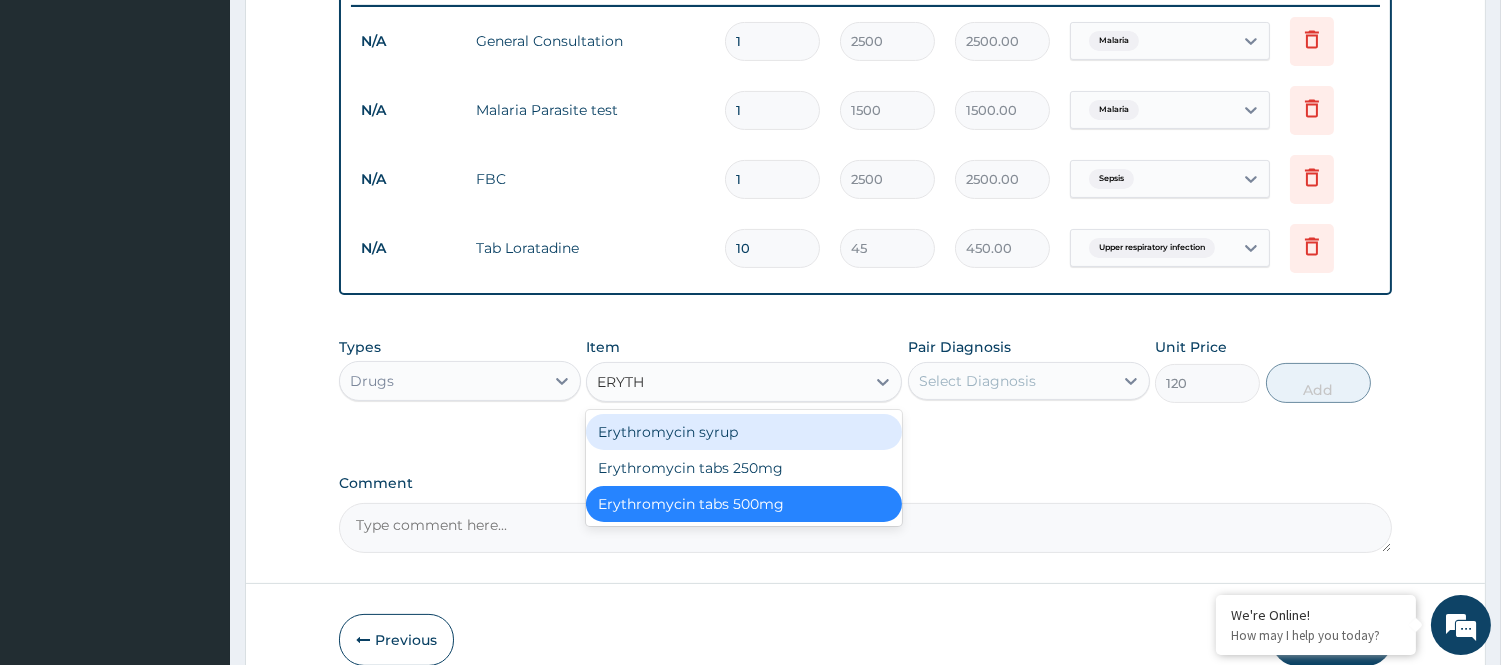click on "Erythromycin syrup" at bounding box center [744, 432] 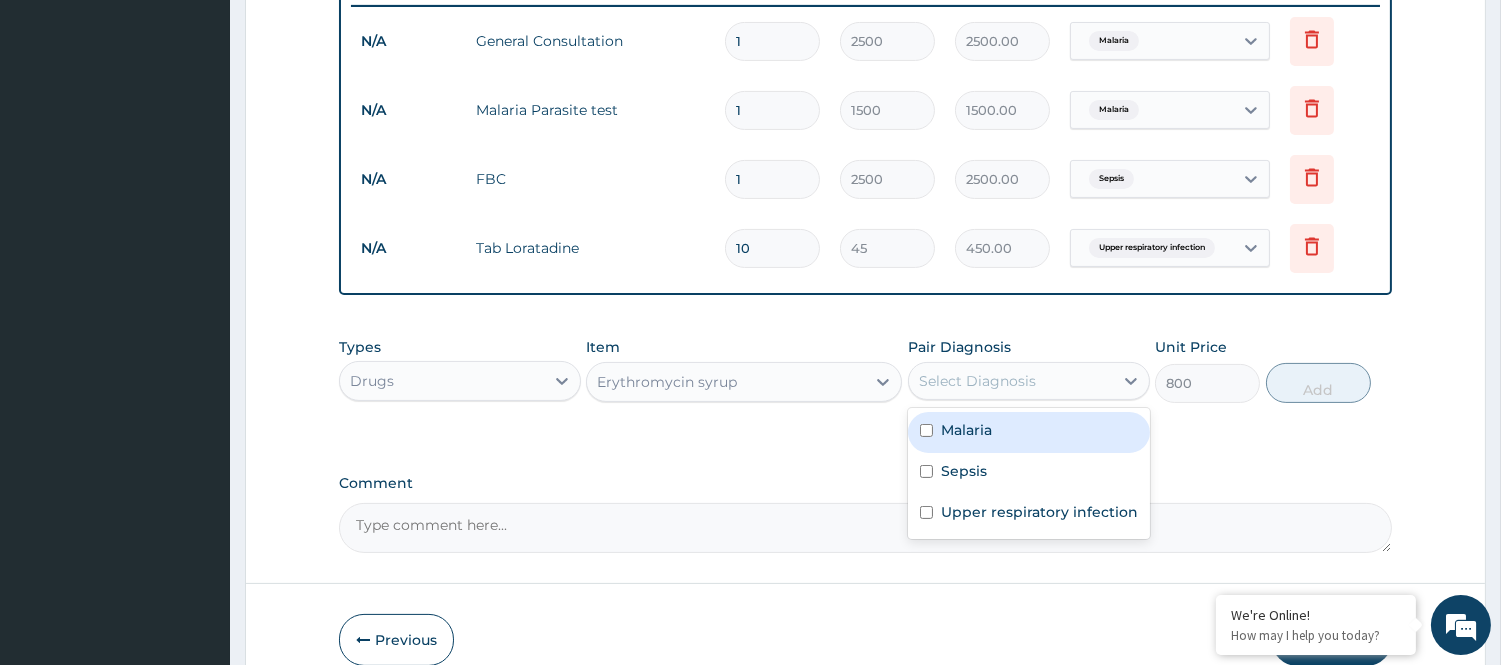 click on "Select Diagnosis" at bounding box center [977, 381] 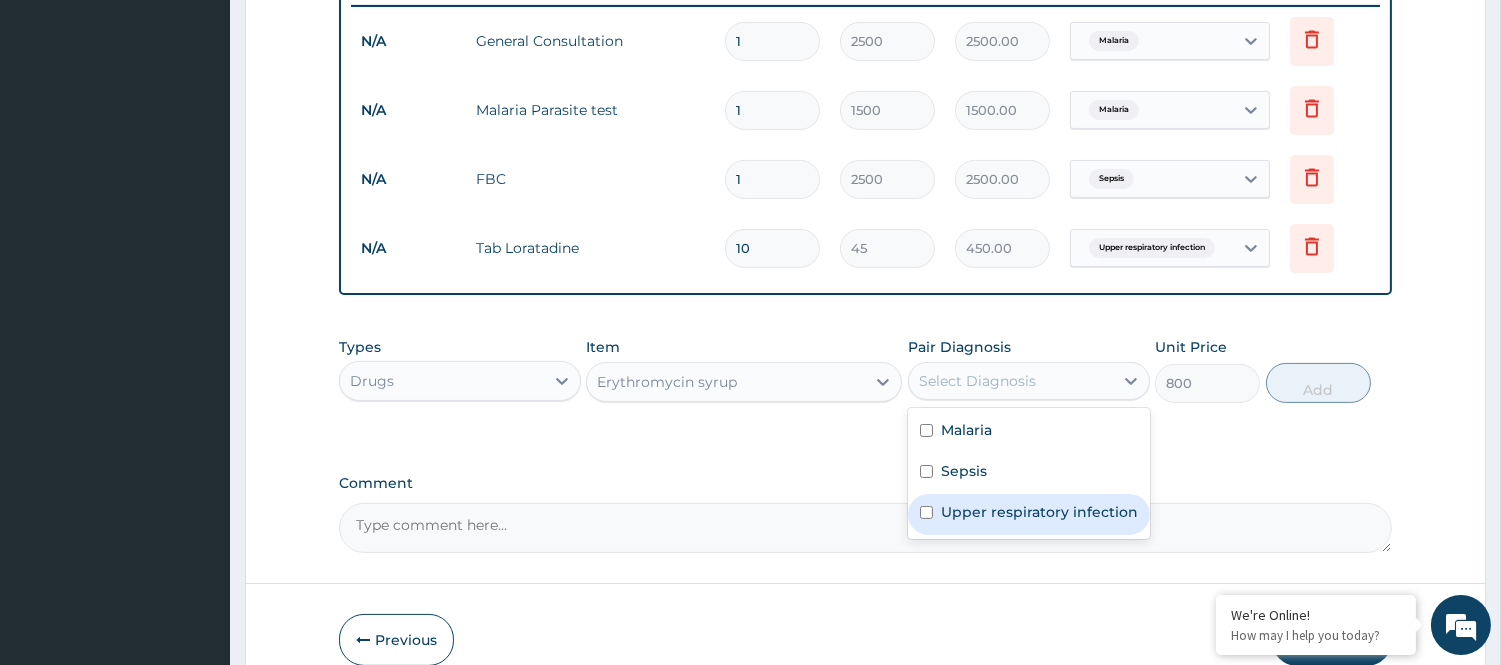 click on "Upper respiratory infection" at bounding box center (1039, 512) 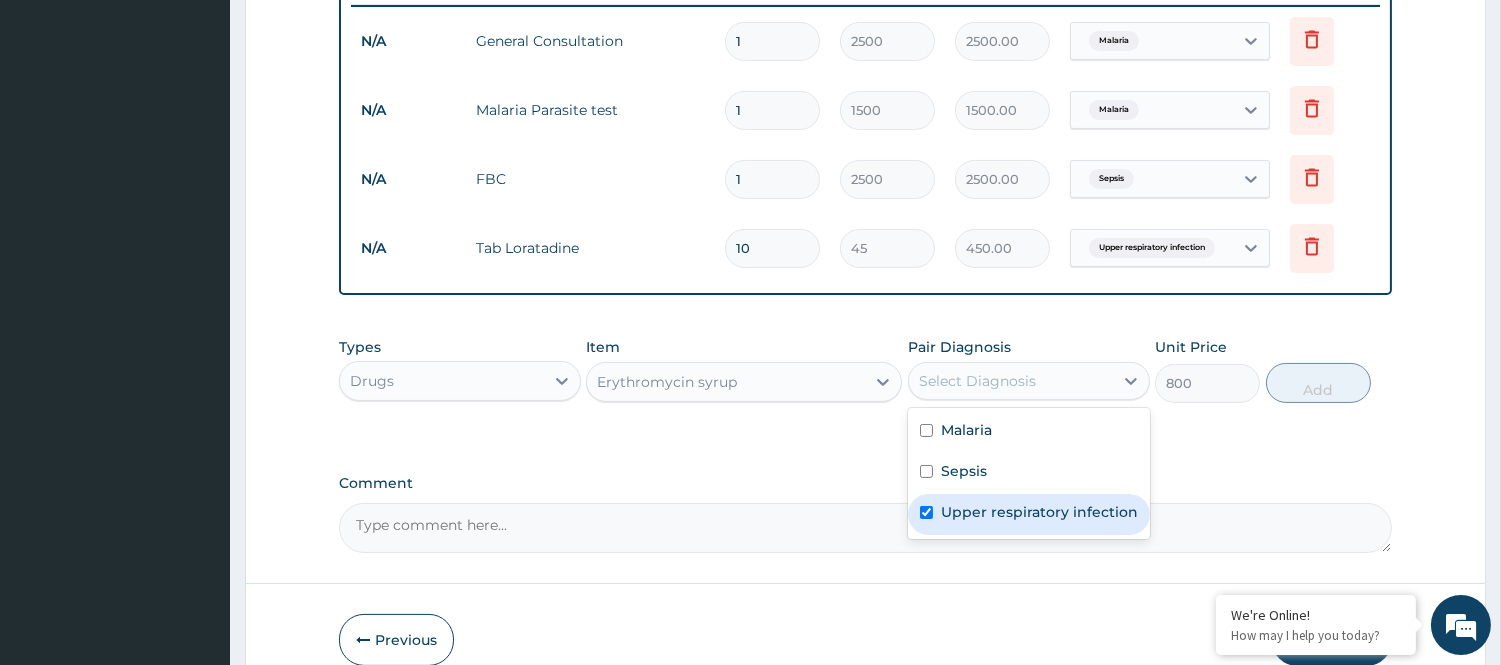 checkbox on "true" 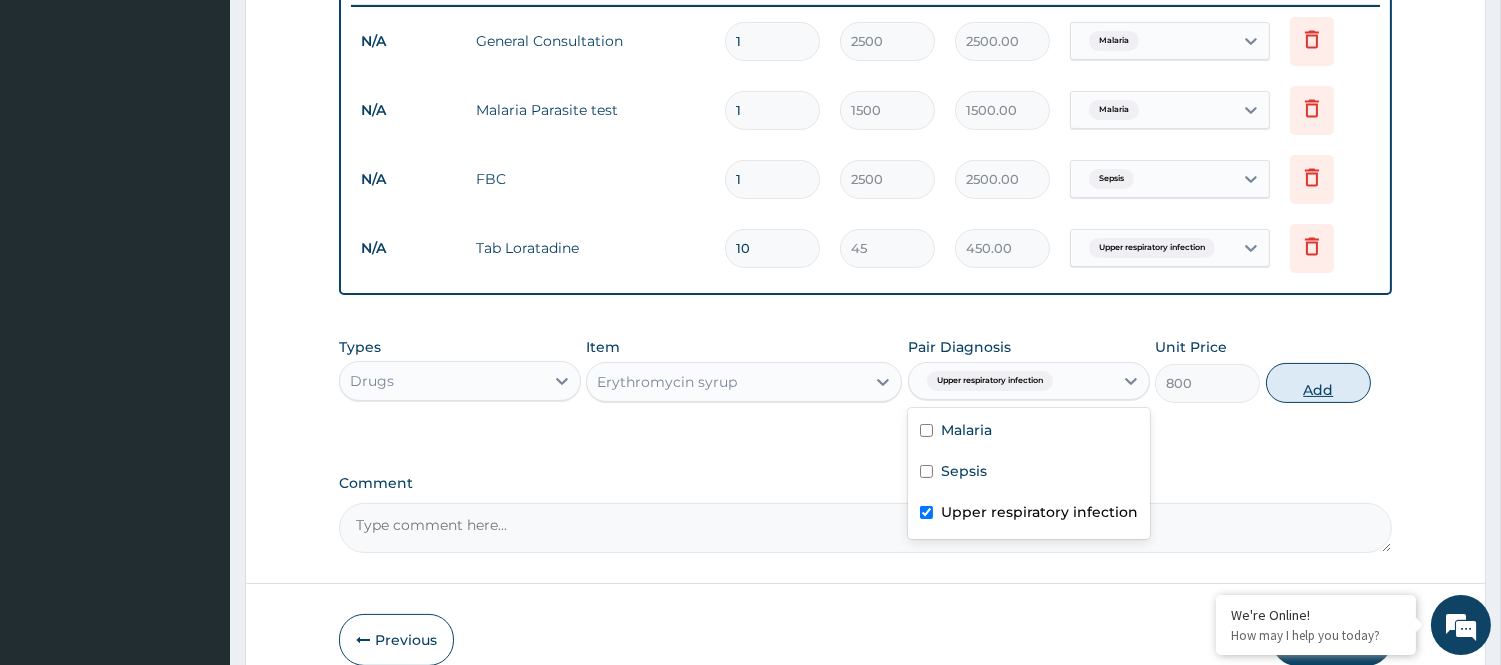 click on "Add" at bounding box center (1318, 383) 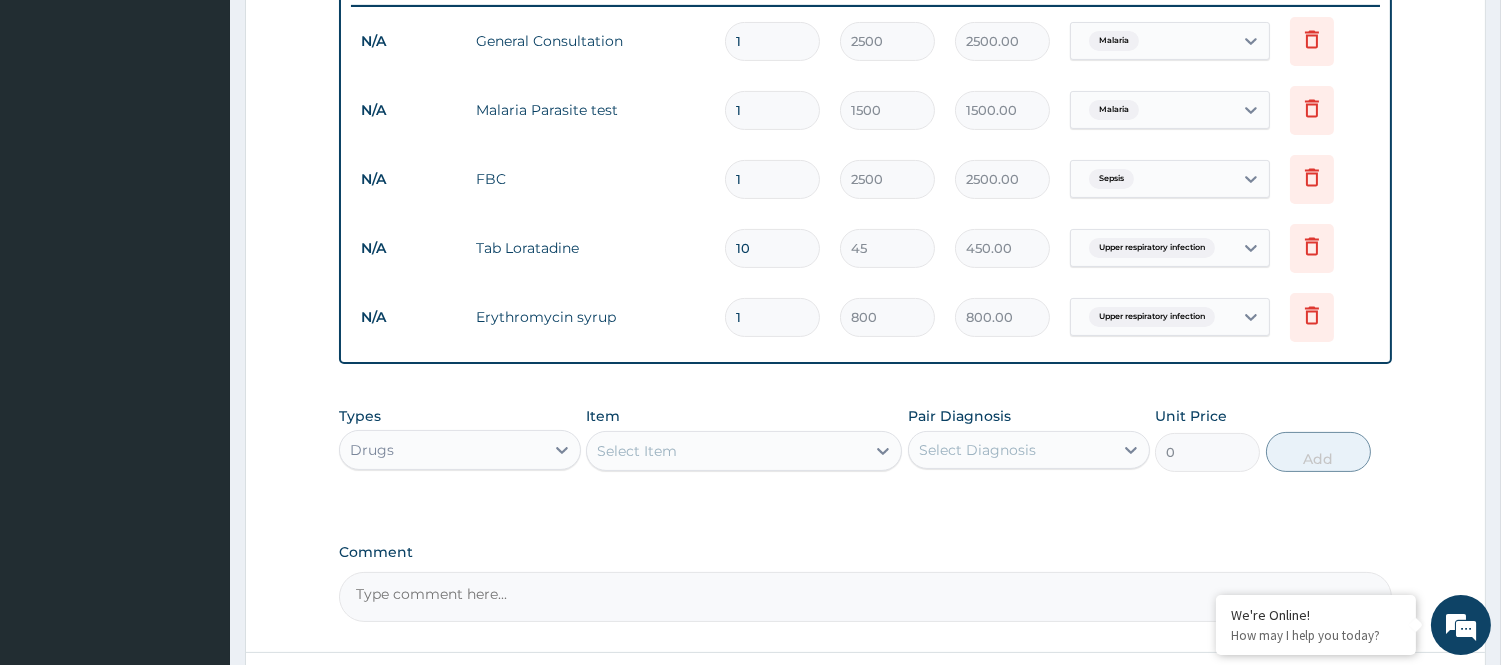 click on "Select Item" at bounding box center (744, 451) 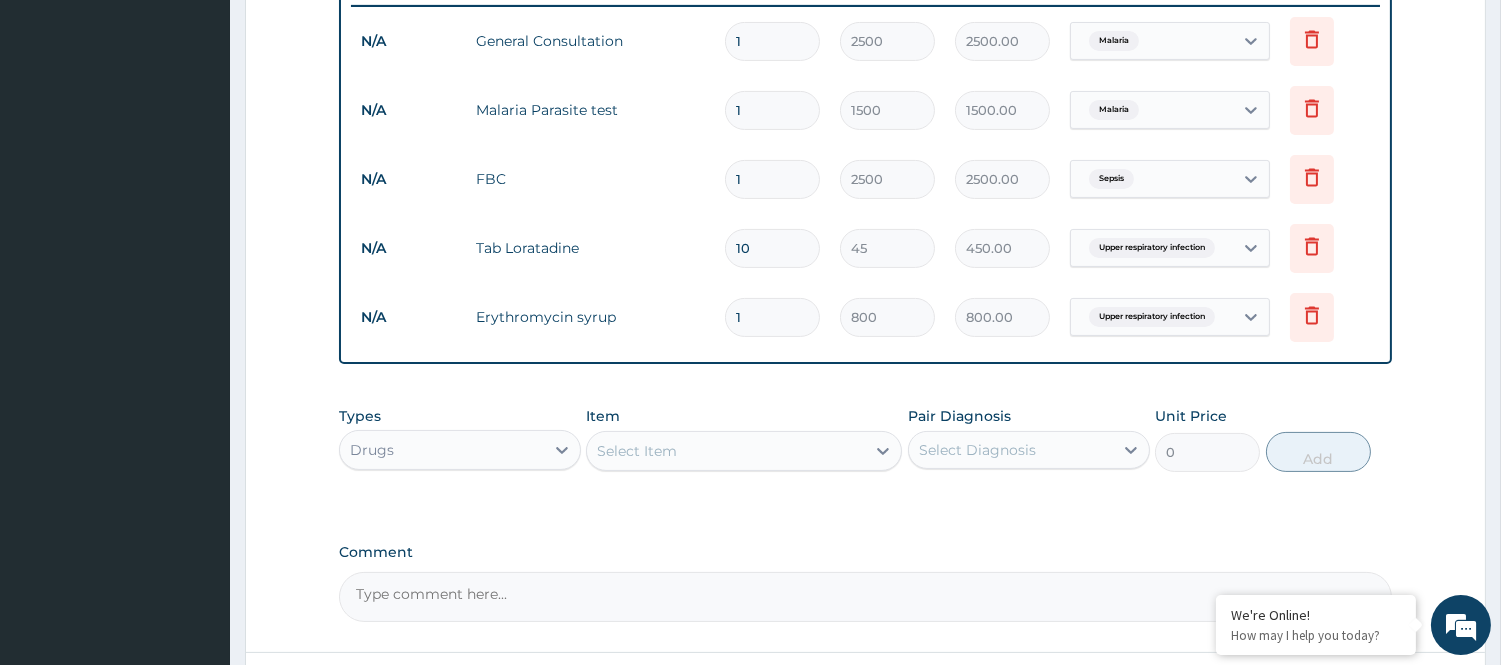 click on "Select Item" at bounding box center [726, 451] 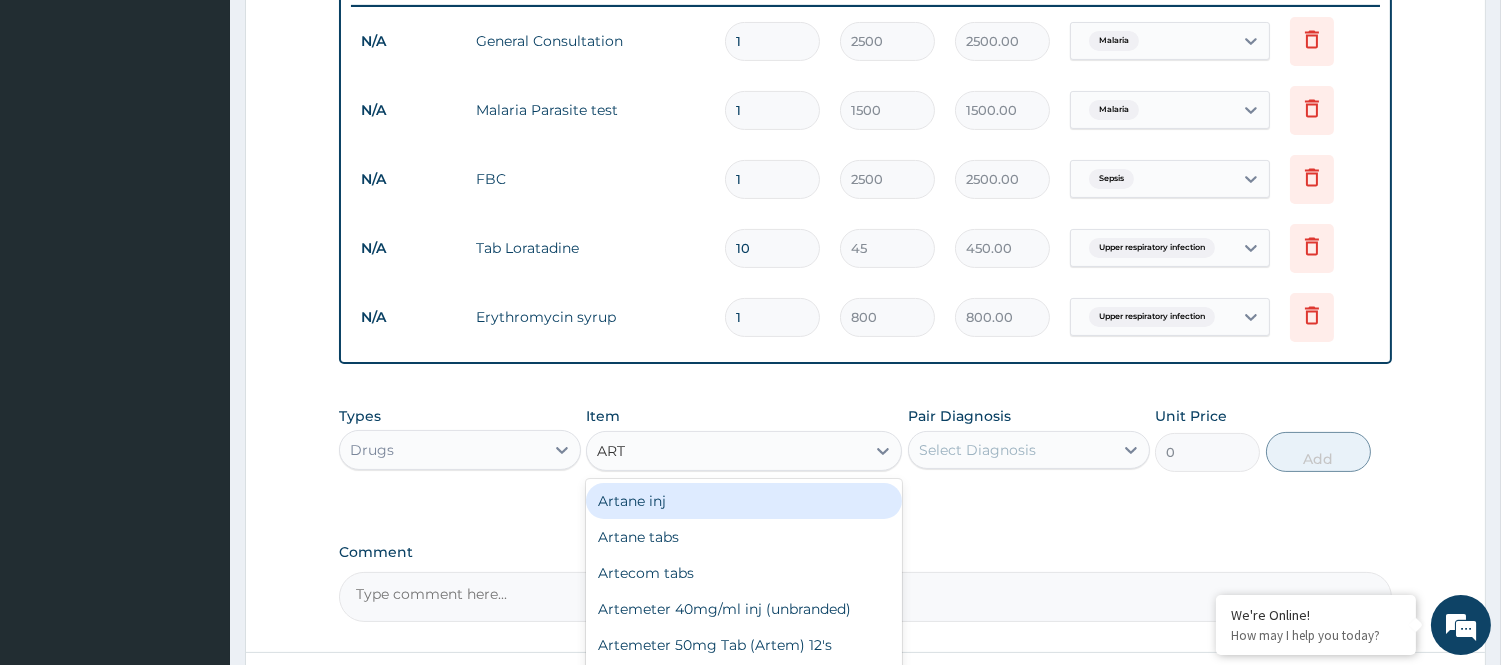 type on "ARTE" 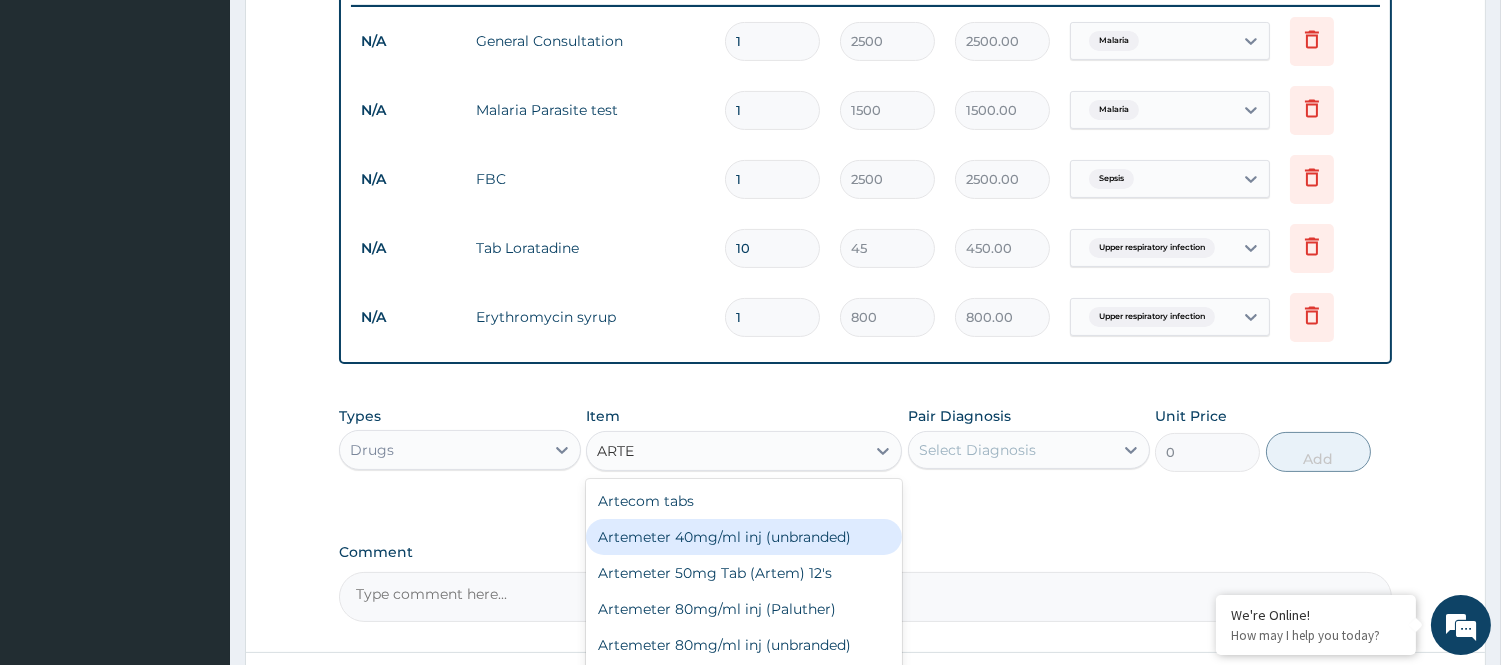 click on "Artemeter 40mg/ml inj (unbranded)" at bounding box center (744, 537) 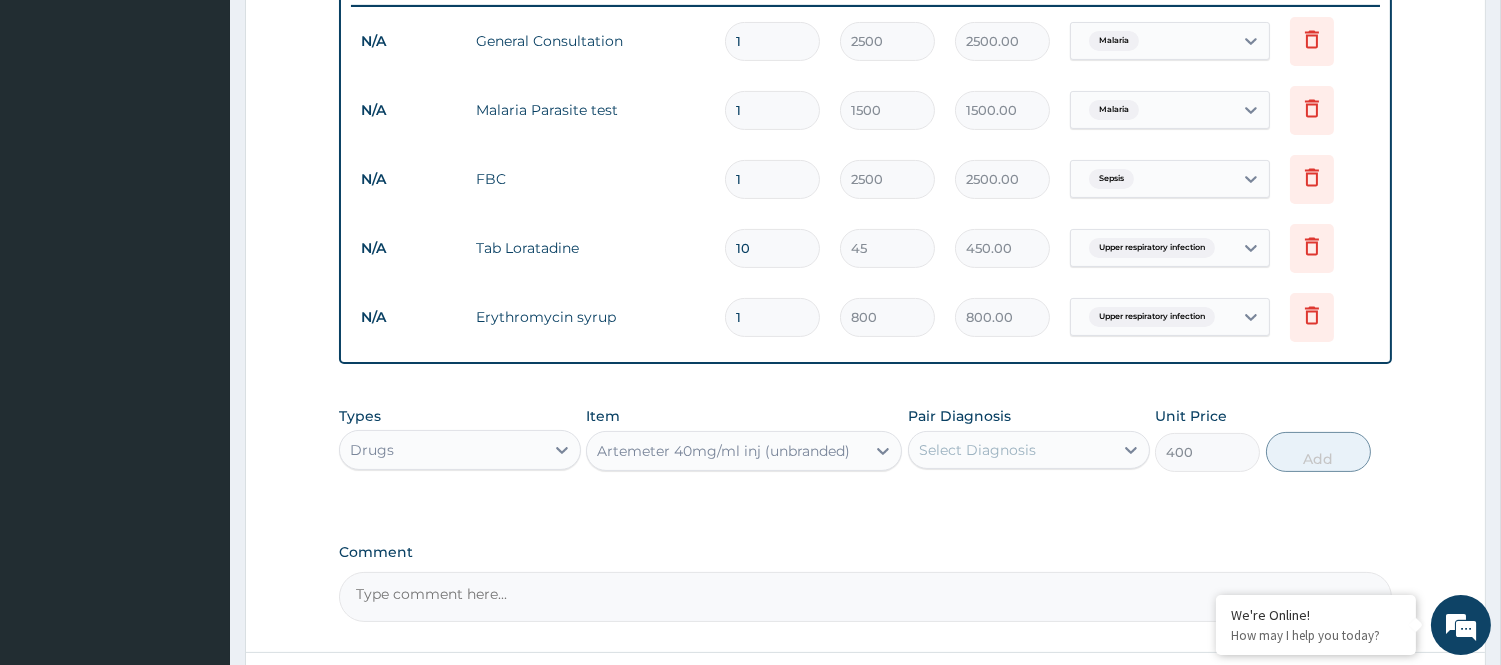 click on "Select Diagnosis" at bounding box center (977, 450) 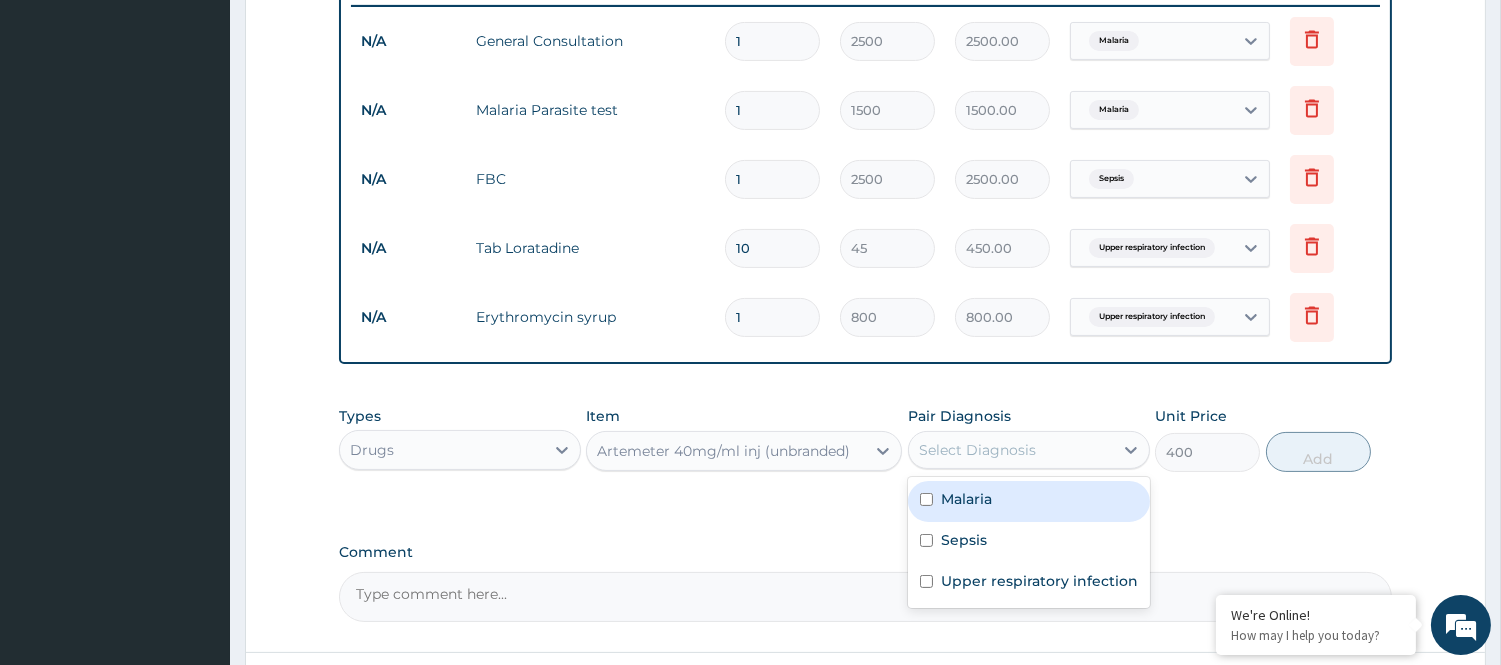 click on "Malaria" at bounding box center [966, 499] 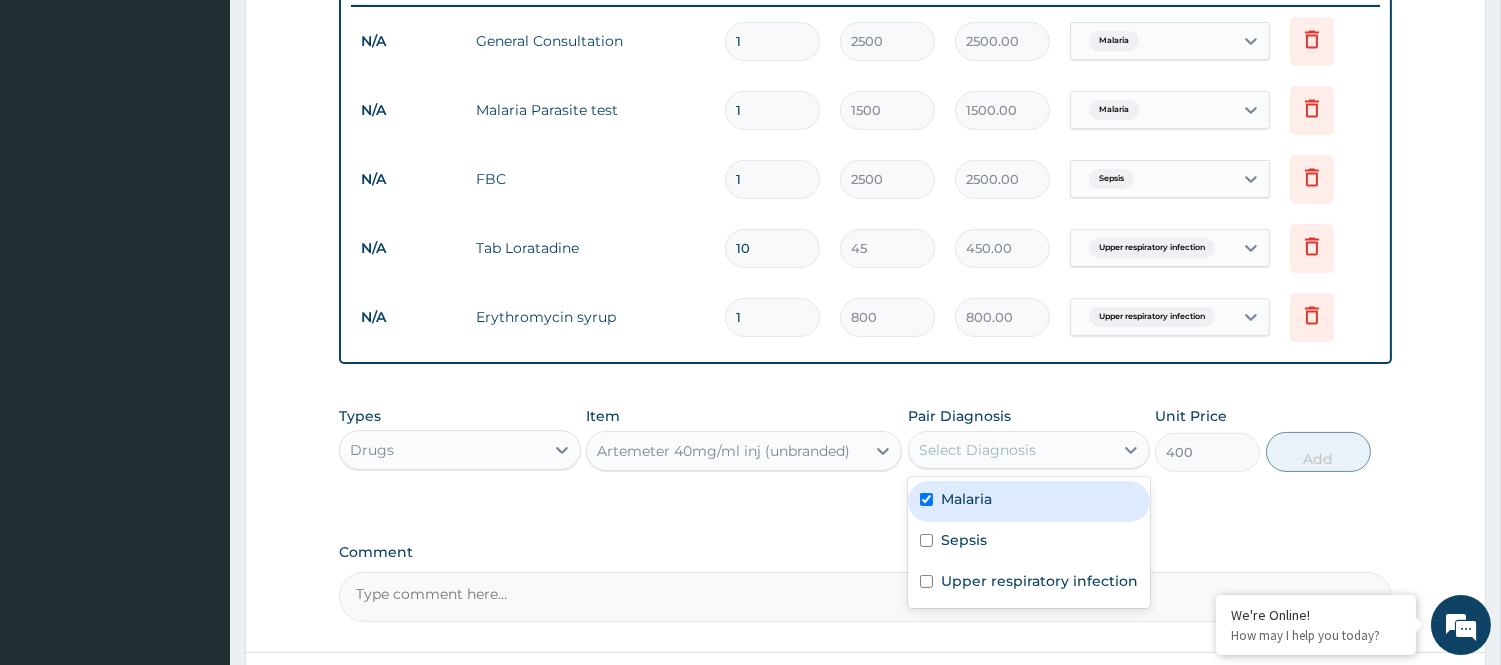 checkbox on "true" 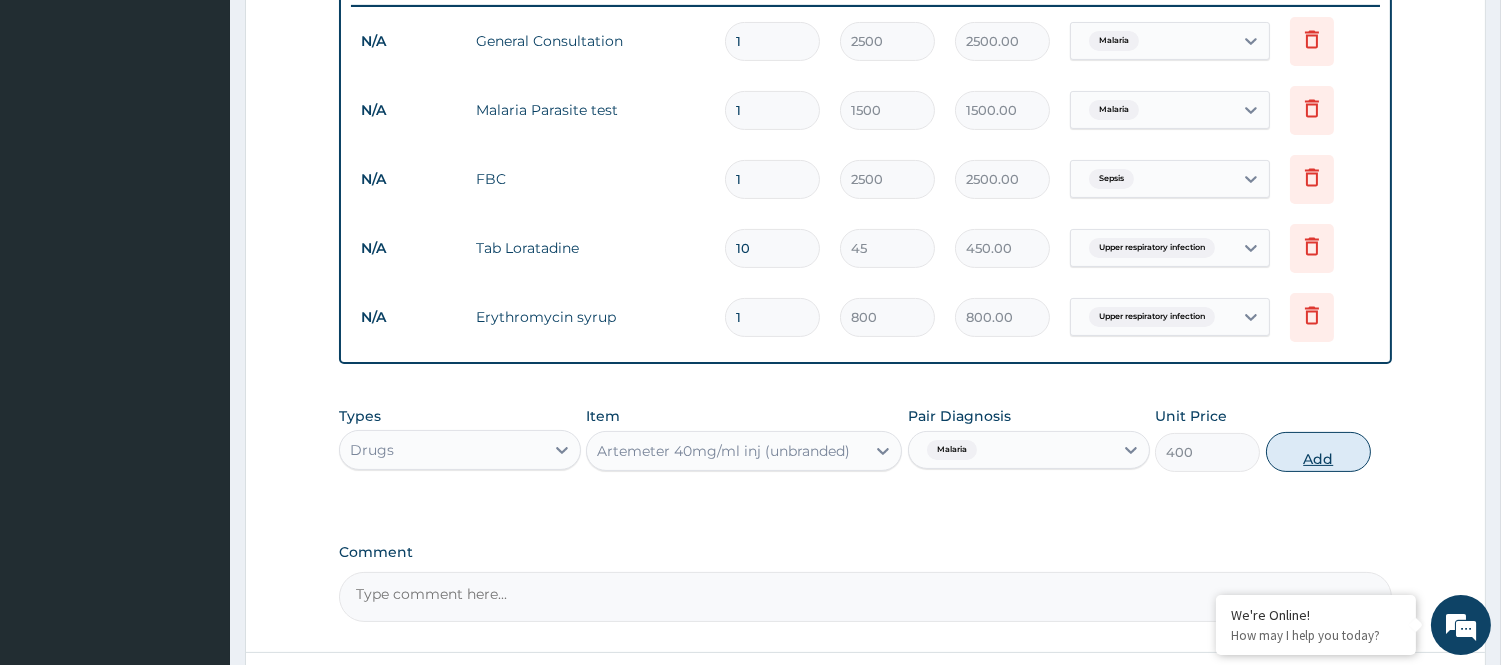 click on "Add" at bounding box center [1318, 452] 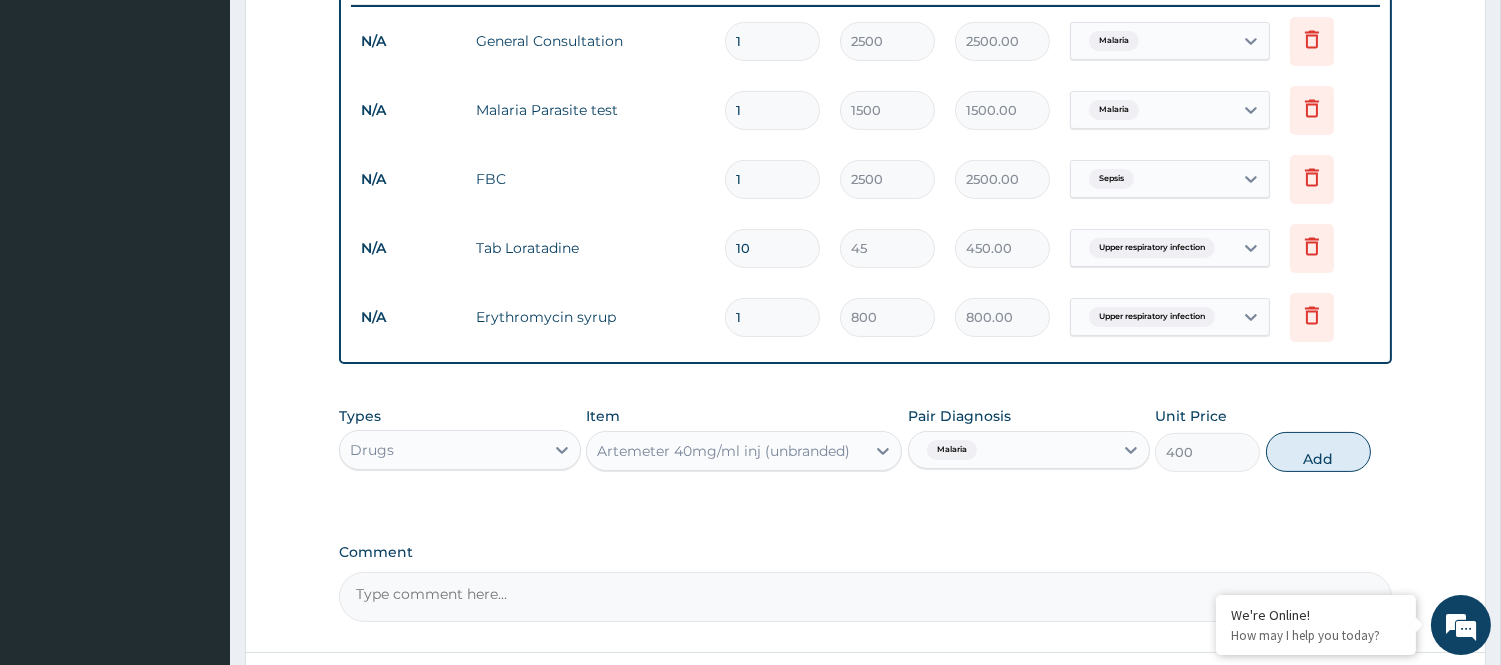 type on "0" 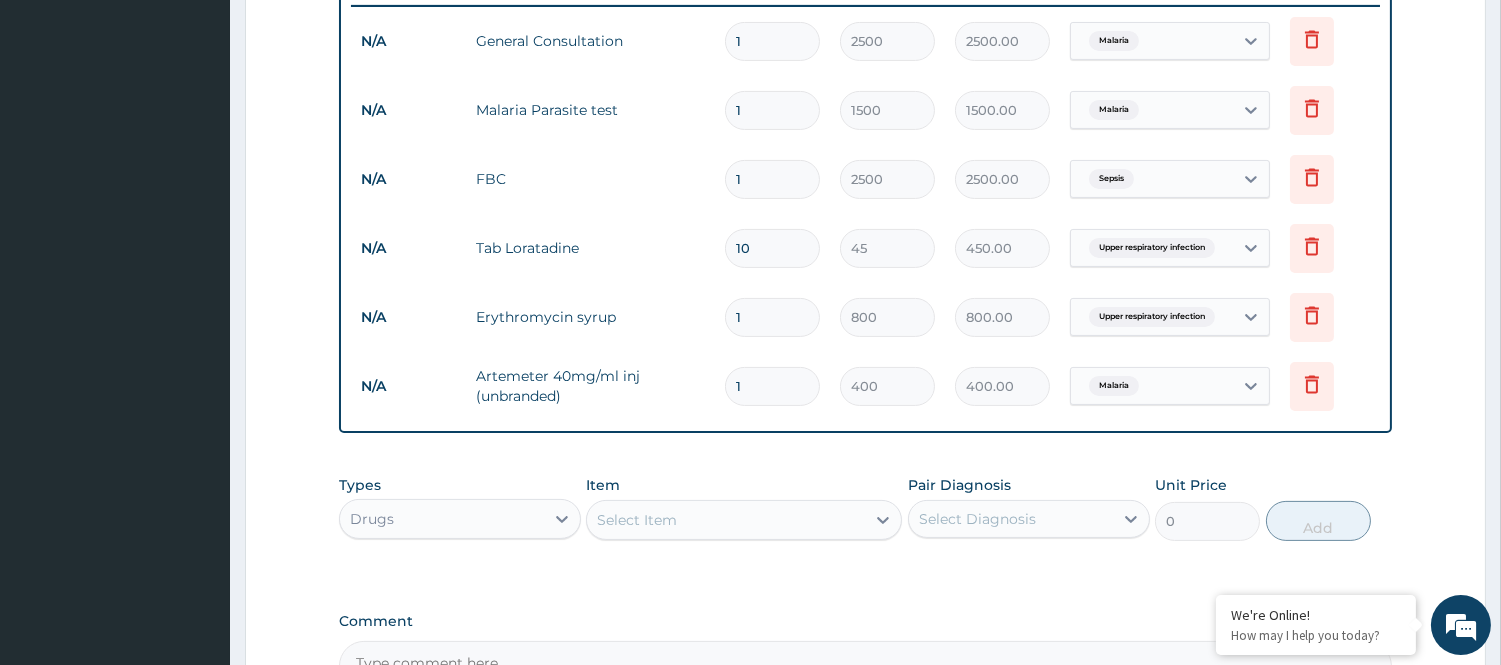 drag, startPoint x: 756, startPoint y: 381, endPoint x: 737, endPoint y: 394, distance: 23.021729 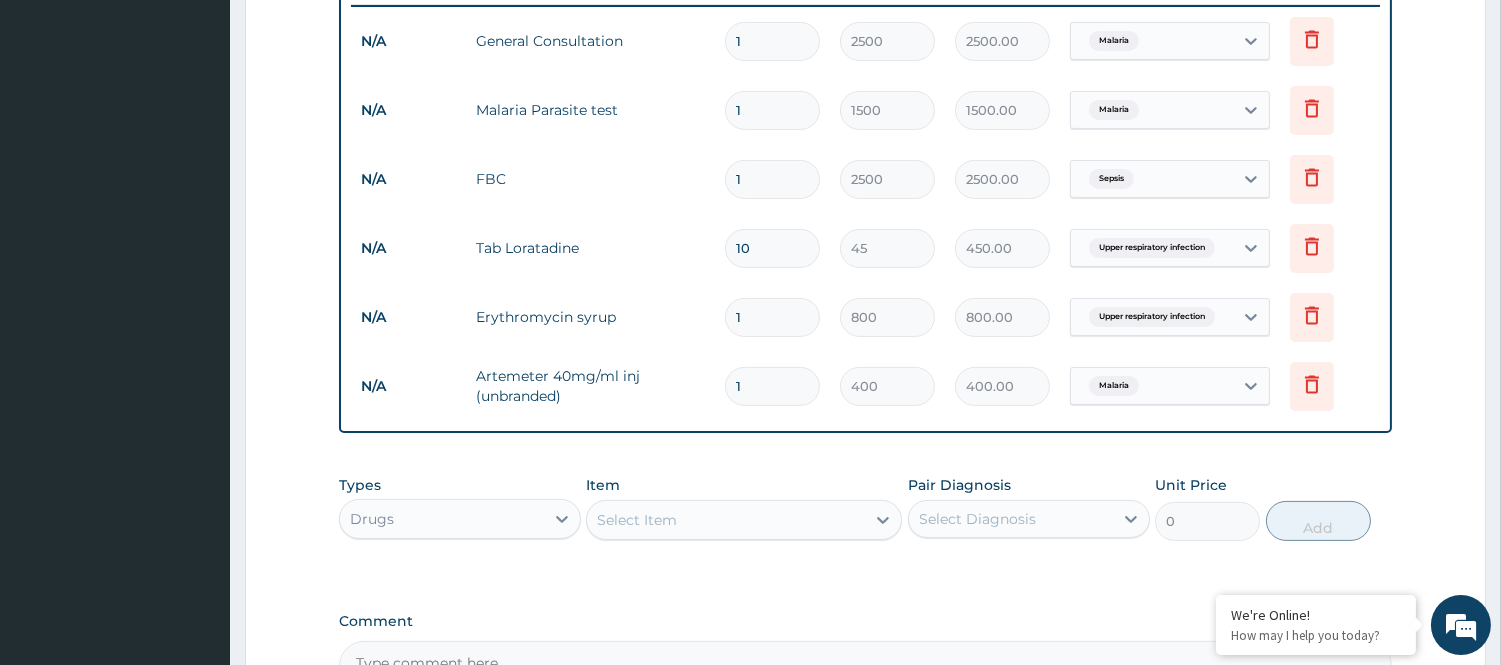 type on "3" 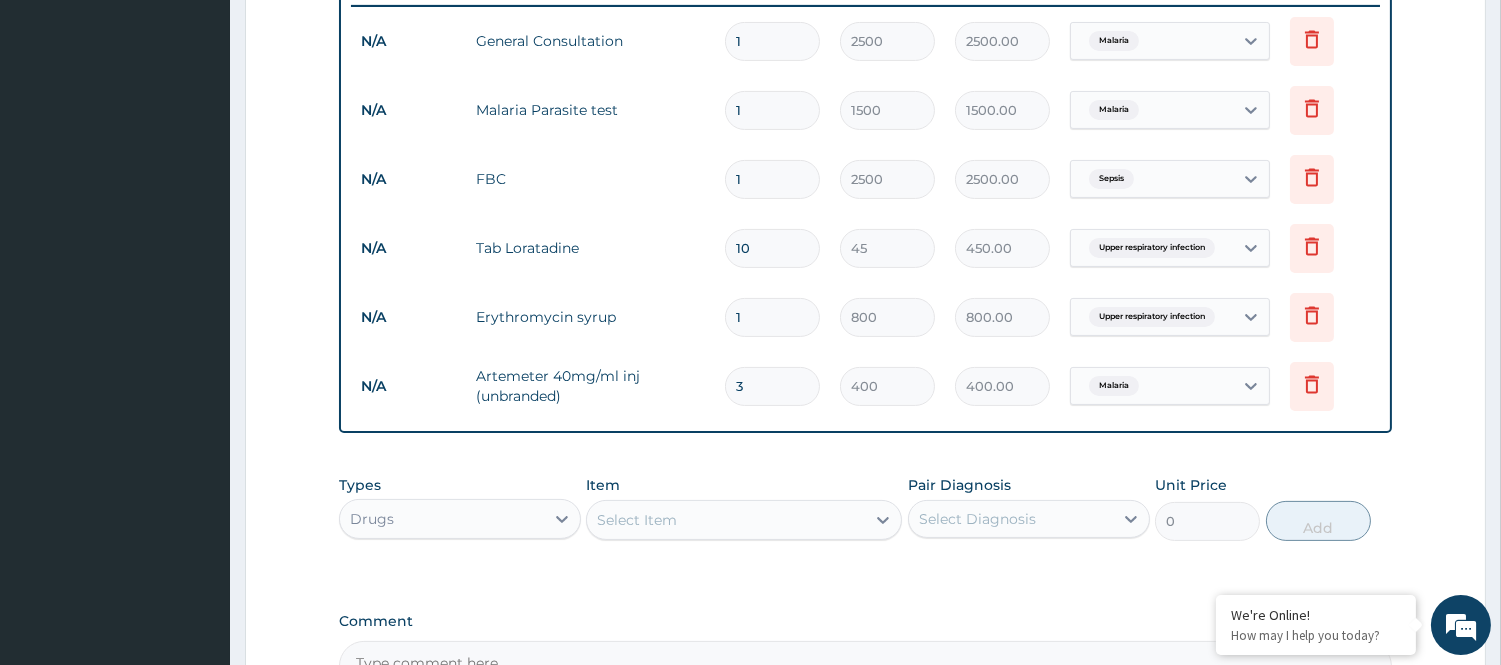 type on "1200.00" 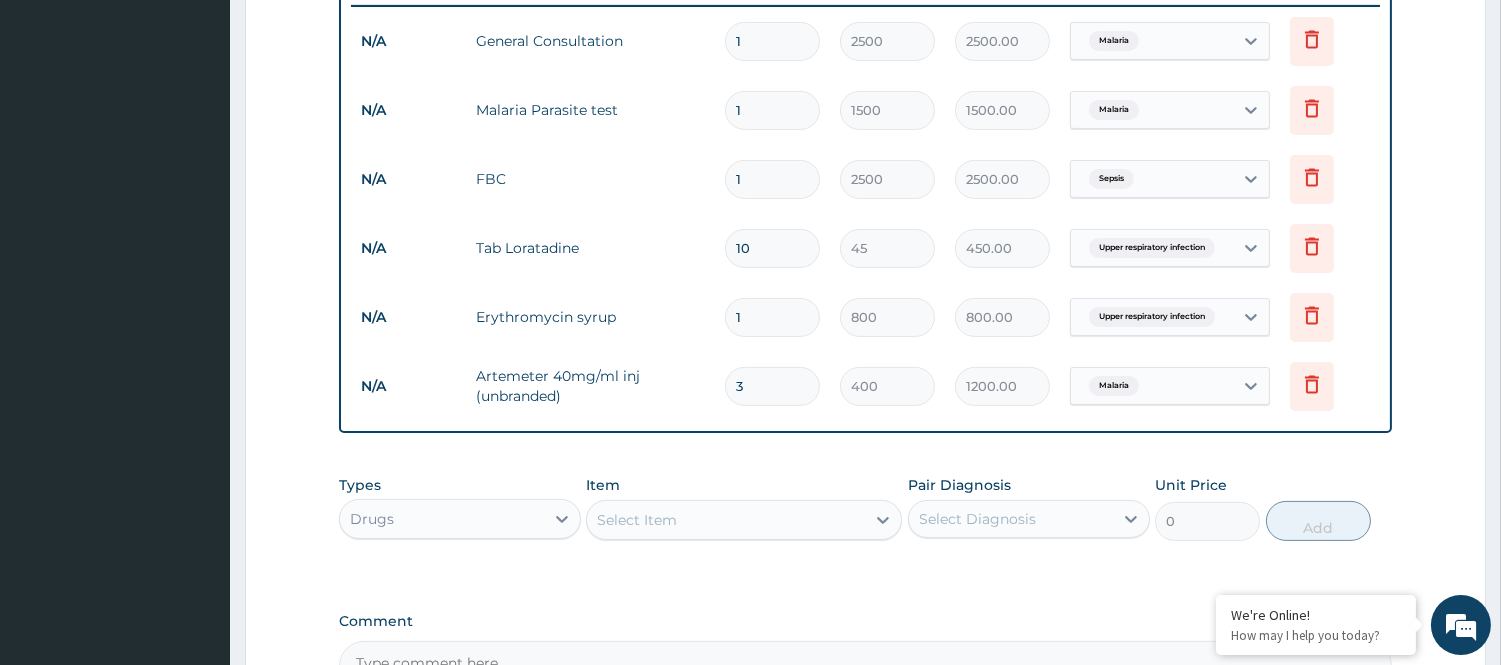 type on "3" 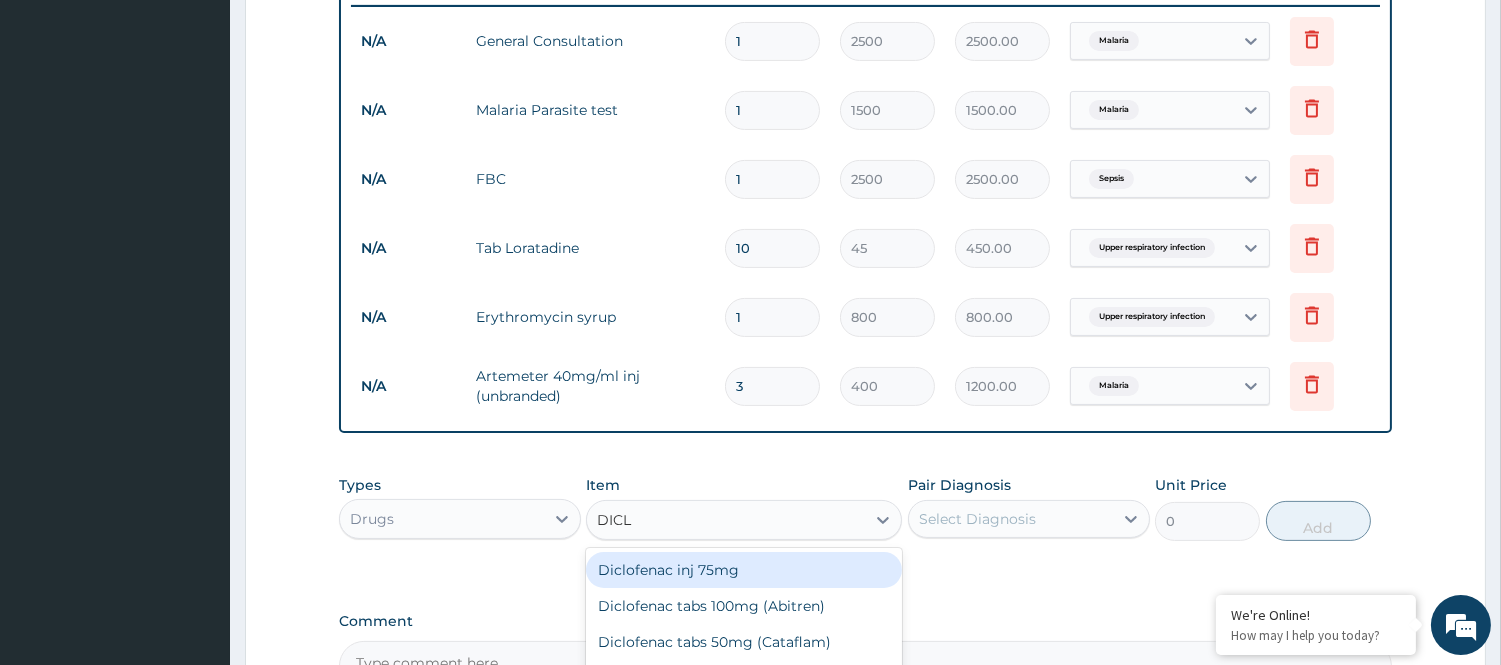 type on "DICLO" 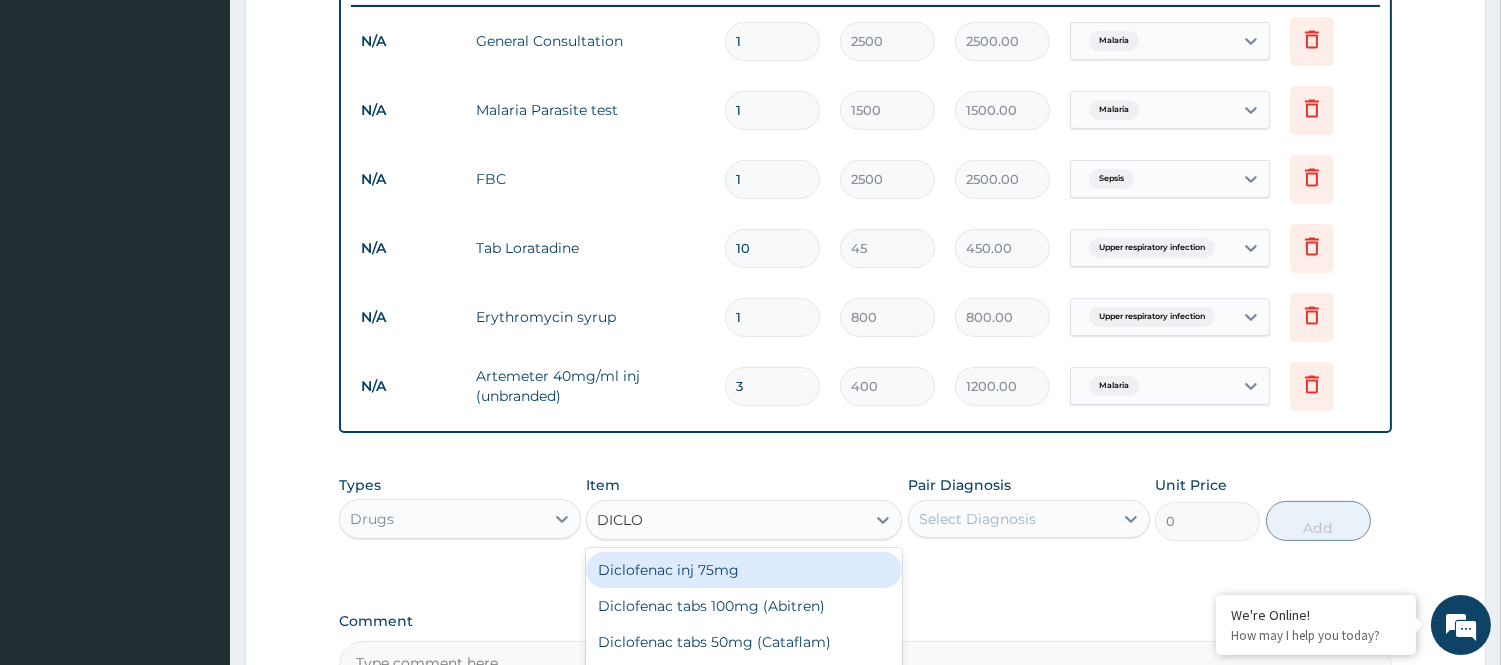 click on "Diclofenac inj 75mg" at bounding box center (744, 570) 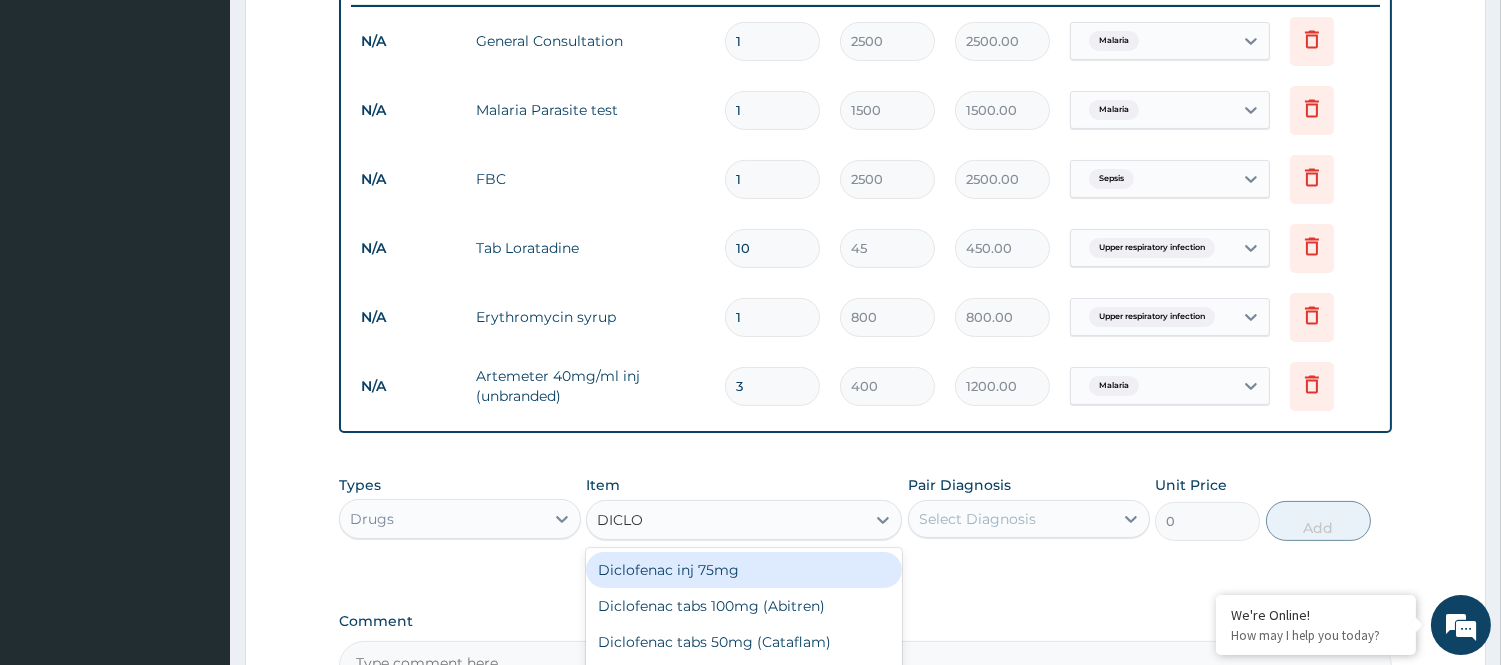 type 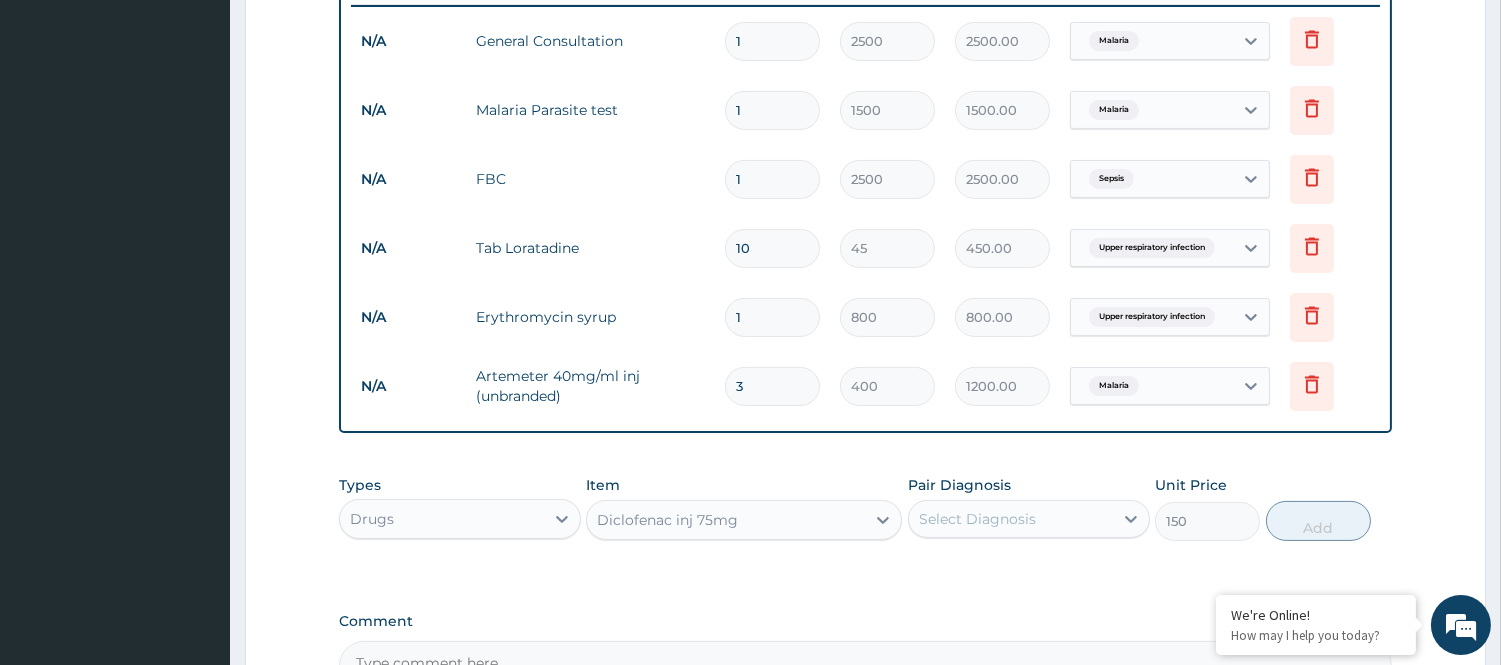 click on "Select Diagnosis" at bounding box center [977, 519] 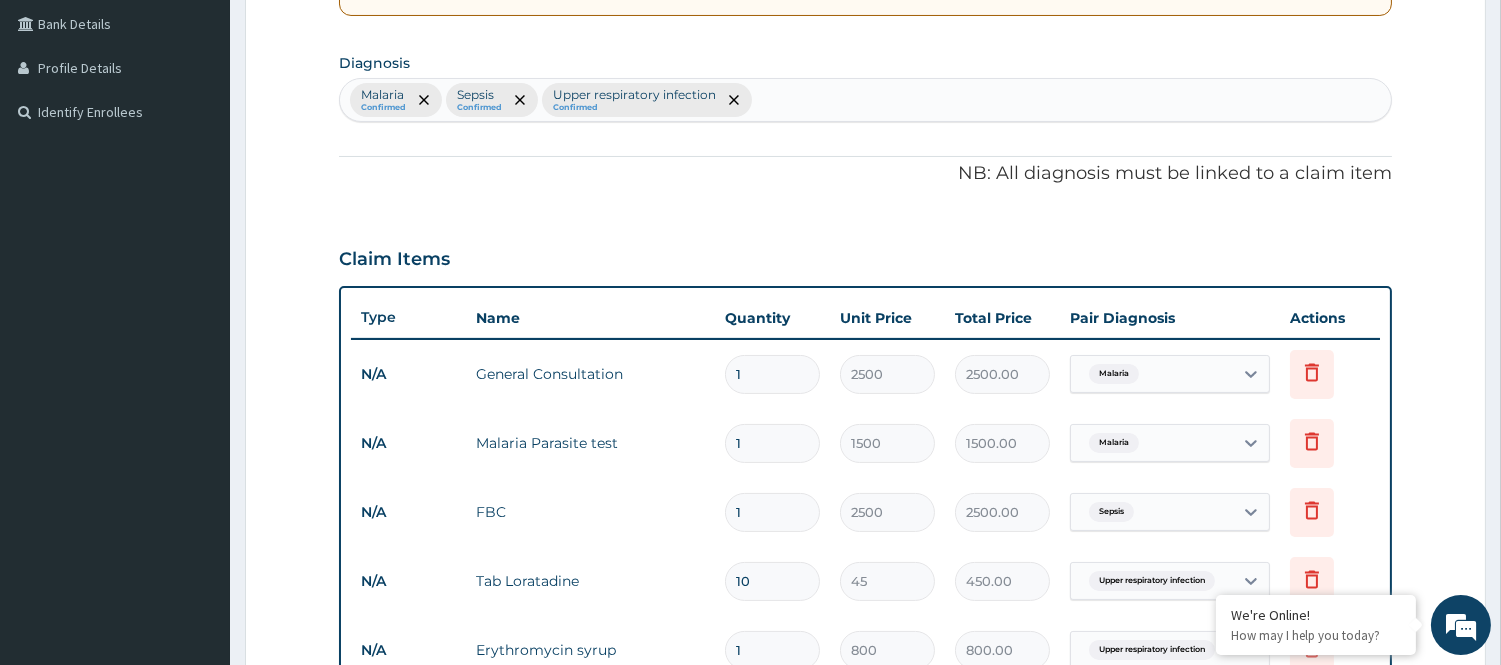 scroll, scrollTop: 457, scrollLeft: 0, axis: vertical 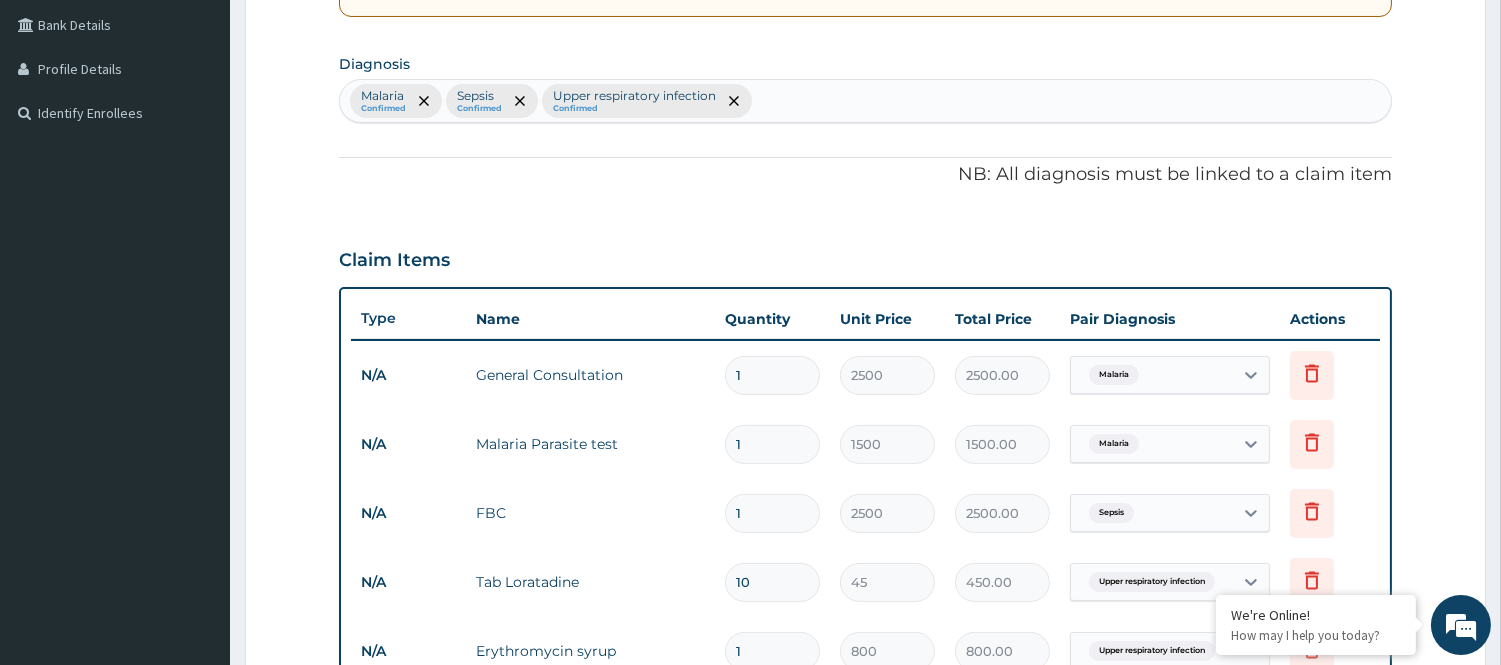 click on "Malaria Confirmed Sepsis Confirmed Upper respiratory infection Confirmed" at bounding box center (865, 101) 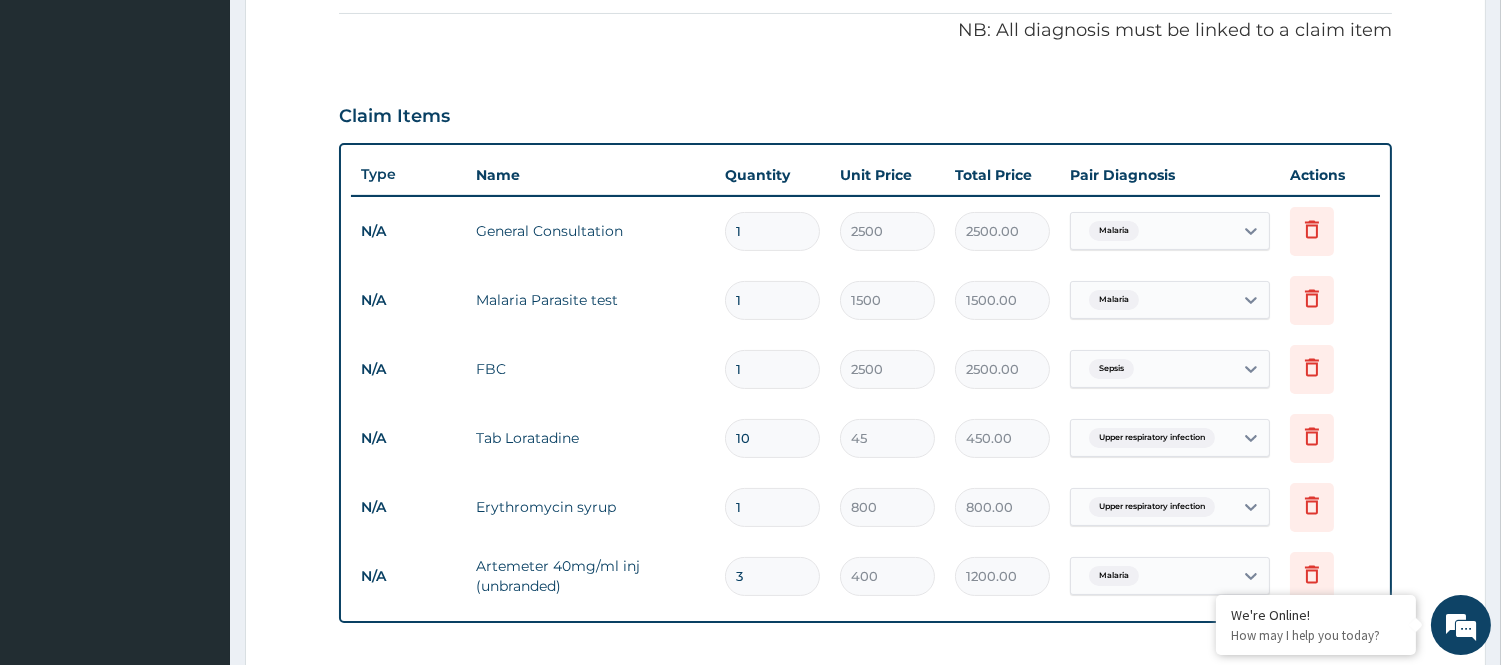 scroll, scrollTop: 791, scrollLeft: 0, axis: vertical 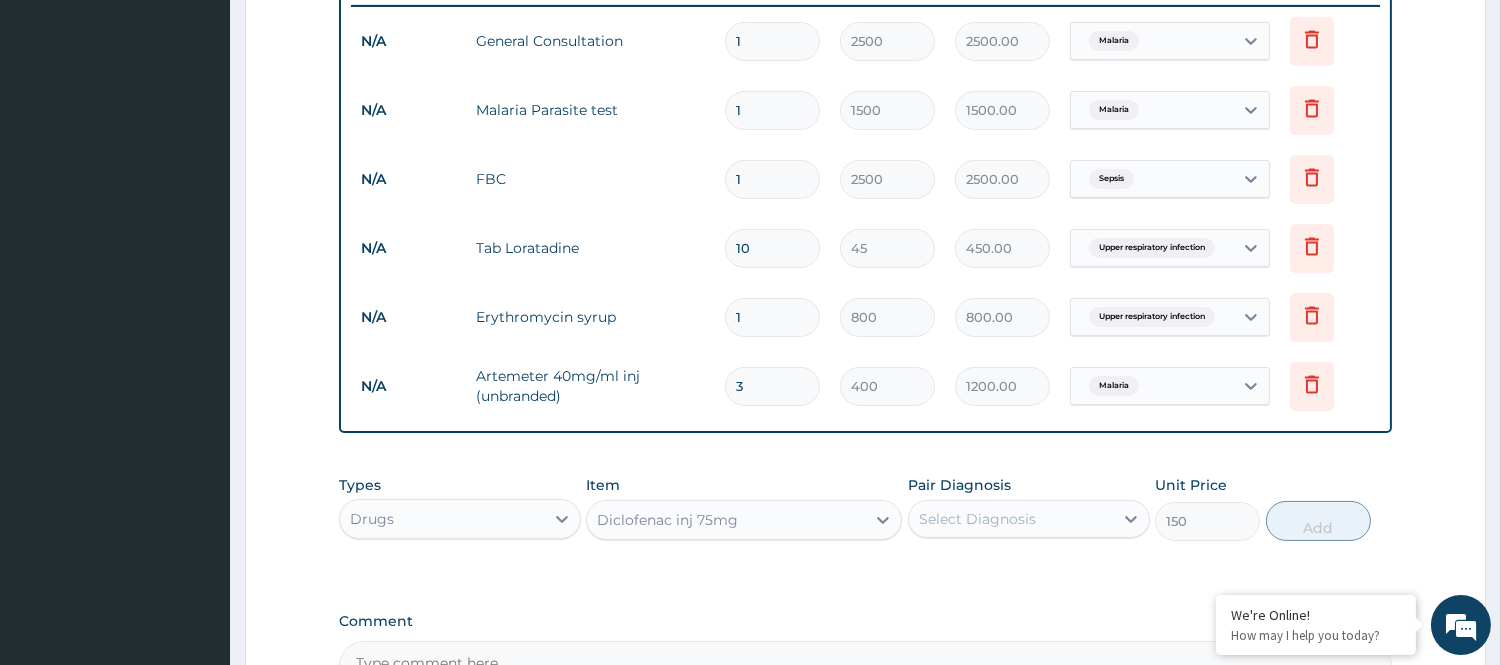 click on "Select Diagnosis" at bounding box center (977, 519) 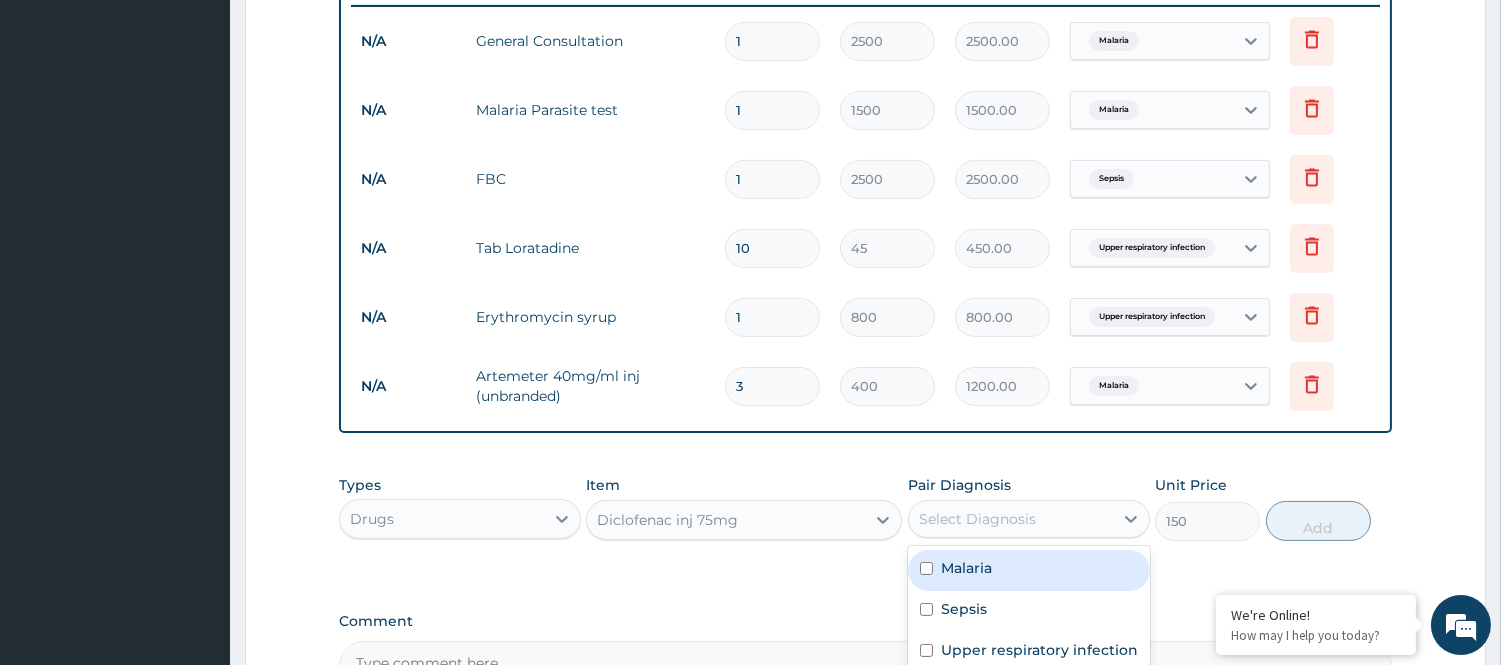 click on "Malaria" at bounding box center [1029, 570] 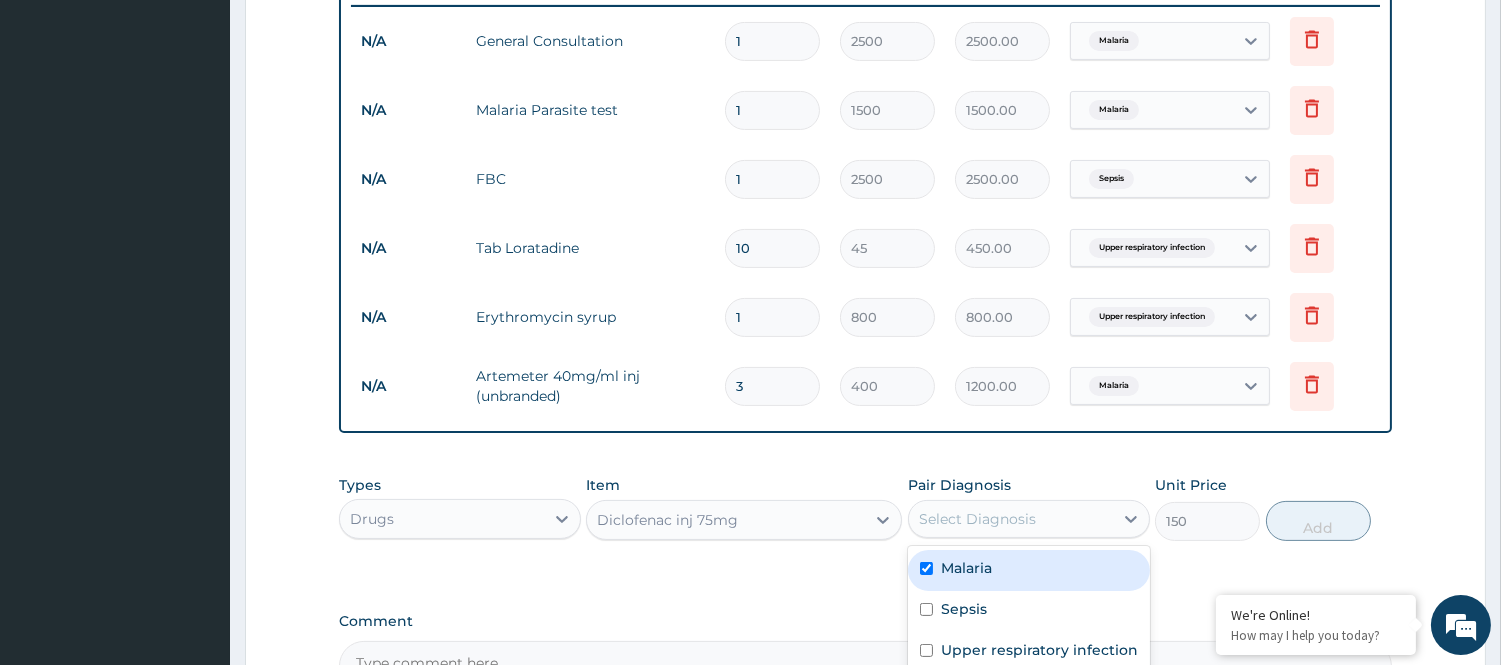 checkbox on "true" 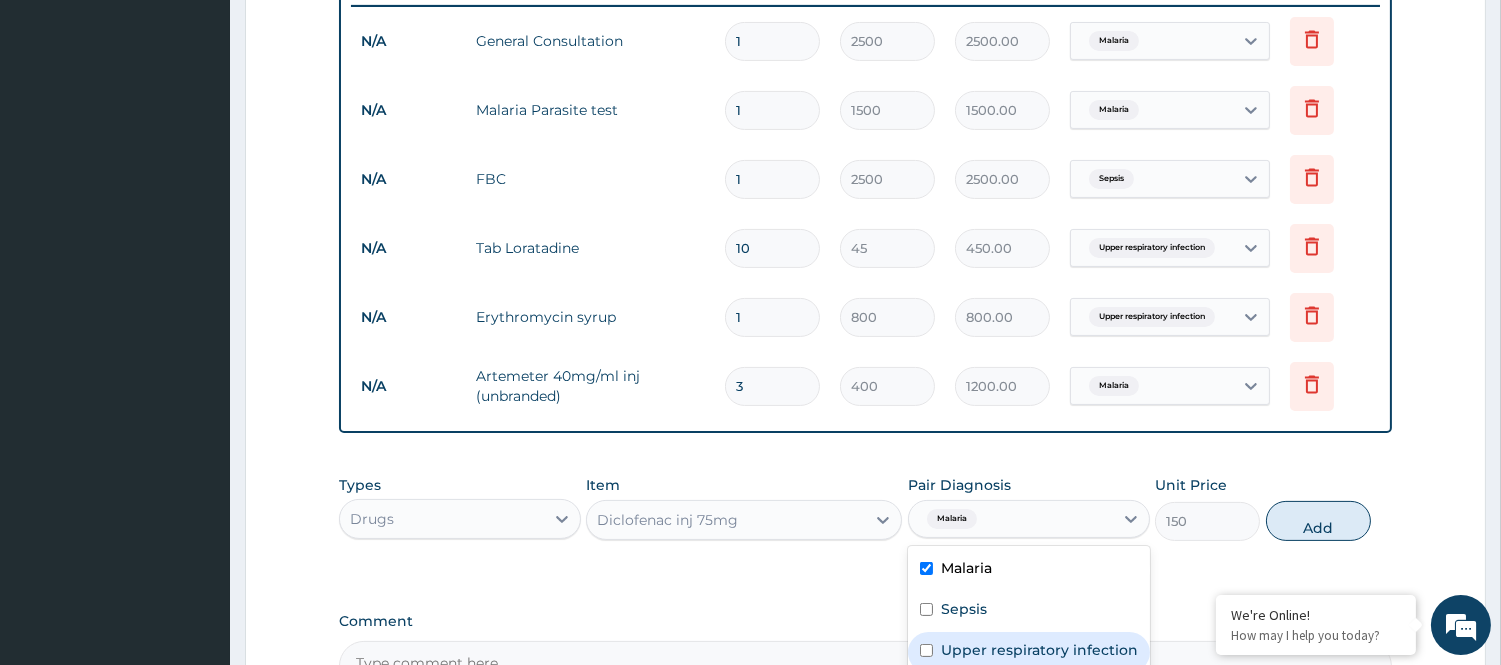 click on "Upper respiratory infection" at bounding box center (1029, 652) 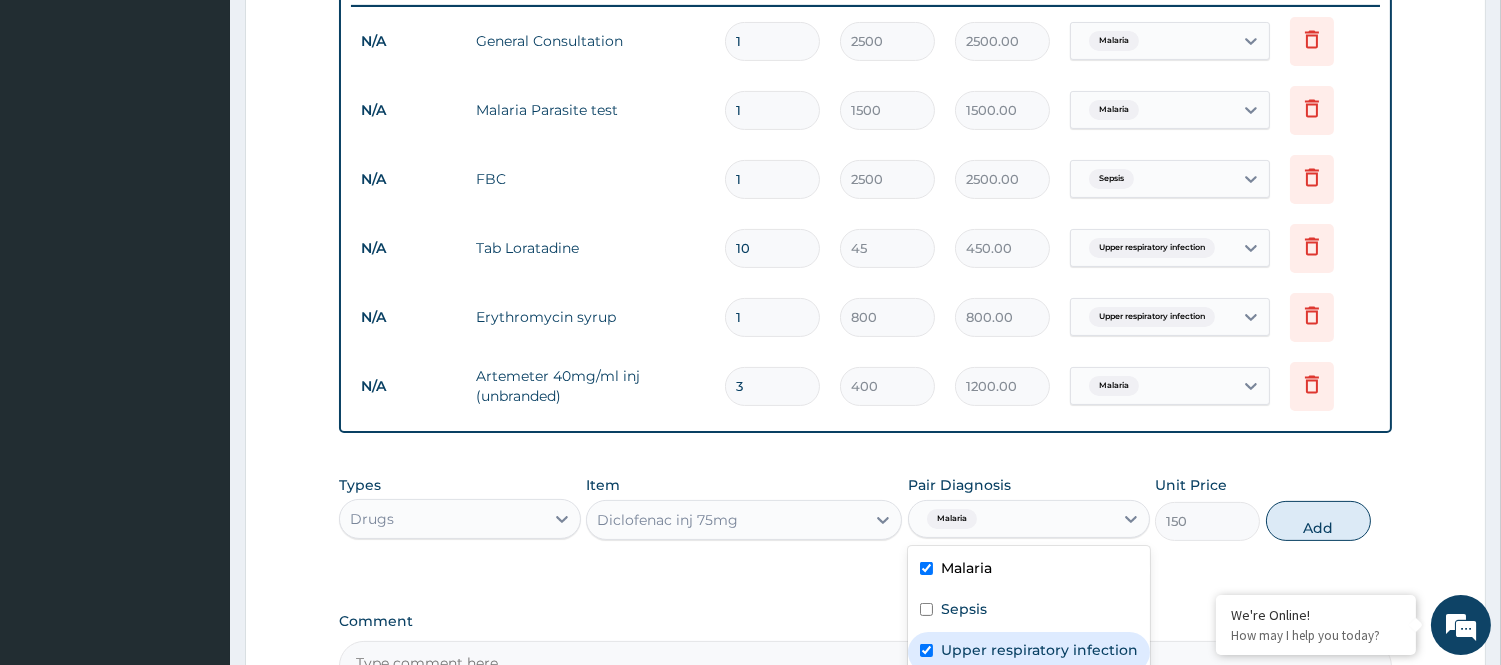 checkbox on "true" 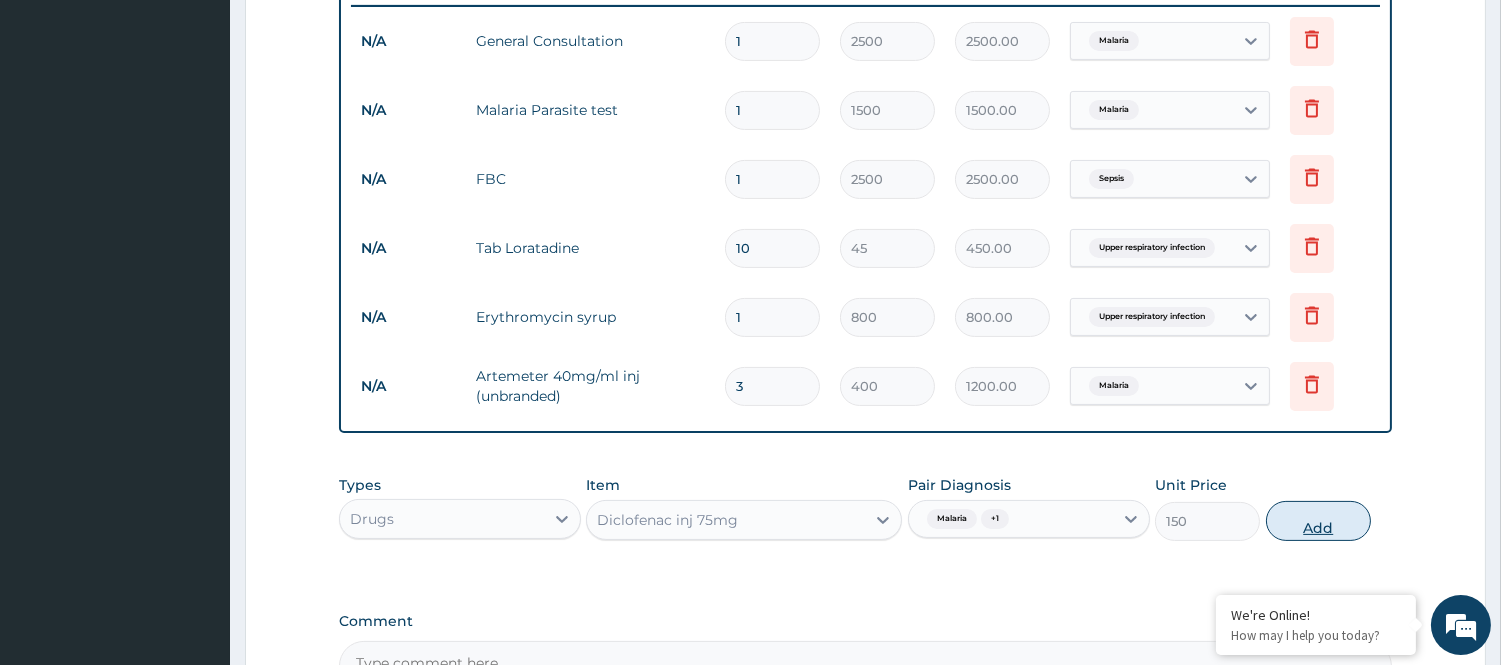 click on "Add" at bounding box center [1318, 521] 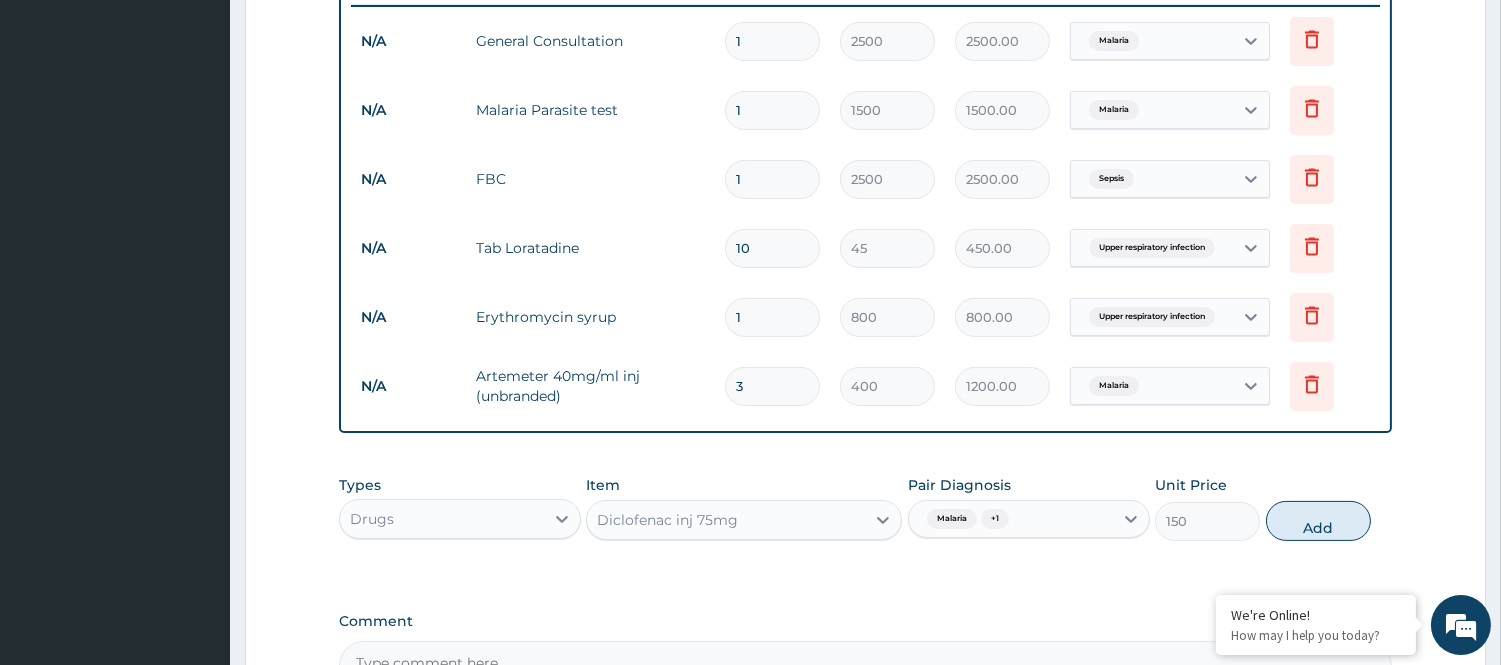 type on "0" 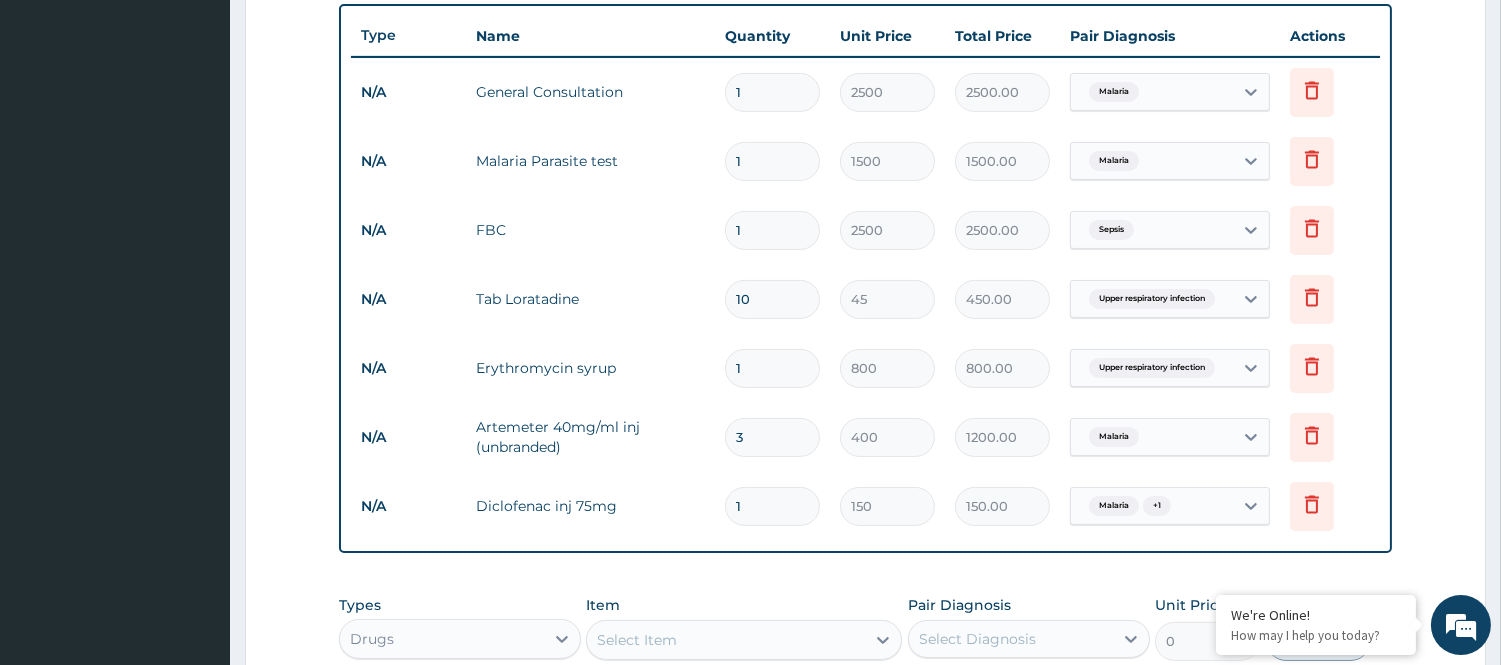 scroll, scrollTop: 680, scrollLeft: 0, axis: vertical 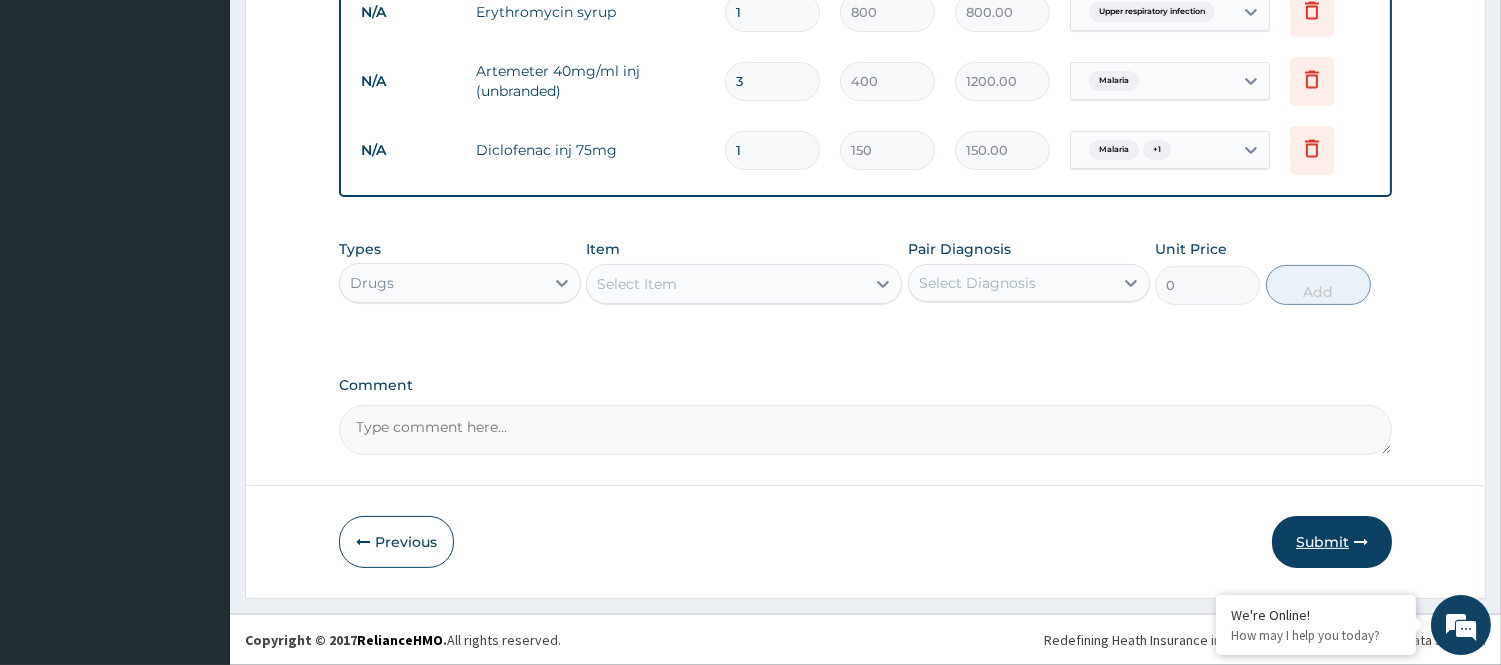 click on "Submit" at bounding box center [1332, 542] 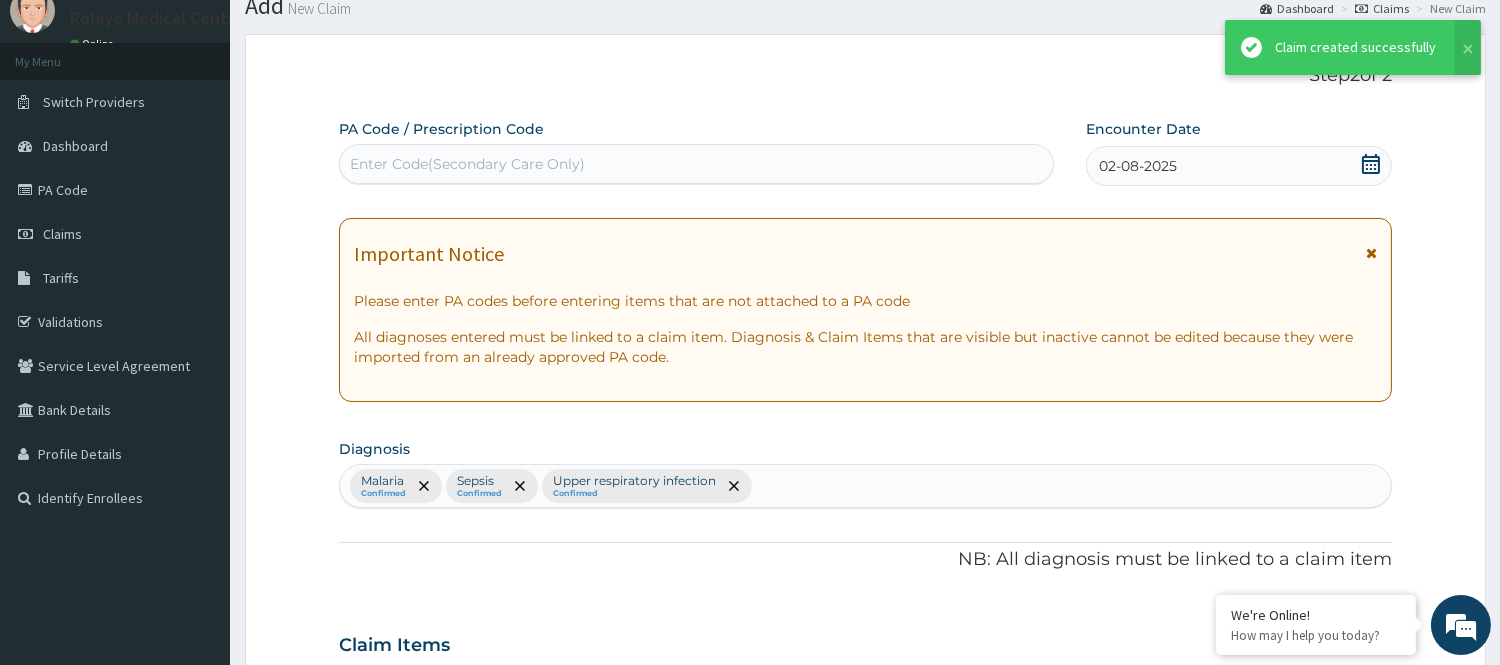 scroll, scrollTop: 1096, scrollLeft: 0, axis: vertical 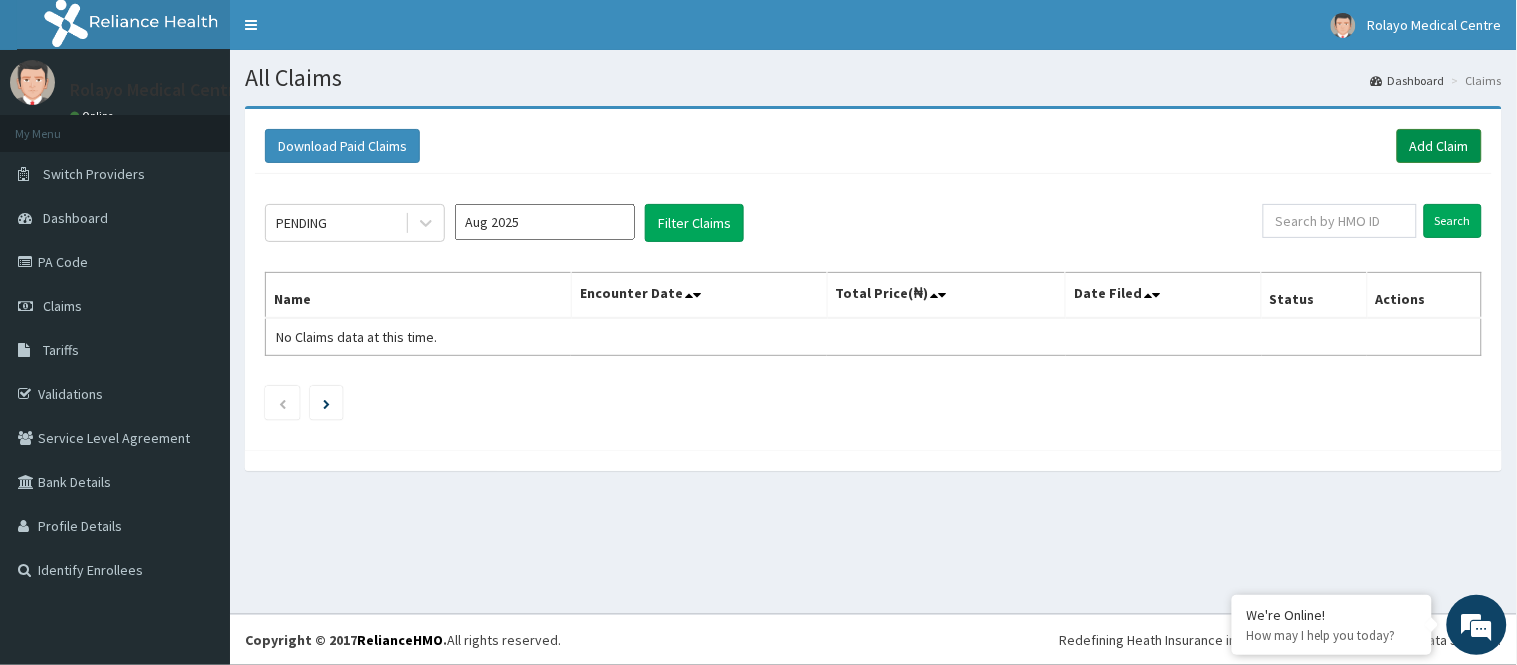 click on "Add Claim" at bounding box center (1439, 146) 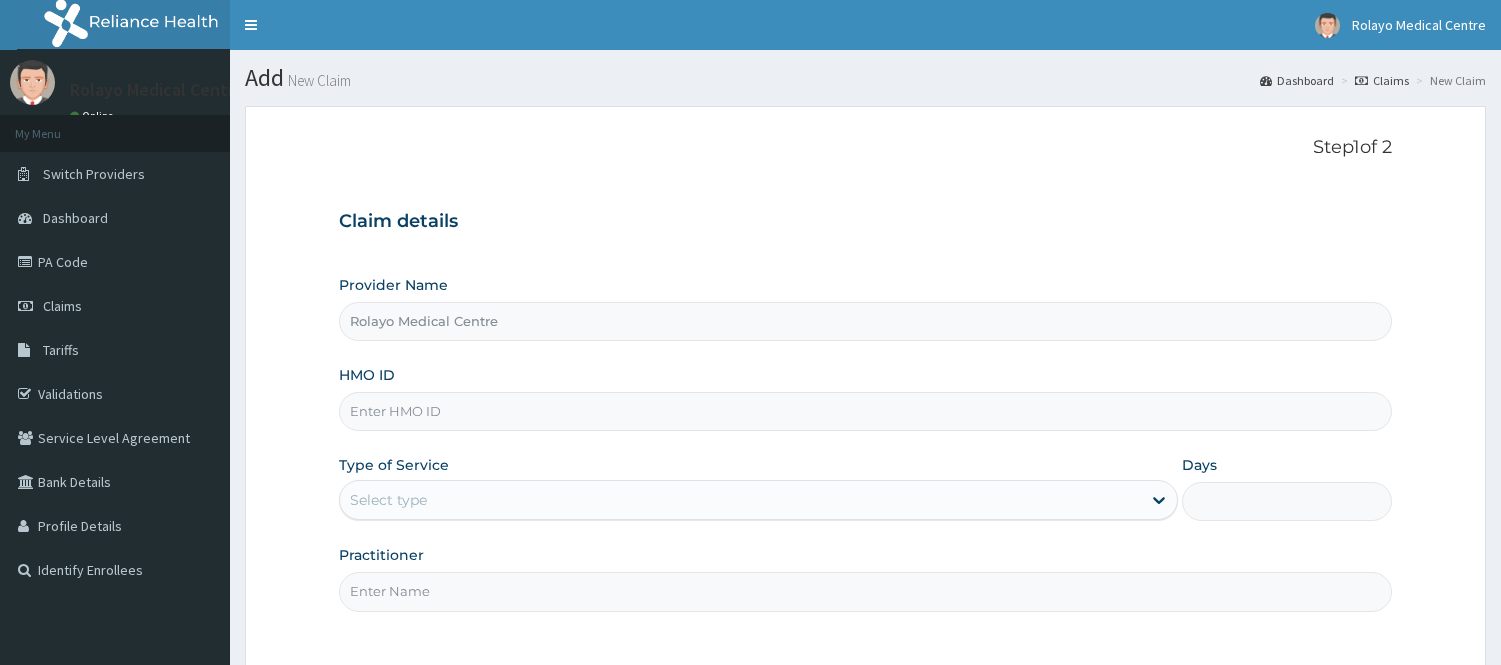 scroll, scrollTop: 0, scrollLeft: 0, axis: both 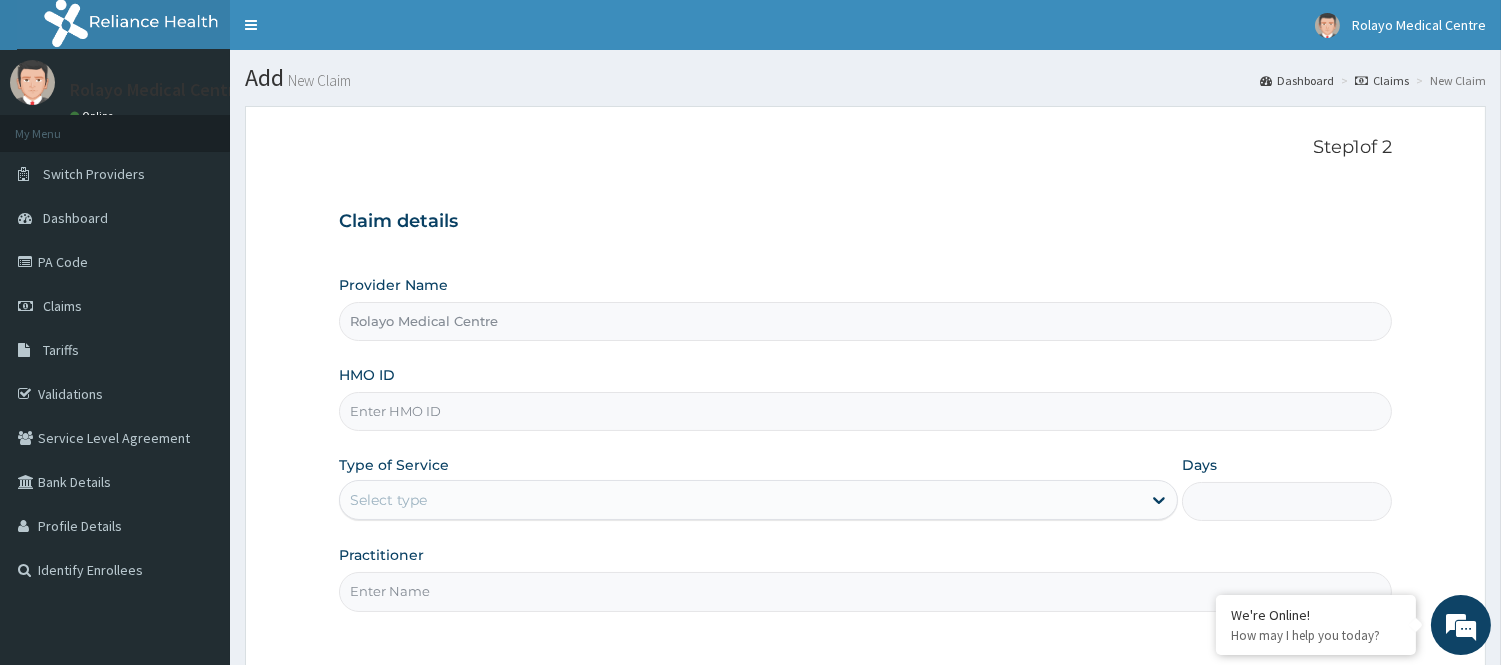 click on "HMO ID" at bounding box center [865, 411] 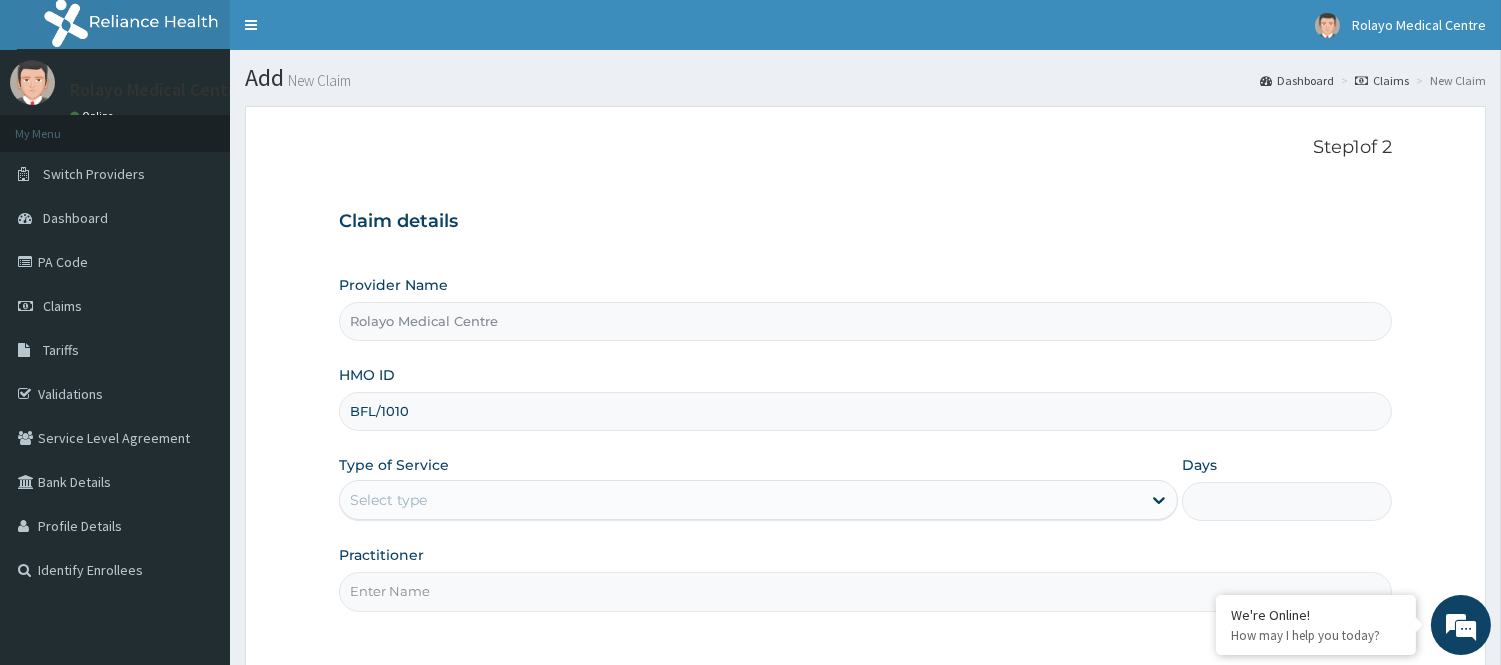 scroll, scrollTop: 0, scrollLeft: 0, axis: both 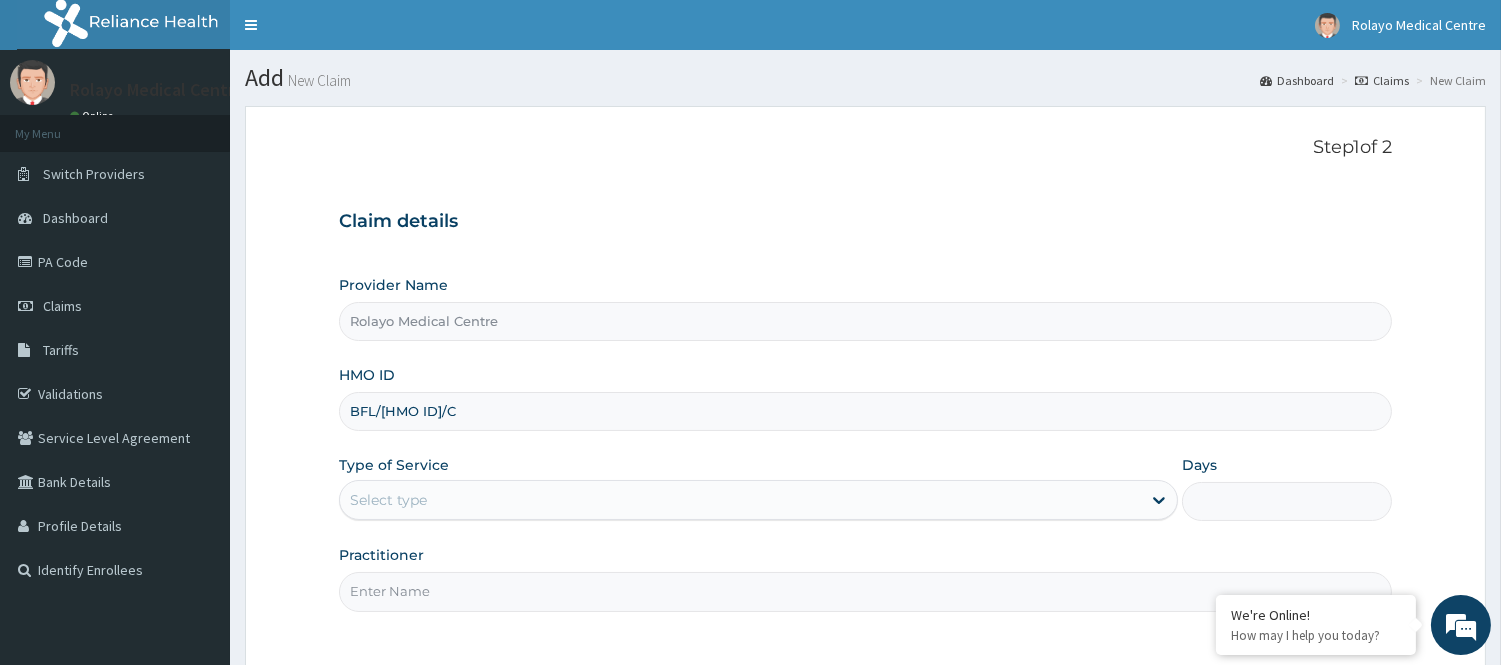 type on "BFL/[HMO ID]/C" 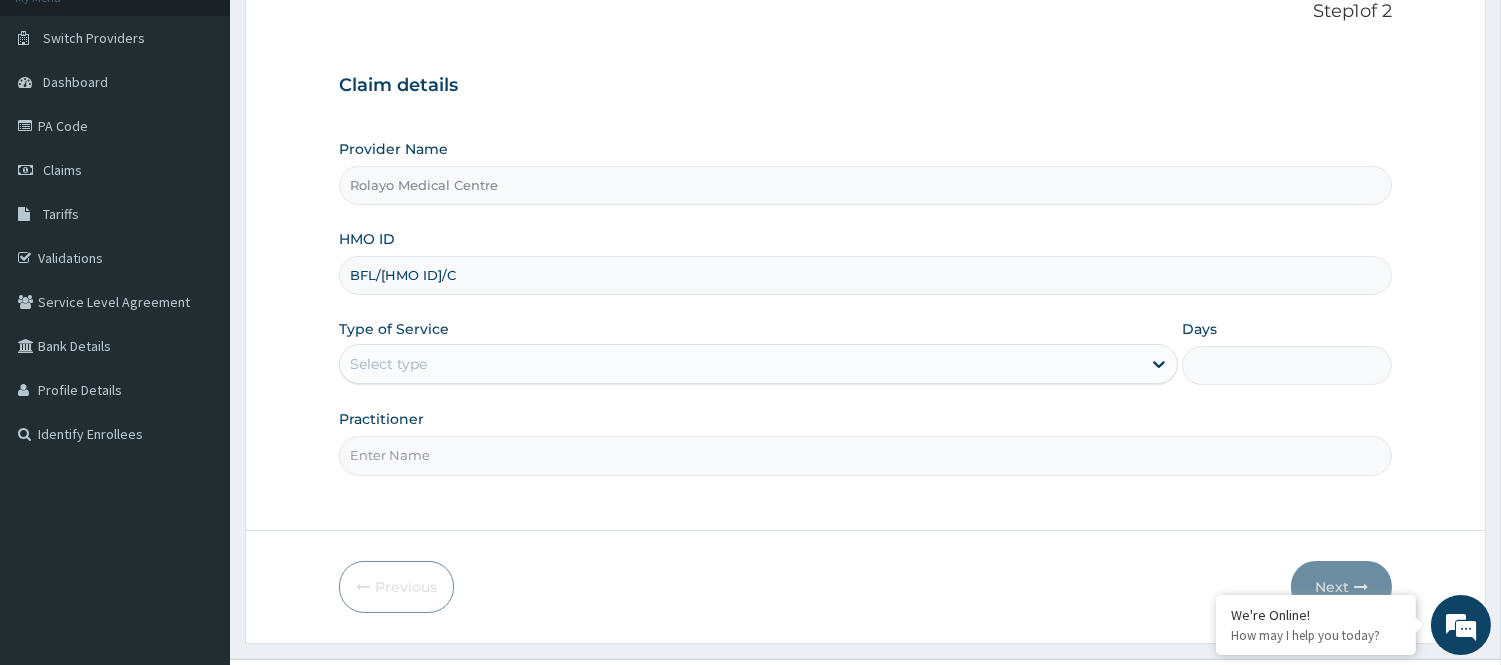 scroll, scrollTop: 181, scrollLeft: 0, axis: vertical 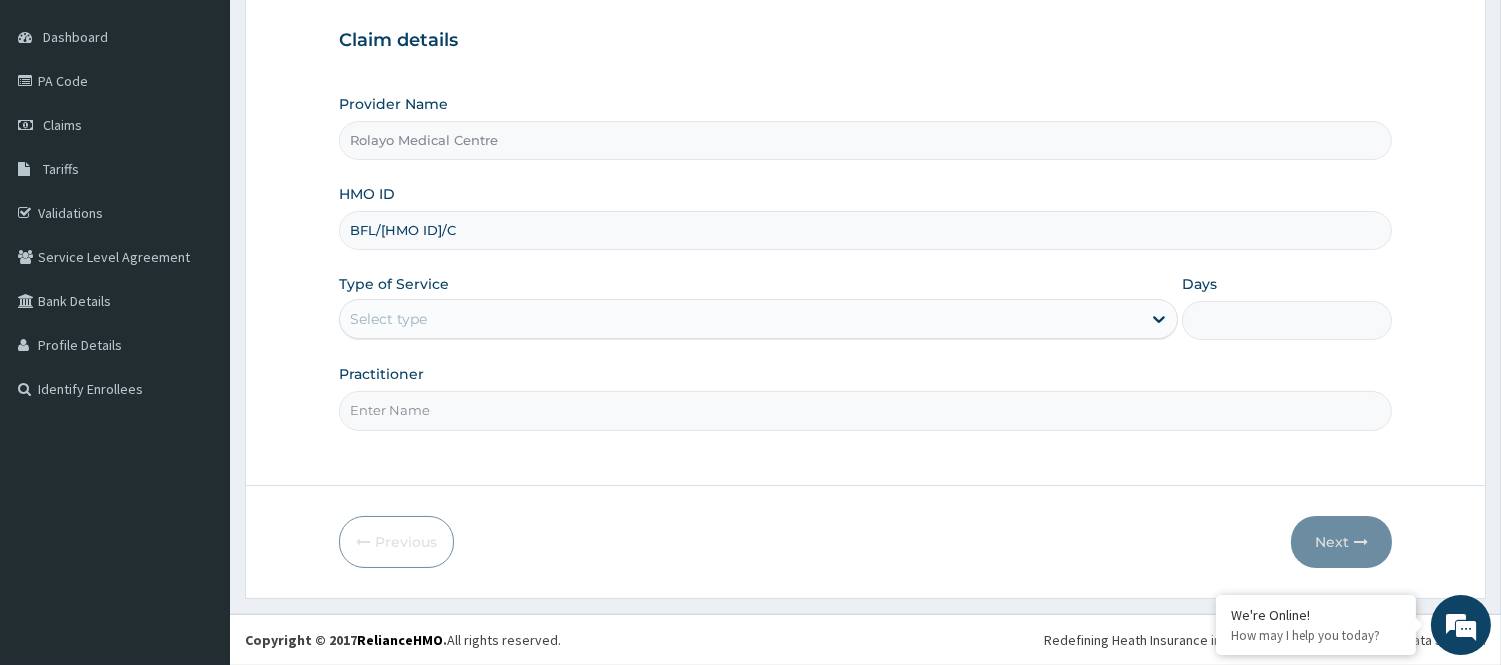 click on "Select type" at bounding box center (740, 319) 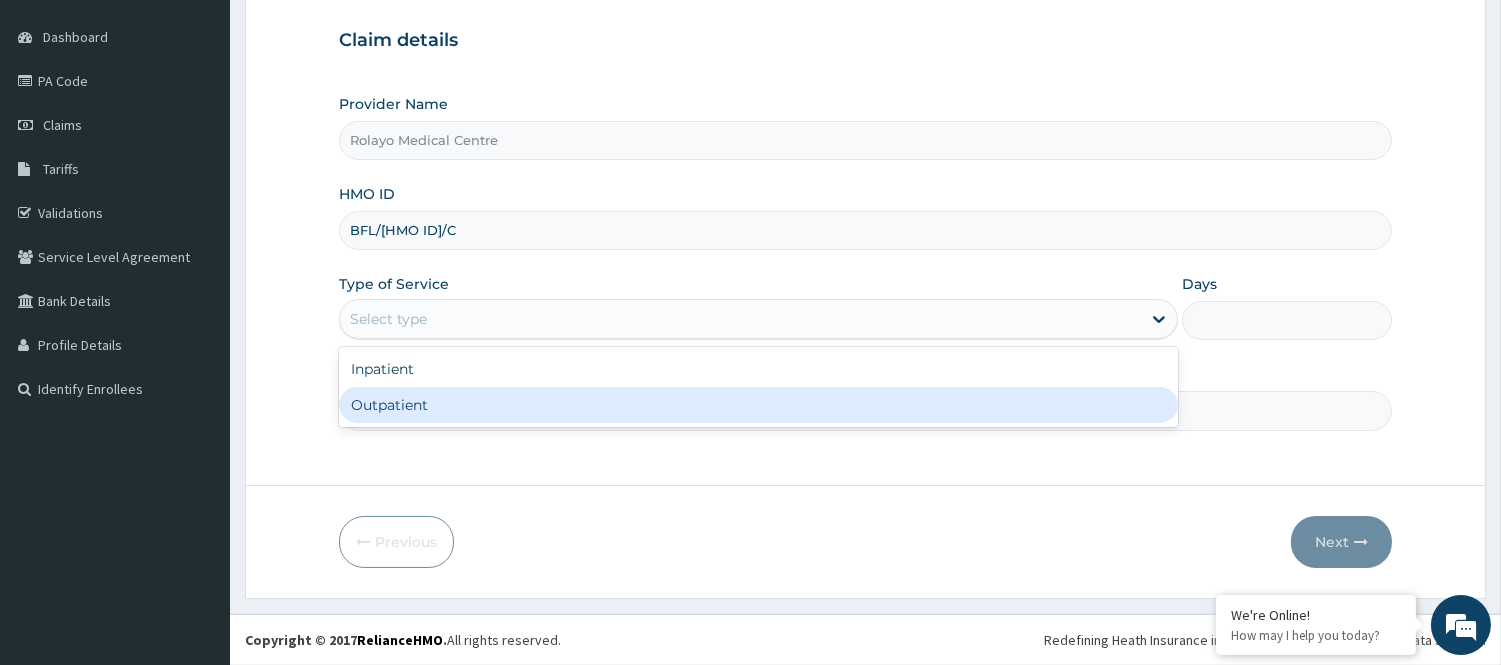 click on "Outpatient" at bounding box center (758, 405) 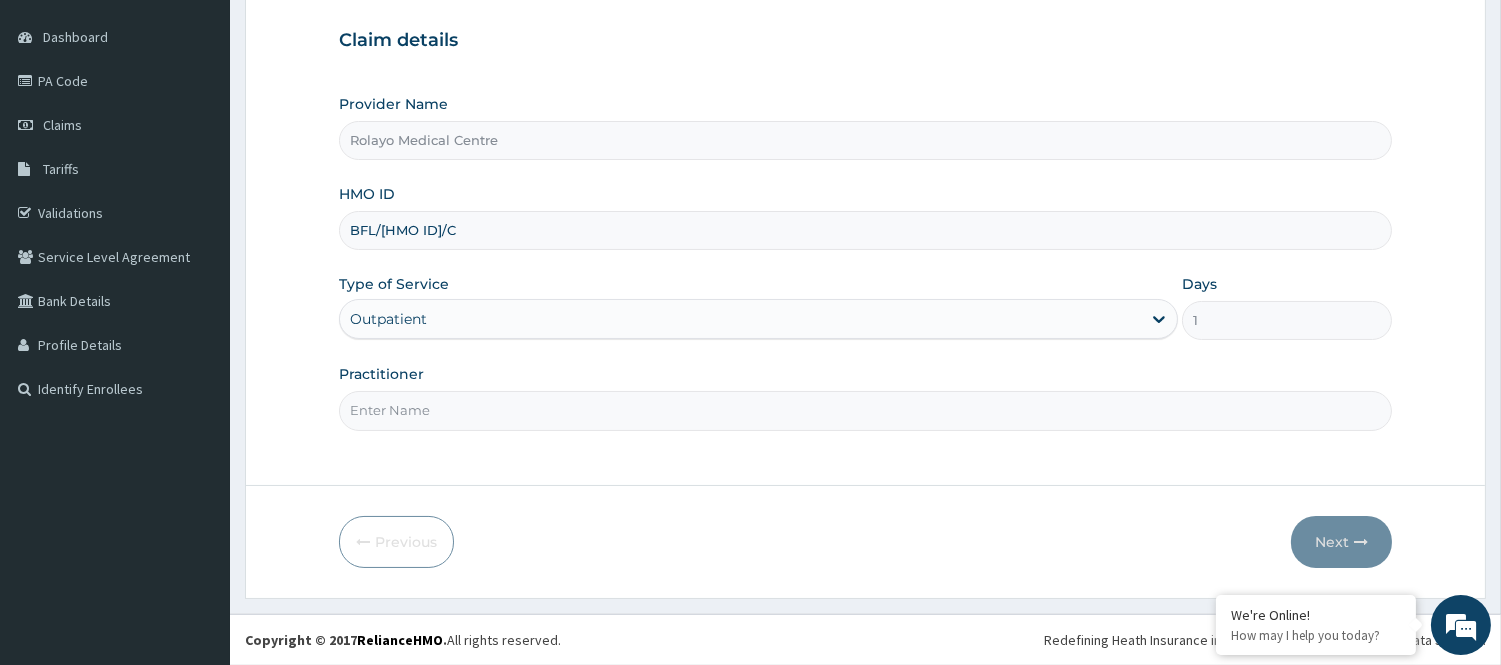 click on "Step 1 of 2 Claim details Provider Name Rolayo Medical Centre HMO ID BFL/[HMO ID]/C Type of Service Outpatient Days 1 Practitioner" at bounding box center [865, 205] 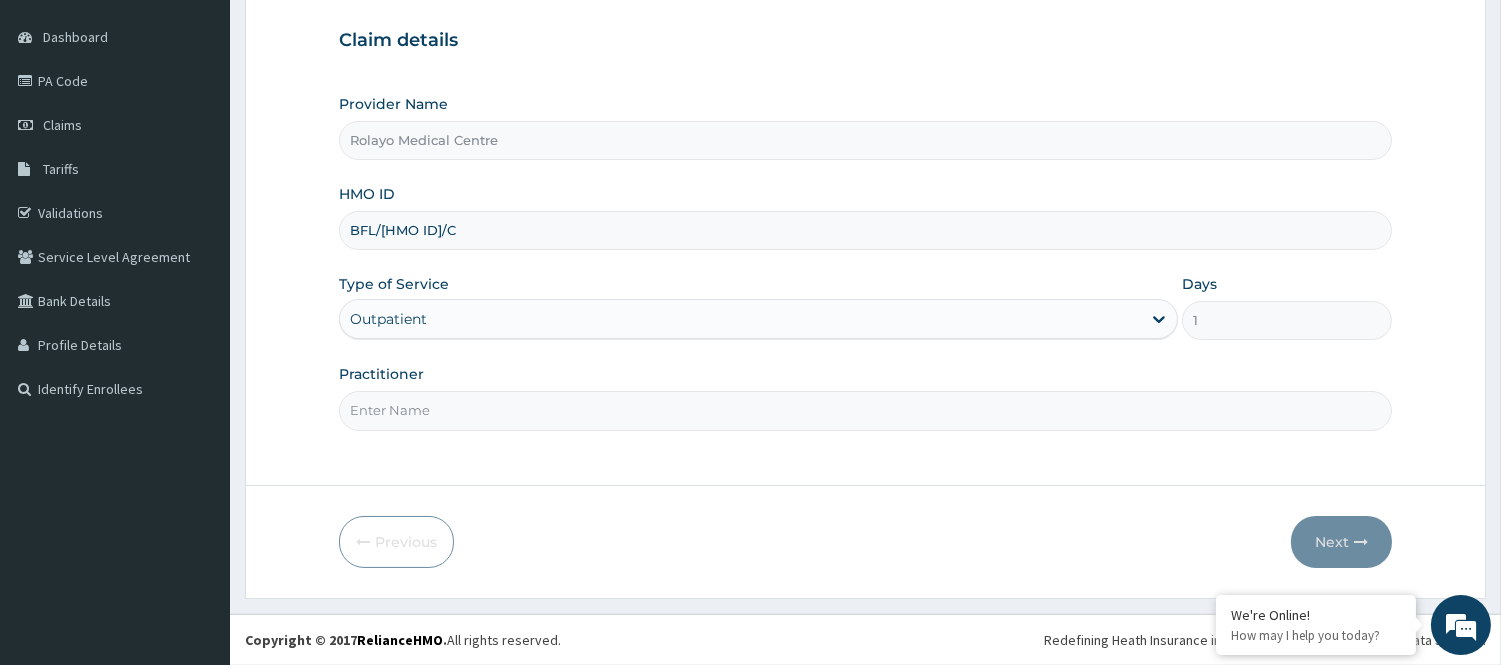 type on "DR [NAME]" 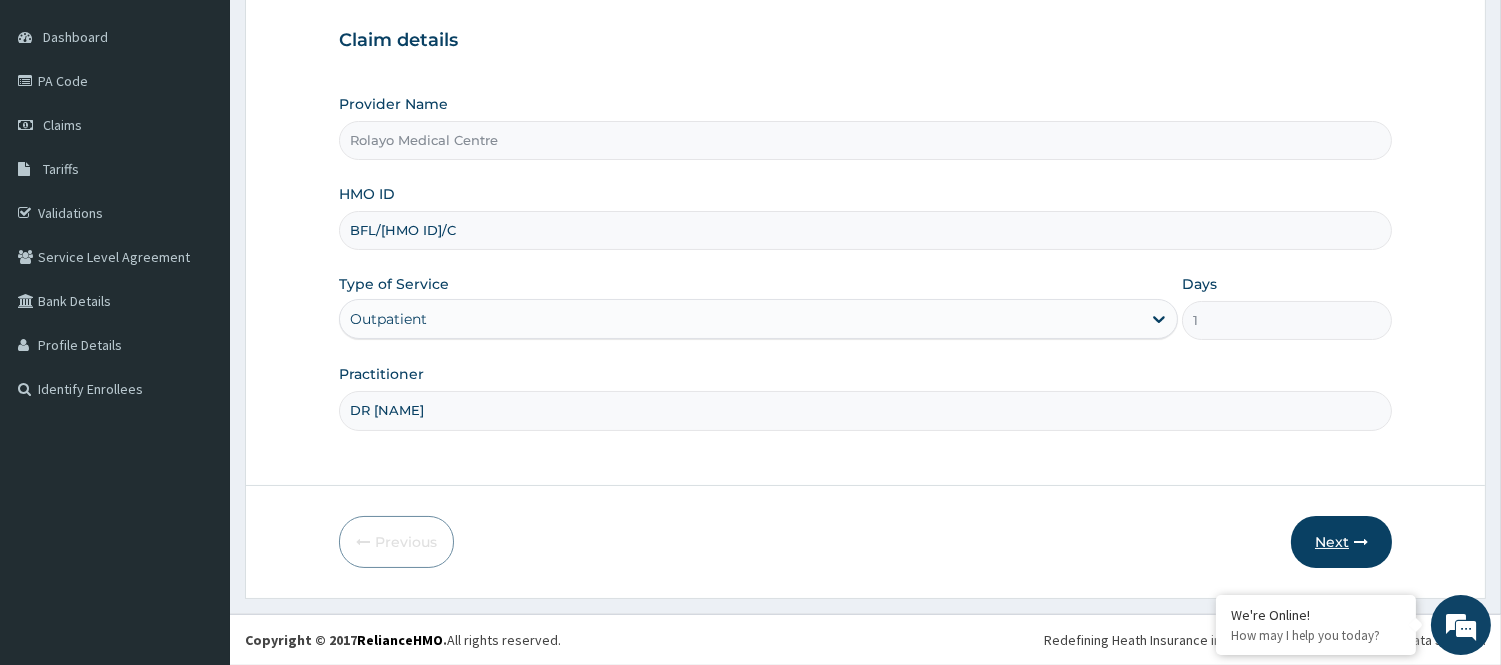 click at bounding box center [1361, 542] 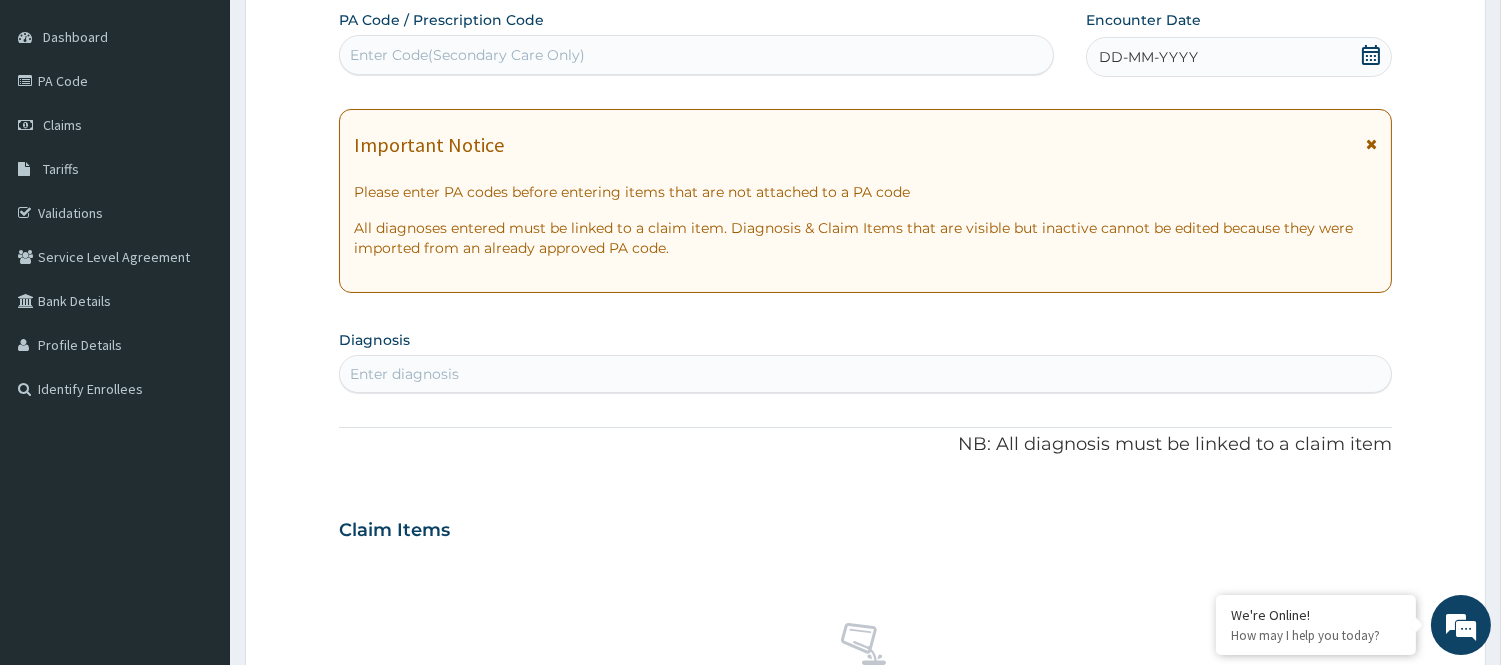 click 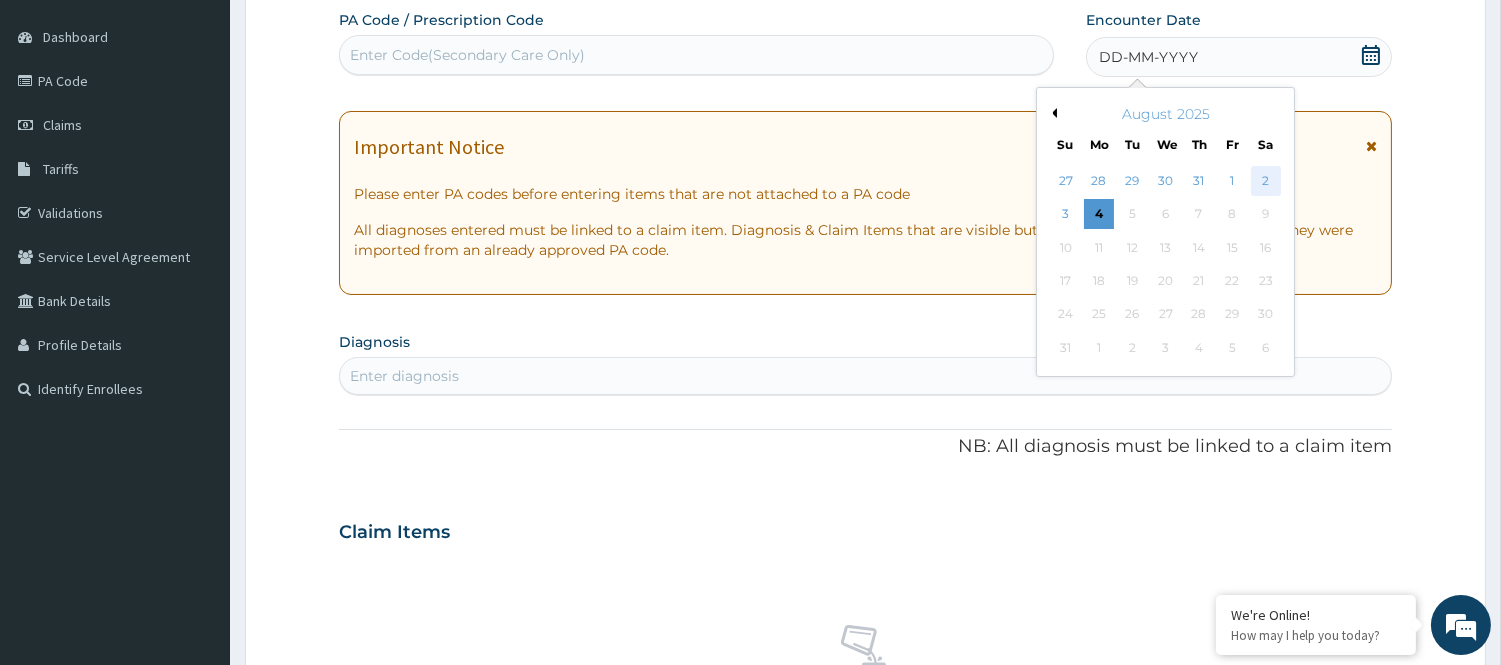click on "2" at bounding box center [1265, 181] 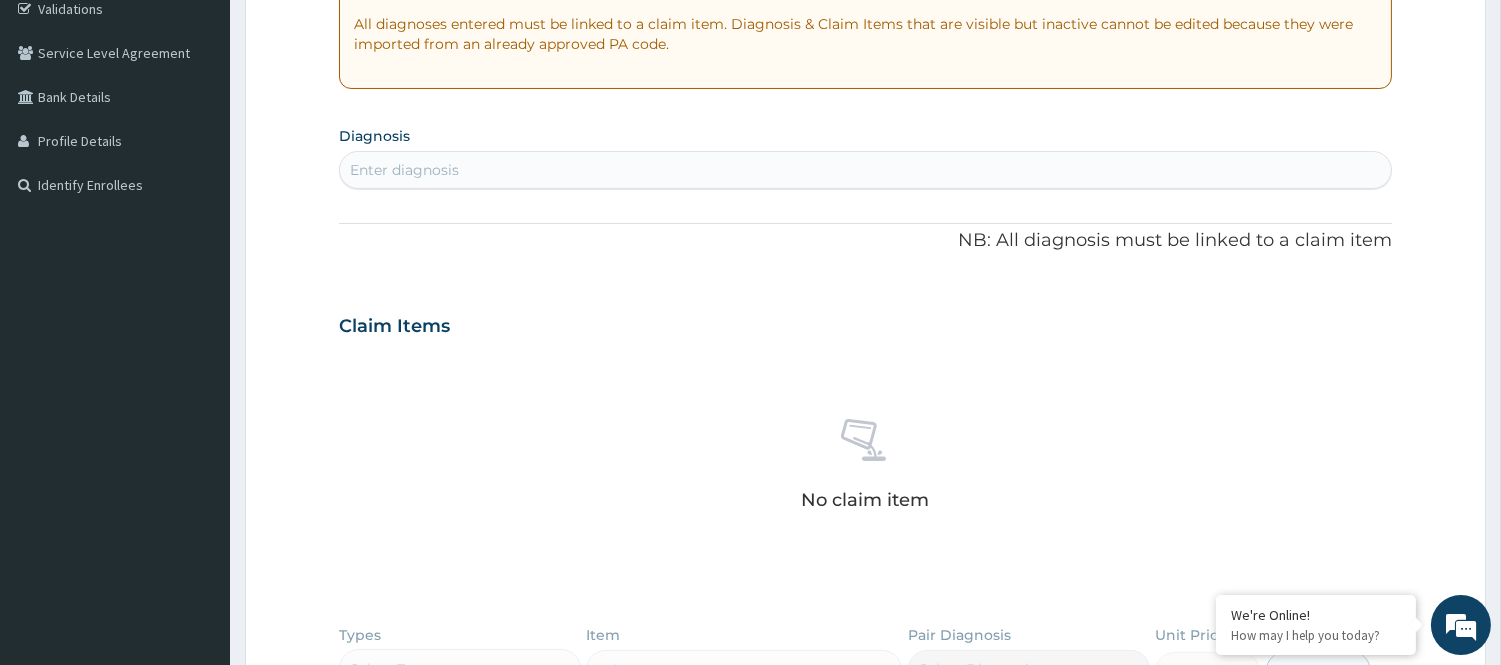 scroll, scrollTop: 403, scrollLeft: 0, axis: vertical 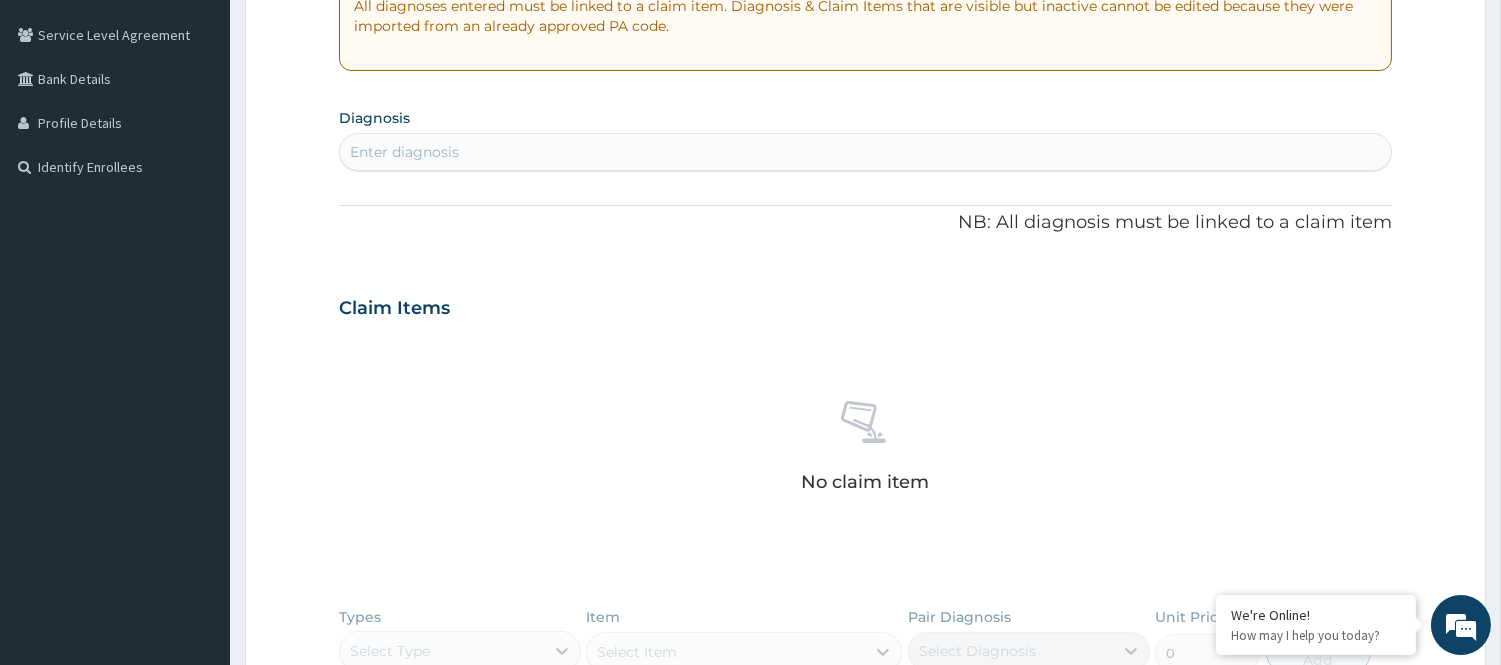 click on "Enter diagnosis" at bounding box center (865, 152) 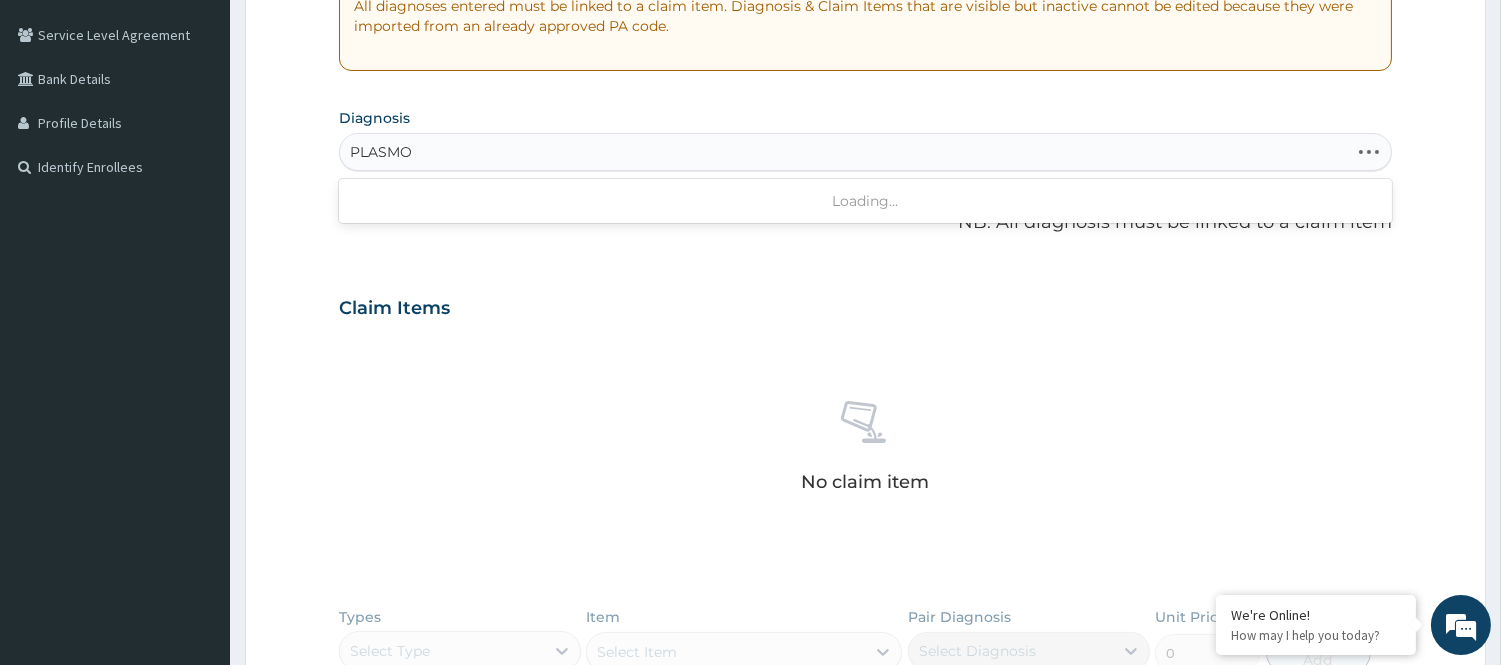 type on "PLASMOD" 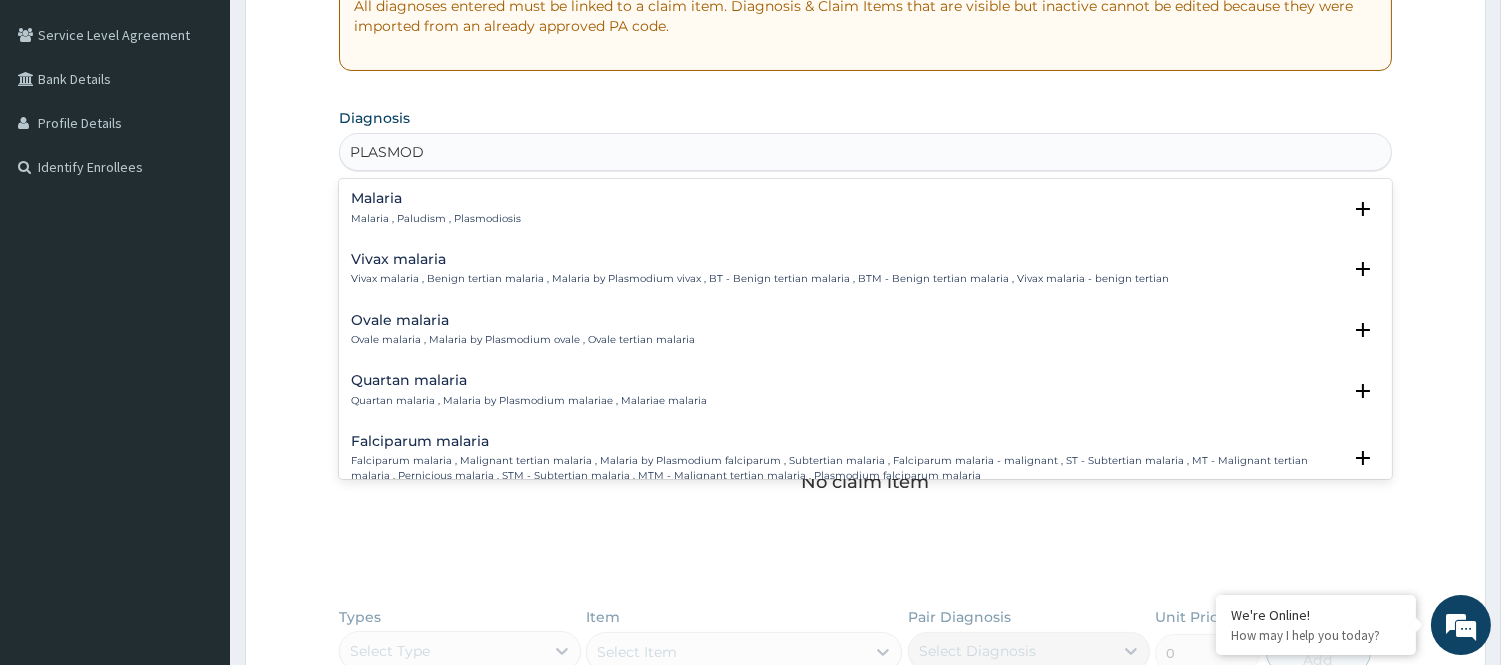click on "Malaria Malaria , Paludism , Plasmodiosis" at bounding box center (865, 208) 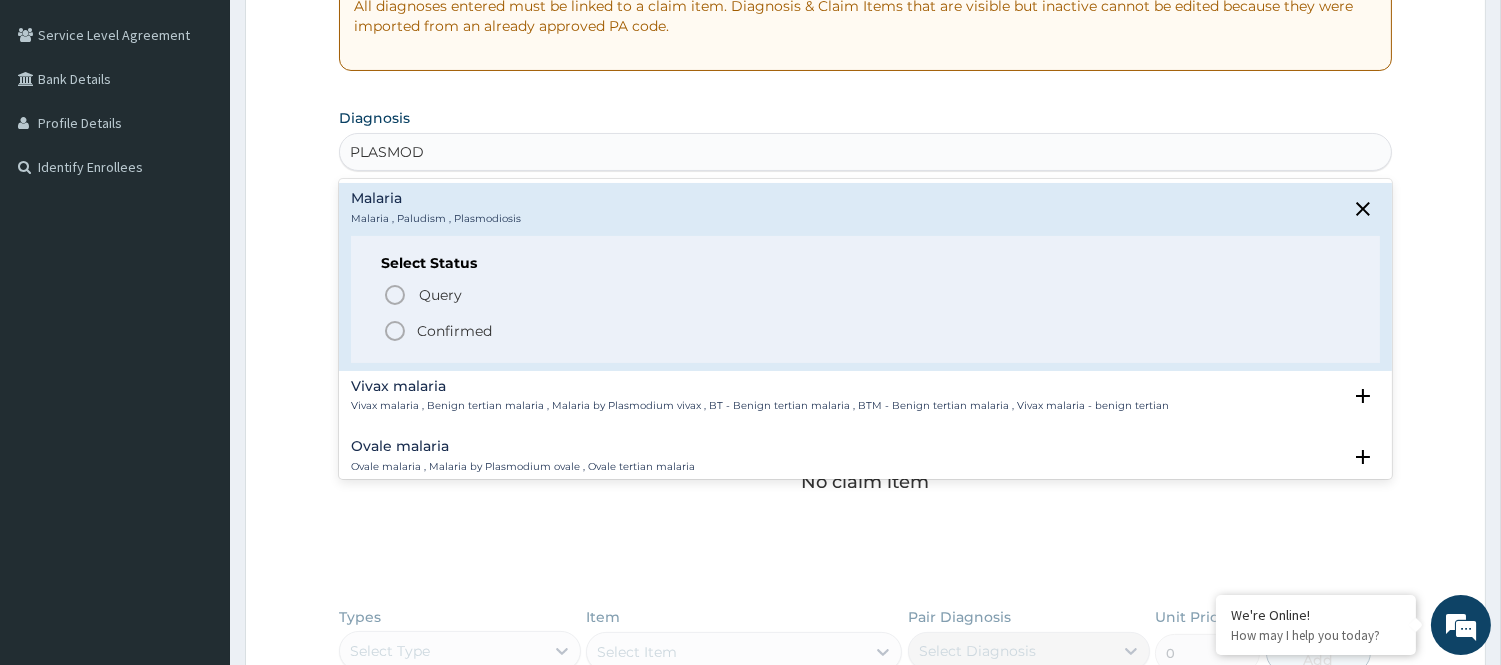 click on "Confirmed" at bounding box center [866, 331] 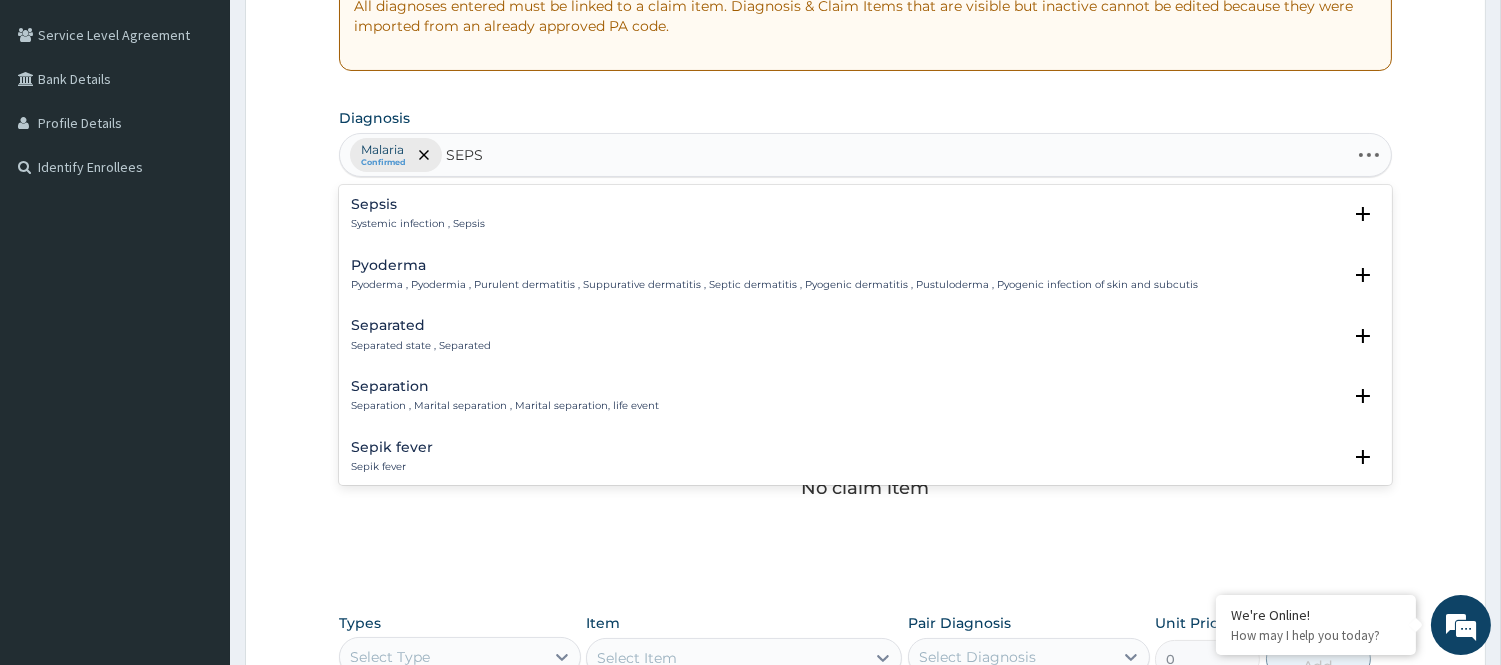 type on "SEPSI" 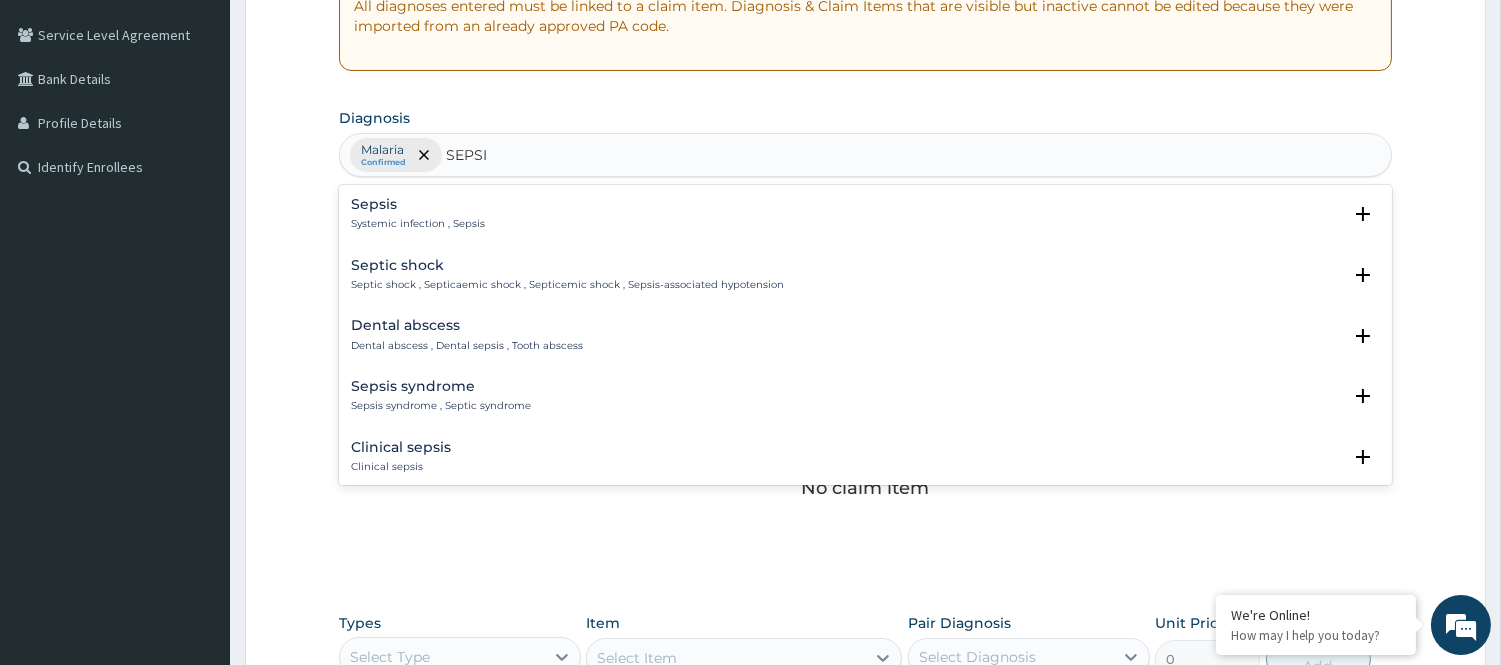 click on "Systemic infection , Sepsis" at bounding box center (418, 224) 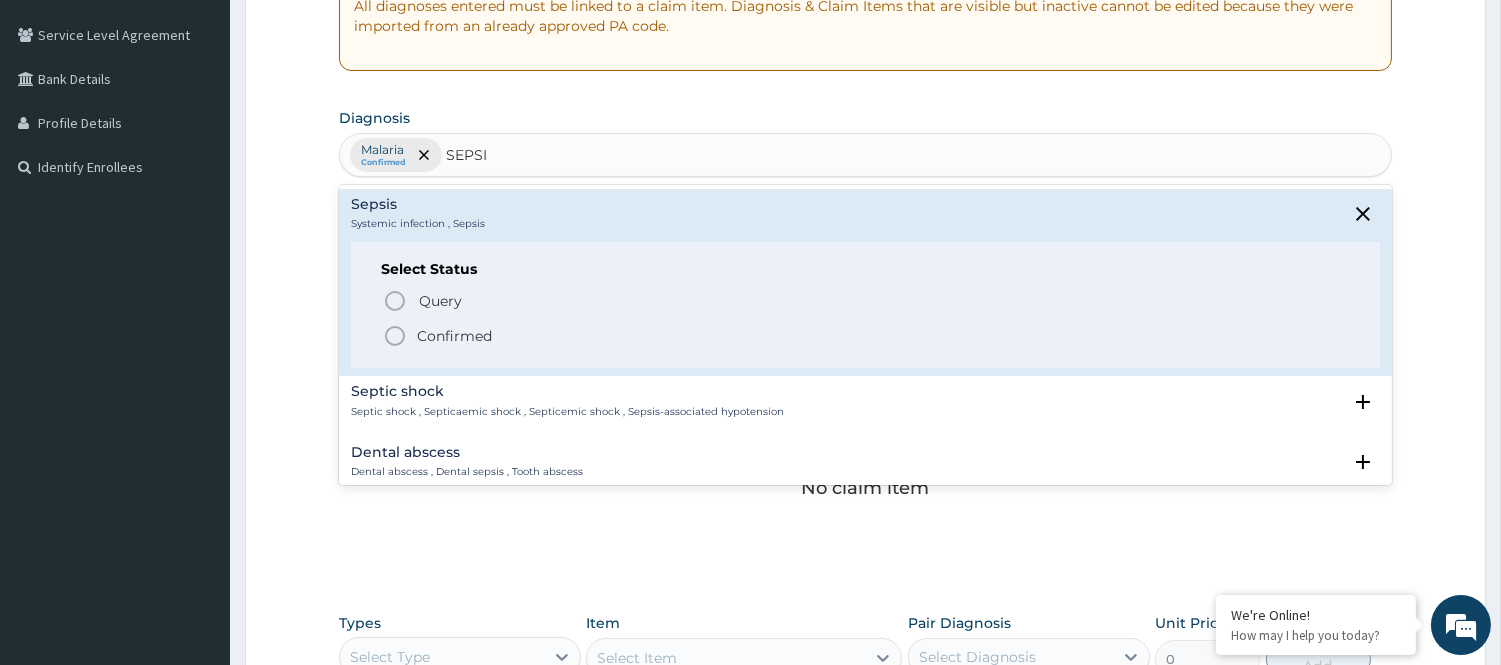 click on "Confirmed" at bounding box center [866, 336] 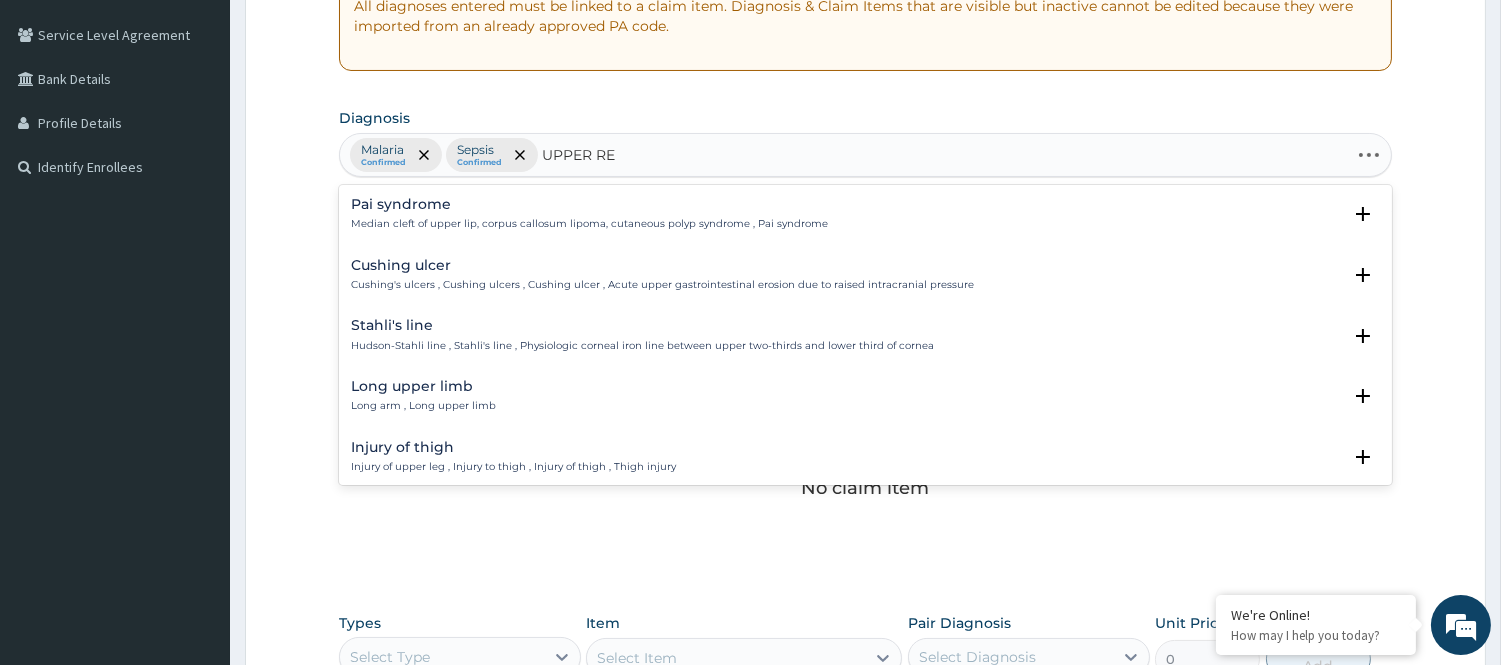 type on "UPPER RES" 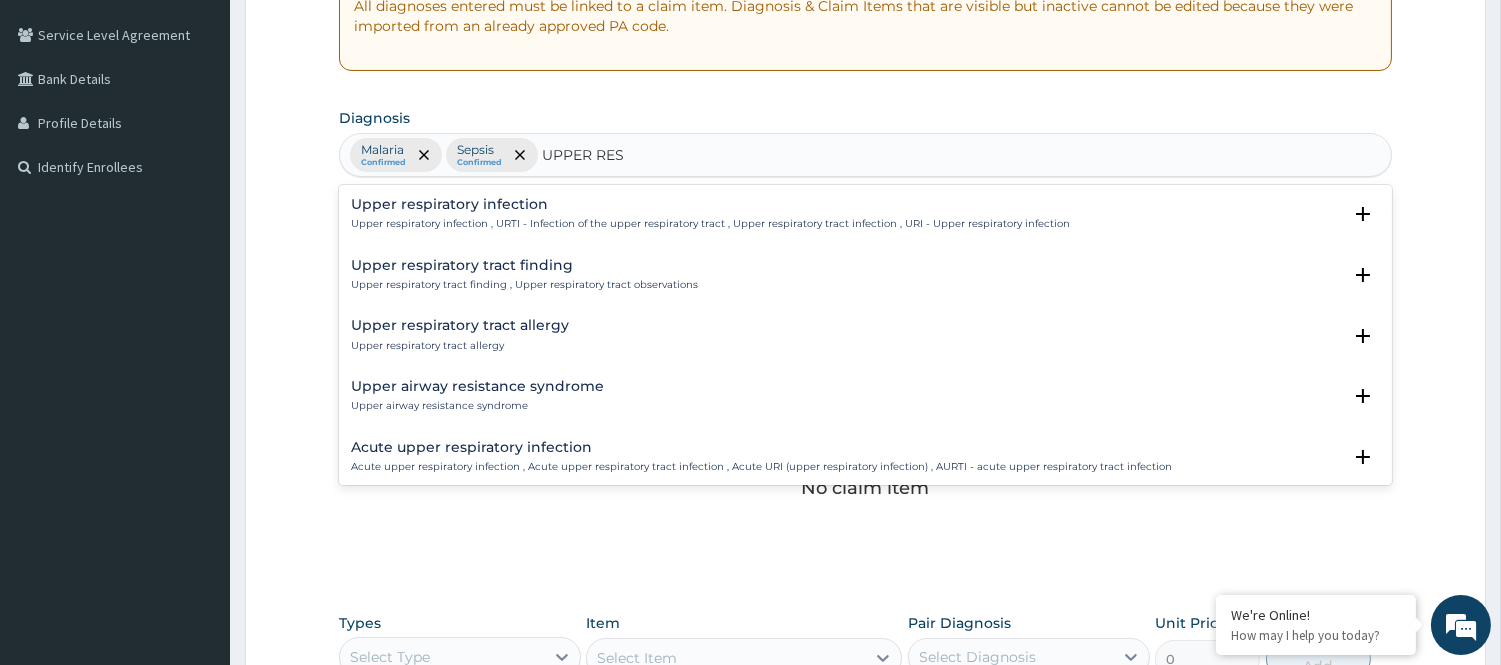 click on "Upper respiratory infection Upper respiratory infection , URTI - Infection of the upper respiratory tract , Upper respiratory tract infection , URI - Upper respiratory infection" at bounding box center (710, 214) 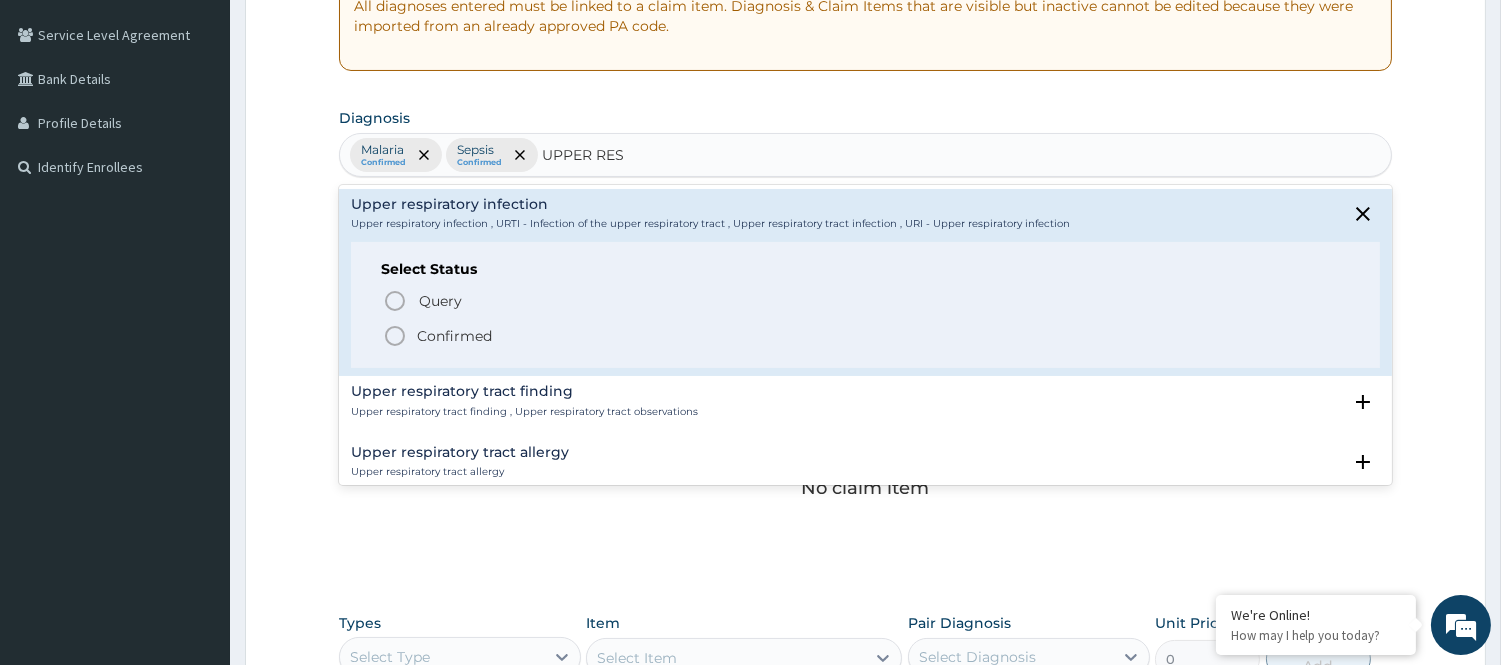 click on "Confirmed" at bounding box center [454, 336] 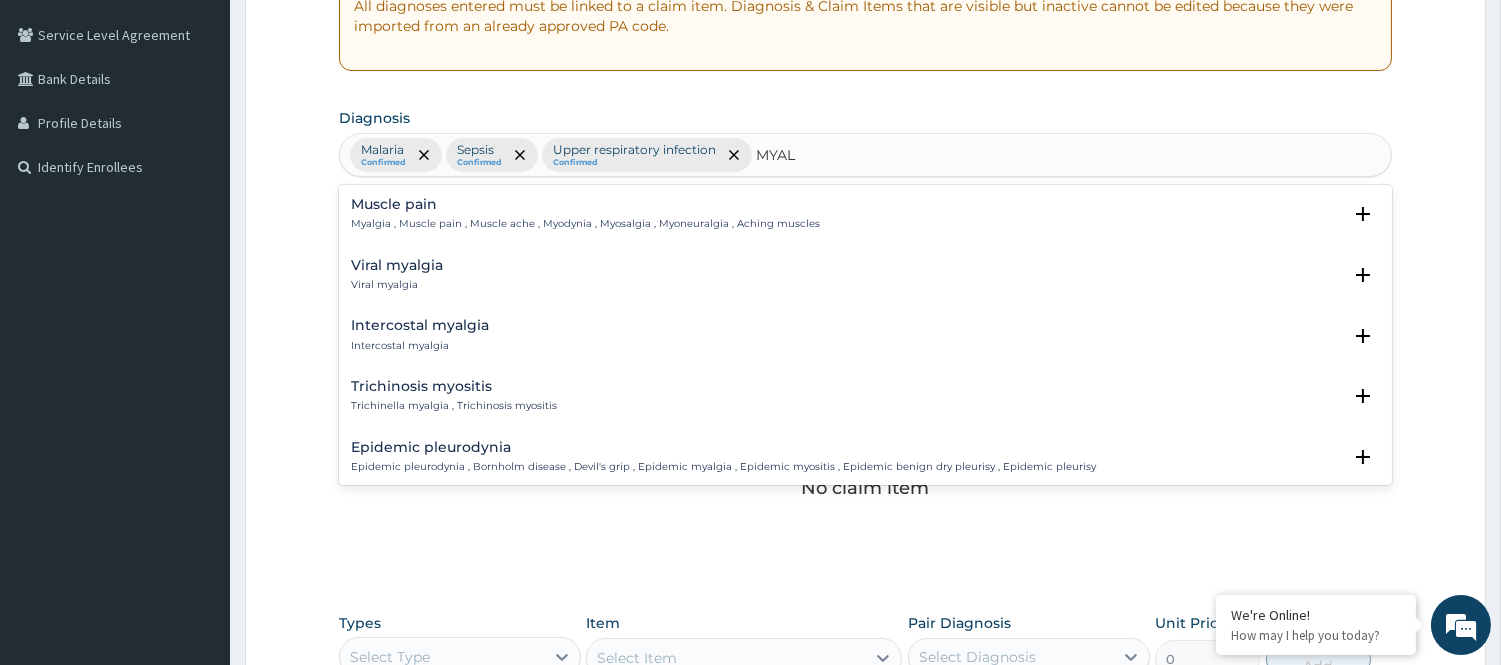 type on "MYALG" 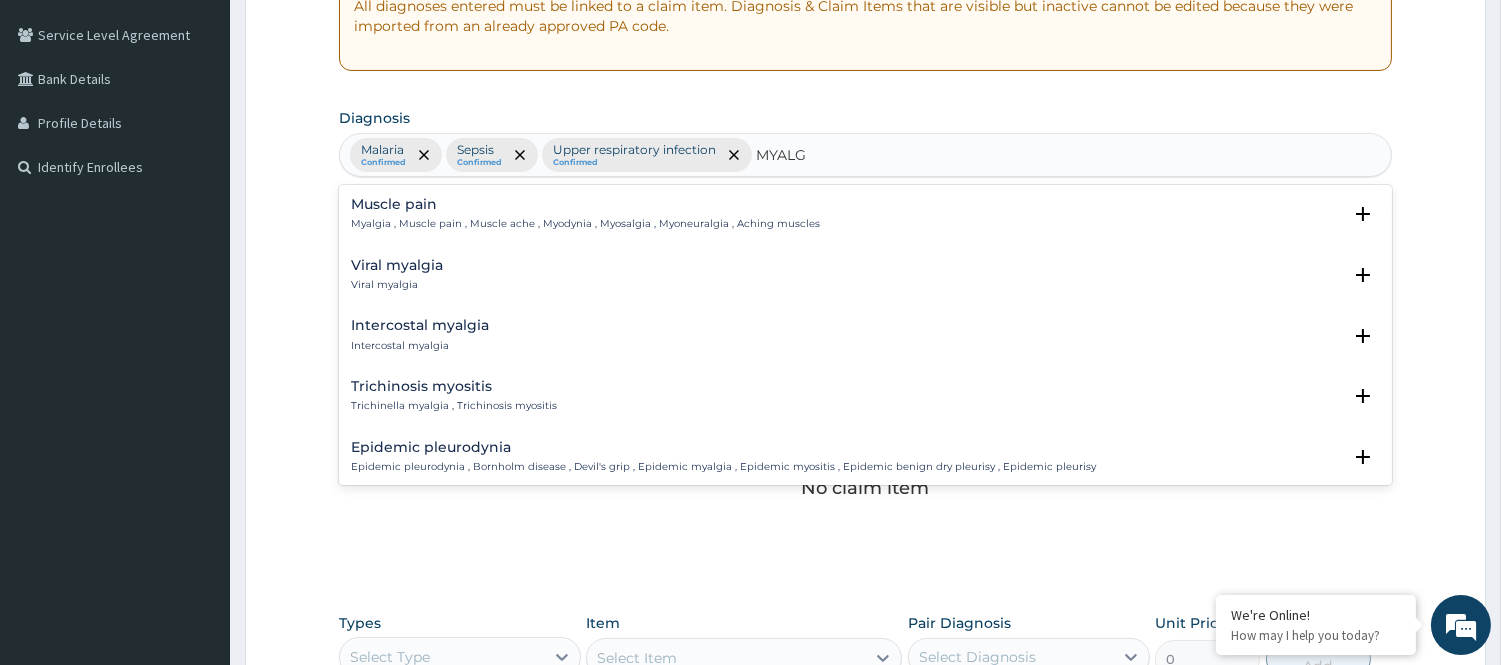 click on "Myalgia , Muscle pain , Muscle ache , Myodynia , Myosalgia , Myoneuralgia , Aching muscles" at bounding box center [585, 224] 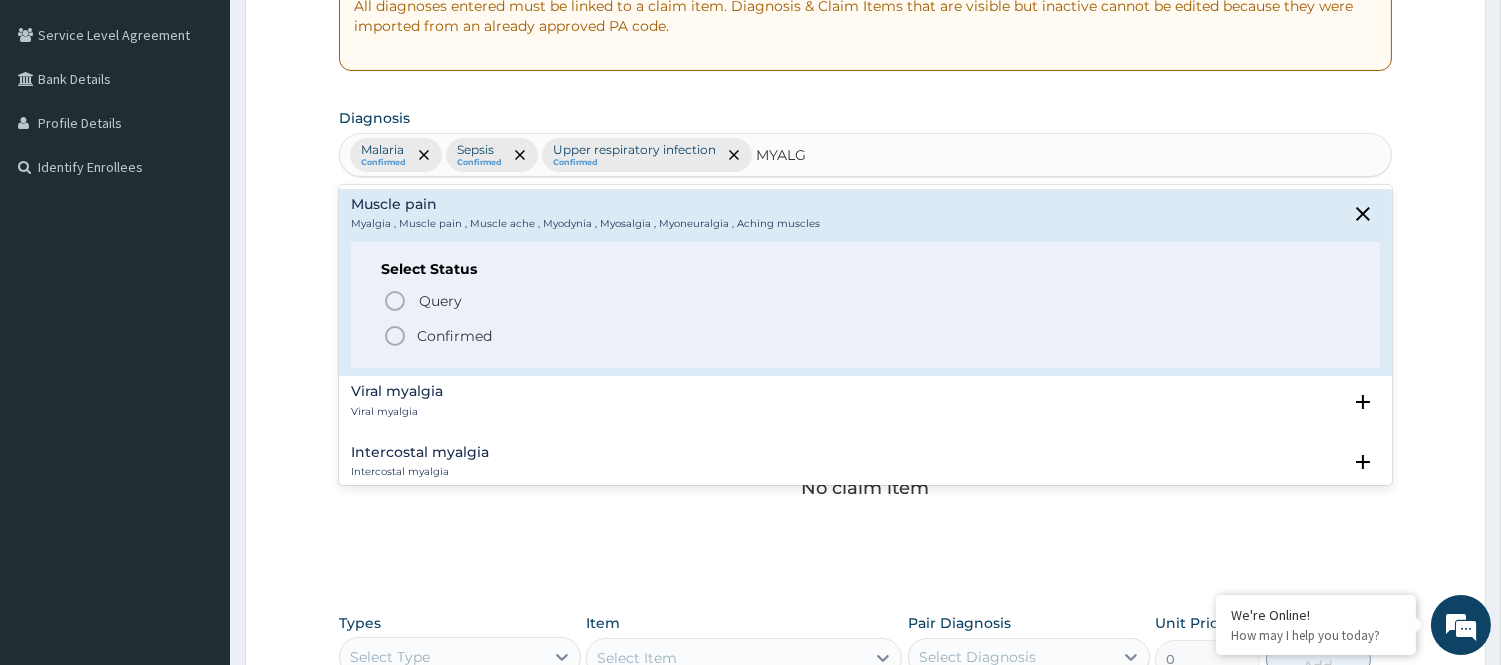 click 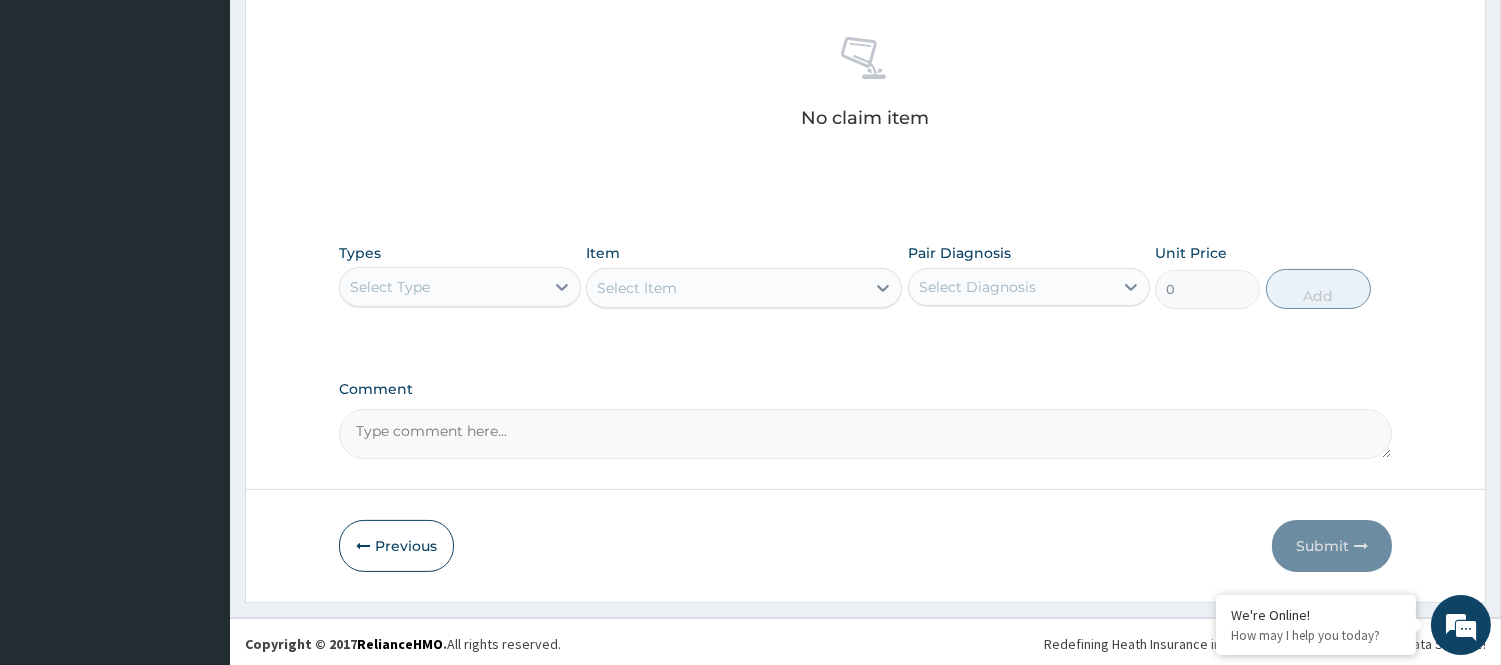 scroll, scrollTop: 776, scrollLeft: 0, axis: vertical 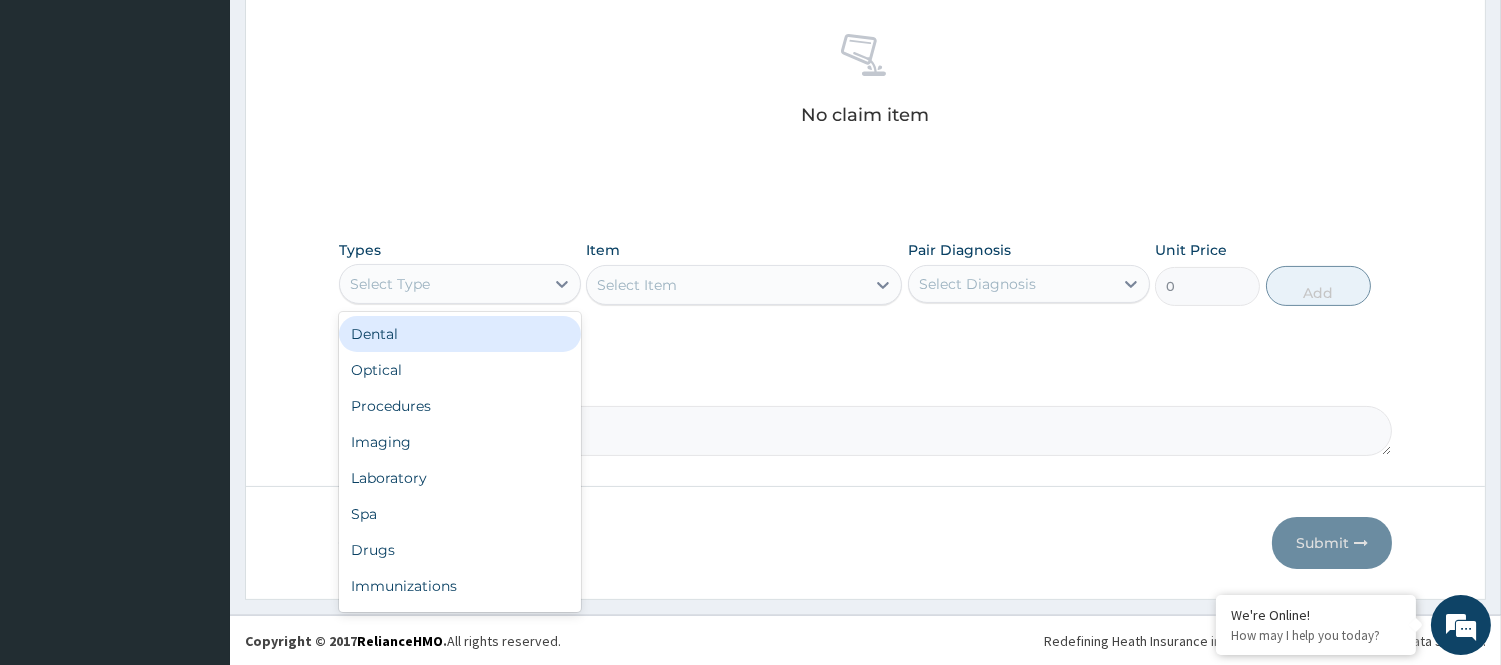 drag, startPoint x: 420, startPoint y: 285, endPoint x: 427, endPoint y: 296, distance: 13.038404 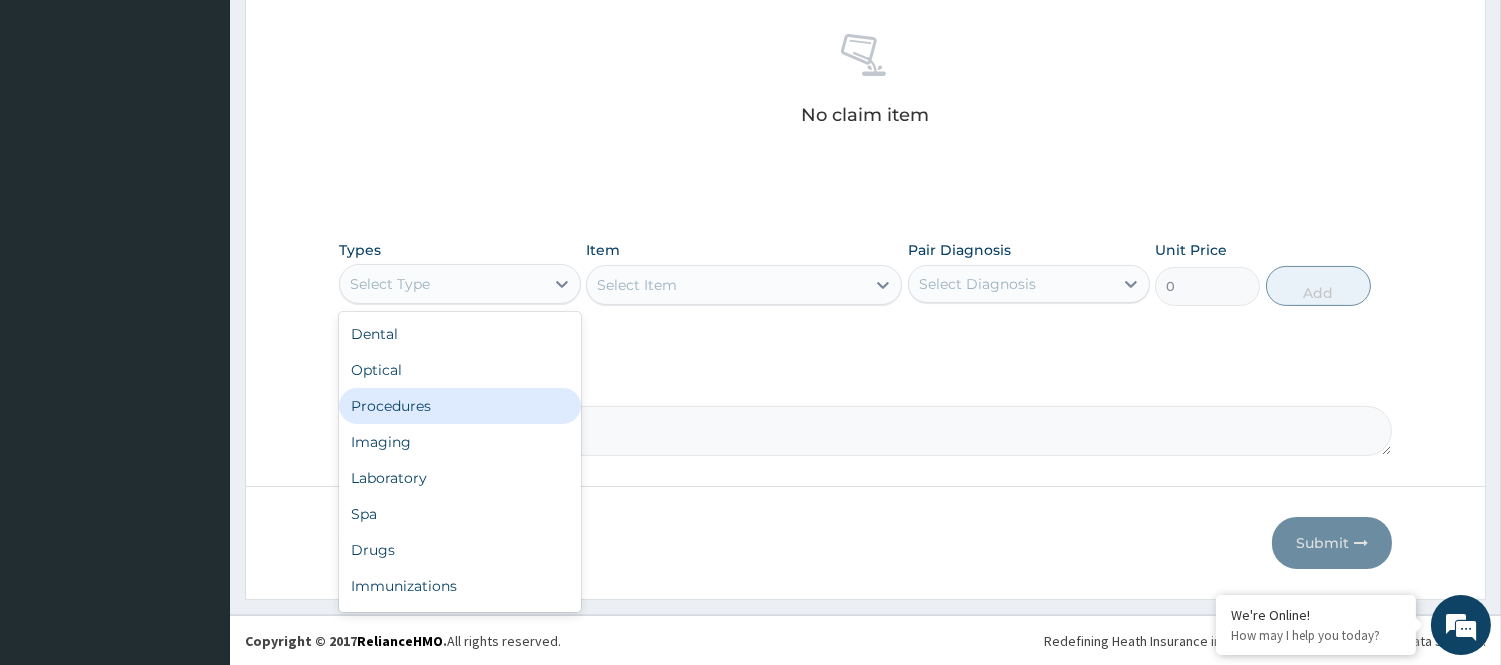drag, startPoint x: 442, startPoint y: 408, endPoint x: 665, endPoint y: 336, distance: 234.33524 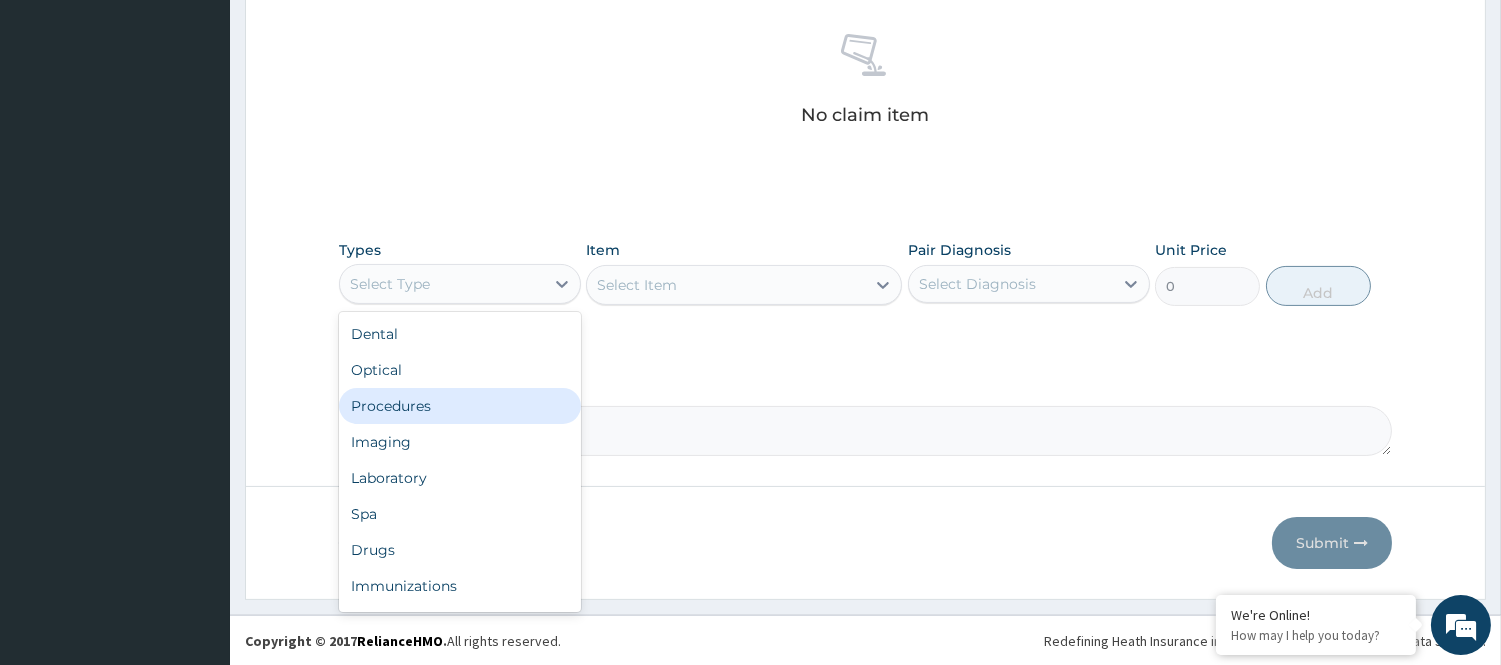 click on "Procedures" at bounding box center [460, 406] 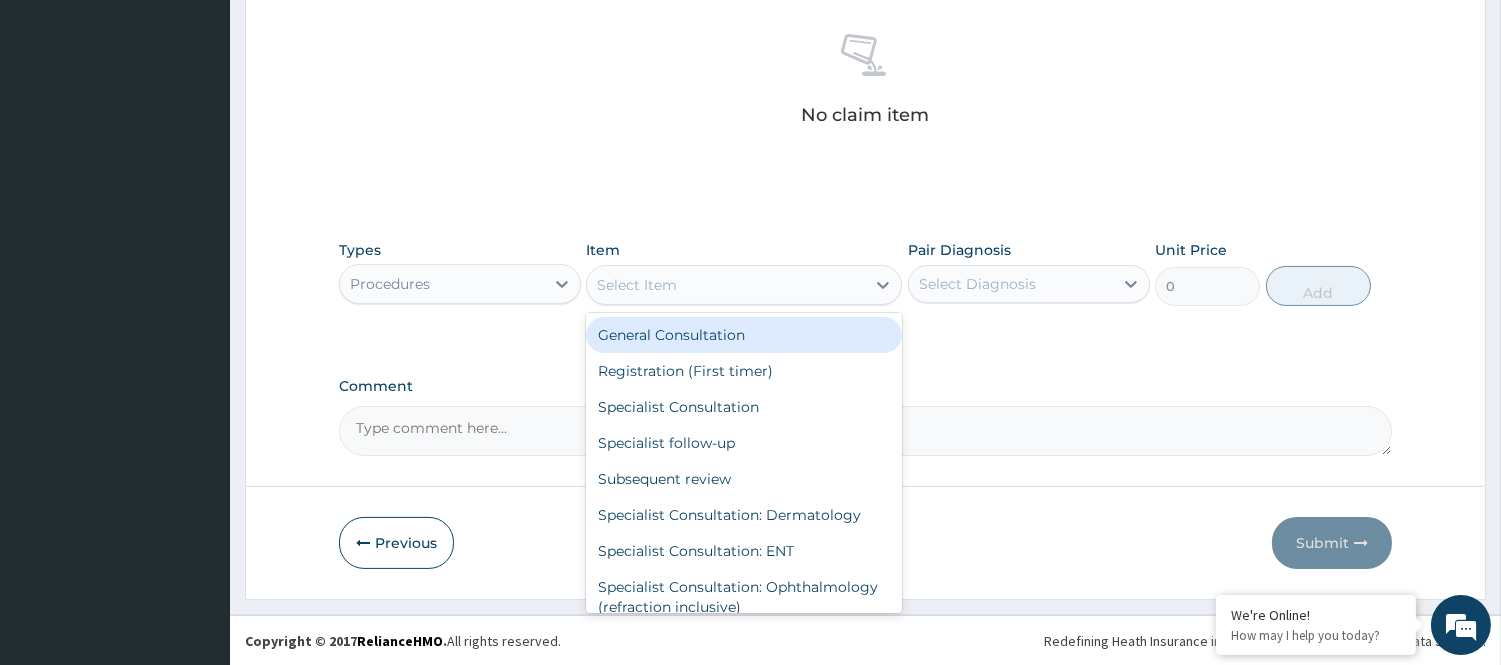 click on "Select Item" at bounding box center (726, 285) 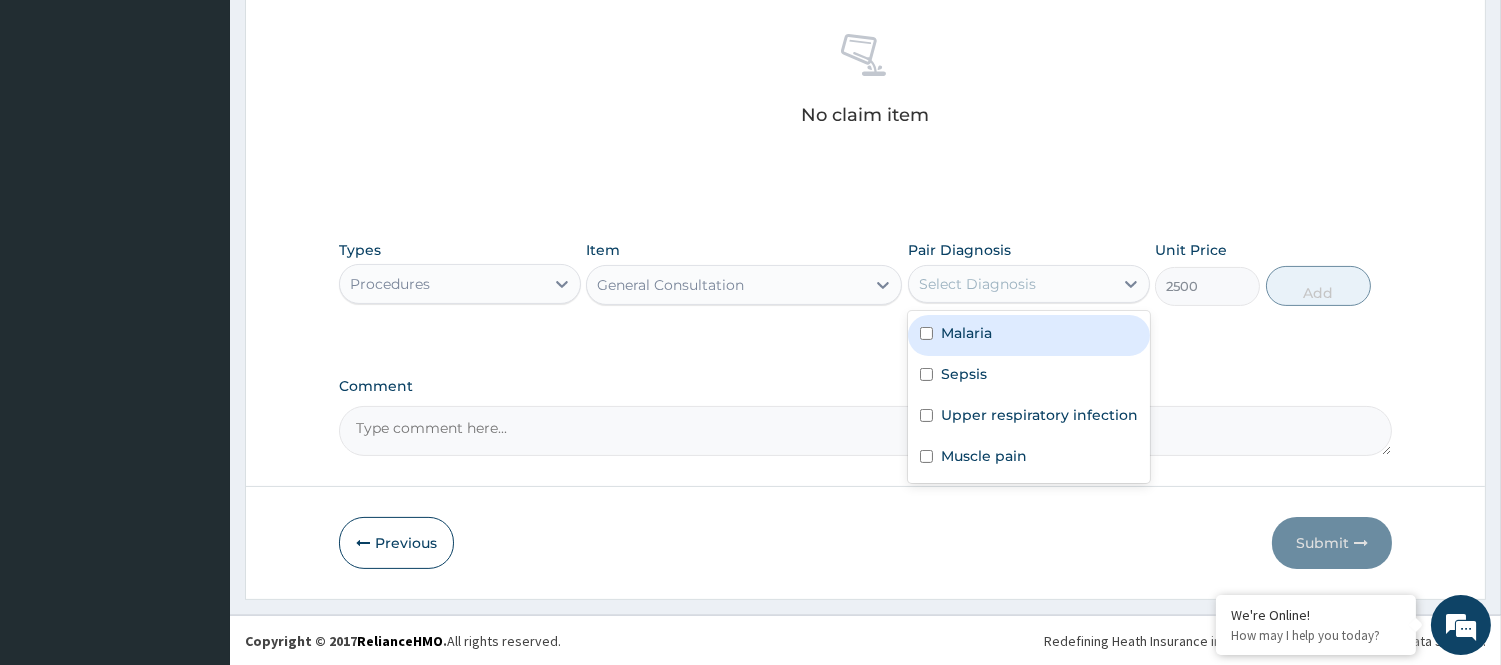 drag, startPoint x: 965, startPoint y: 290, endPoint x: 974, endPoint y: 298, distance: 12.0415945 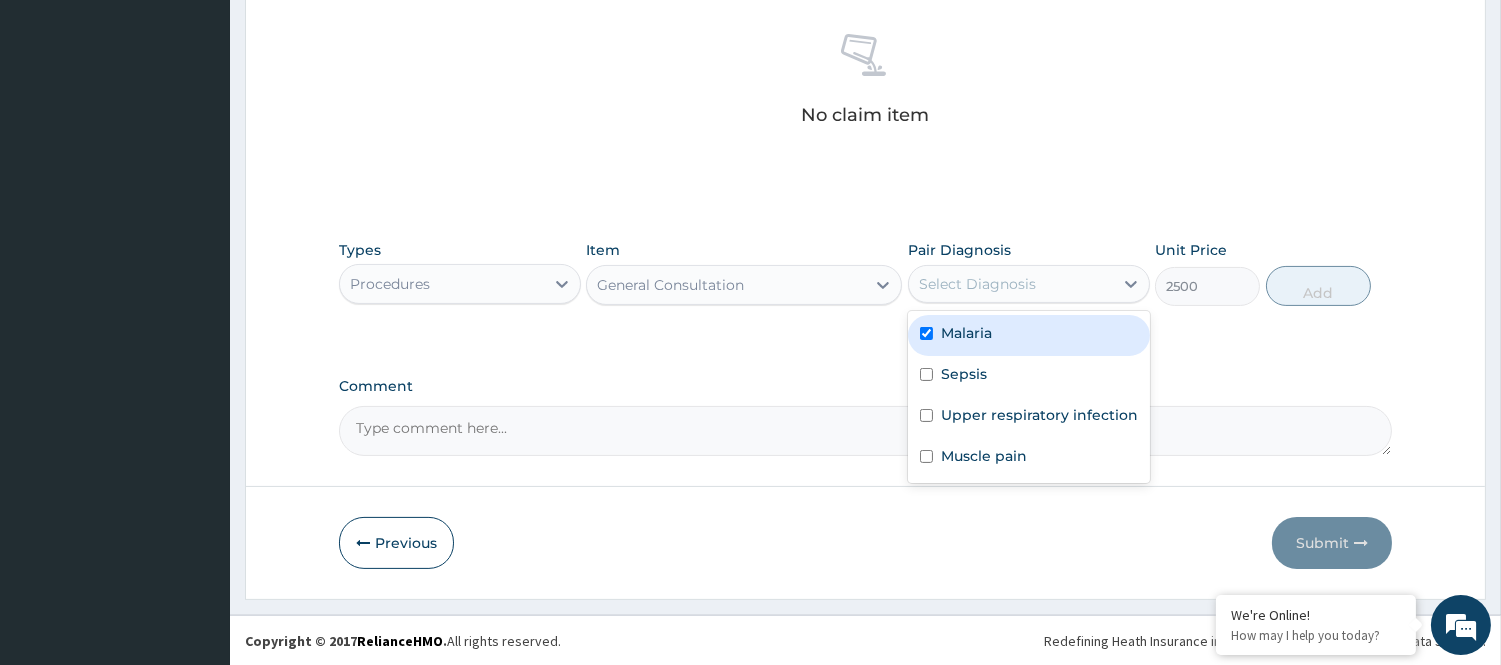 checkbox on "true" 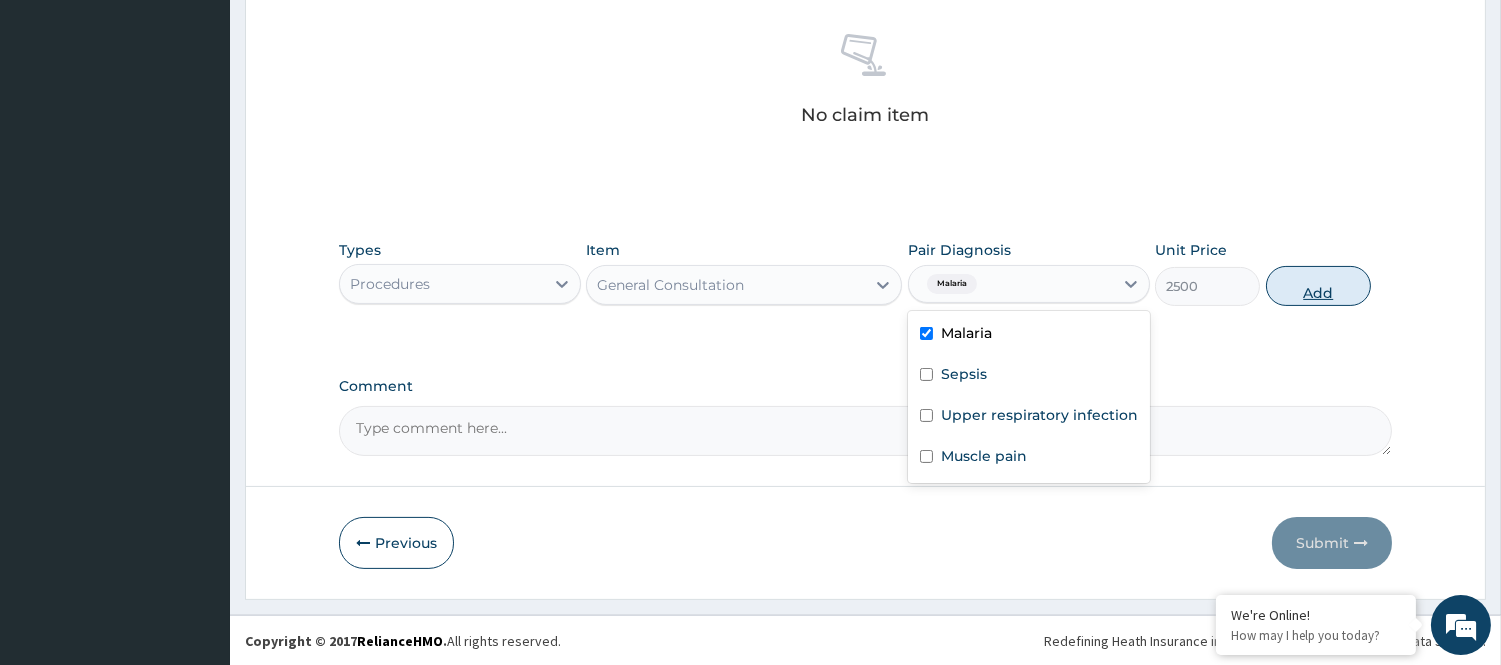 click on "Add" at bounding box center [1318, 286] 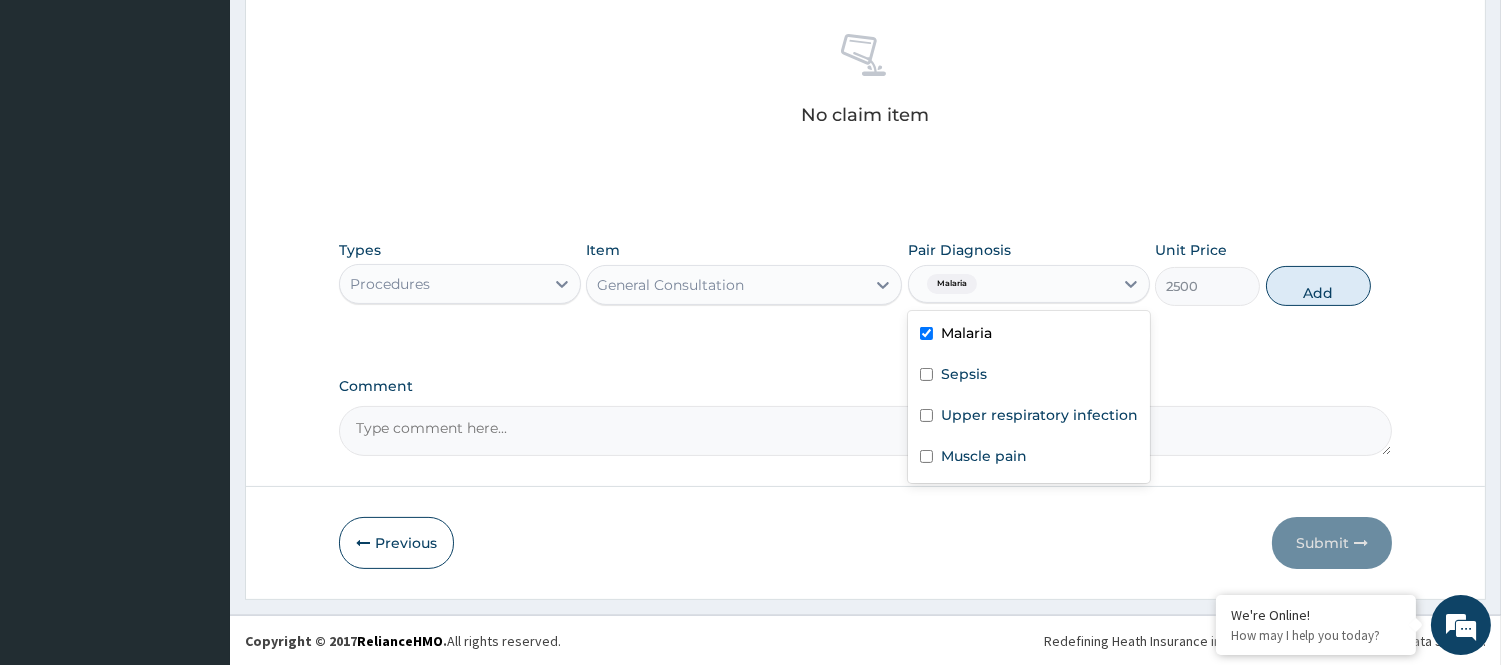 type on "0" 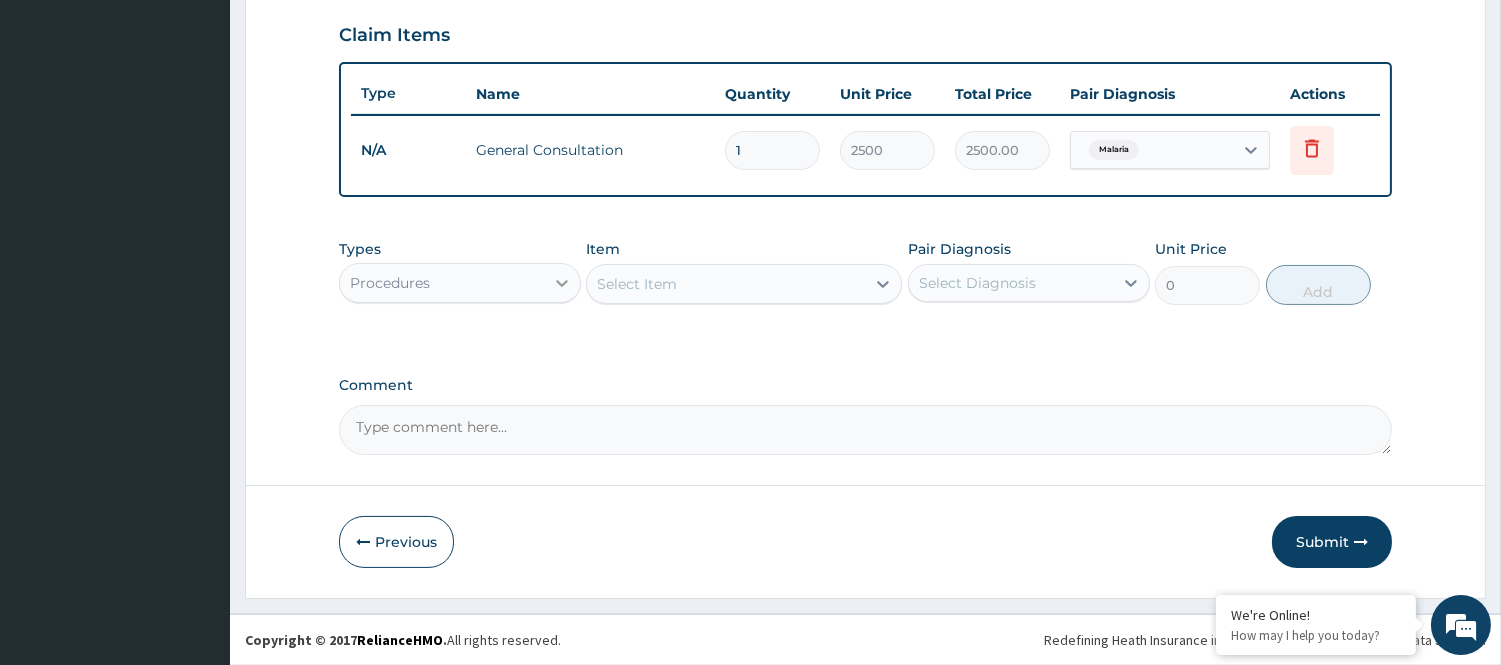 scroll, scrollTop: 680, scrollLeft: 0, axis: vertical 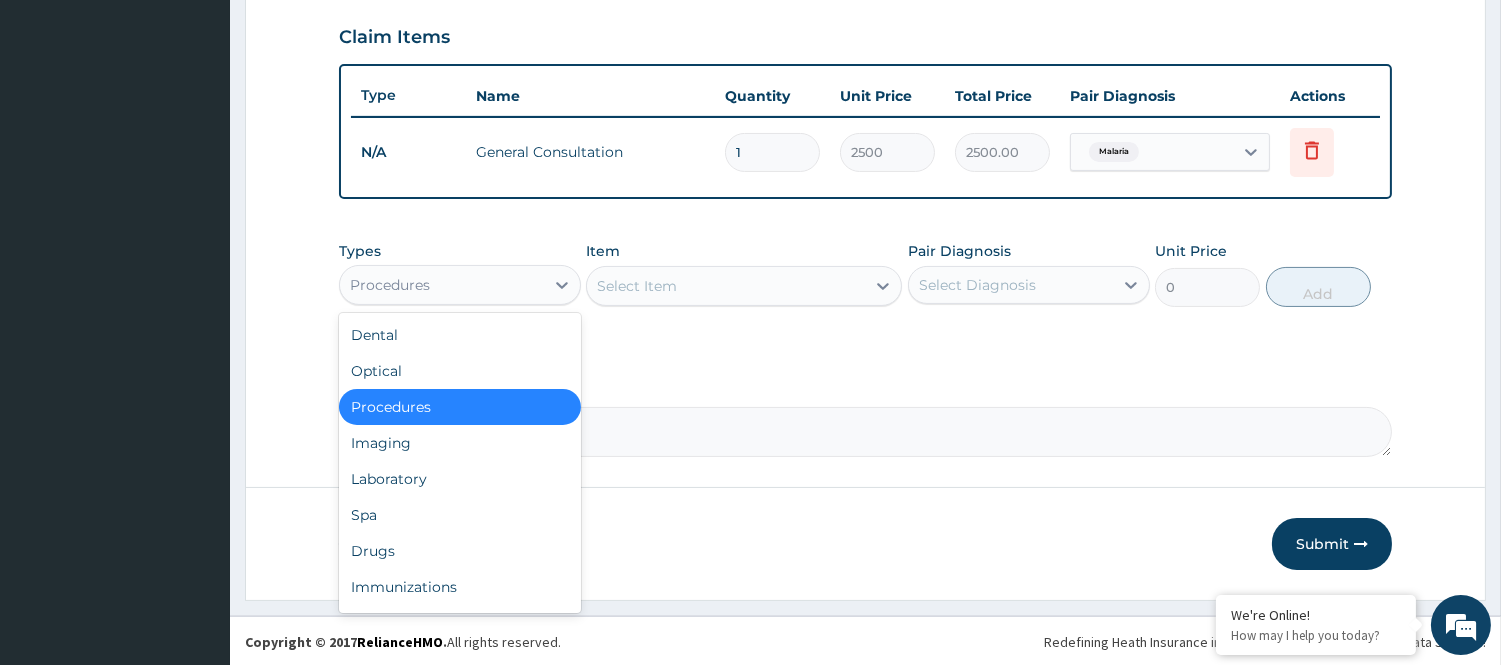 click on "Procedures" at bounding box center (442, 285) 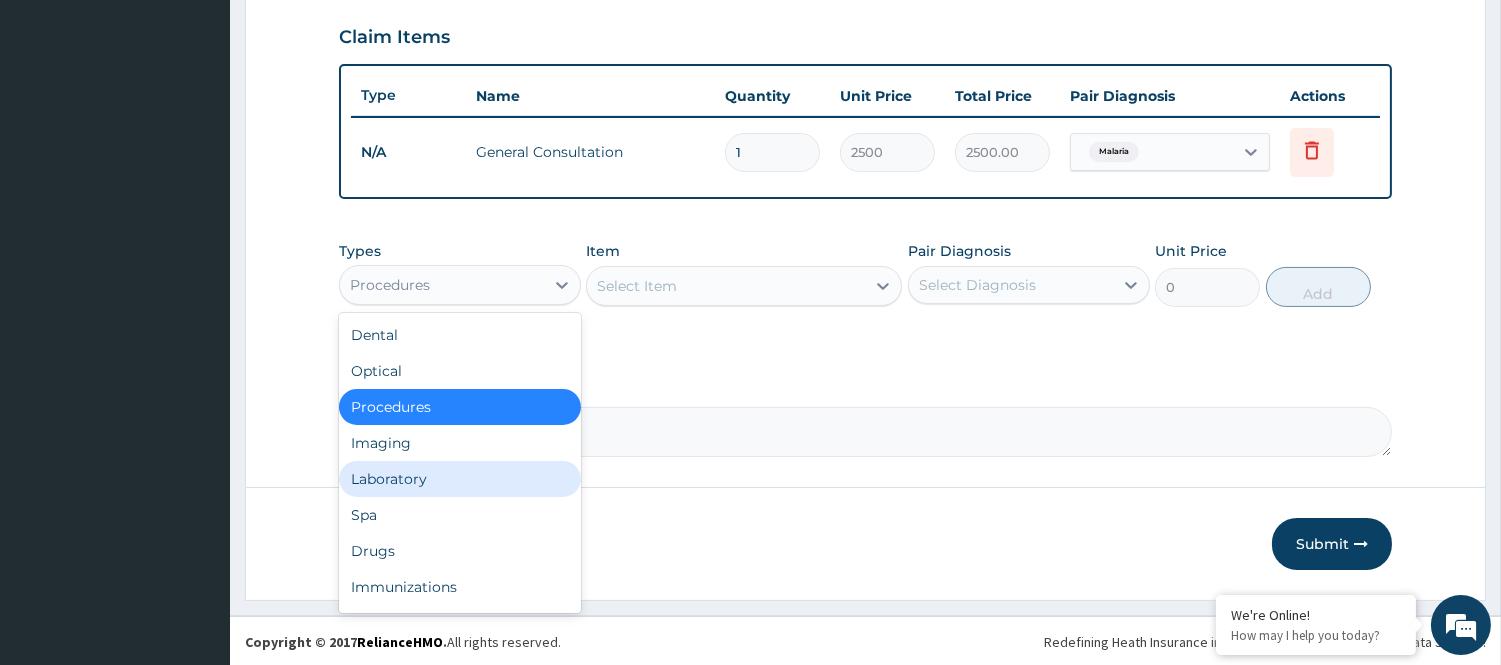 click on "Laboratory" at bounding box center (460, 479) 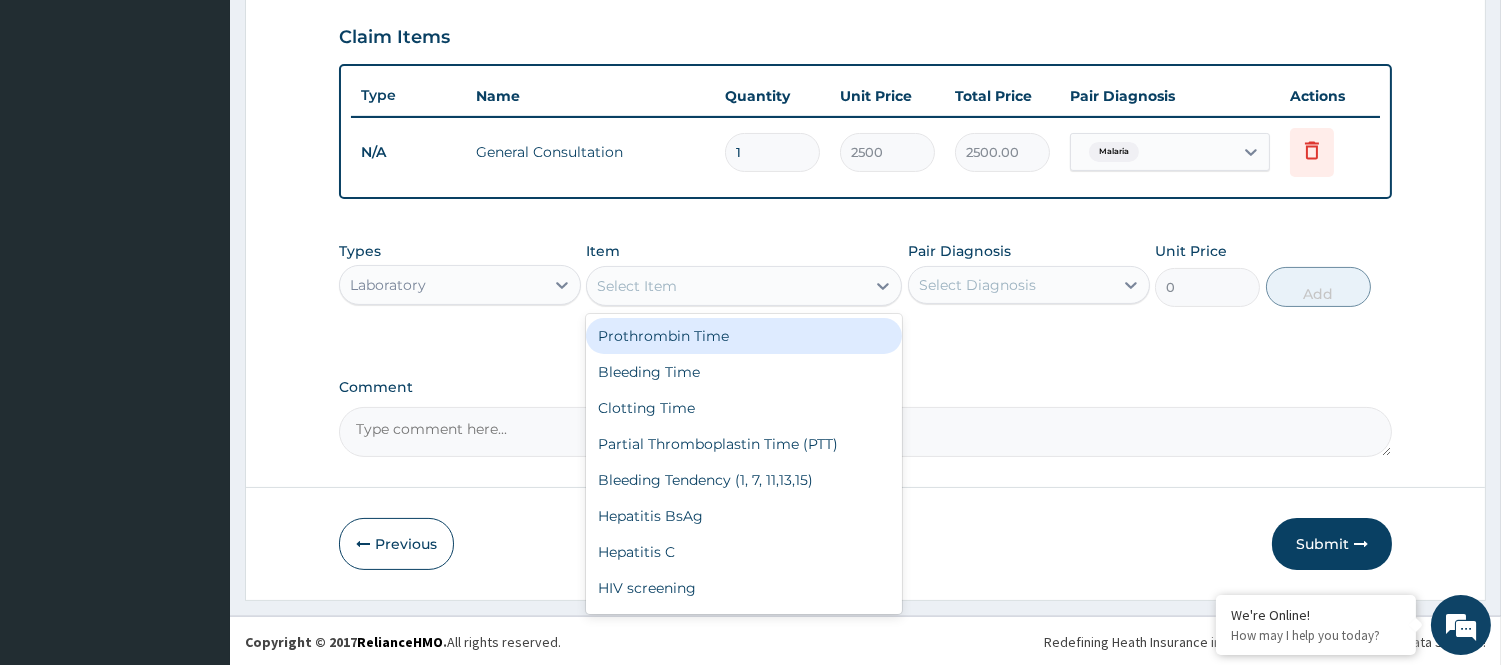 click on "Select Item" at bounding box center [726, 286] 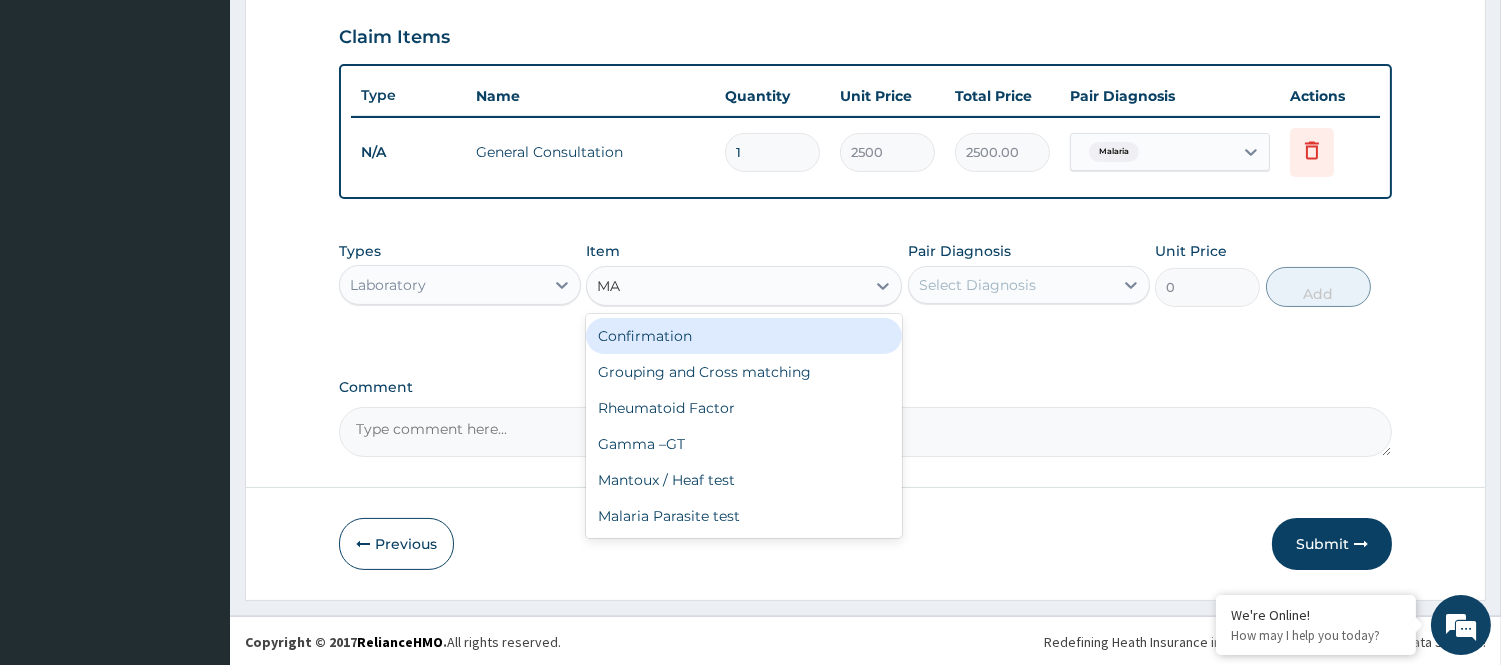 type on "MAL" 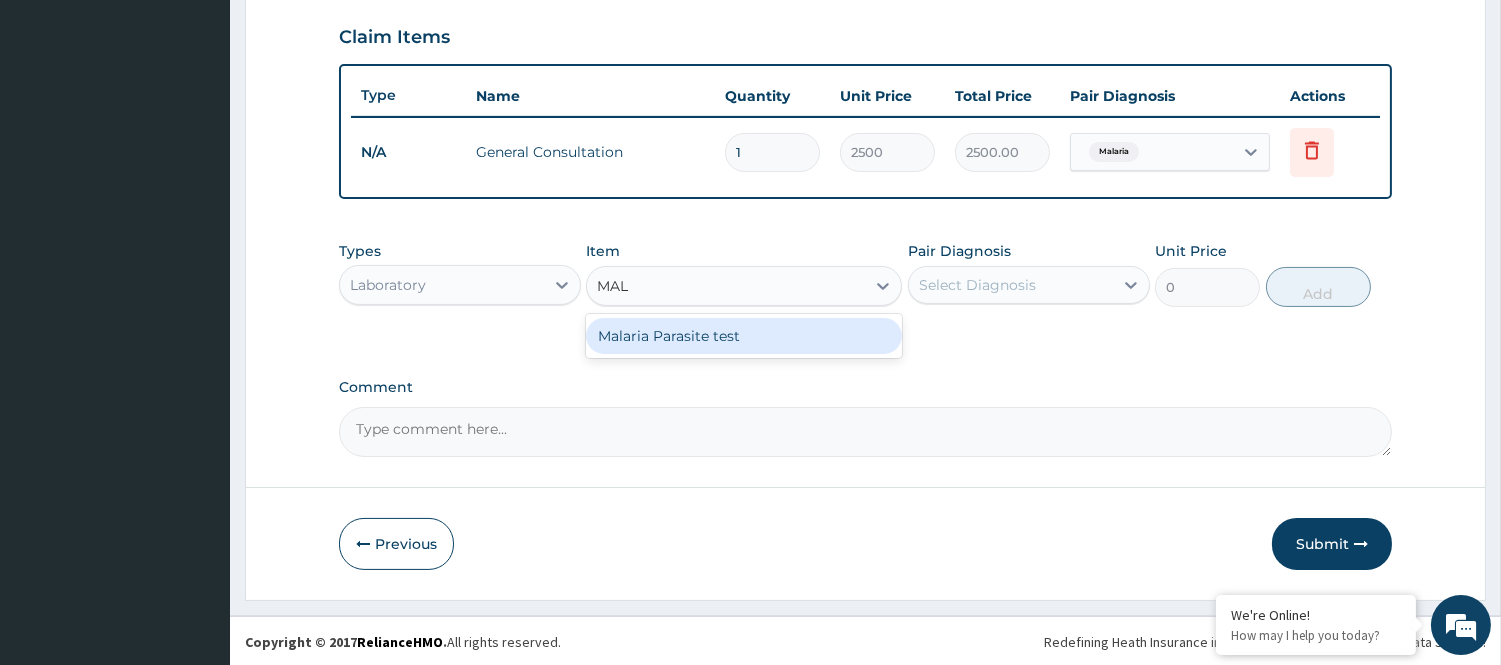 drag, startPoint x: 745, startPoint y: 330, endPoint x: 897, endPoint y: 324, distance: 152.11838 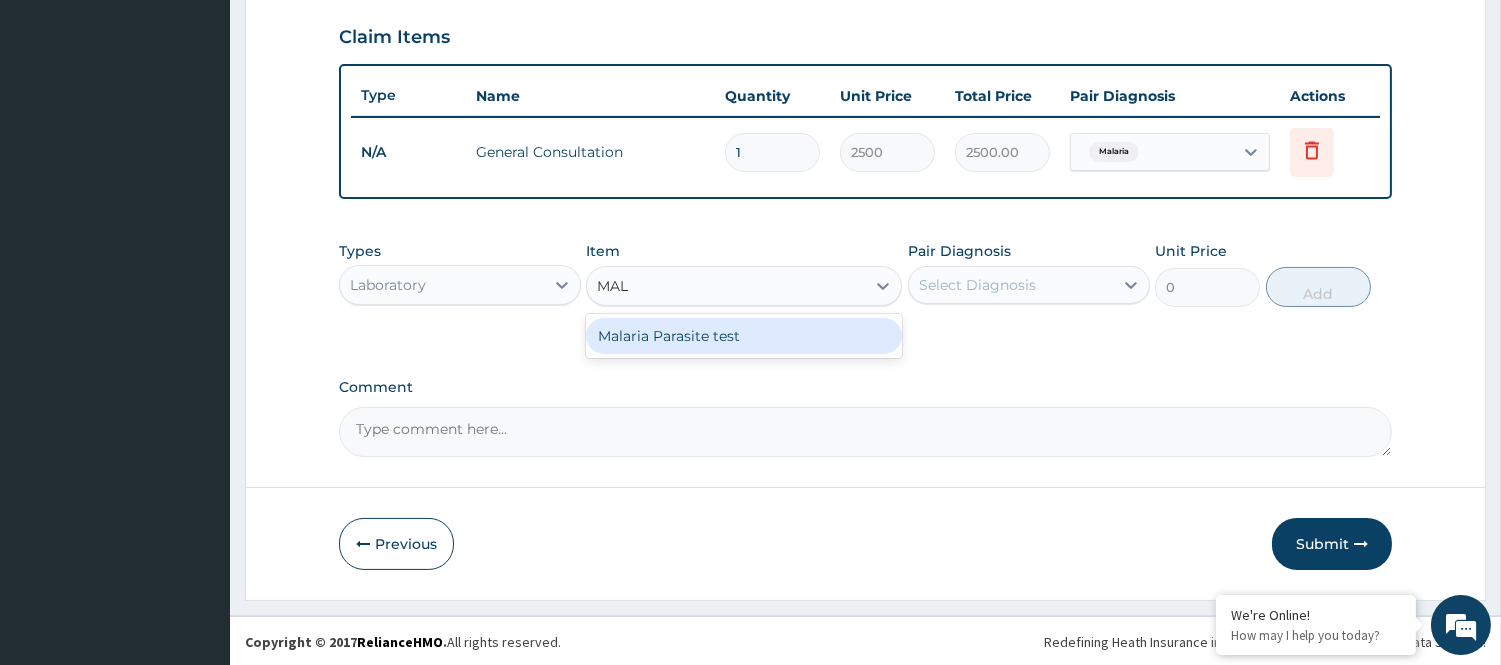 click on "Malaria Parasite test" at bounding box center (744, 336) 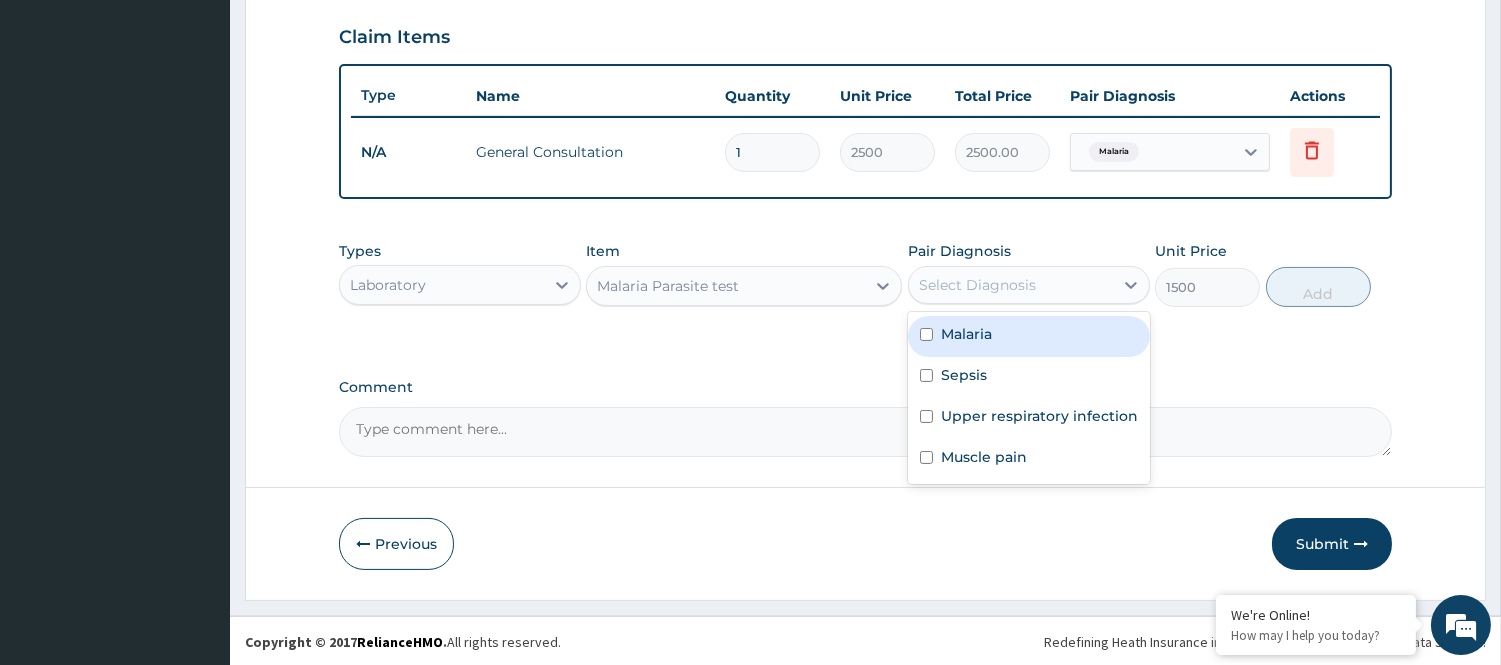 drag, startPoint x: 976, startPoint y: 288, endPoint x: 994, endPoint y: 323, distance: 39.357338 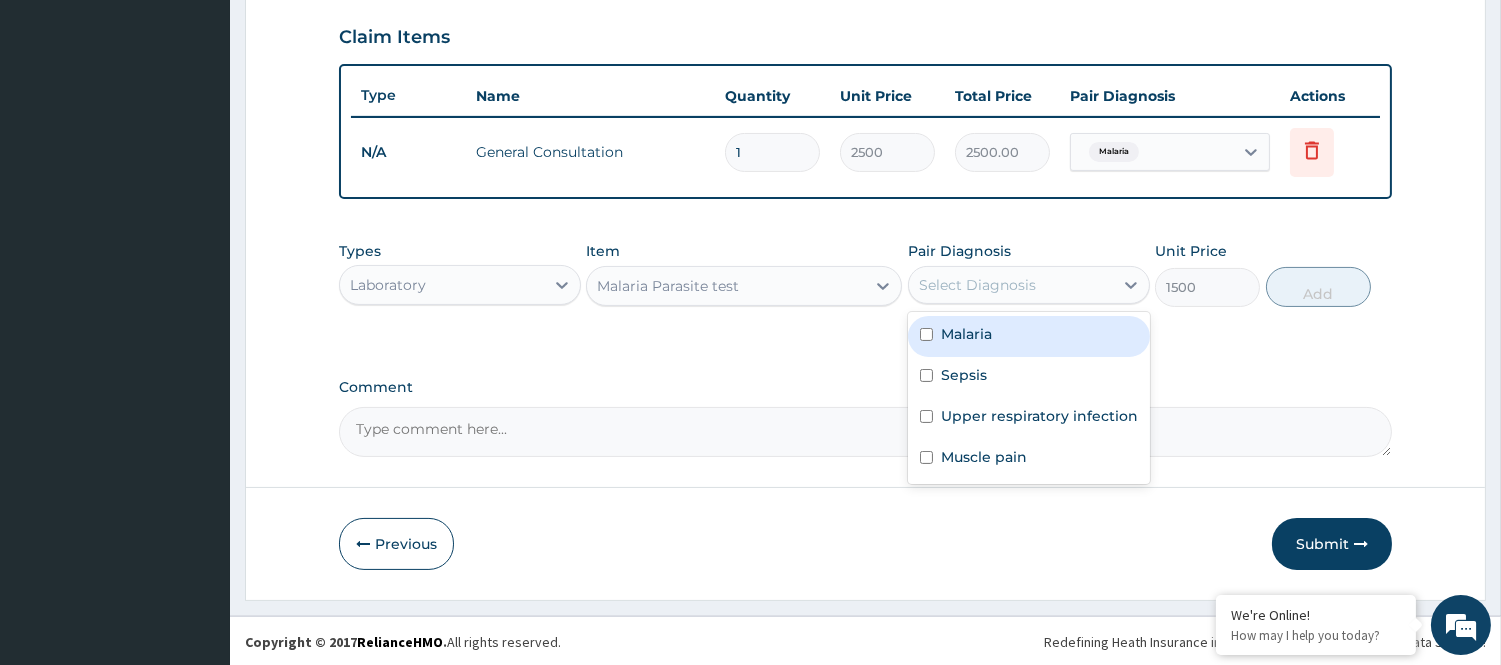 click on "Select Diagnosis" at bounding box center [977, 285] 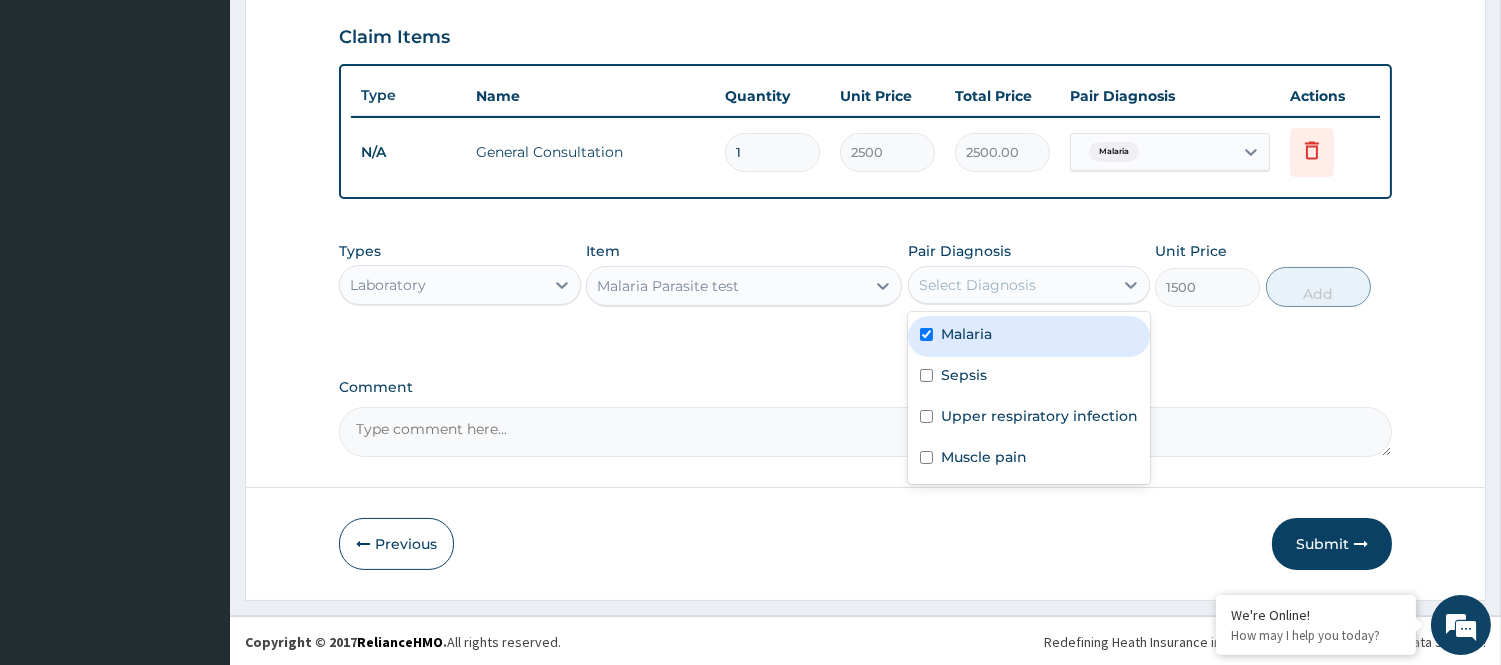 checkbox on "true" 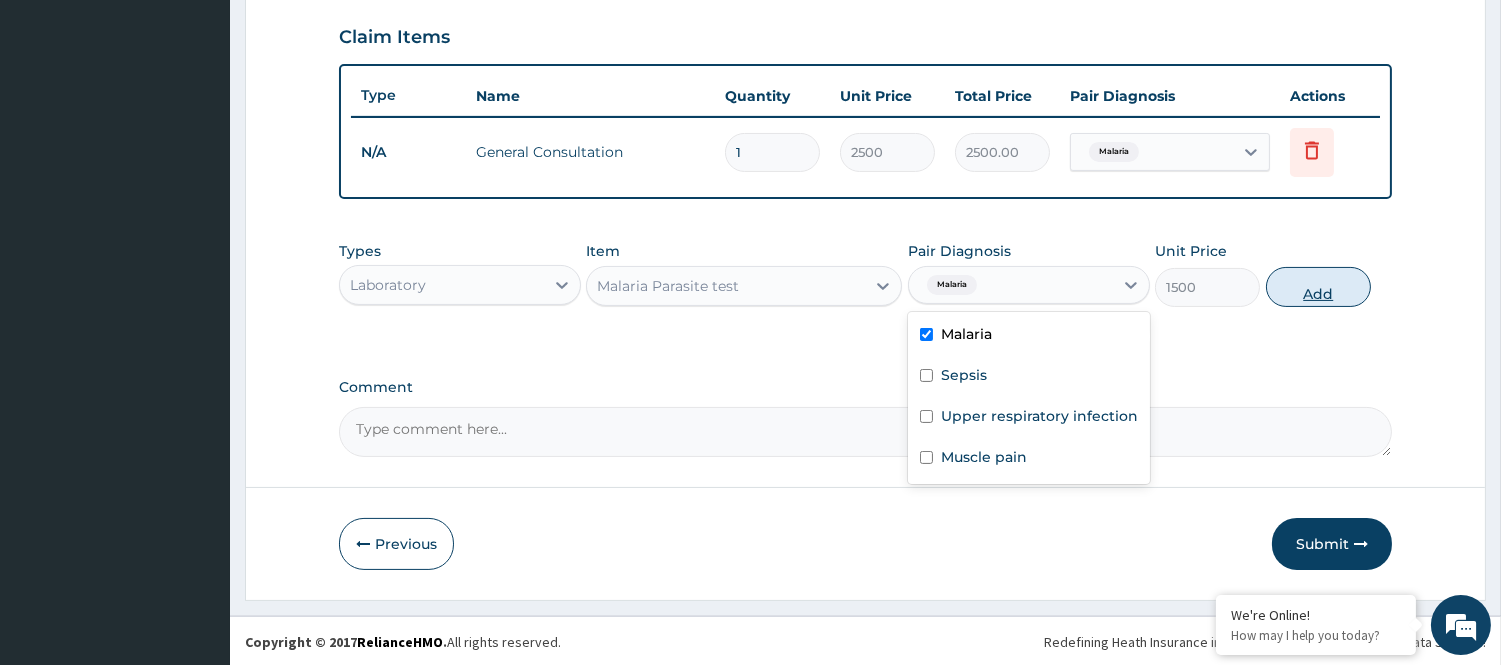 click on "Add" at bounding box center (1318, 287) 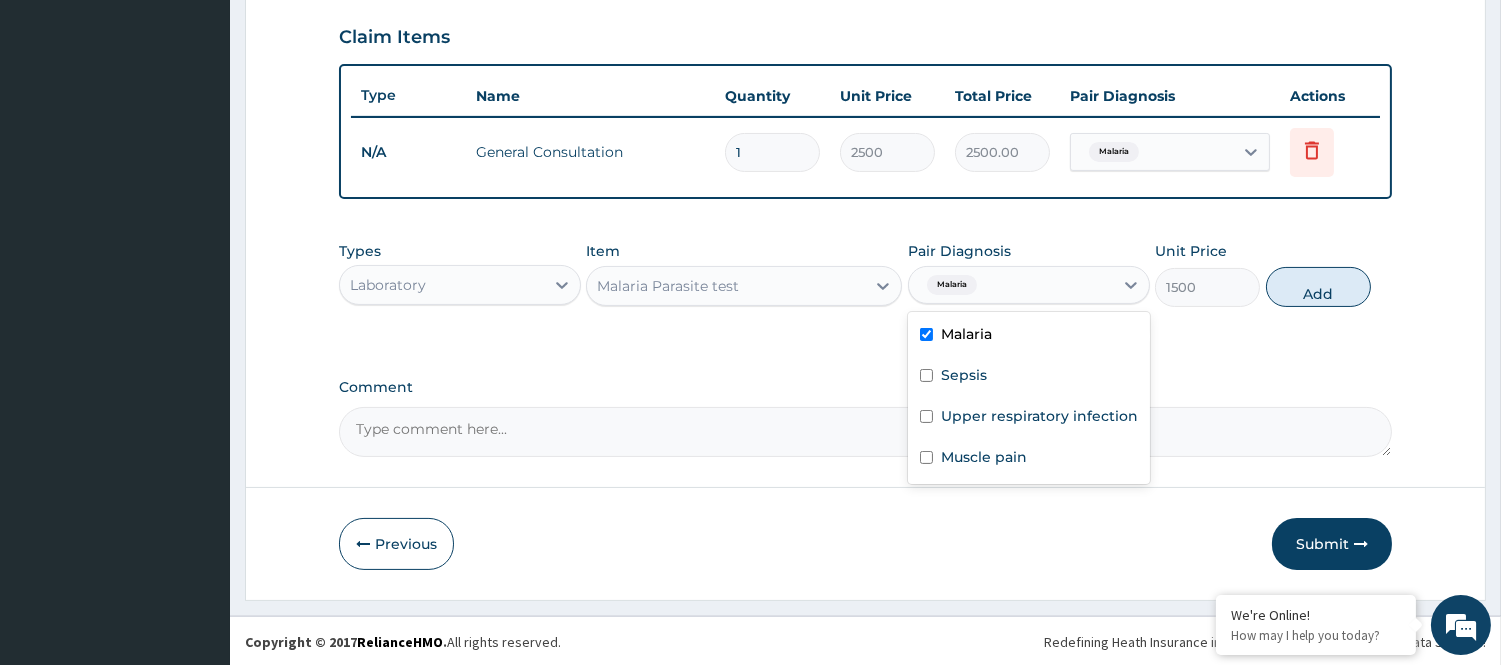 type on "0" 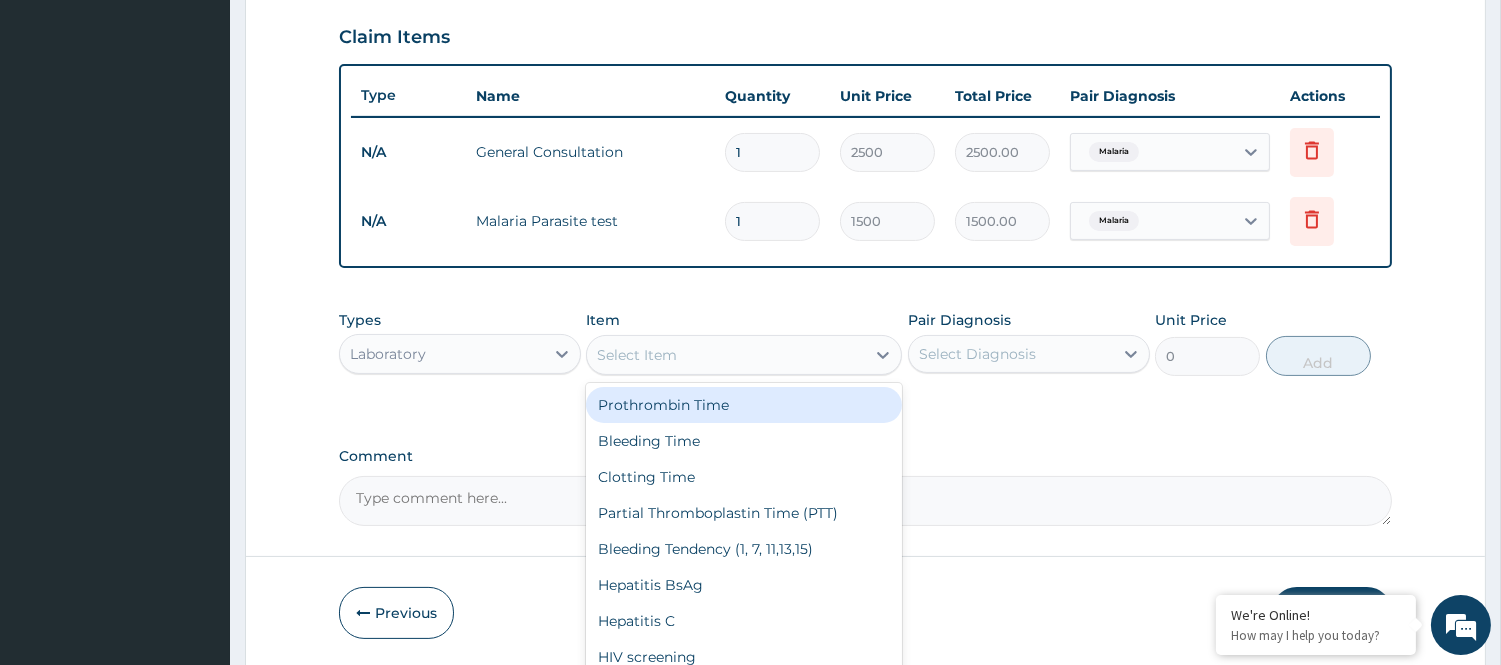 click on "Select Item" at bounding box center [726, 355] 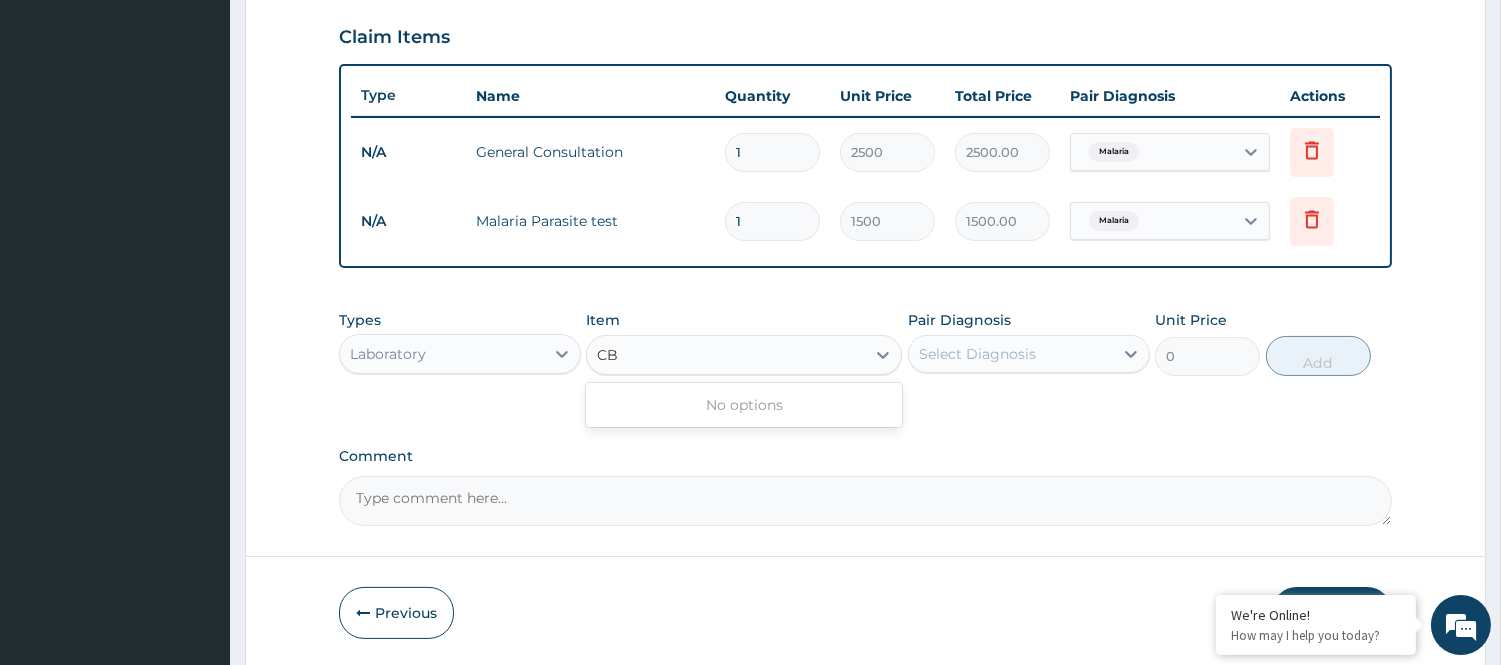 type on "C" 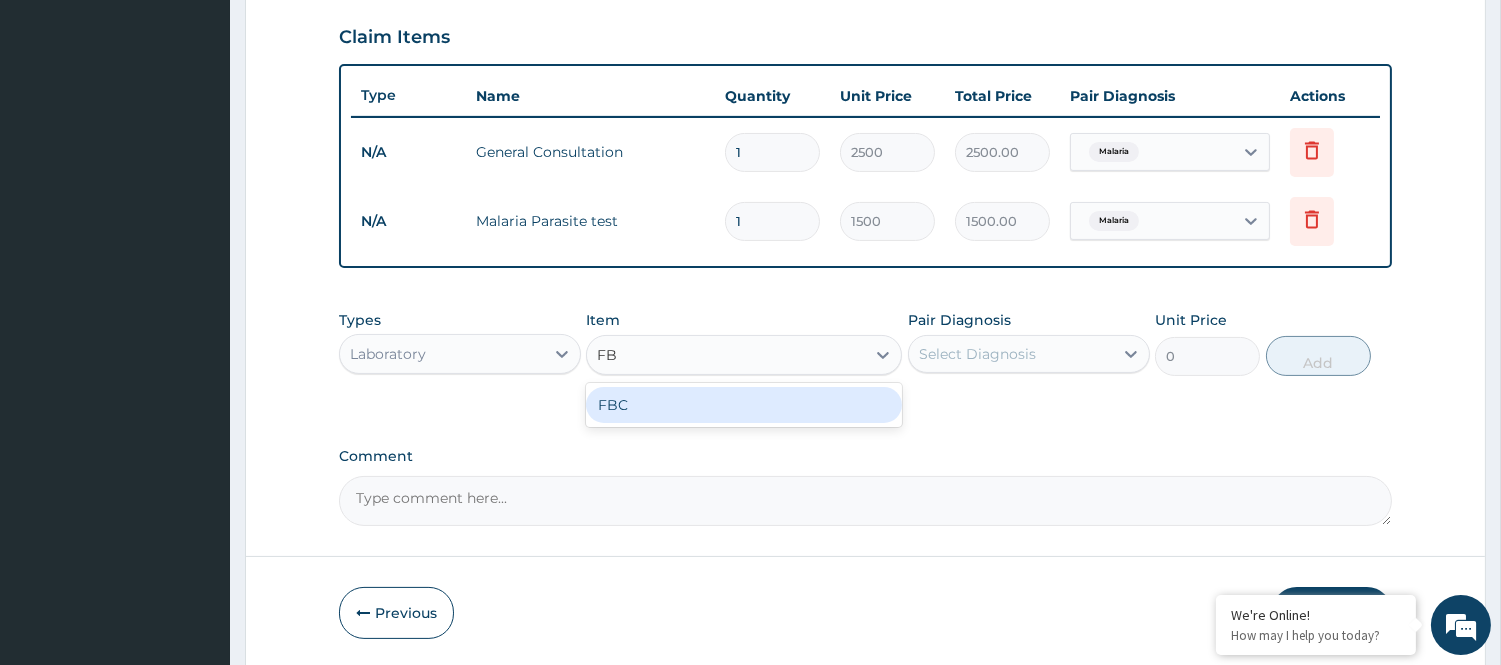 type on "FBC" 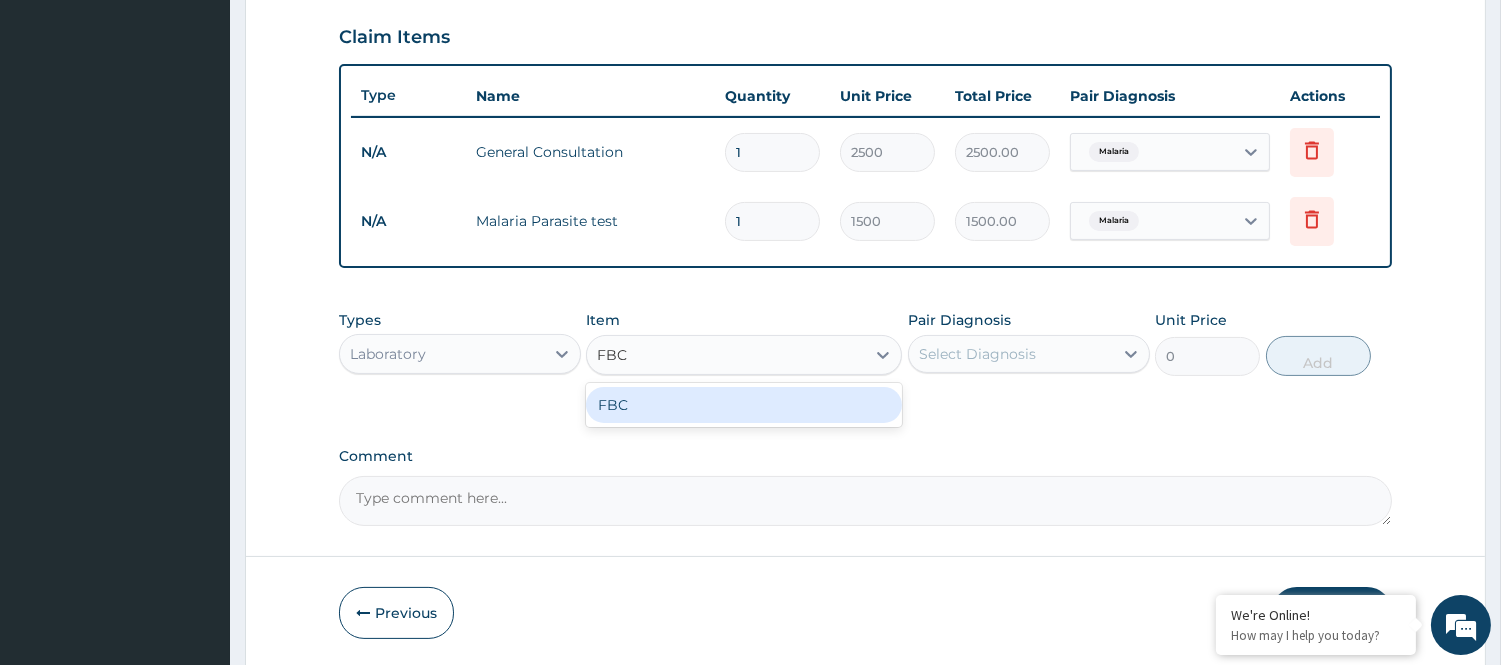 drag, startPoint x: 724, startPoint y: 395, endPoint x: 846, endPoint y: 402, distance: 122.20065 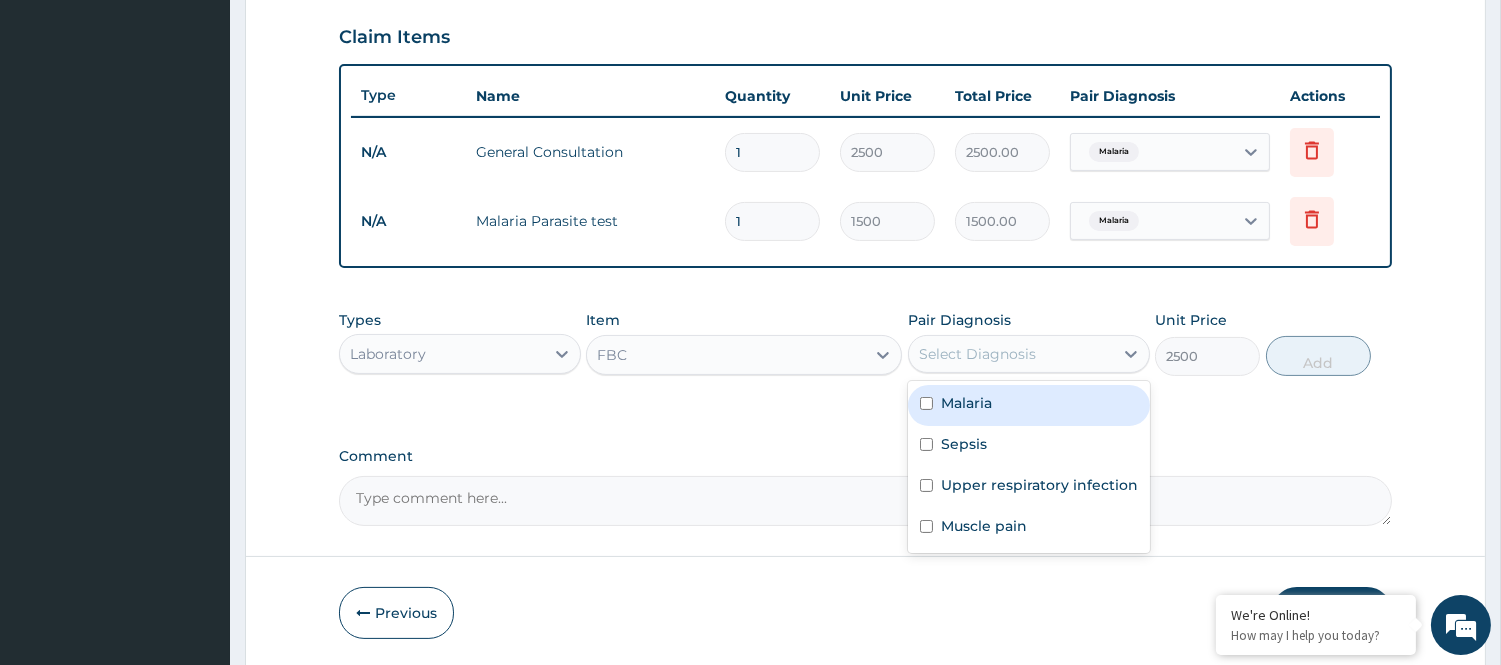 drag, startPoint x: 991, startPoint y: 354, endPoint x: 1015, endPoint y: 387, distance: 40.804413 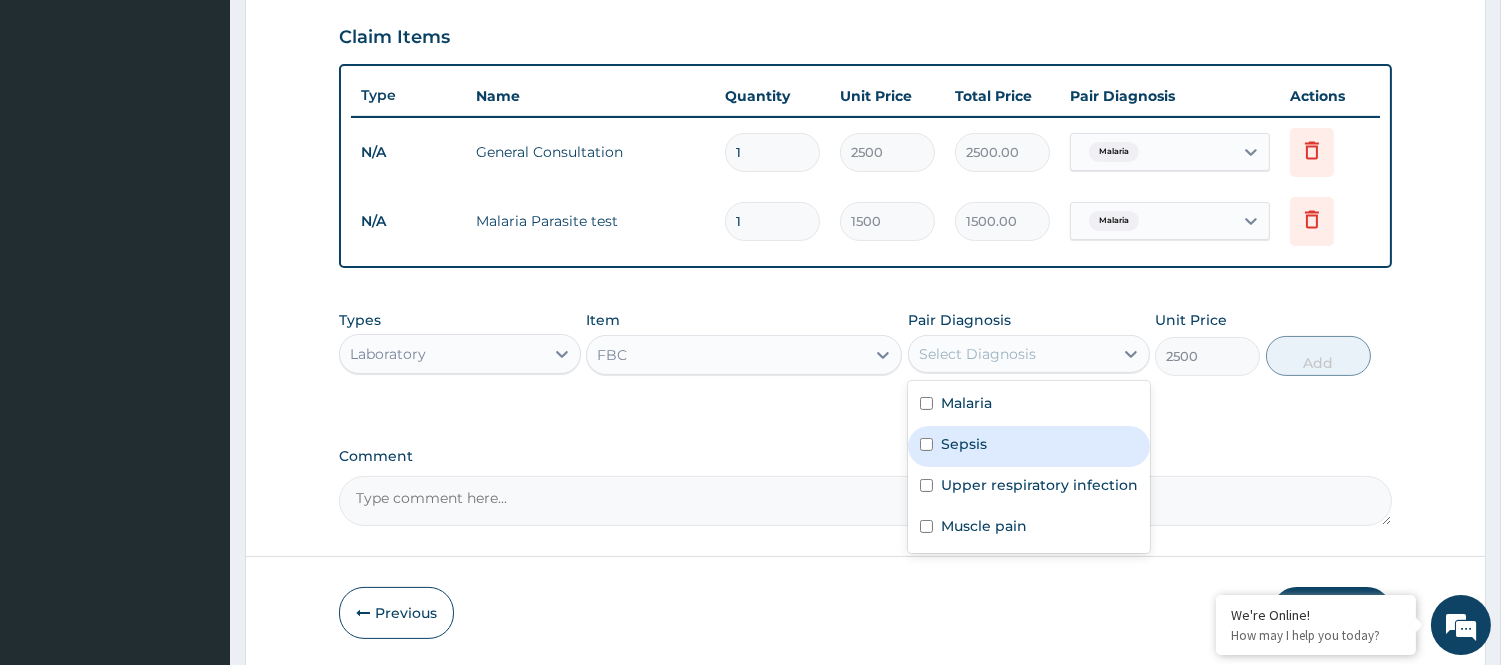 click on "Sepsis" at bounding box center [964, 444] 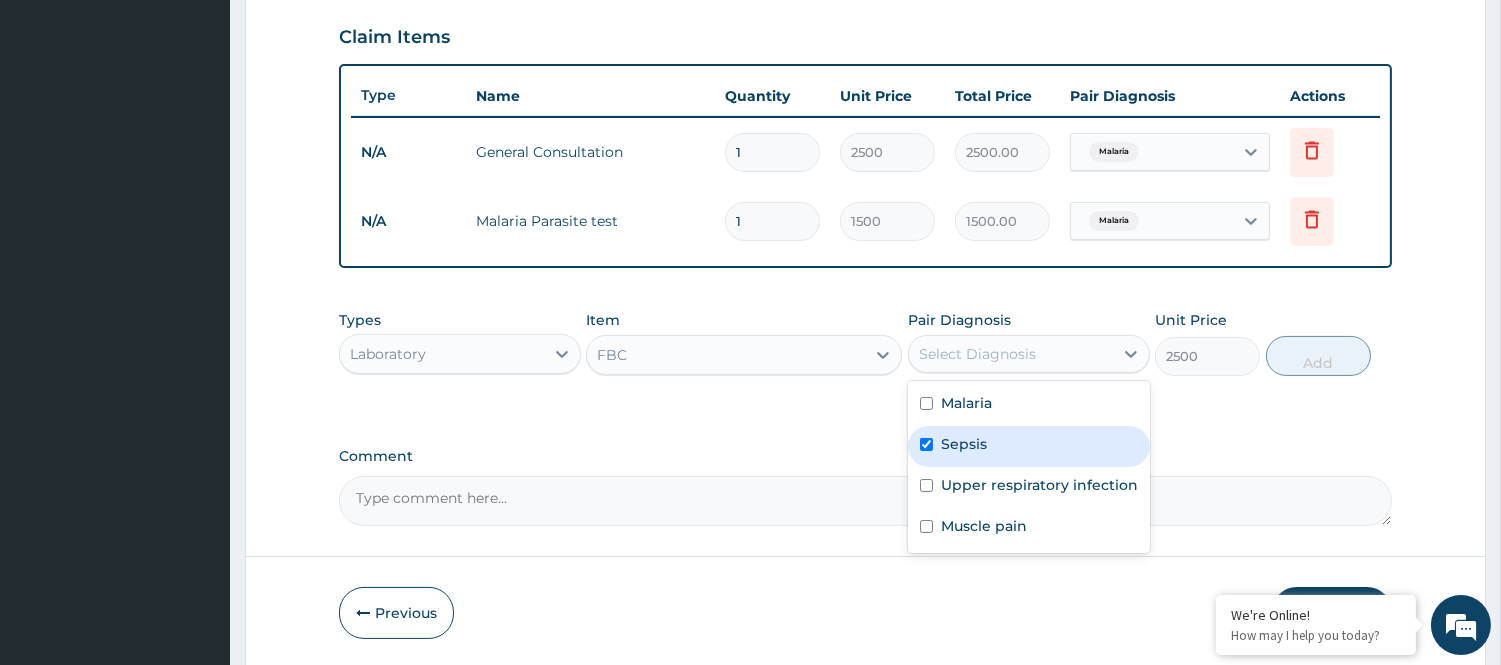 checkbox on "true" 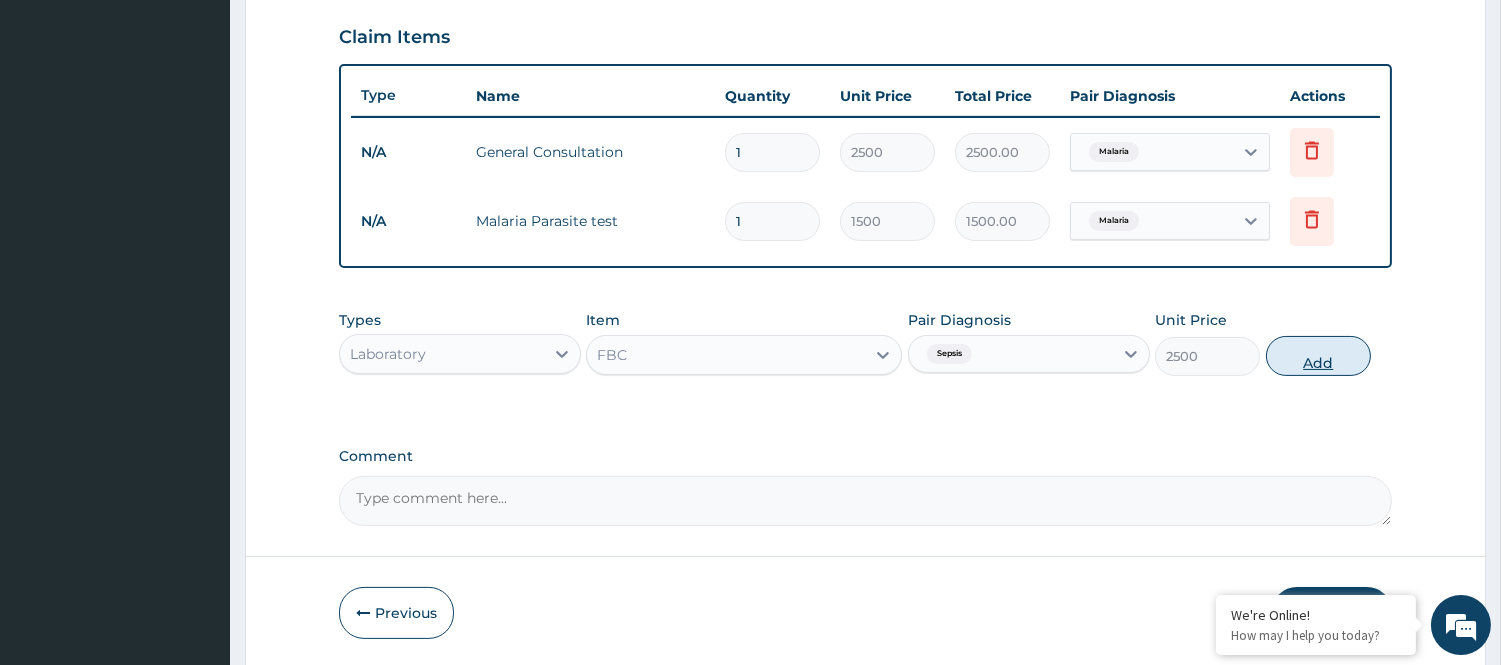 click on "Add" at bounding box center (1318, 356) 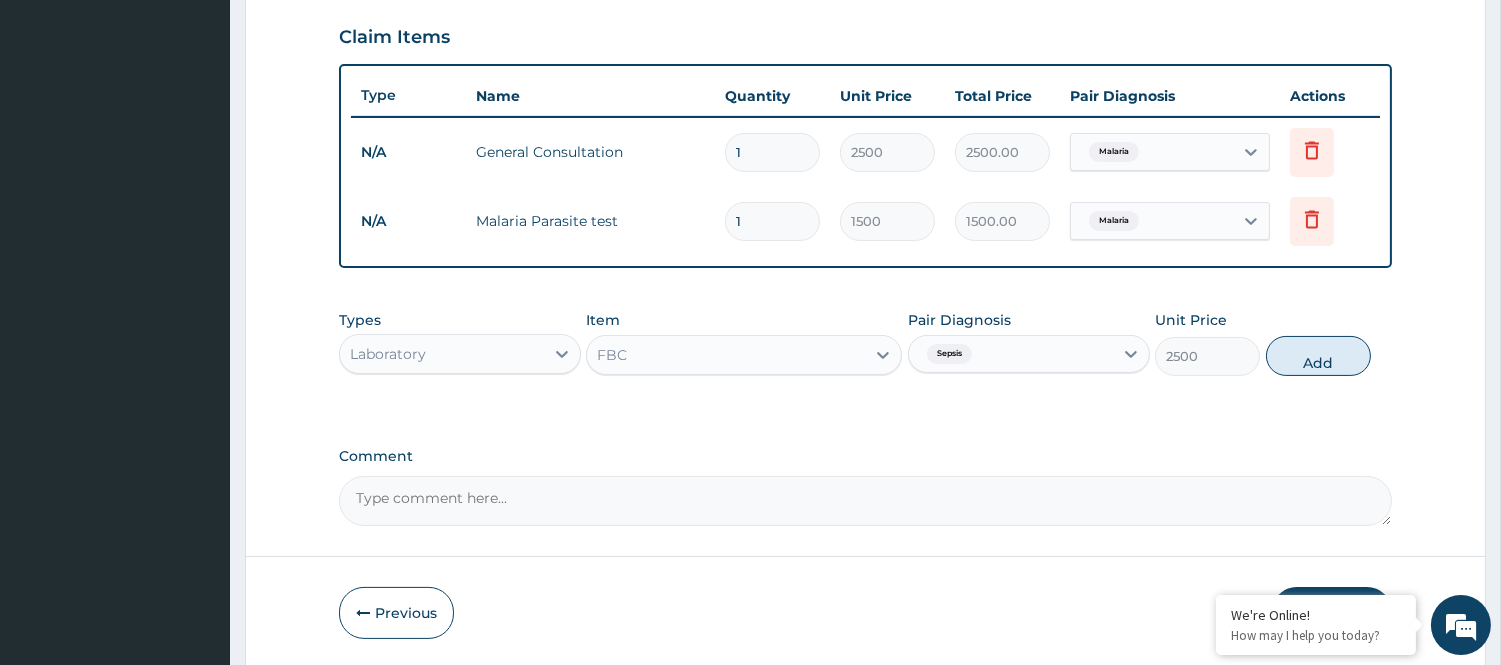 type on "0" 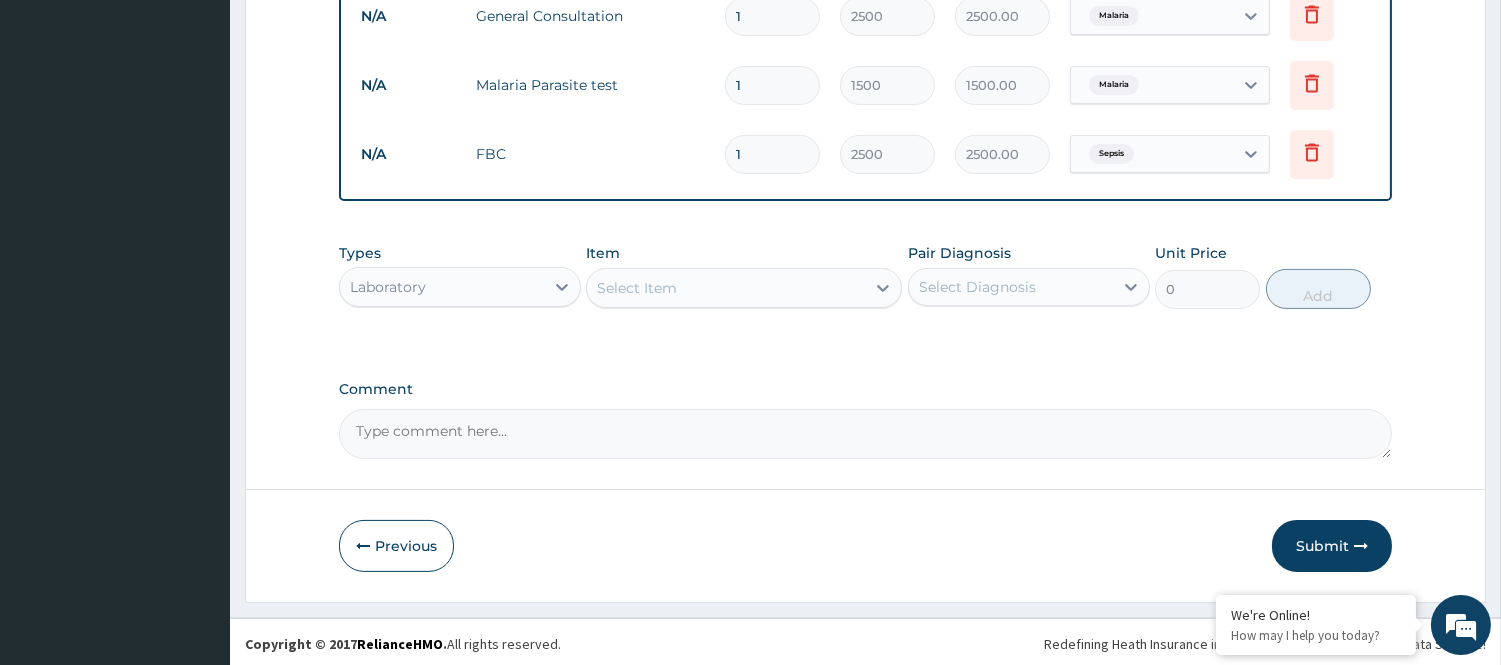 scroll, scrollTop: 818, scrollLeft: 0, axis: vertical 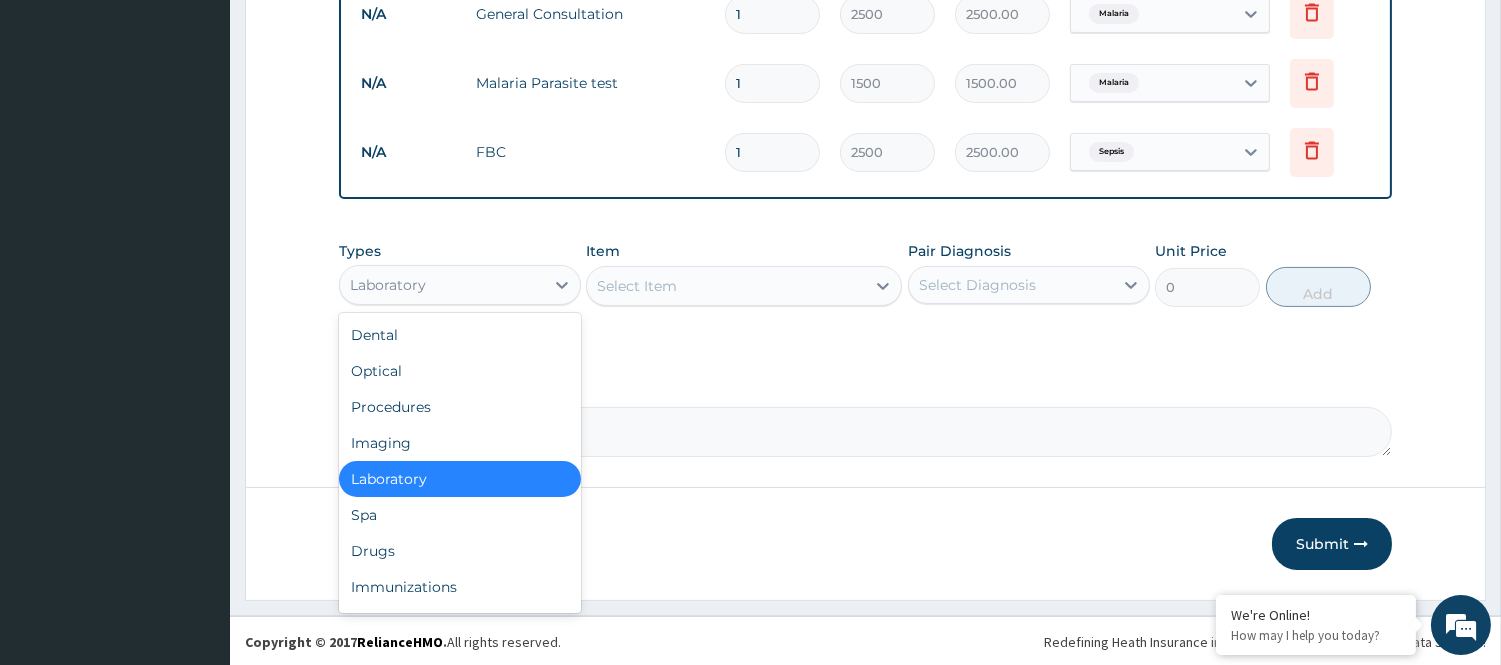 drag, startPoint x: 465, startPoint y: 287, endPoint x: 486, endPoint y: 346, distance: 62.625874 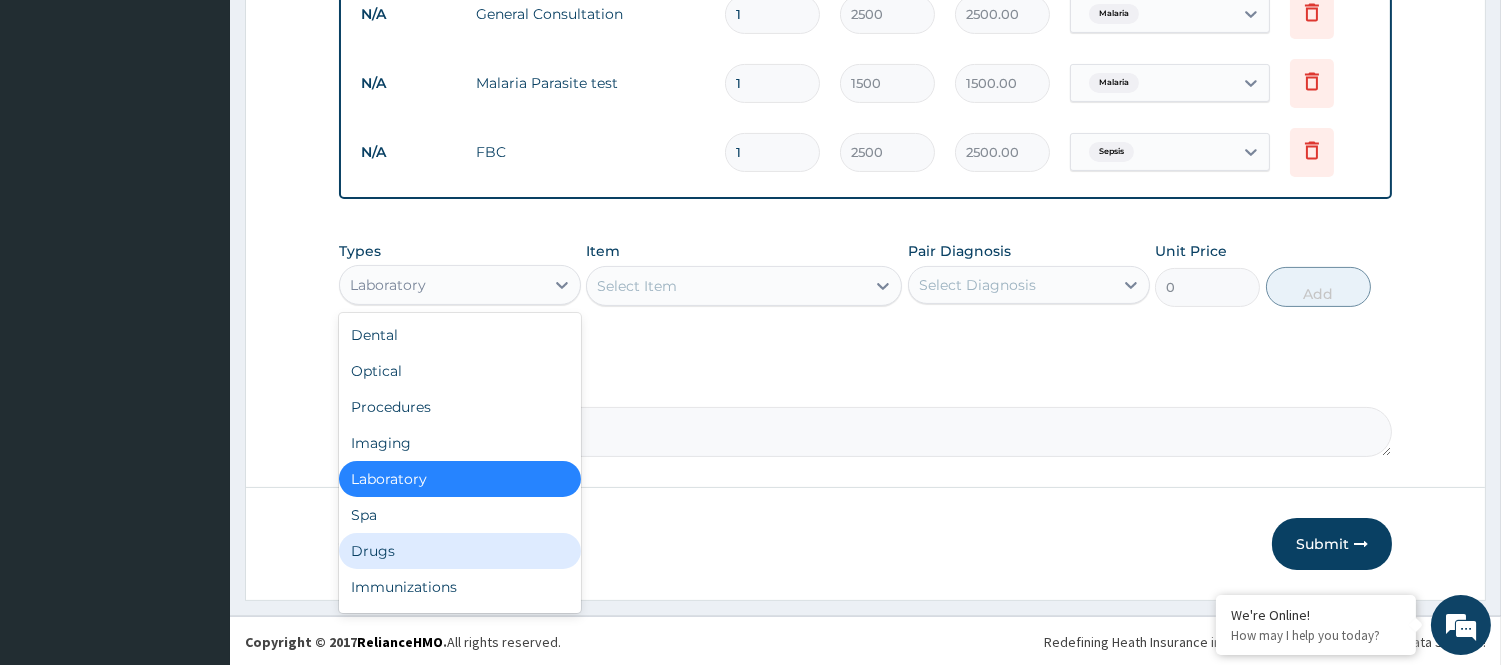 drag, startPoint x: 460, startPoint y: 550, endPoint x: 582, endPoint y: 431, distance: 170.42593 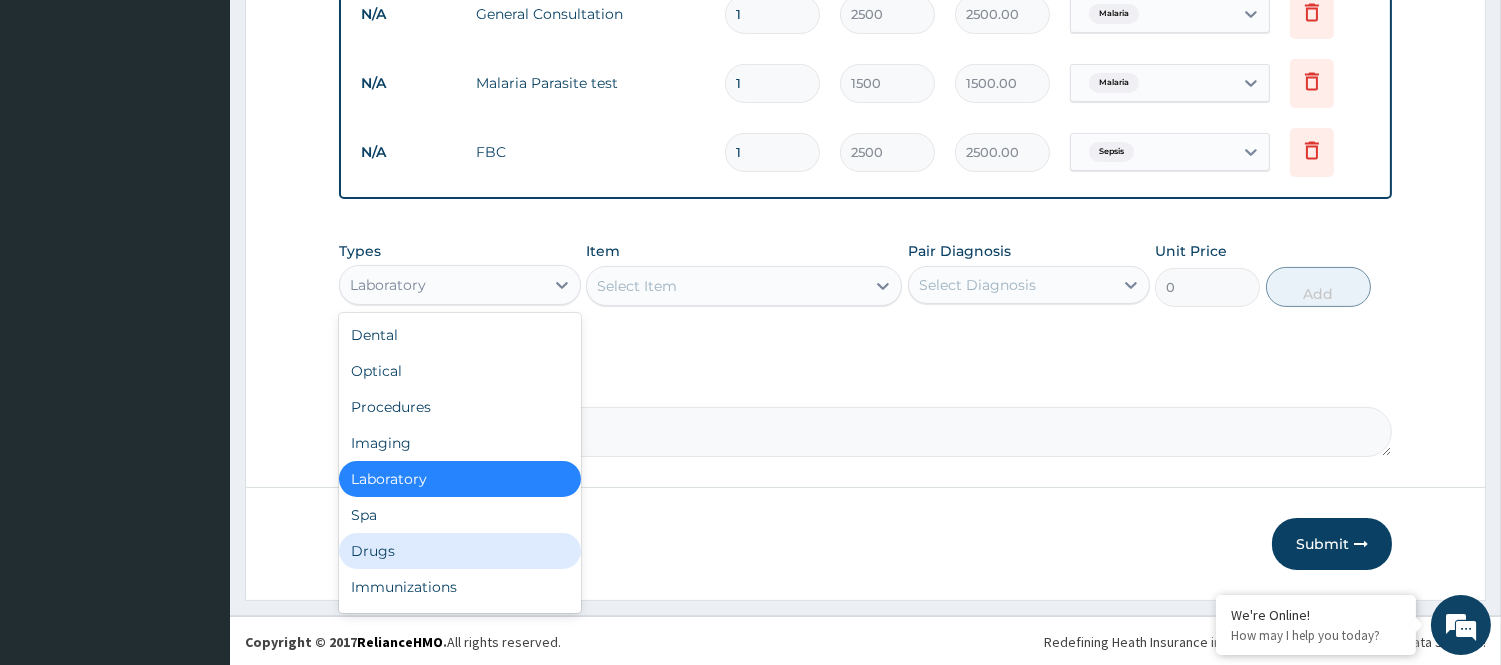 click on "Drugs" at bounding box center [460, 551] 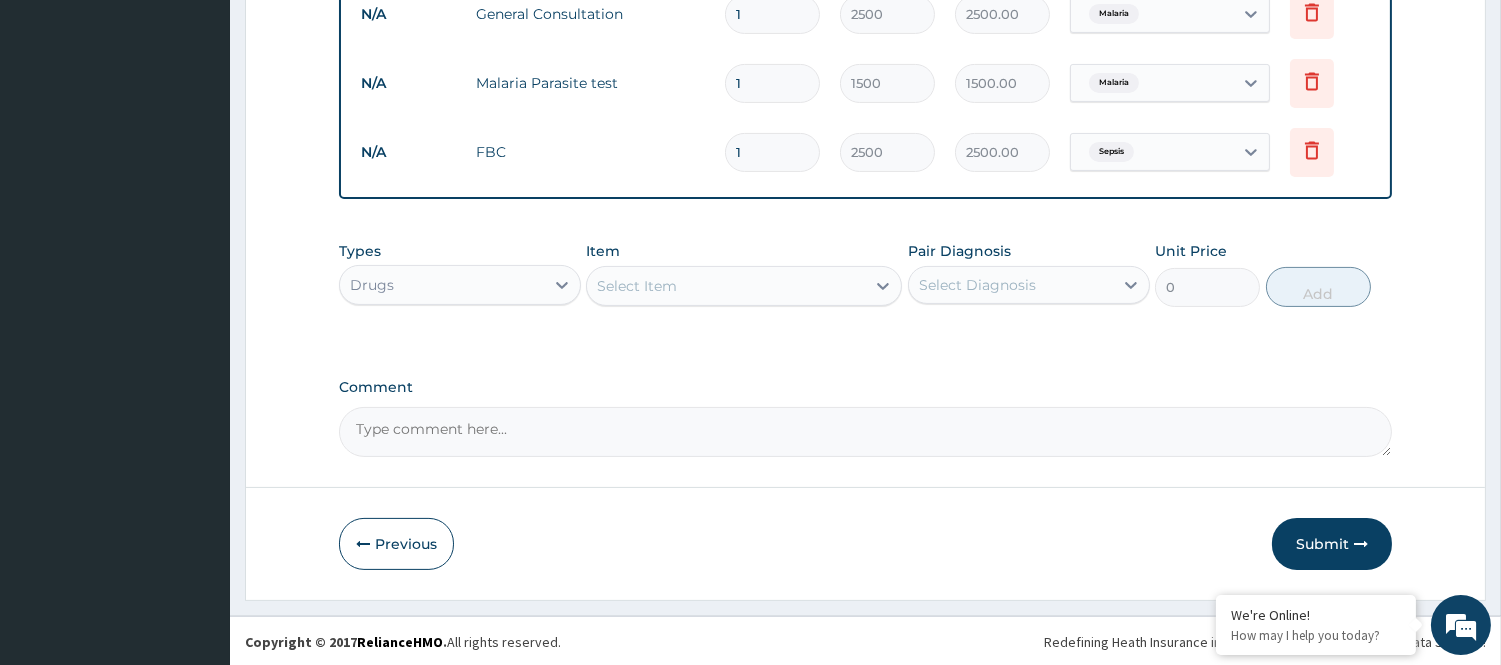 click on "Select Item" at bounding box center [726, 286] 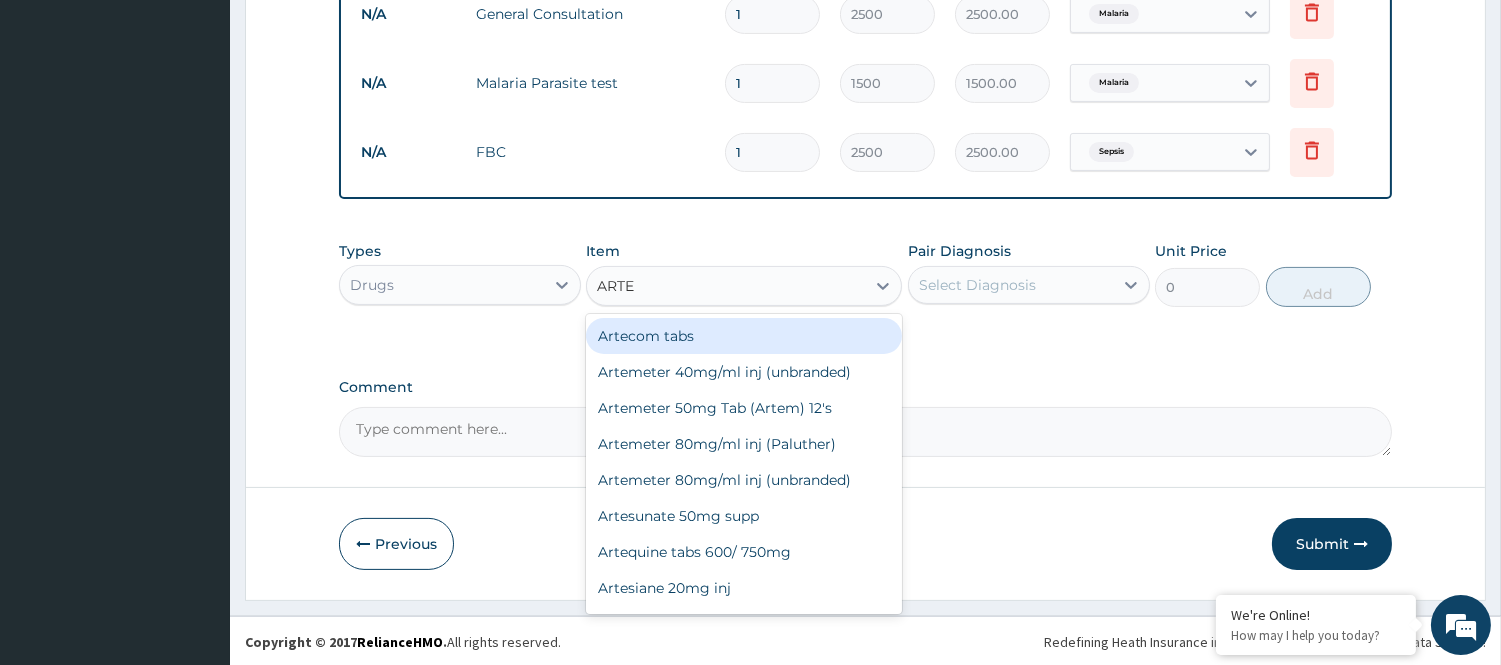 type on "ARTEM" 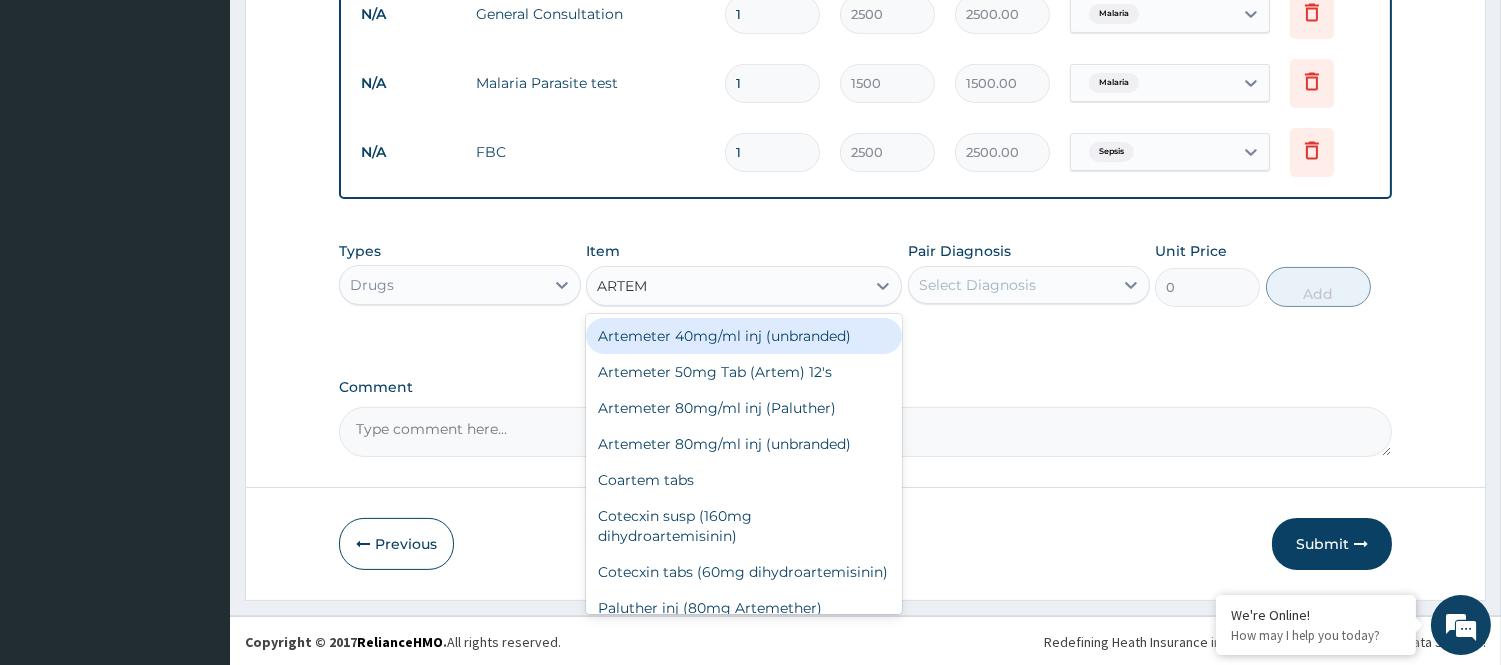click on "Artemeter 40mg/ml inj (unbranded)" at bounding box center (744, 336) 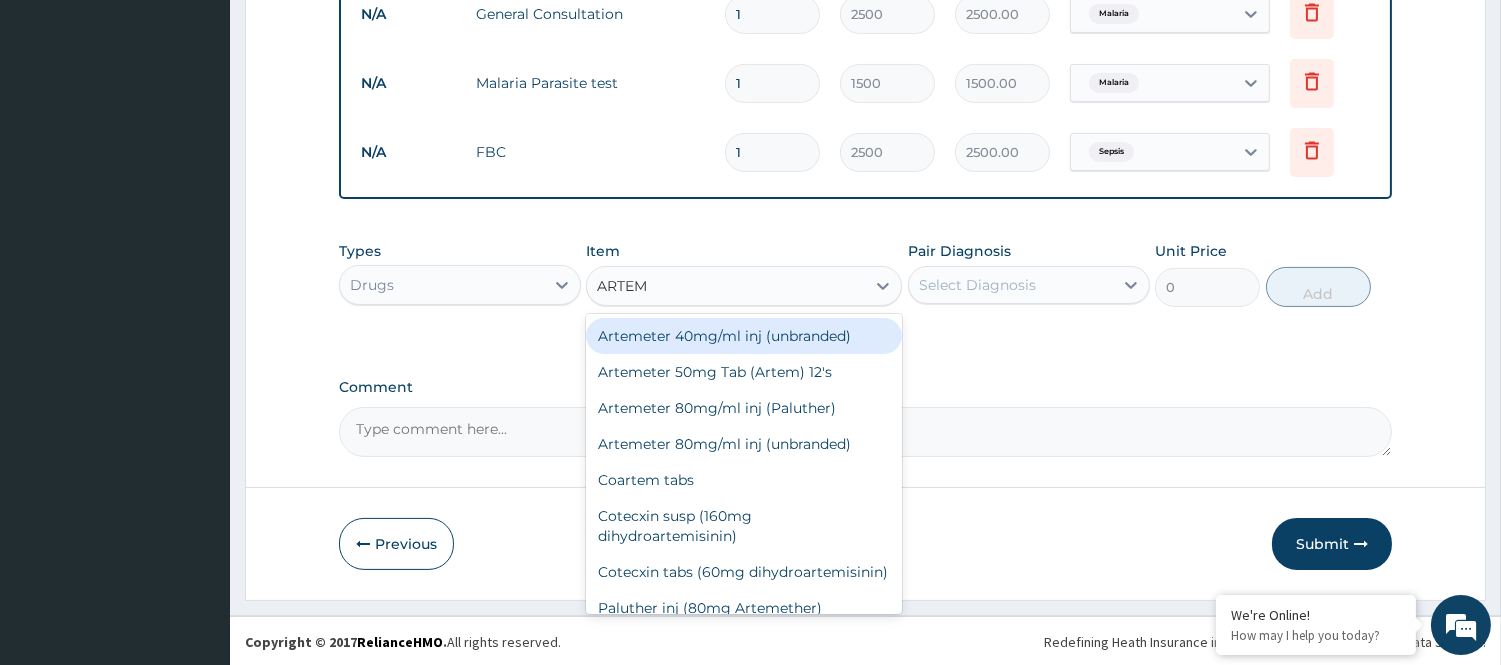 type 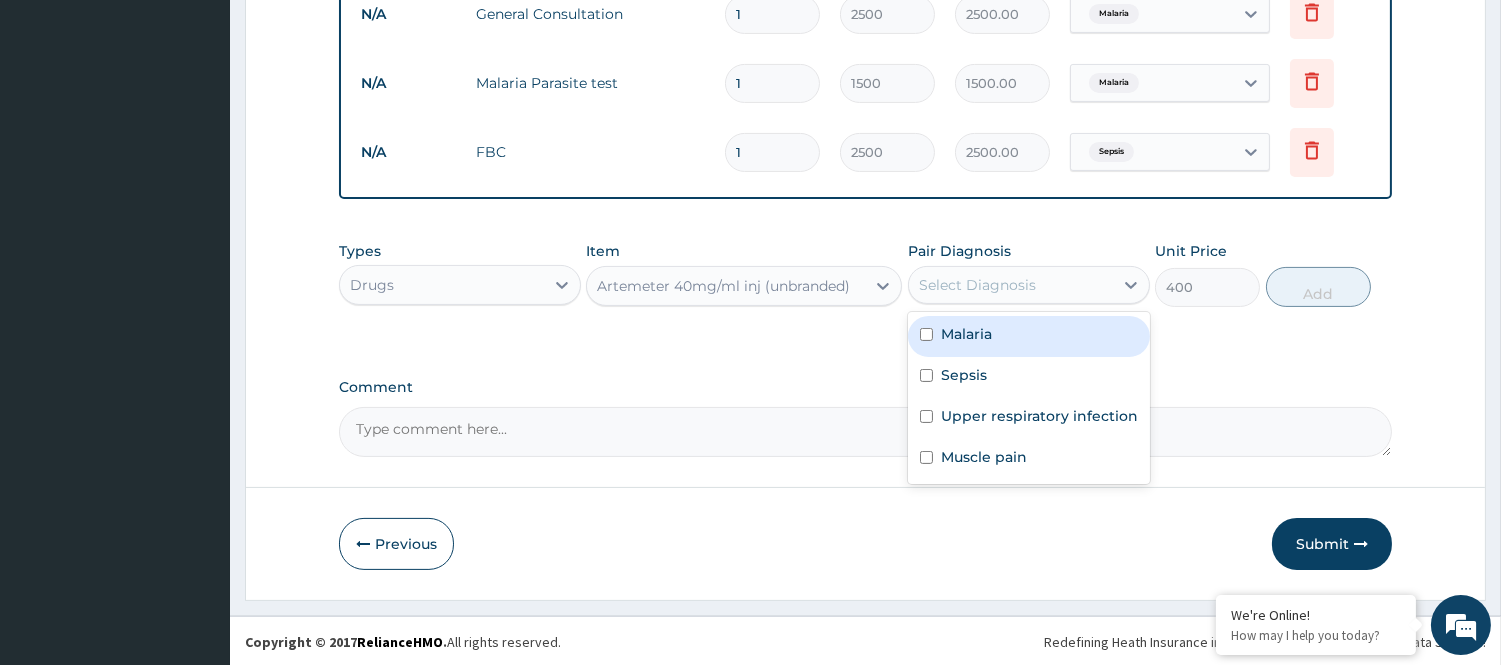 click on "Select Diagnosis" at bounding box center (977, 285) 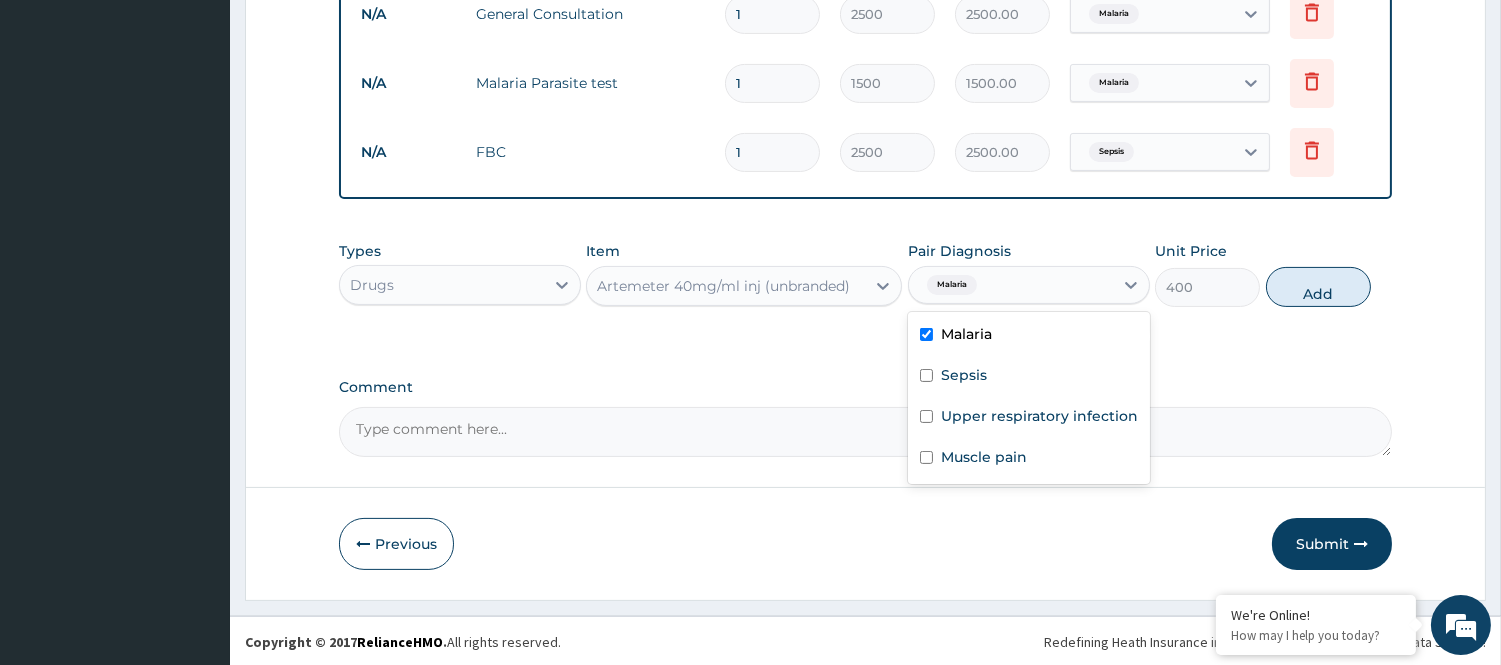checkbox on "true" 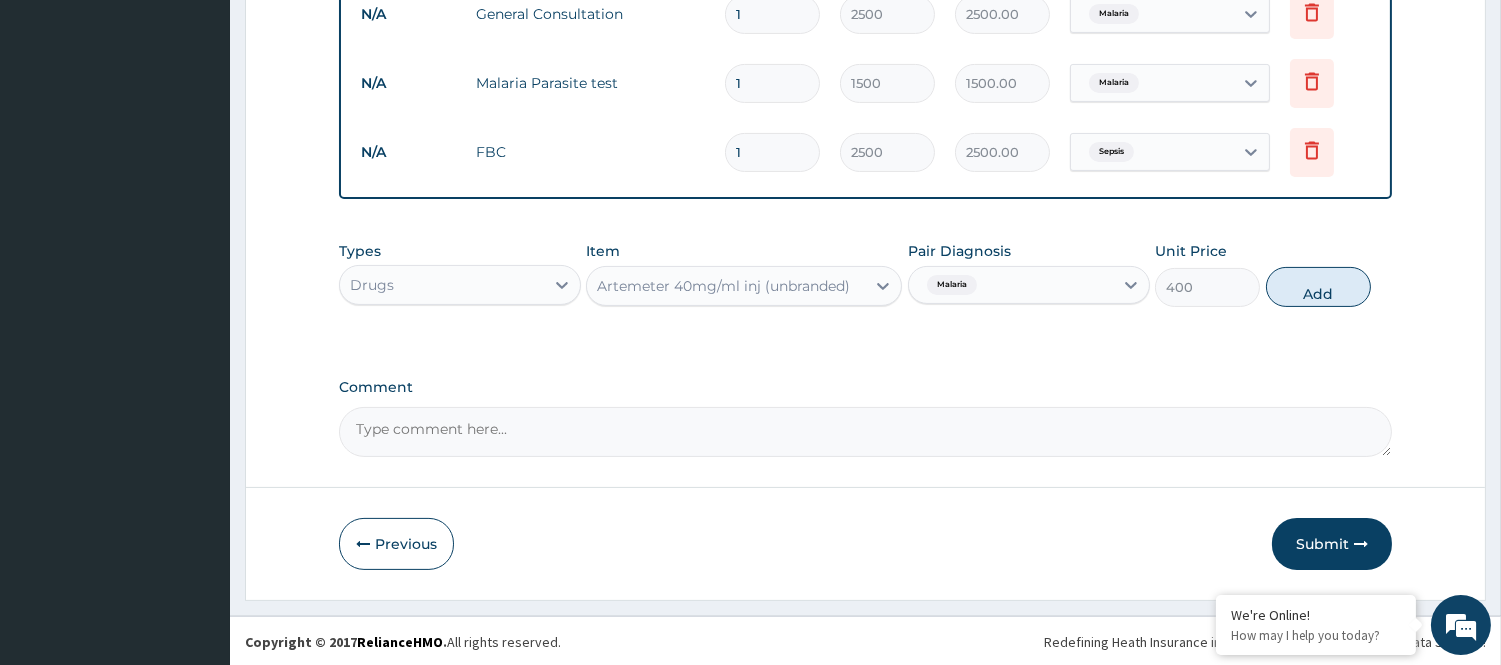 drag, startPoint x: 1284, startPoint y: 290, endPoint x: 894, endPoint y: 286, distance: 390.0205 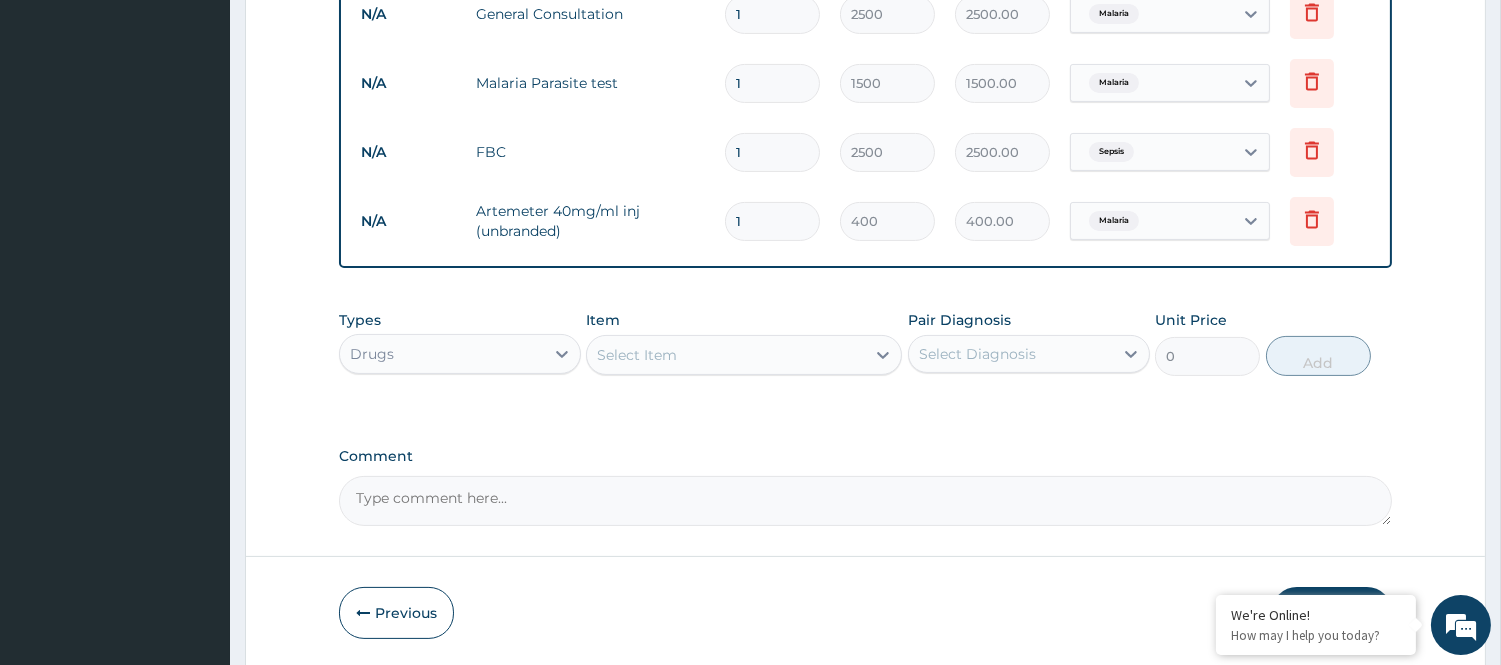 drag, startPoint x: 755, startPoint y: 227, endPoint x: 681, endPoint y: 221, distance: 74.24284 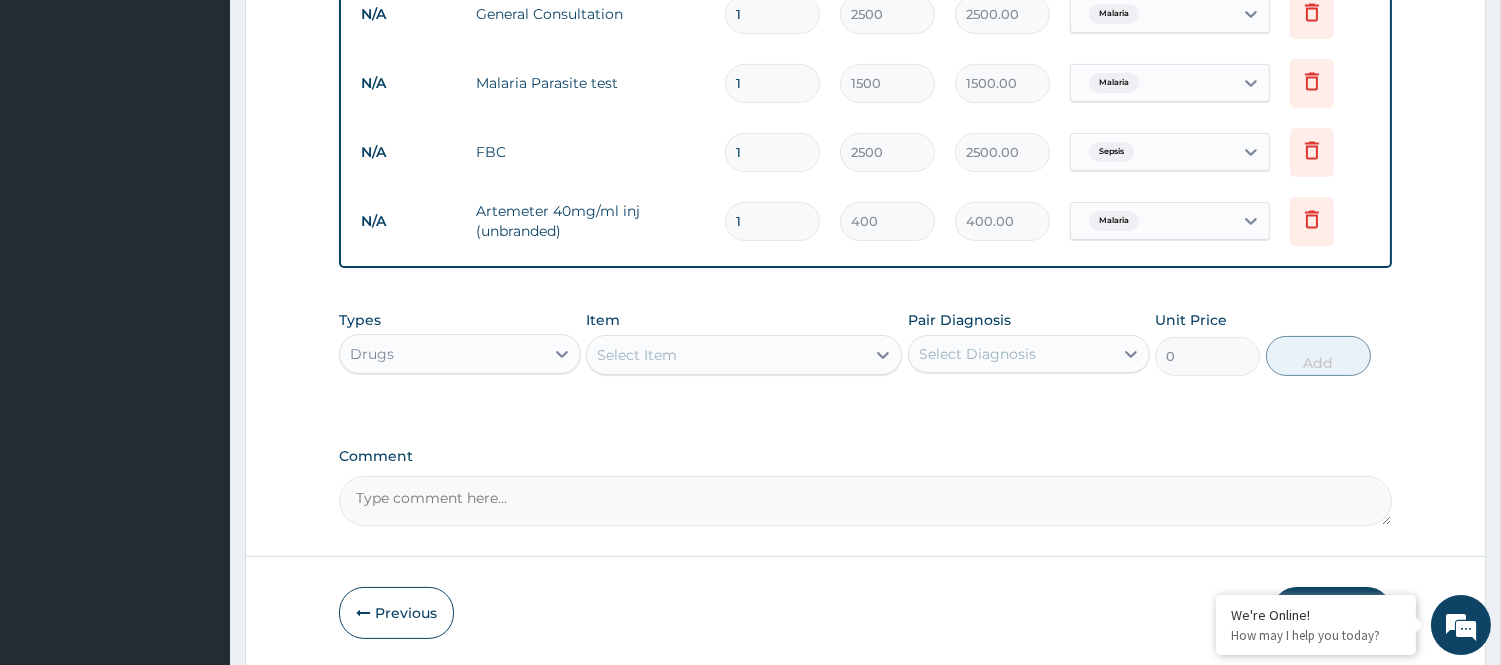 click on "N/A Artemeter 40mg/ml inj (unbranded) 1 400 400.00 Malaria Delete" at bounding box center [865, 221] 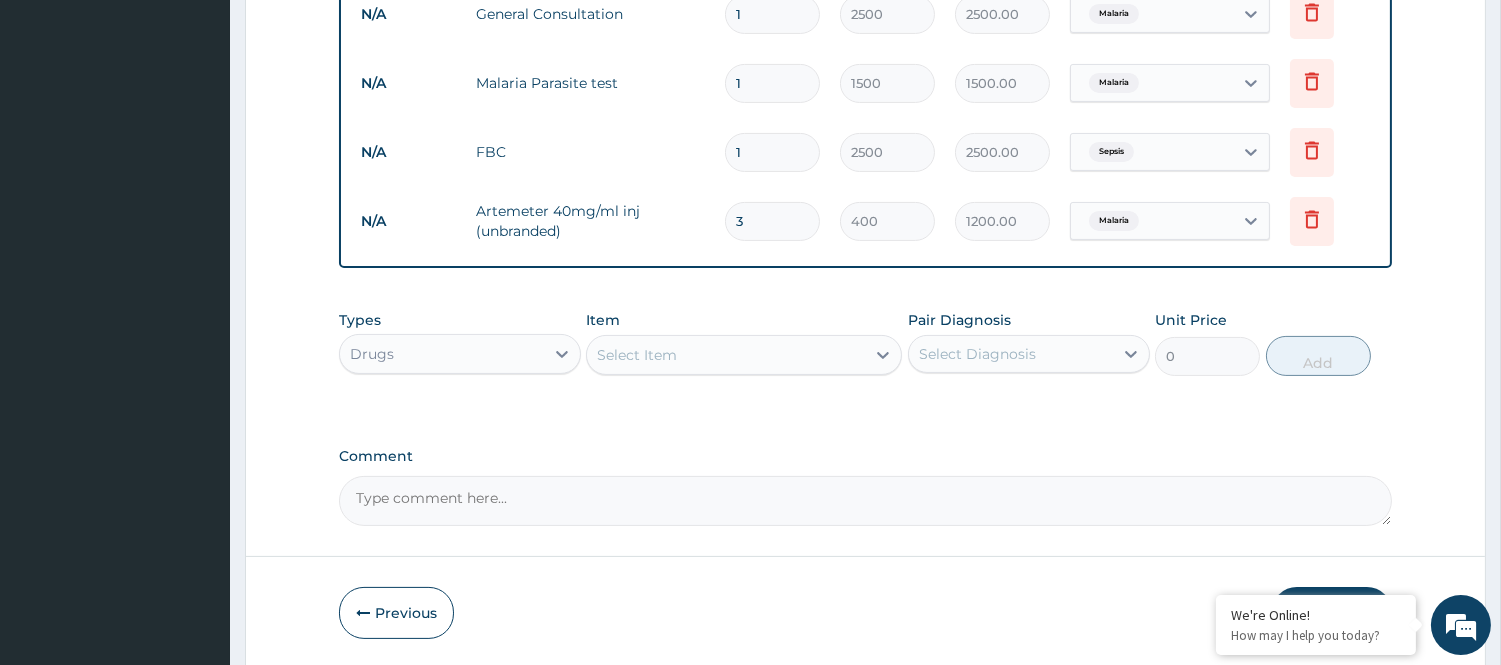type on "3" 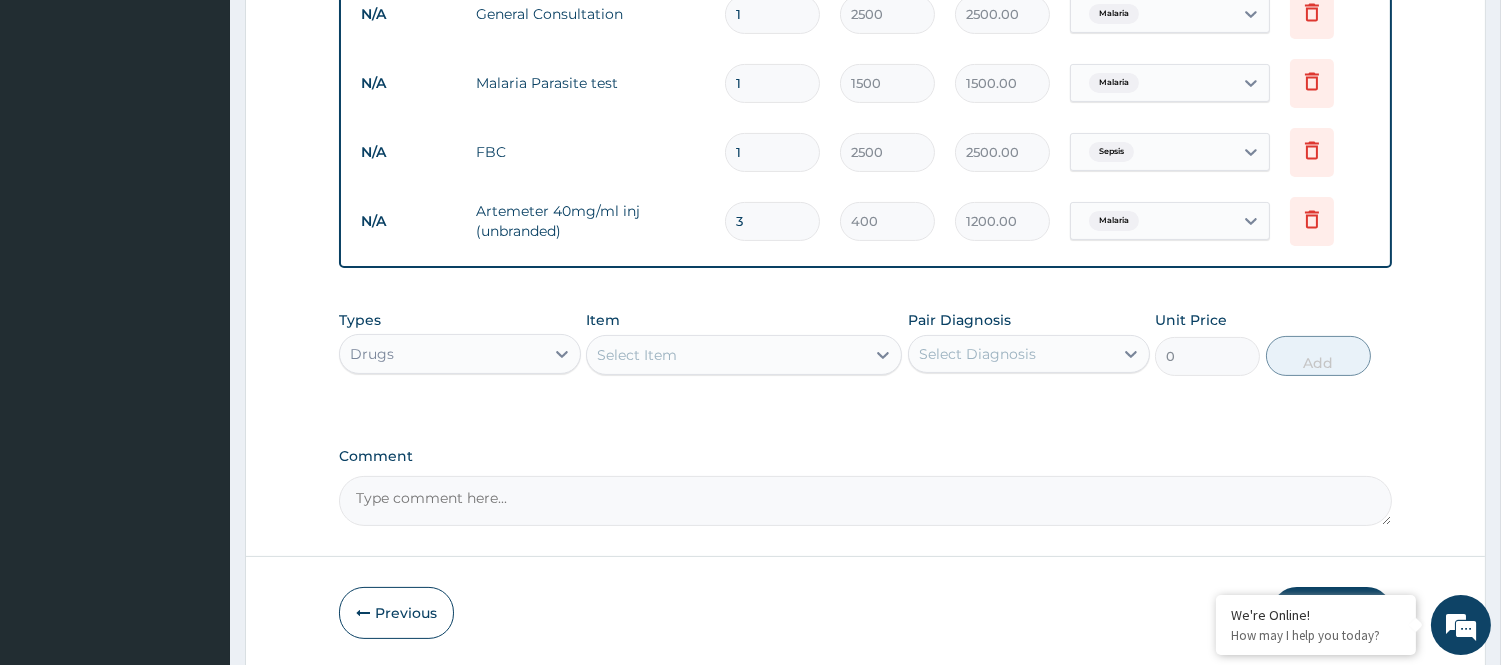 click on "Select Item" at bounding box center (726, 355) 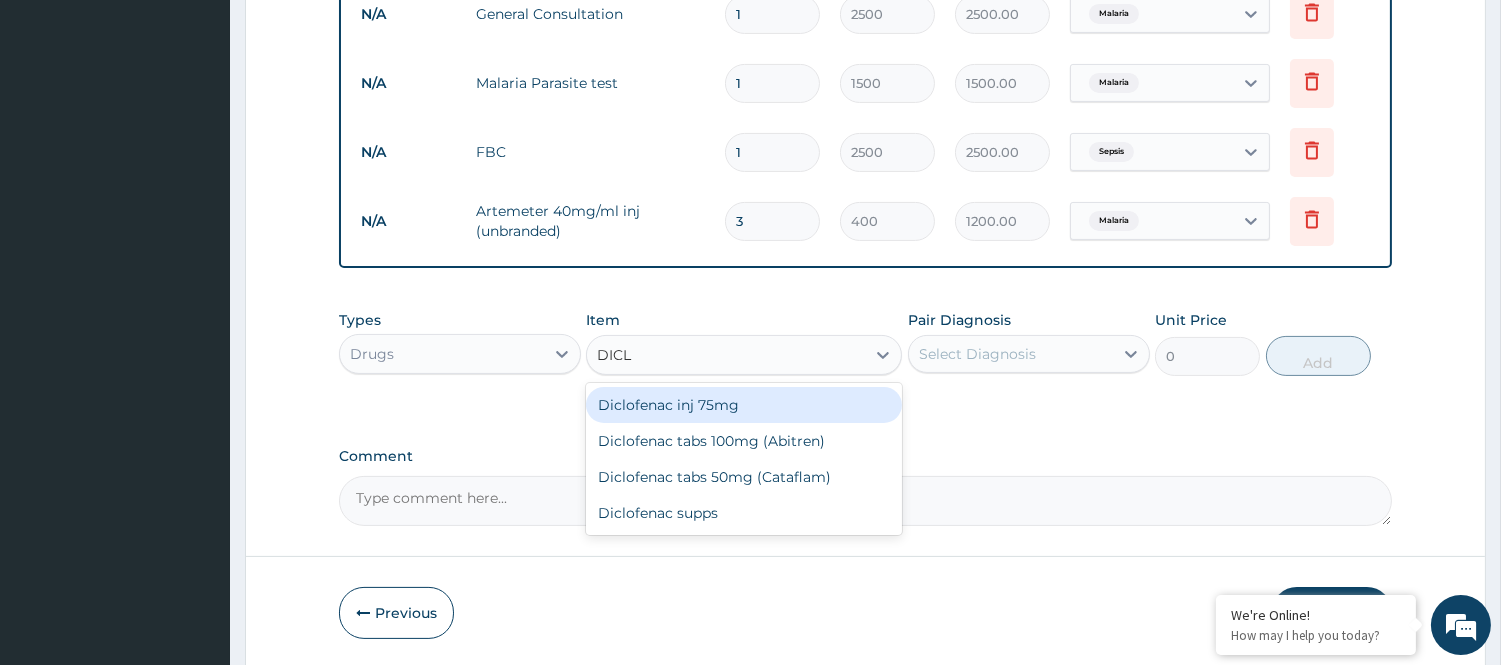 type on "DICLO" 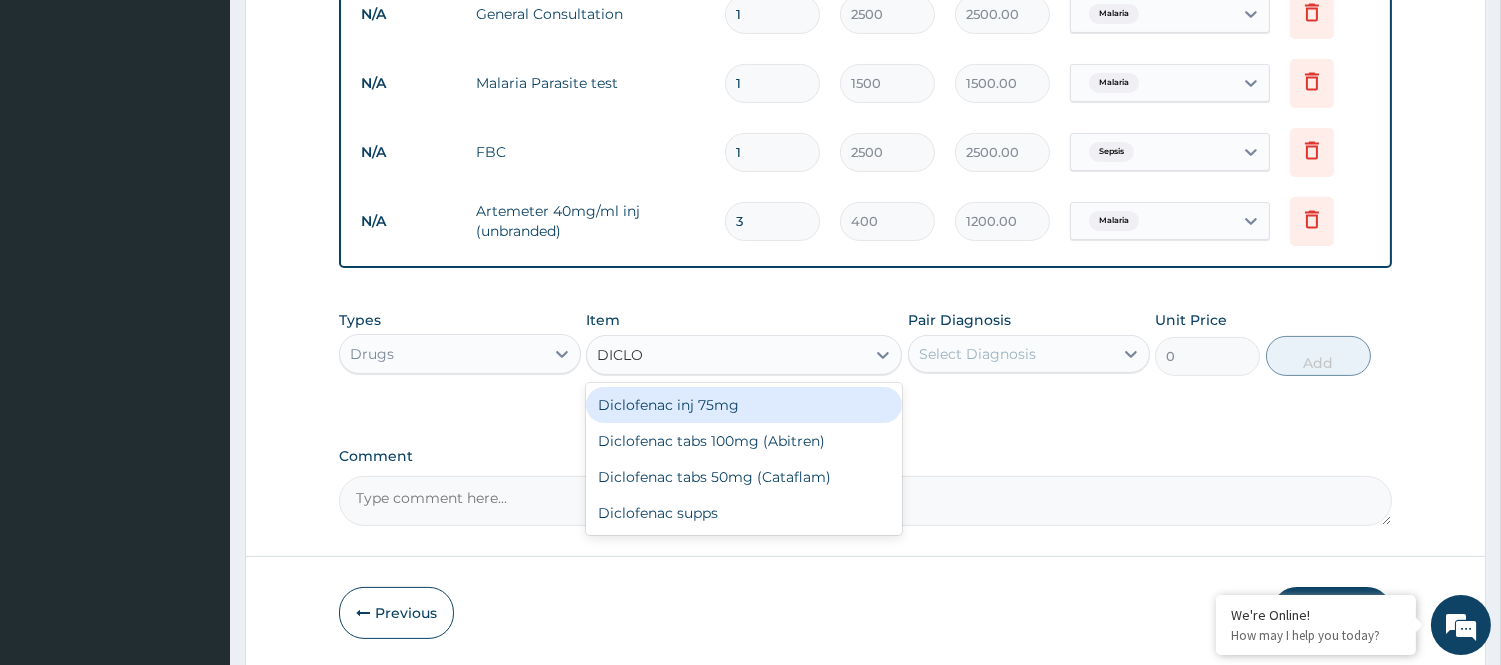 drag, startPoint x: 714, startPoint y: 397, endPoint x: 746, endPoint y: 410, distance: 34.539833 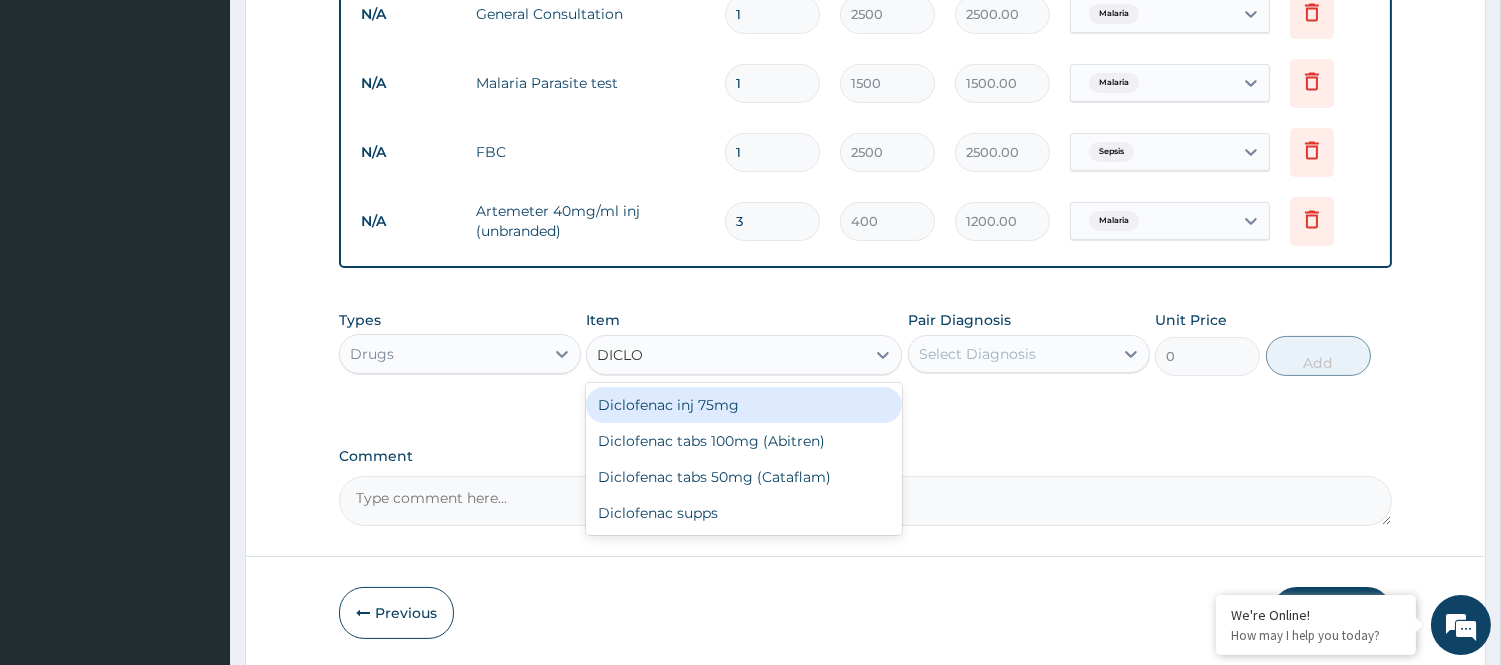 click on "Diclofenac inj 75mg" at bounding box center (744, 405) 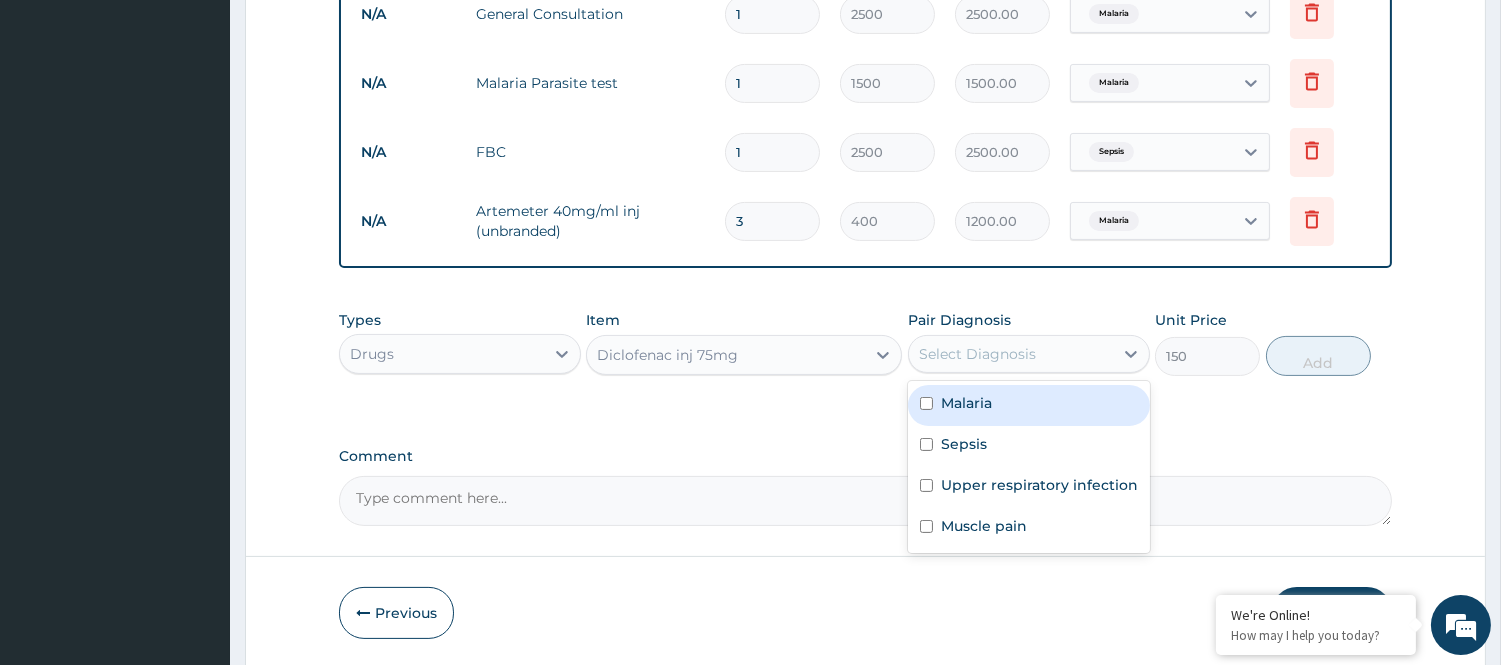 click on "Select Diagnosis" at bounding box center (1011, 354) 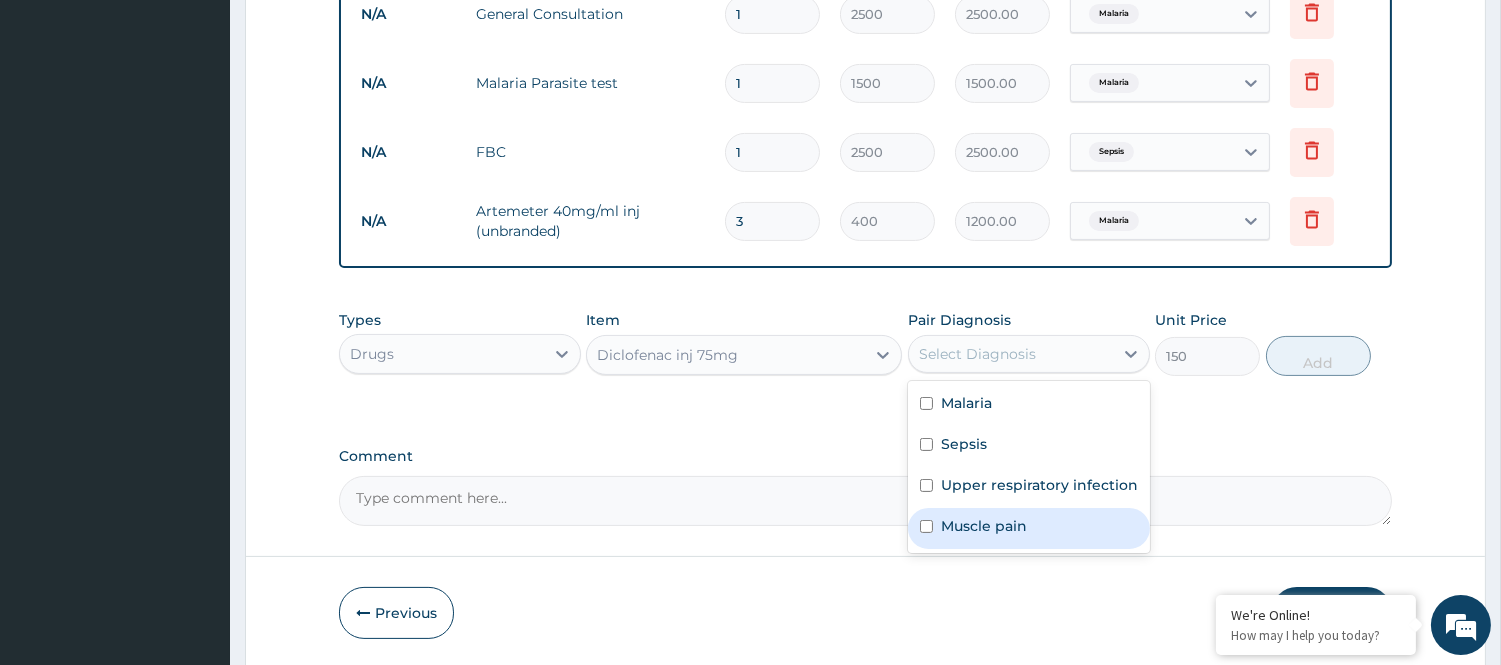 drag, startPoint x: 973, startPoint y: 517, endPoint x: 1074, endPoint y: 468, distance: 112.25863 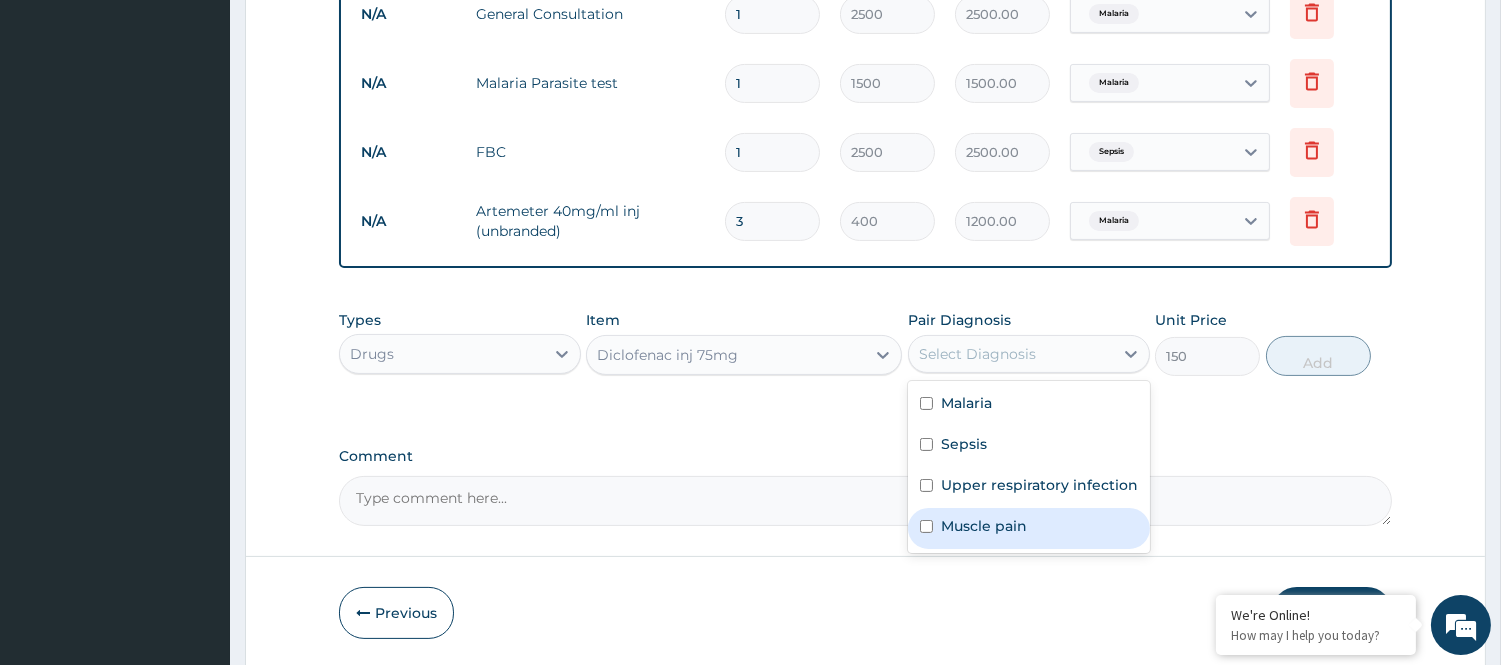 click on "Muscle pain" at bounding box center [984, 526] 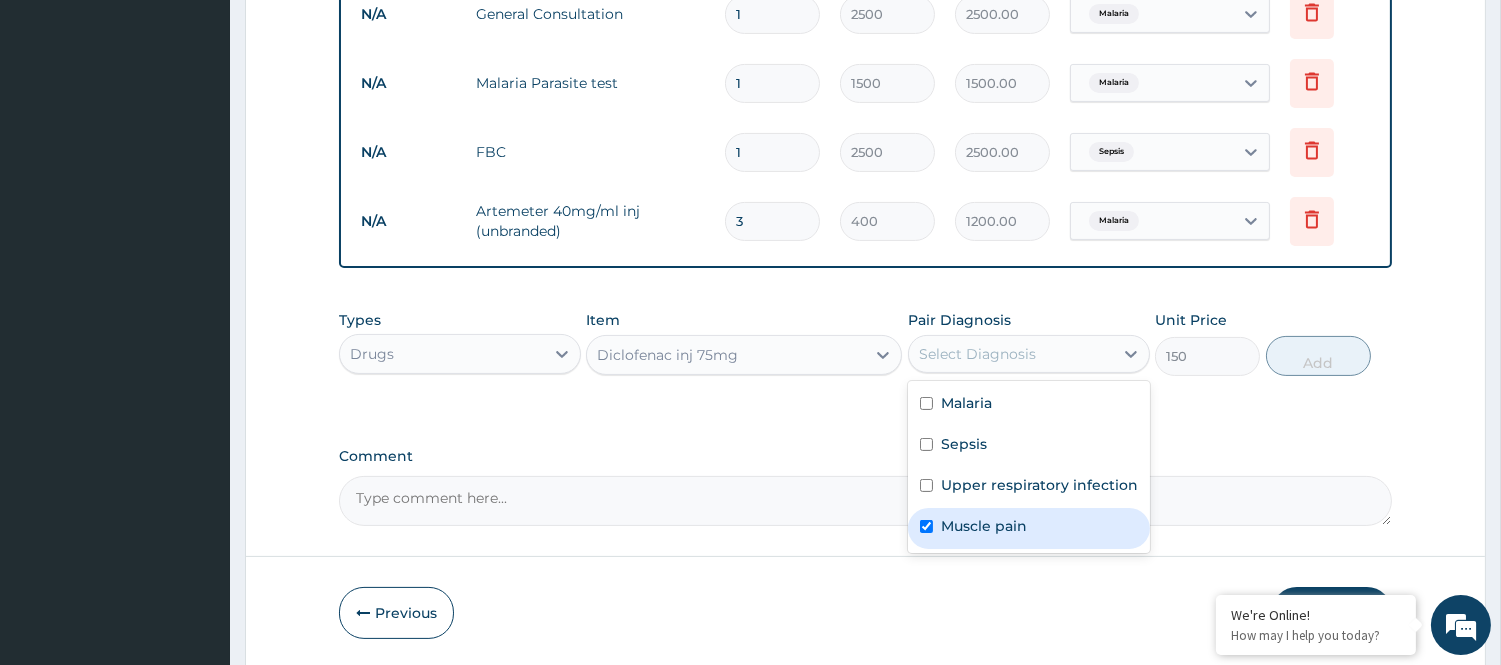 checkbox on "true" 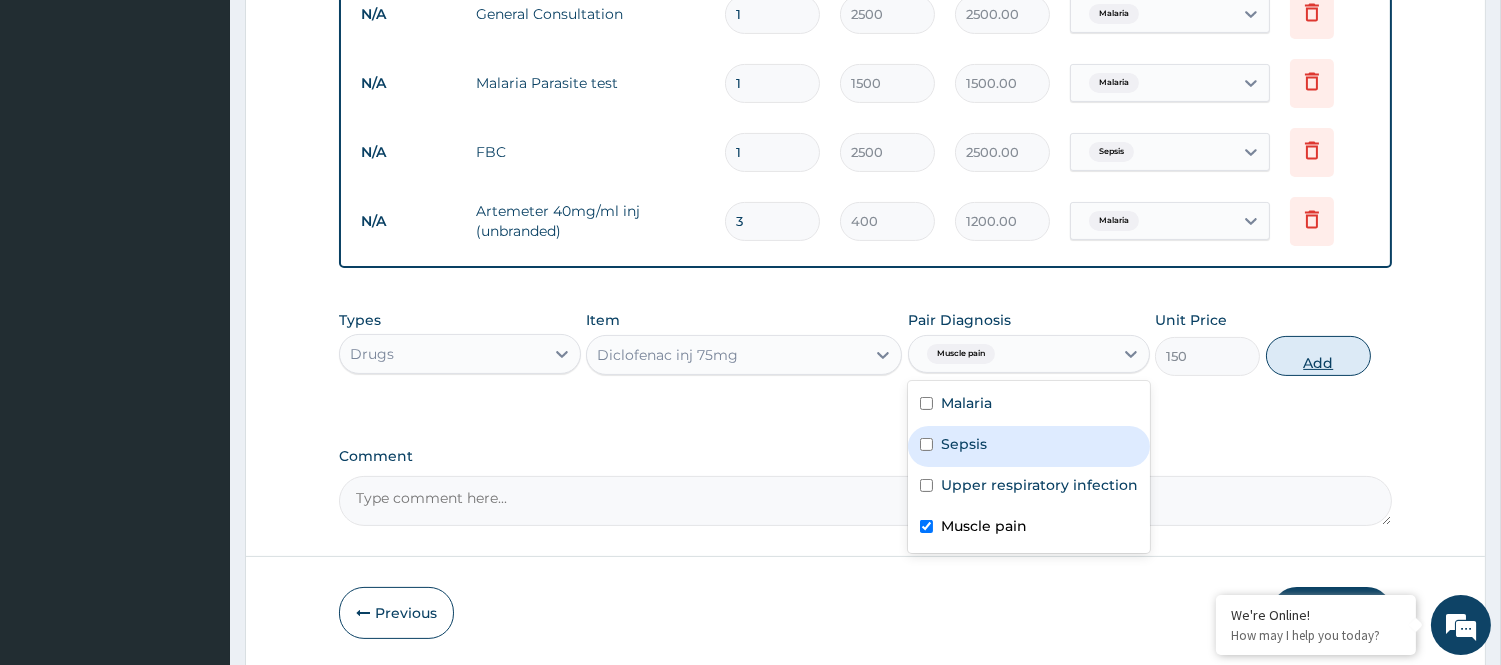 click on "Add" at bounding box center (1318, 356) 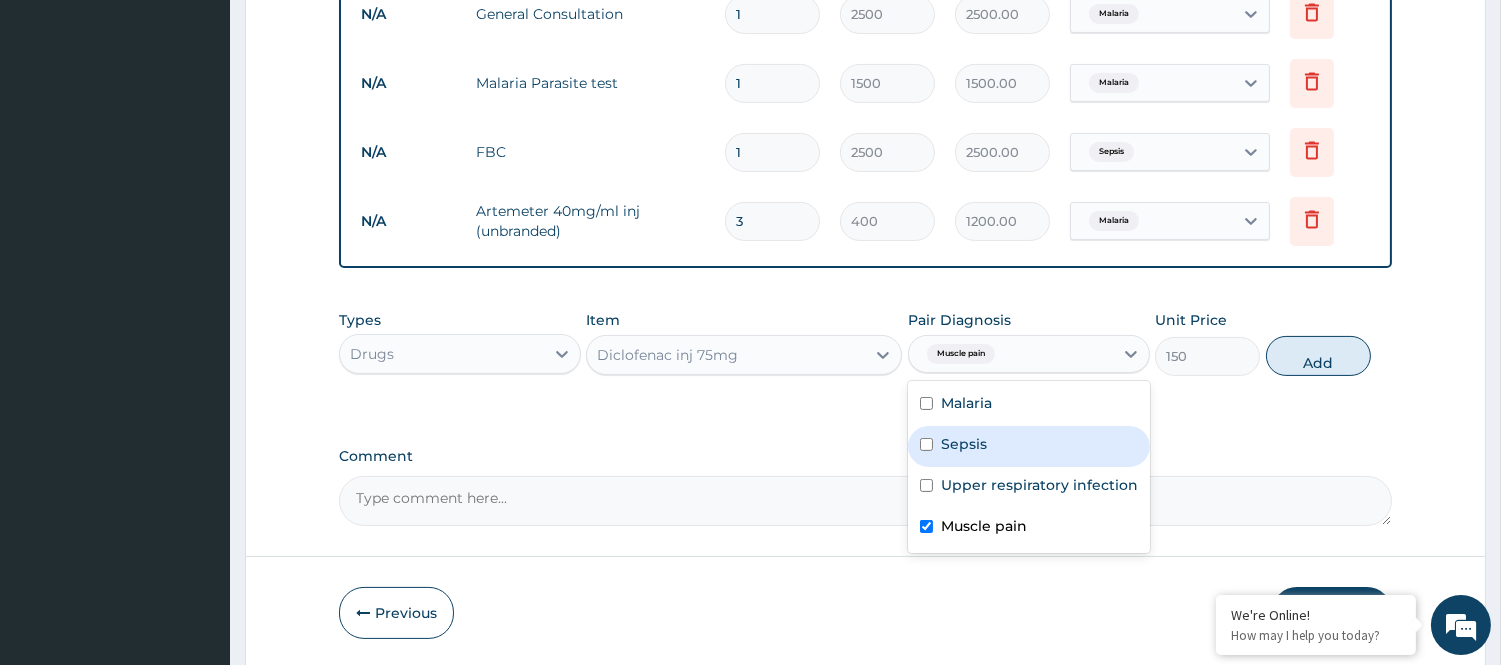 type on "0" 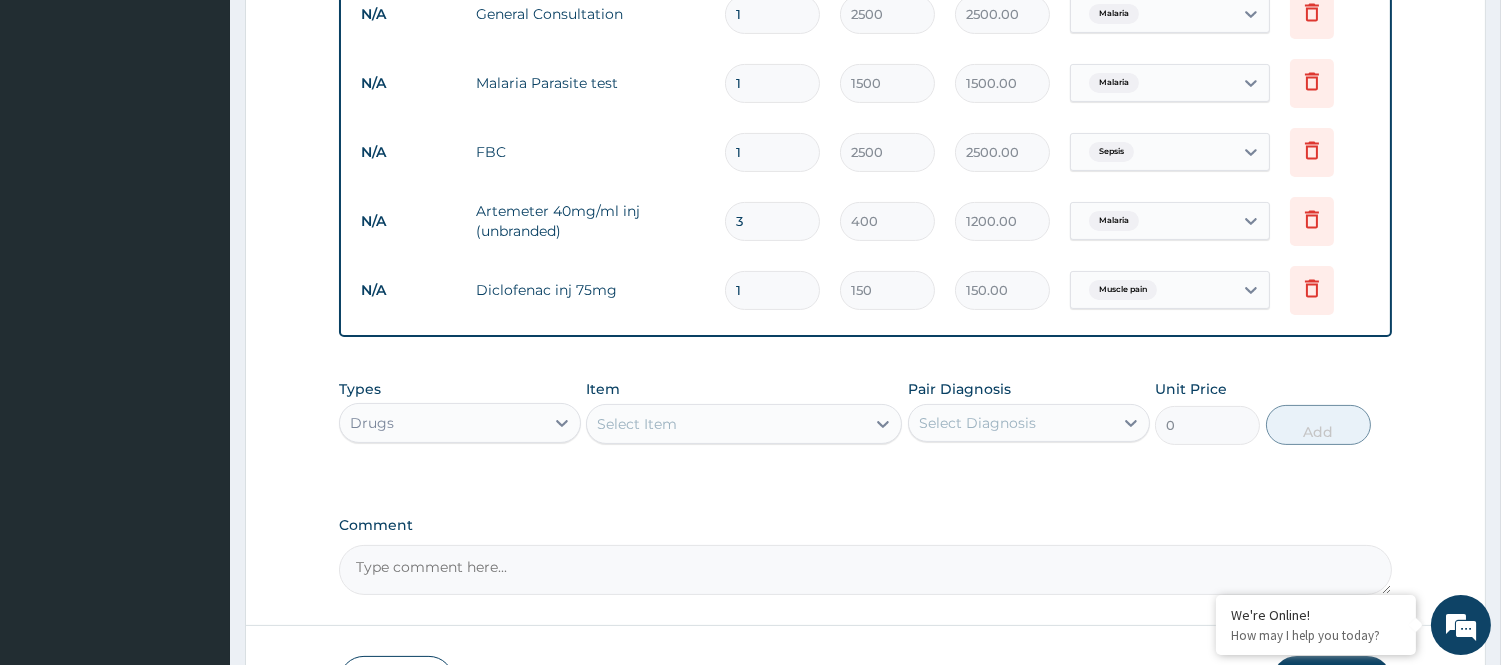 click on "Select Item" at bounding box center [637, 424] 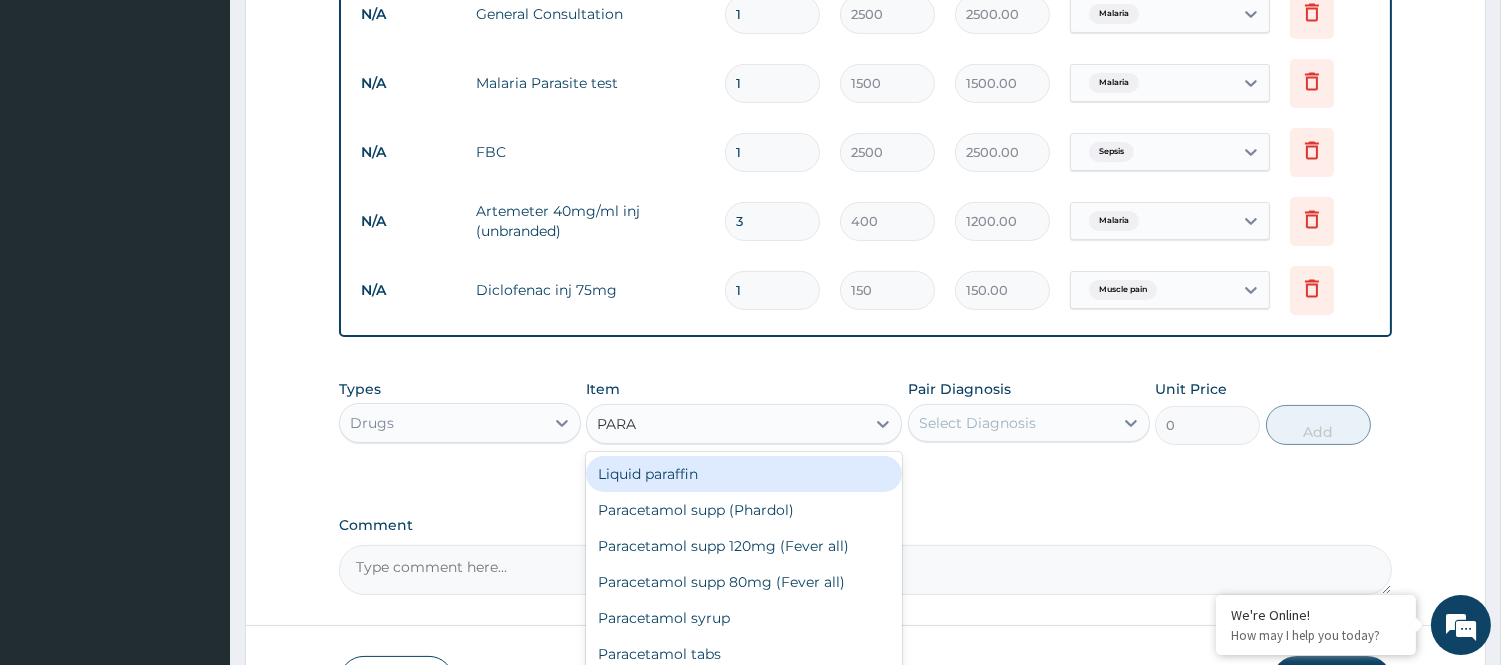 type on "PARAC" 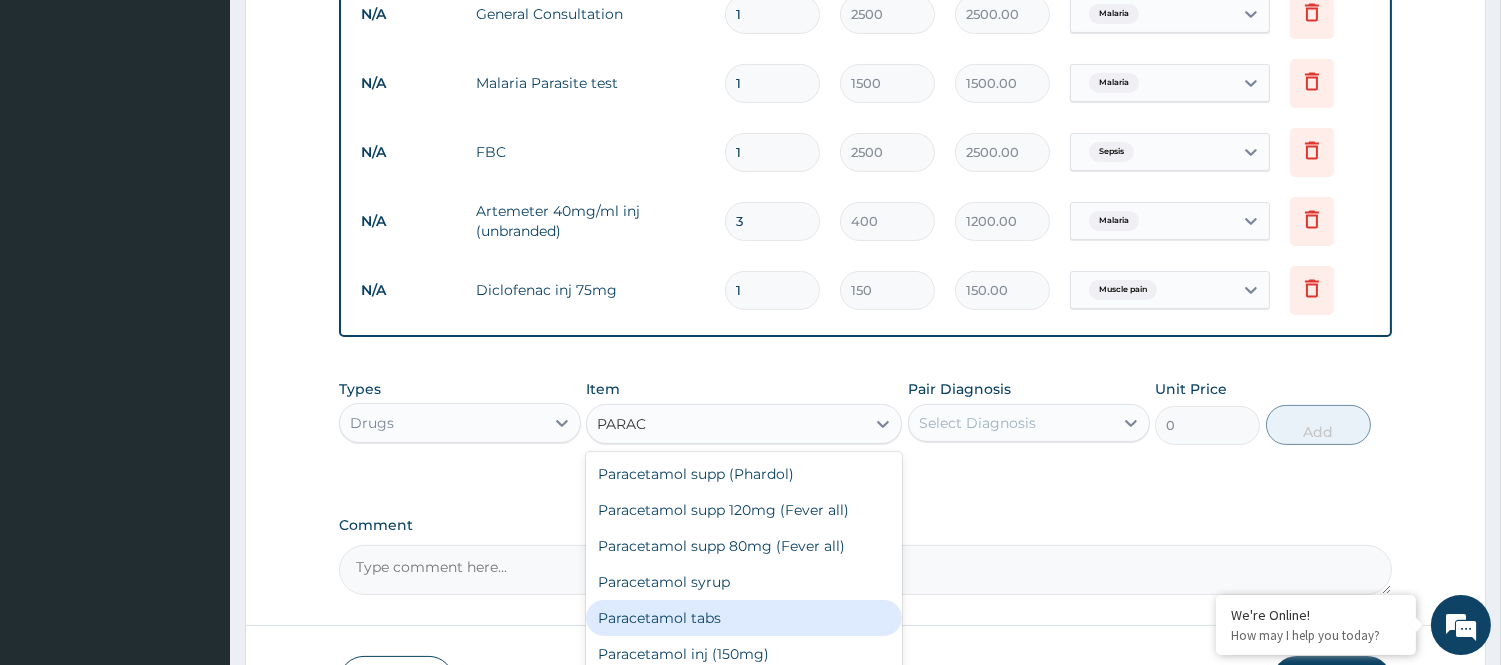 drag, startPoint x: 704, startPoint y: 608, endPoint x: 813, endPoint y: 531, distance: 133.45412 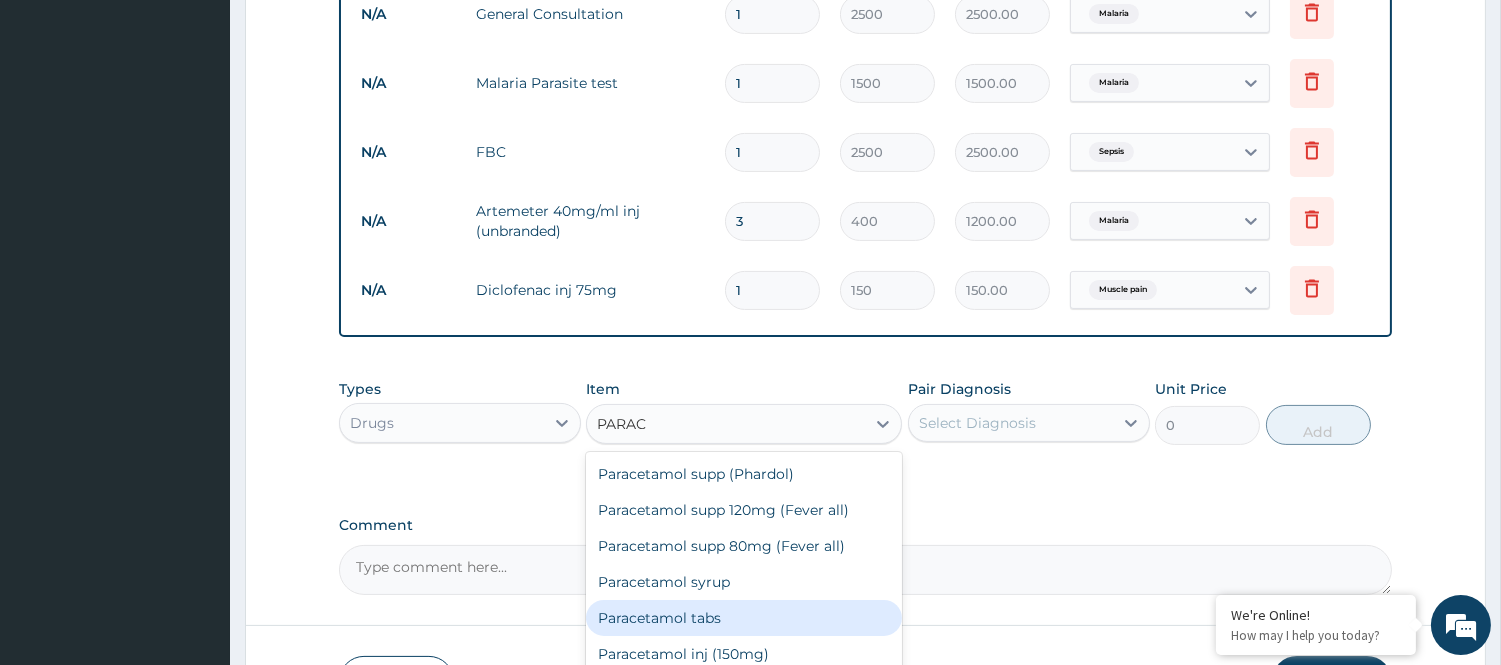 click on "Paracetamol tabs" at bounding box center (744, 618) 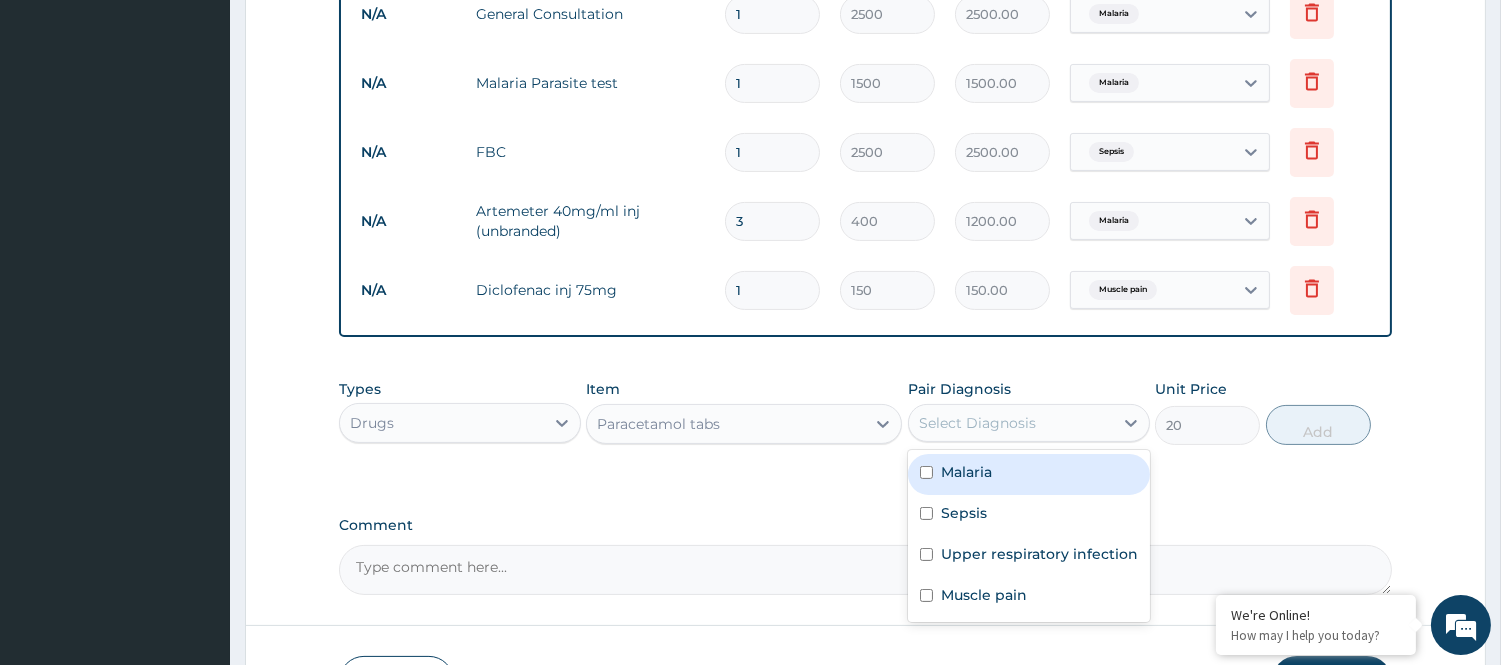 drag, startPoint x: 1001, startPoint y: 412, endPoint x: 1001, endPoint y: 442, distance: 30 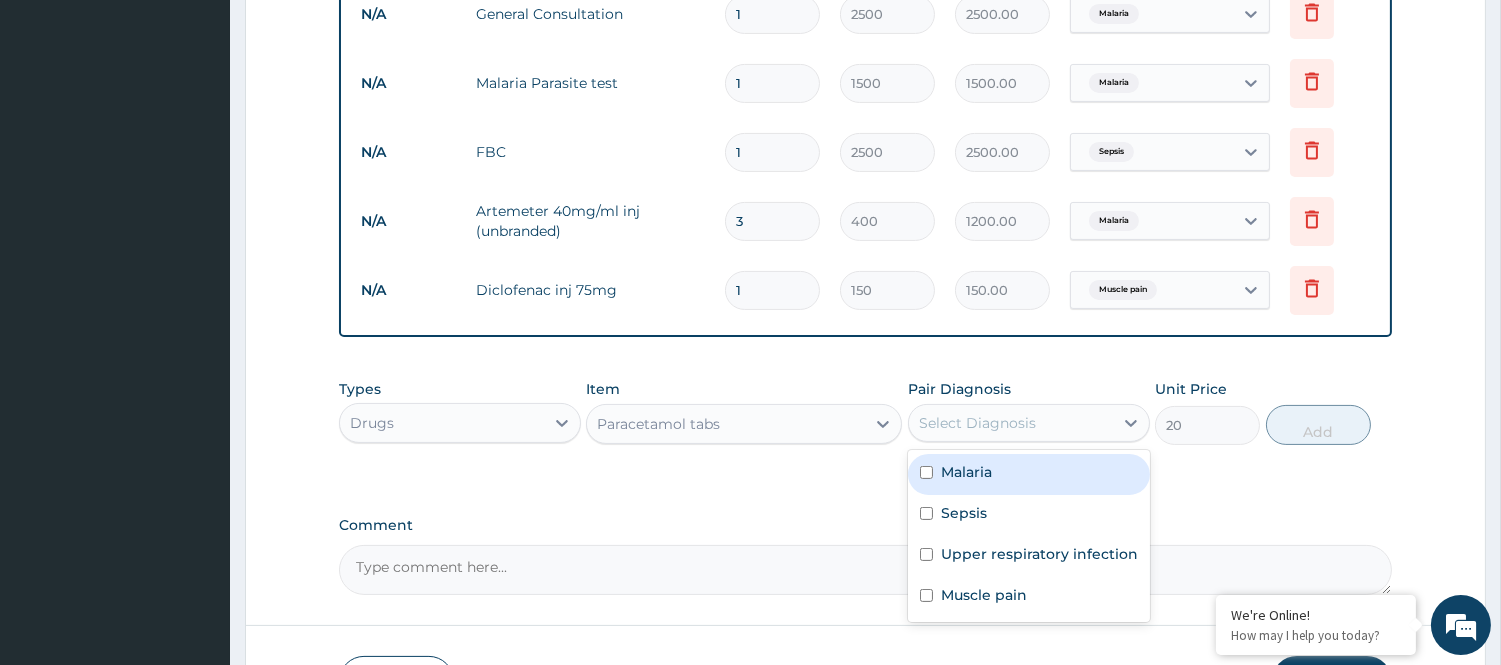 click on "Select Diagnosis" at bounding box center (1011, 423) 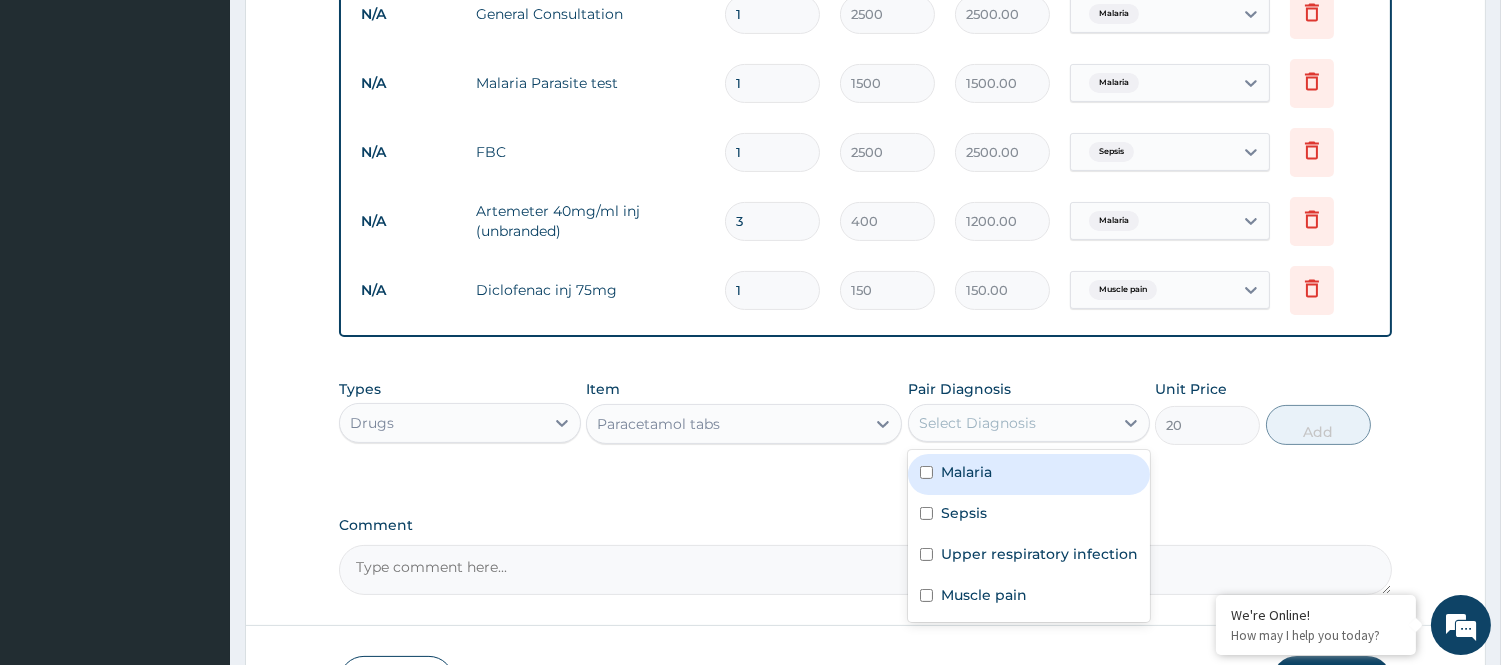 click on "Malaria" at bounding box center [1029, 474] 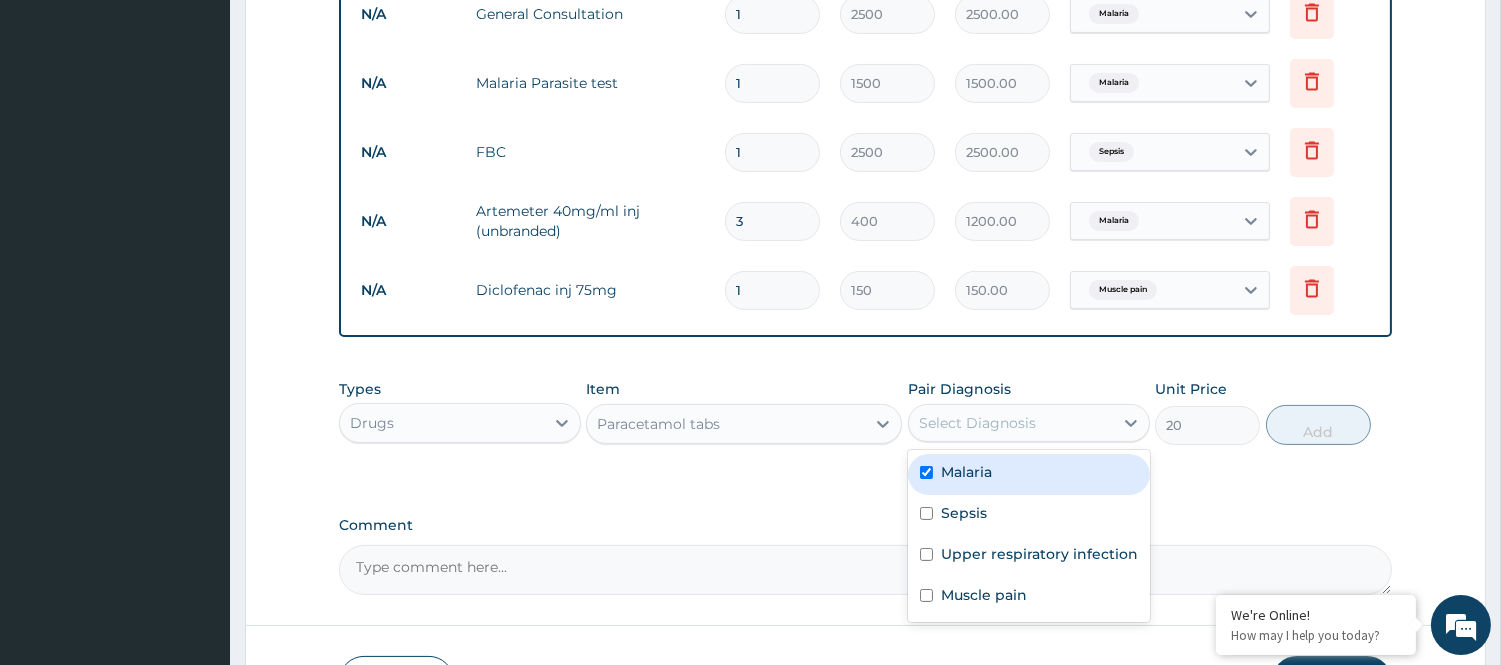 checkbox on "true" 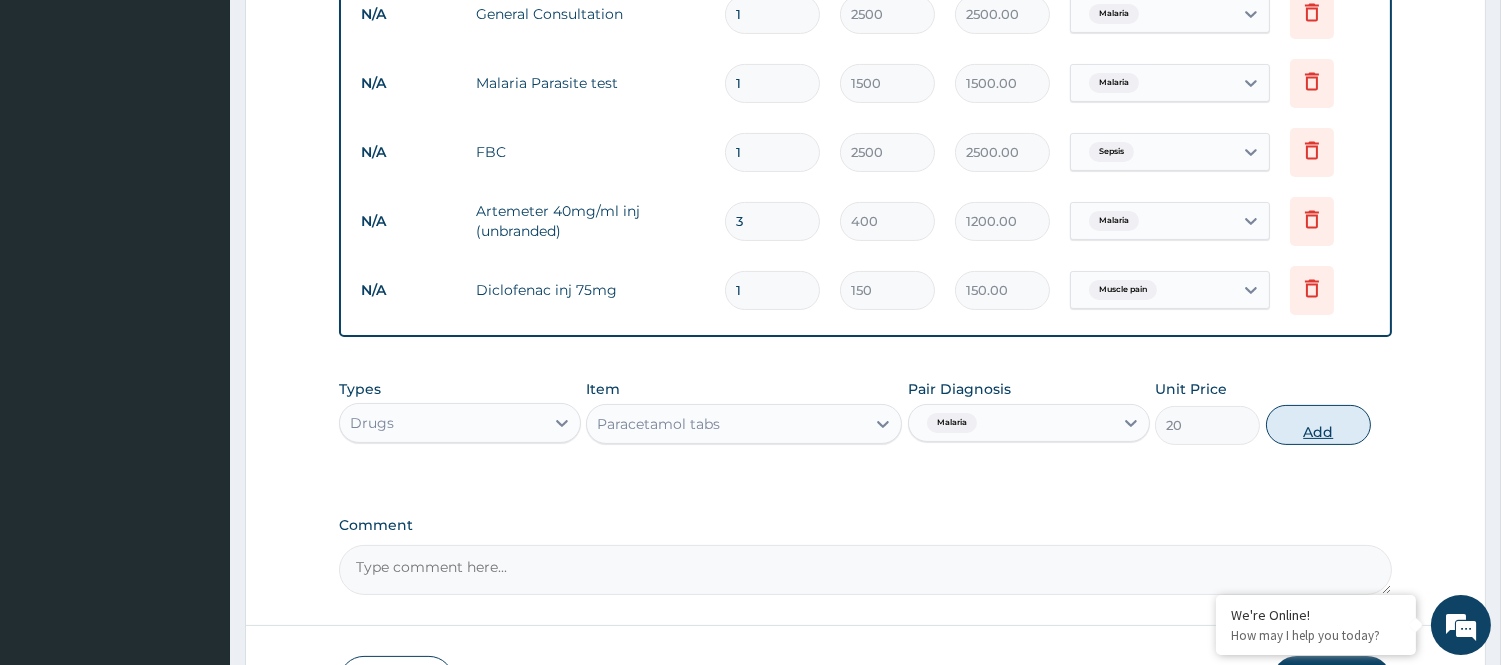 click on "Add" at bounding box center [1318, 425] 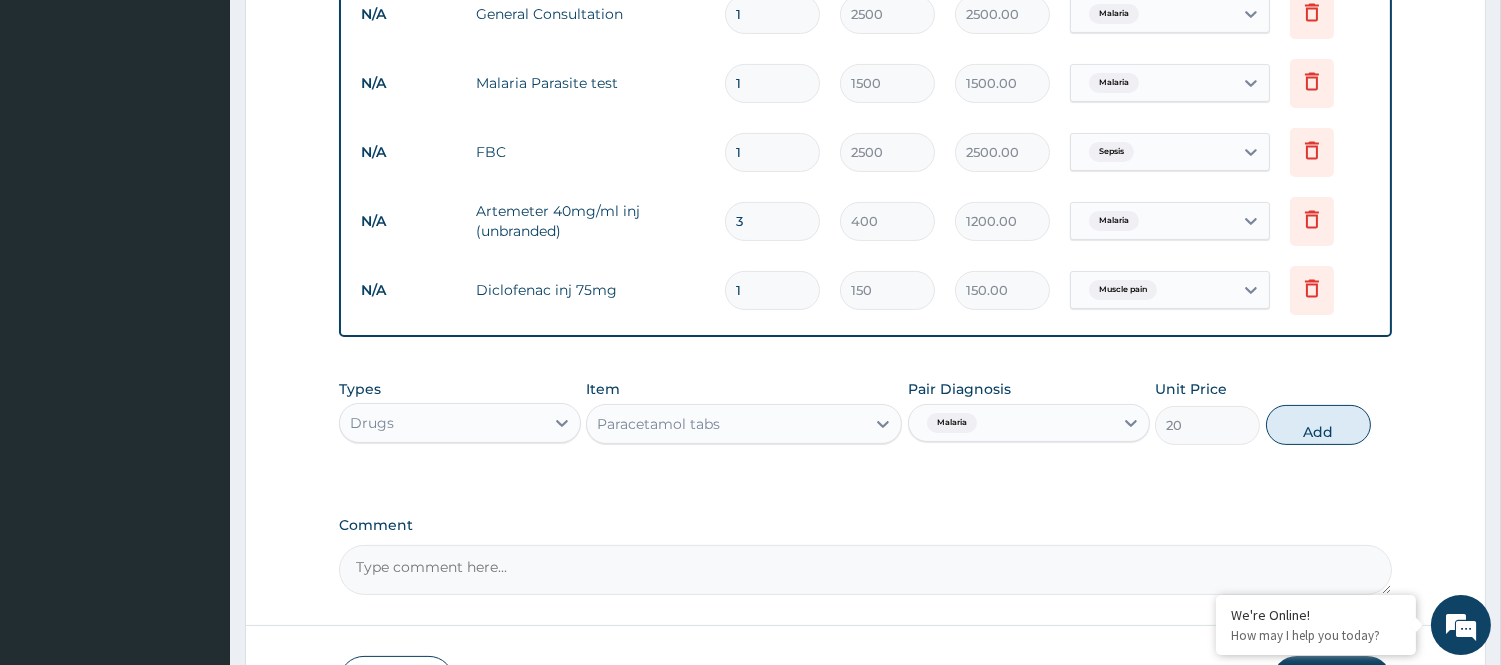 type on "0" 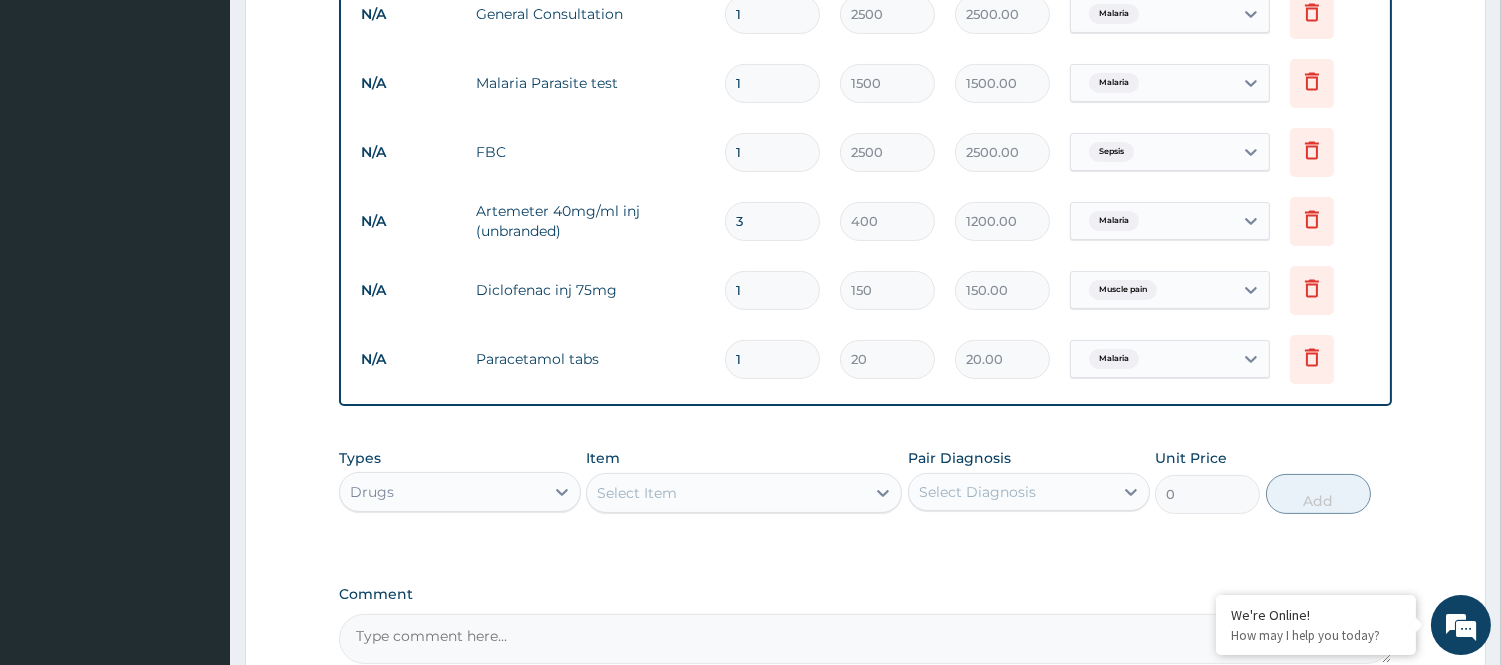 drag, startPoint x: 784, startPoint y: 365, endPoint x: 705, endPoint y: 365, distance: 79 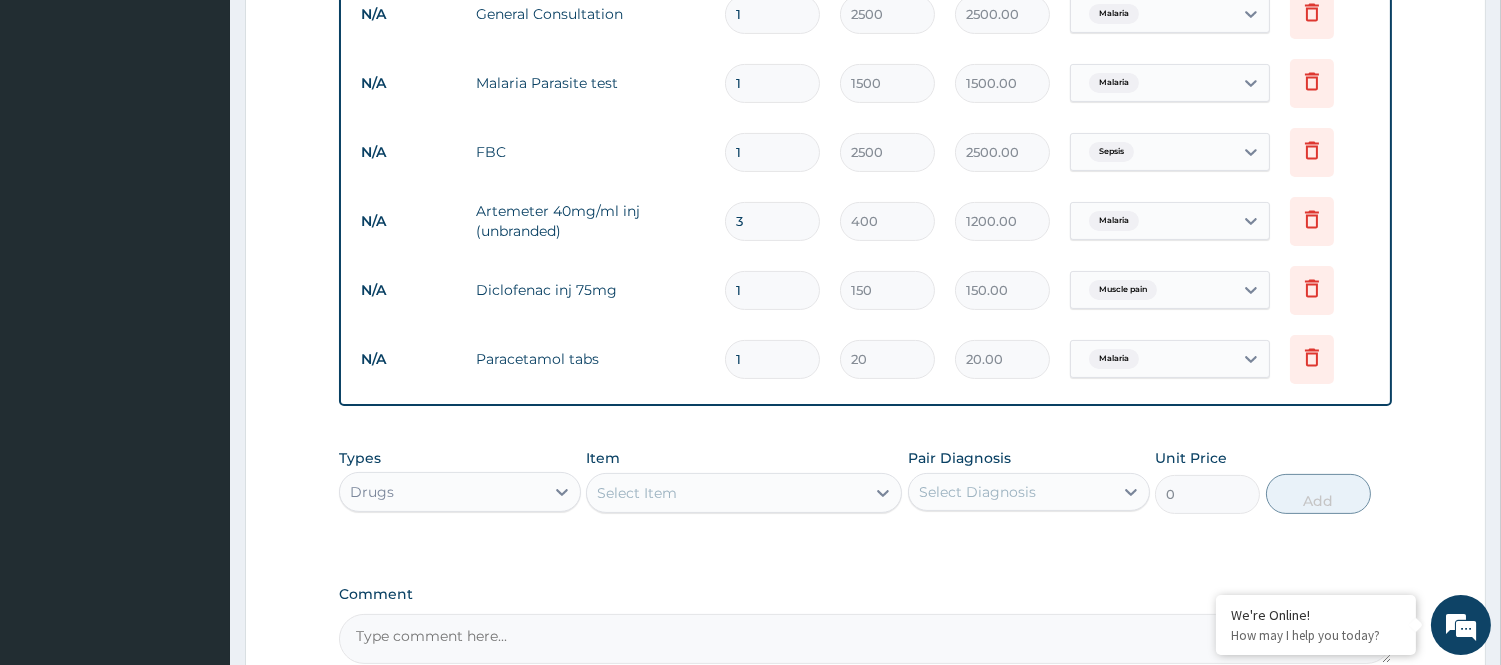 click on "N/A Paracetamol tabs   1 20 20.00 Malaria Delete" at bounding box center [865, 359] 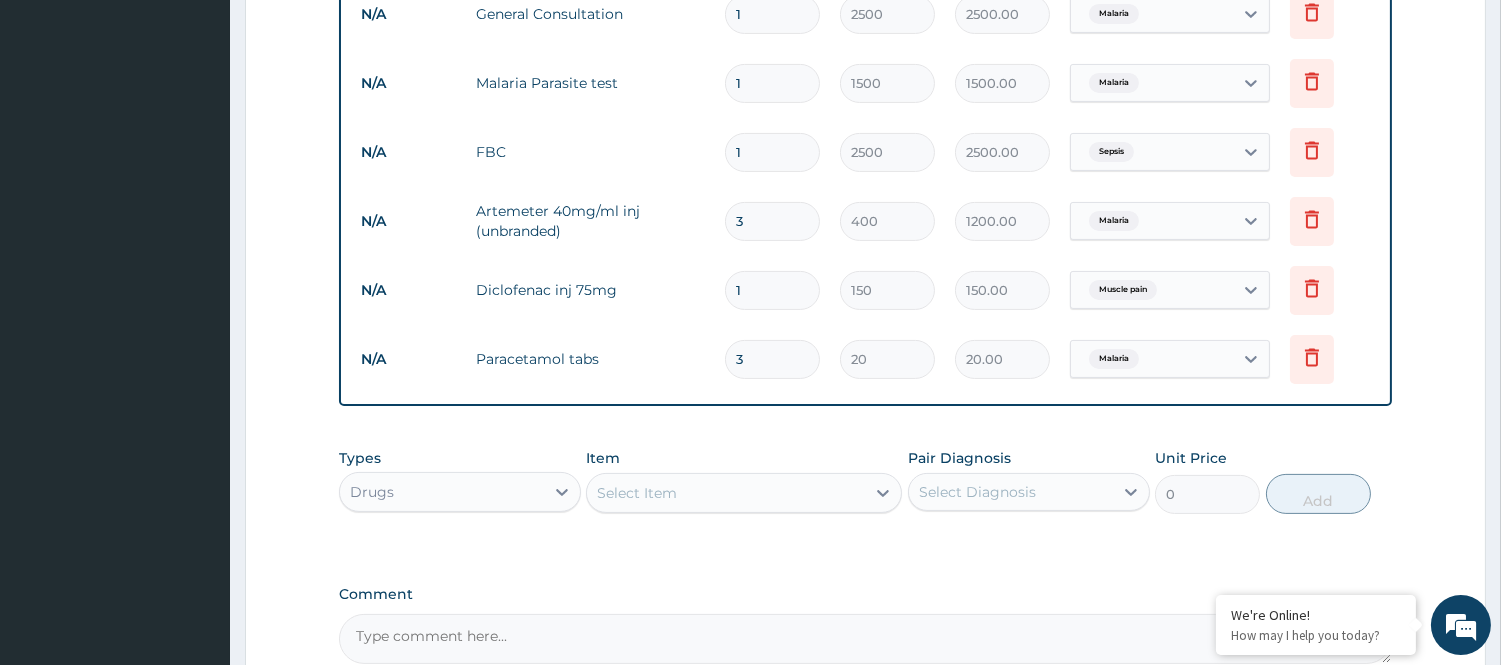 type on "60.00" 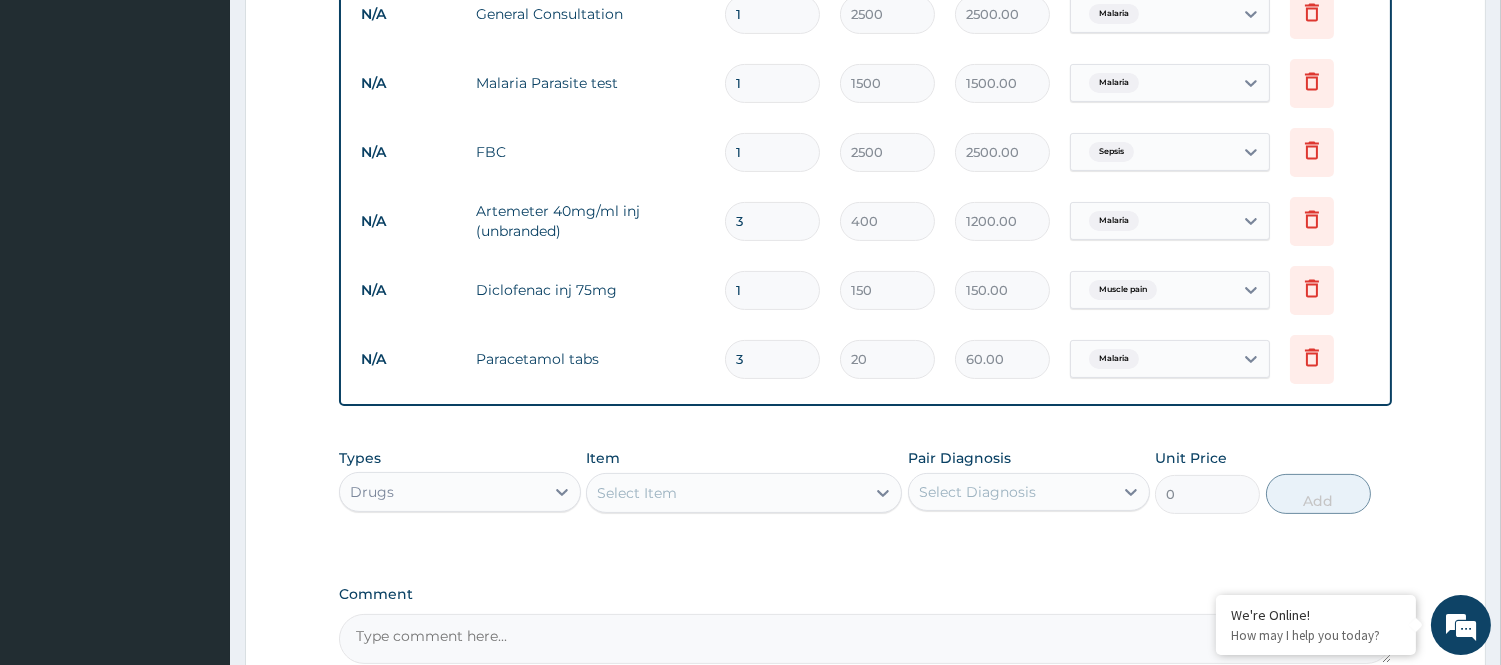 type on "30" 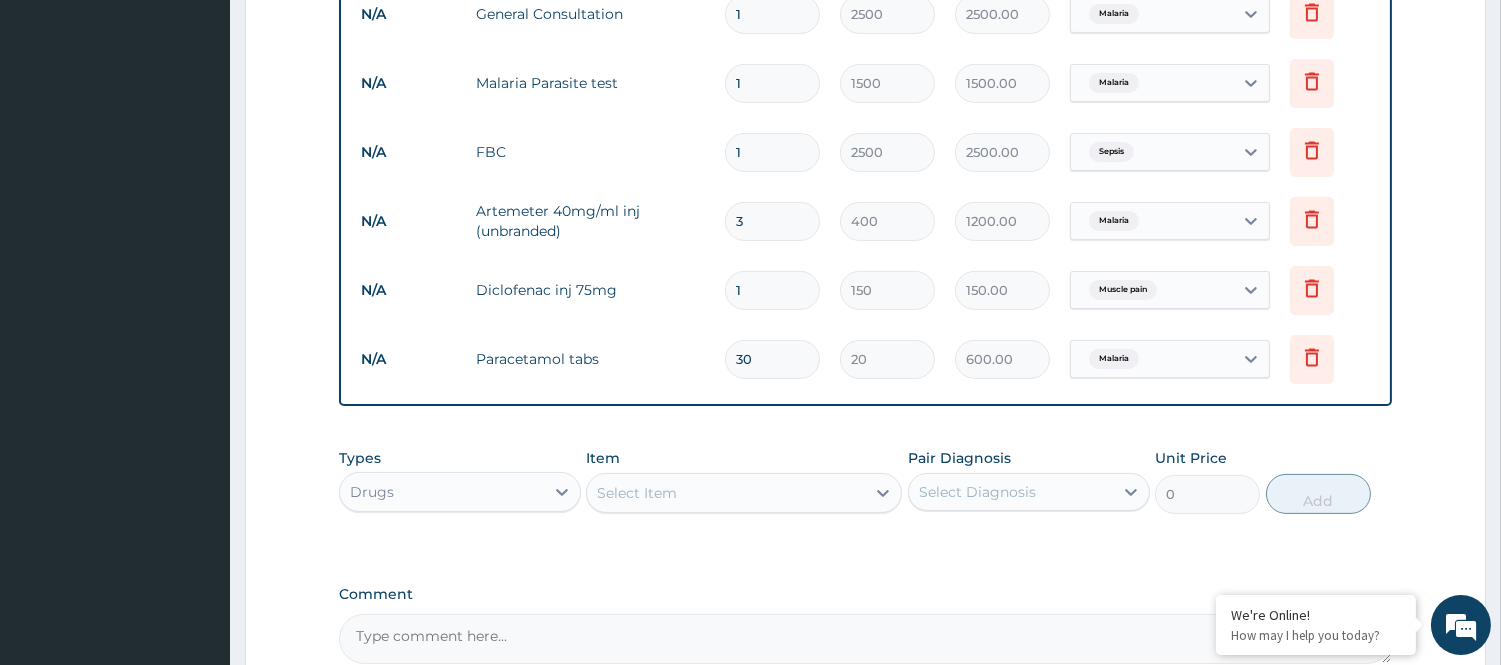 type on "30" 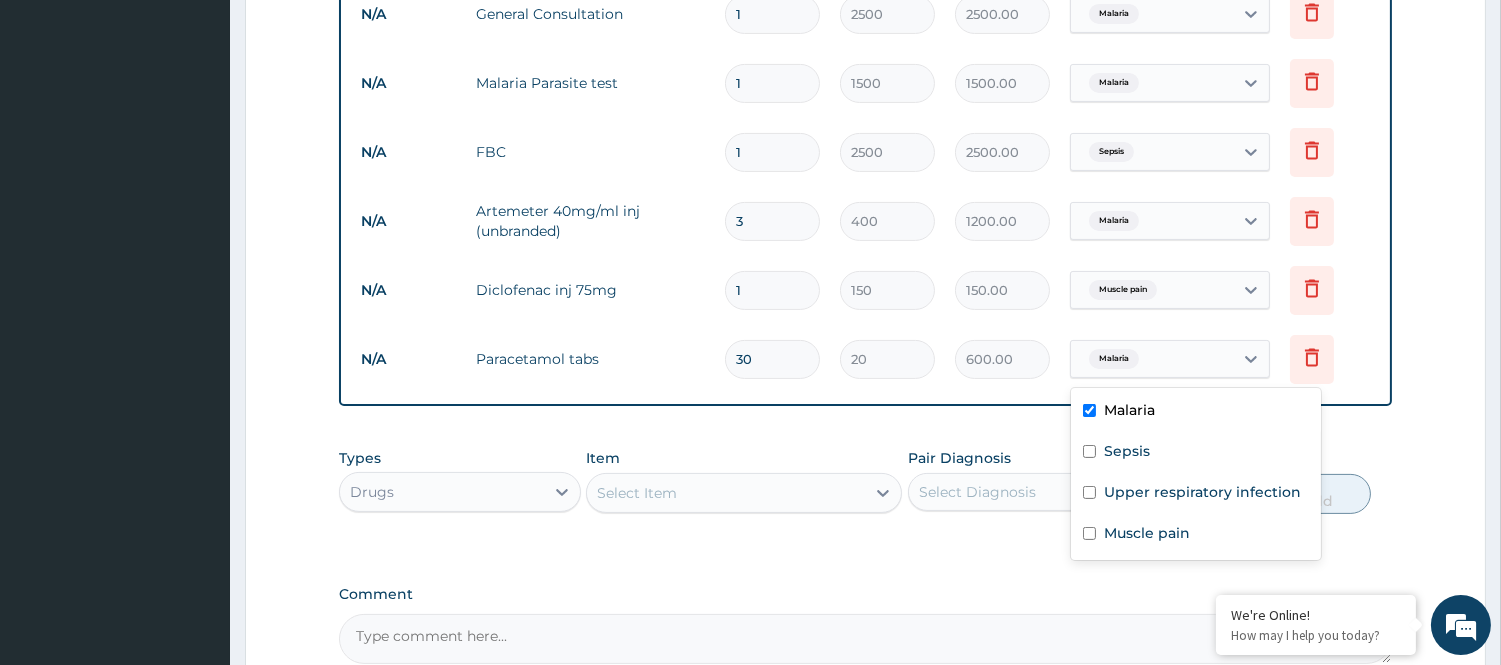 drag, startPoint x: 1176, startPoint y: 347, endPoint x: 1206, endPoint y: 381, distance: 45.343136 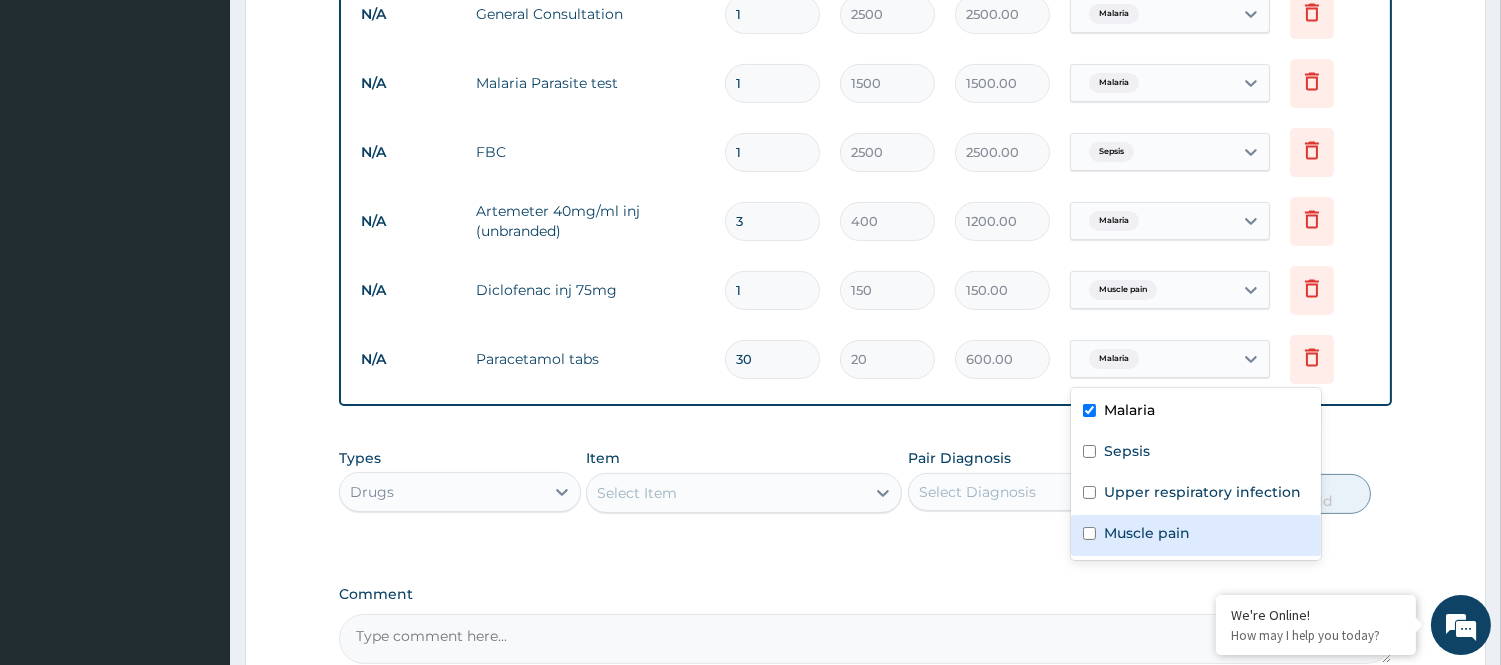 click on "Muscle pain" at bounding box center (1147, 533) 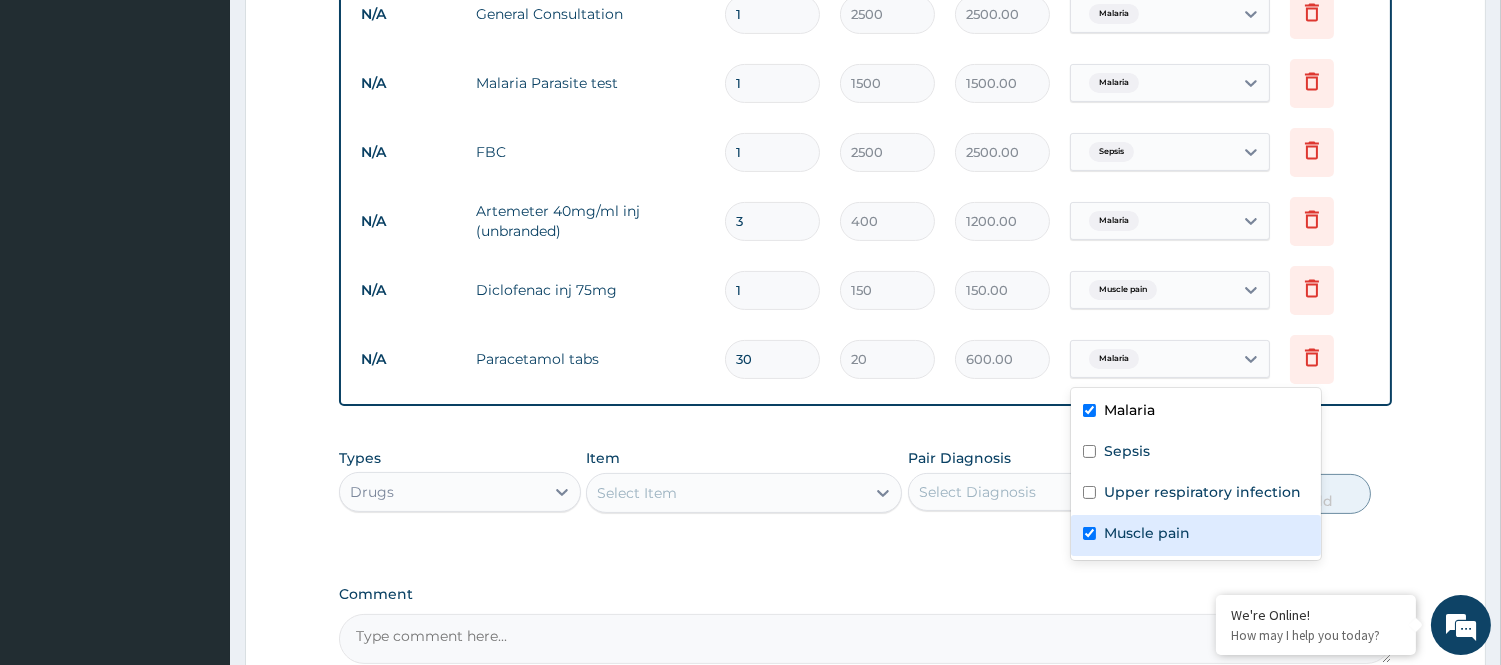 checkbox on "true" 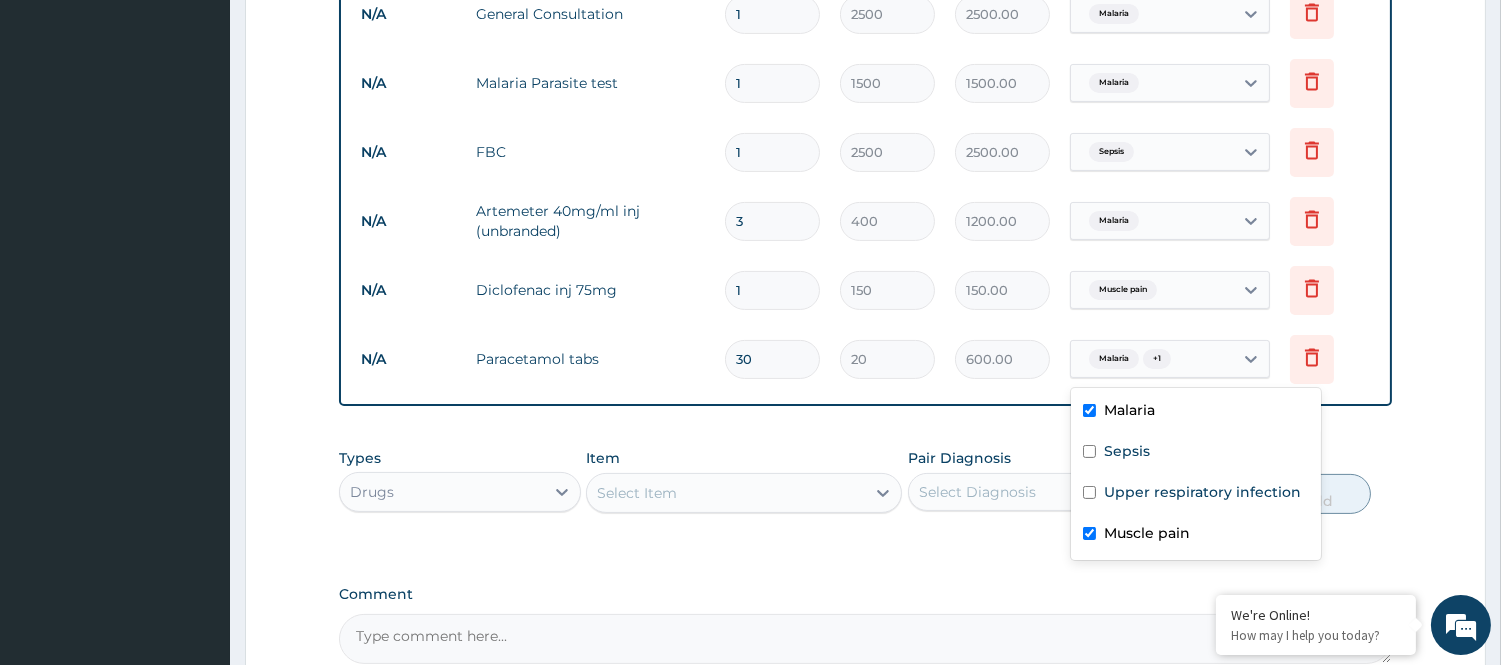 click on "Select Item" at bounding box center [637, 493] 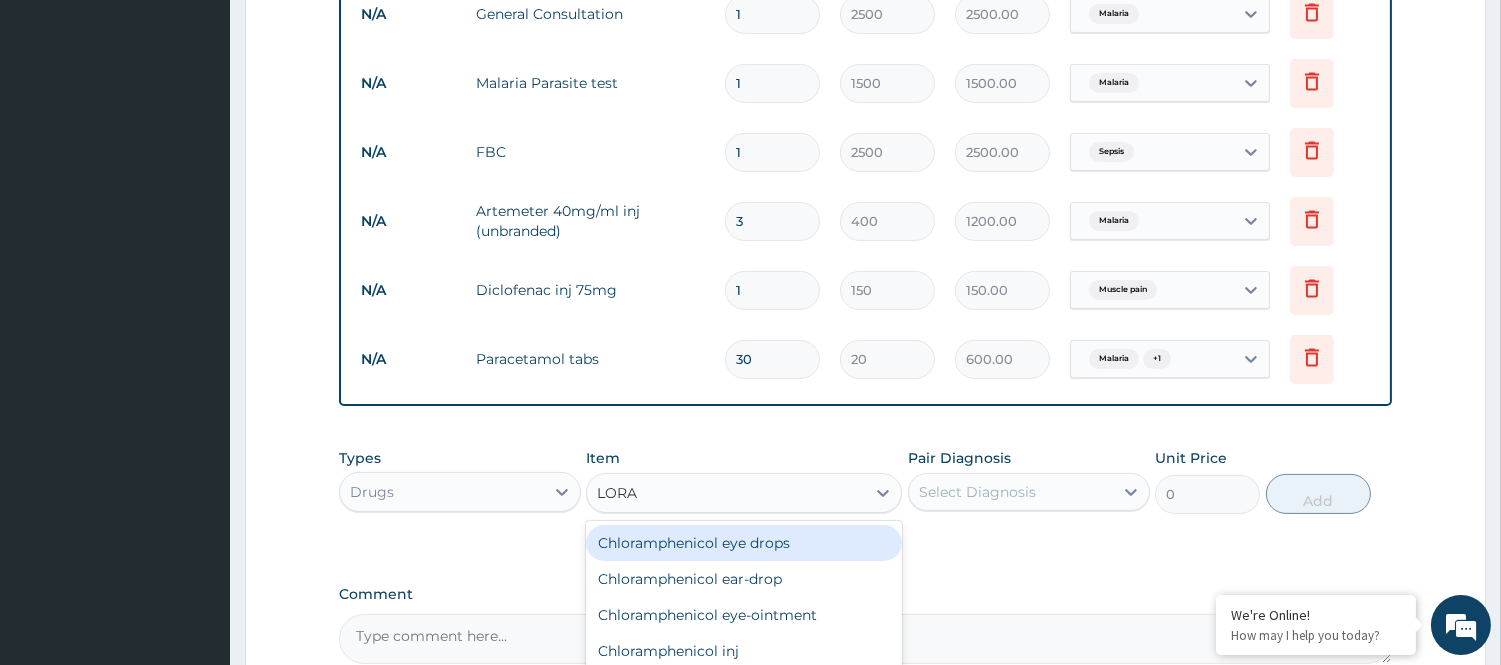type on "LORAT" 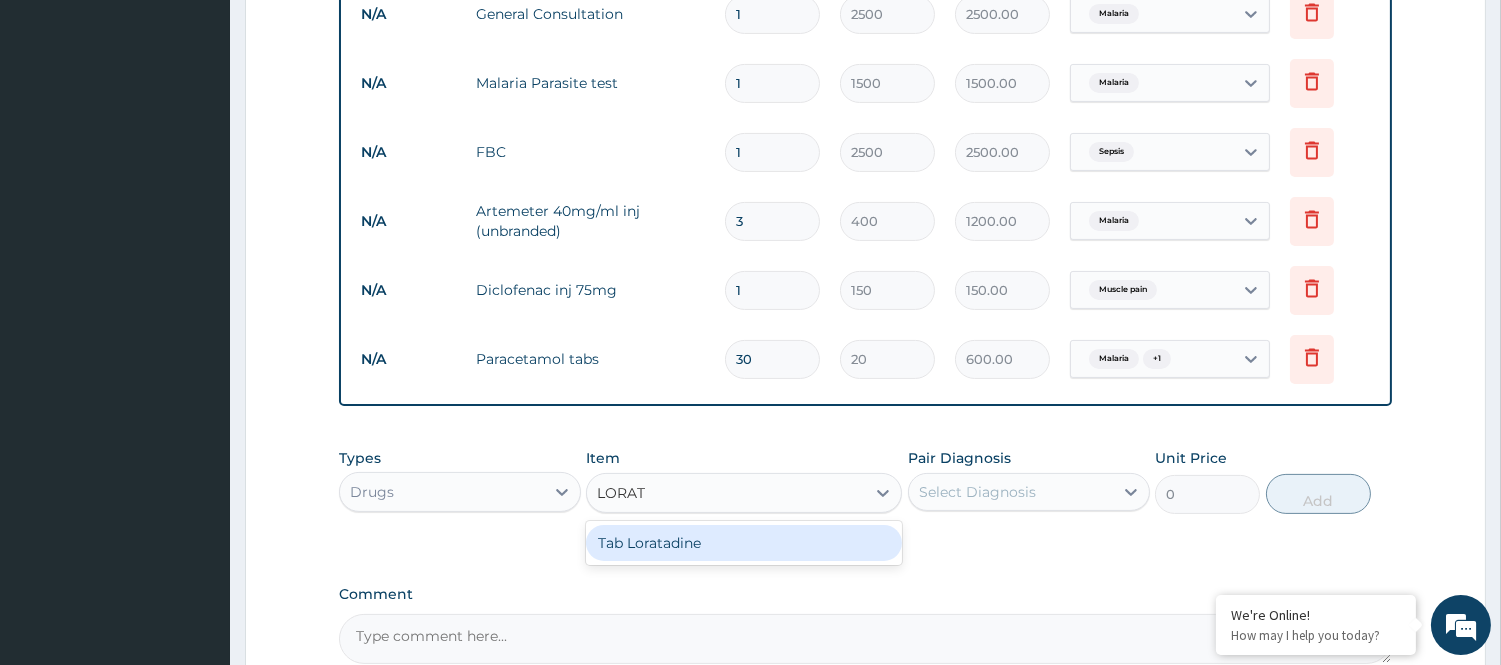 click on "Tab Loratadine" at bounding box center (744, 543) 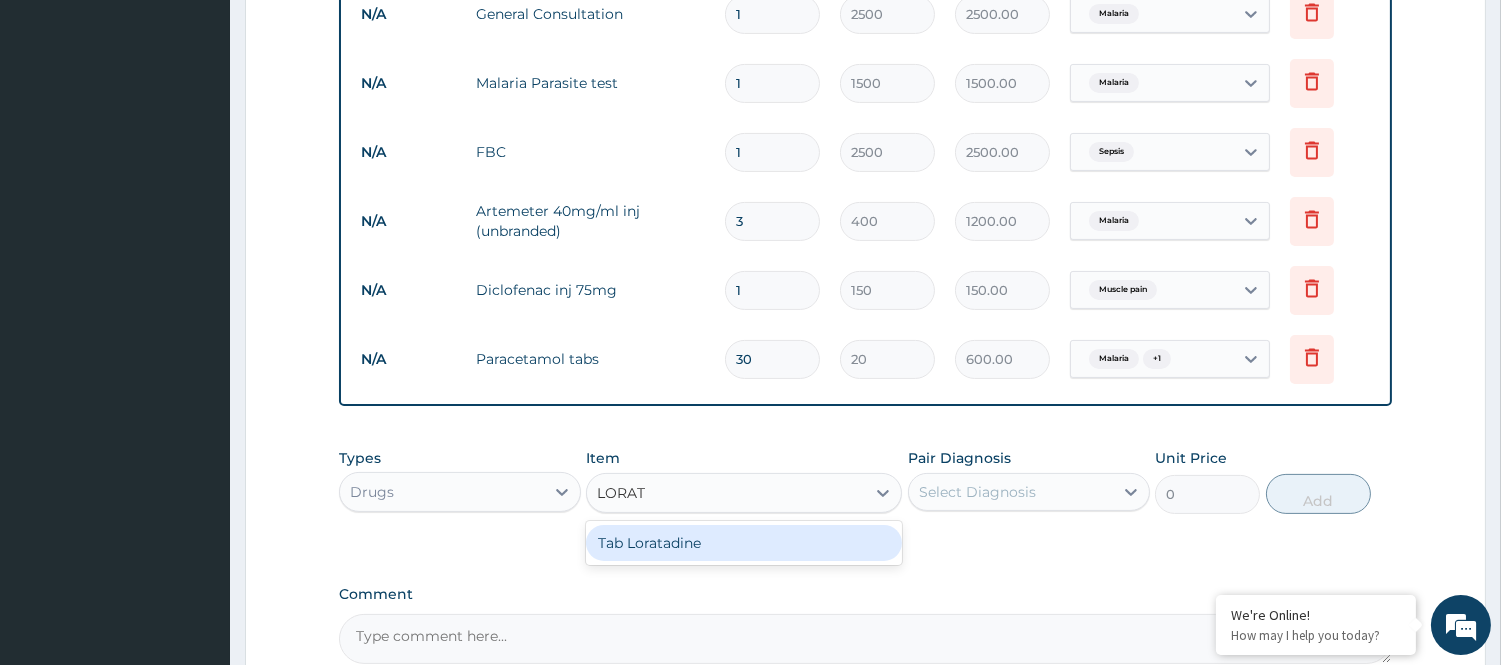 type 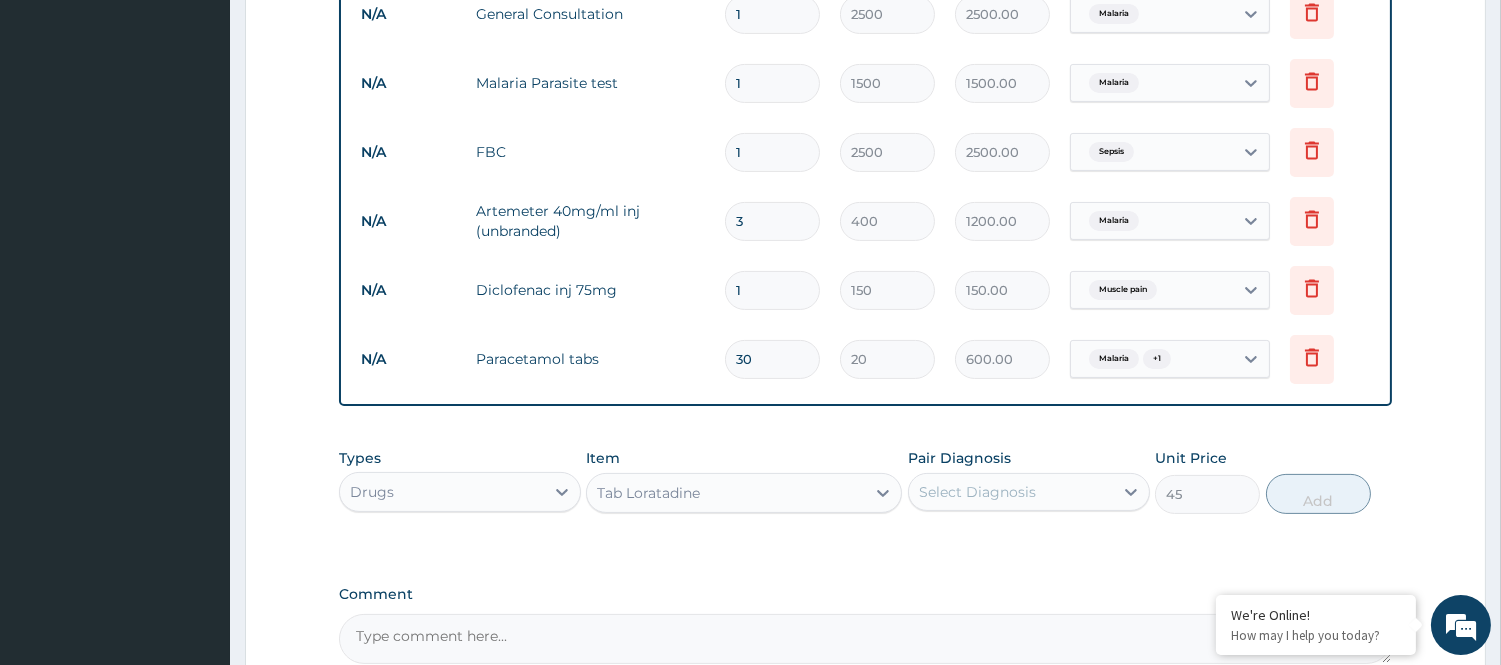 click on "Select Diagnosis" at bounding box center [1011, 492] 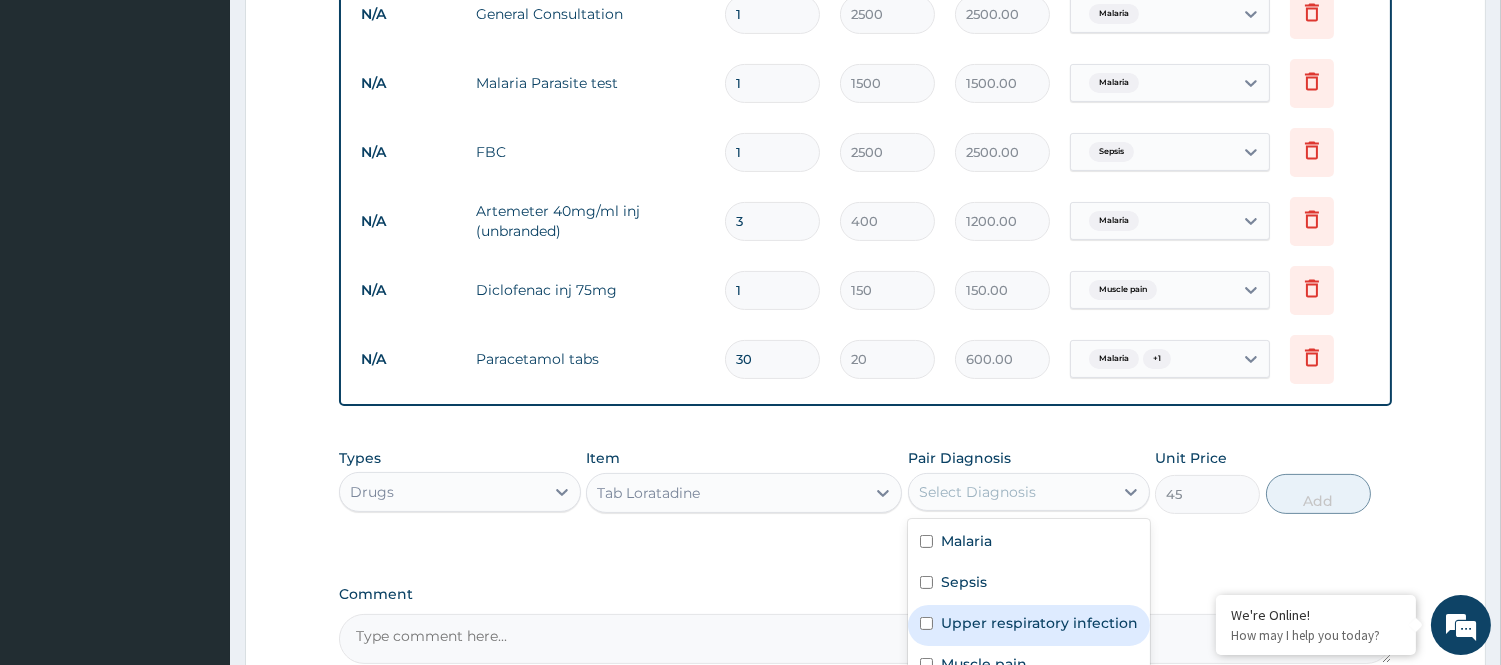click on "Upper respiratory infection" at bounding box center (1029, 625) 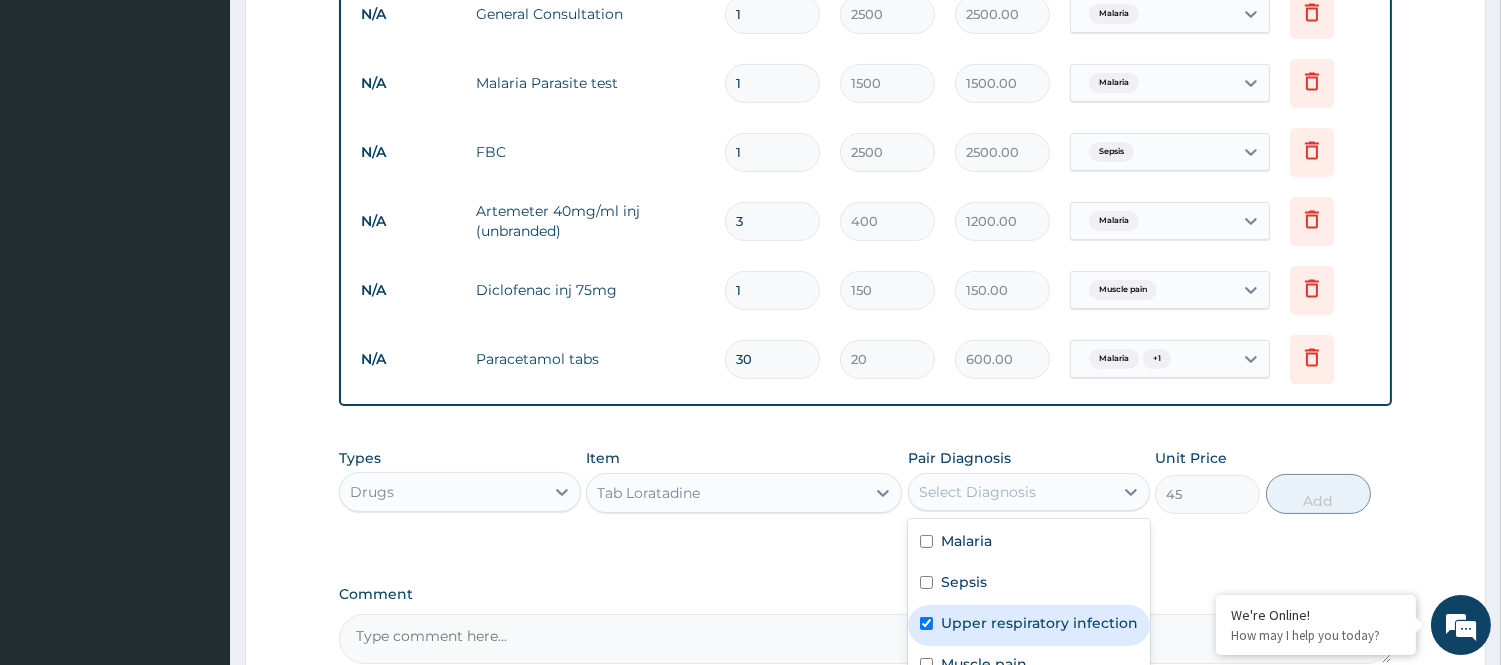 checkbox on "true" 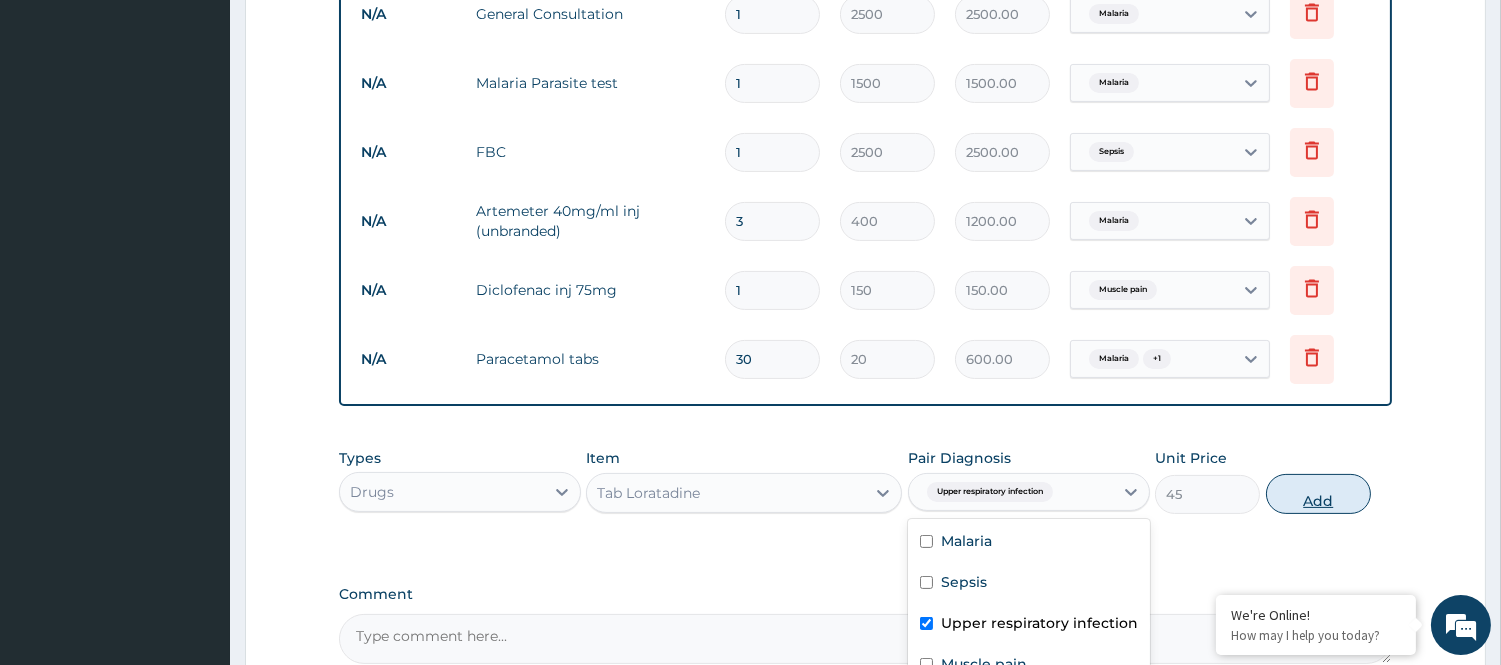 drag, startPoint x: 1340, startPoint y: 491, endPoint x: 1276, endPoint y: 475, distance: 65.96969 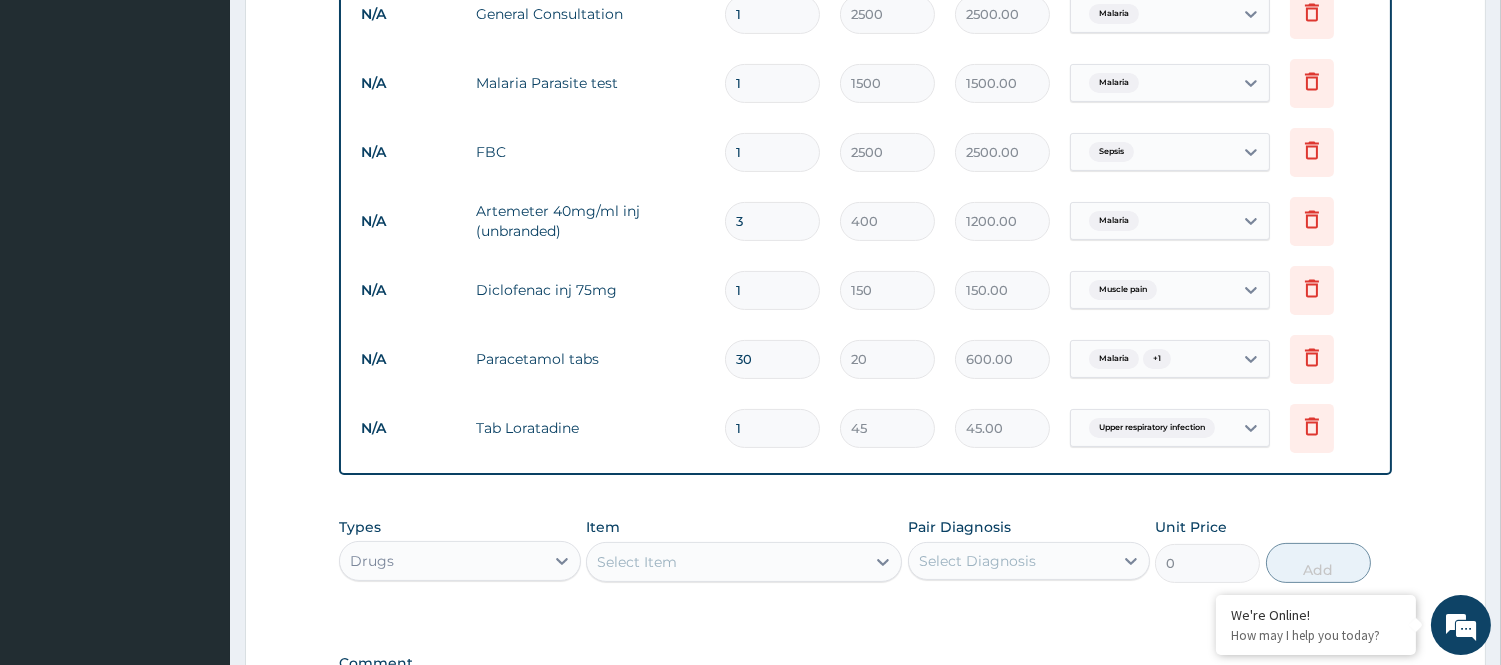 type on "10" 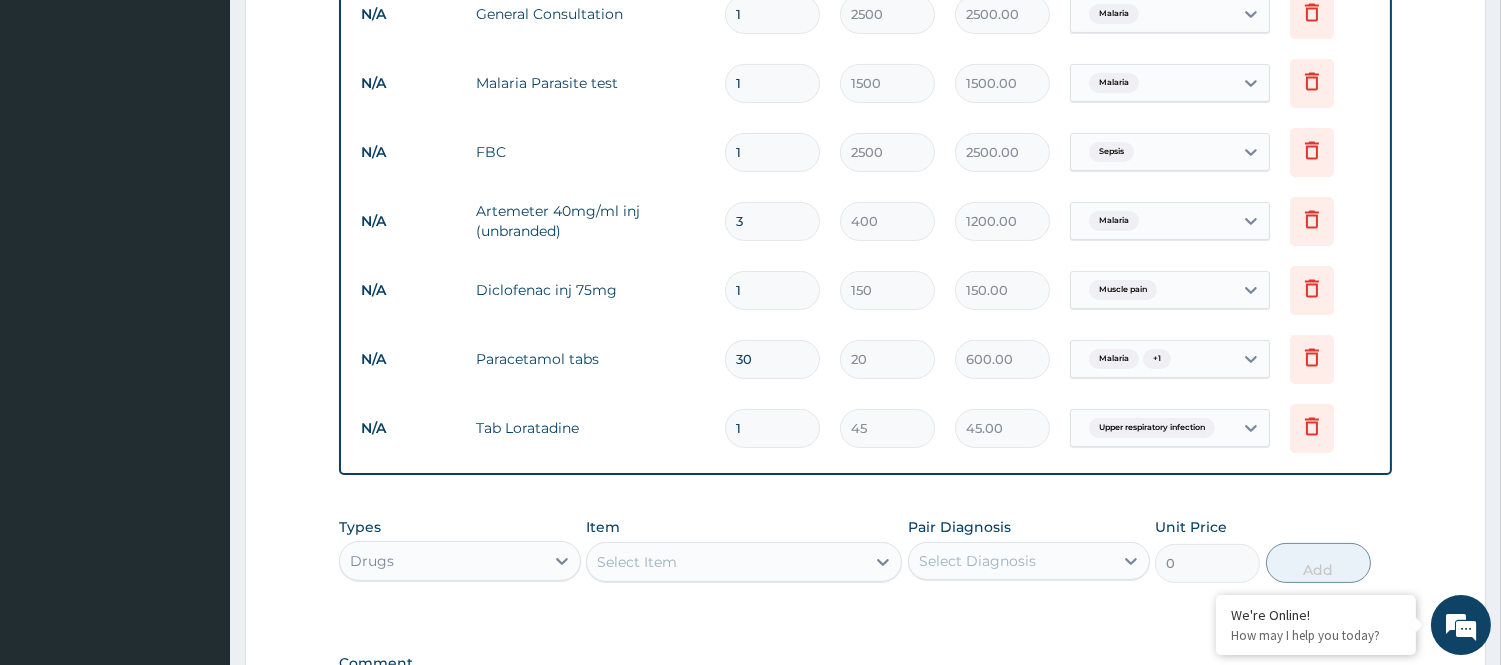 type on "450.00" 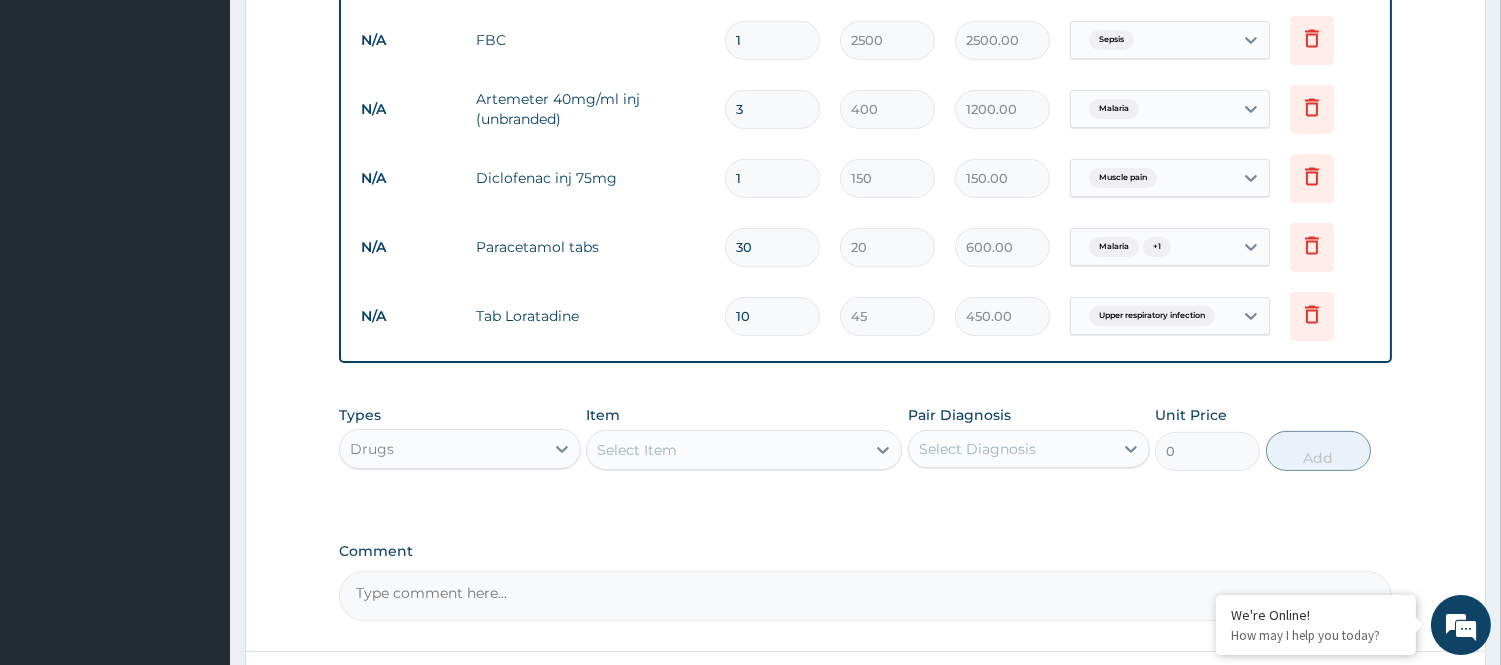 scroll, scrollTop: 1096, scrollLeft: 0, axis: vertical 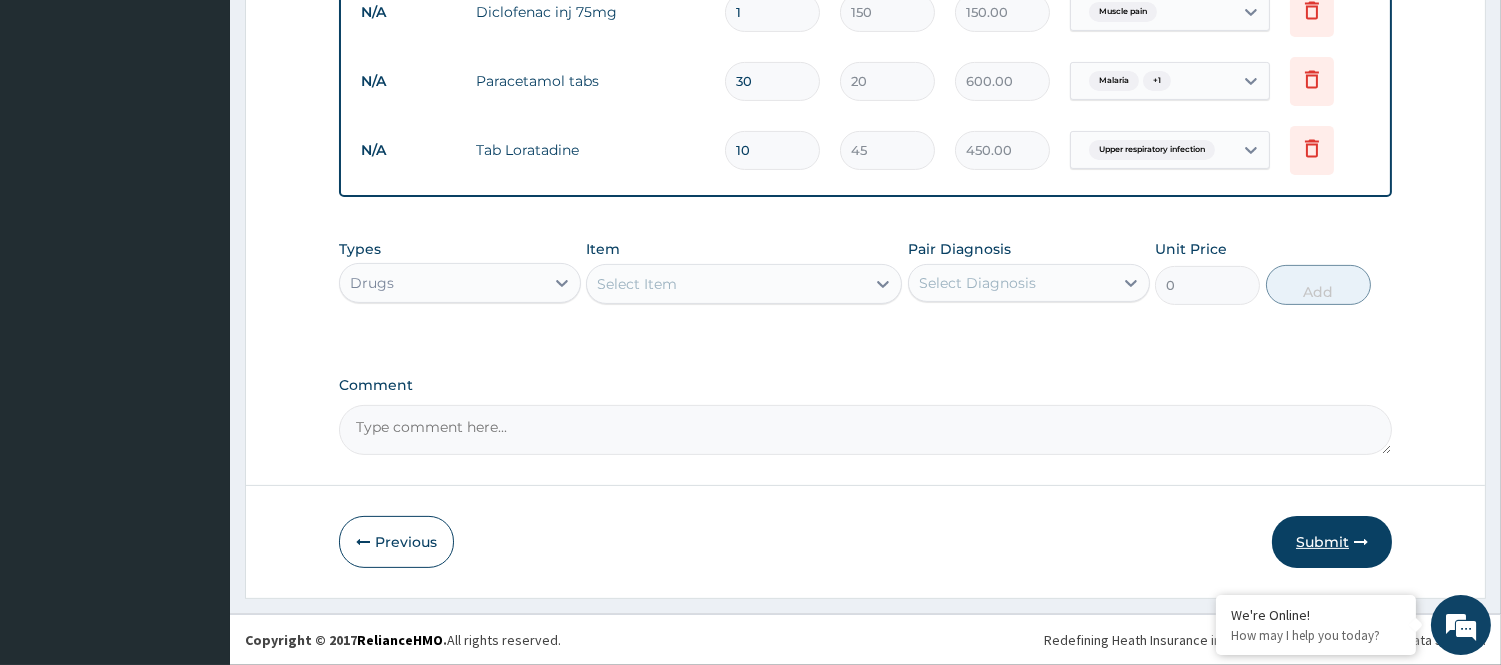 type on "10" 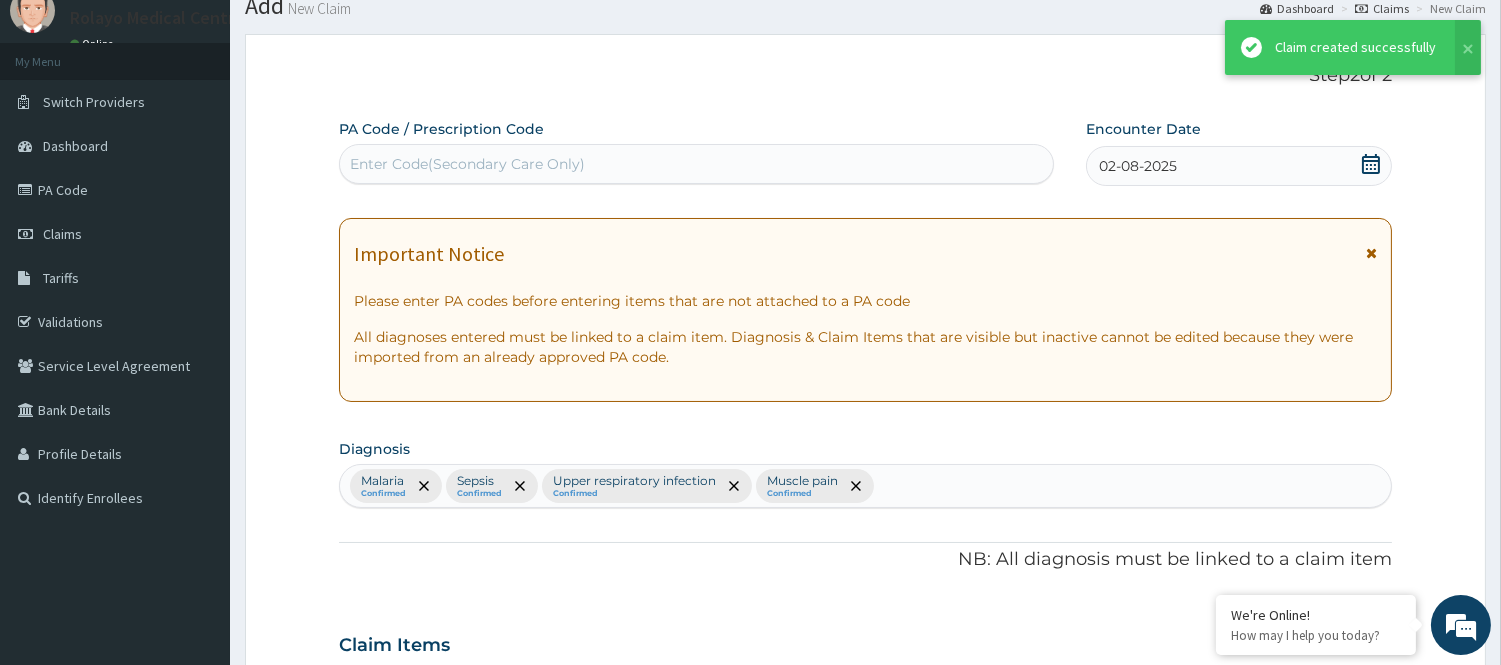scroll, scrollTop: 1096, scrollLeft: 0, axis: vertical 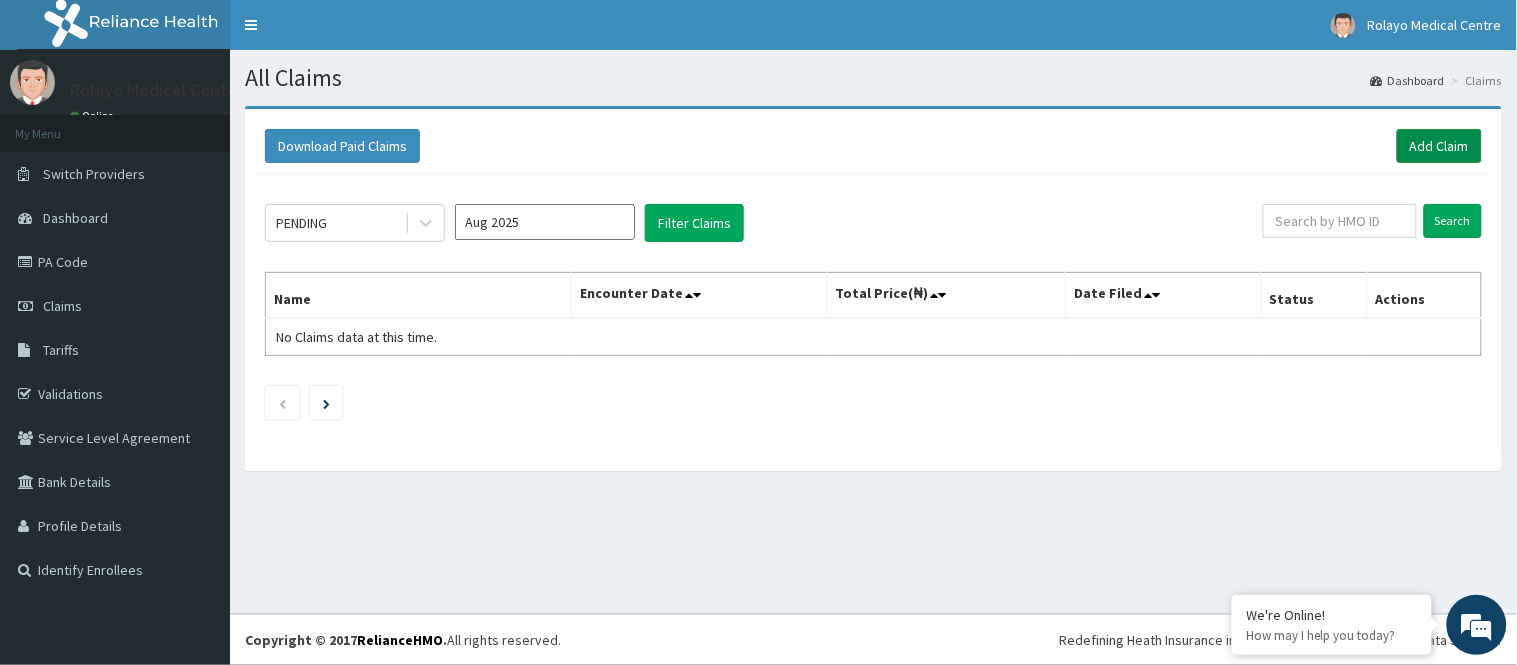 click on "Add Claim" at bounding box center (1439, 146) 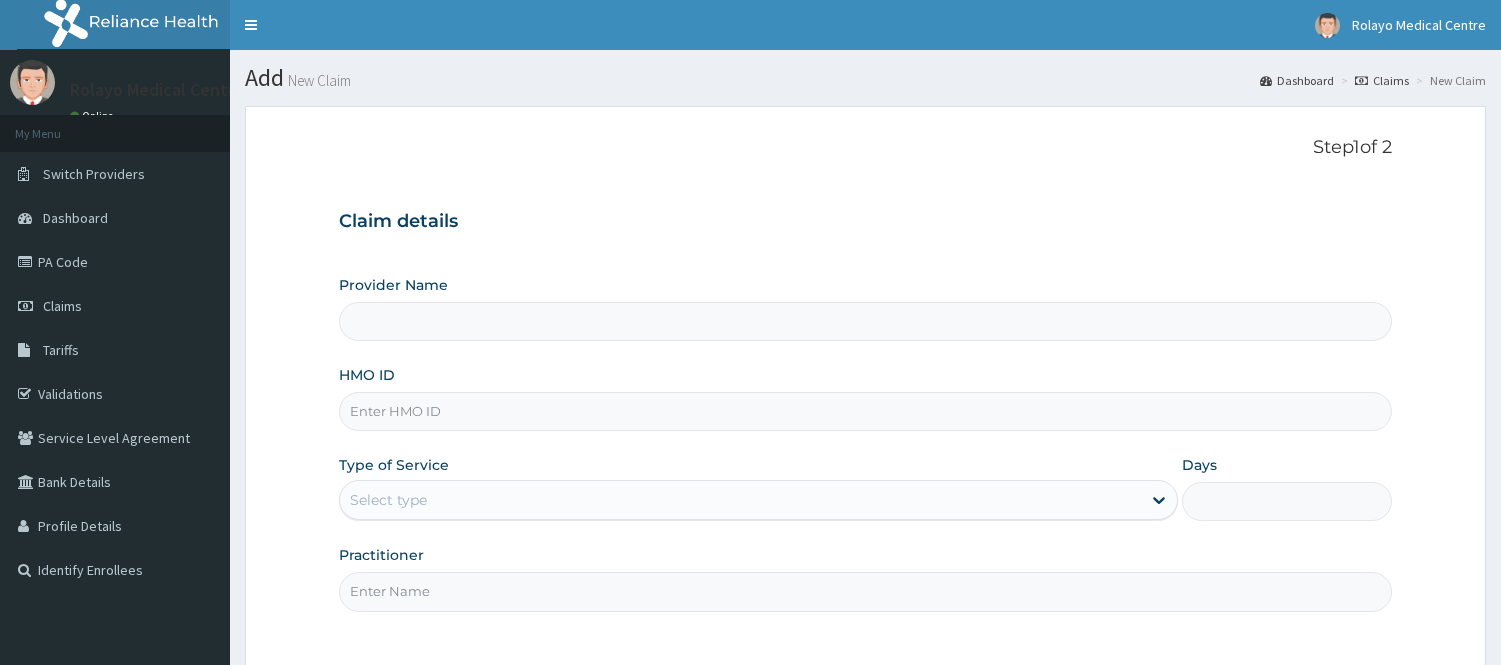 scroll, scrollTop: 0, scrollLeft: 0, axis: both 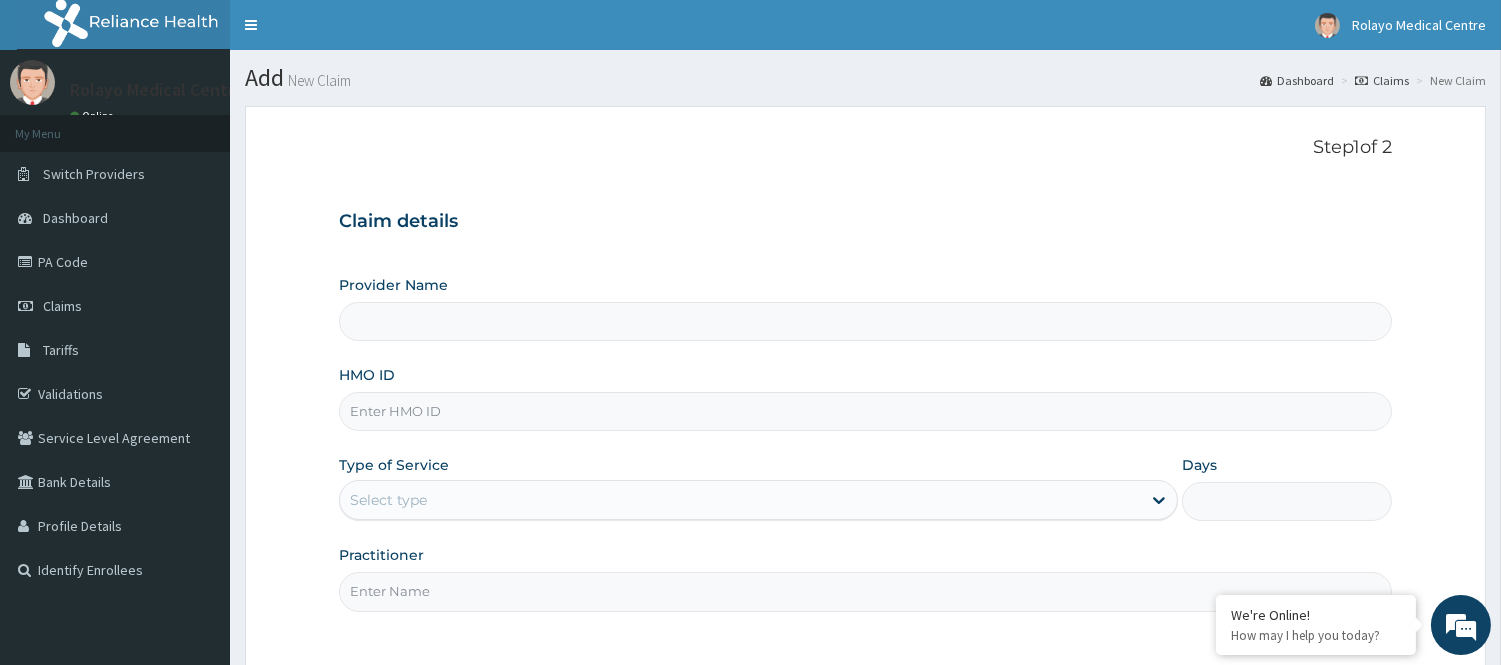 type on "Rolayo Medical Centre" 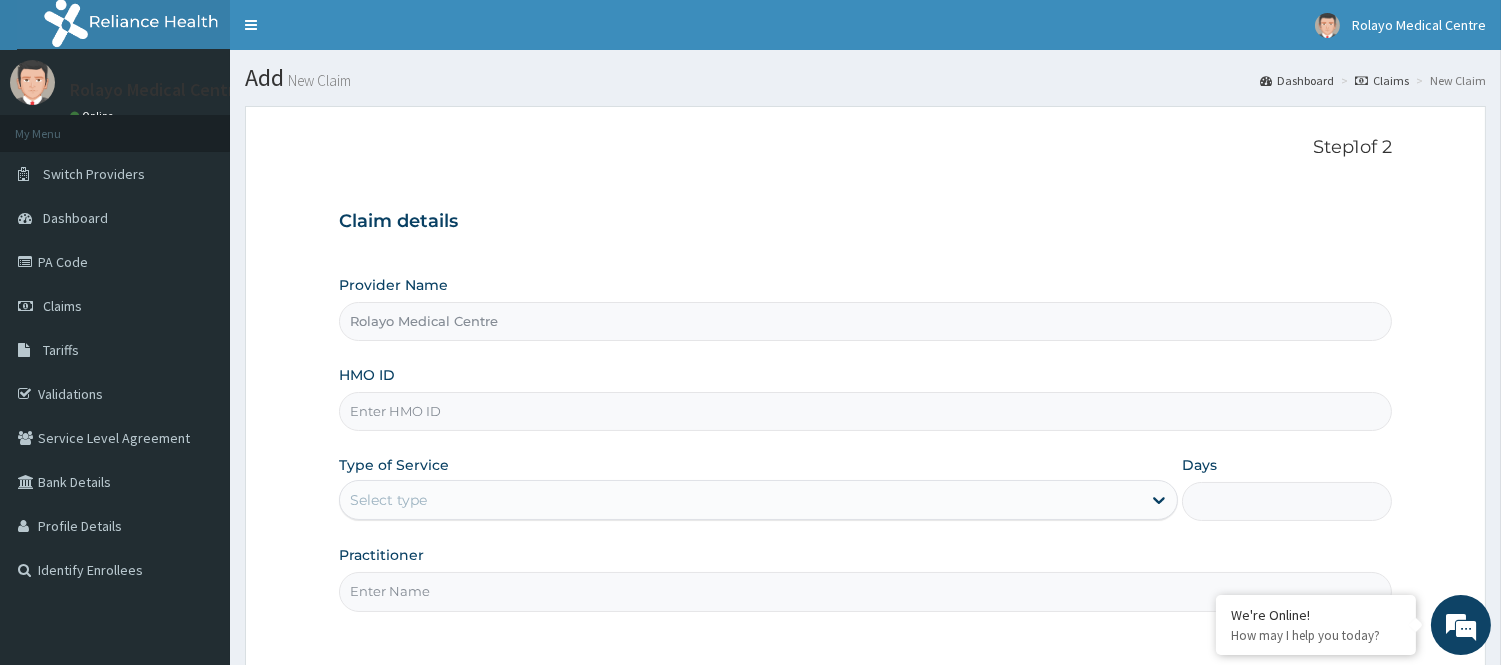 click on "HMO ID" at bounding box center (865, 411) 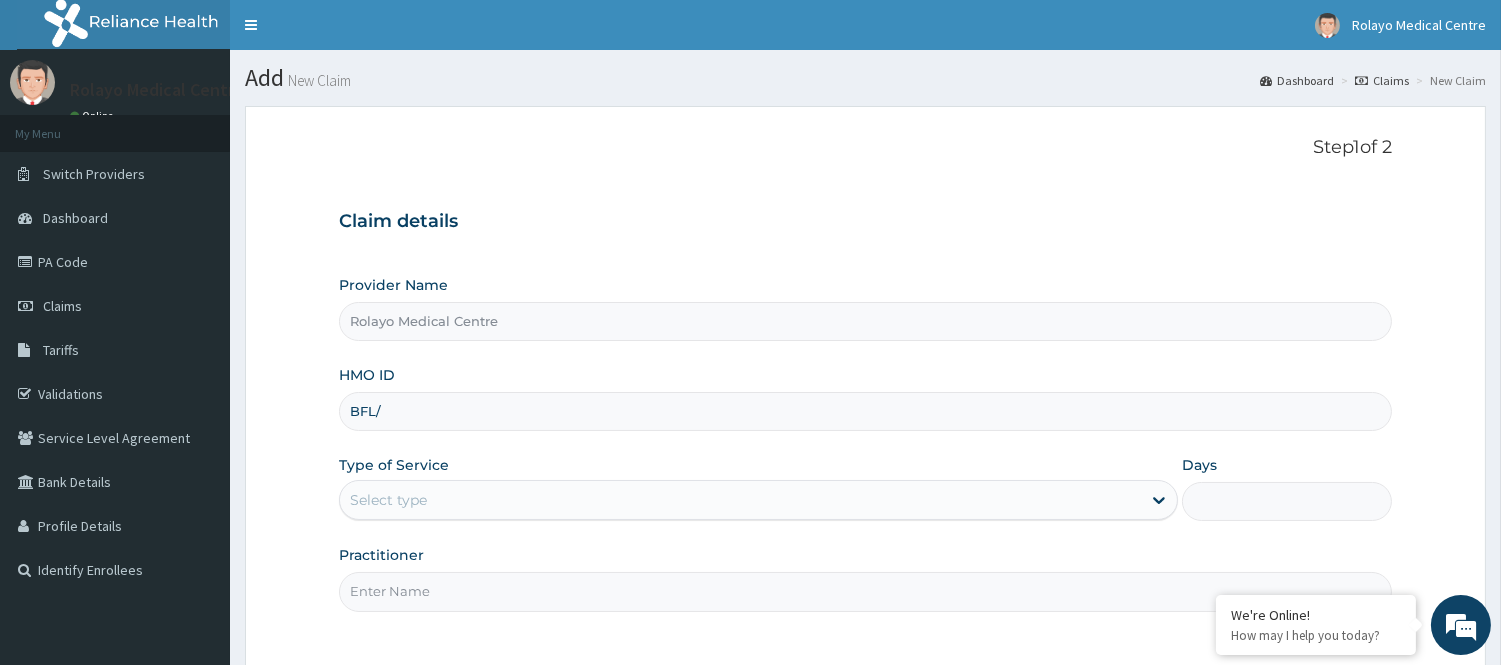 scroll, scrollTop: 0, scrollLeft: 0, axis: both 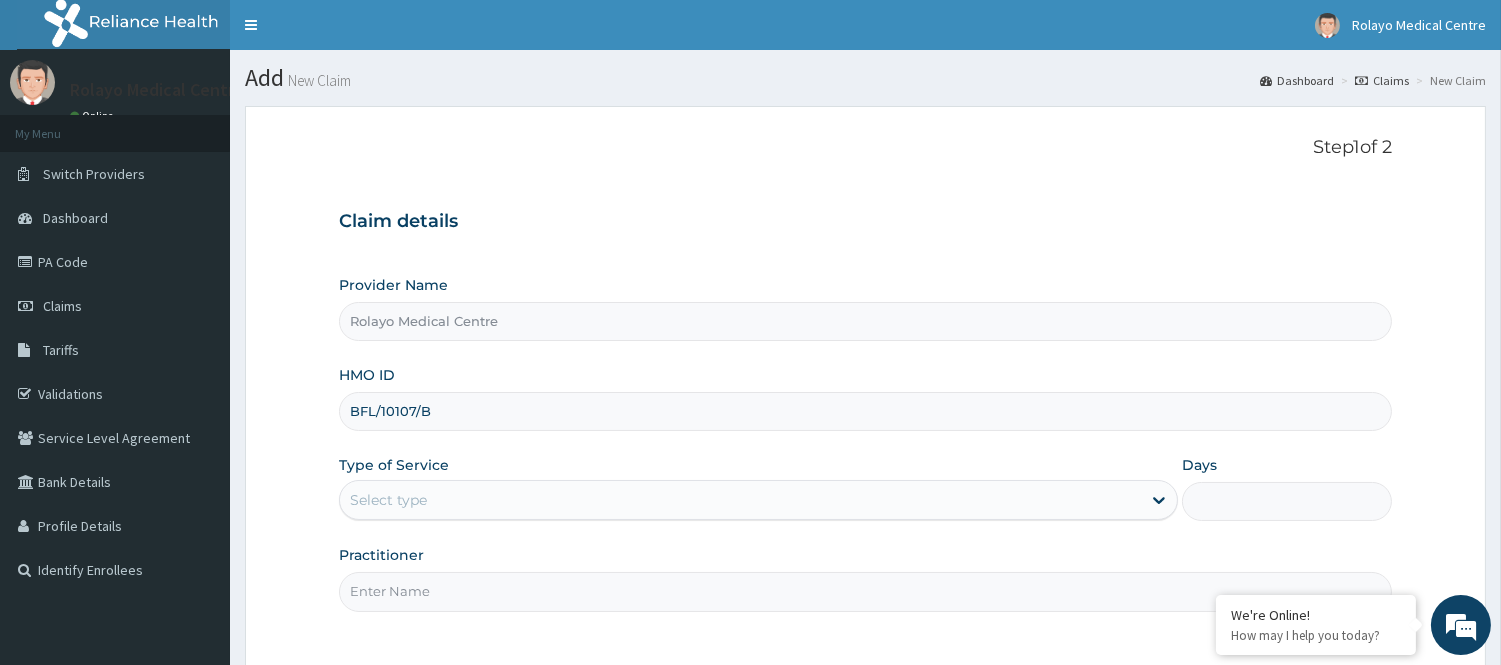 type on "BFL/10107/B" 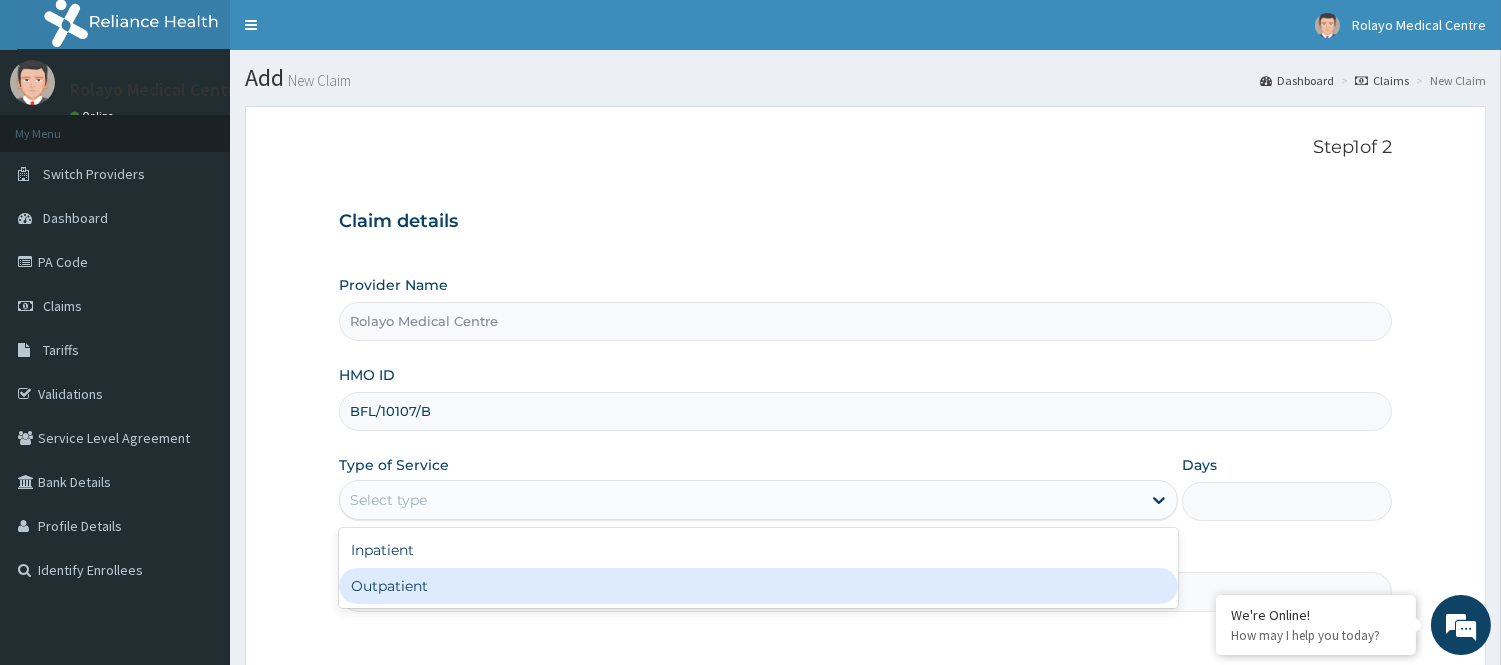 click on "Outpatient" at bounding box center [758, 586] 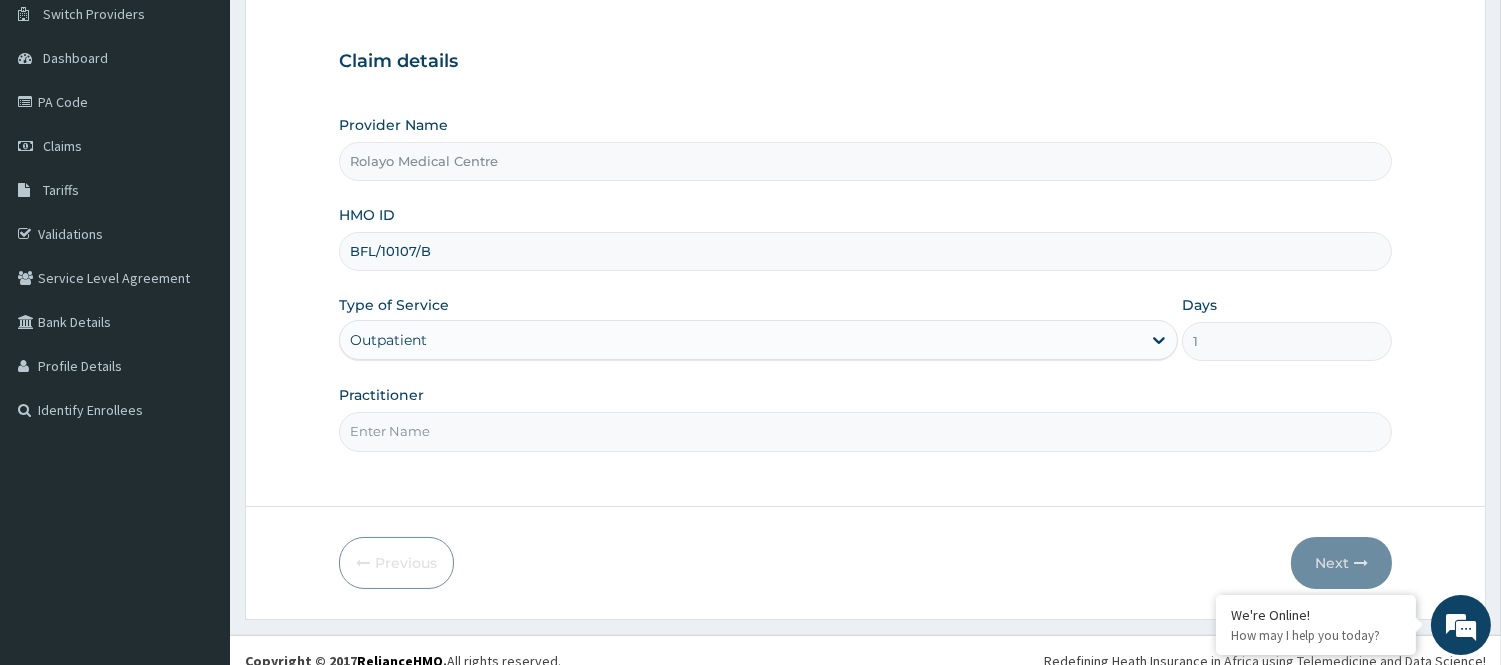 scroll, scrollTop: 181, scrollLeft: 0, axis: vertical 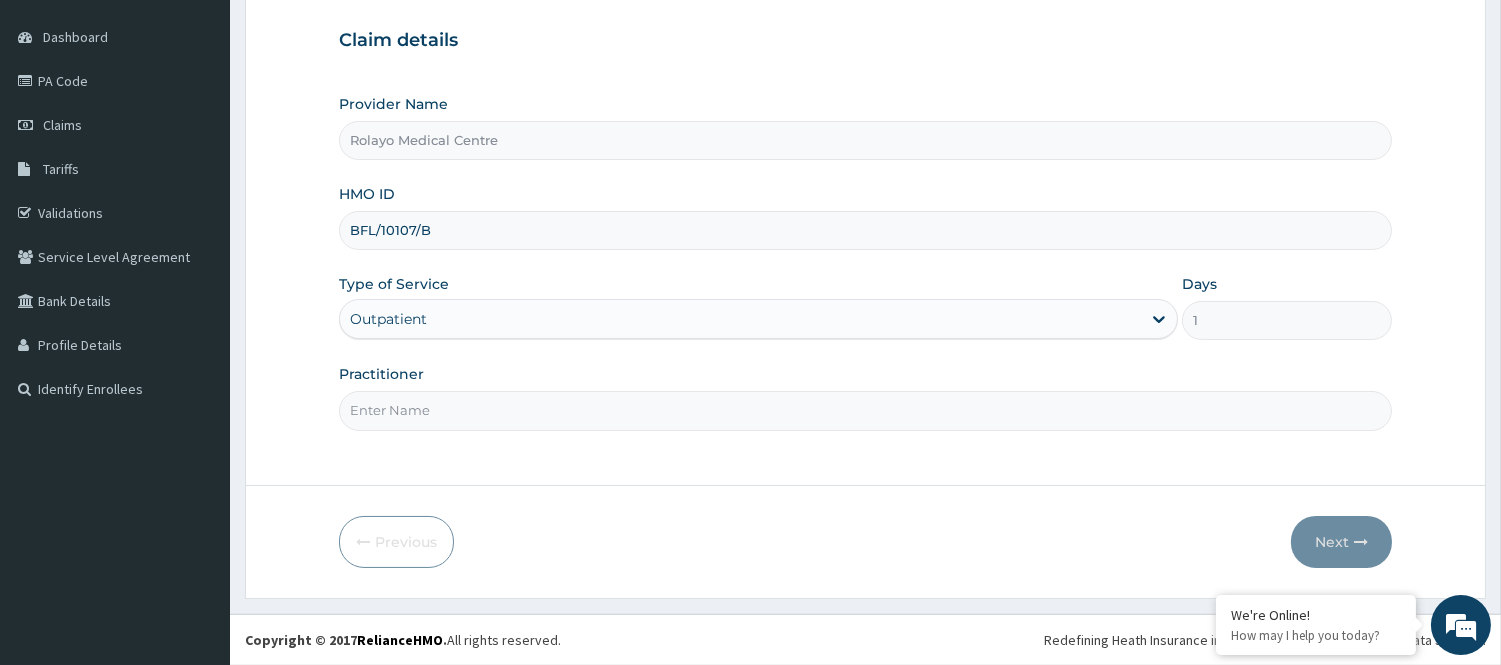 click on "Practitioner" at bounding box center [865, 410] 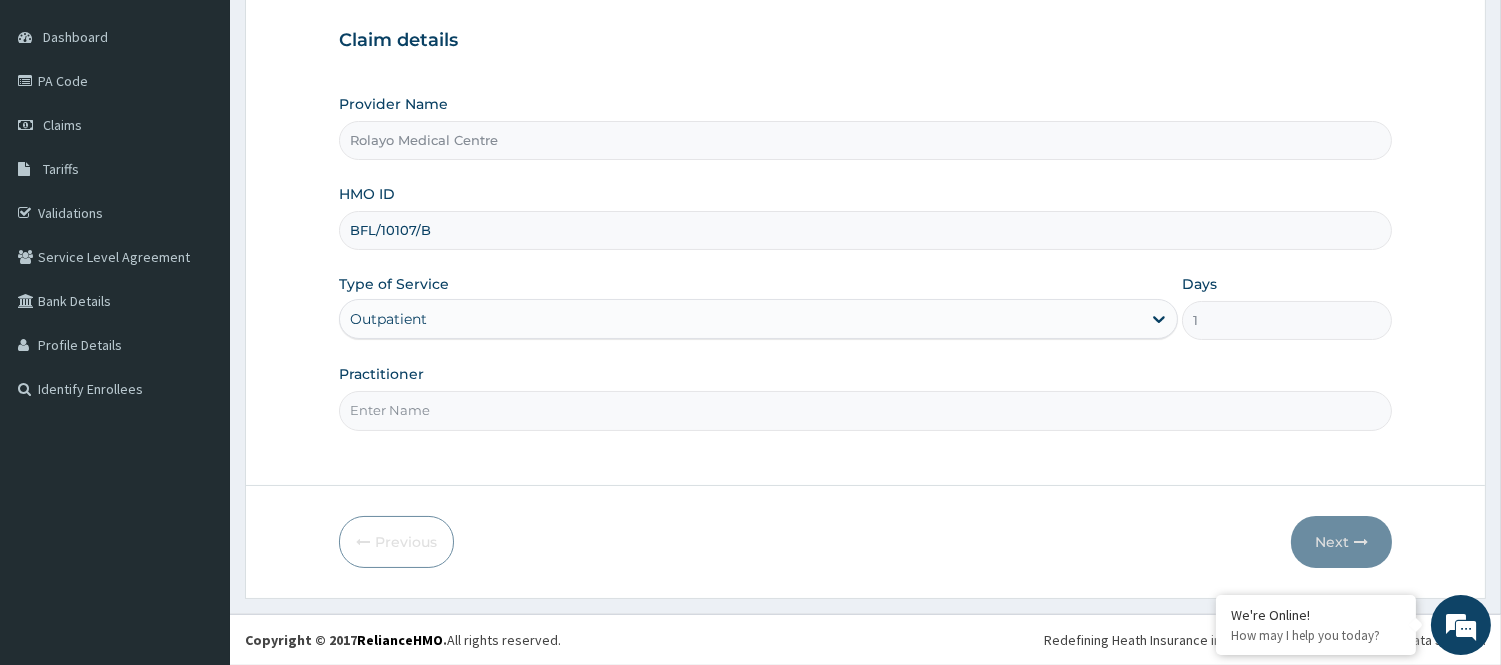 type on "[TITLE] [LAST]" 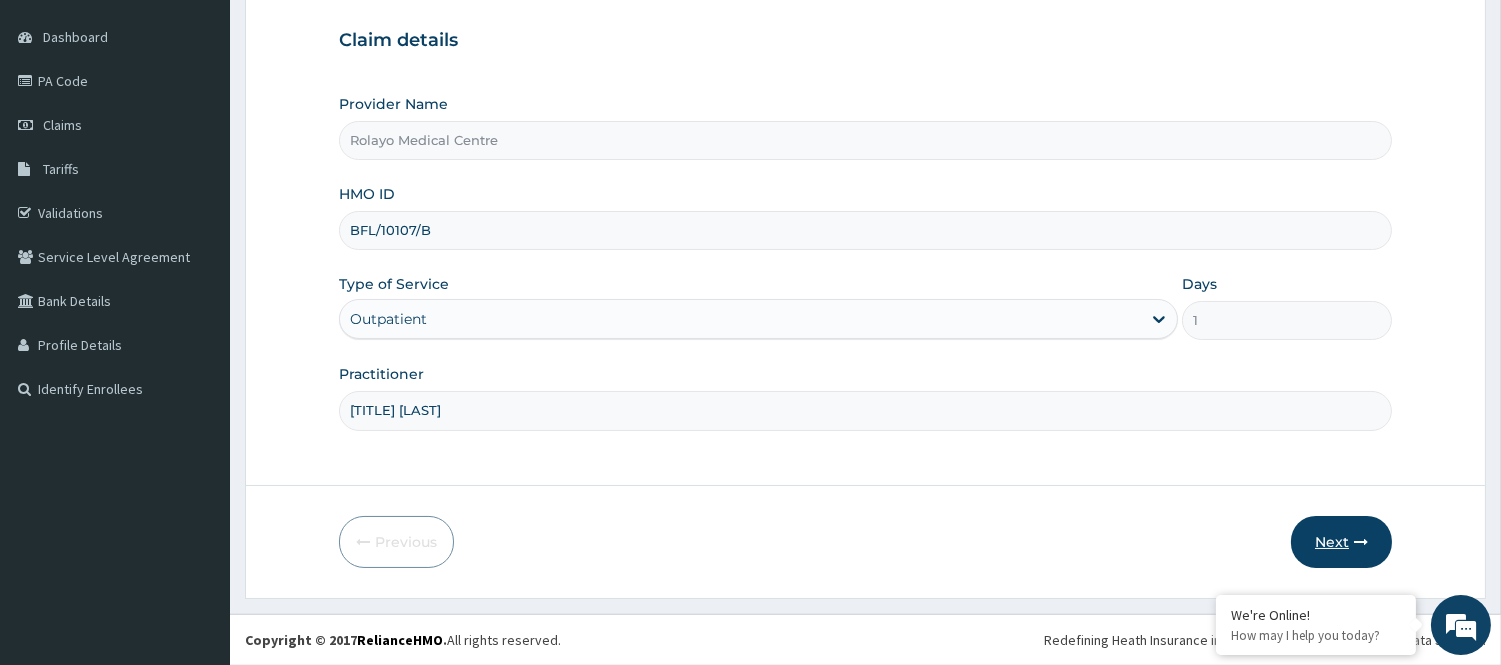 click on "Next" at bounding box center (1341, 542) 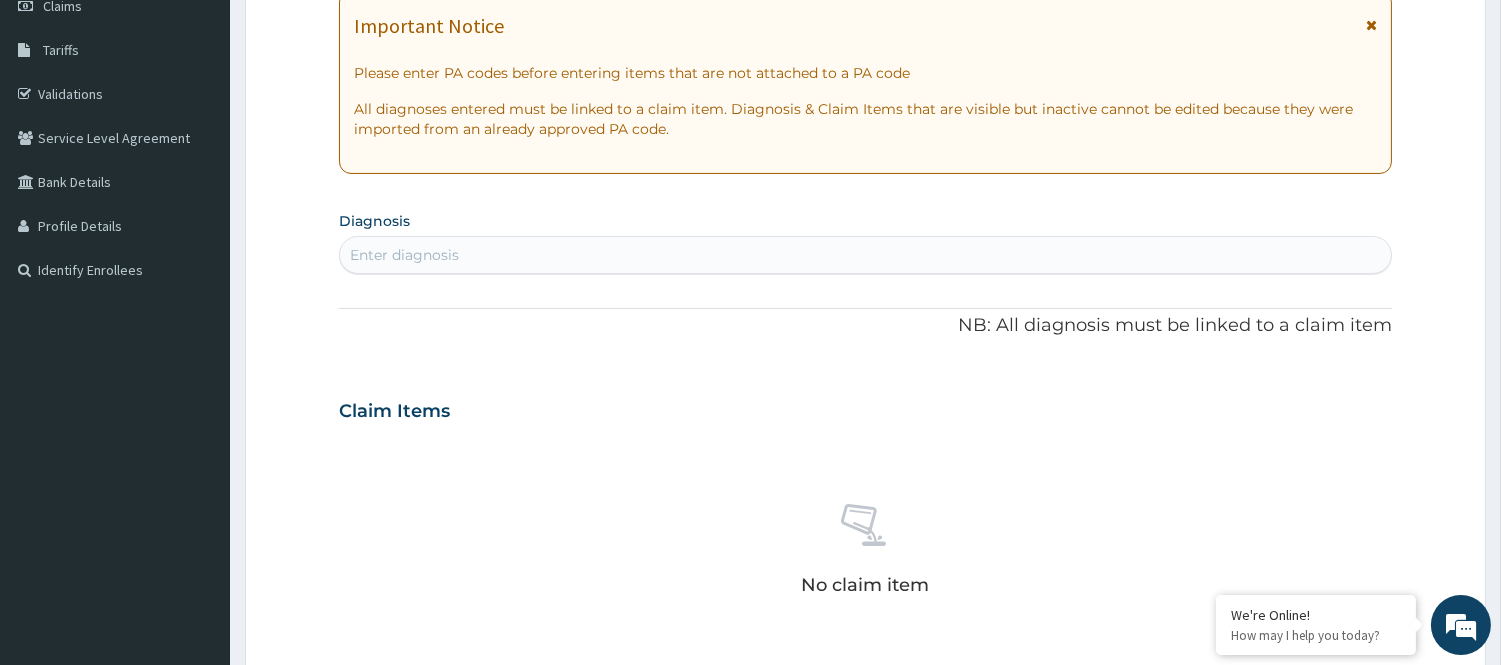scroll, scrollTop: 292, scrollLeft: 0, axis: vertical 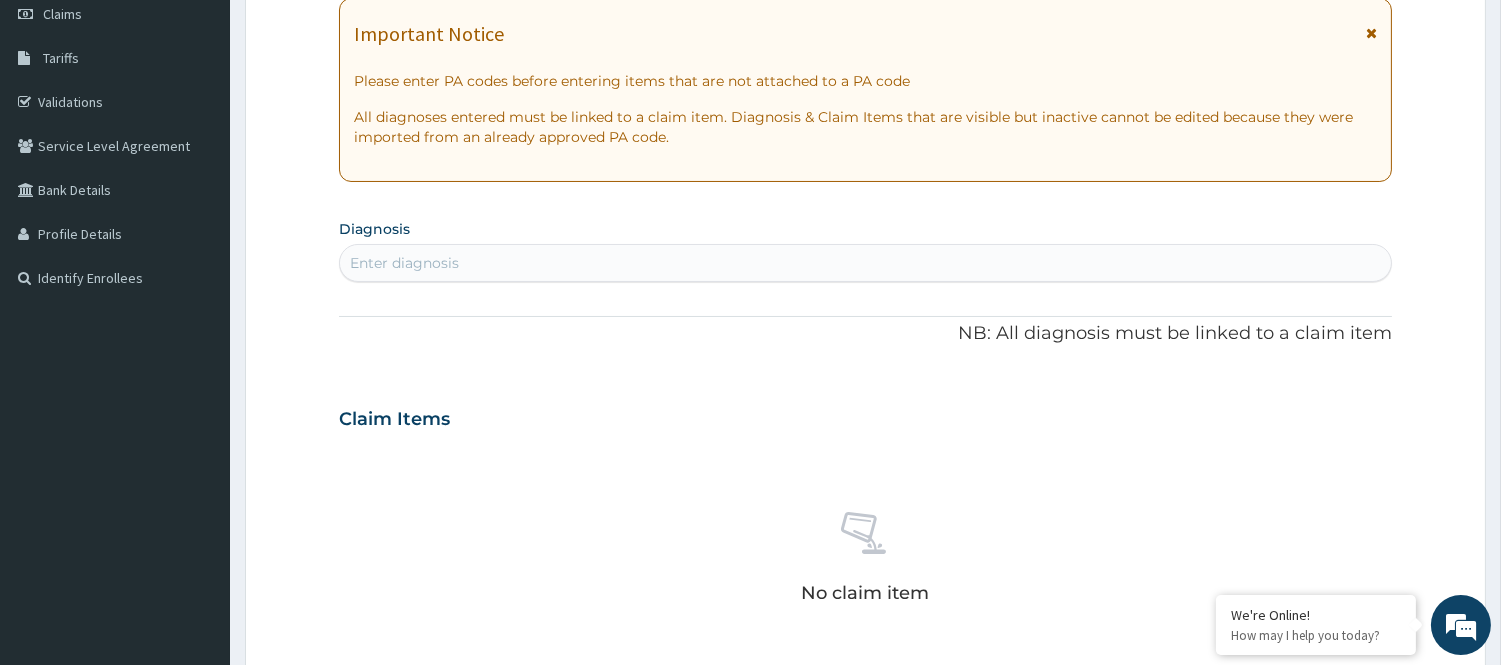 click on "Enter diagnosis" at bounding box center (865, 263) 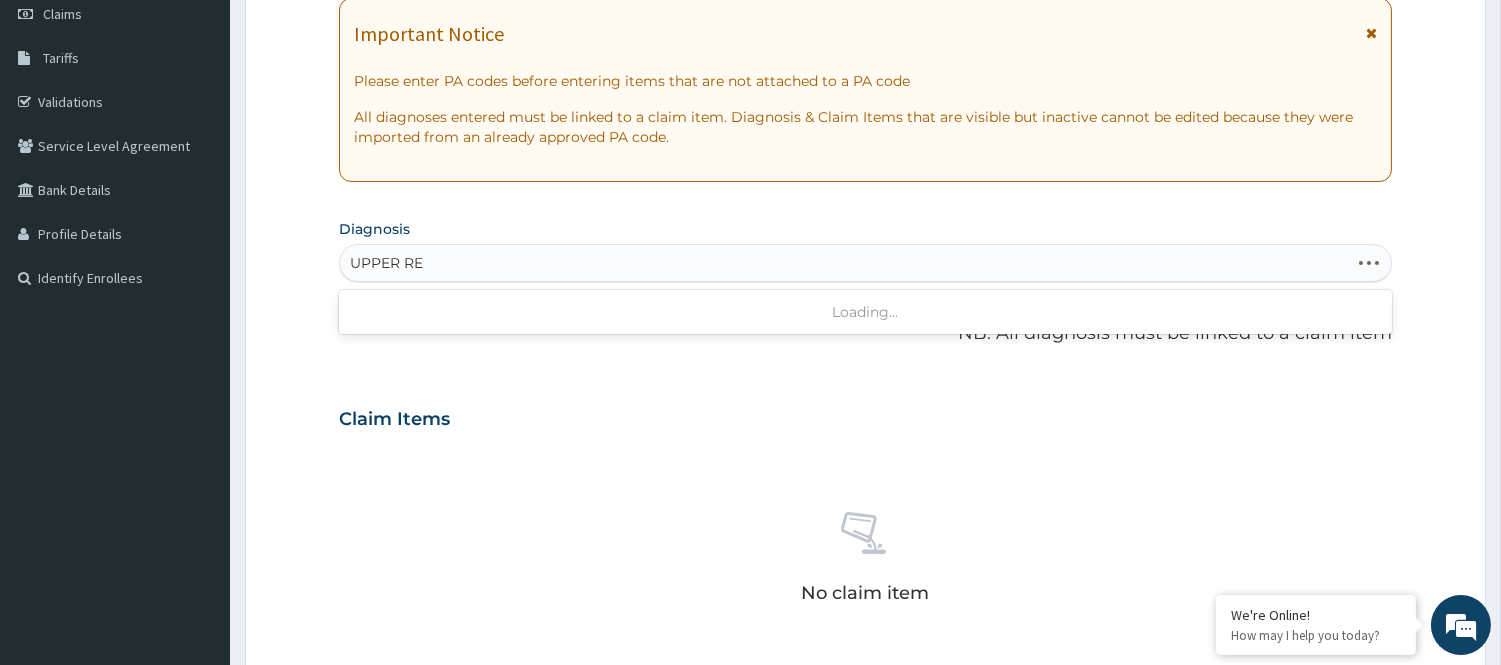 type on "UPPER RES" 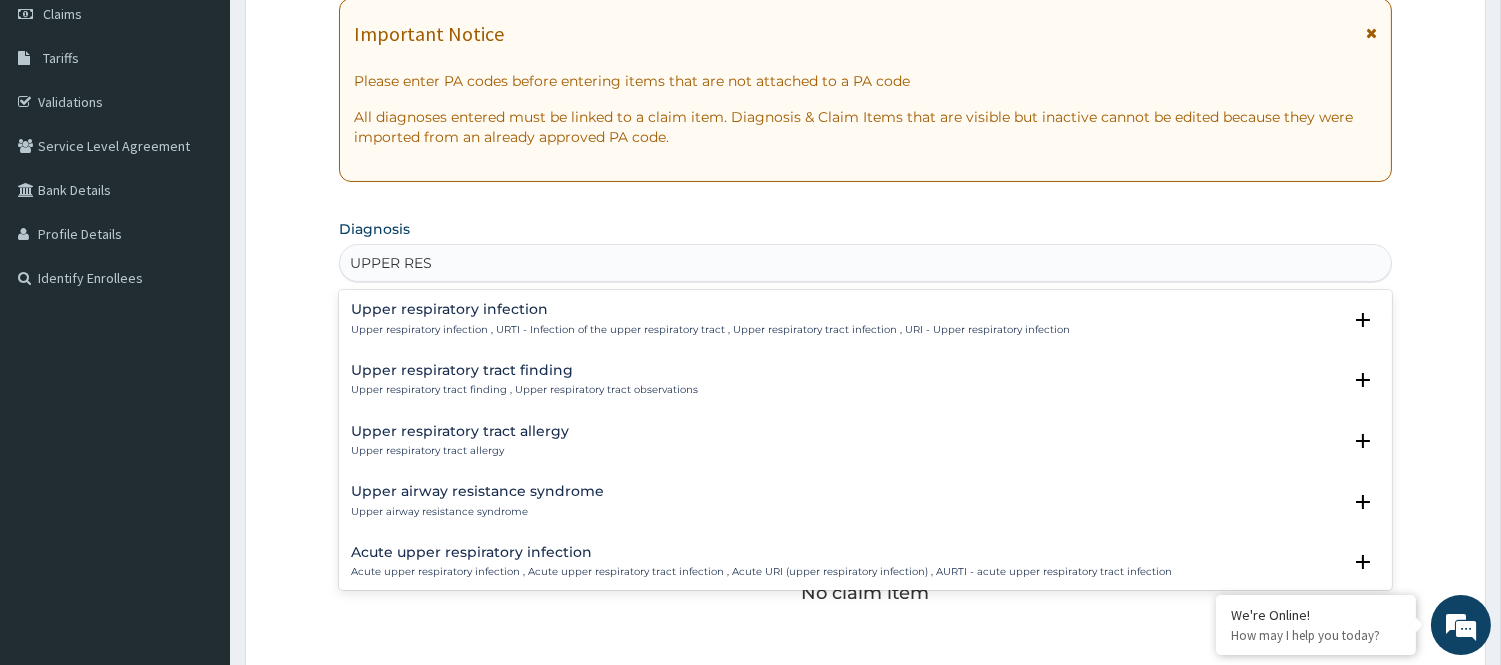 click on "Upper respiratory infection Upper respiratory infection , URTI - Infection of the upper respiratory tract , Upper respiratory tract infection , URI - Upper respiratory infection" at bounding box center [710, 319] 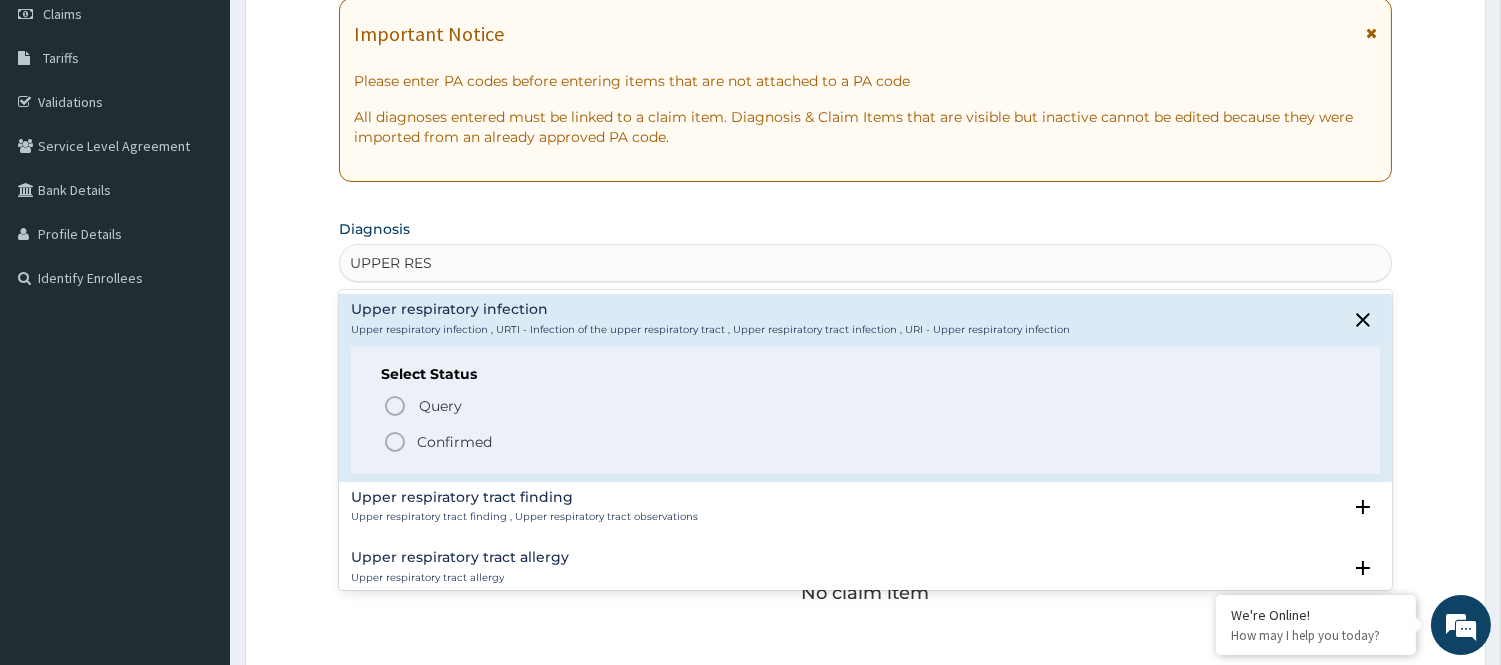 click 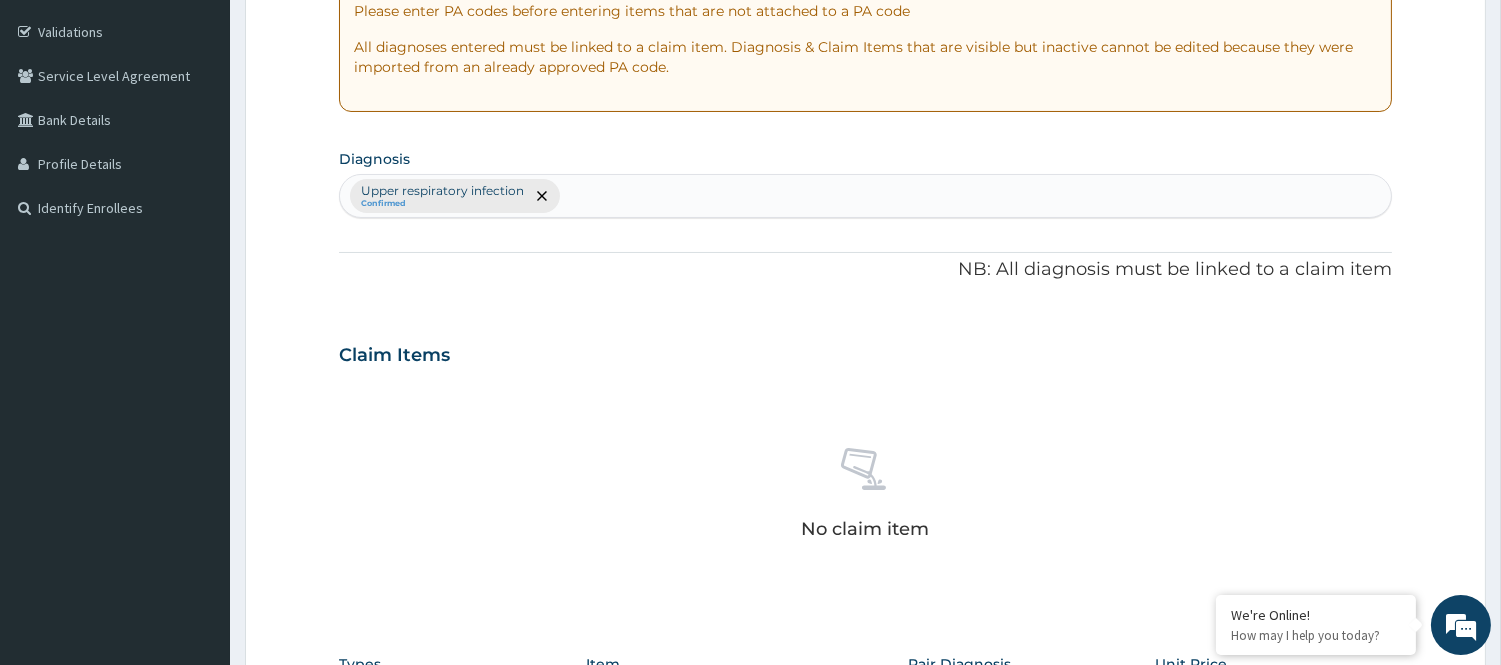 scroll, scrollTop: 625, scrollLeft: 0, axis: vertical 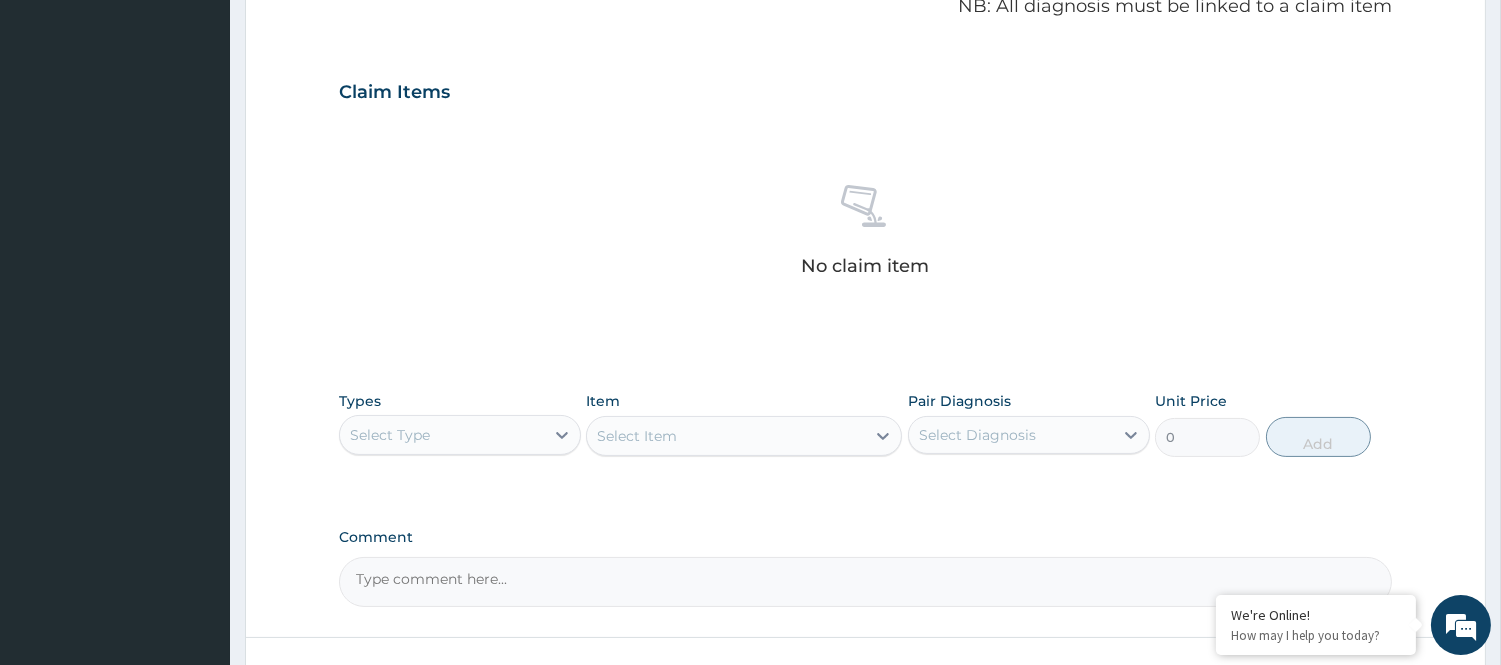 click on "Select Type" at bounding box center (442, 435) 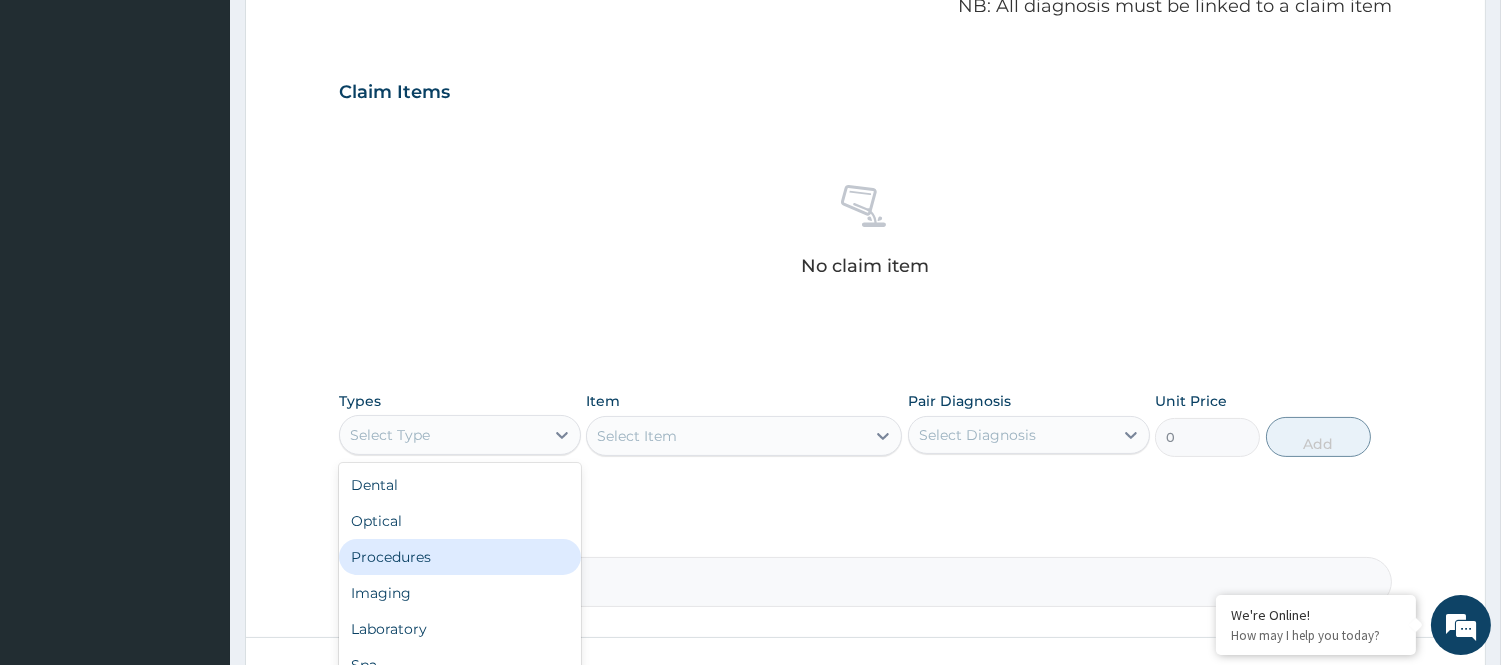 click on "Procedures" at bounding box center [460, 557] 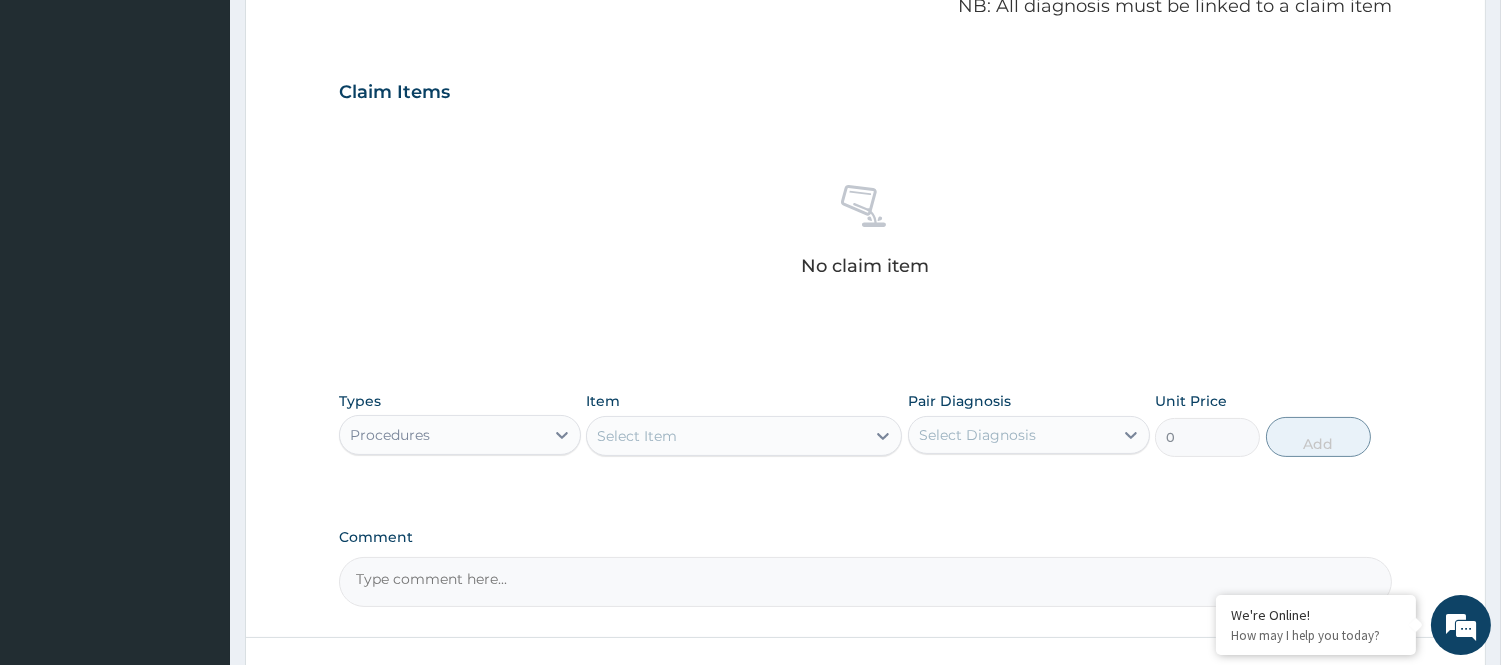 click on "Select Item" at bounding box center [726, 436] 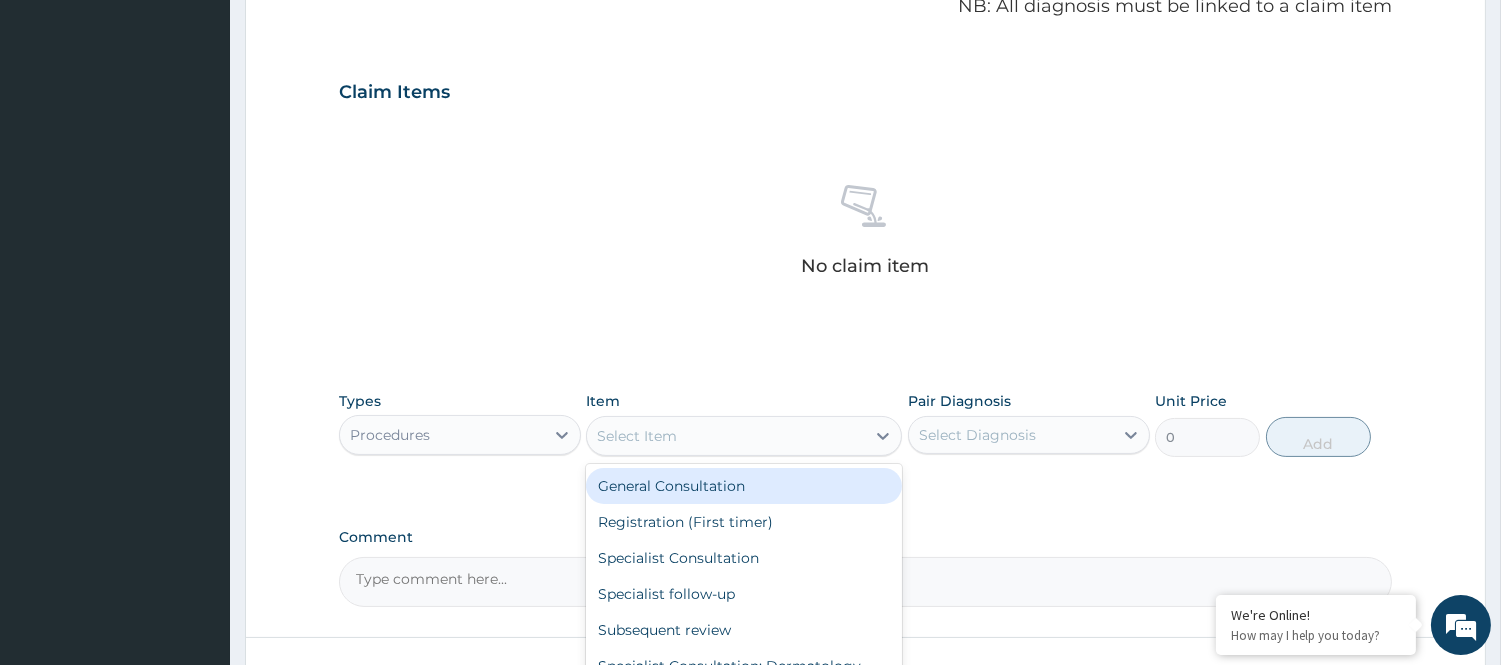 click on "General Consultation" at bounding box center (744, 486) 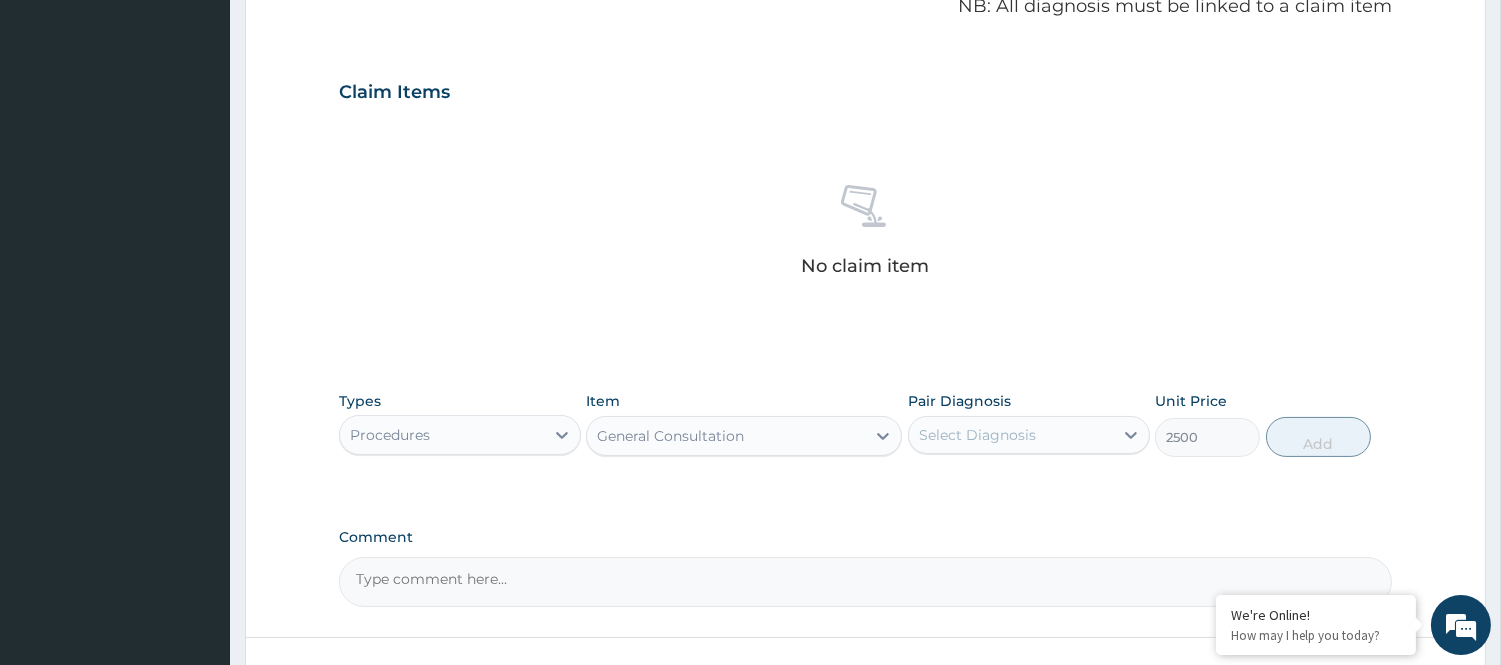 click on "Select Diagnosis" at bounding box center [977, 435] 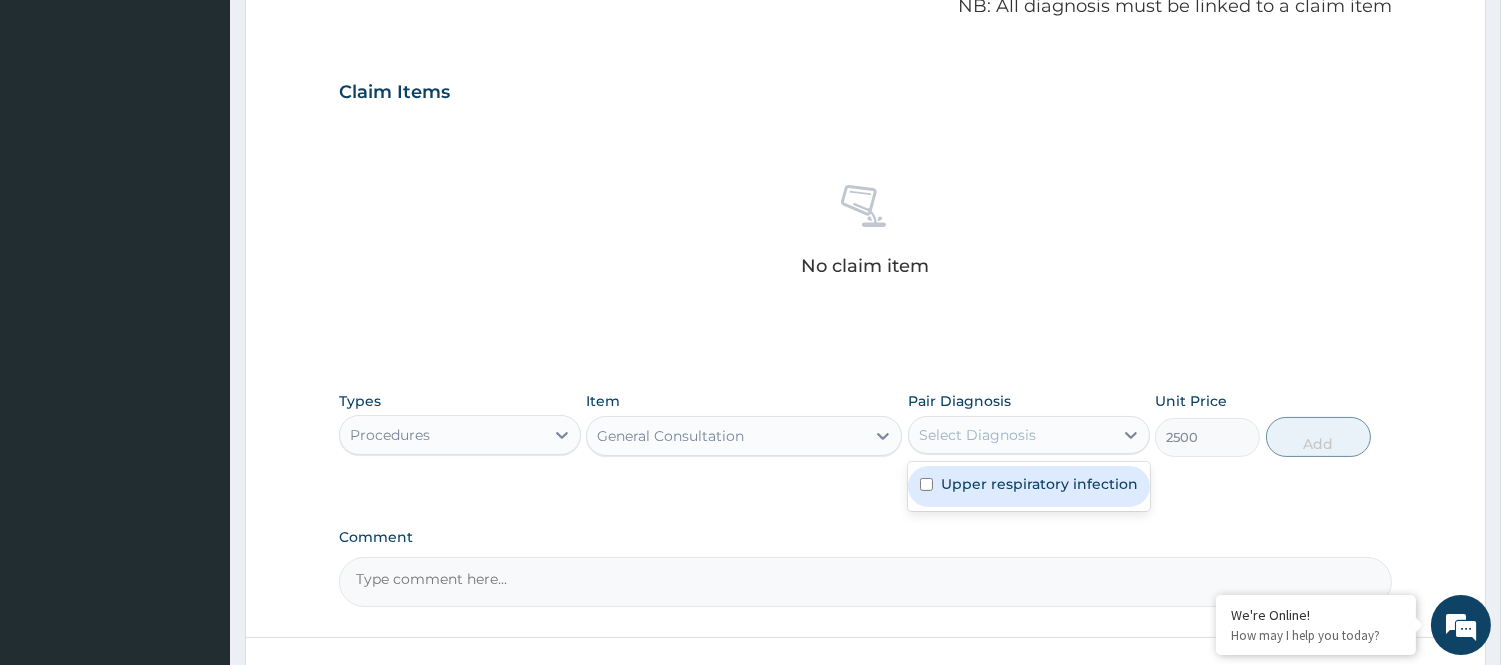 click on "Upper respiratory infection" at bounding box center (1039, 484) 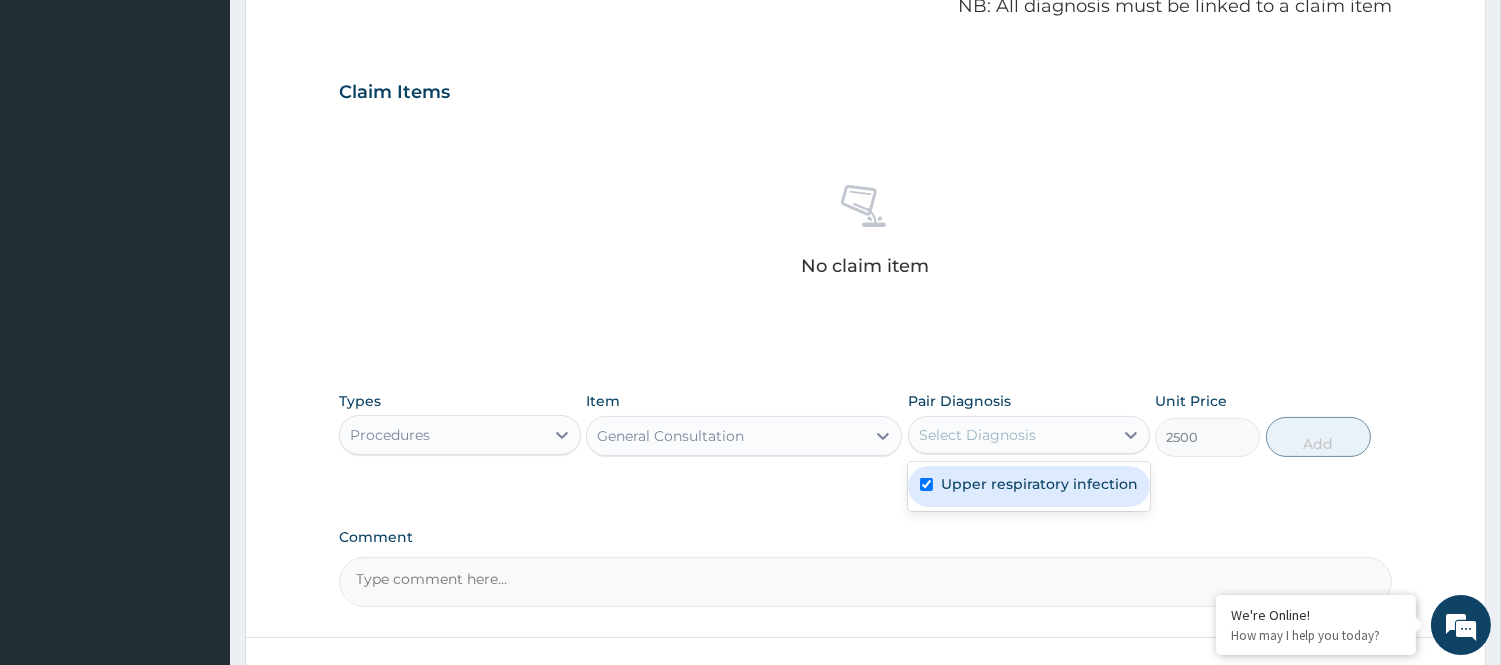 checkbox on "true" 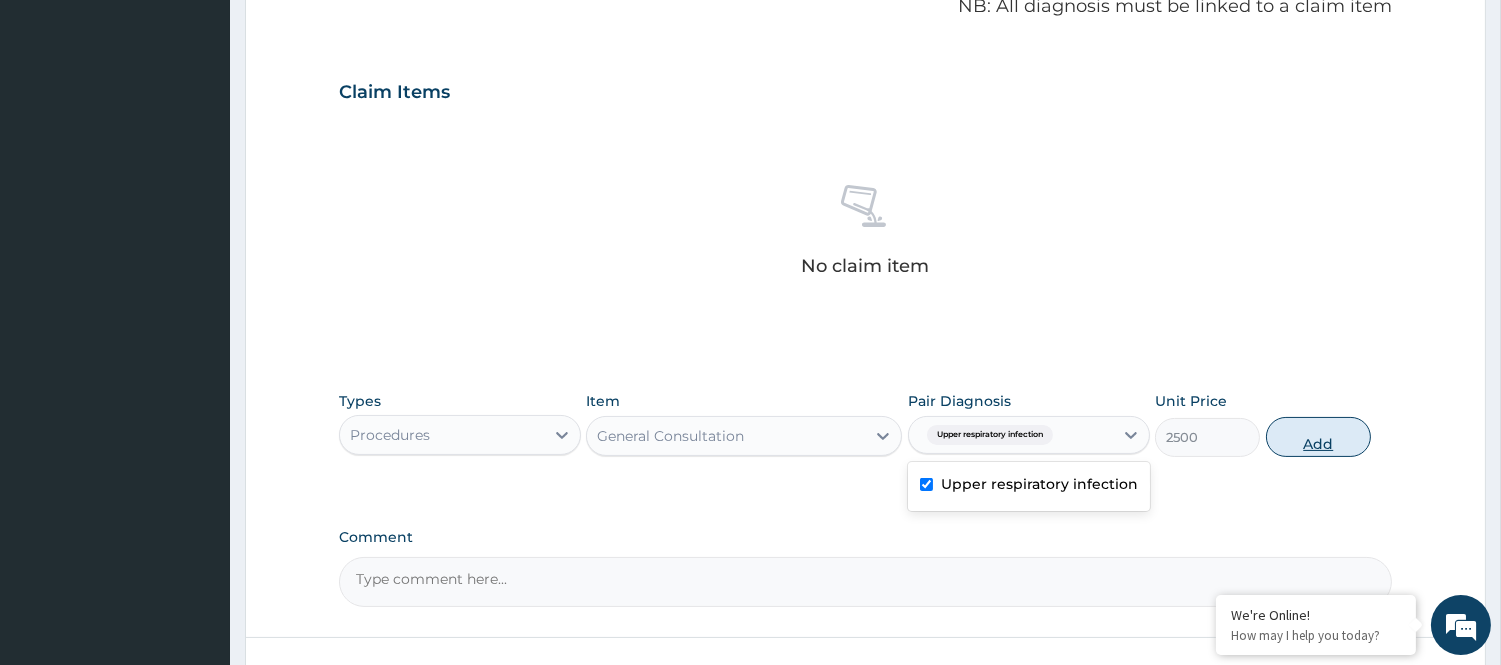 click on "Add" at bounding box center (1318, 437) 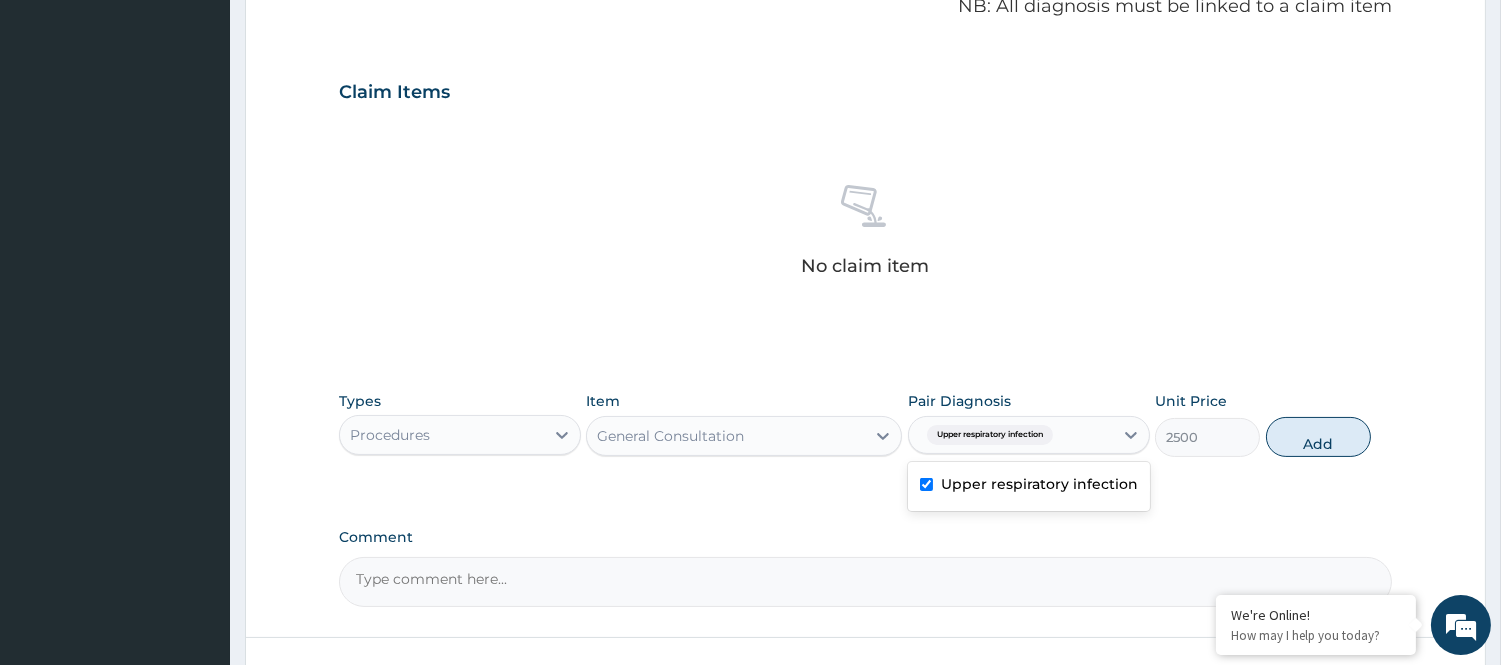 type on "0" 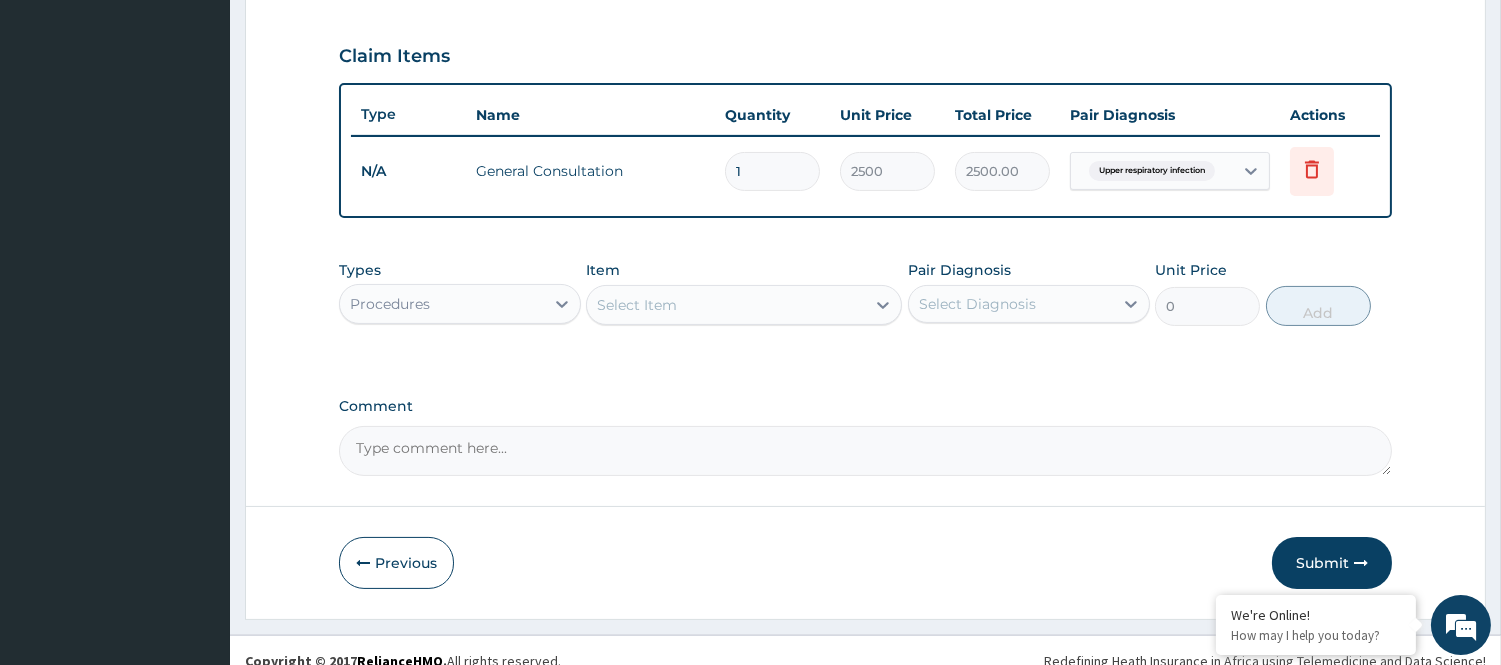 scroll, scrollTop: 680, scrollLeft: 0, axis: vertical 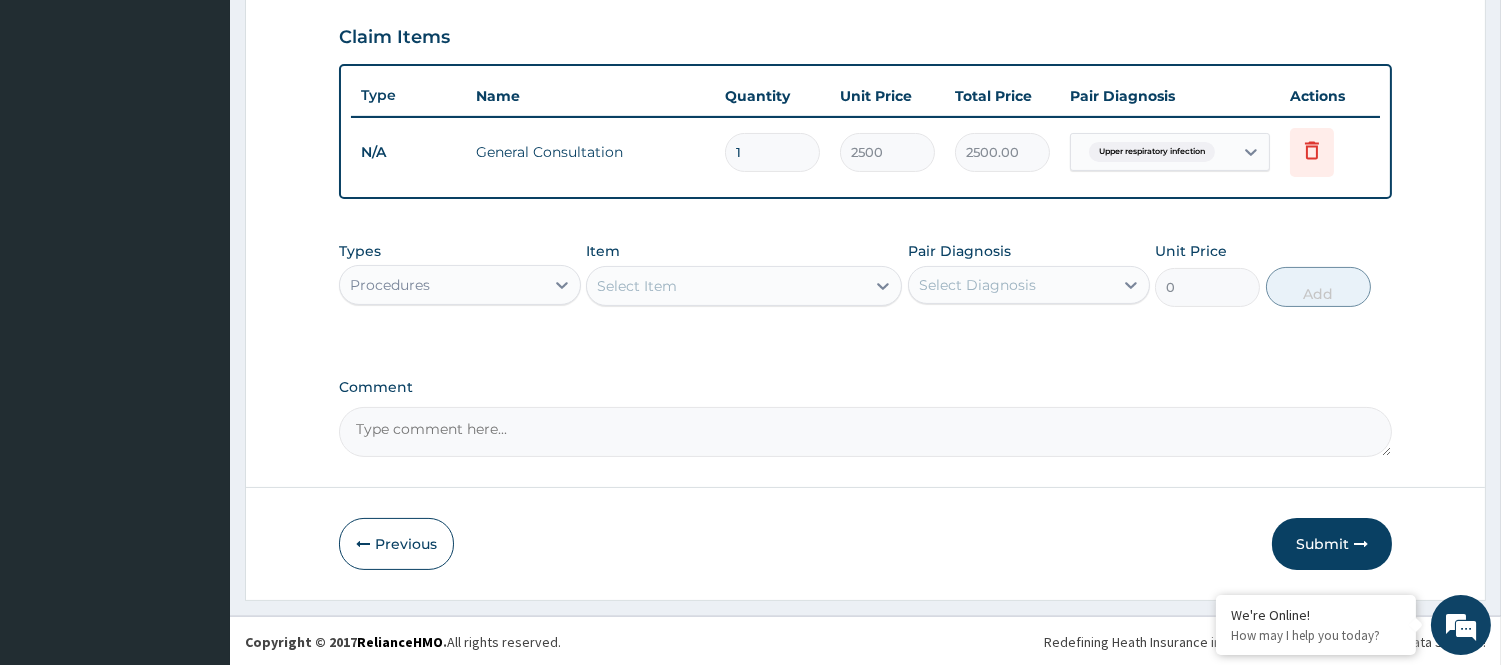click on "Procedures" at bounding box center [442, 285] 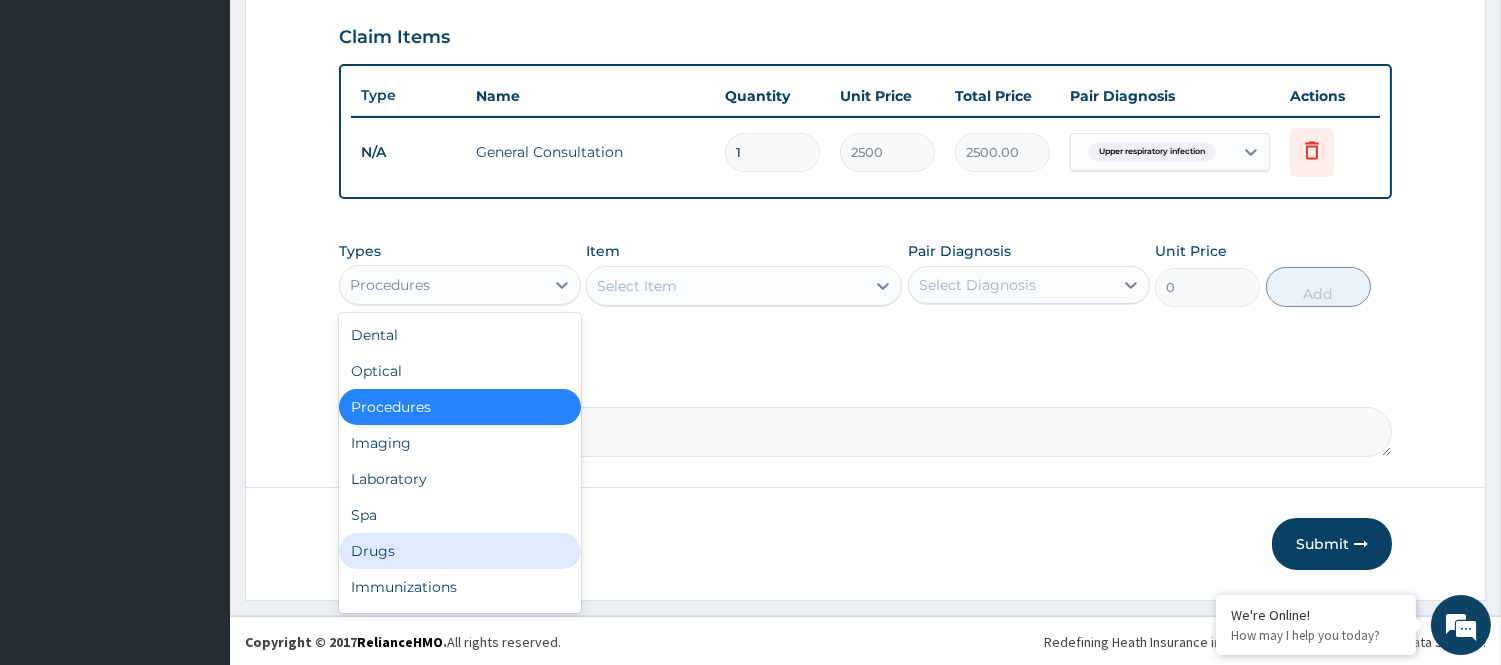 drag, startPoint x: 422, startPoint y: 534, endPoint x: 487, endPoint y: 487, distance: 80.21222 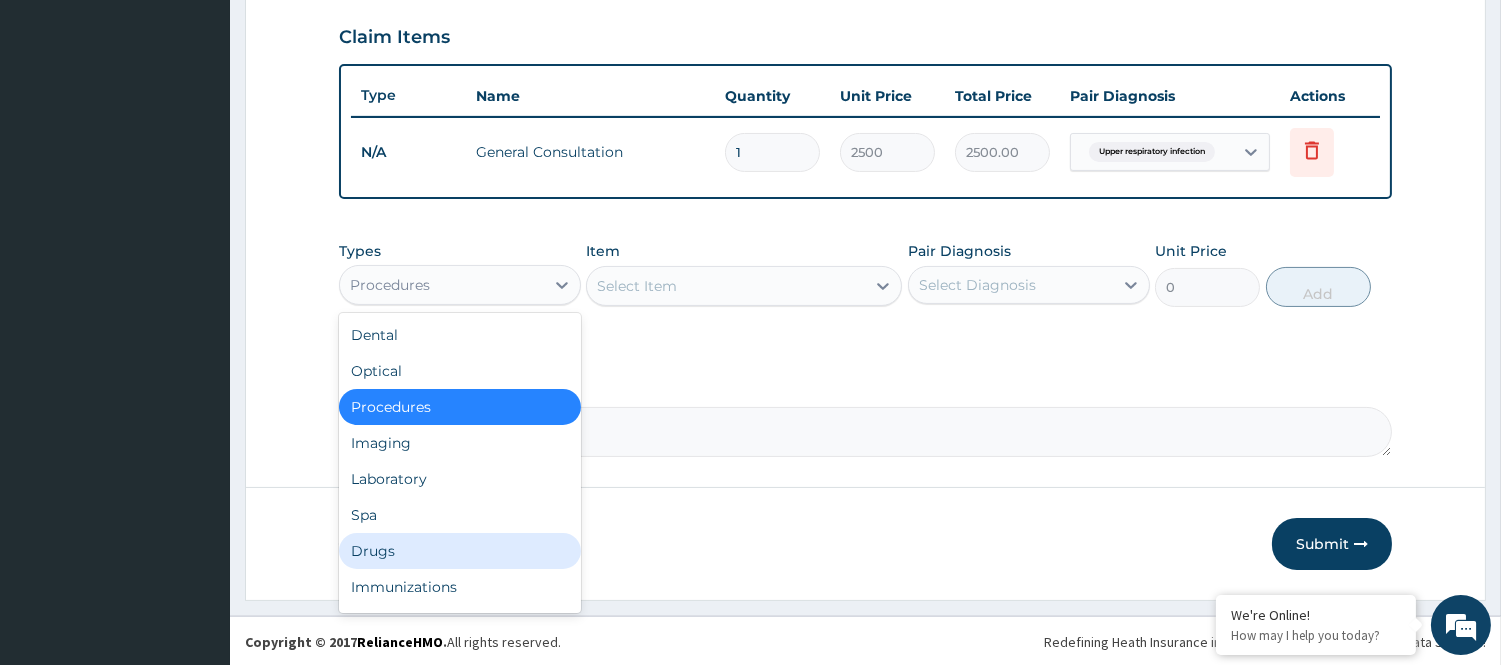 click on "Drugs" at bounding box center (460, 551) 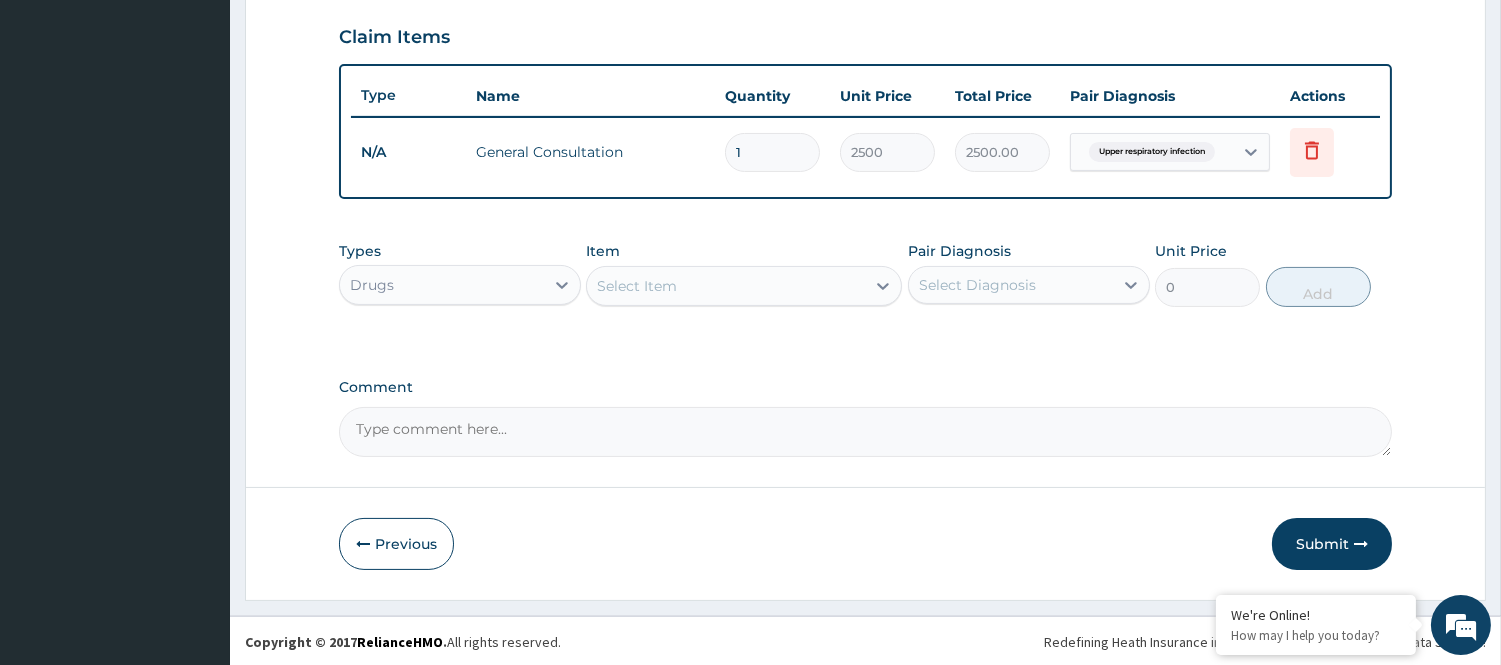 click on "Select Item" at bounding box center (726, 286) 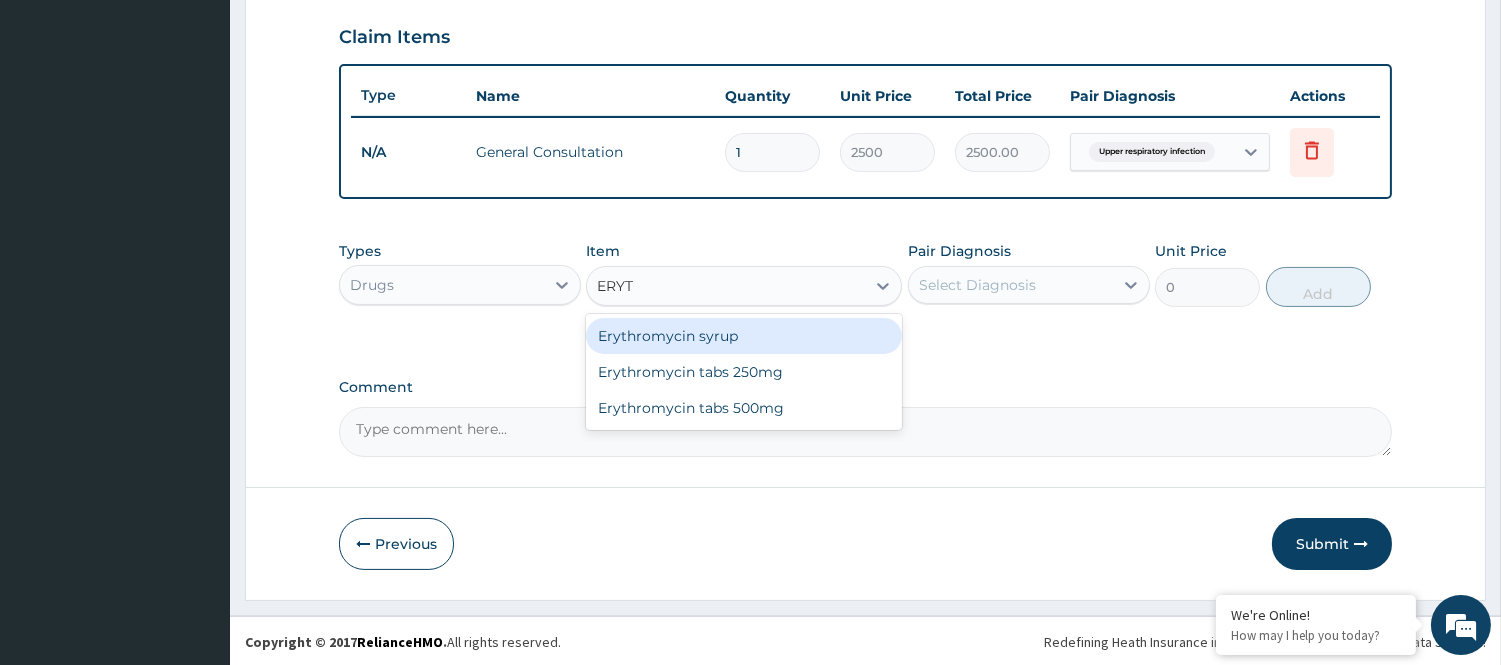 type on "ERYTH" 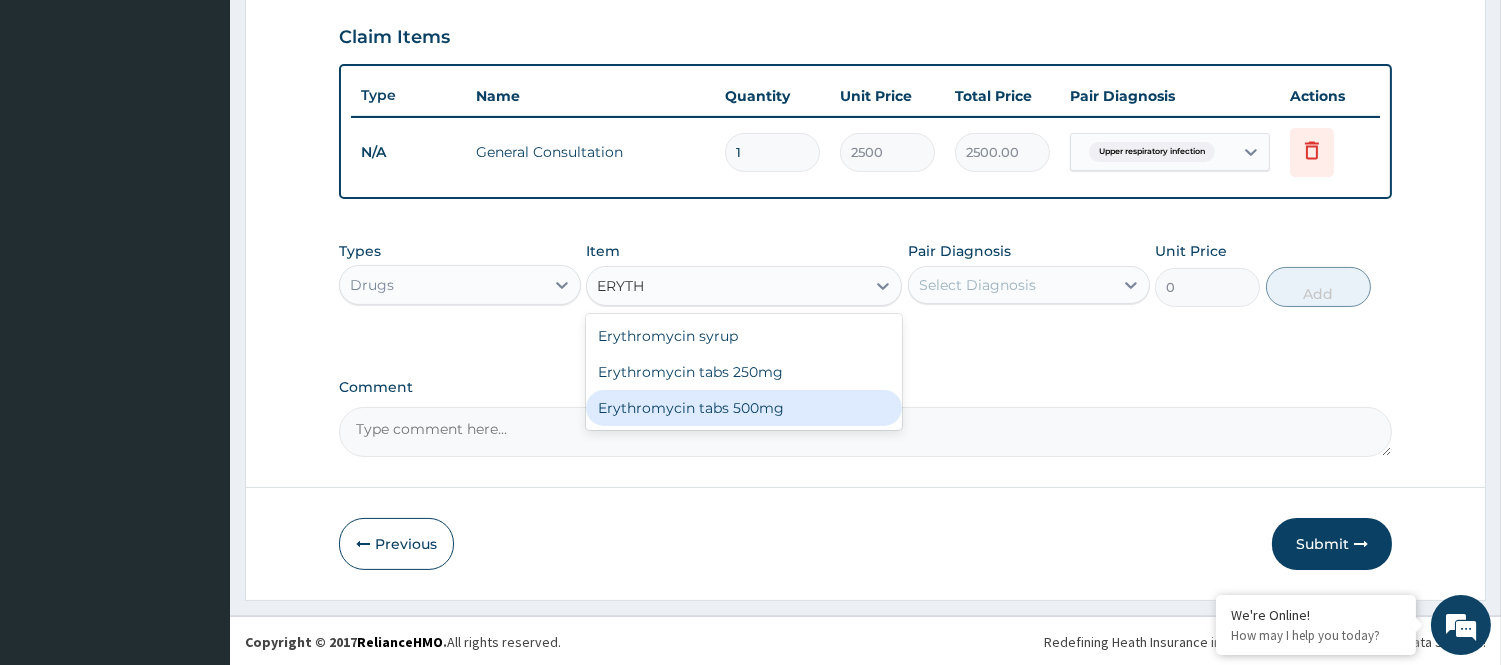 click on "Erythromycin tabs 500mg" at bounding box center [744, 408] 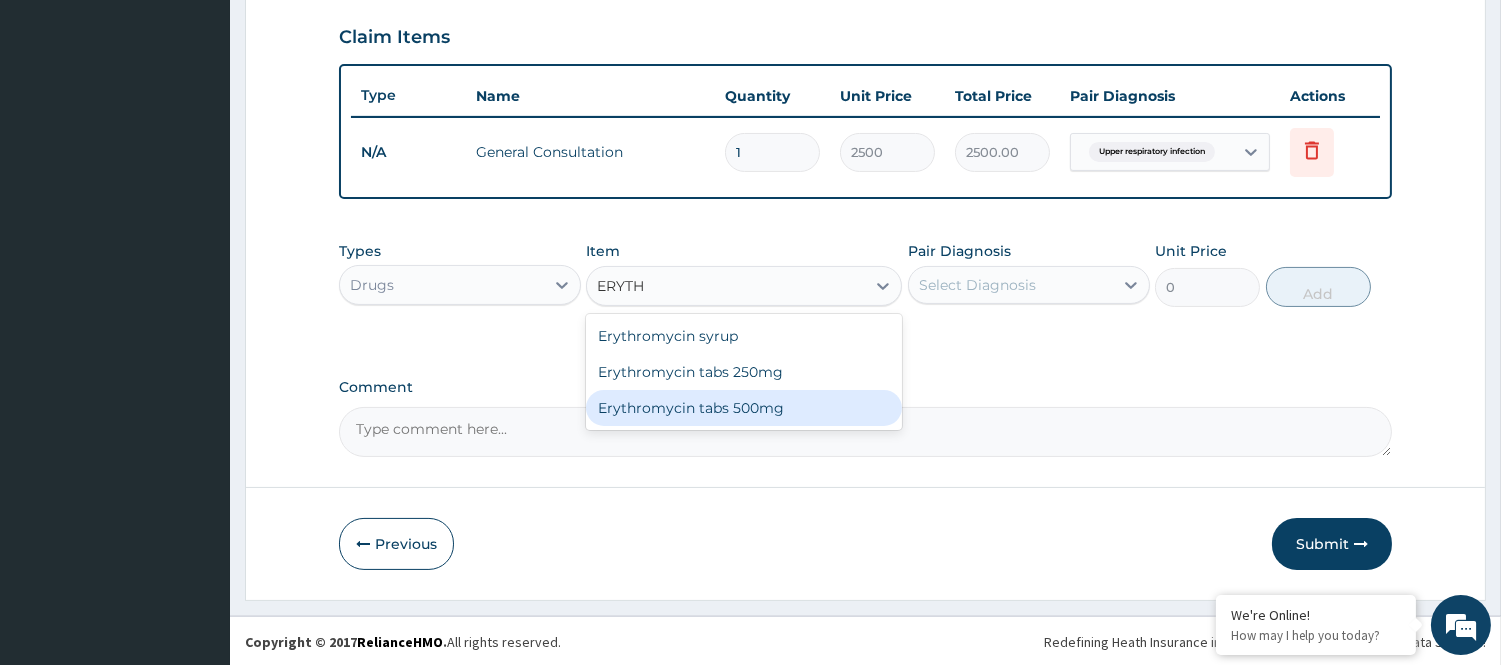 type 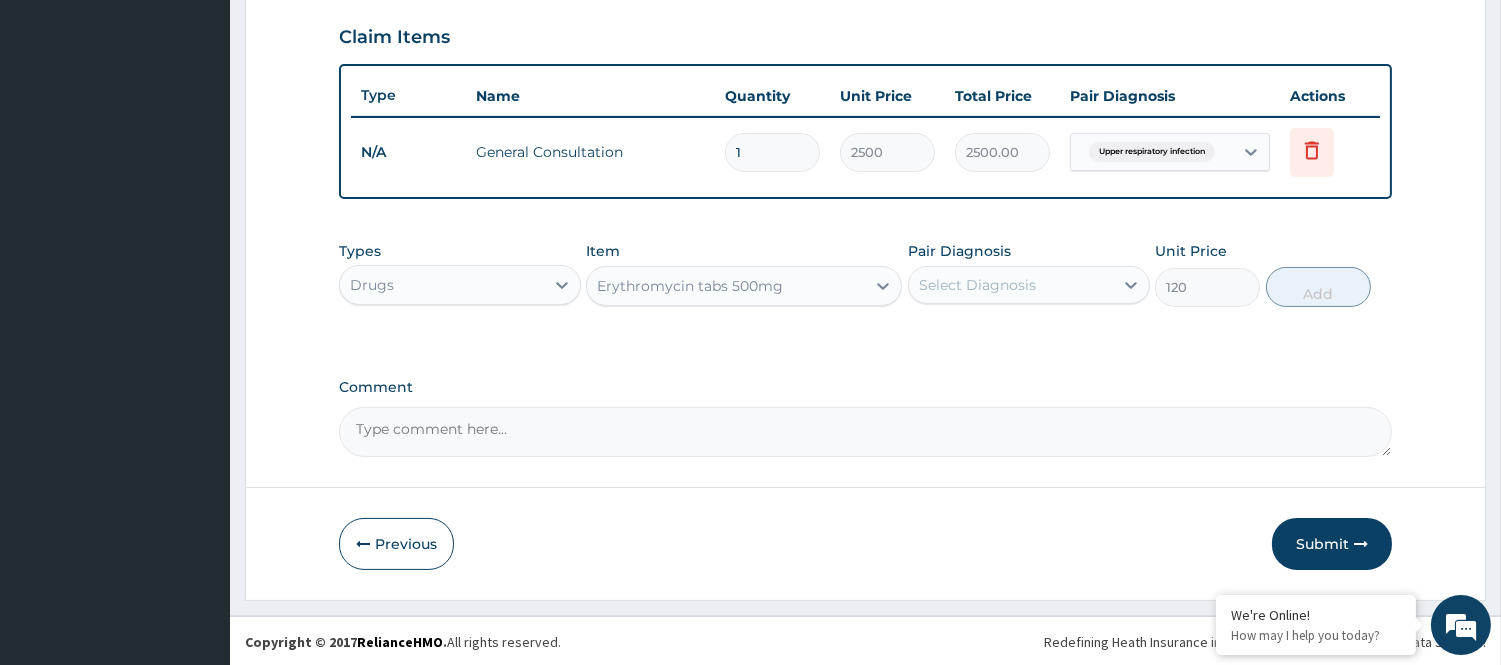 click 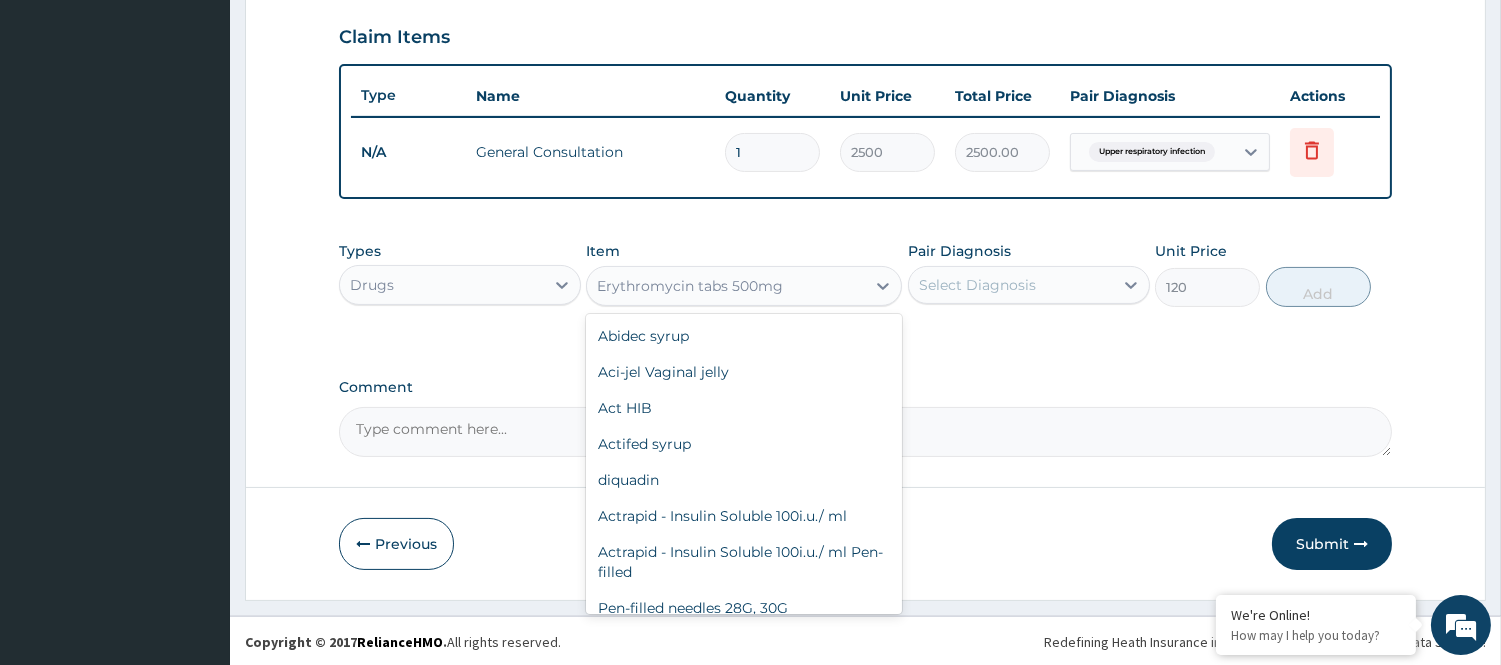 scroll, scrollTop: 9164, scrollLeft: 0, axis: vertical 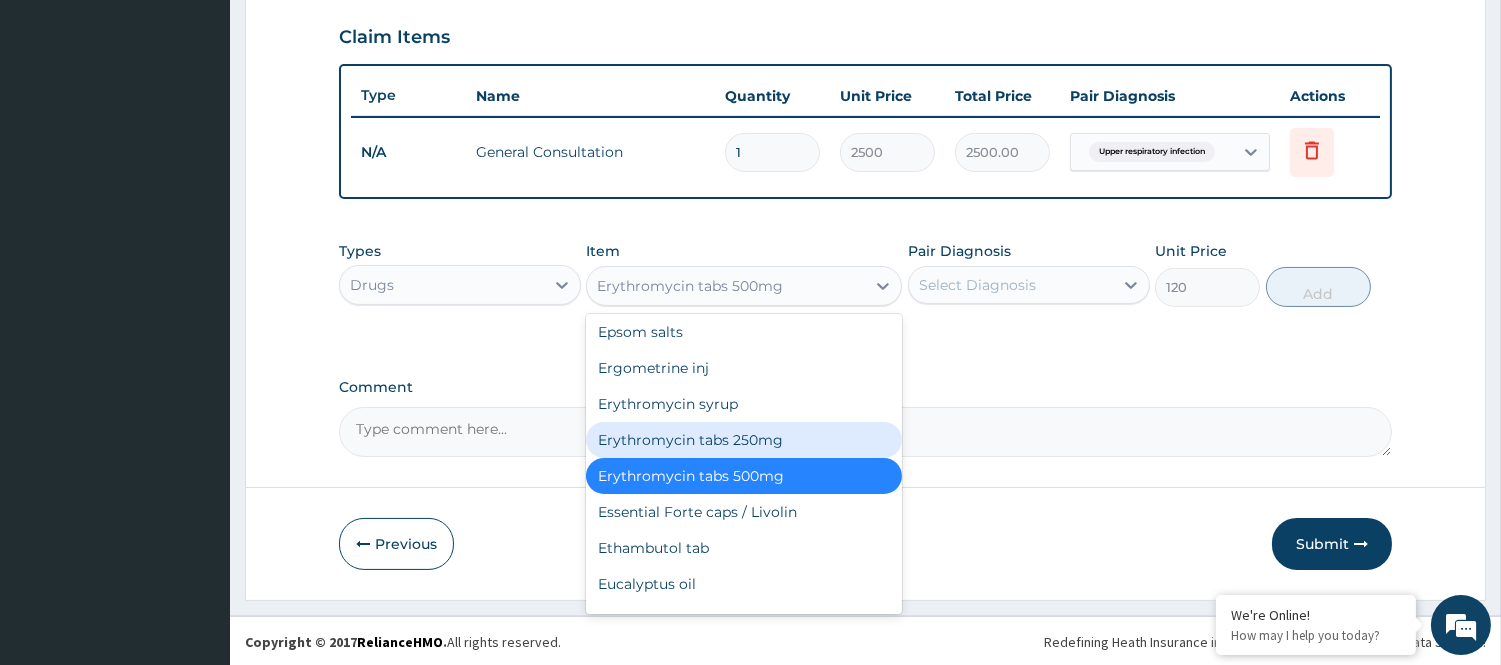 click on "Erythromycin tabs 250mg" at bounding box center [744, 440] 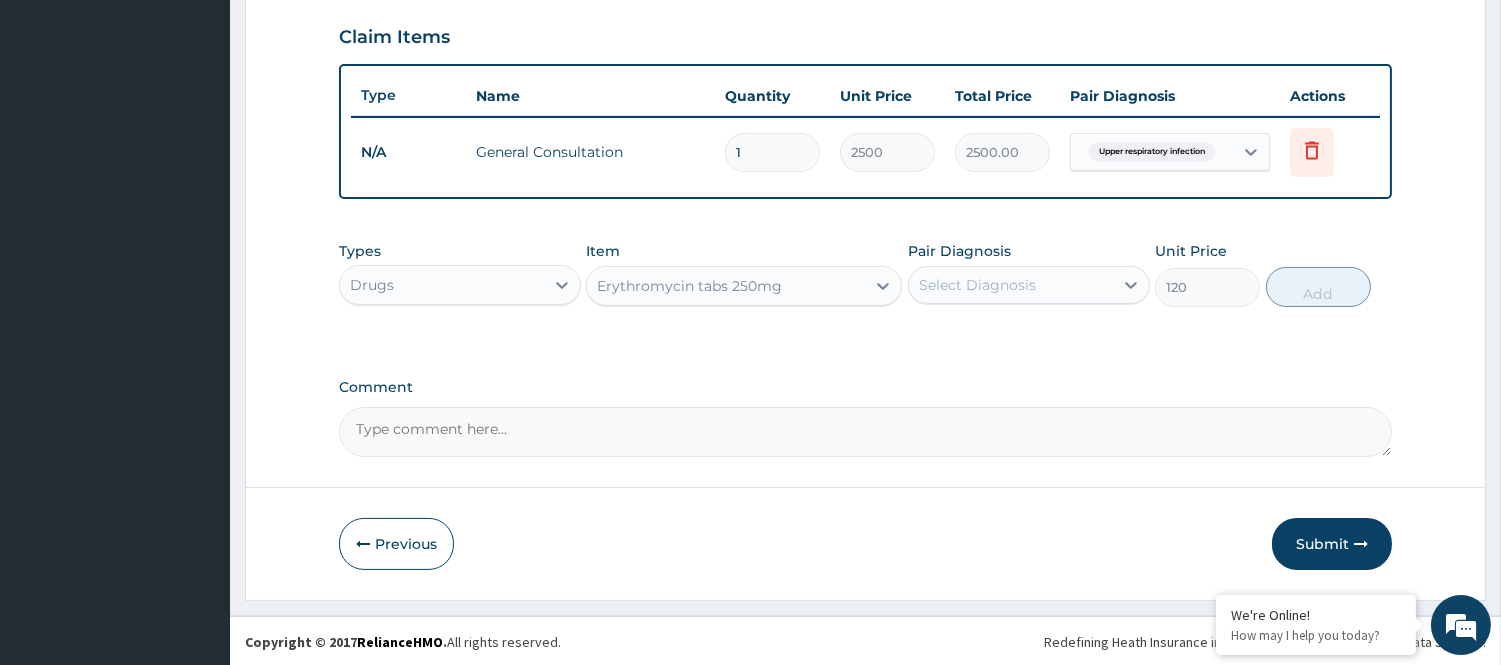 type on "90" 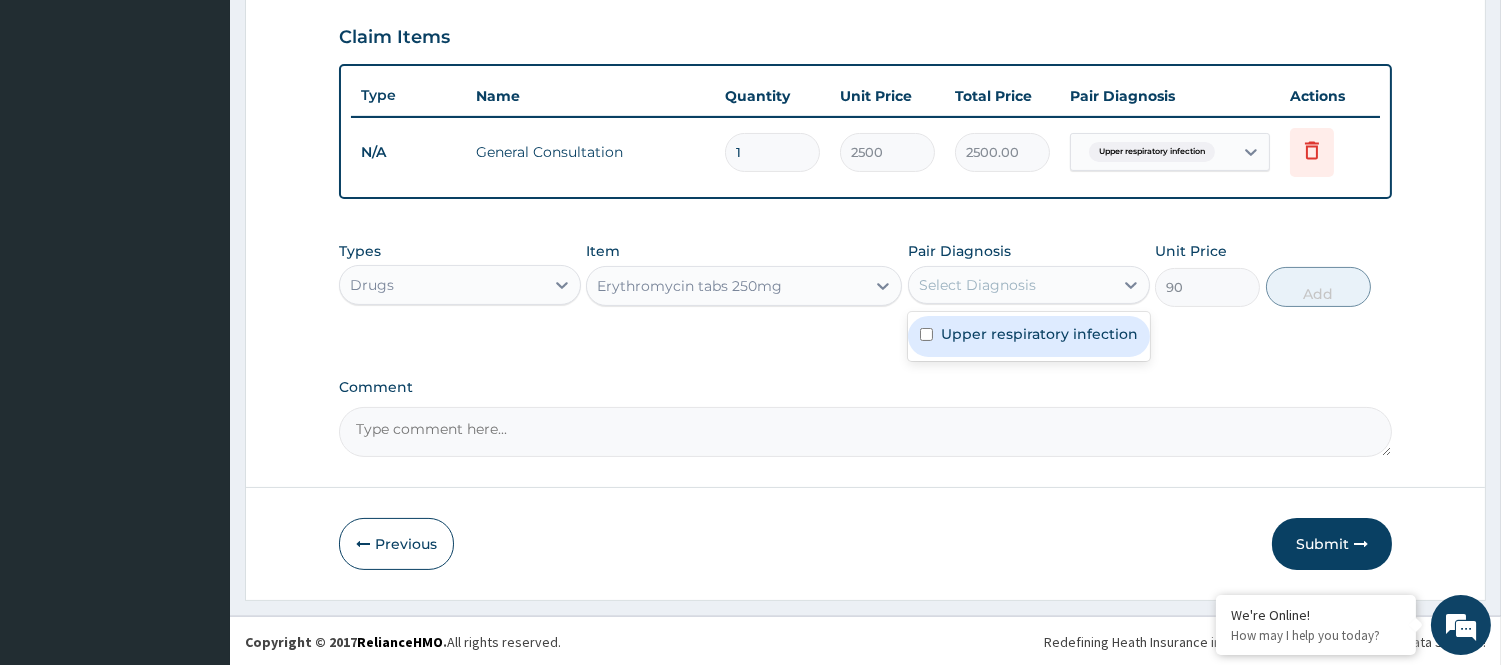 click on "Select Diagnosis" at bounding box center (977, 285) 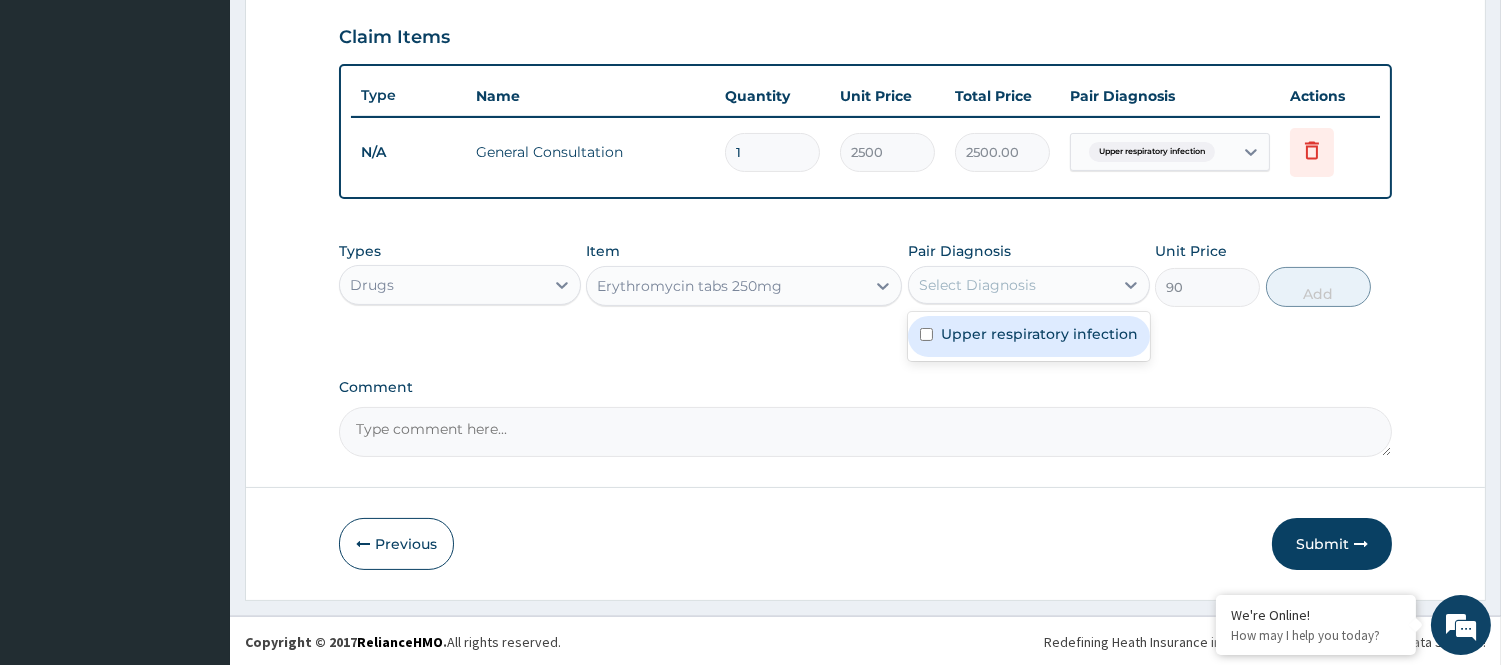 click on "Upper respiratory infection" at bounding box center (1039, 334) 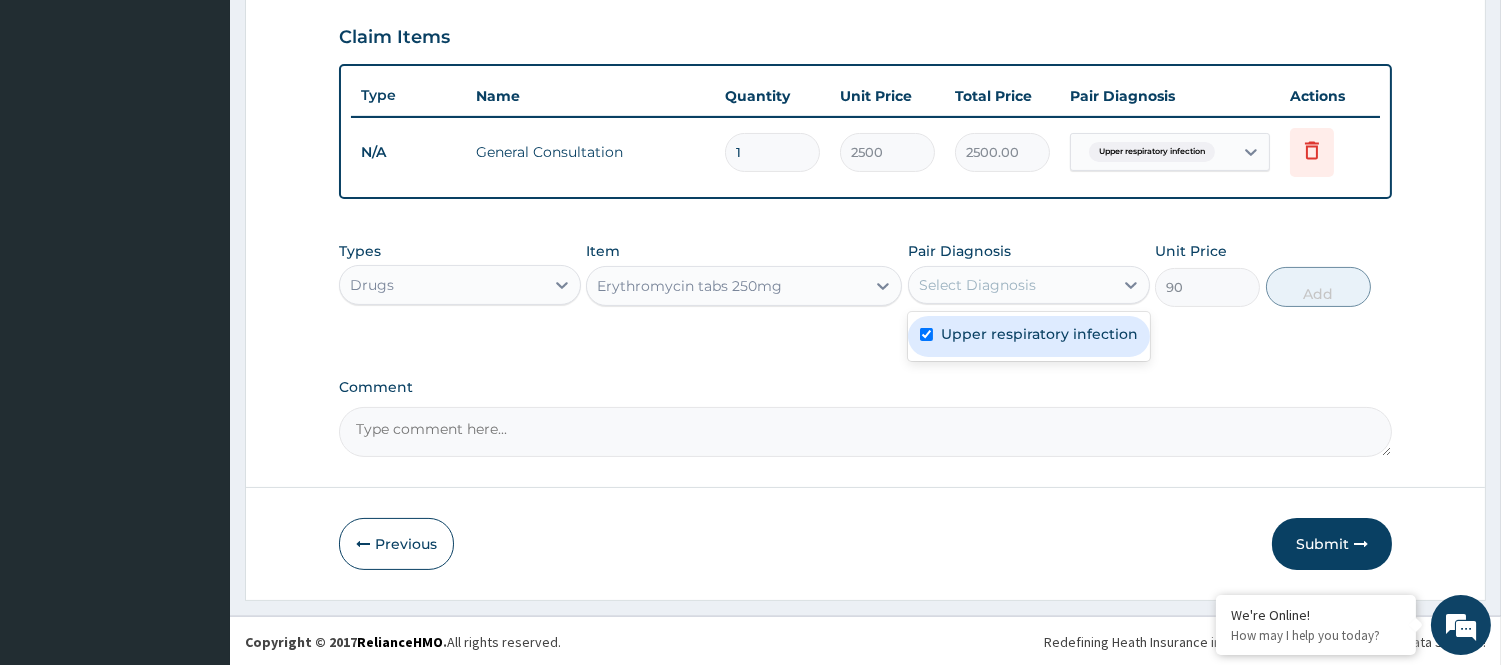 checkbox on "true" 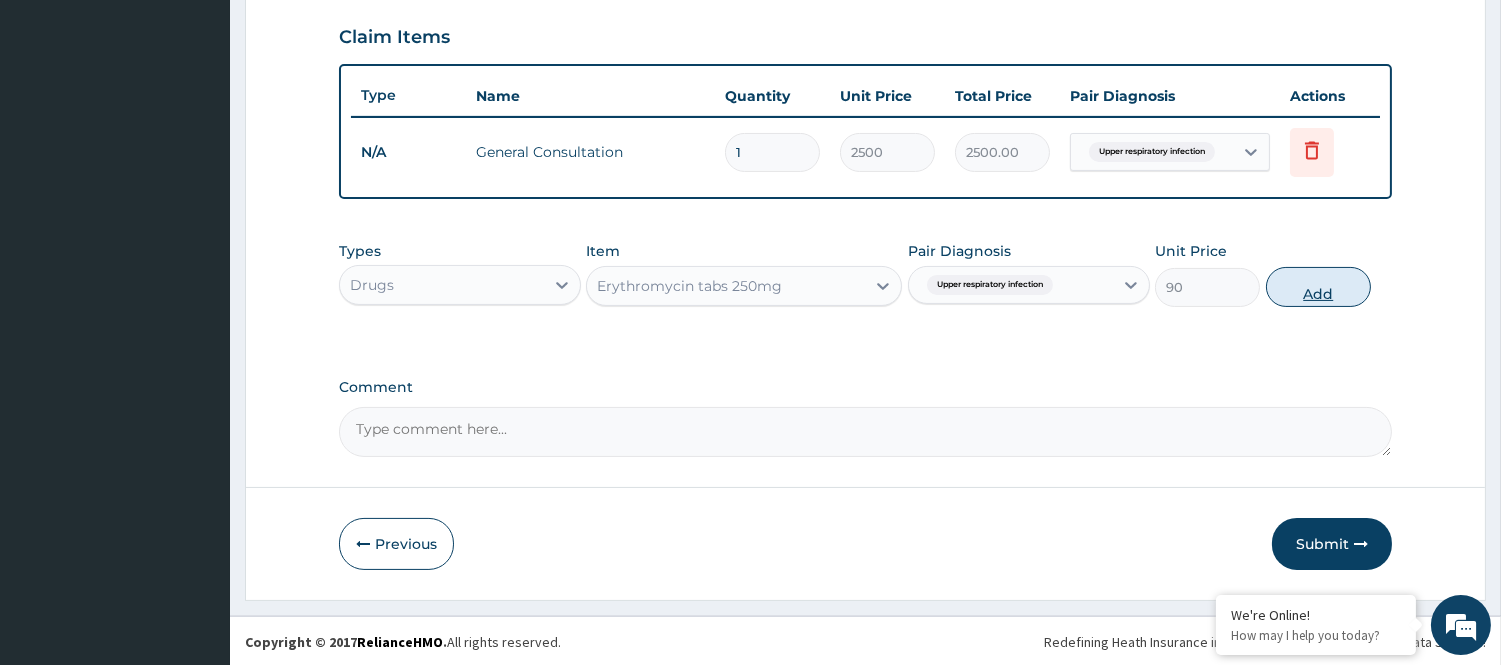 click on "Add" at bounding box center [1318, 287] 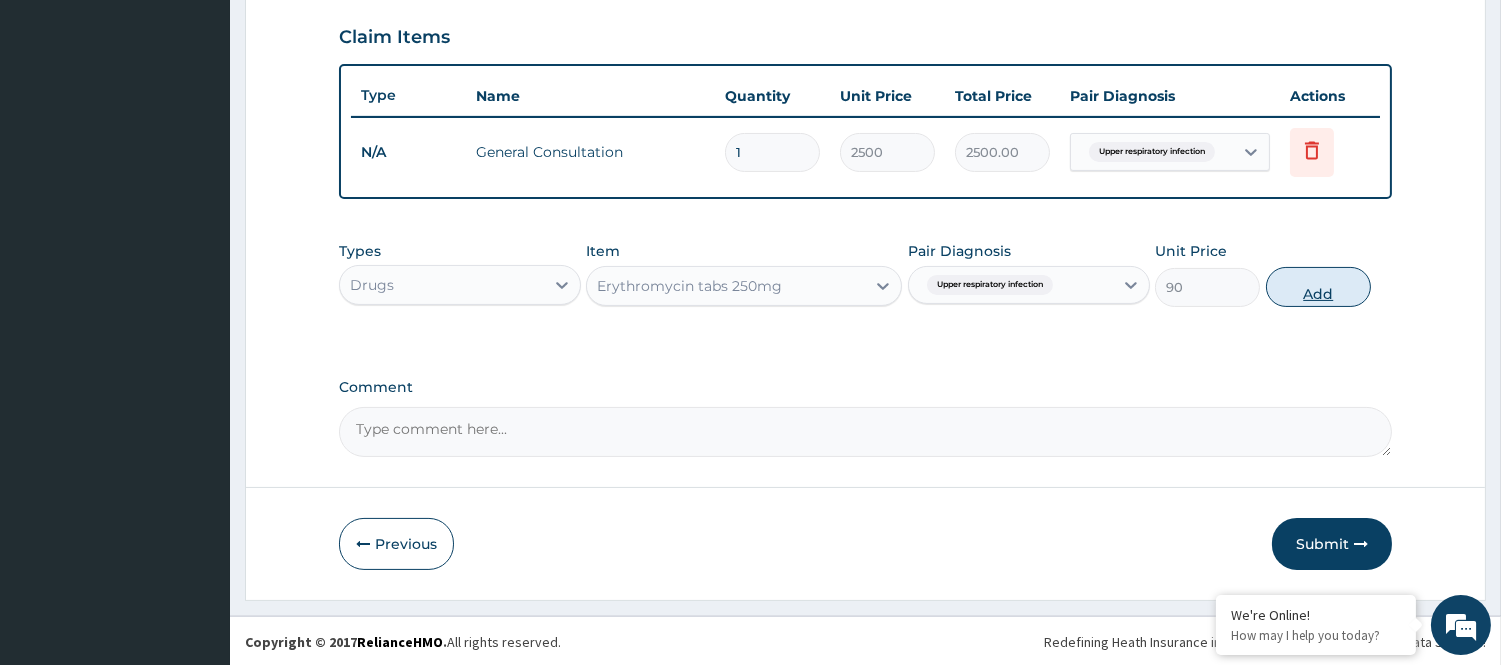 type on "0" 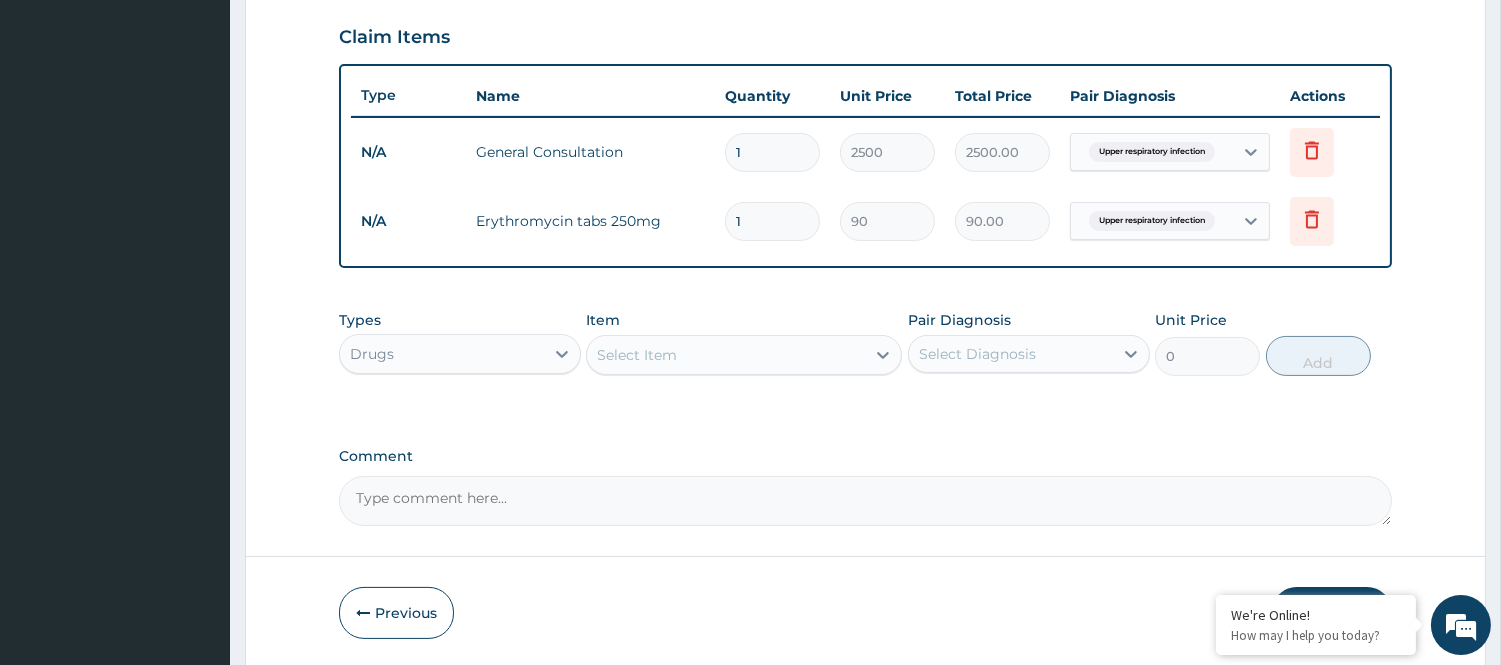type on "10" 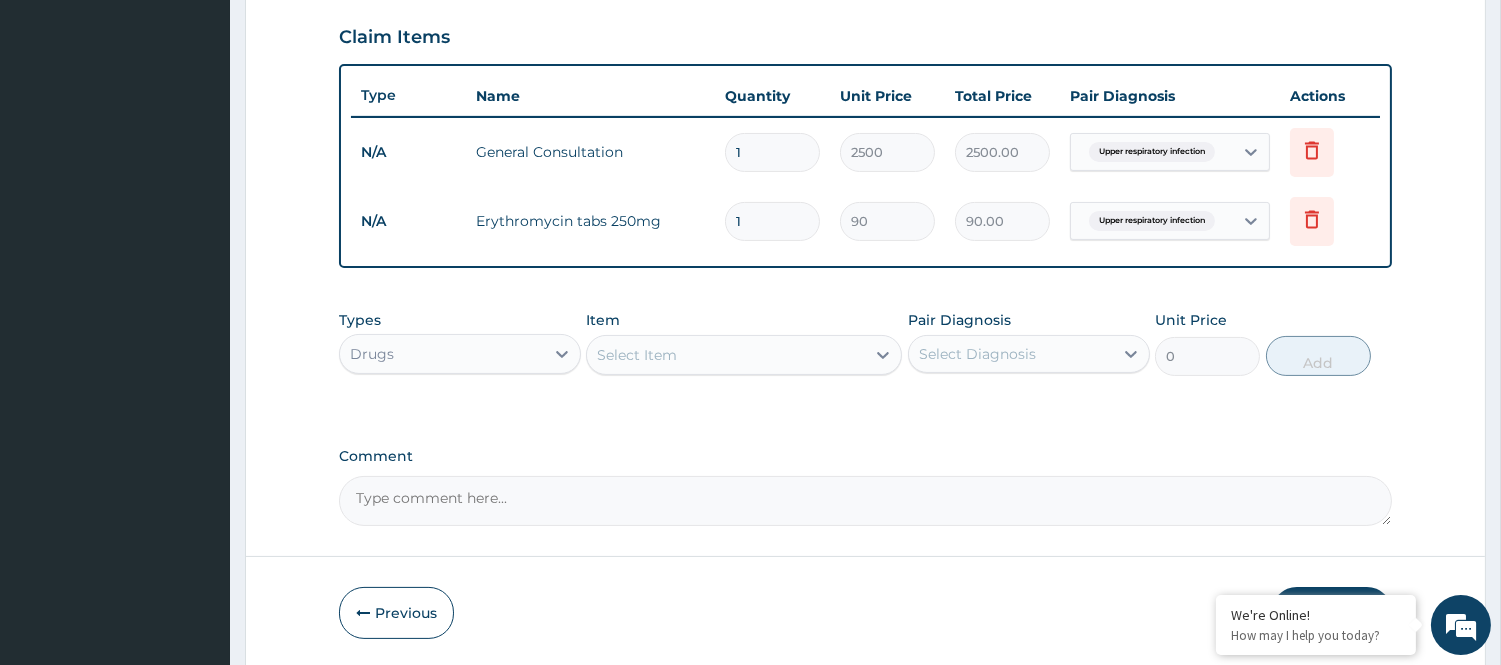 type on "900.00" 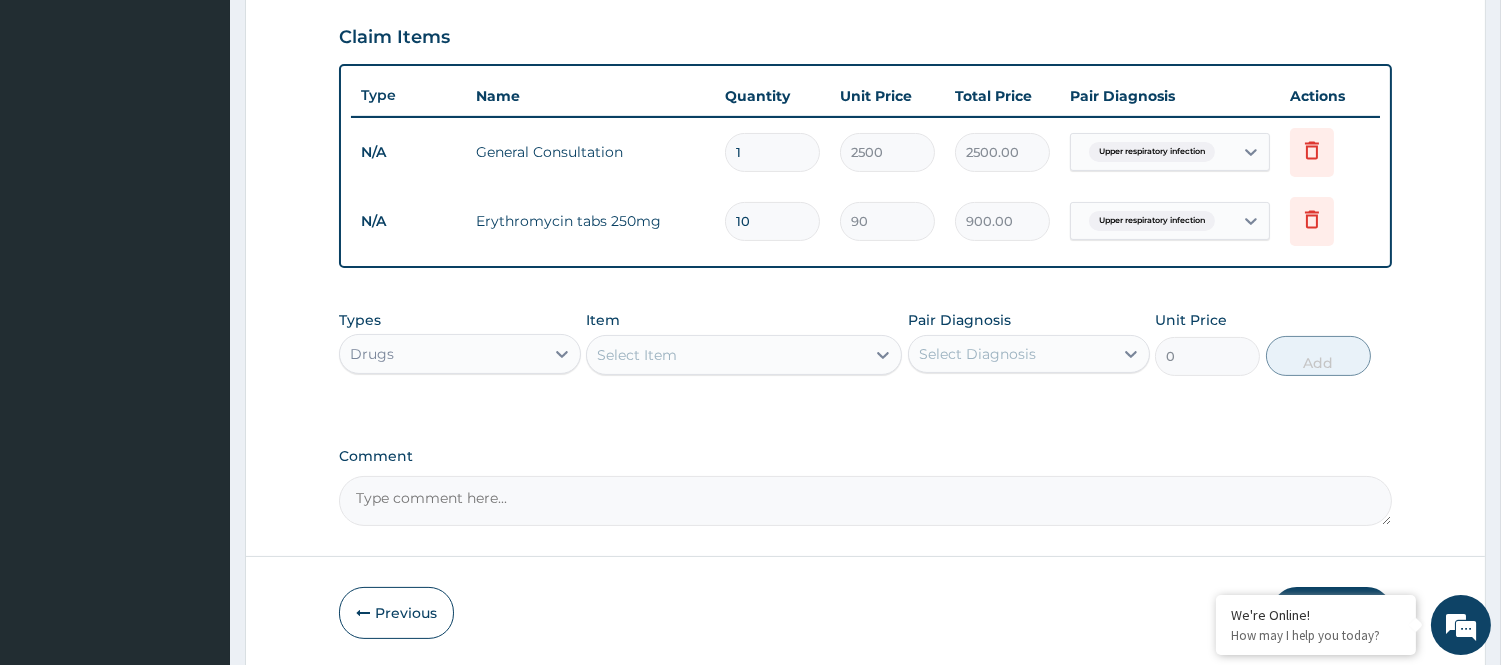 type on "10" 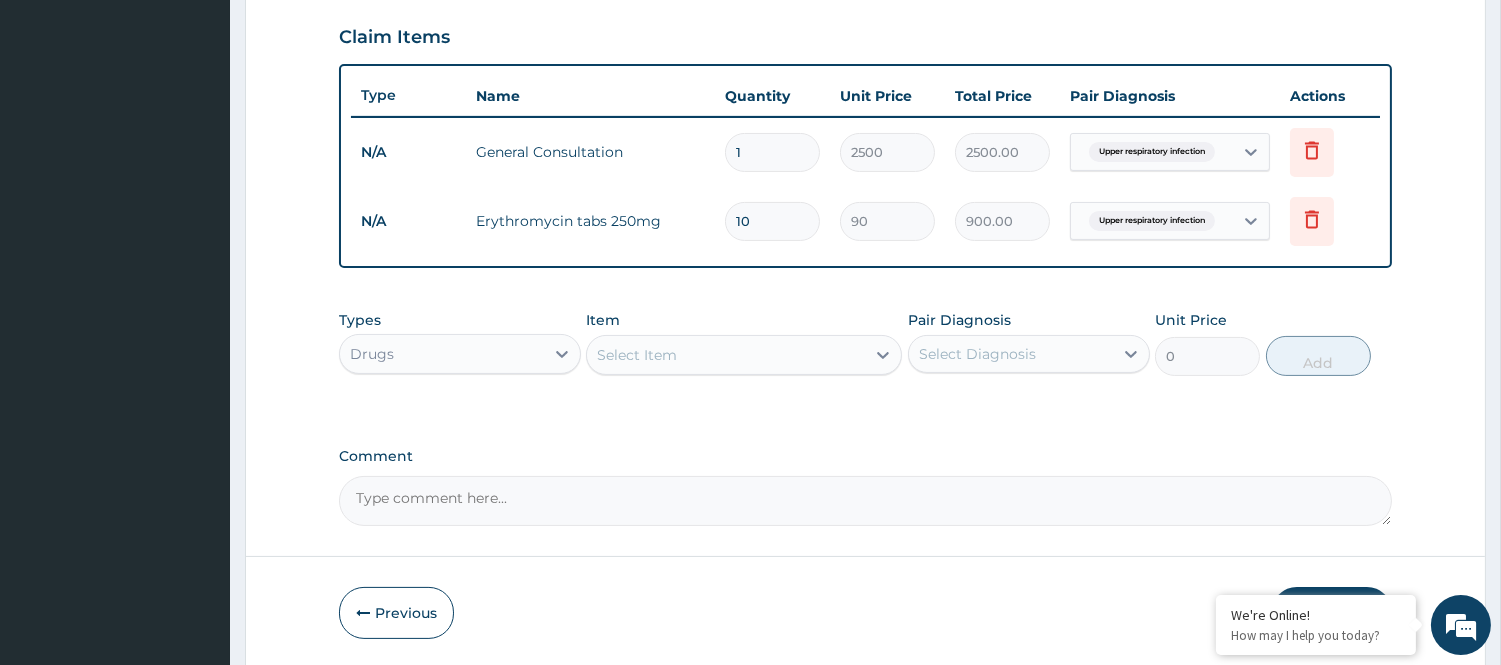 click on "Select Item" at bounding box center [726, 355] 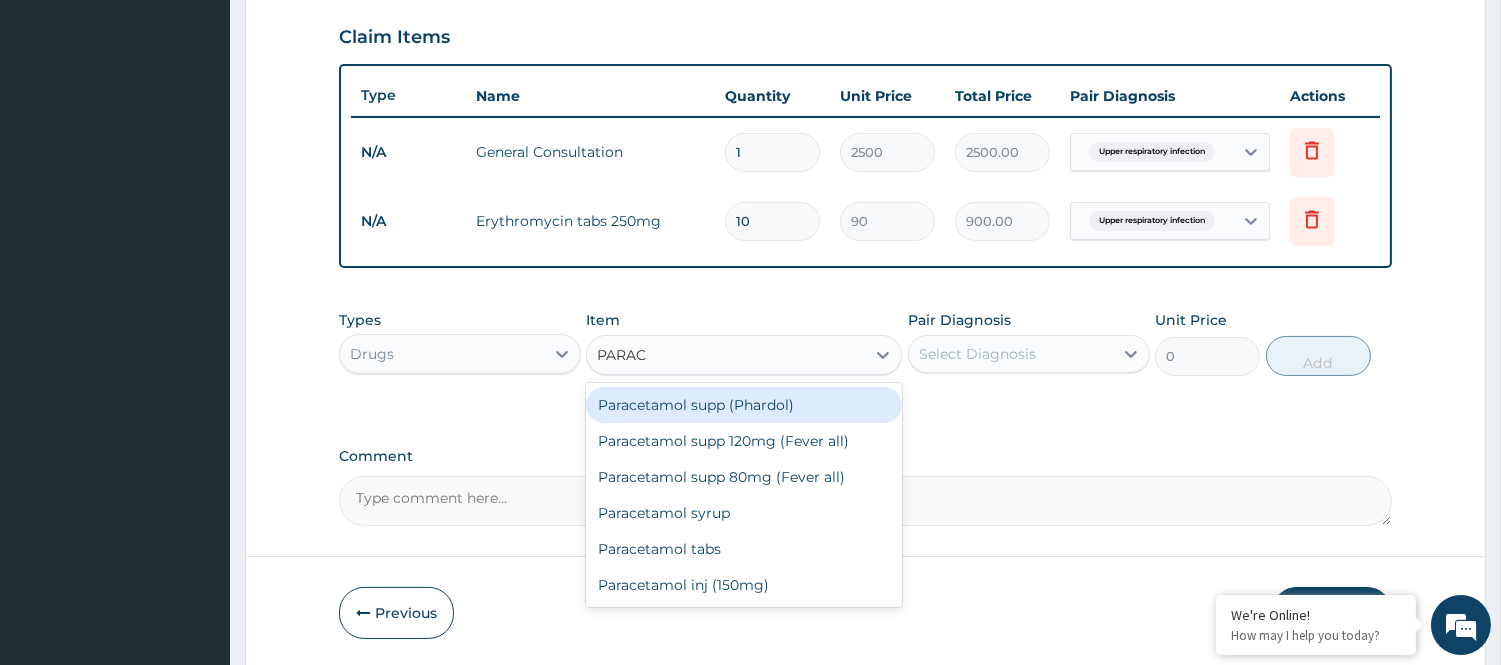 type on "PARACE" 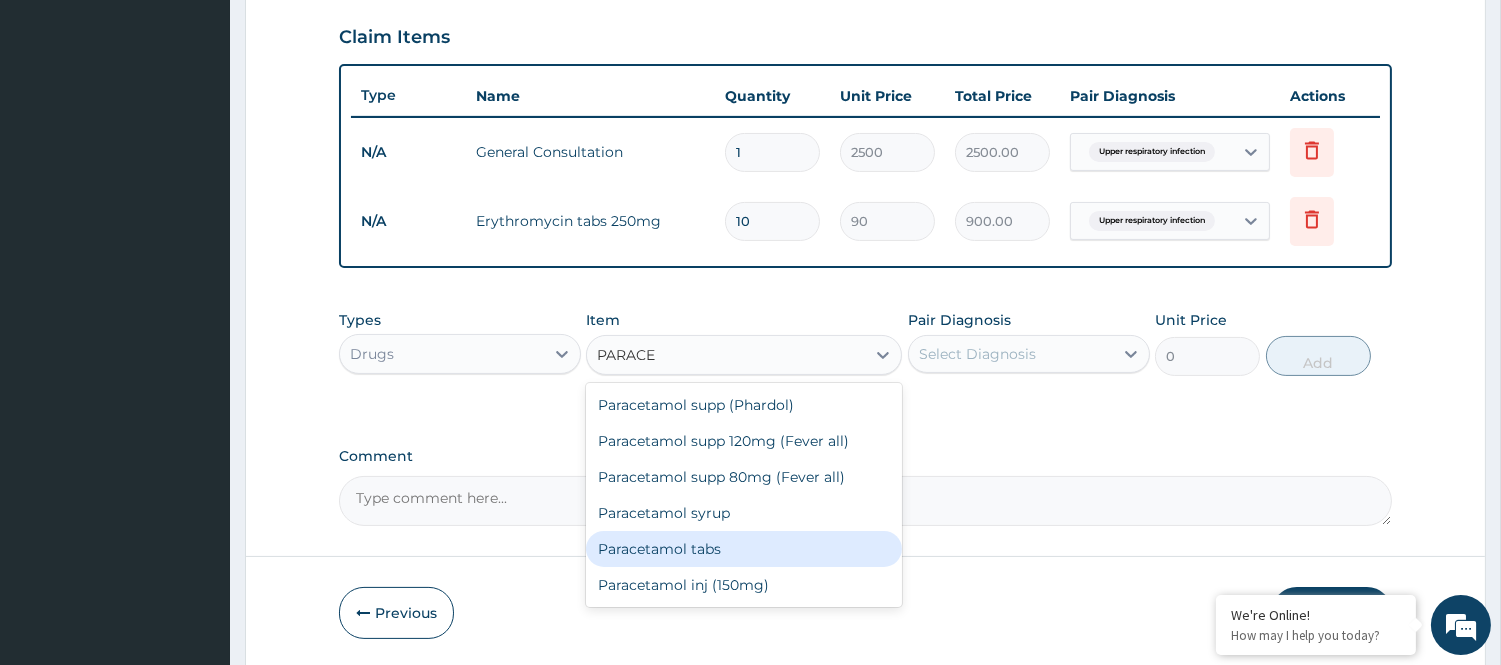 click on "Paracetamol tabs" at bounding box center (744, 549) 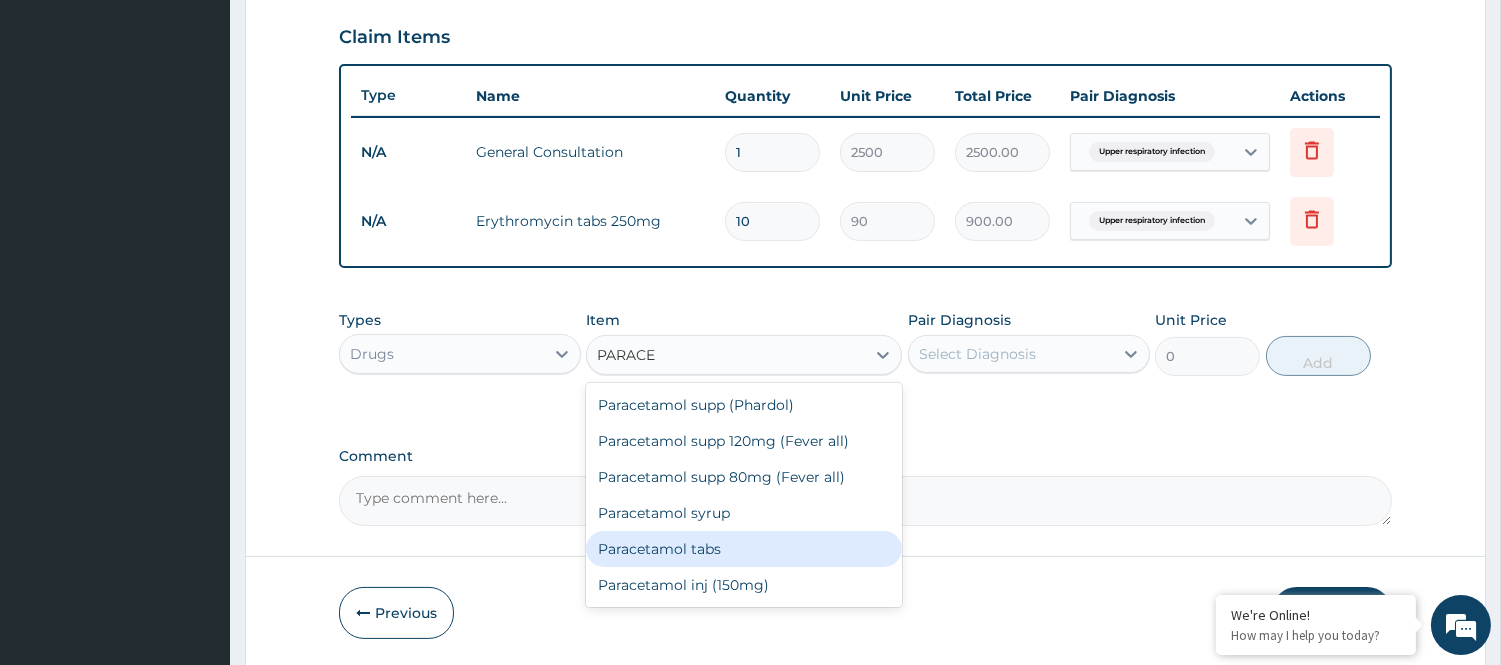 type 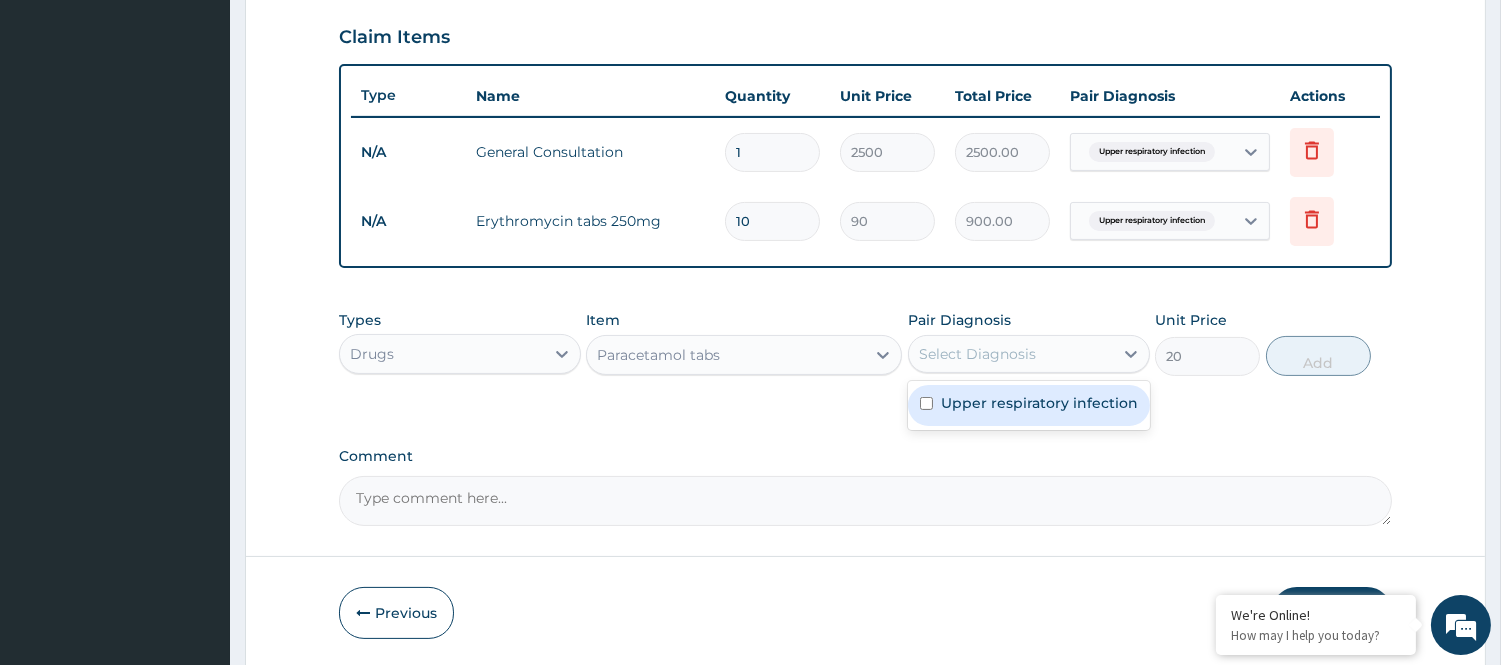 click on "Select Diagnosis" at bounding box center (1011, 354) 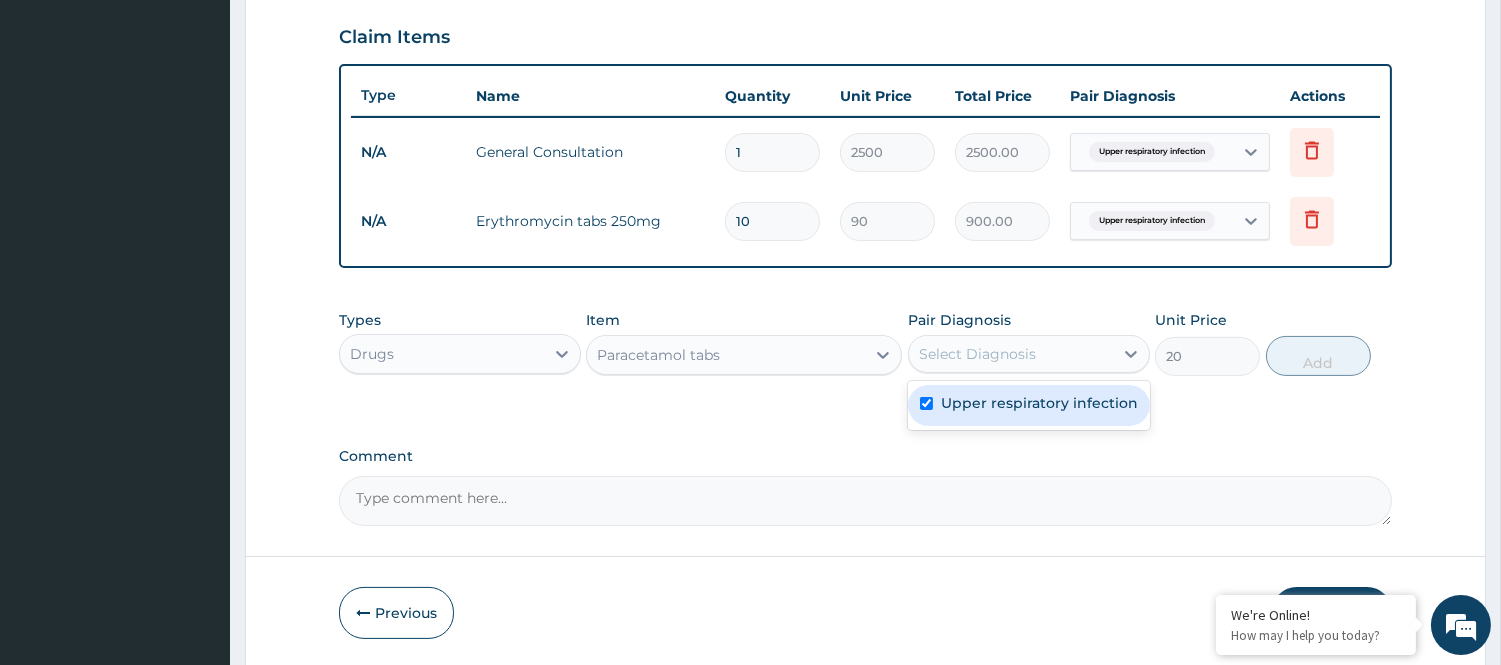 checkbox on "true" 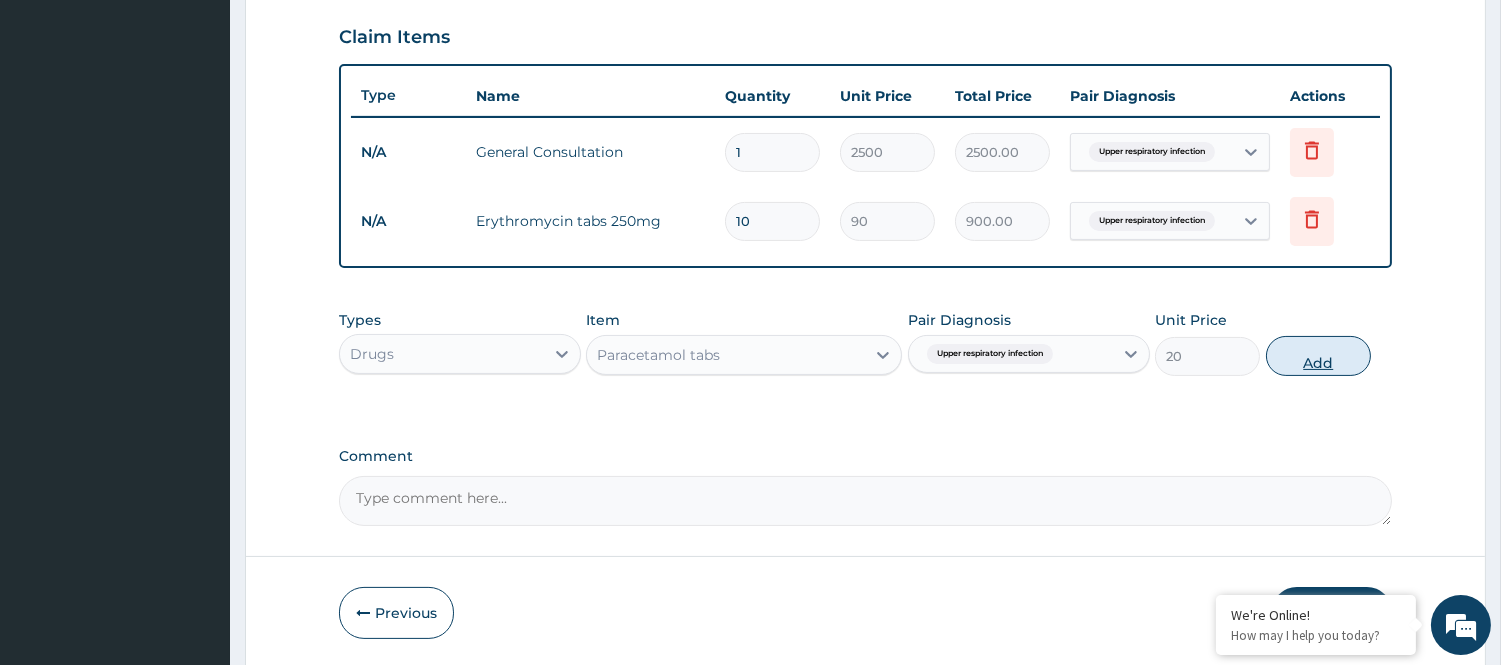 click on "Add" at bounding box center (1318, 356) 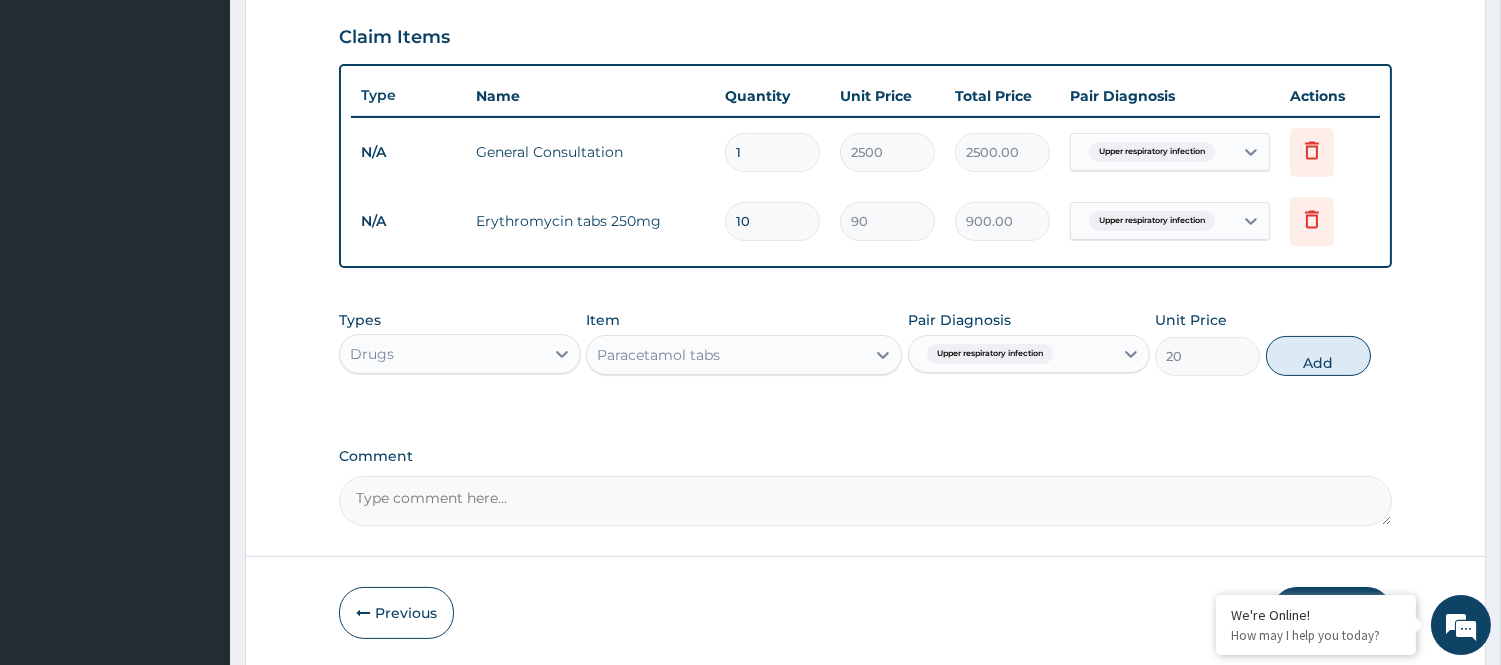 type on "0" 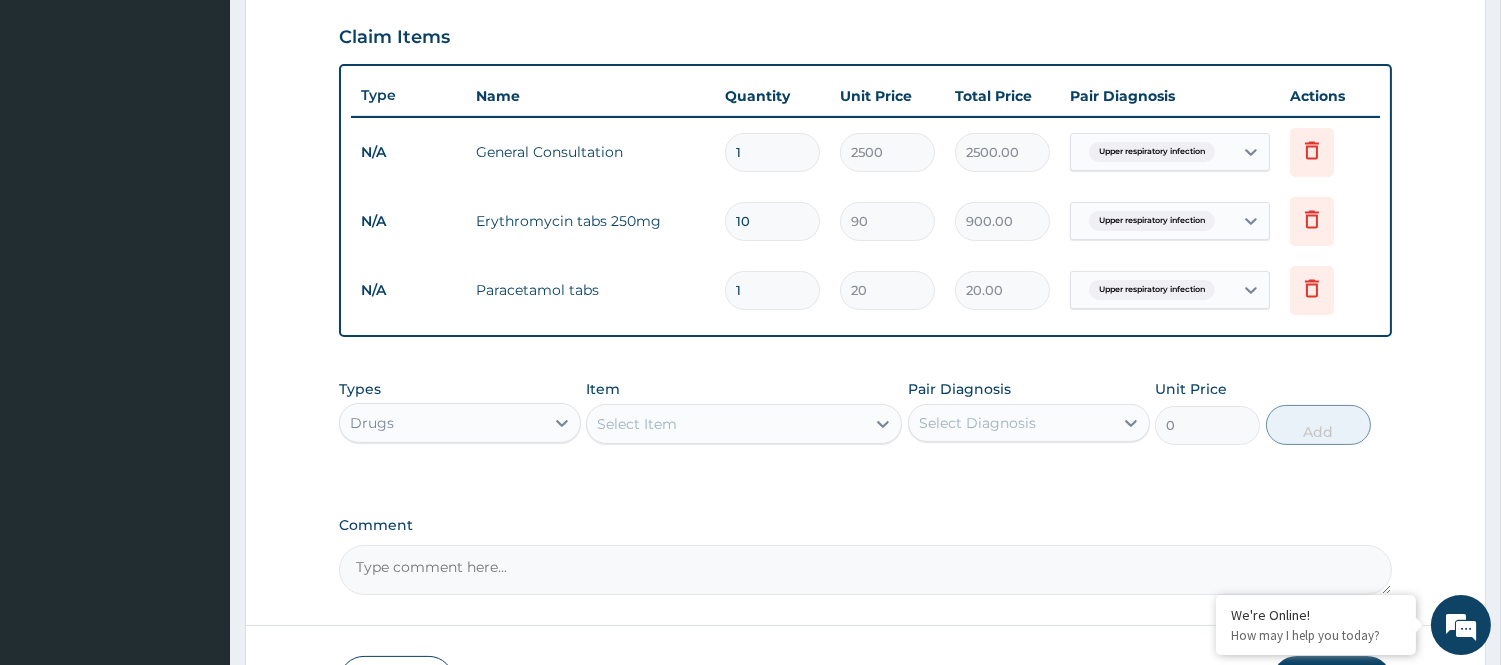 type on "10" 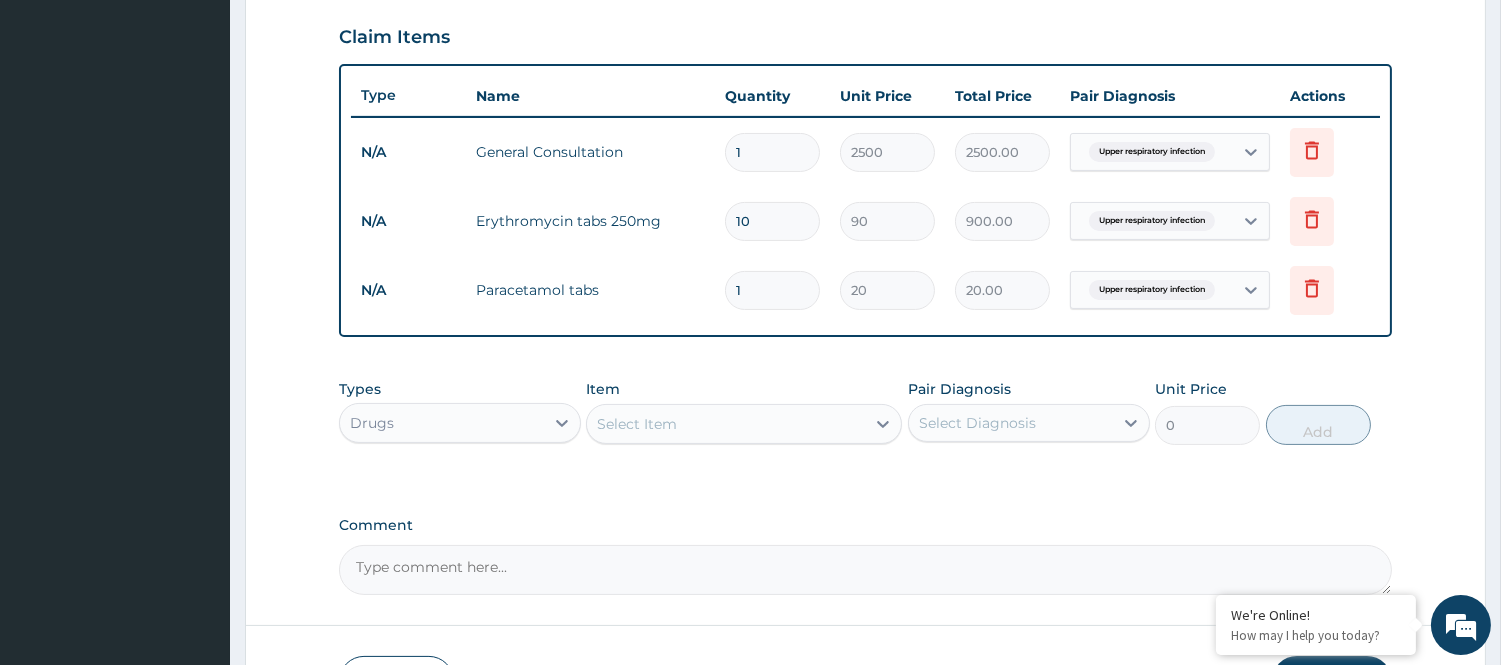 type on "200.00" 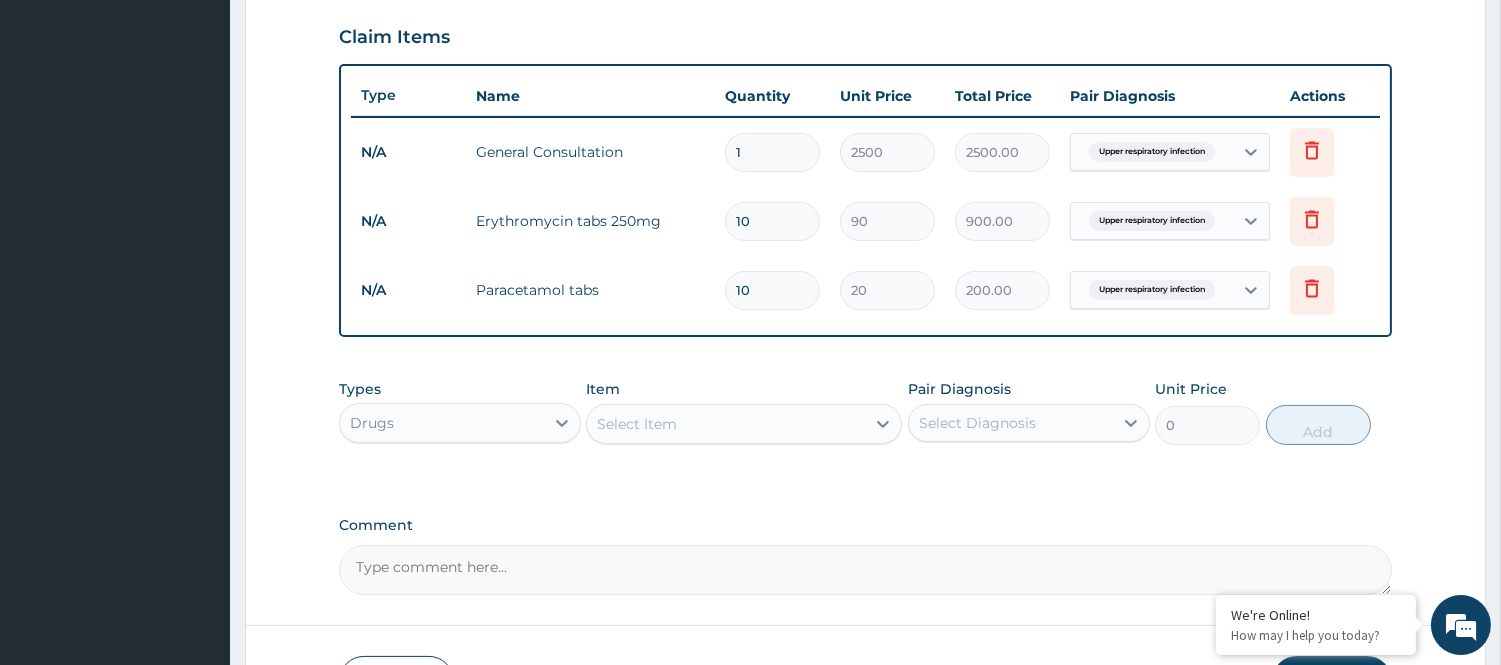 drag, startPoint x: 761, startPoint y: 293, endPoint x: 740, endPoint y: 286, distance: 22.135944 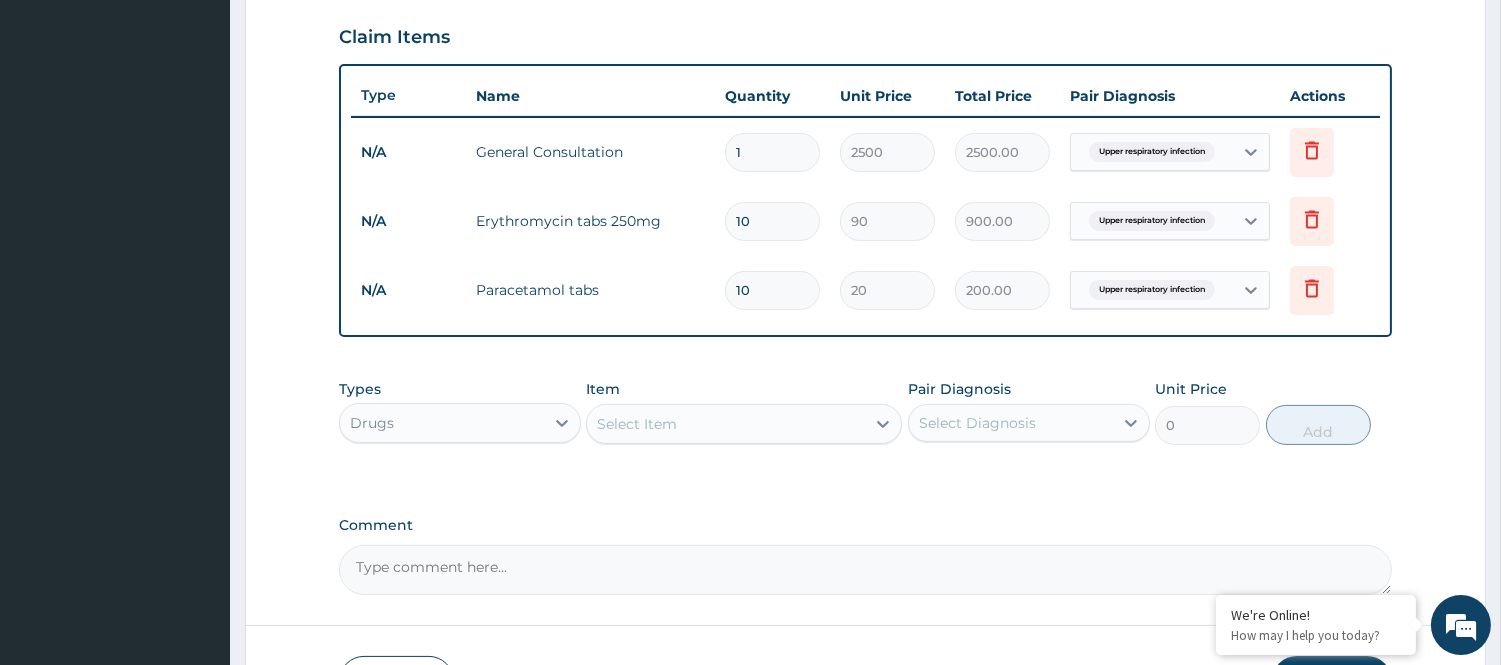click on "10" at bounding box center [772, 290] 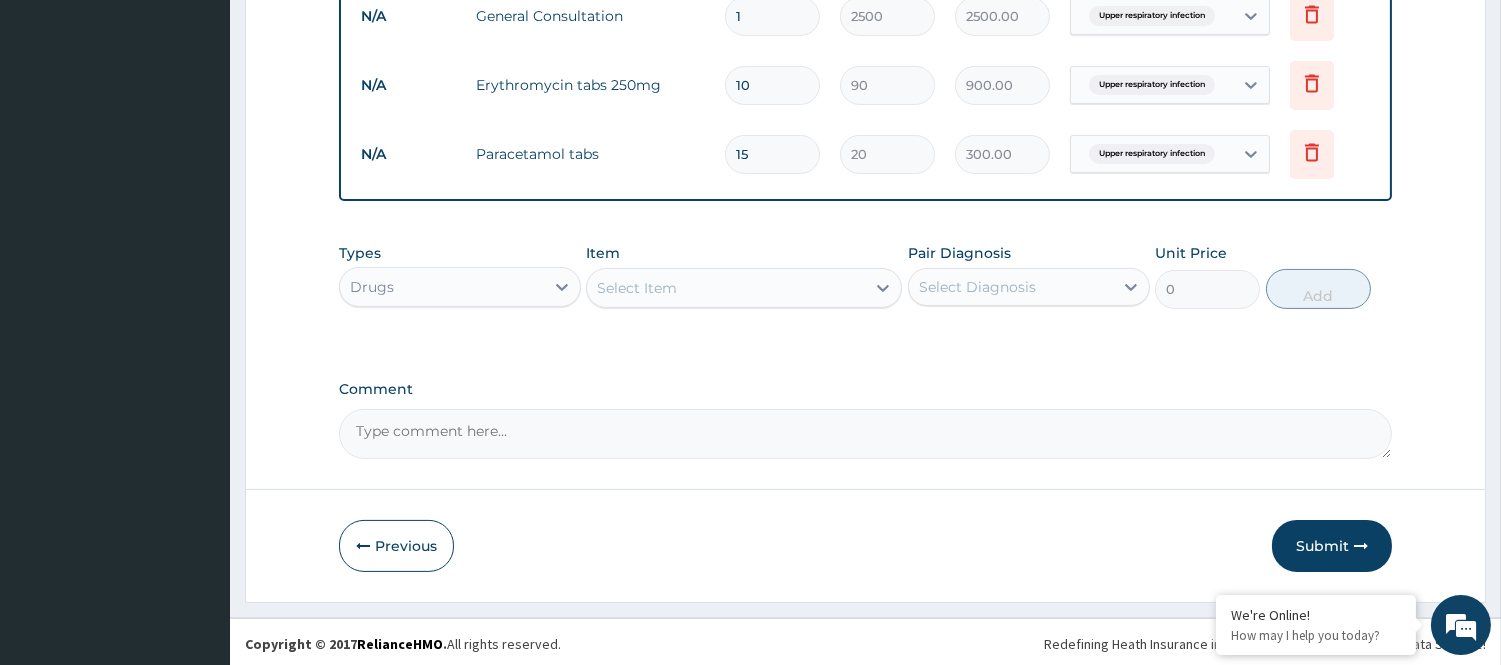 scroll, scrollTop: 818, scrollLeft: 0, axis: vertical 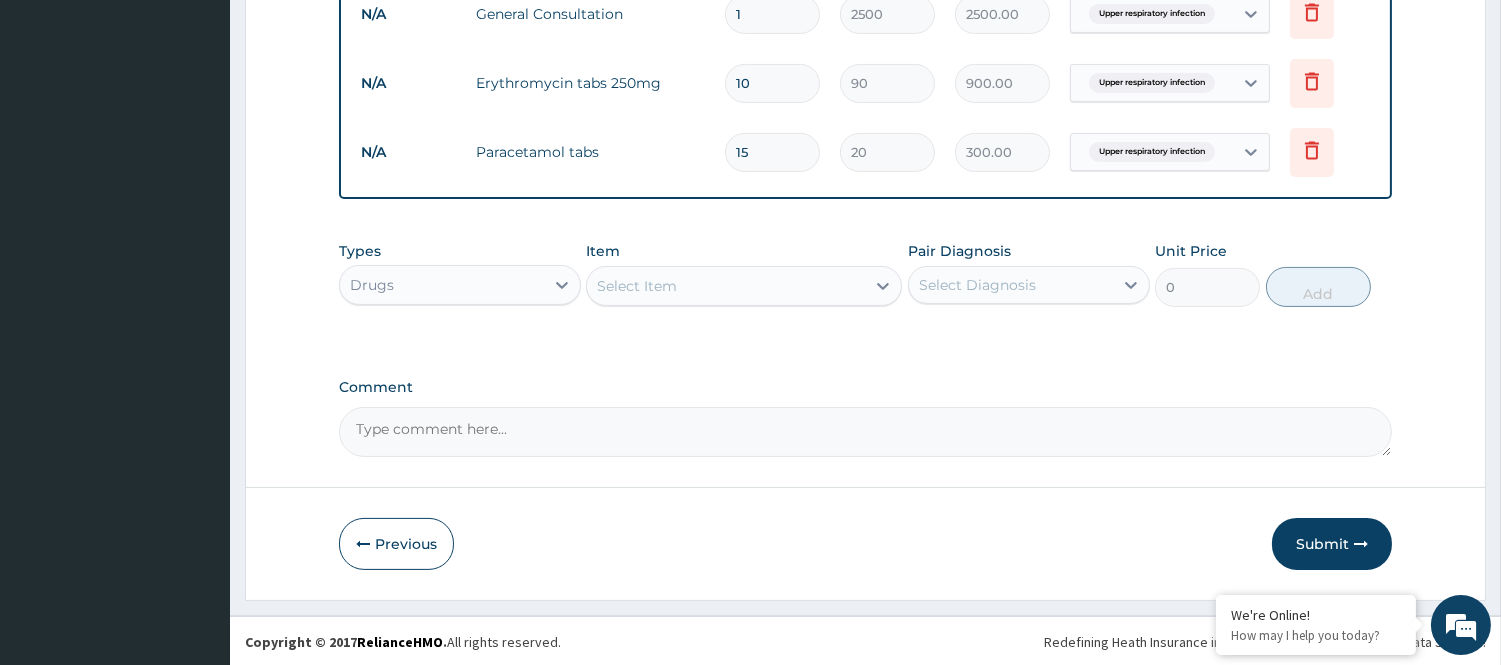 type on "15" 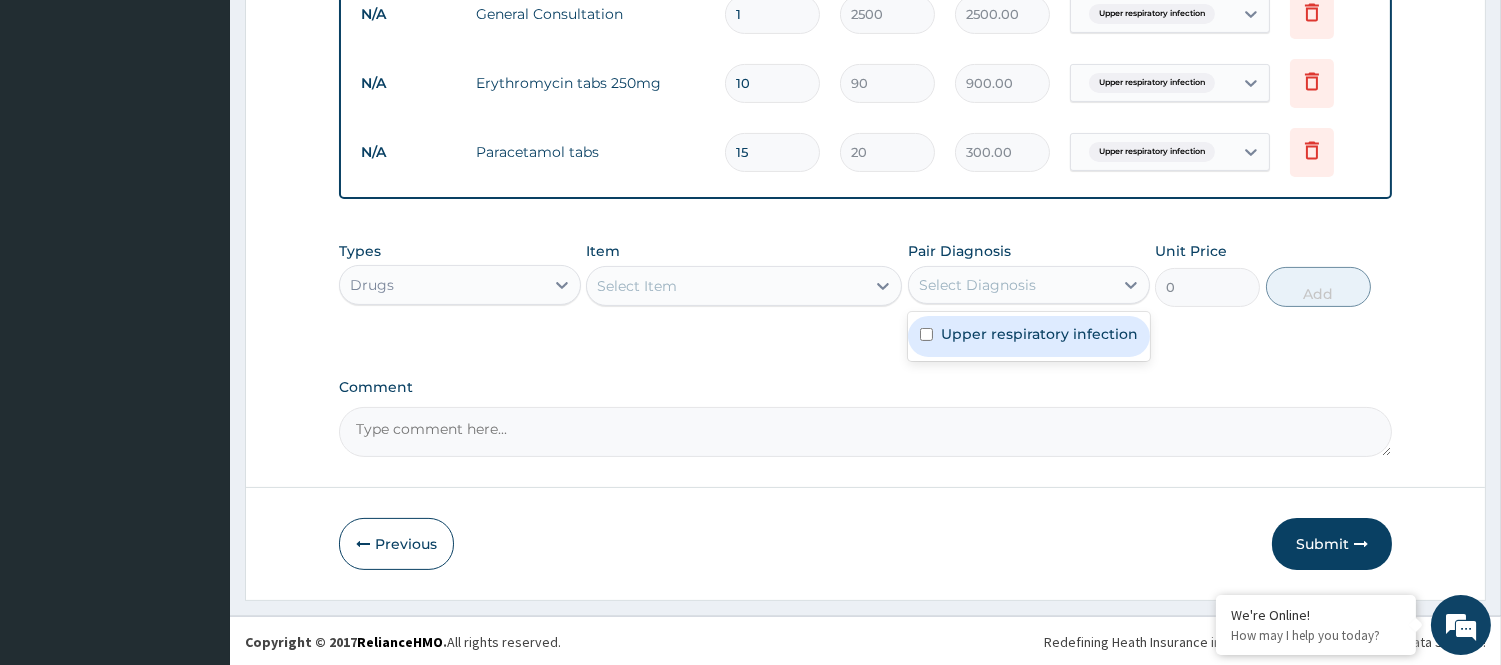 click on "PA Code / Prescription Code Enter Code(Secondary Care Only) Encounter Date DD-MM-YYYY Important Notice Please enter PA codes before entering items that are not attached to a PA code   All diagnoses entered must be linked to a claim item. Diagnosis & Claim Items that are visible but inactive cannot be edited because they were imported from an already approved PA code. Diagnosis Upper respiratory infection Confirmed NB: All diagnosis must be linked to a claim item Claim Items Type Name Quantity Unit Price Total Price Pair Diagnosis Actions N/A General Consultation 1 2500 2500.00 Upper respiratory infection Delete N/A Erythromycin tabs 250mg 10 90 900.00 Upper respiratory infection Delete N/A Paracetamol tabs   15 20 300.00 Upper respiratory infection Delete Types Drugs Item Select Item Pair Diagnosis option Upper respiratory infection, selected. Select Diagnosis Upper respiratory infection Unit Price 0 Add Comment" at bounding box center (865, -85) 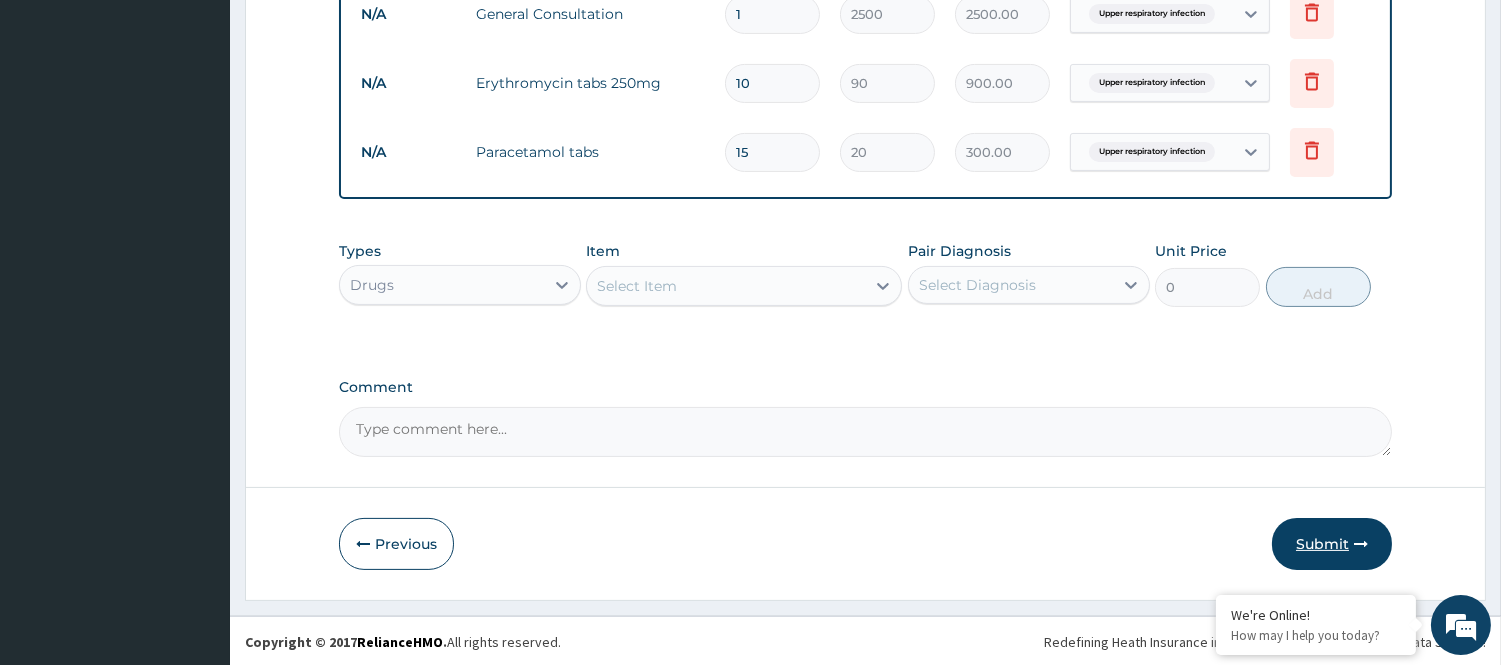 click on "Submit" at bounding box center (1332, 544) 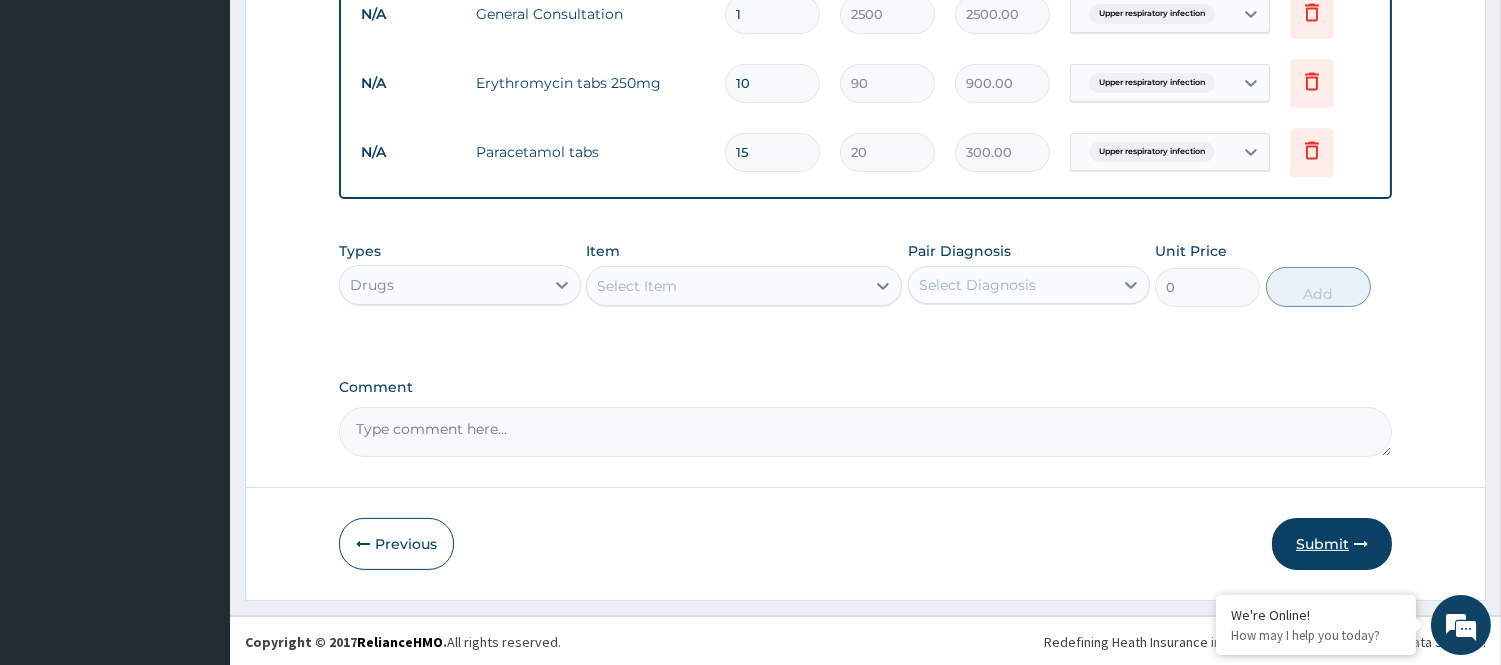 click on "Submit" at bounding box center (1332, 544) 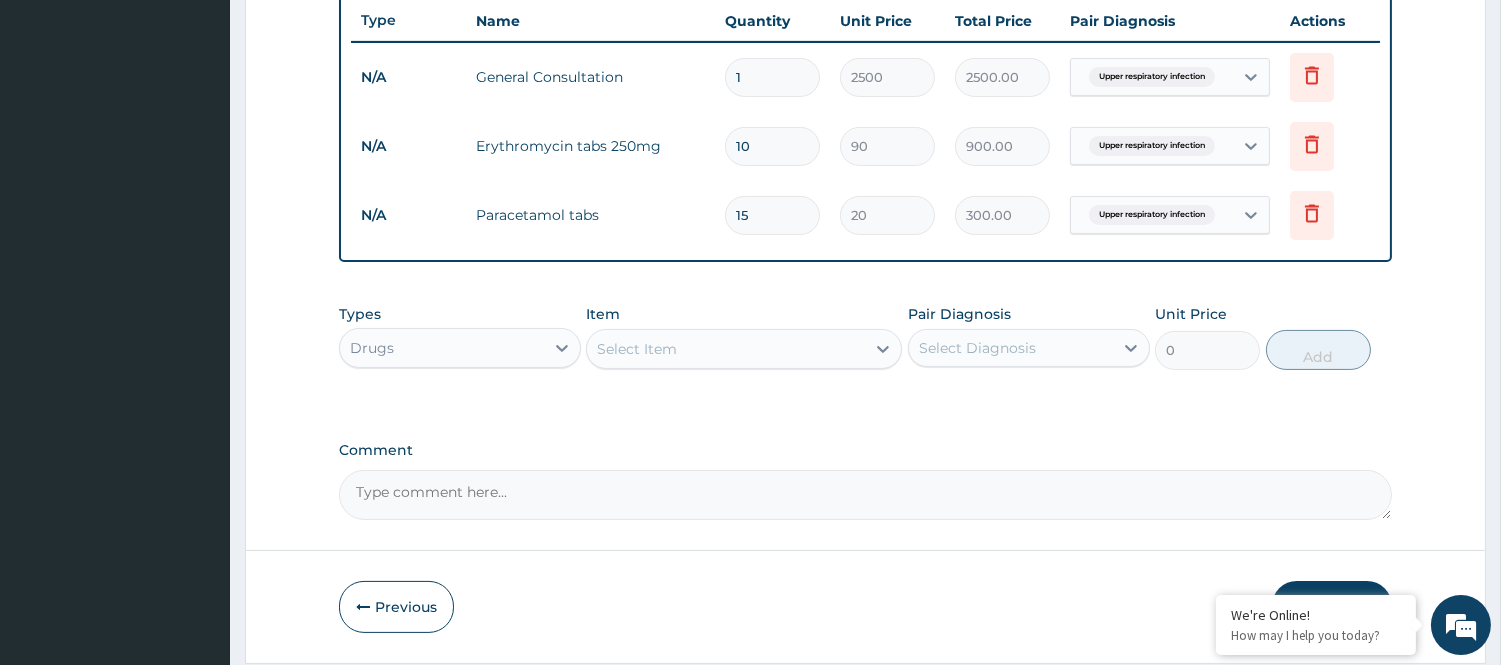 scroll, scrollTop: 818, scrollLeft: 0, axis: vertical 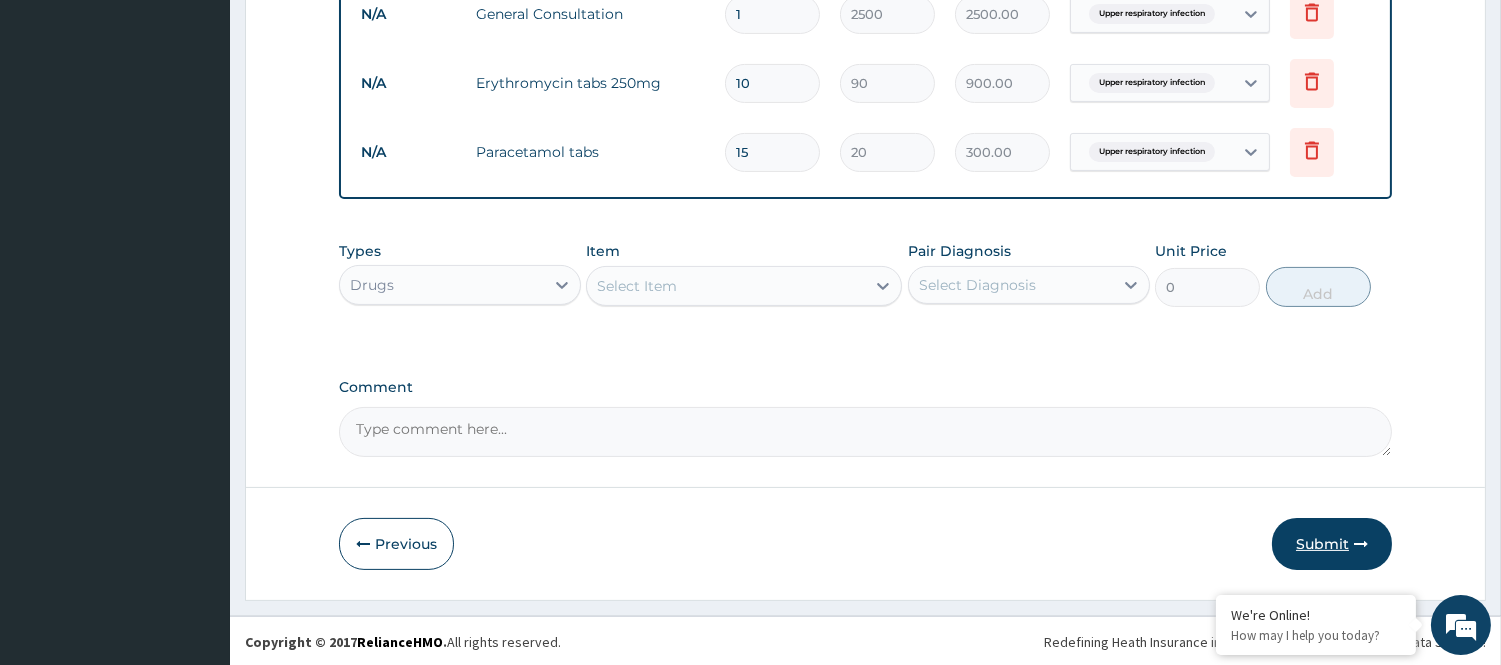click on "Submit" at bounding box center (1332, 544) 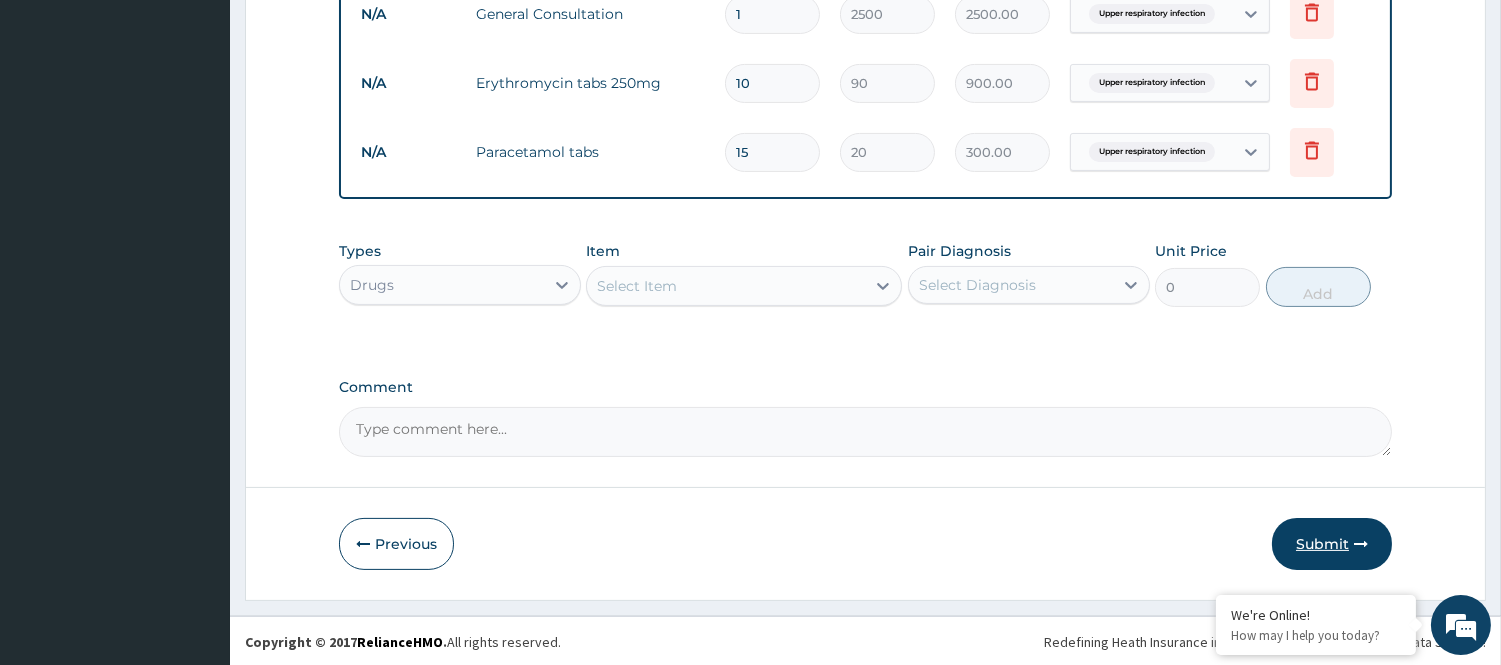 click on "Submit" at bounding box center (1332, 544) 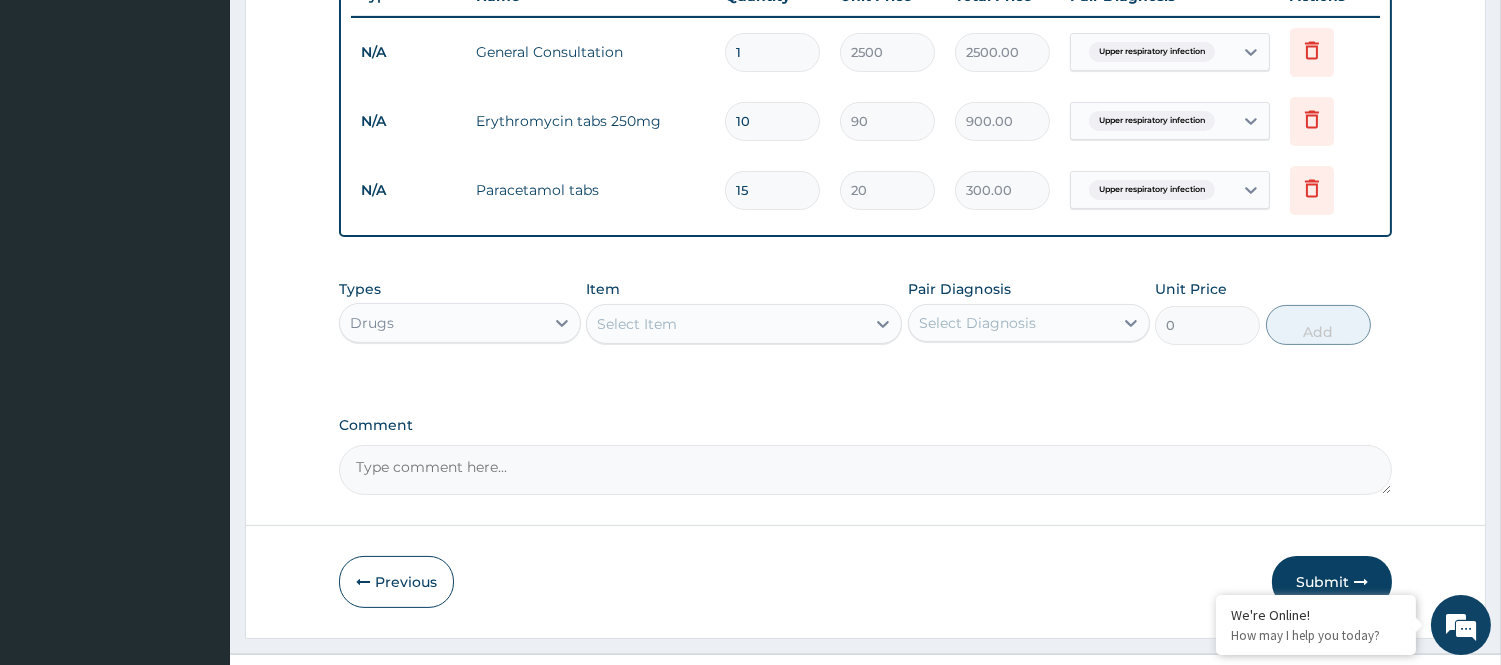 scroll, scrollTop: 818, scrollLeft: 0, axis: vertical 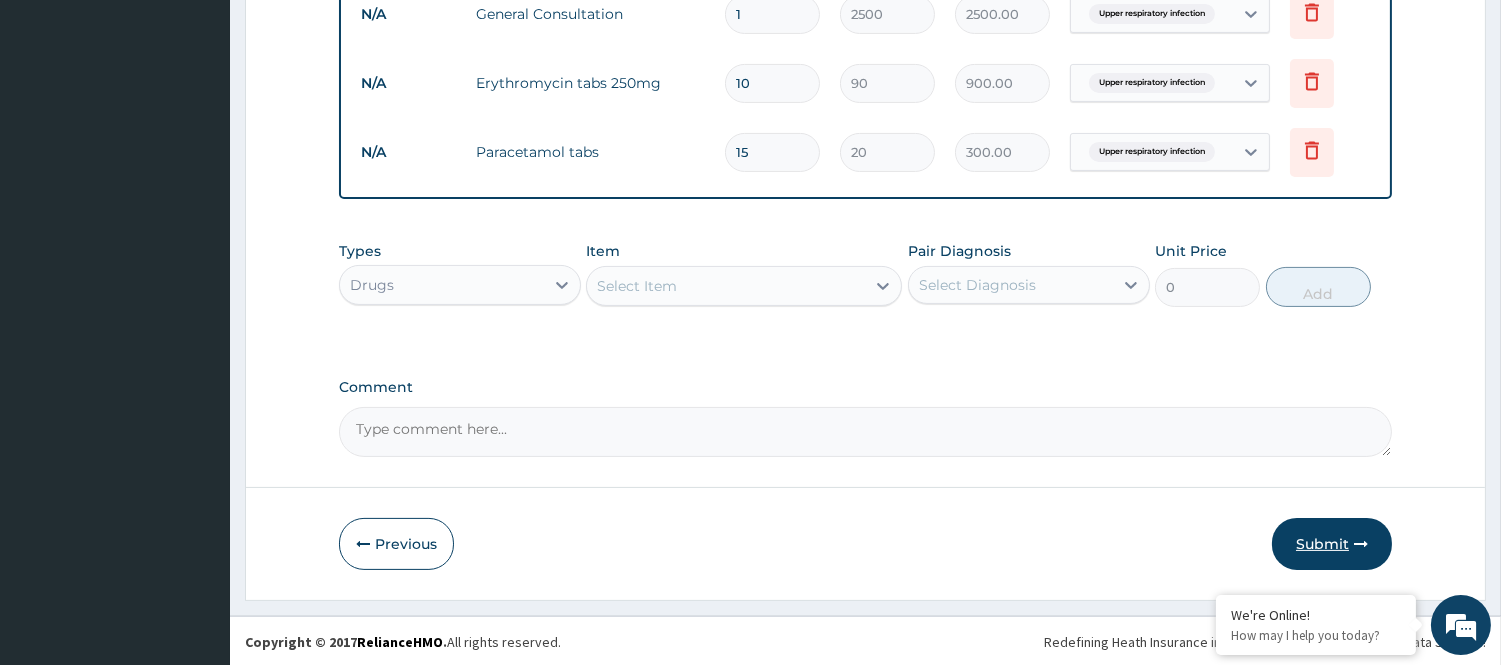 click on "Submit" at bounding box center [1332, 544] 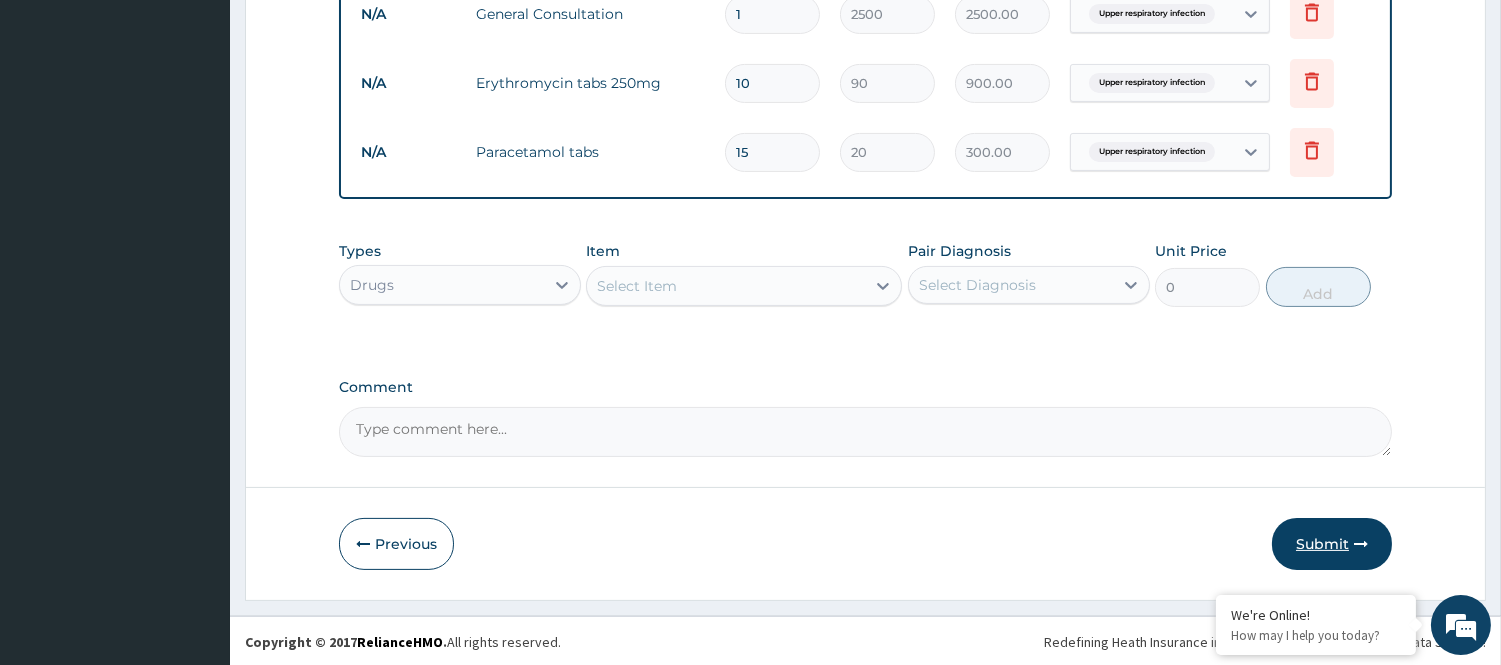 click at bounding box center (1361, 544) 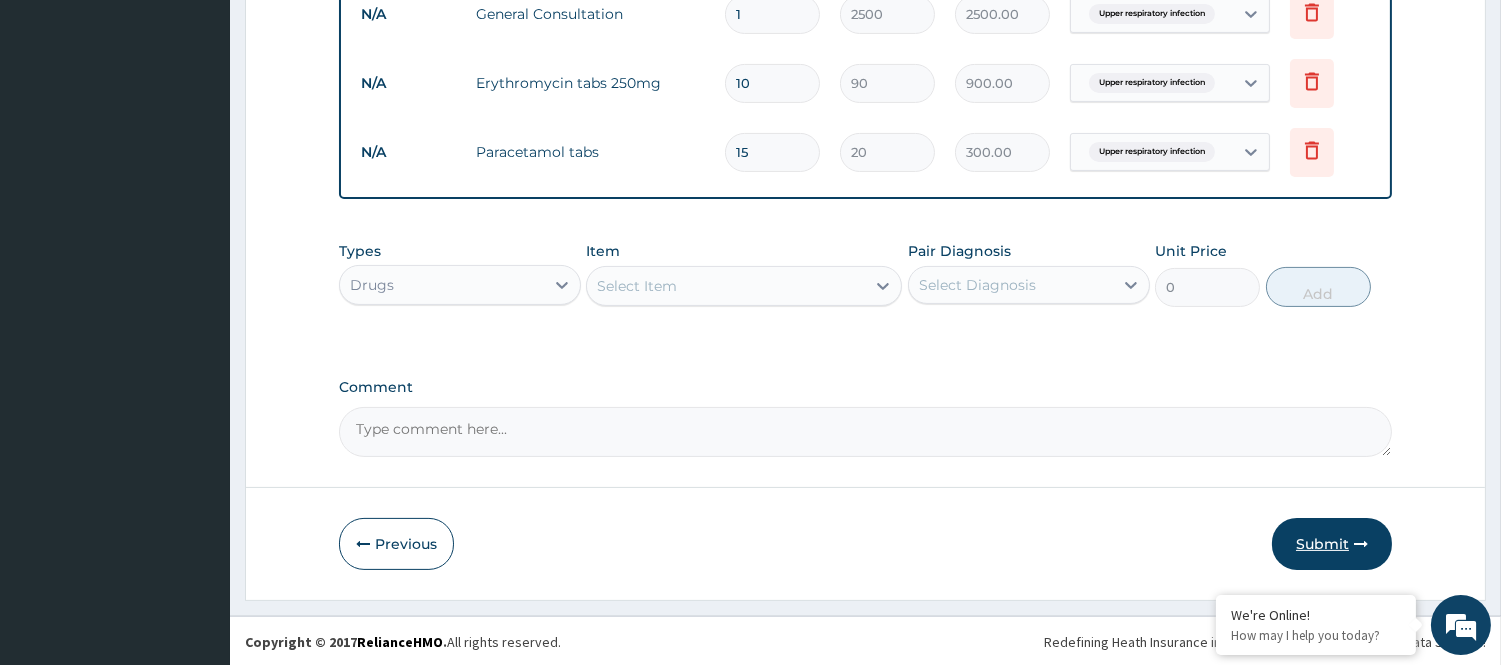 click at bounding box center (1361, 544) 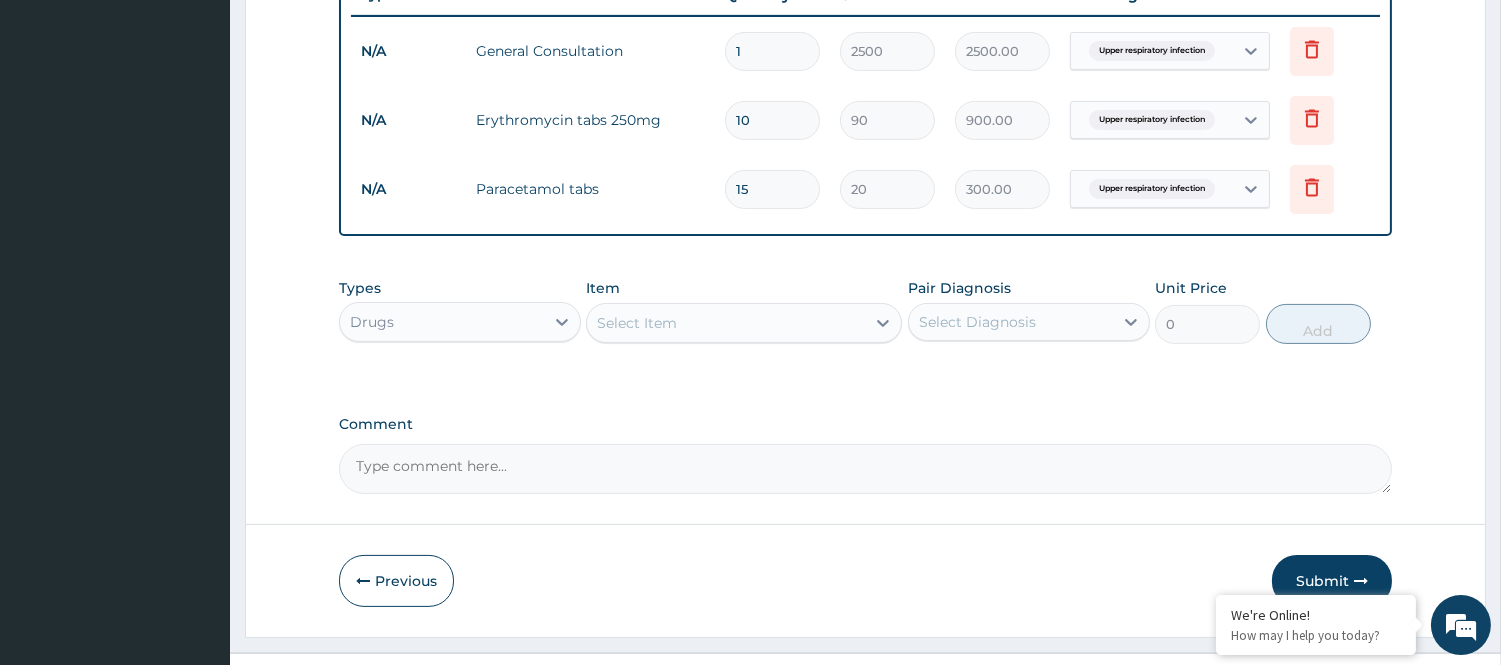 scroll, scrollTop: 818, scrollLeft: 0, axis: vertical 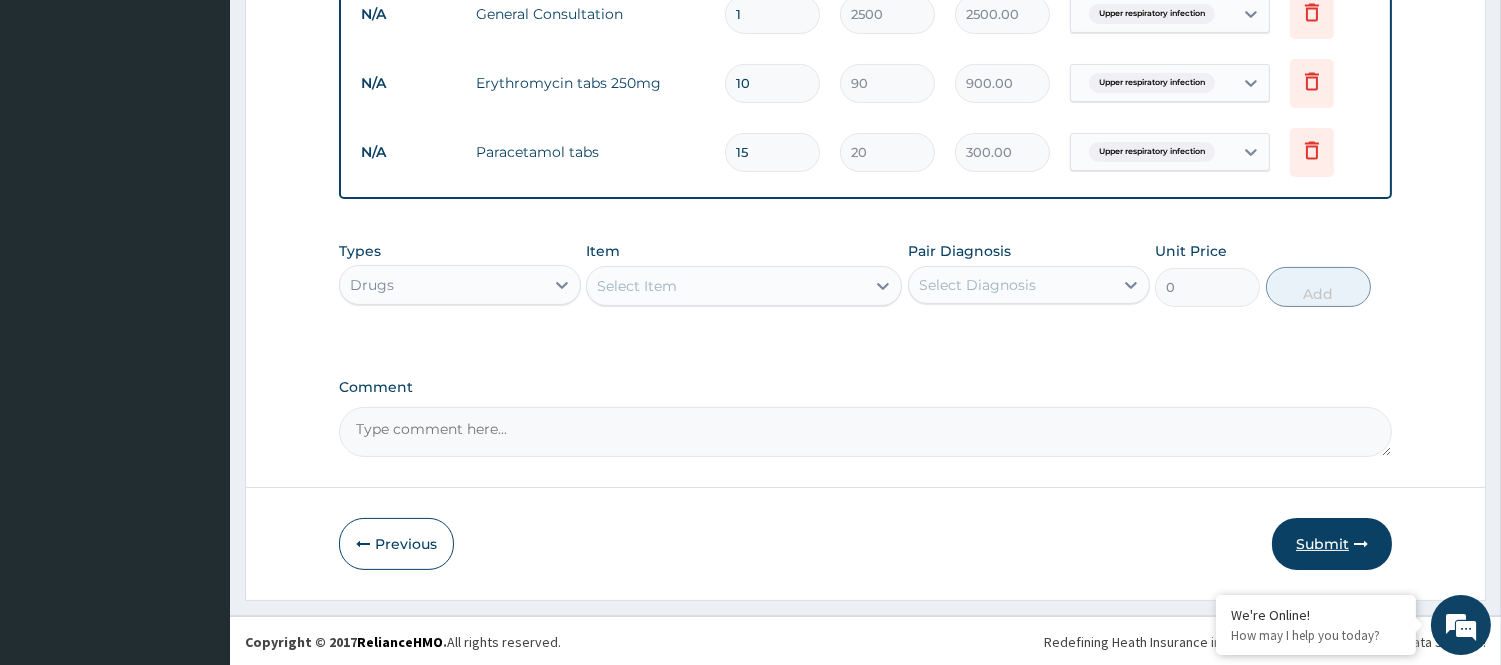 click on "Submit" at bounding box center (1332, 544) 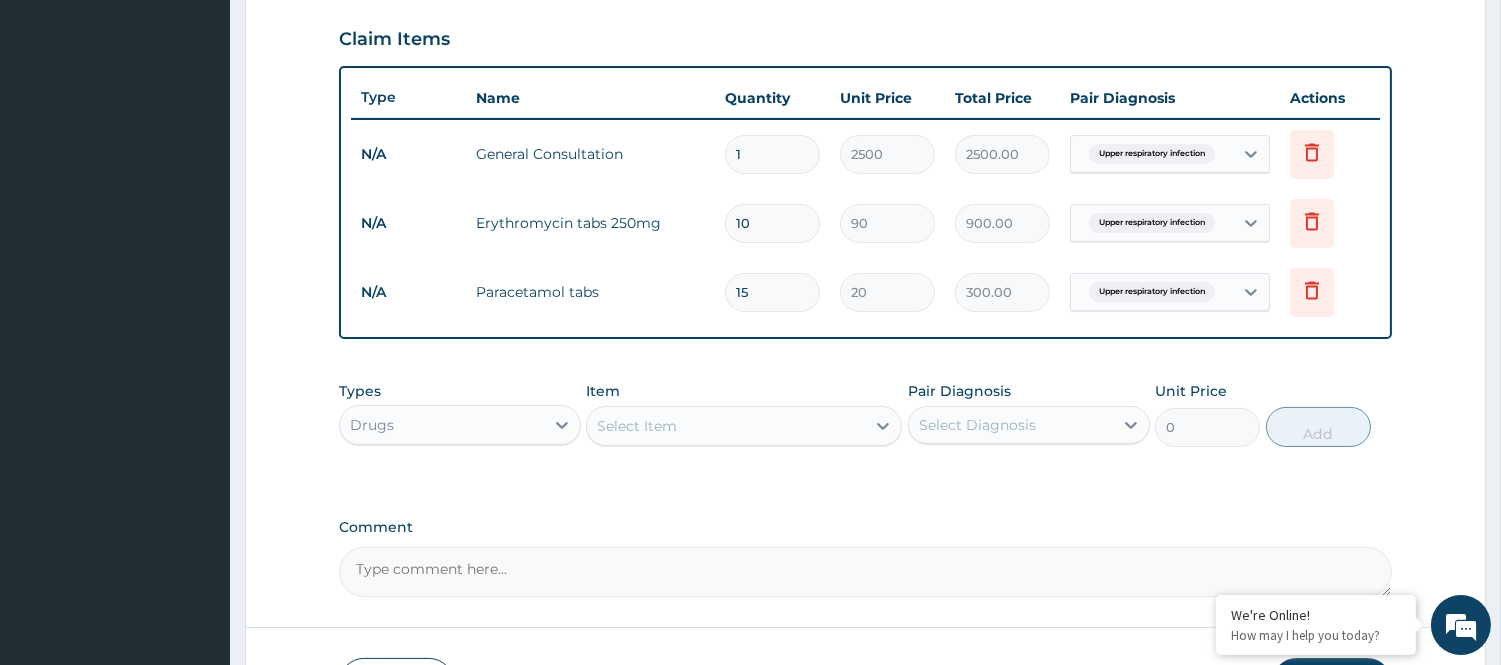 scroll, scrollTop: 485, scrollLeft: 0, axis: vertical 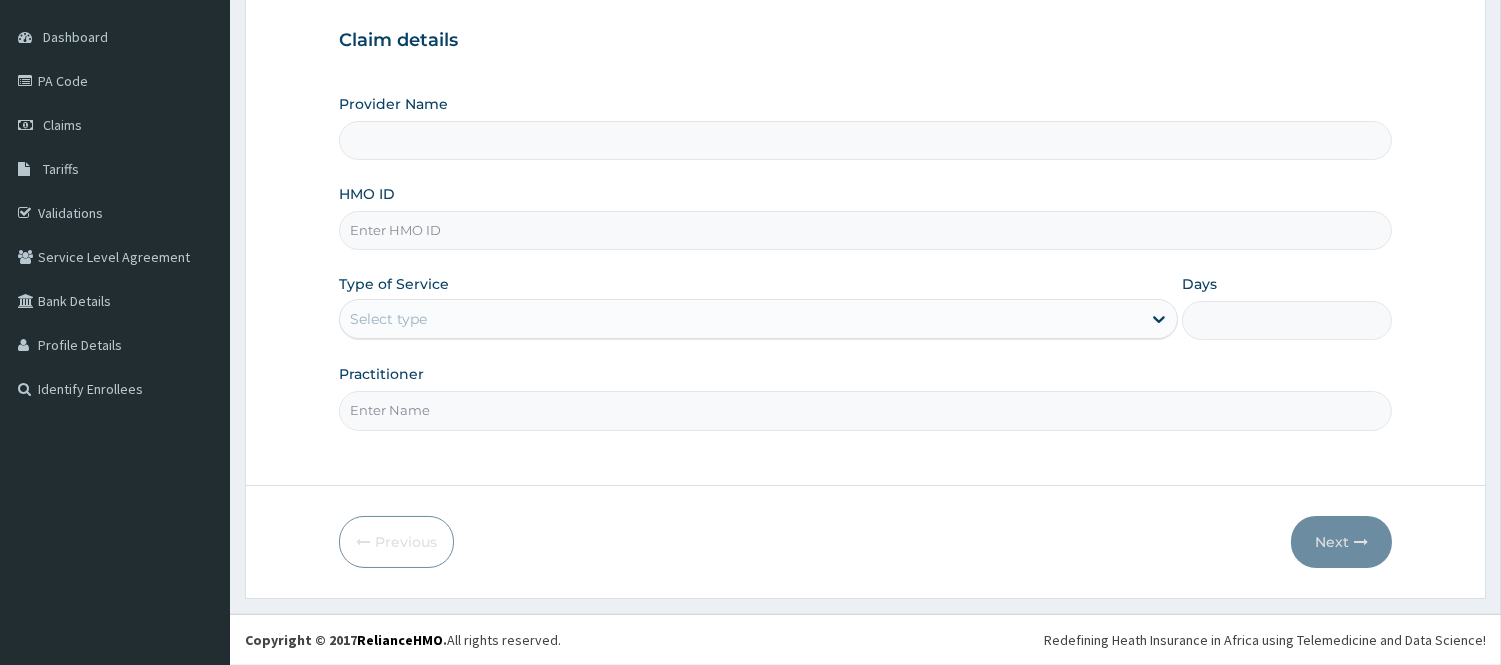 type on "Rolayo Medical Centre" 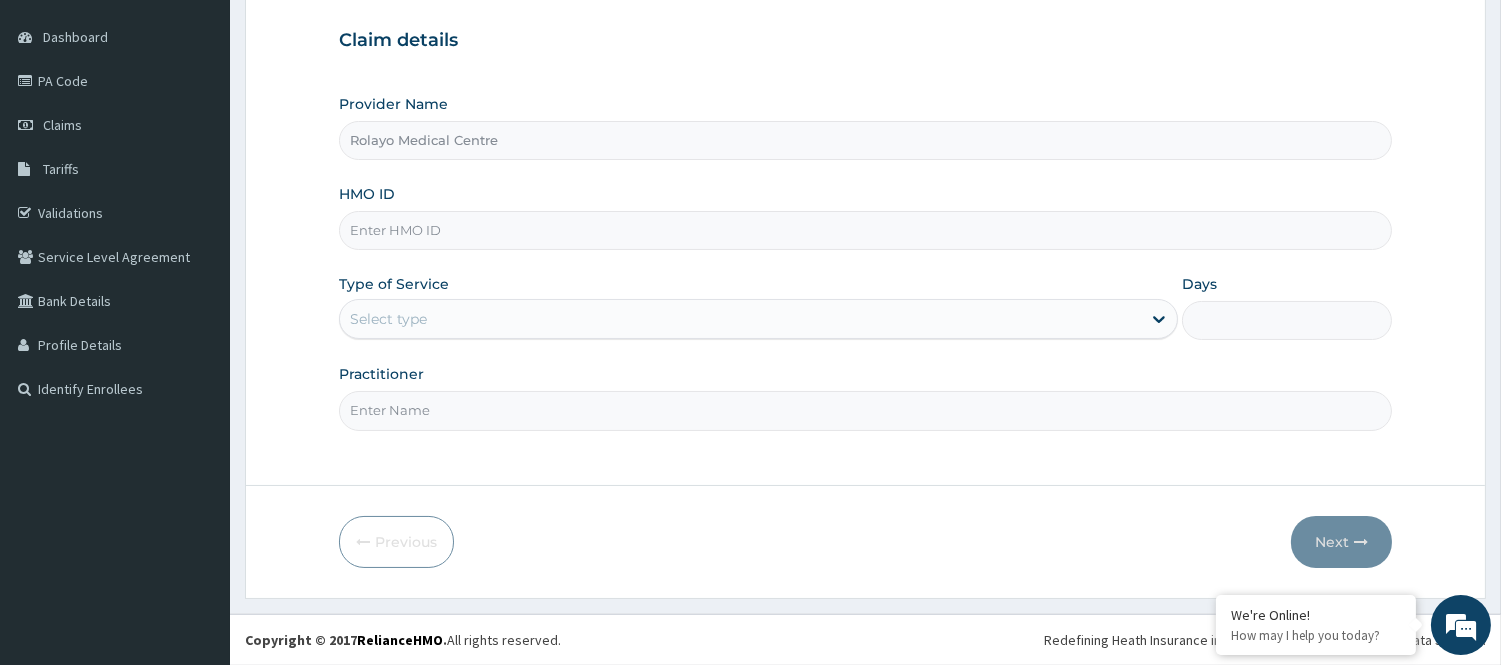 click on "HMO ID" at bounding box center (865, 230) 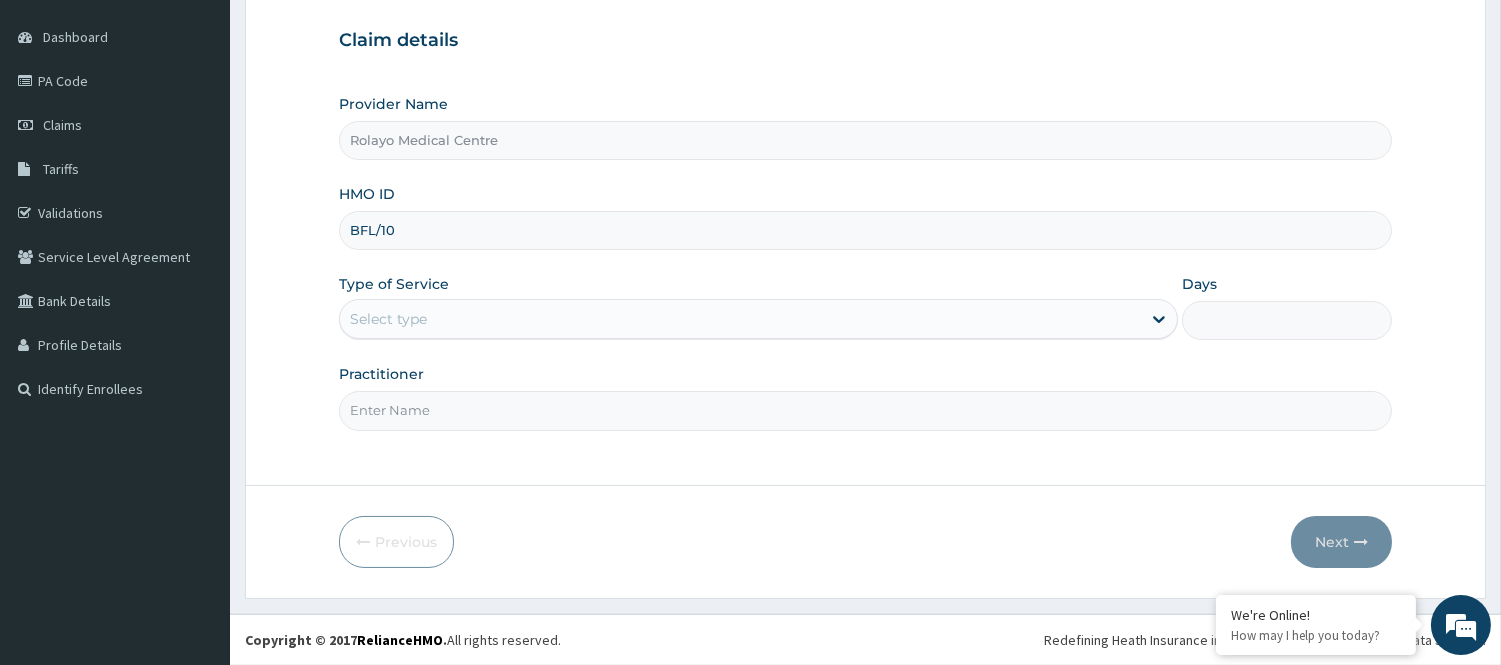 scroll, scrollTop: 0, scrollLeft: 0, axis: both 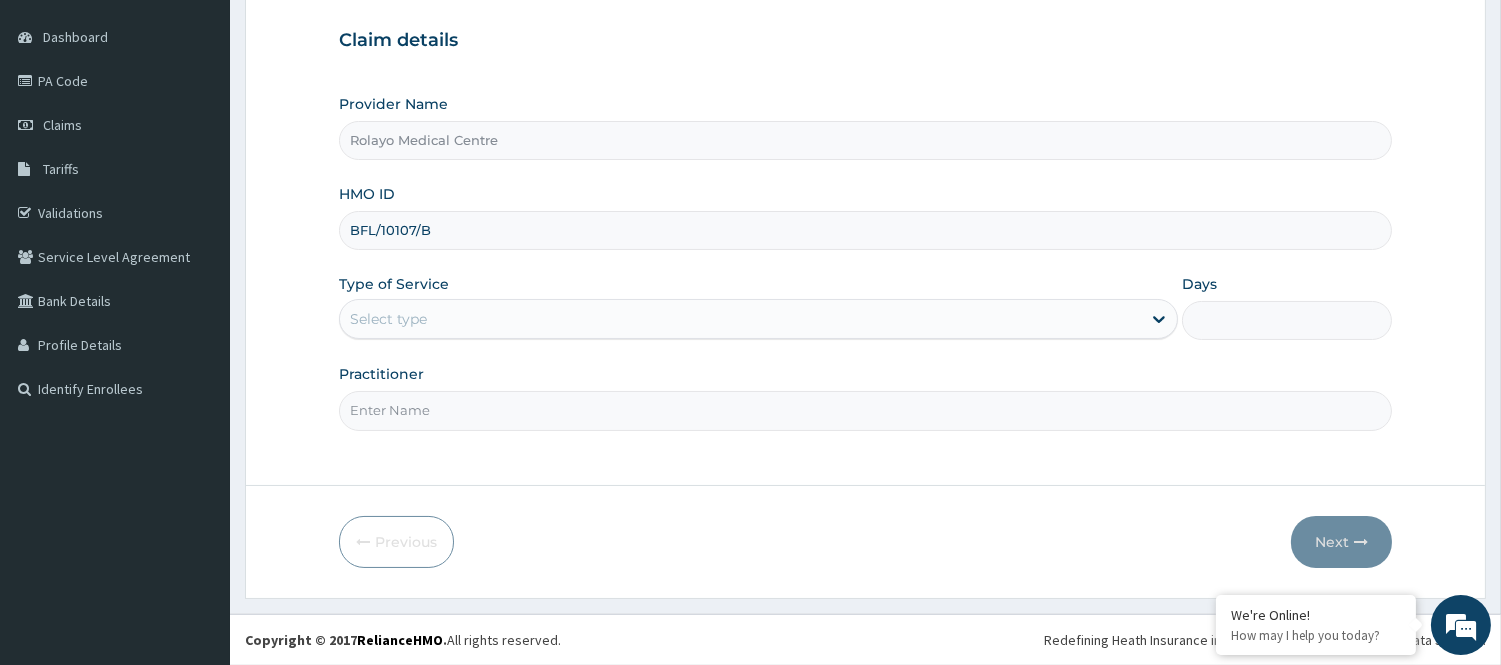 type on "BFL/10107/B" 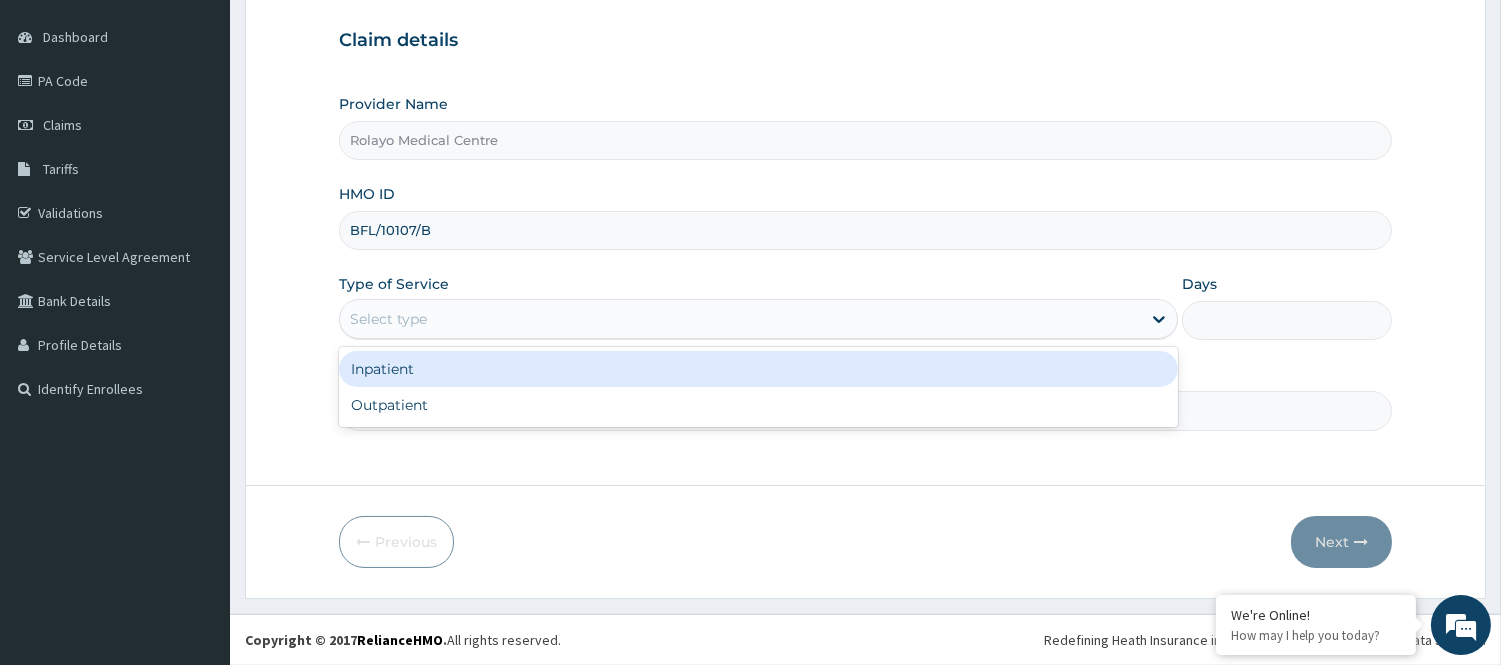 click on "Select type" at bounding box center (740, 319) 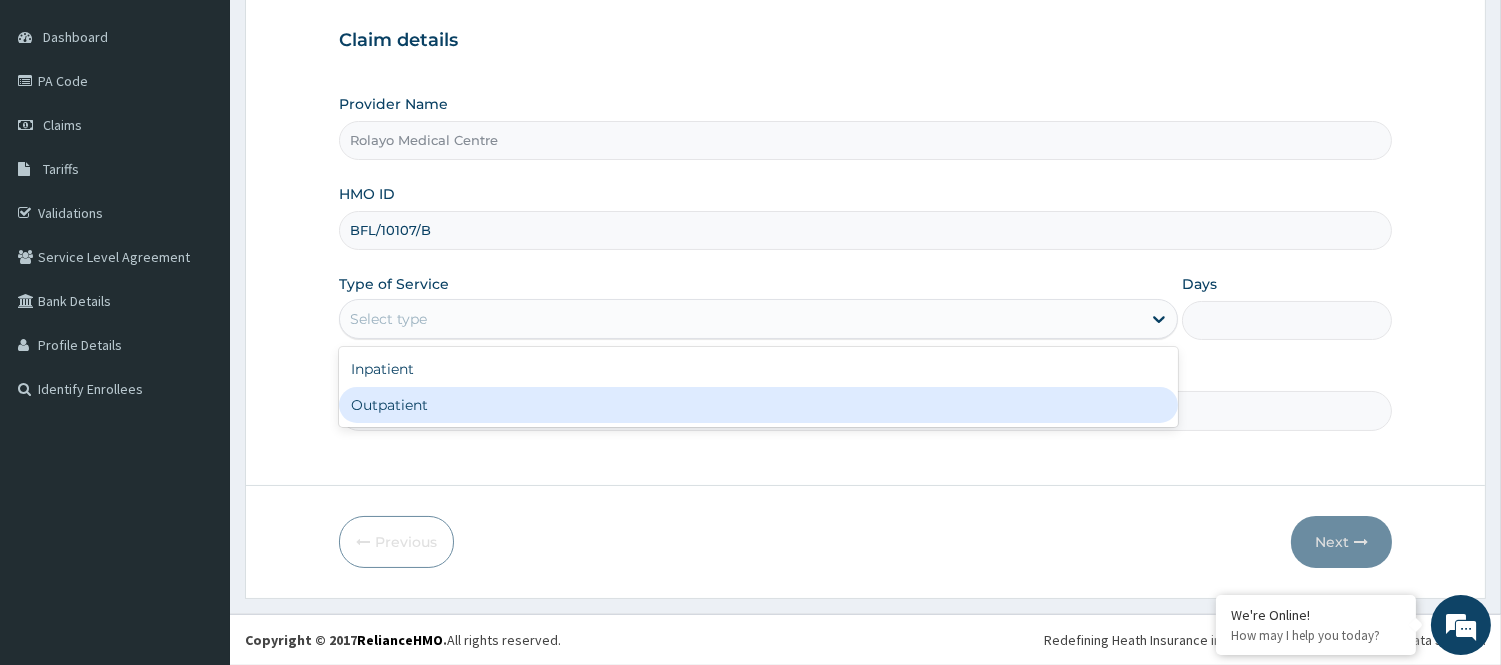 click on "Outpatient" at bounding box center [758, 405] 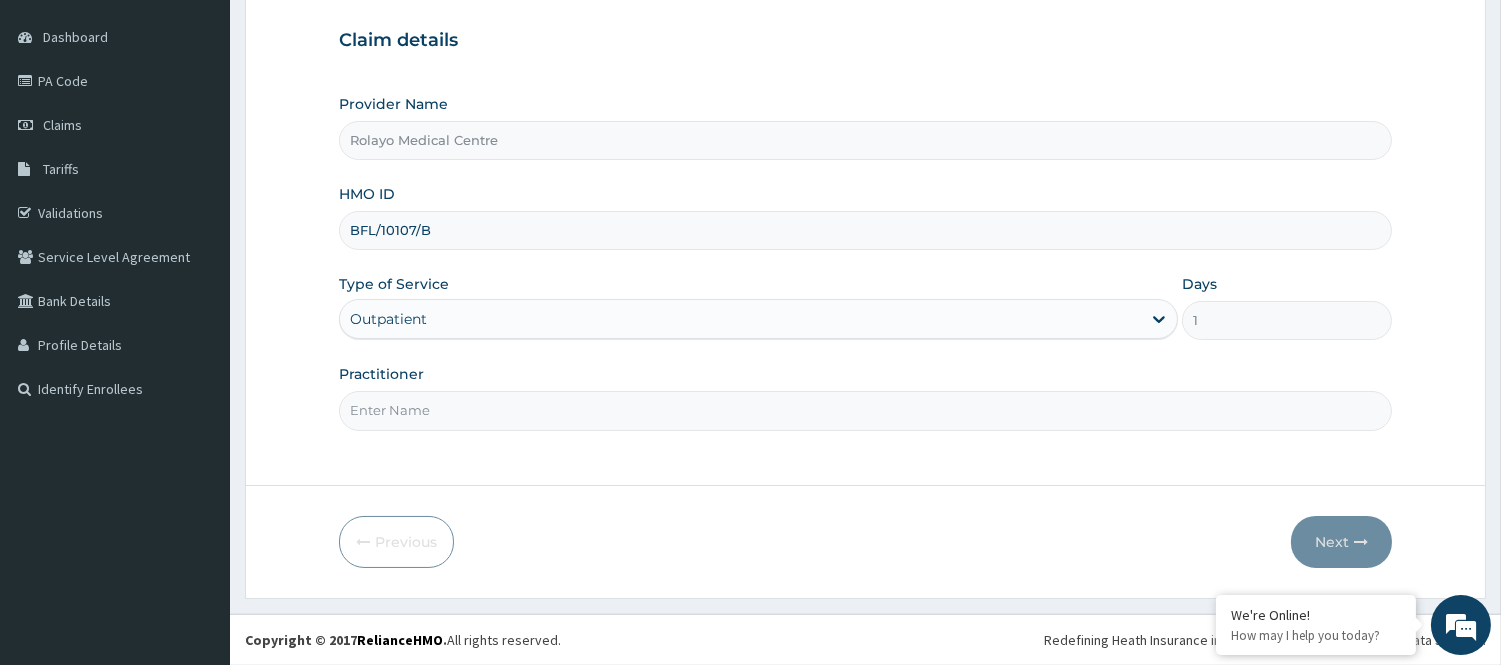 click on "Practitioner" at bounding box center (865, 410) 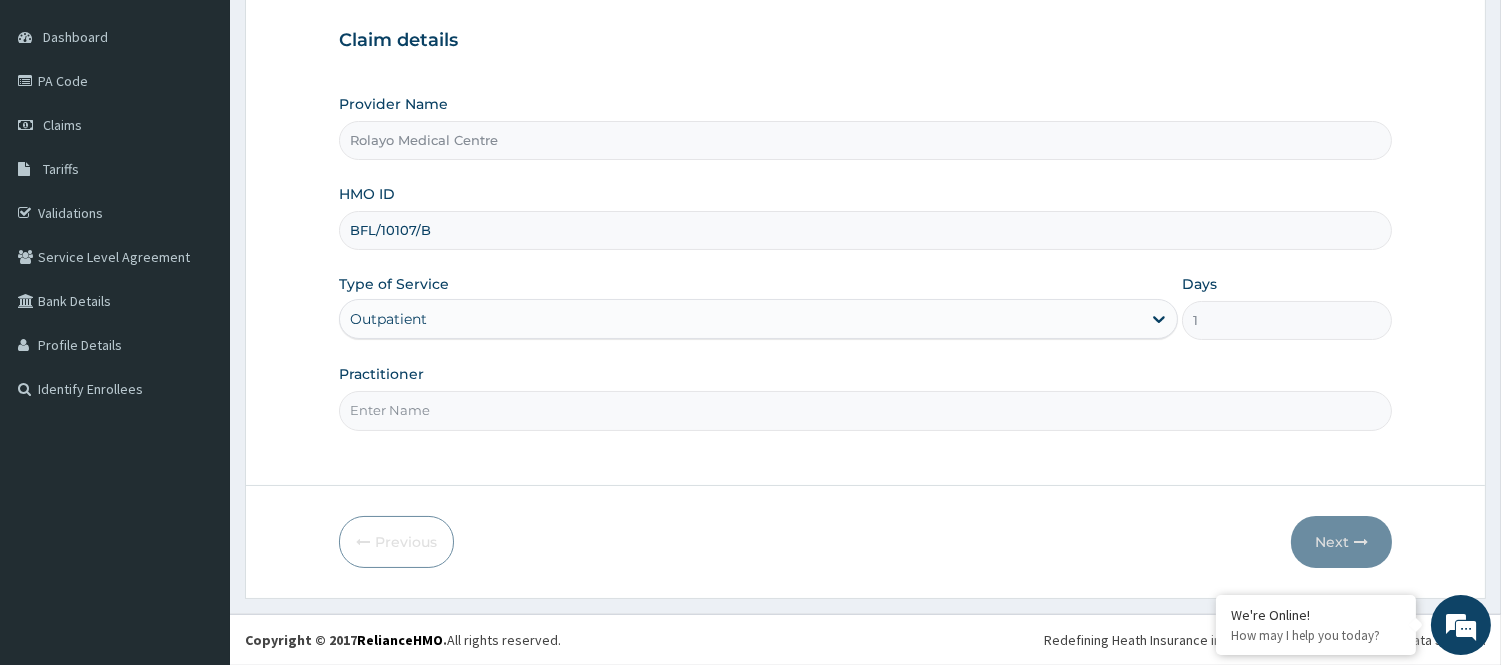 type on "DR EMMANUEL" 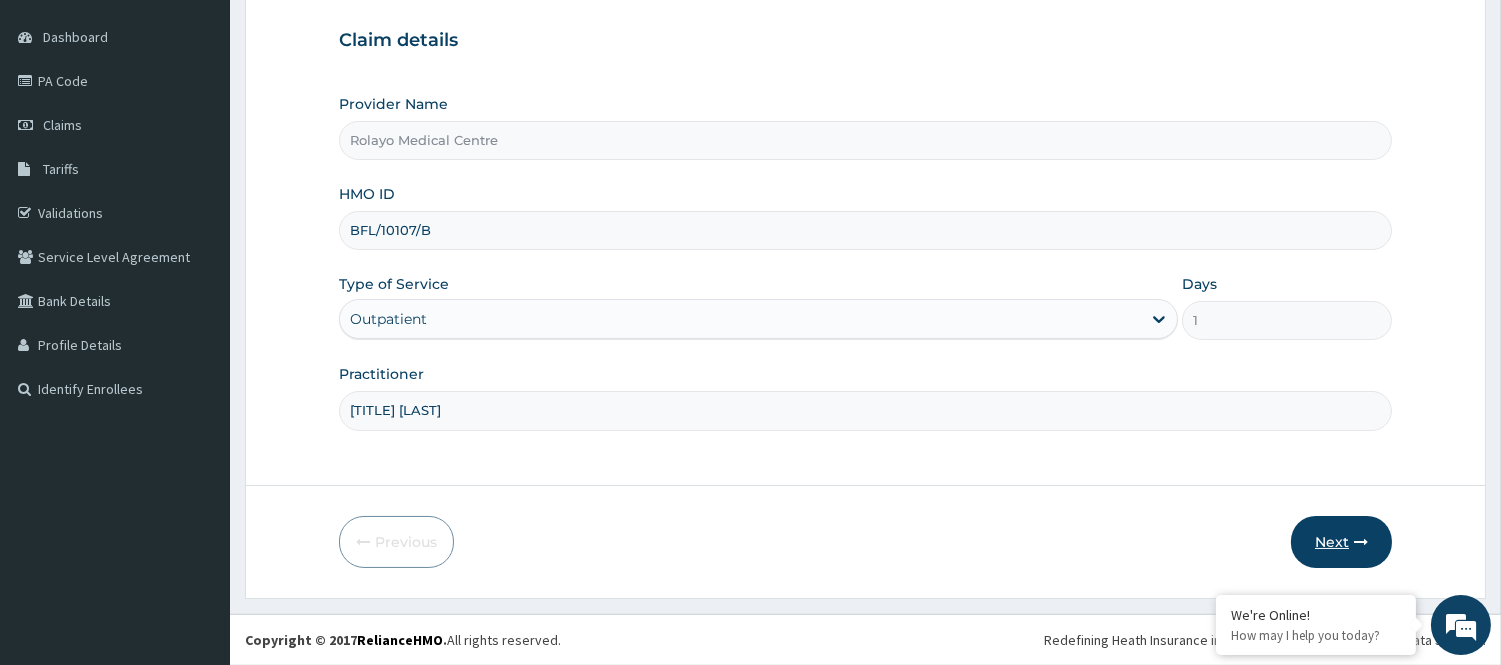 click at bounding box center (1361, 542) 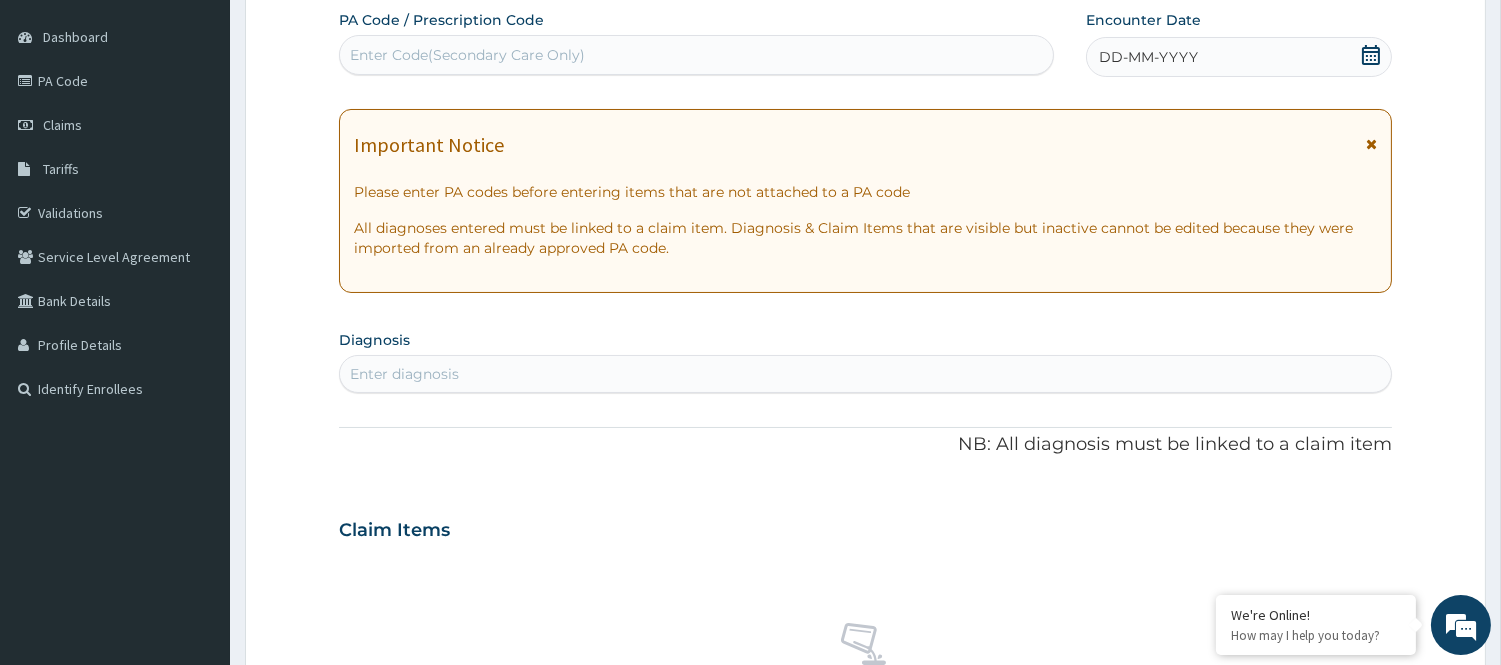click 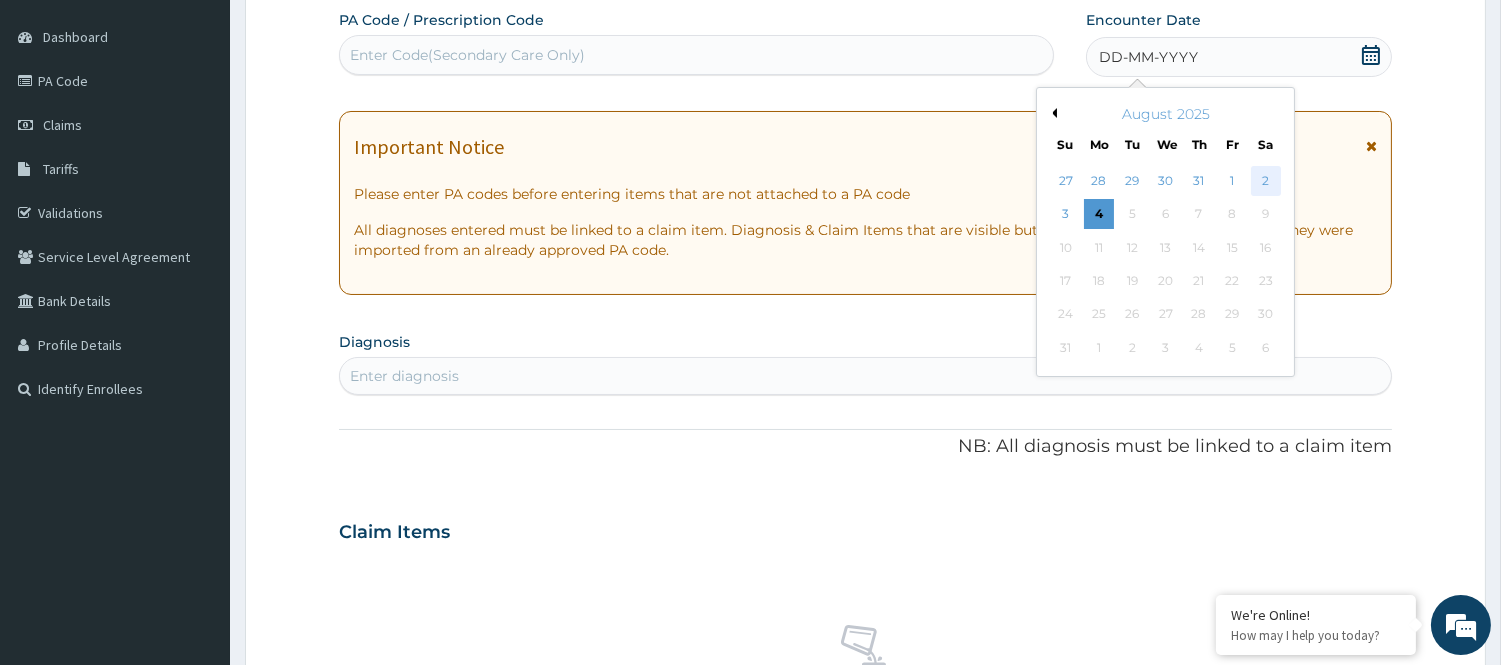 click on "2" at bounding box center (1265, 181) 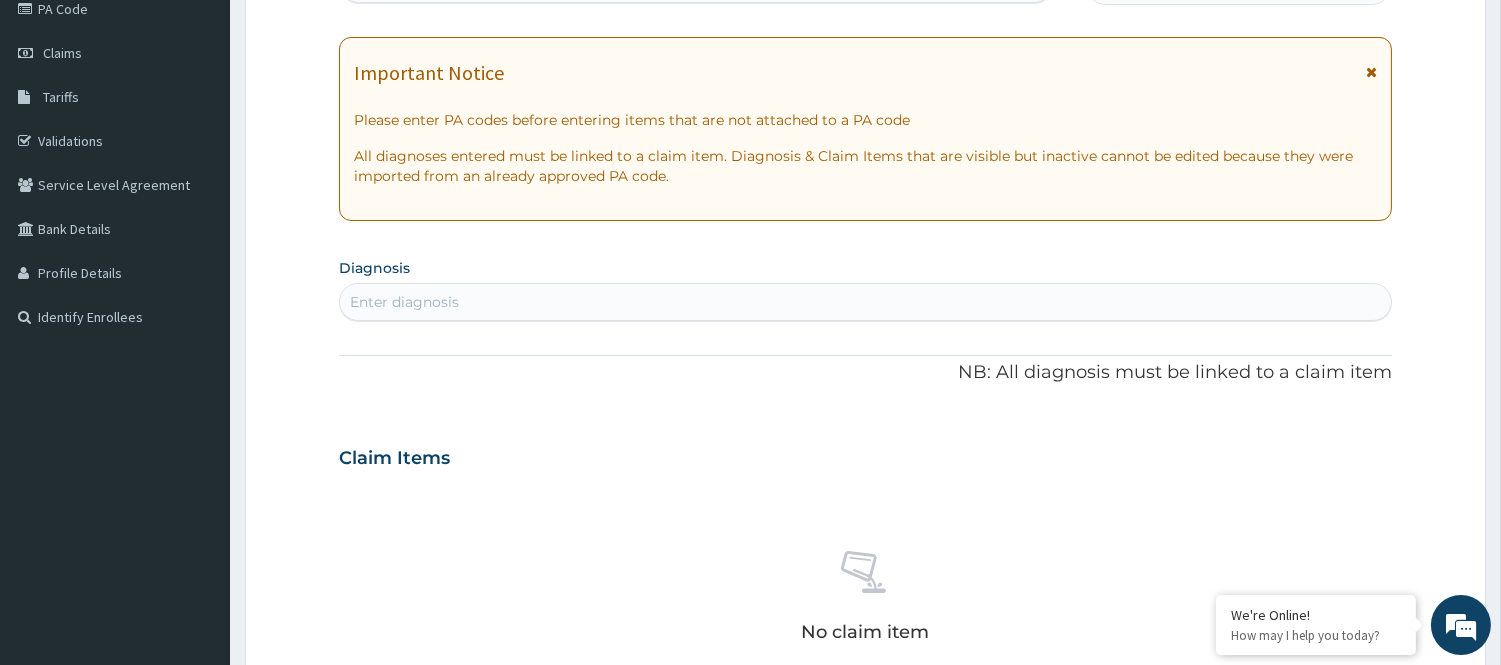 scroll, scrollTop: 292, scrollLeft: 0, axis: vertical 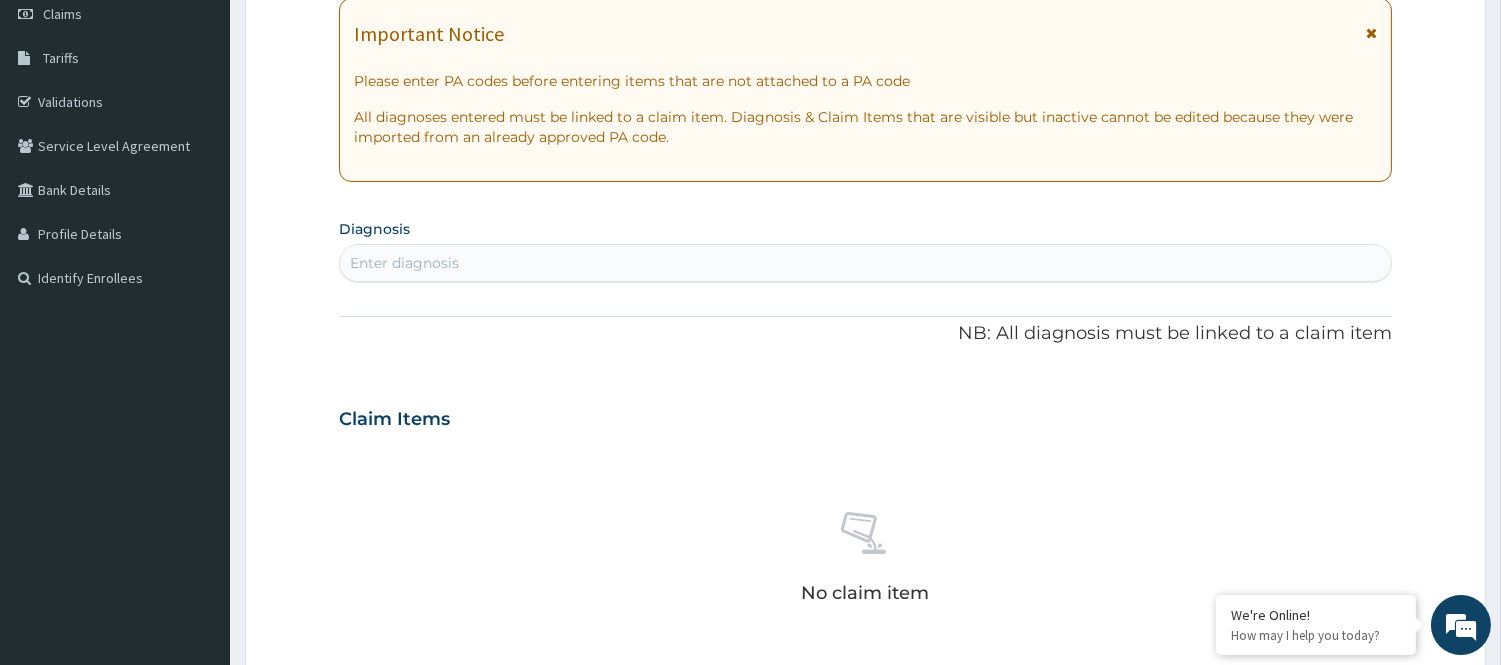 click on "Enter diagnosis" at bounding box center [865, 263] 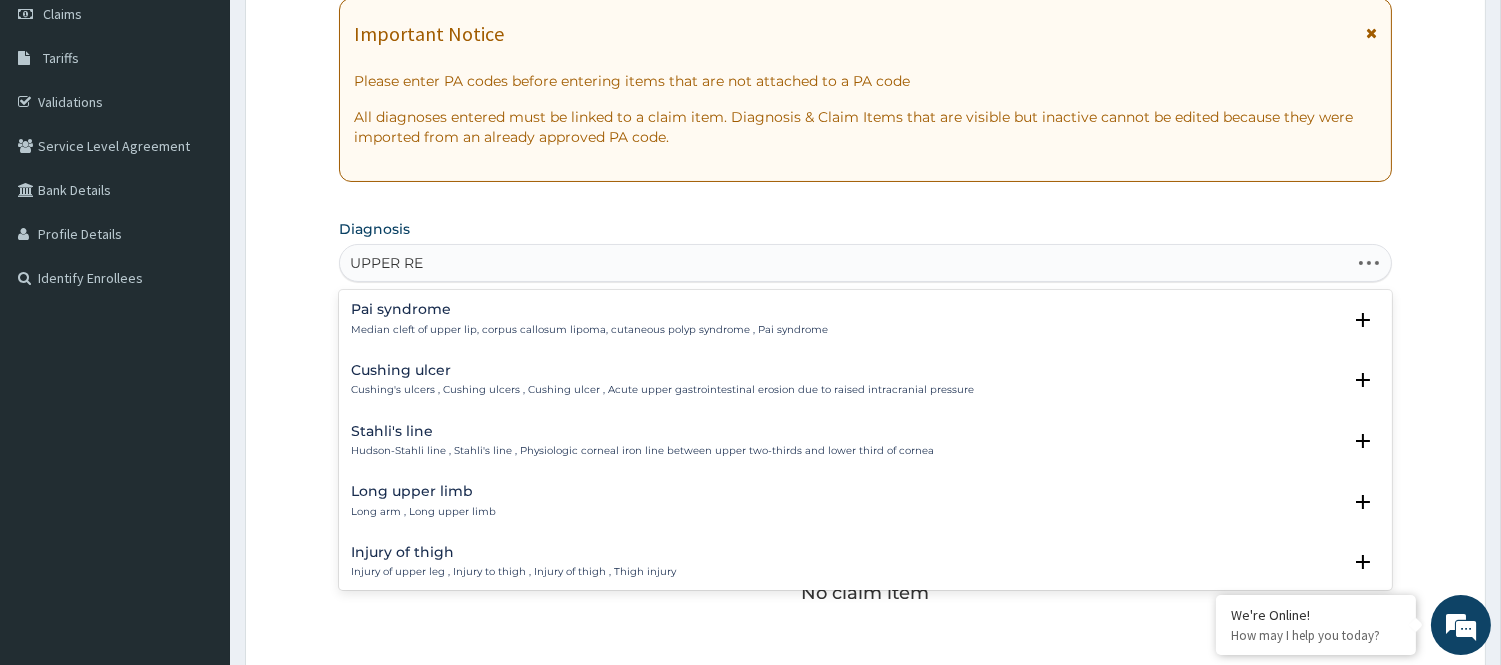 type on "UPPER RES" 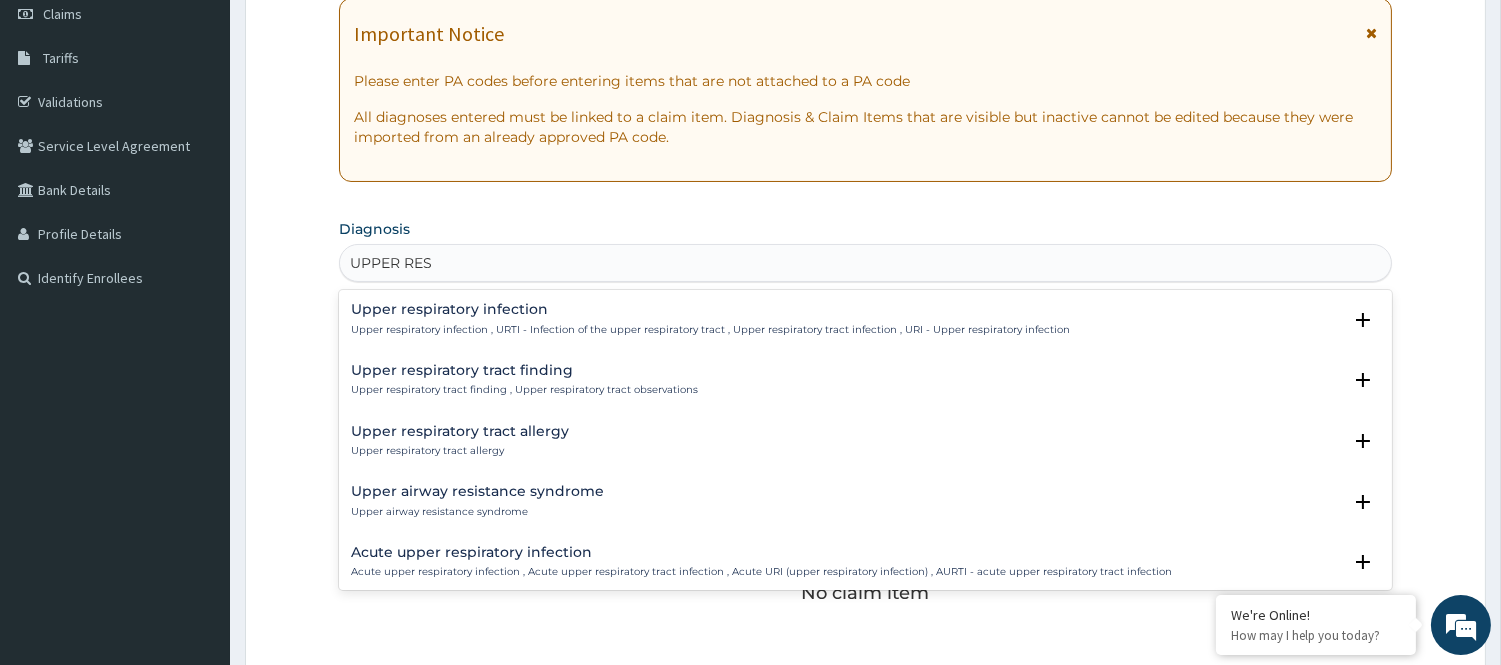 click on "Upper respiratory infection" at bounding box center [710, 309] 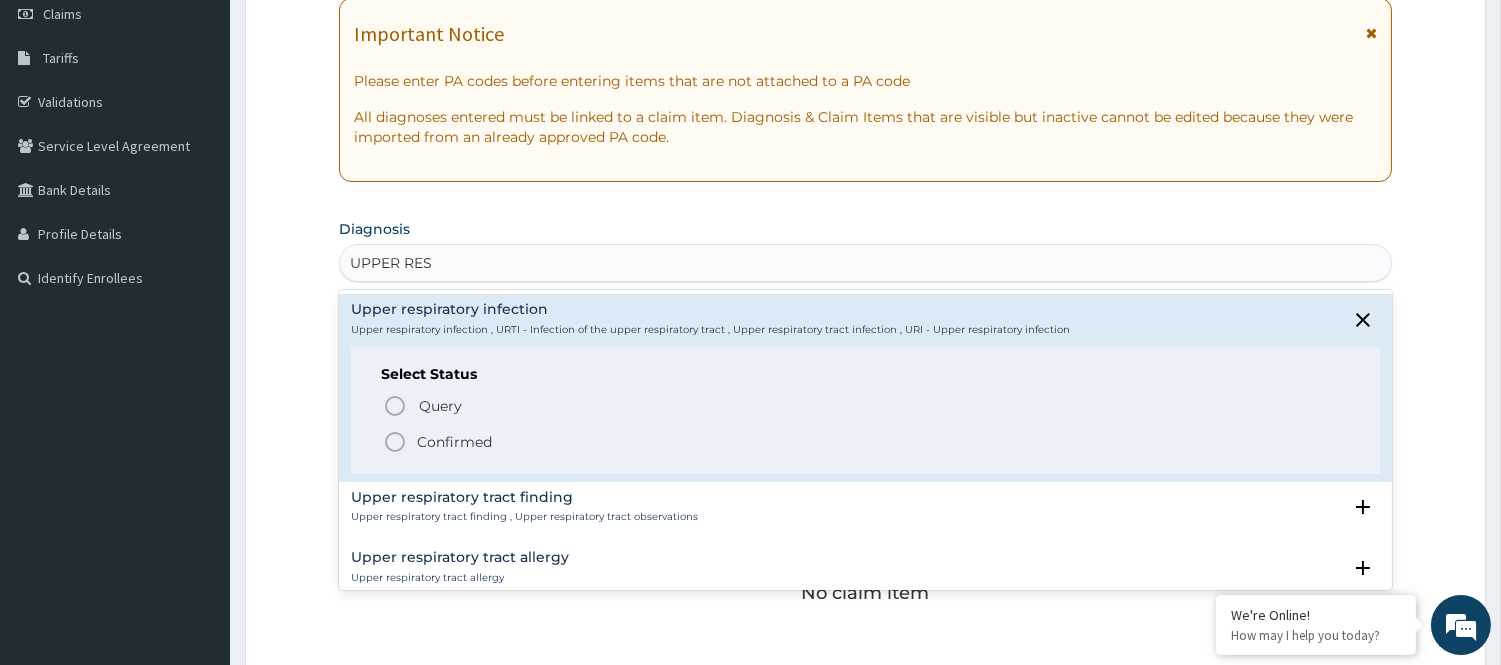 click 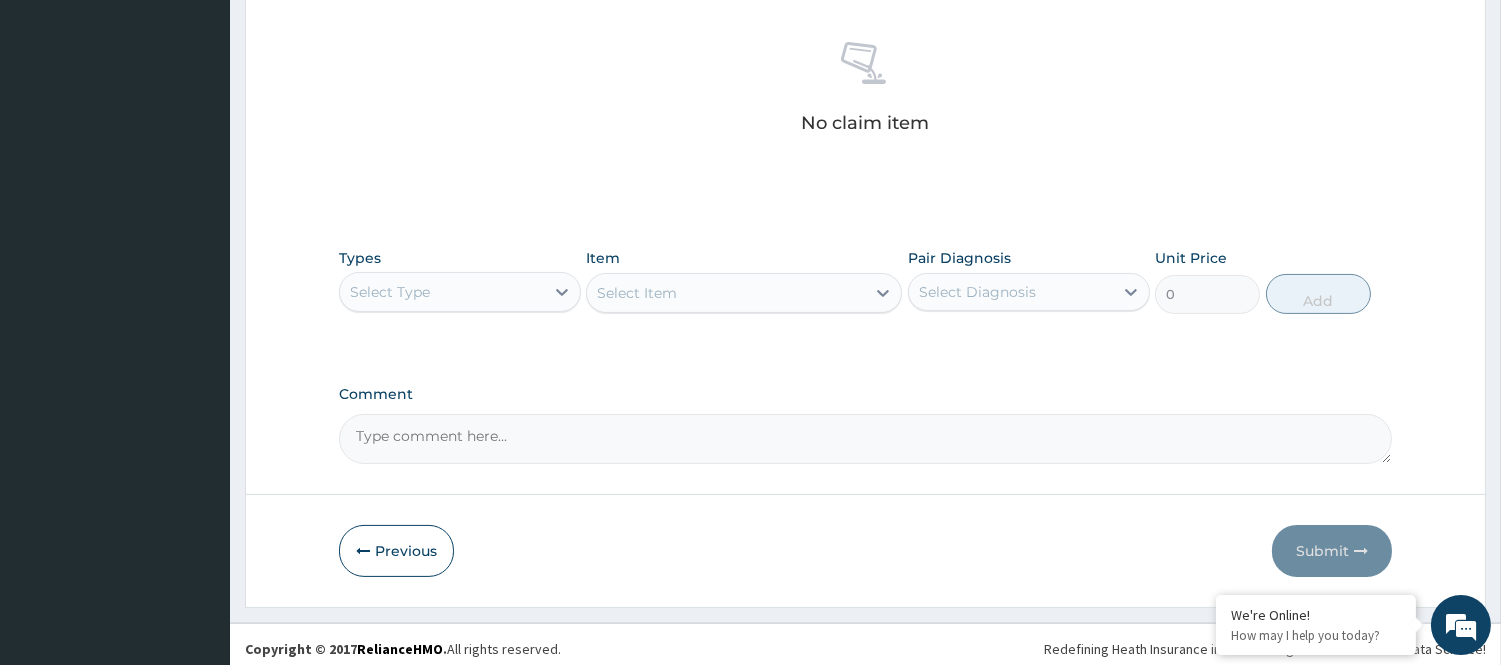scroll, scrollTop: 776, scrollLeft: 0, axis: vertical 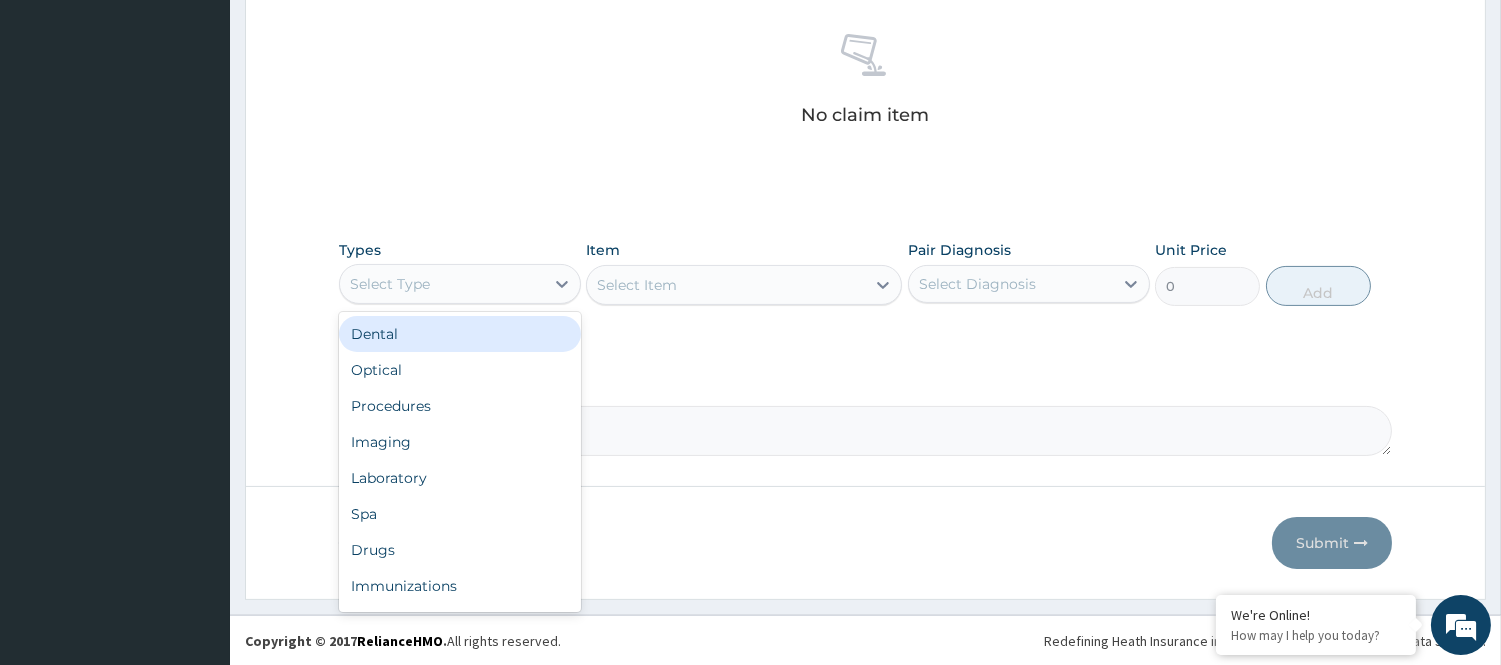 drag, startPoint x: 490, startPoint y: 287, endPoint x: 496, endPoint y: 325, distance: 38.470768 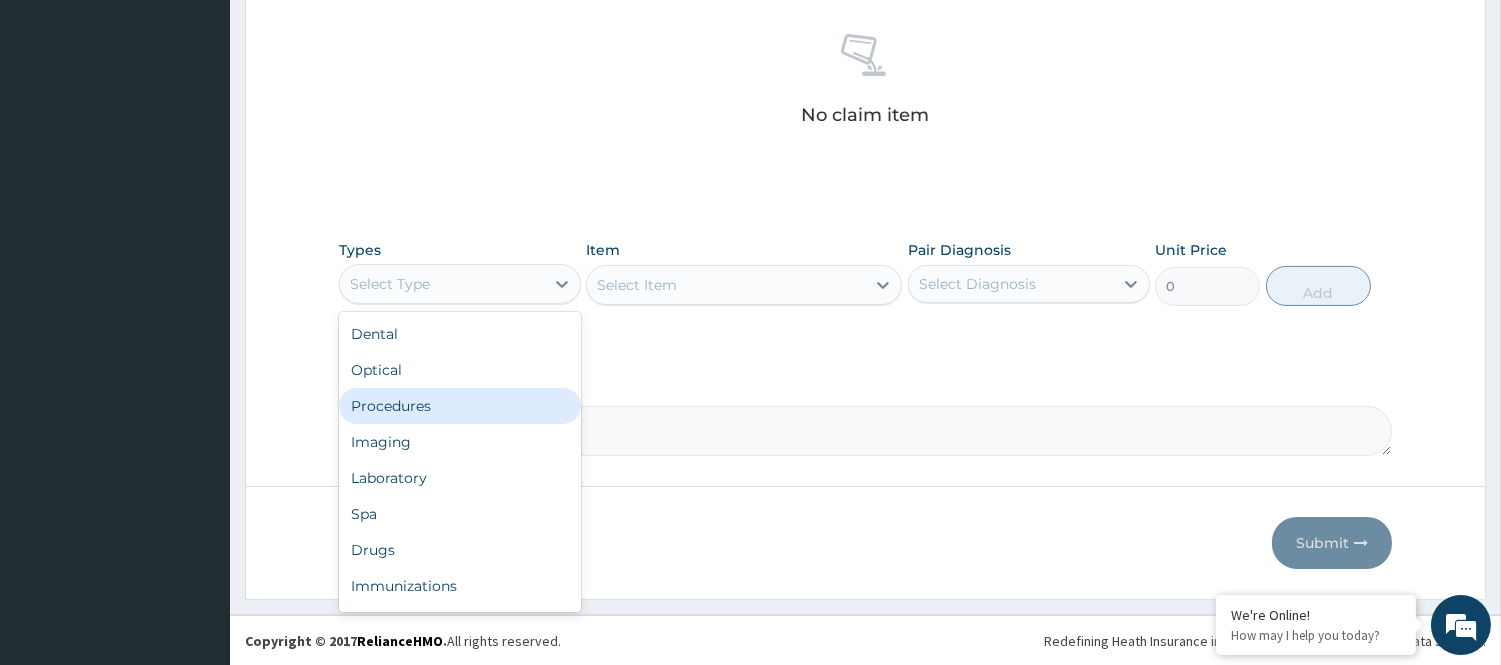 click on "Procedures" at bounding box center (460, 406) 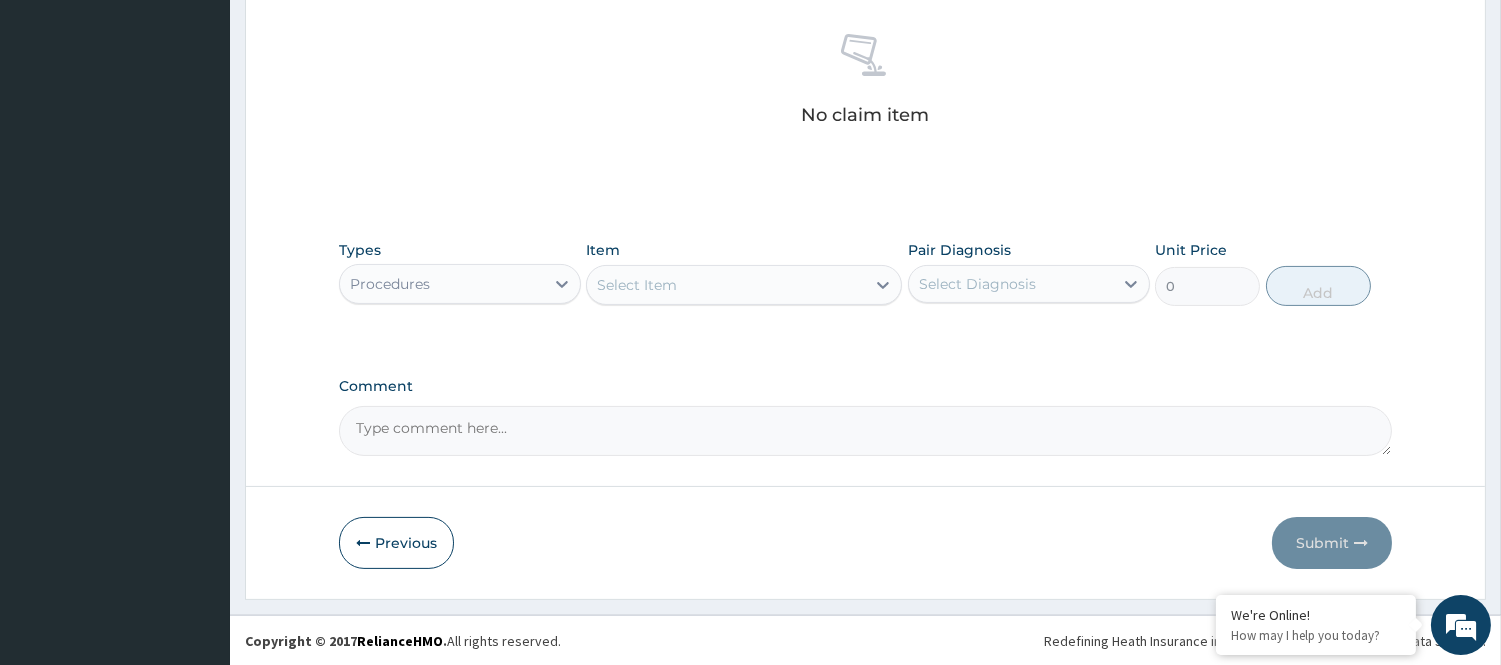 click on "Select Item" at bounding box center [726, 285] 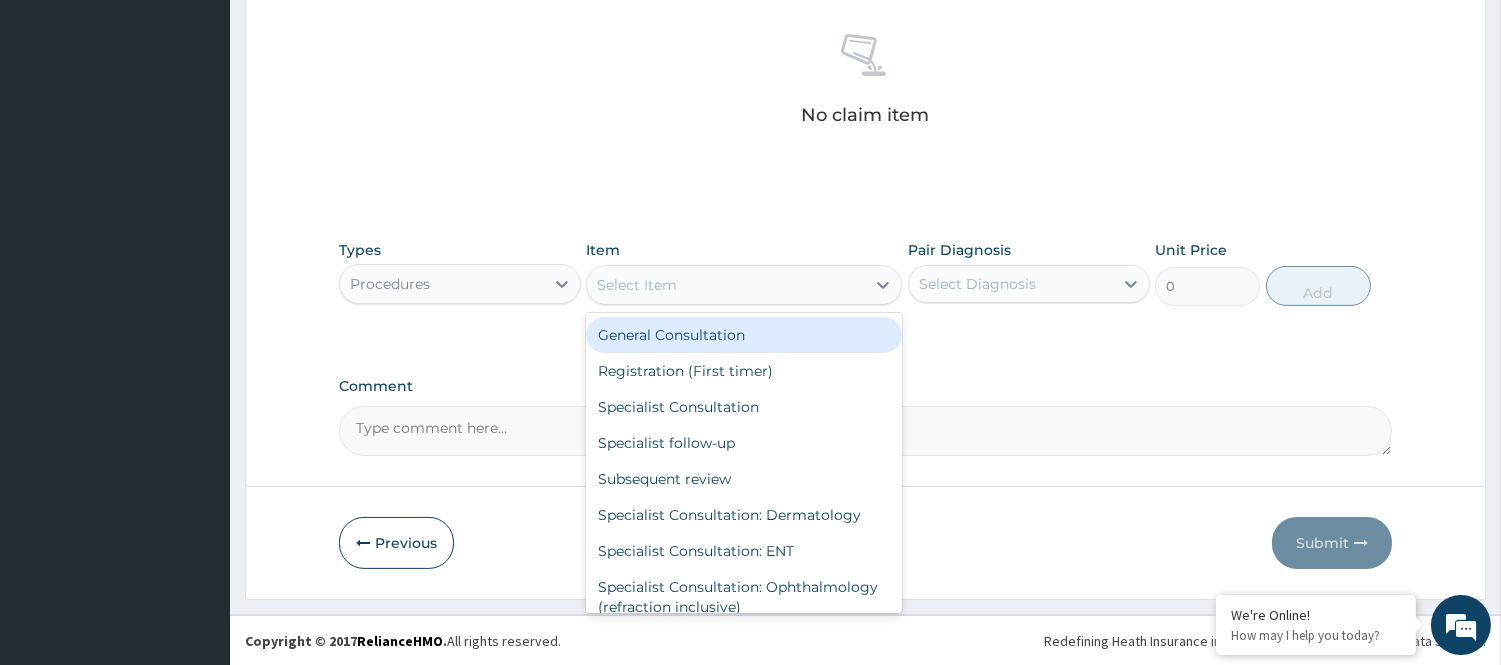click on "General Consultation" at bounding box center [744, 335] 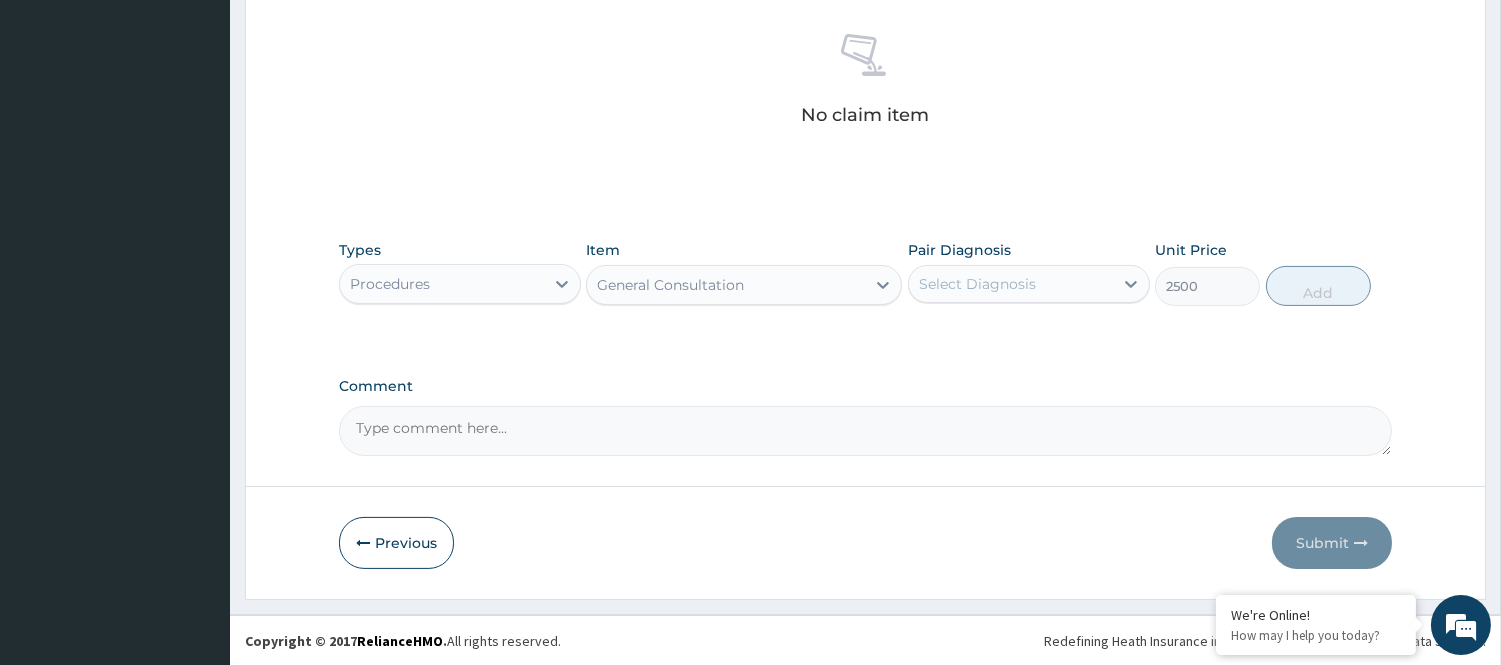 click on "Select Diagnosis" at bounding box center [977, 284] 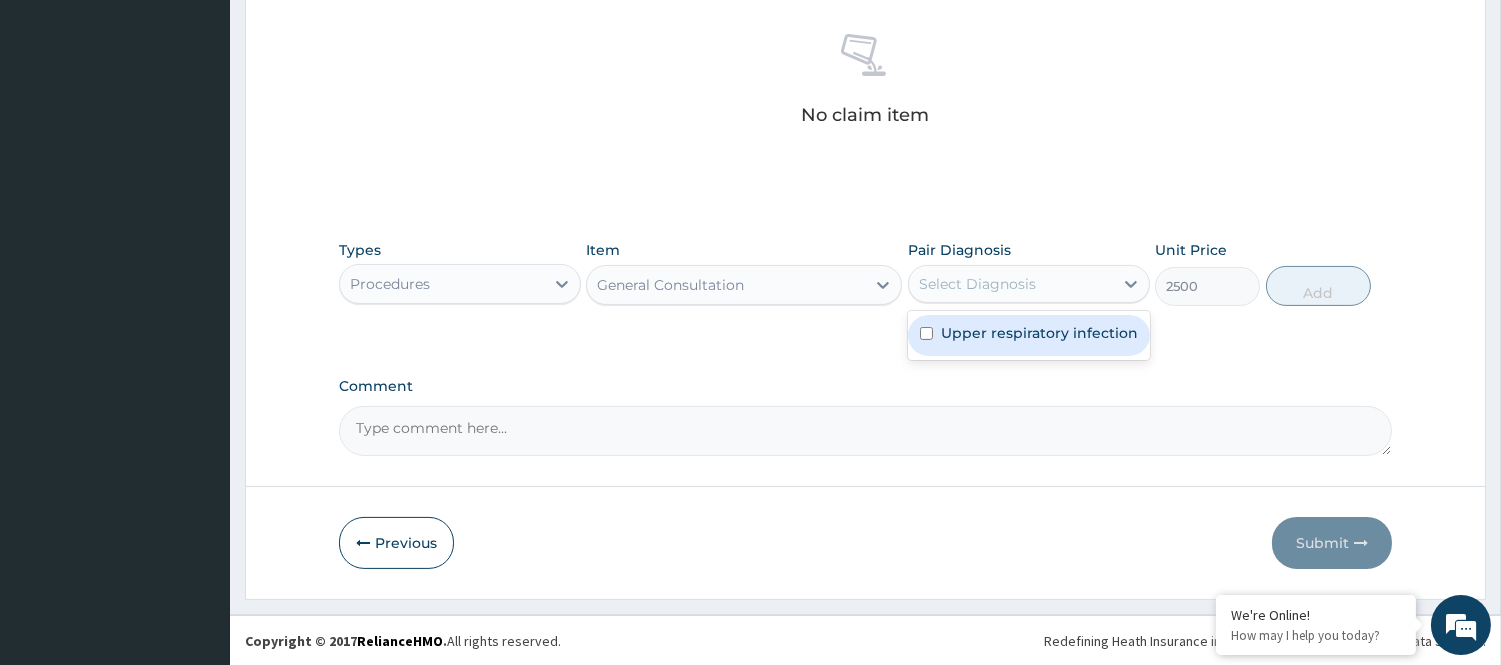 click on "Upper respiratory infection" at bounding box center (1039, 333) 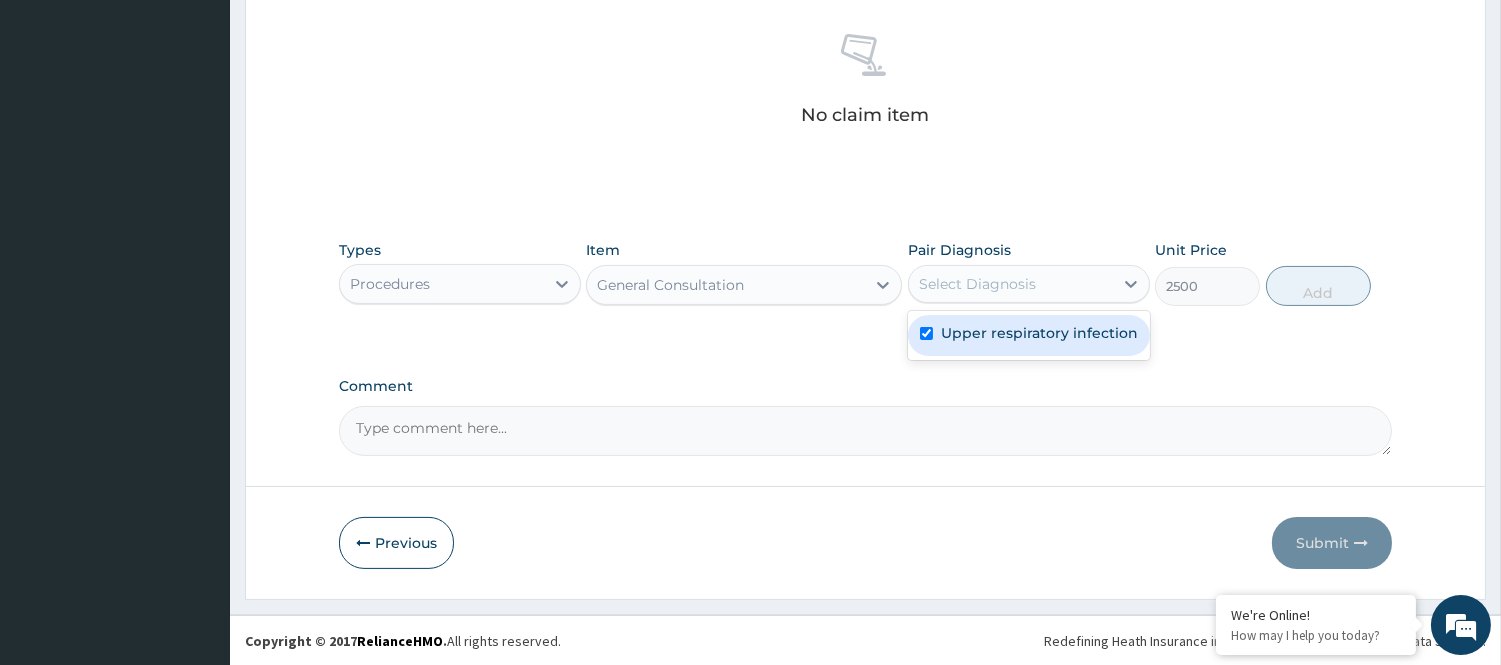 checkbox on "true" 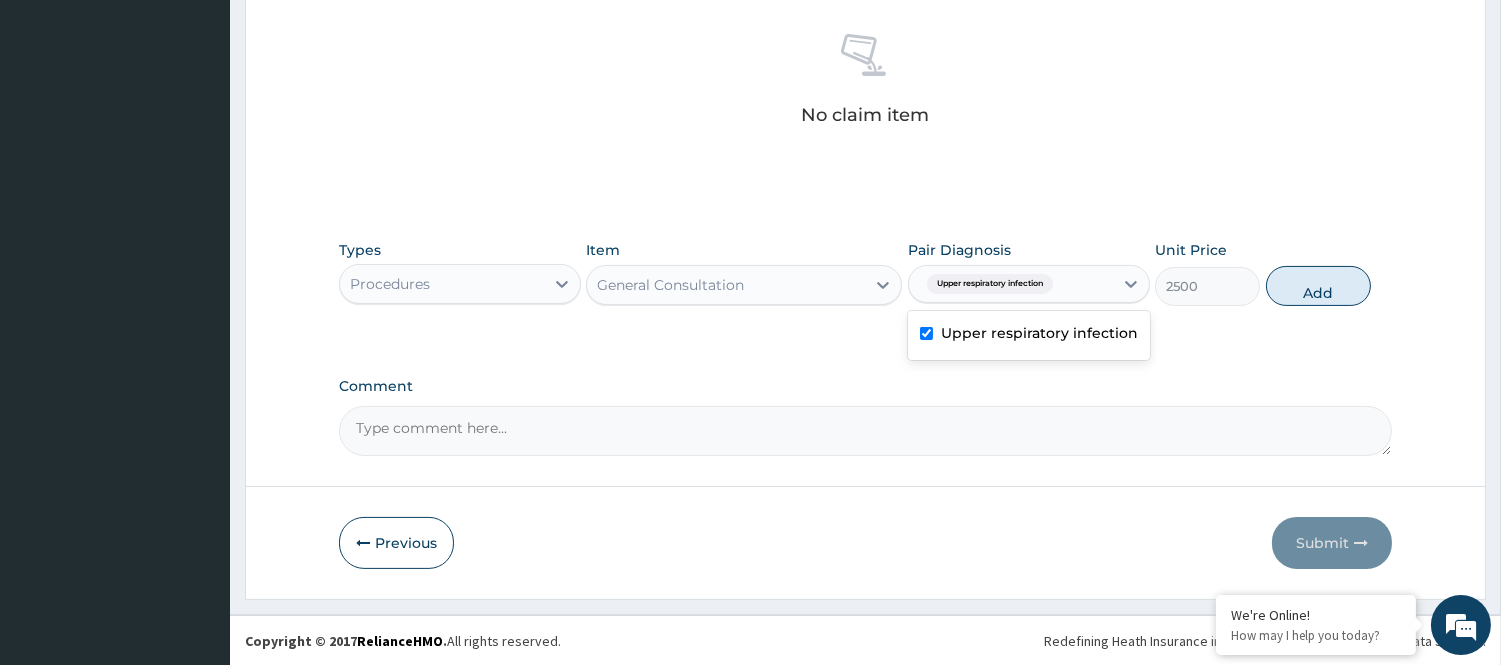 drag, startPoint x: 1315, startPoint y: 286, endPoint x: 902, endPoint y: 272, distance: 413.2372 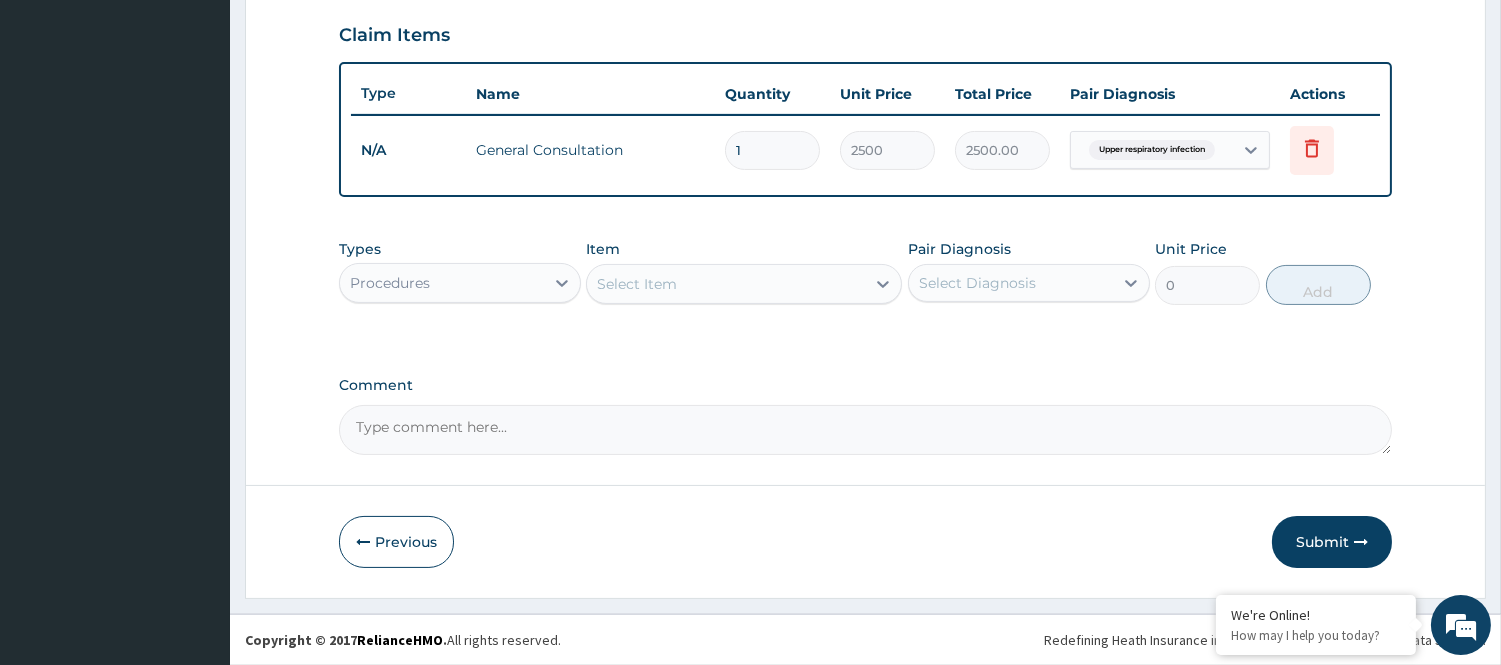 scroll, scrollTop: 680, scrollLeft: 0, axis: vertical 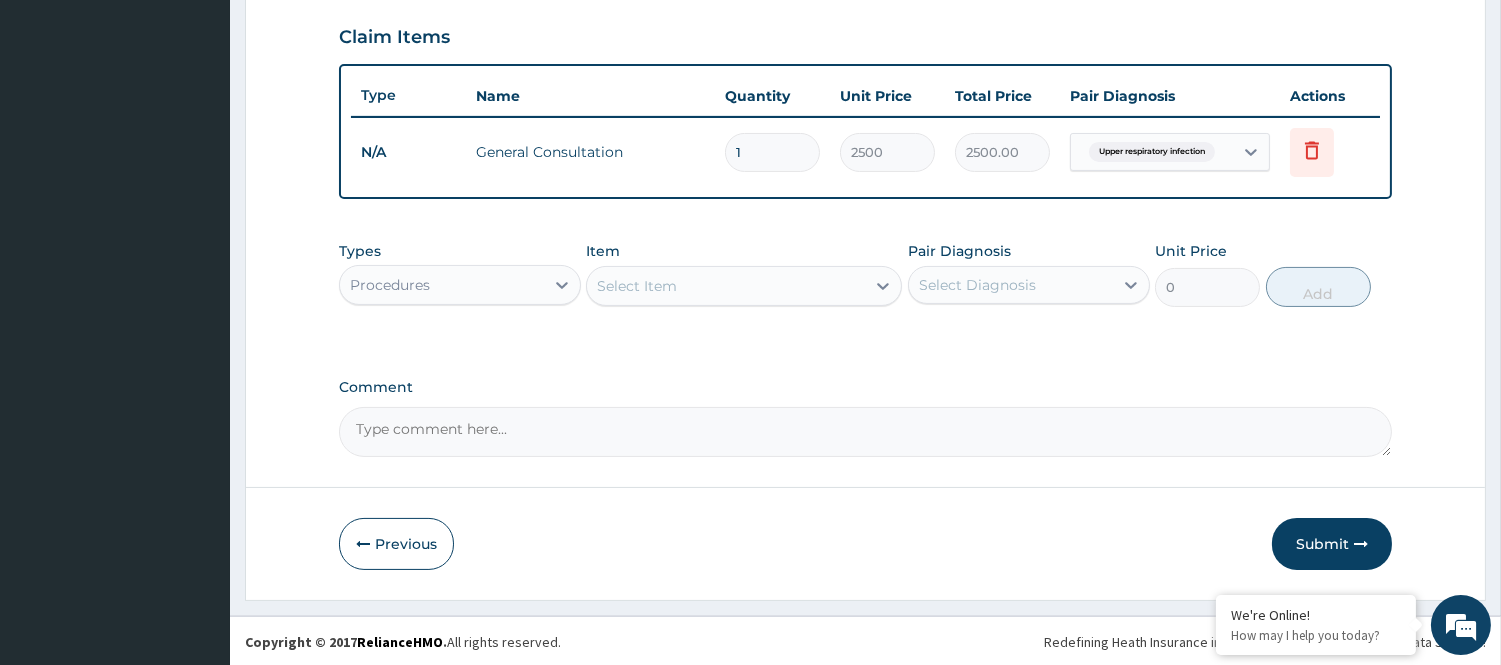 drag, startPoint x: 487, startPoint y: 288, endPoint x: 495, endPoint y: 308, distance: 21.540659 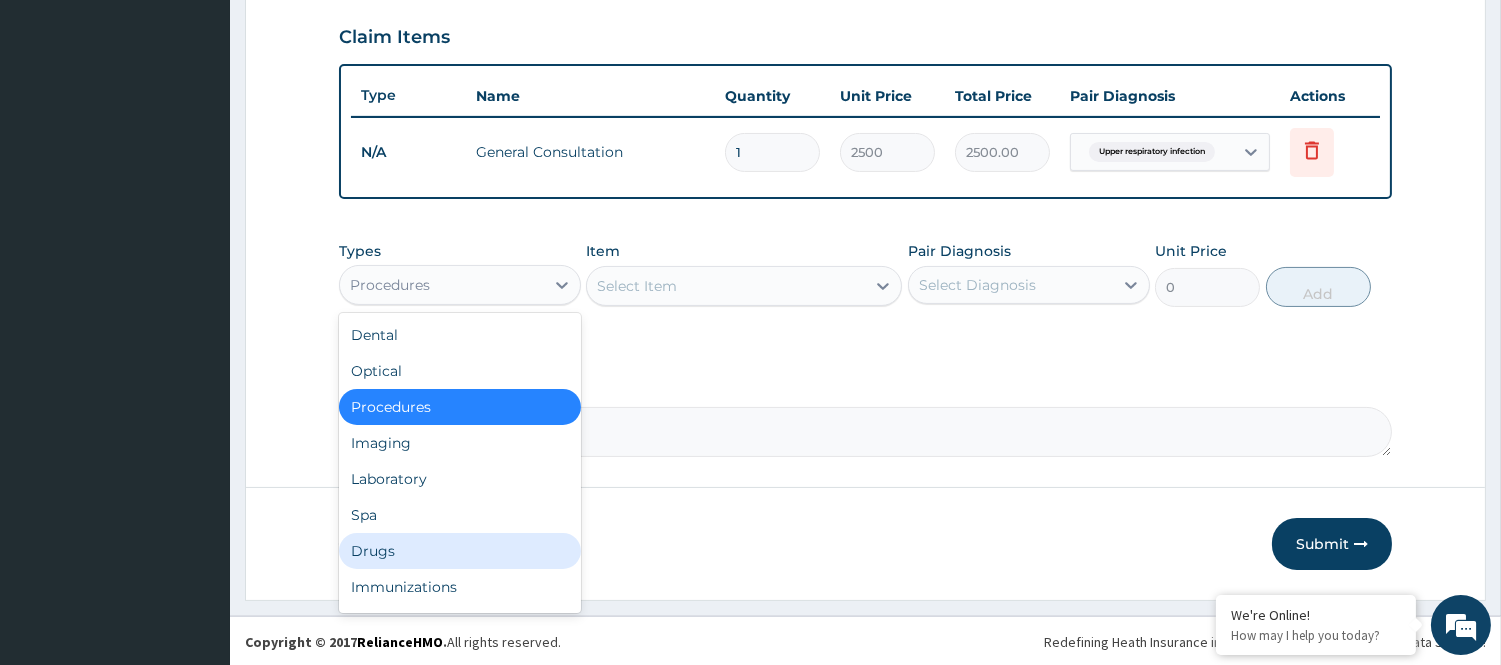 drag, startPoint x: 393, startPoint y: 548, endPoint x: 433, endPoint y: 488, distance: 72.11102 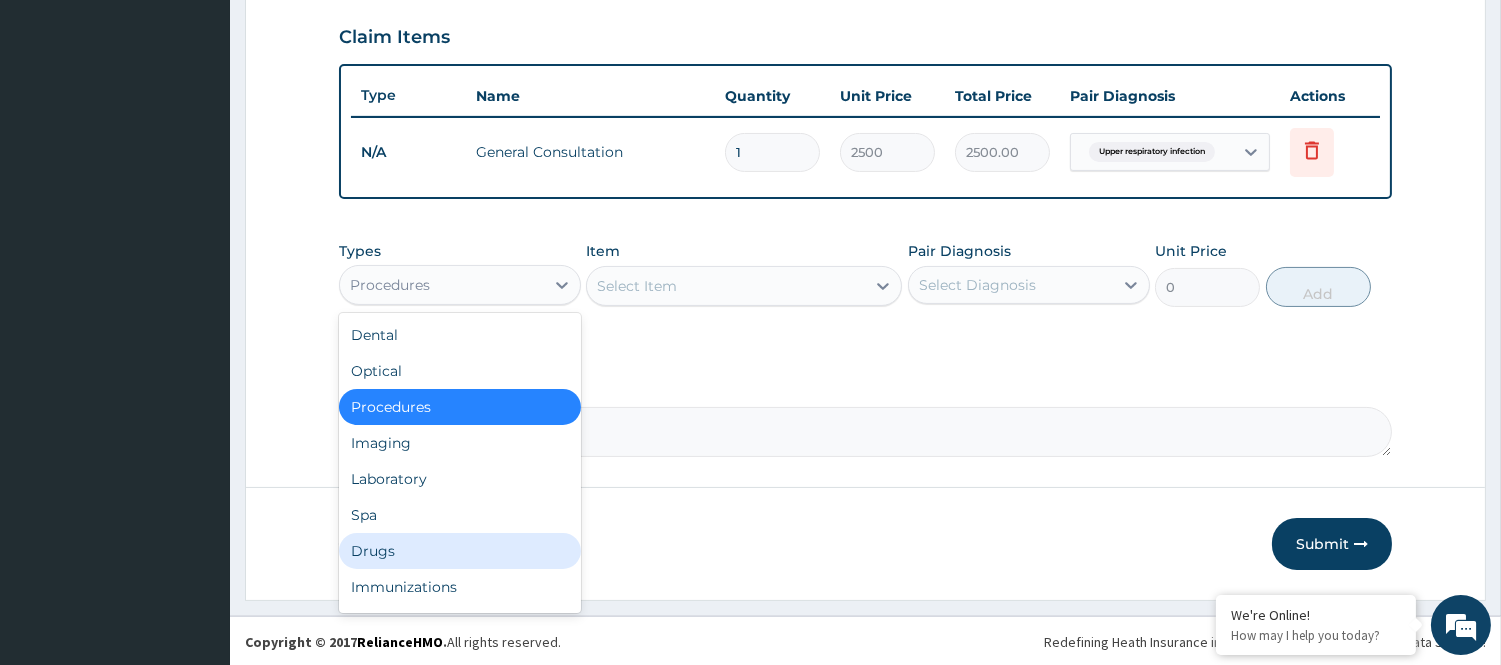 click on "Drugs" at bounding box center (460, 551) 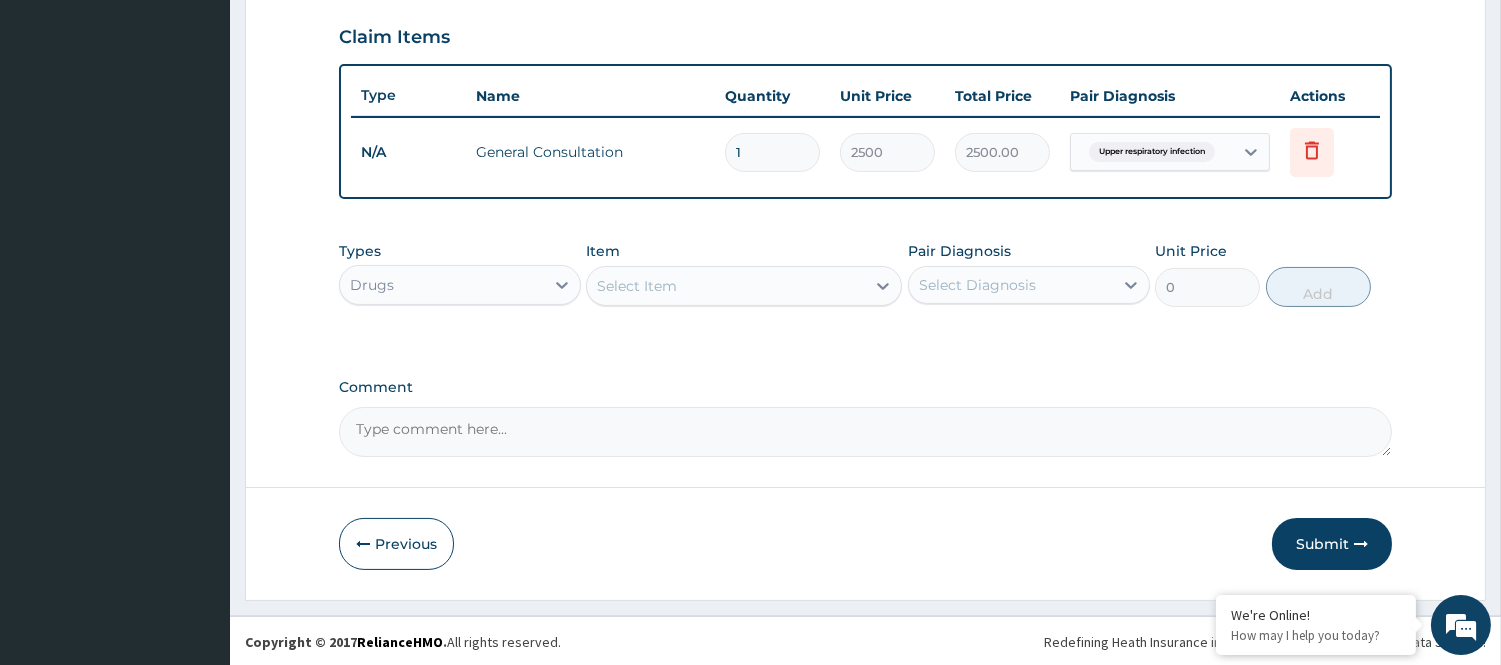 click on "Select Item" at bounding box center (637, 286) 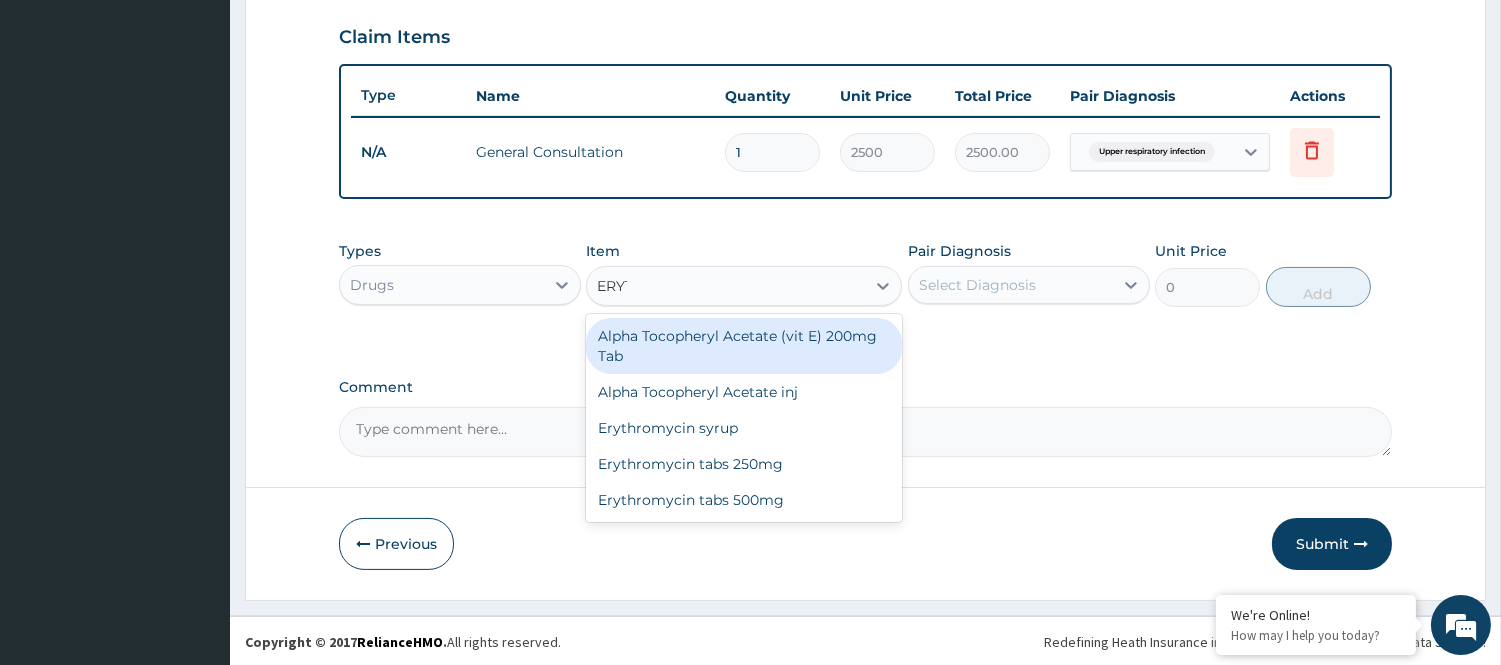 type on "ERYTH" 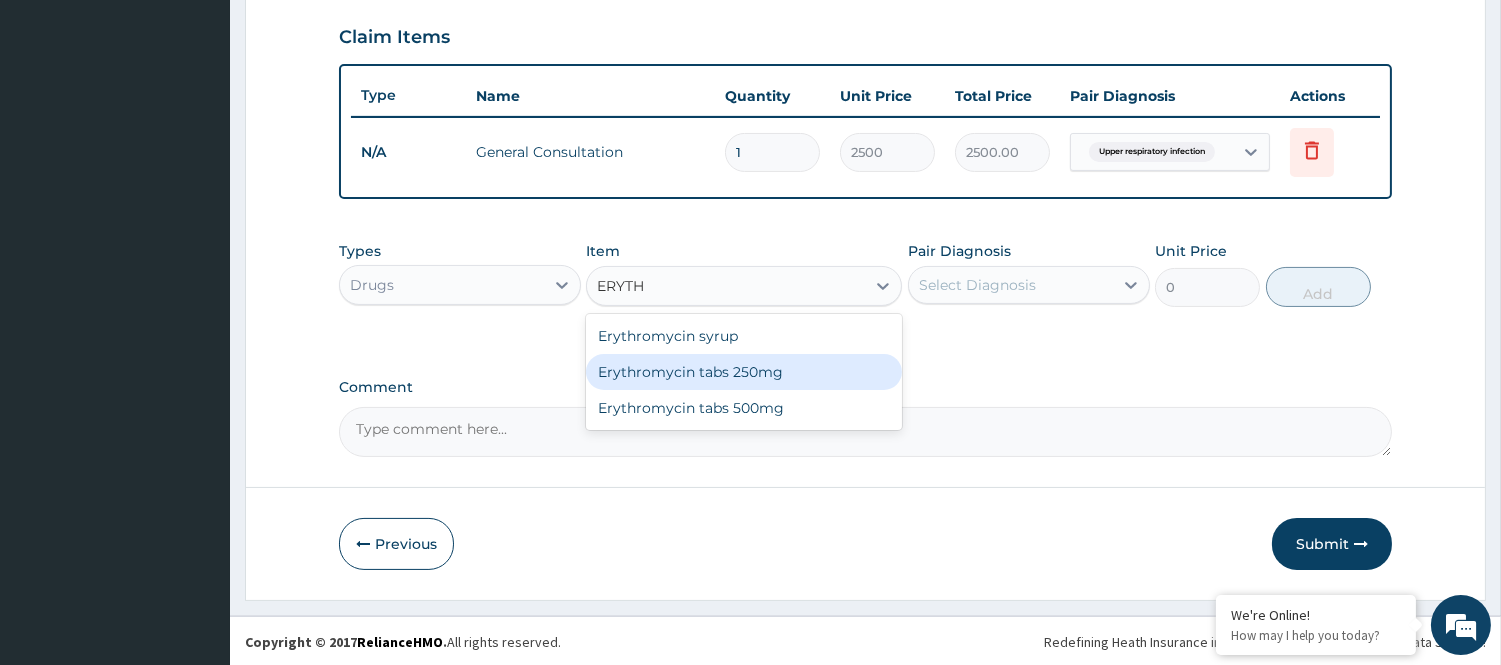 click on "Erythromycin tabs 250mg" at bounding box center [744, 372] 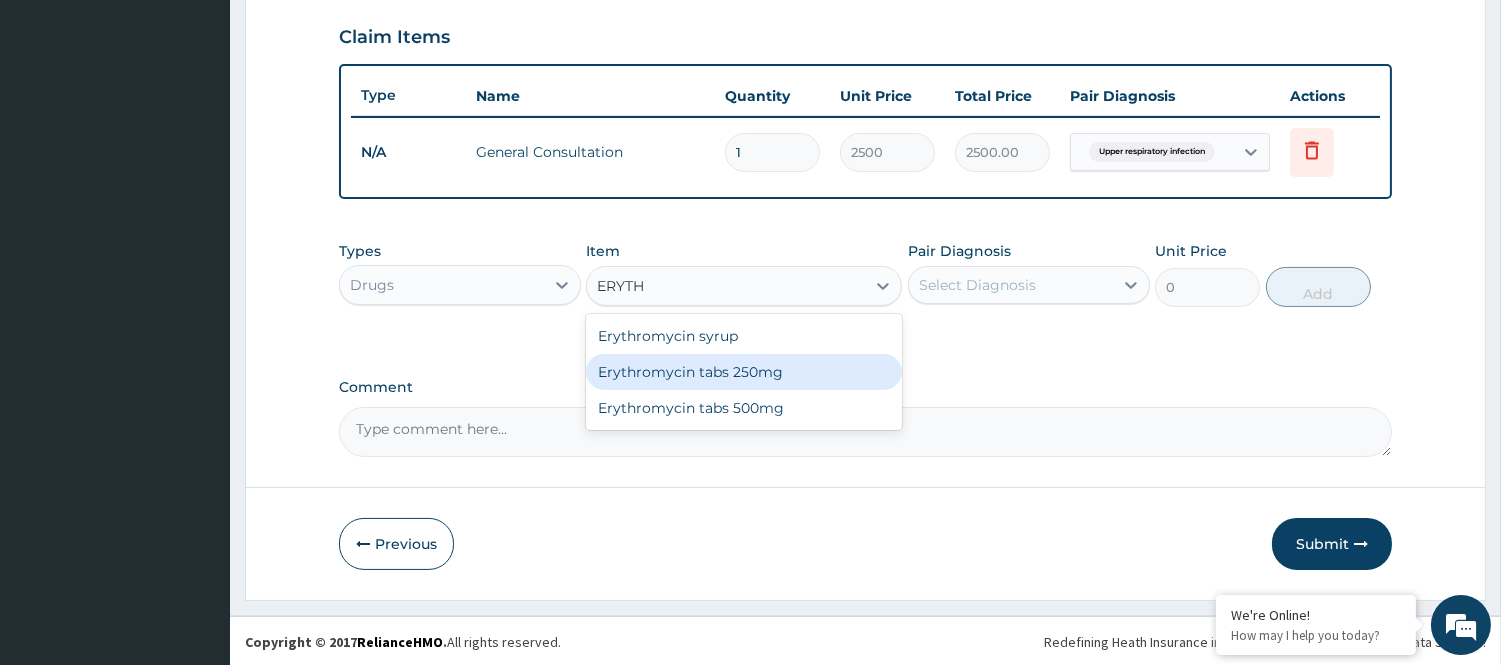 type 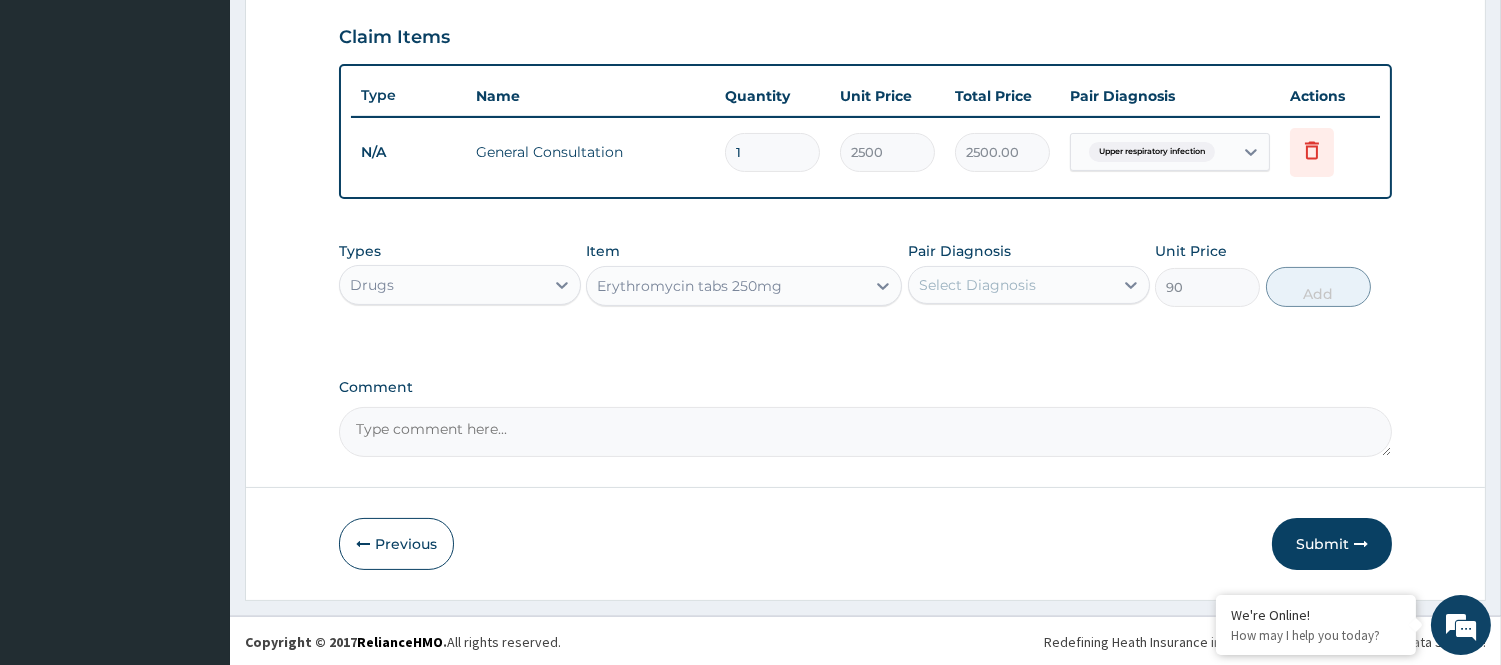 click on "Select Diagnosis" at bounding box center (977, 285) 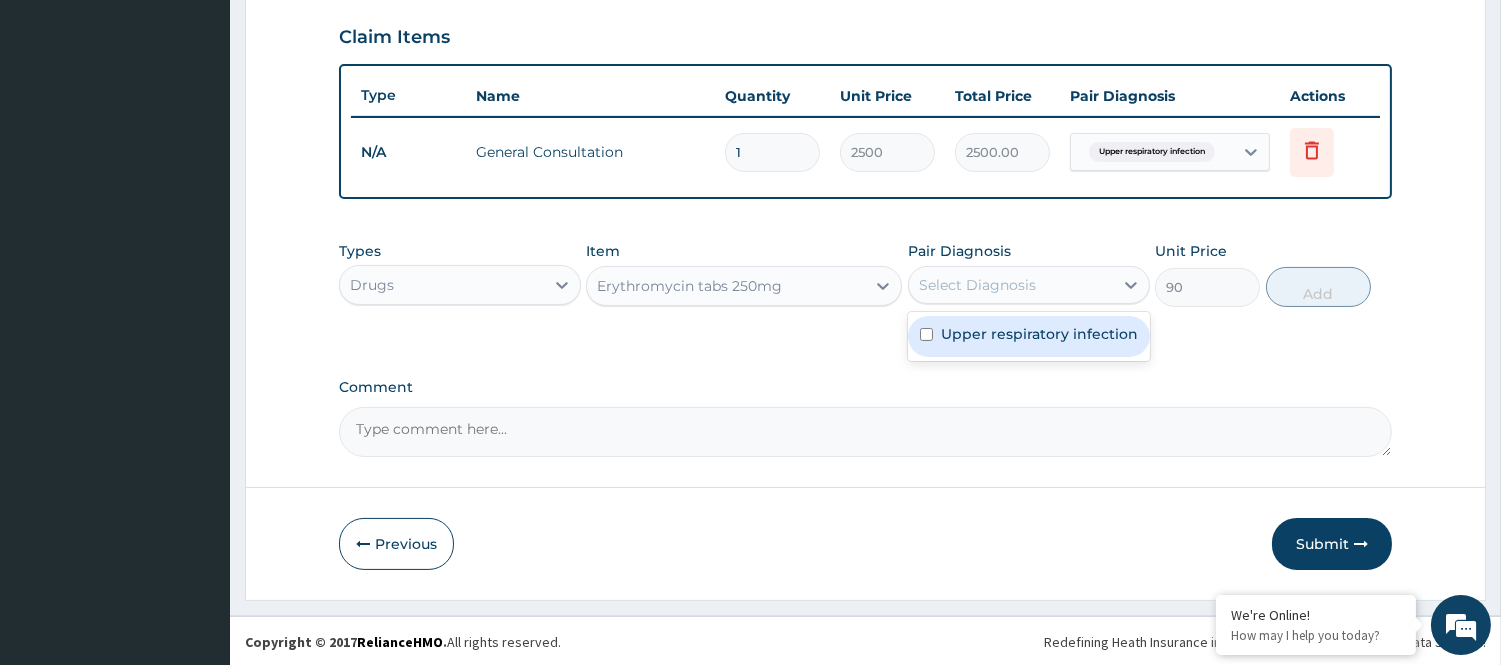 click on "Upper respiratory infection" at bounding box center (1039, 334) 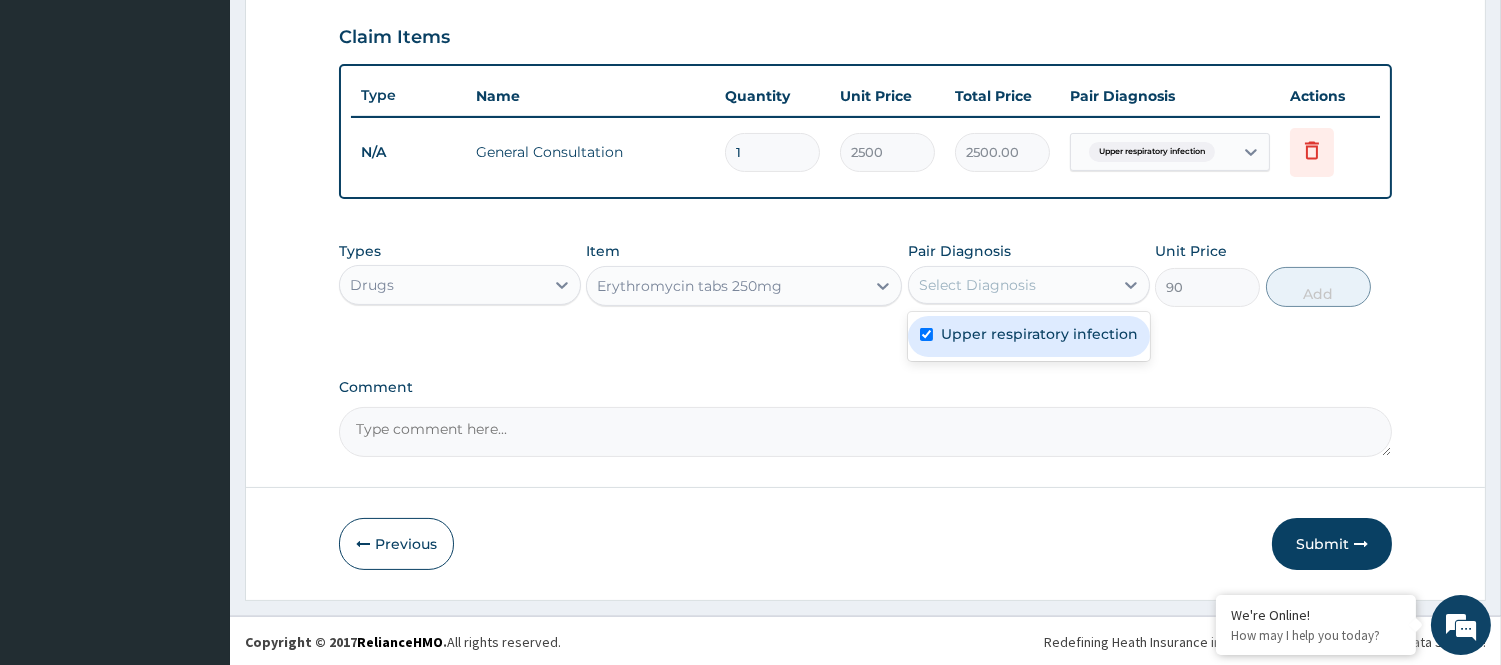 checkbox on "true" 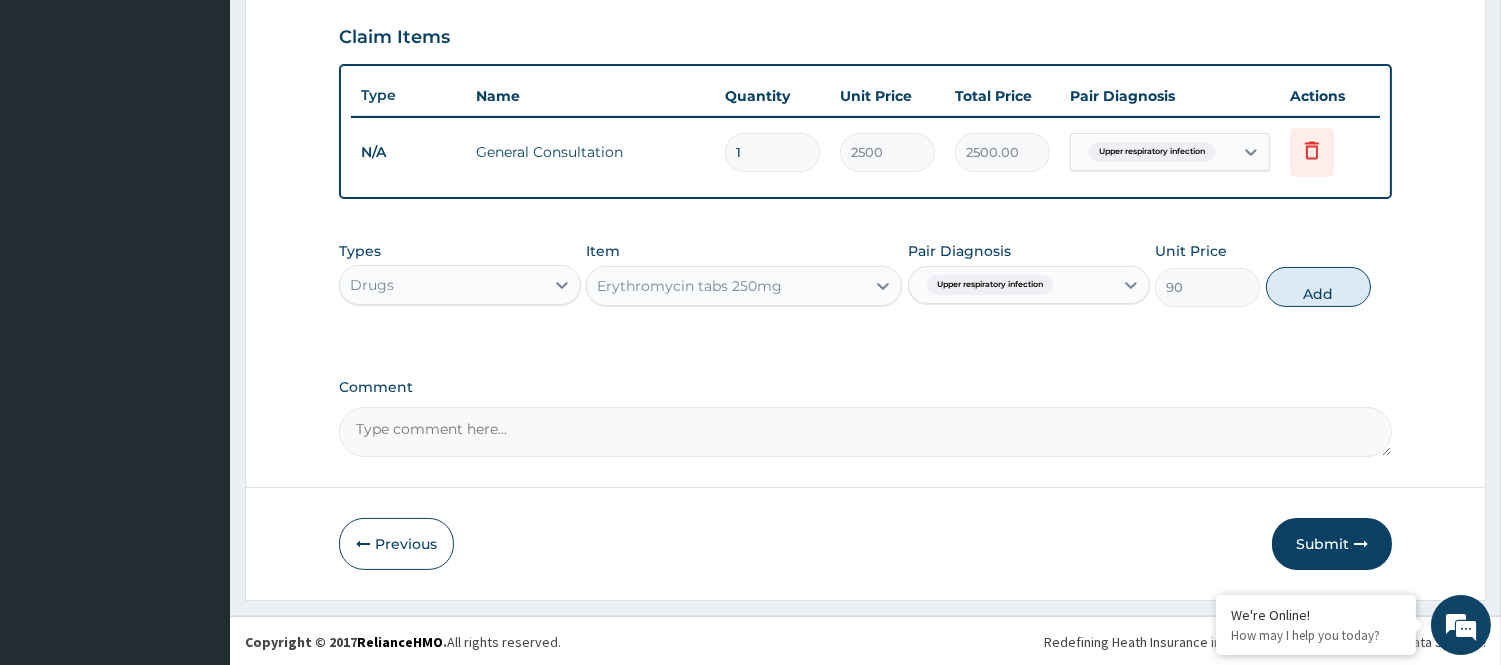 drag, startPoint x: 1340, startPoint y: 293, endPoint x: 1107, endPoint y: 275, distance: 233.69424 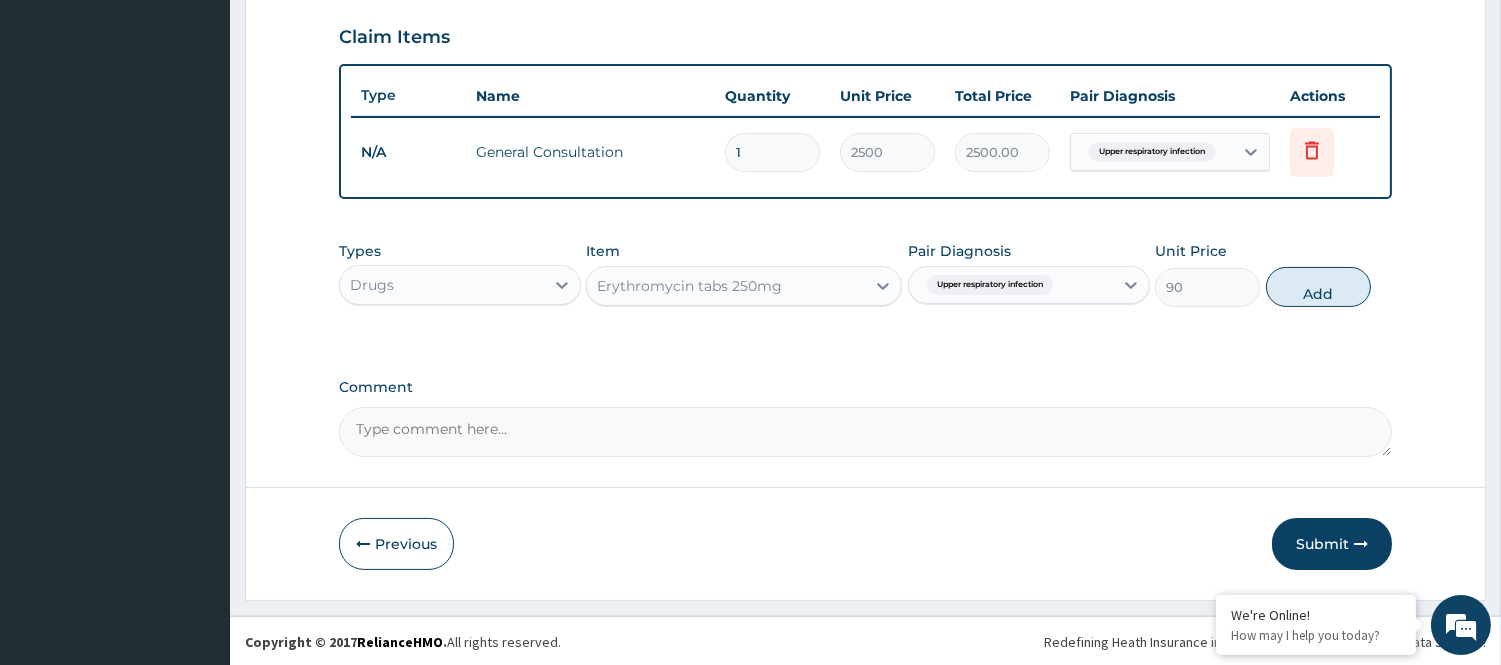click on "Add" at bounding box center (1318, 287) 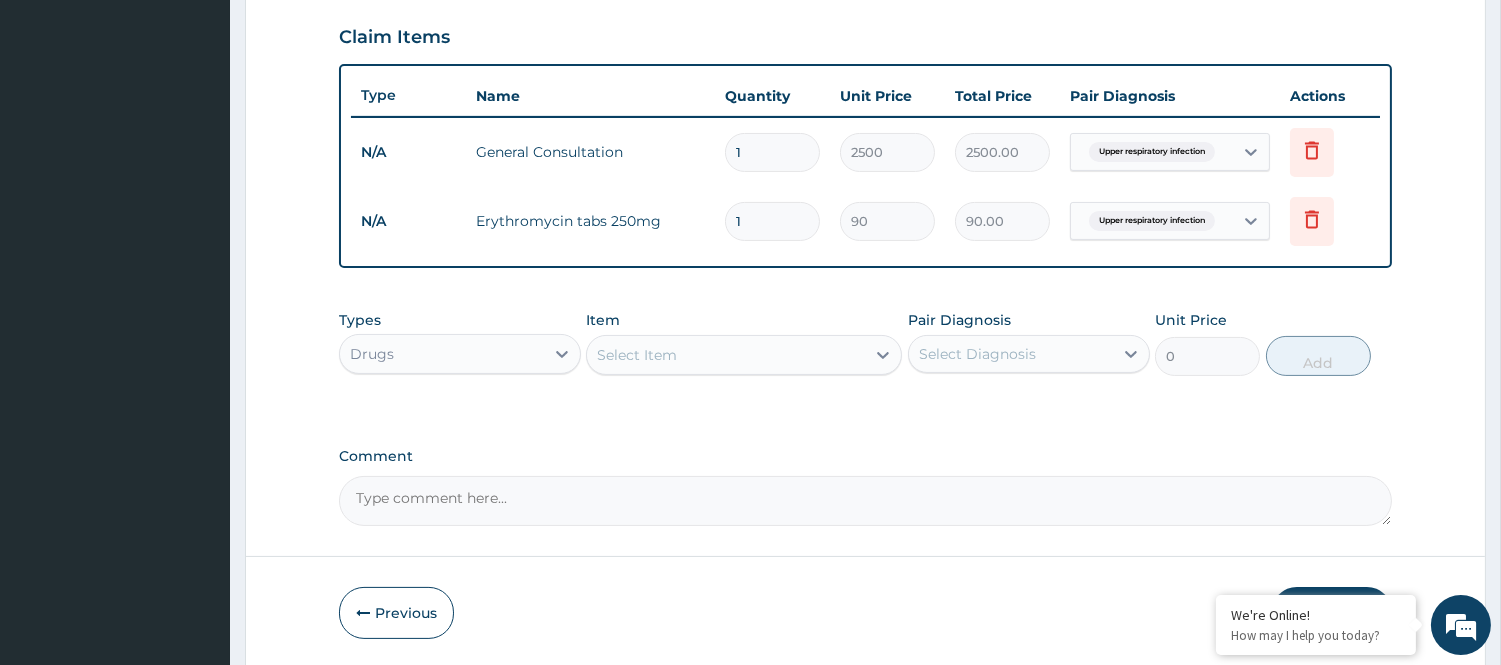 type on "10" 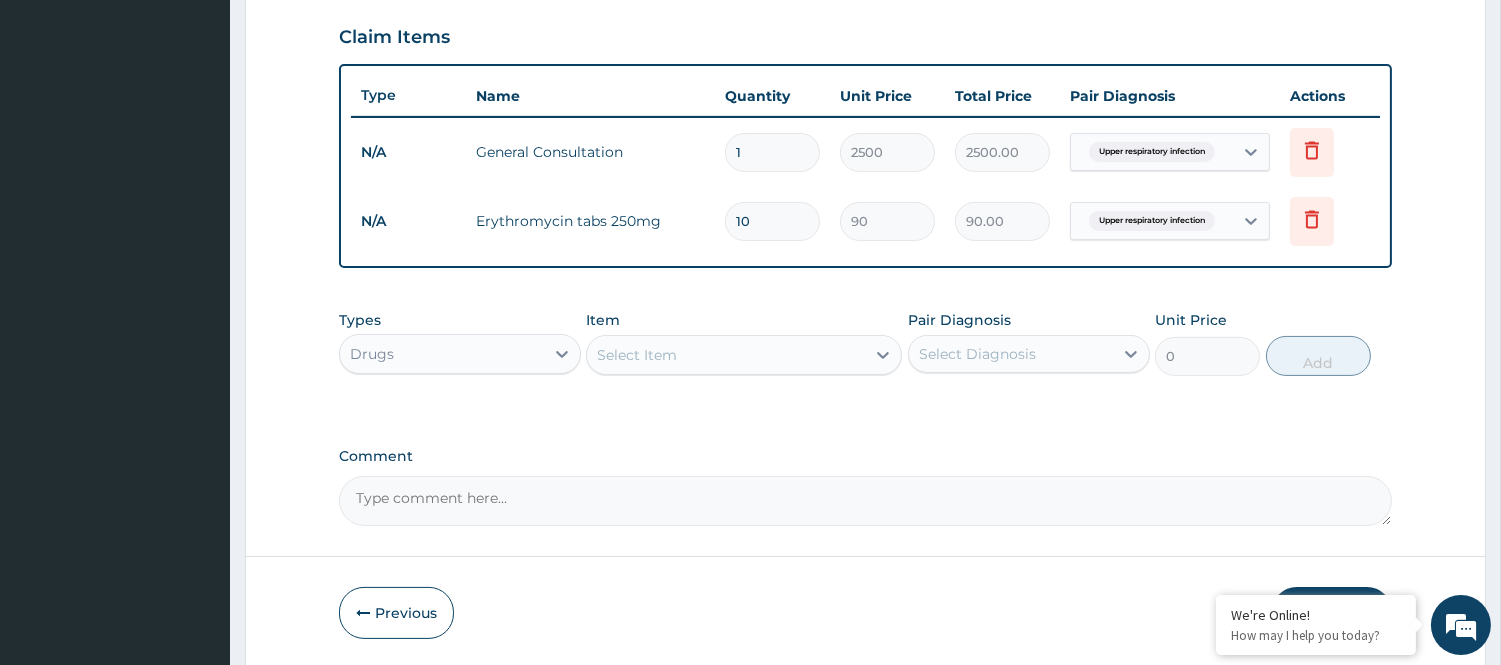 type on "900.00" 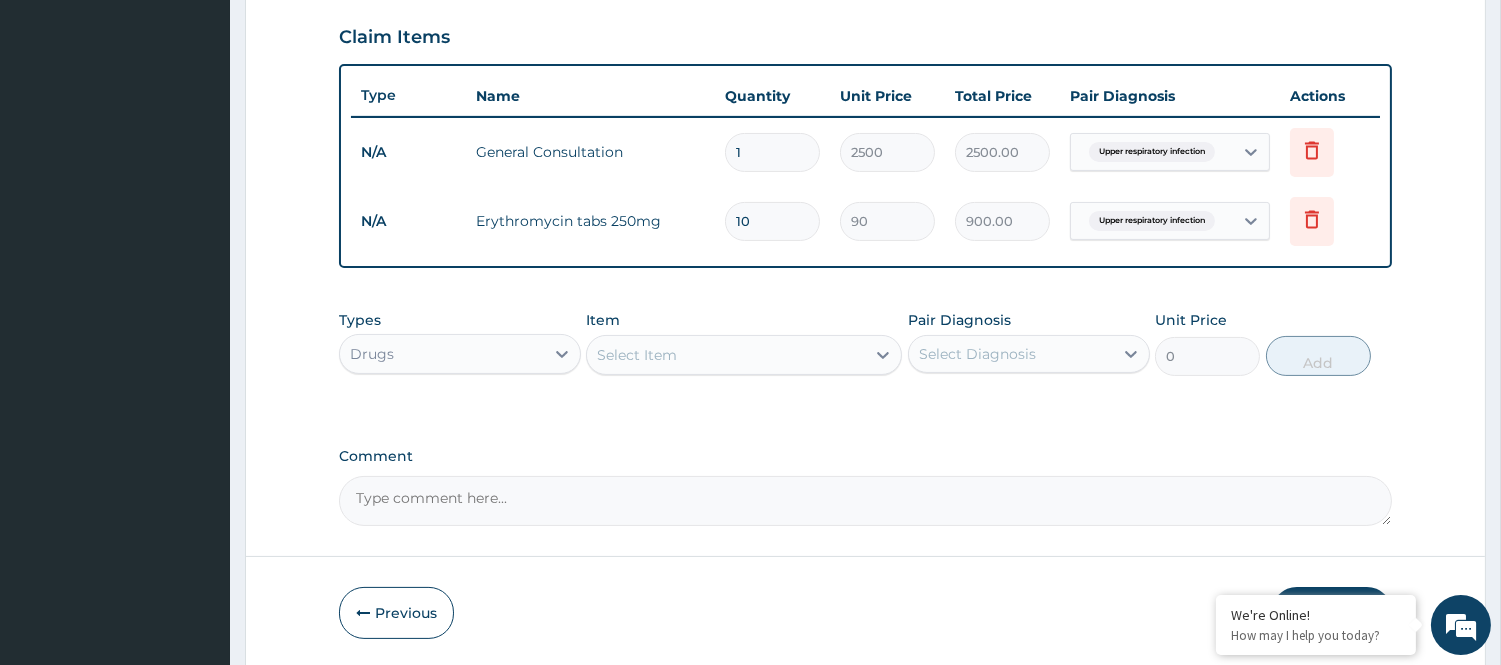 type on "10" 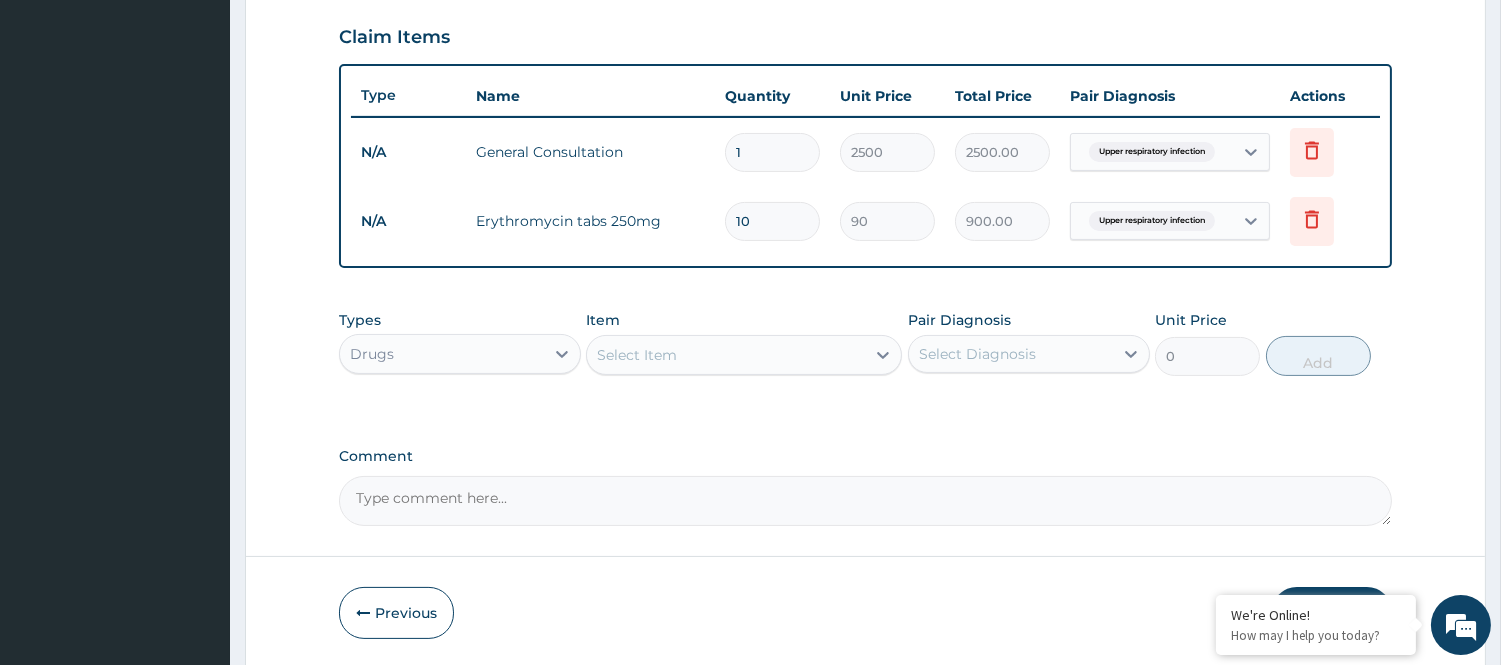 click on "Select Item" at bounding box center (637, 355) 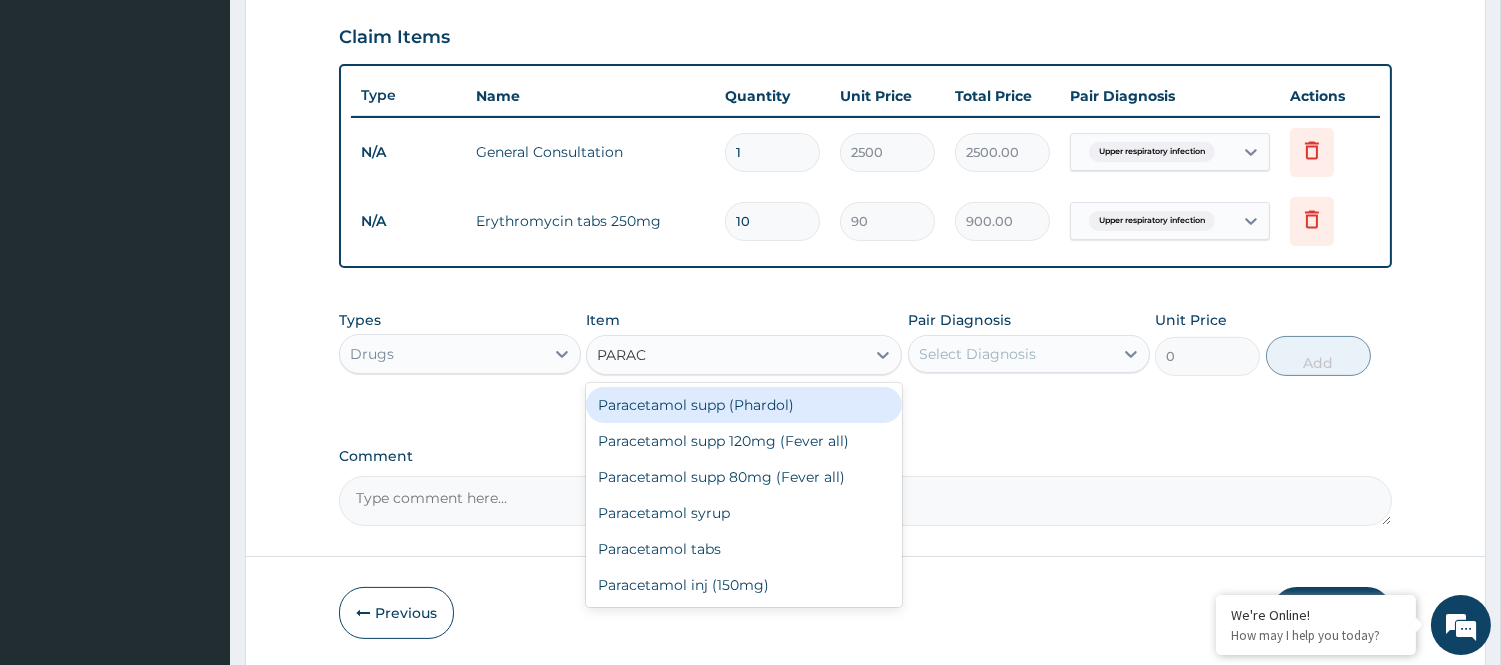 type on "PARACE" 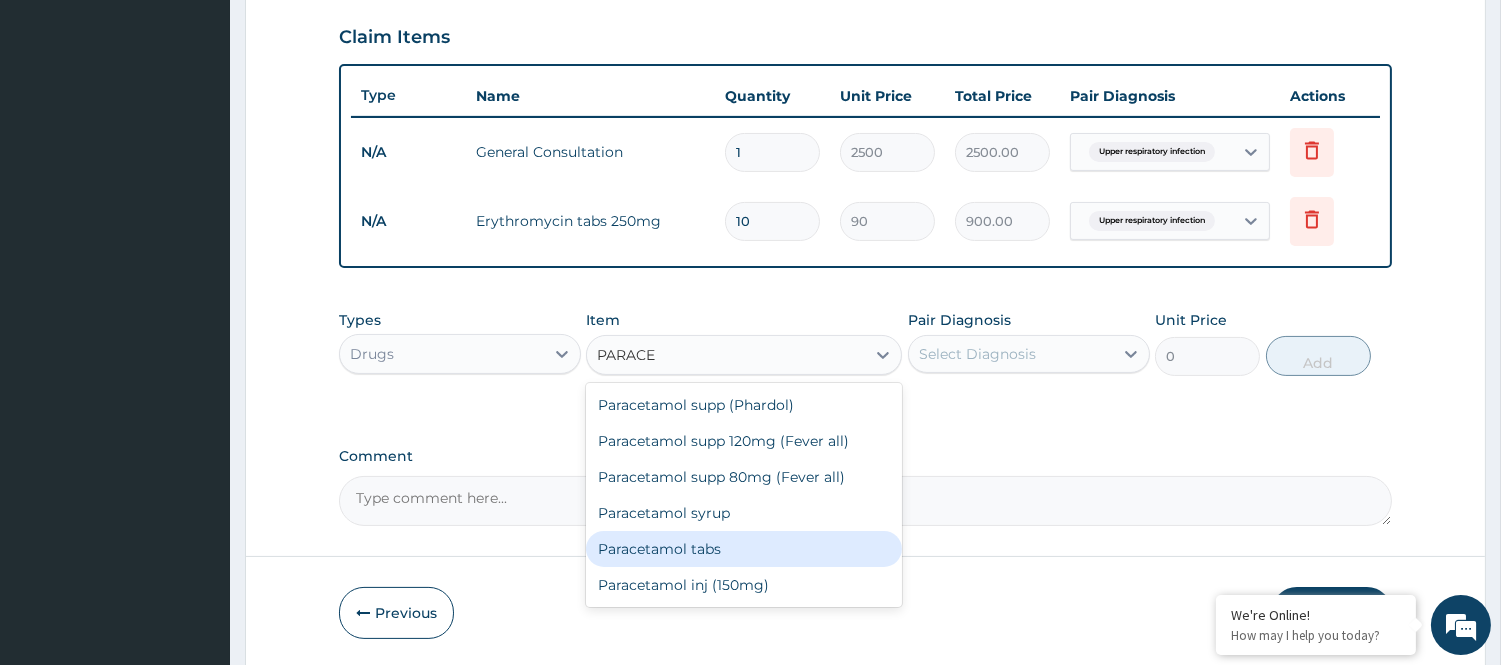 click on "Paracetamol tabs" at bounding box center (744, 549) 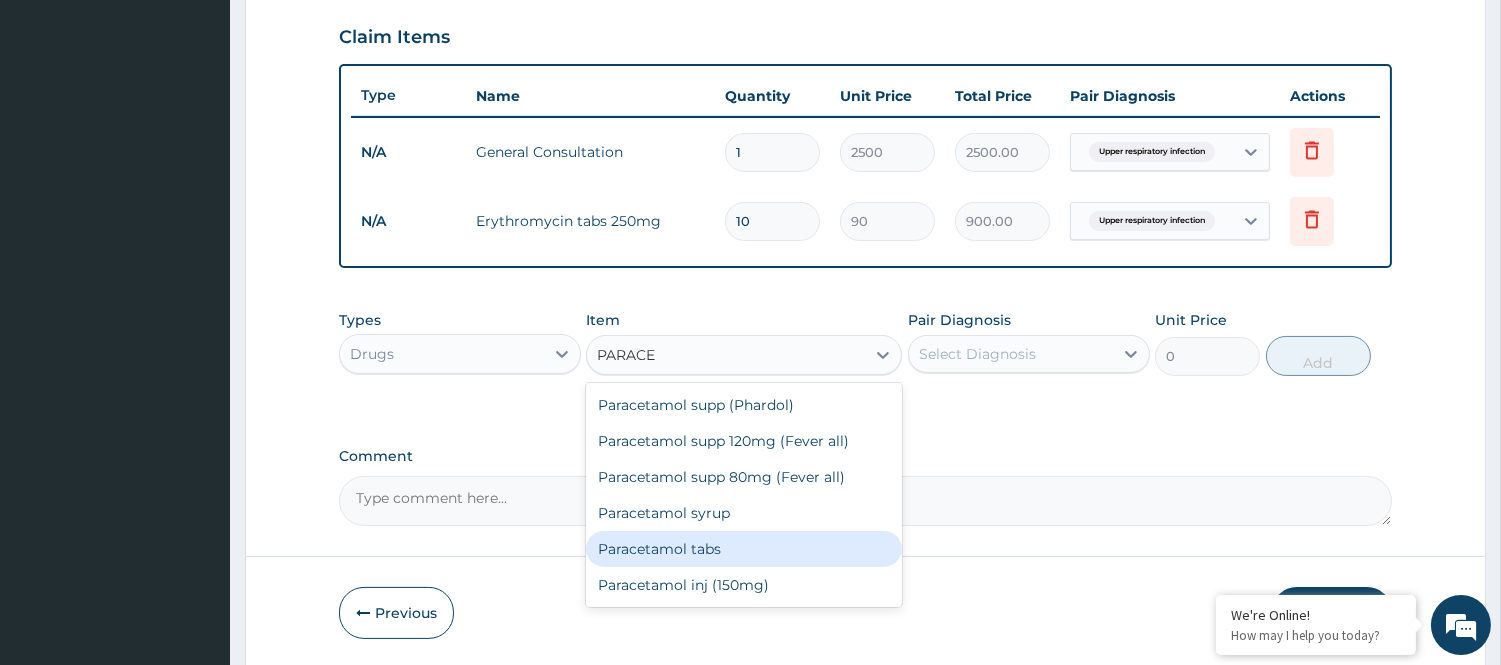 type 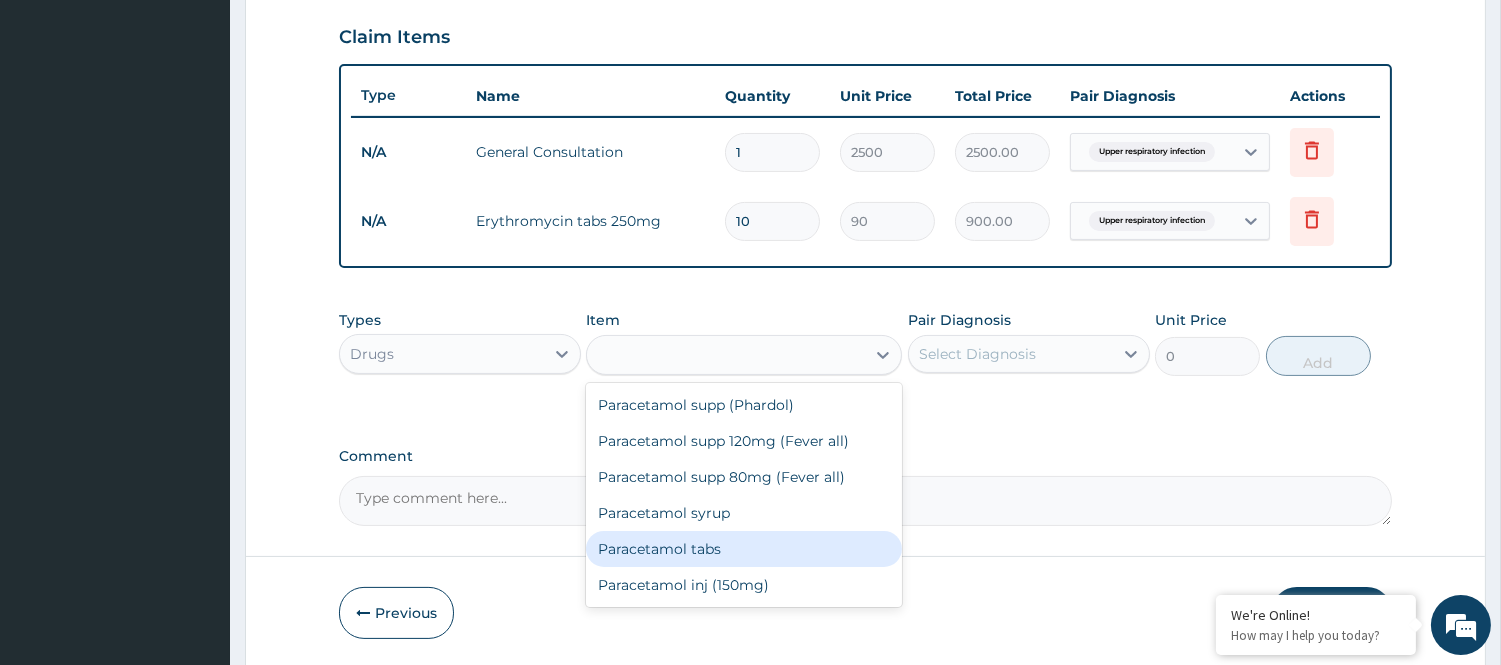 type on "20" 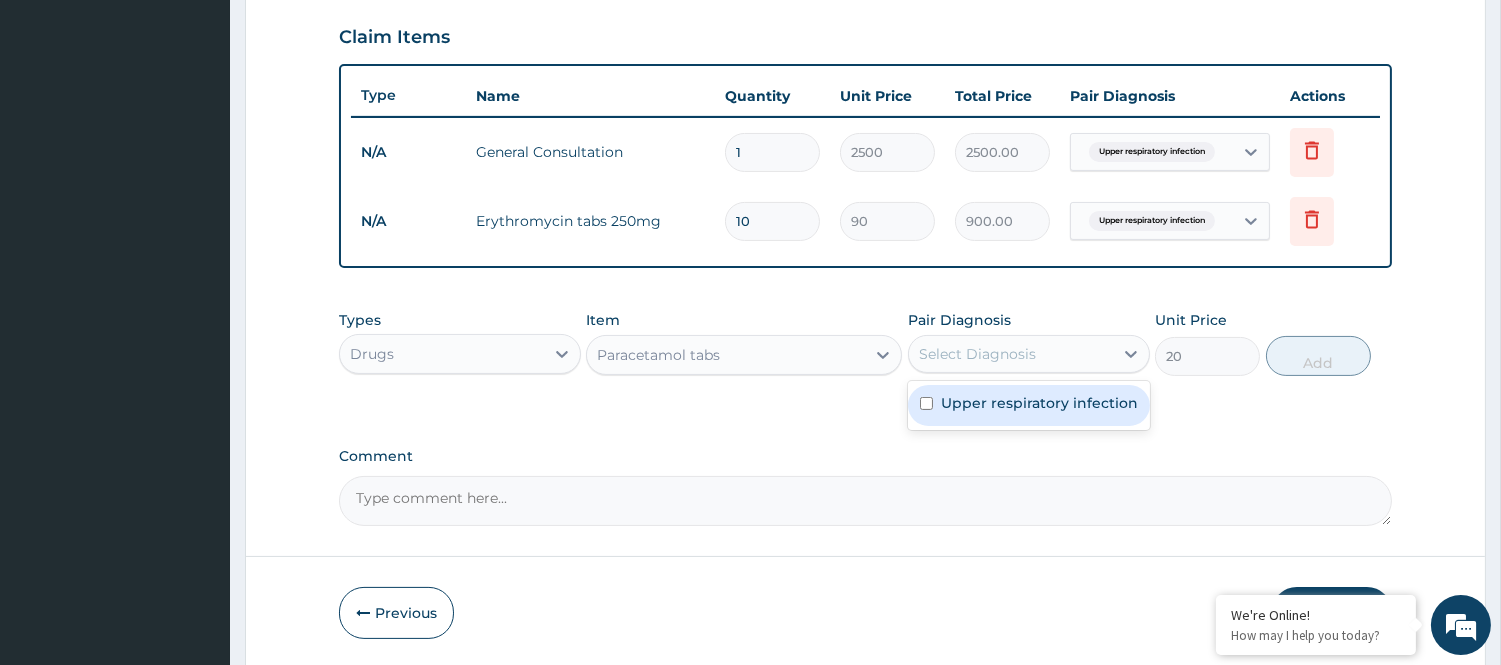 click on "Select Diagnosis" at bounding box center [977, 354] 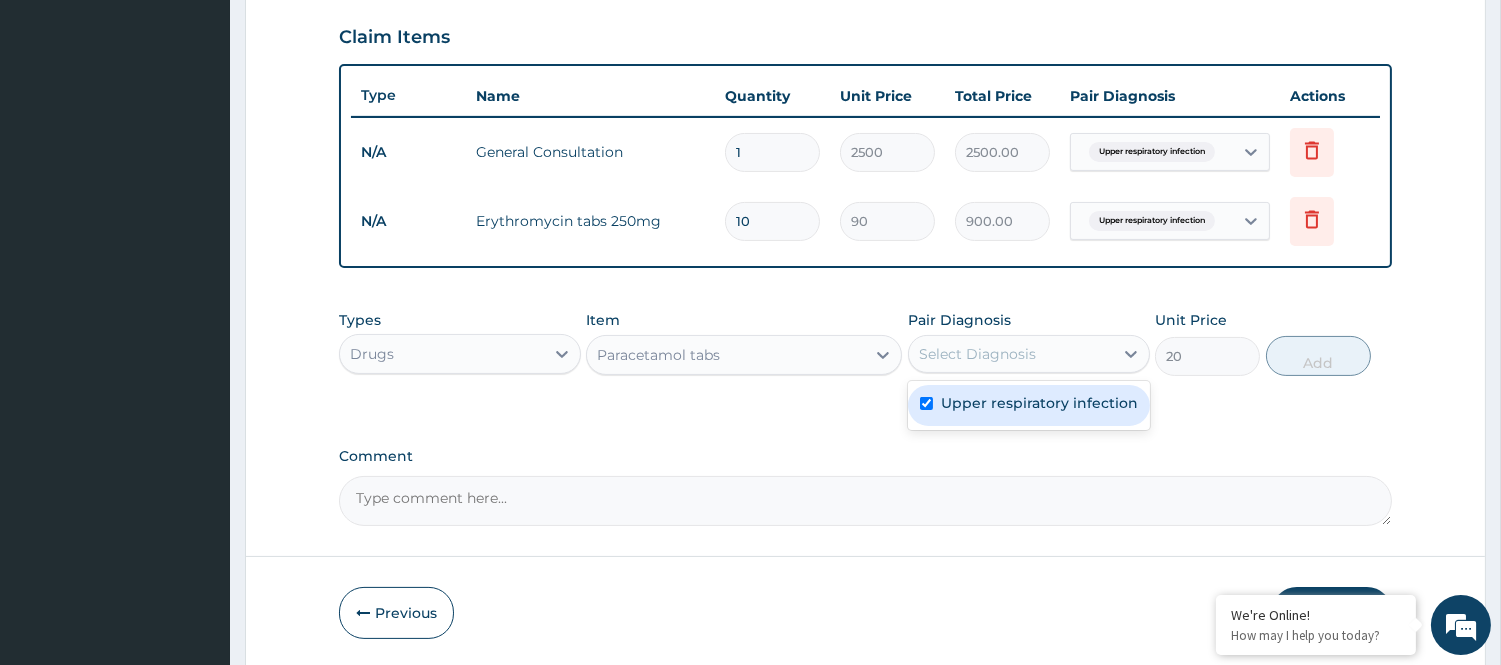 checkbox on "true" 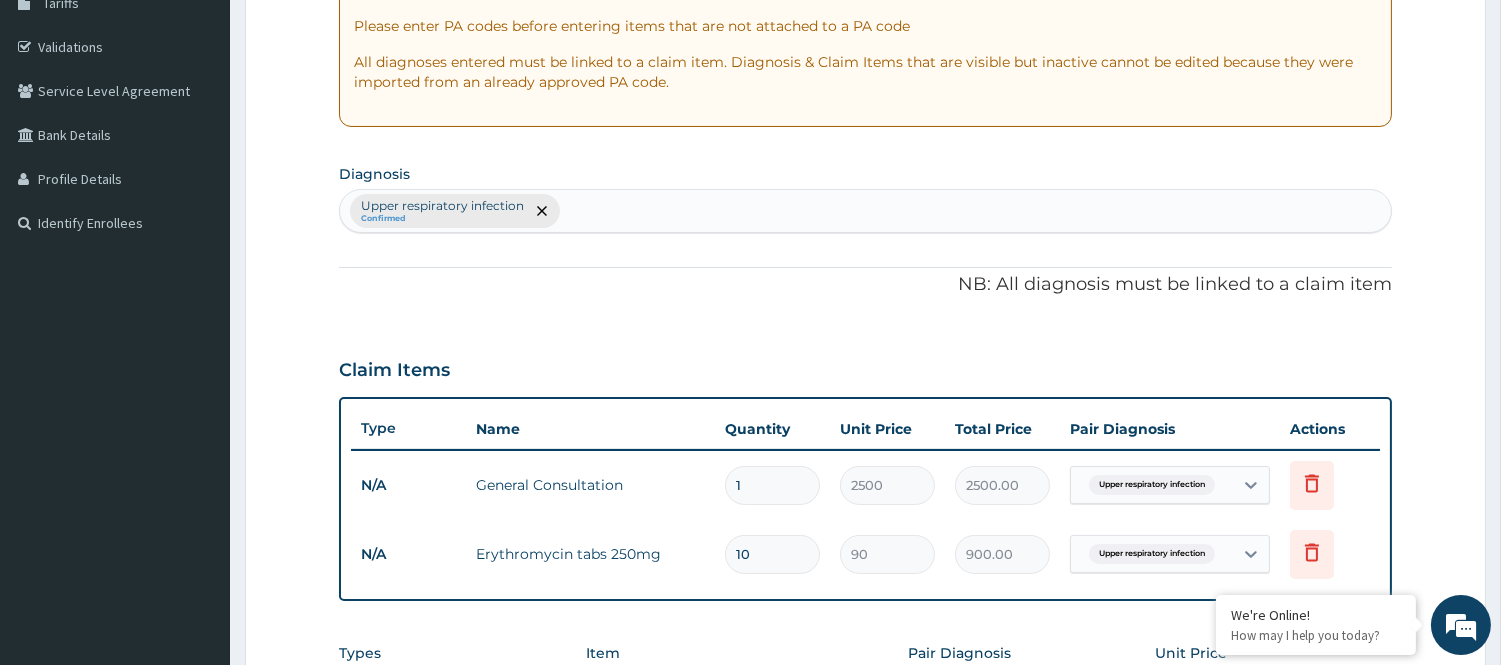 scroll, scrollTop: 346, scrollLeft: 0, axis: vertical 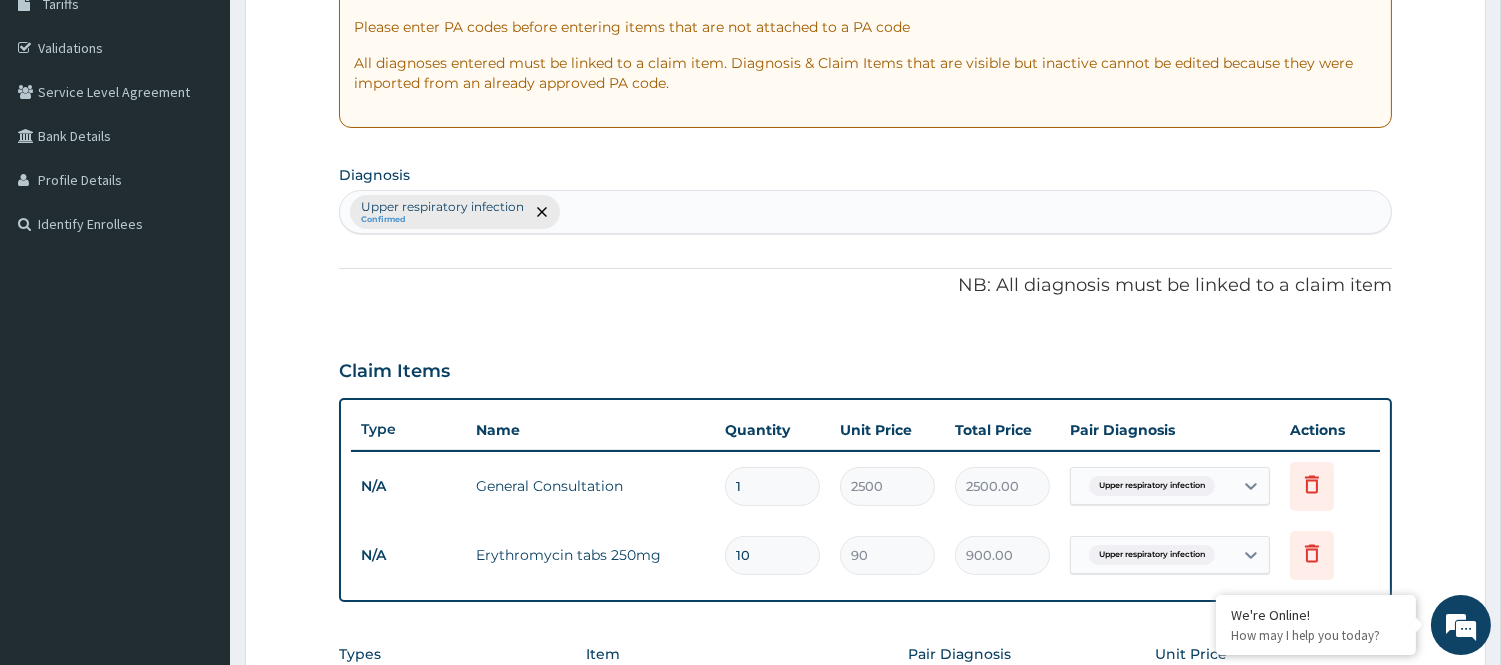 click on "Upper respiratory infection Confirmed" at bounding box center [865, 212] 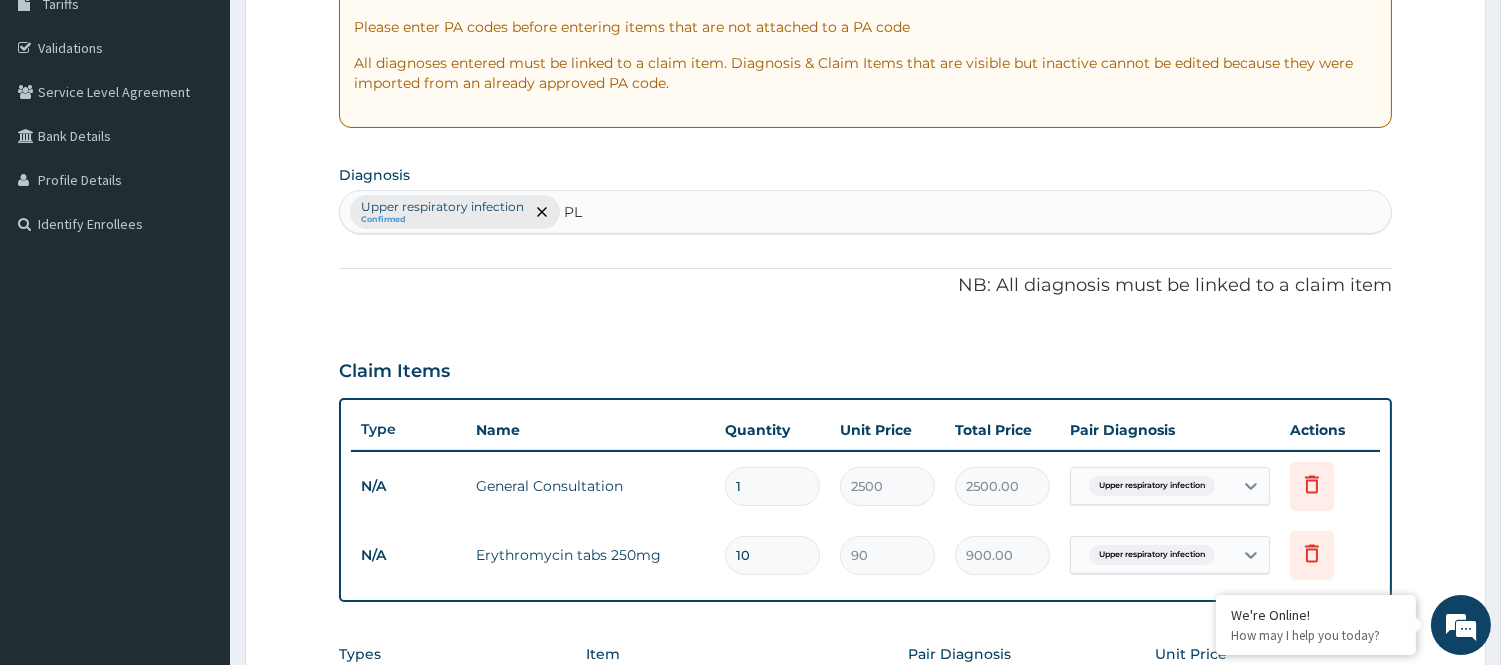 type on "P" 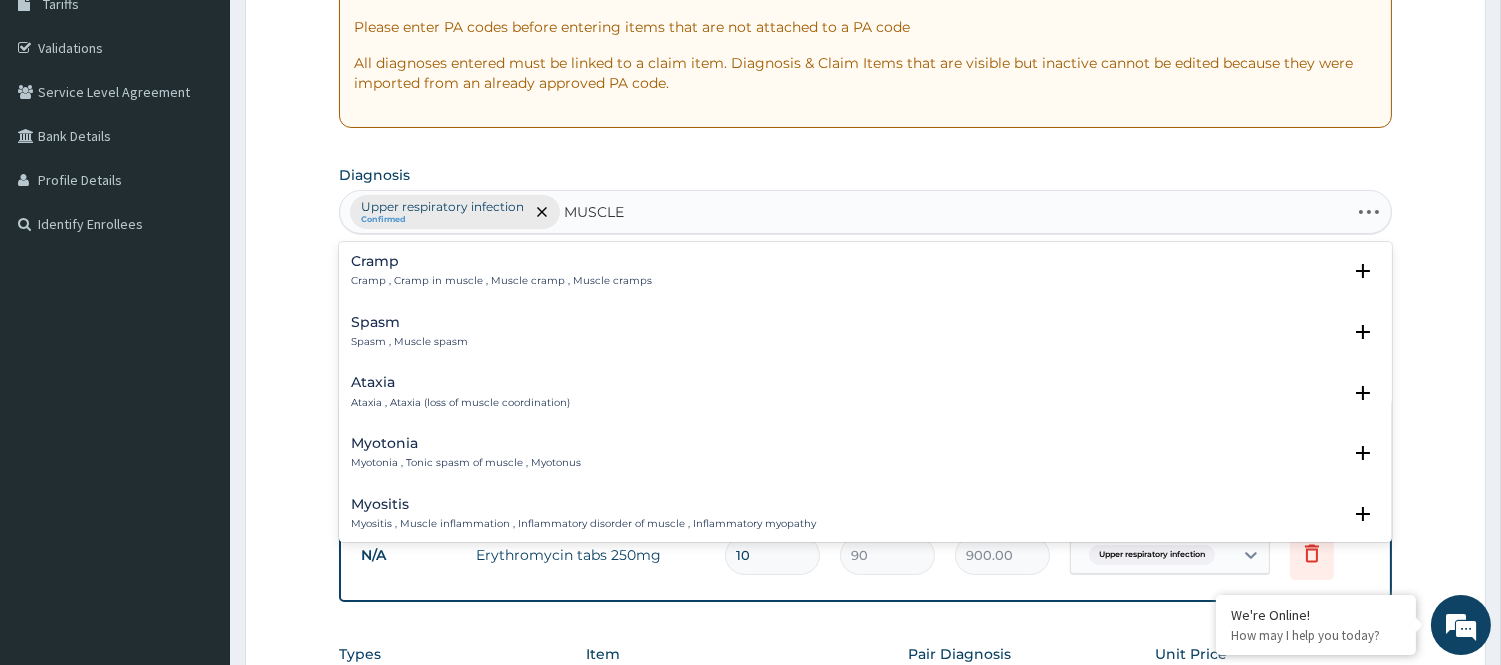 type on "MUSCLE" 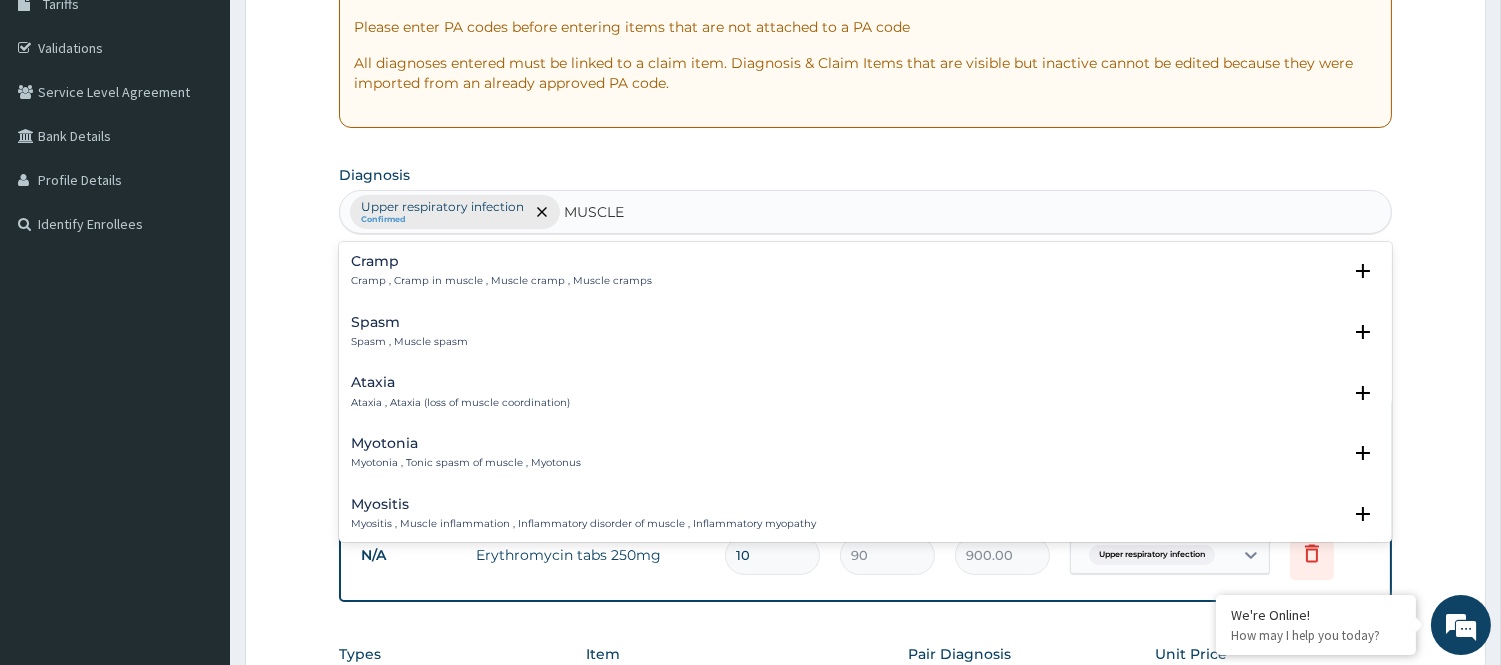 click on "Spasm Spasm , Muscle spasm" at bounding box center [865, 332] 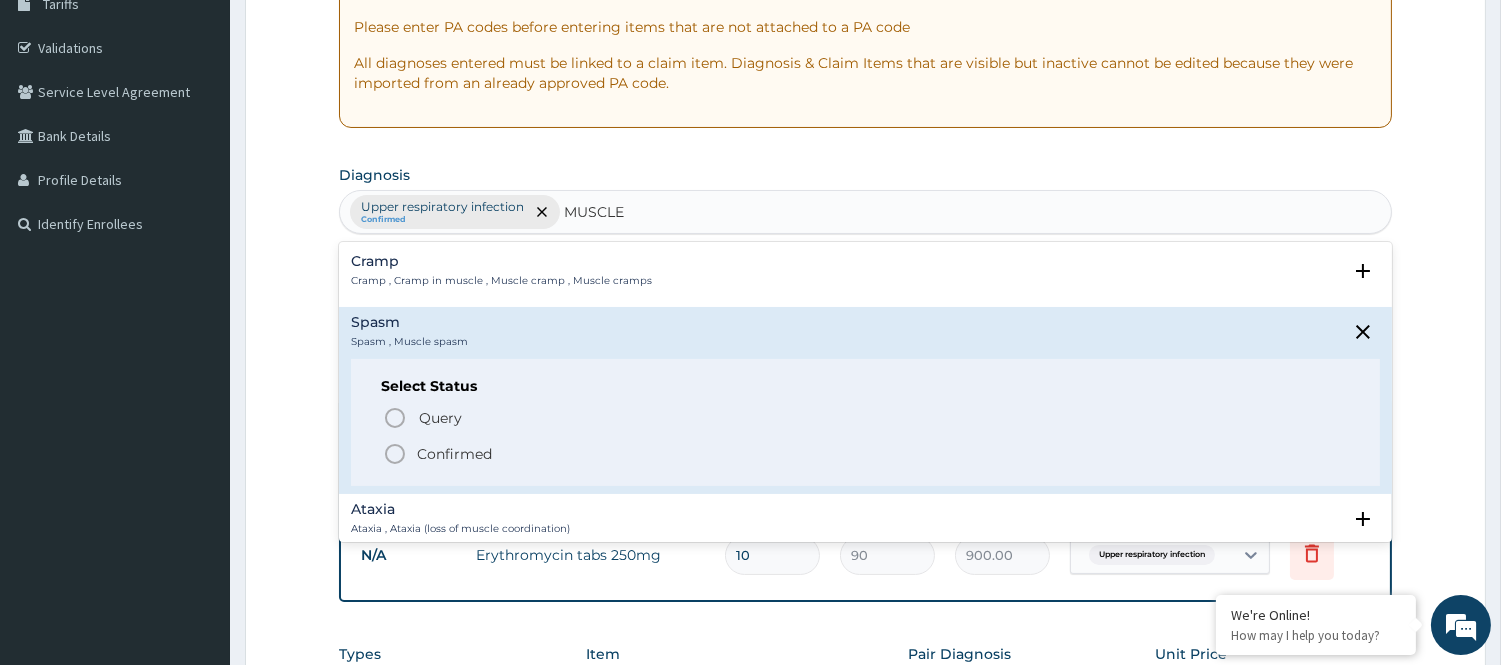 click 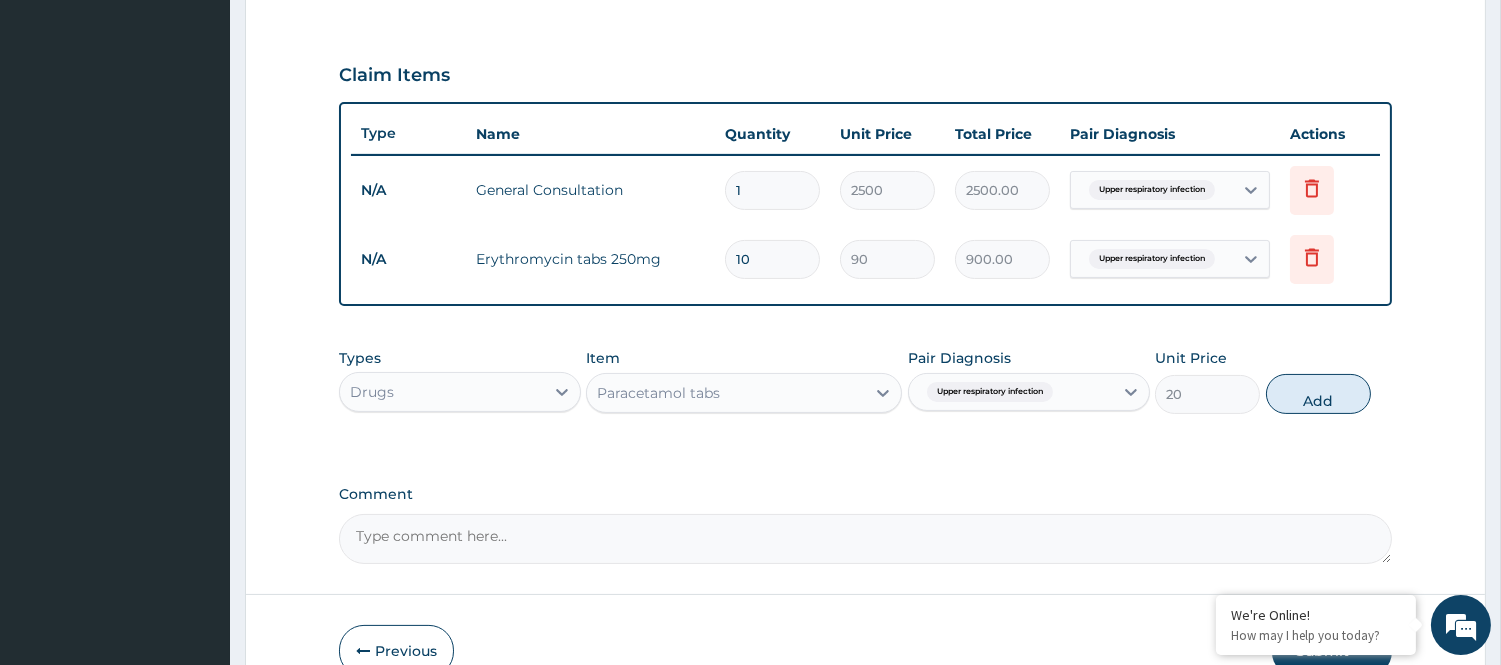 scroll, scrollTop: 680, scrollLeft: 0, axis: vertical 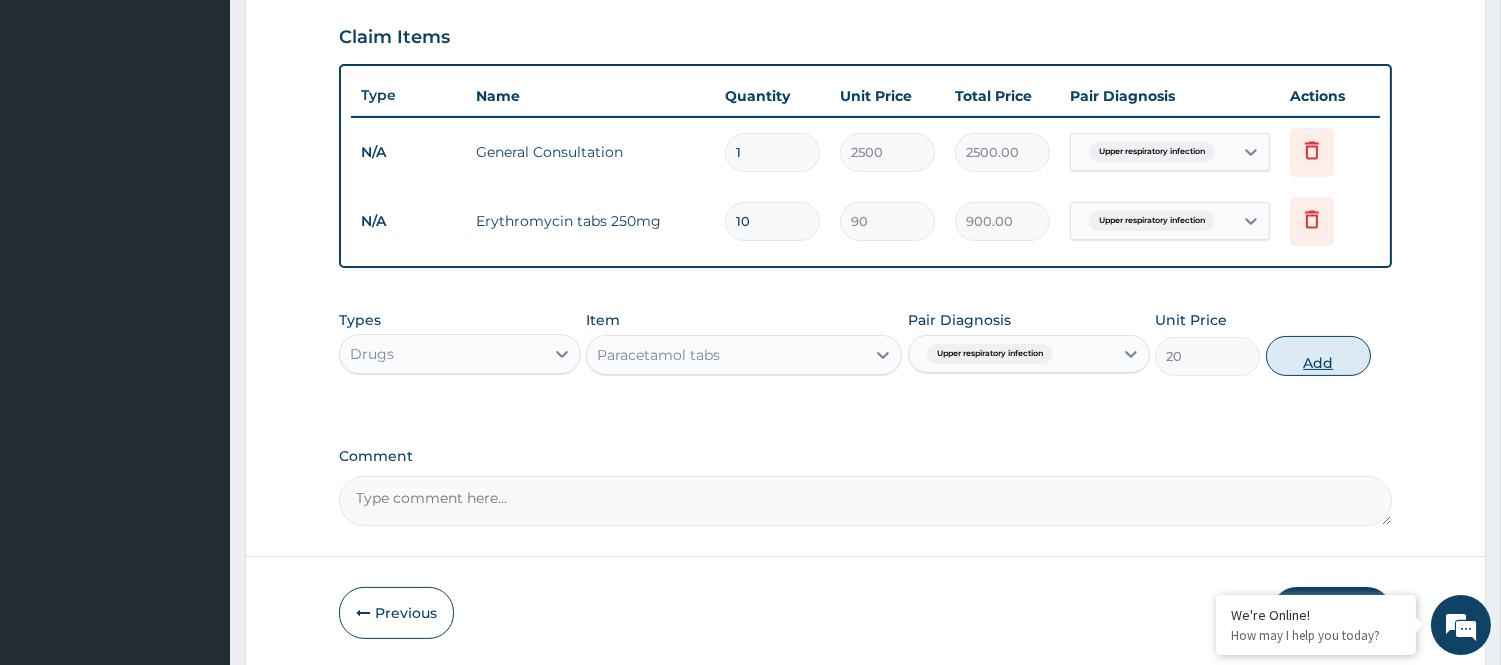 click on "Add" at bounding box center (1318, 356) 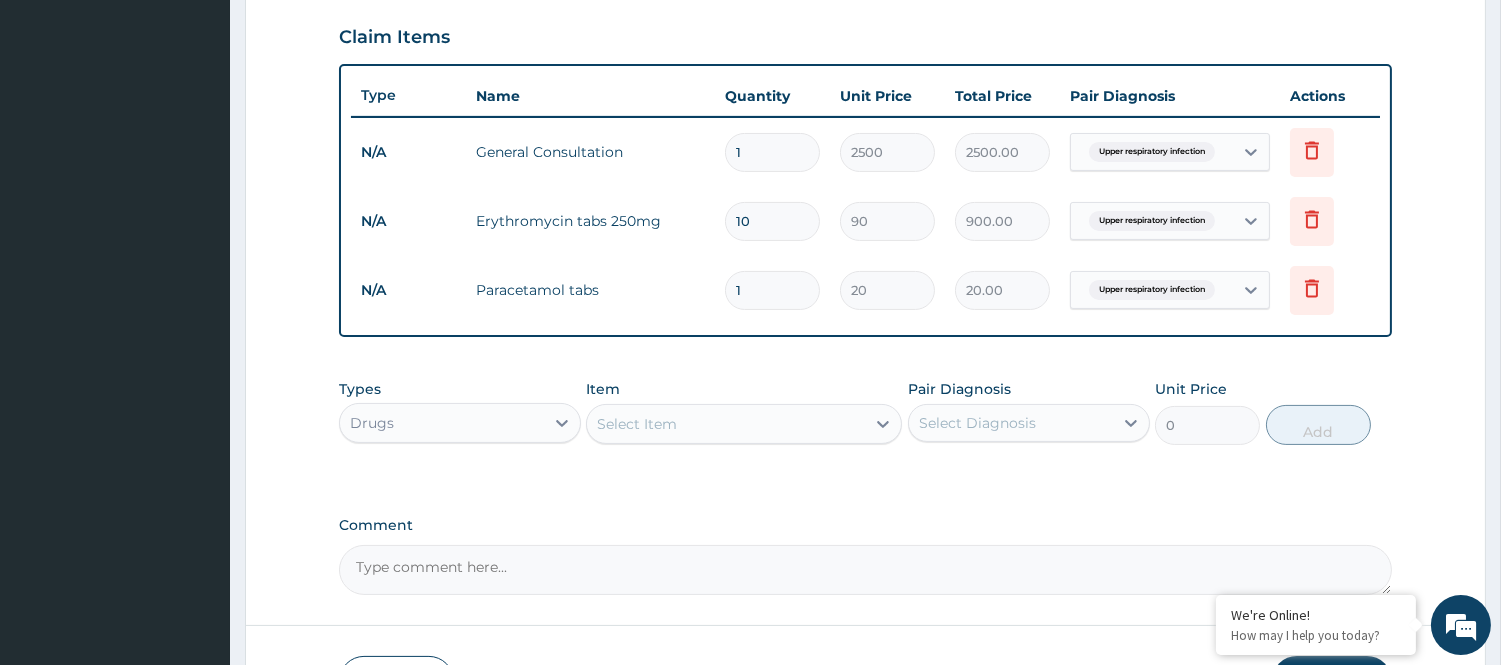 type on "15" 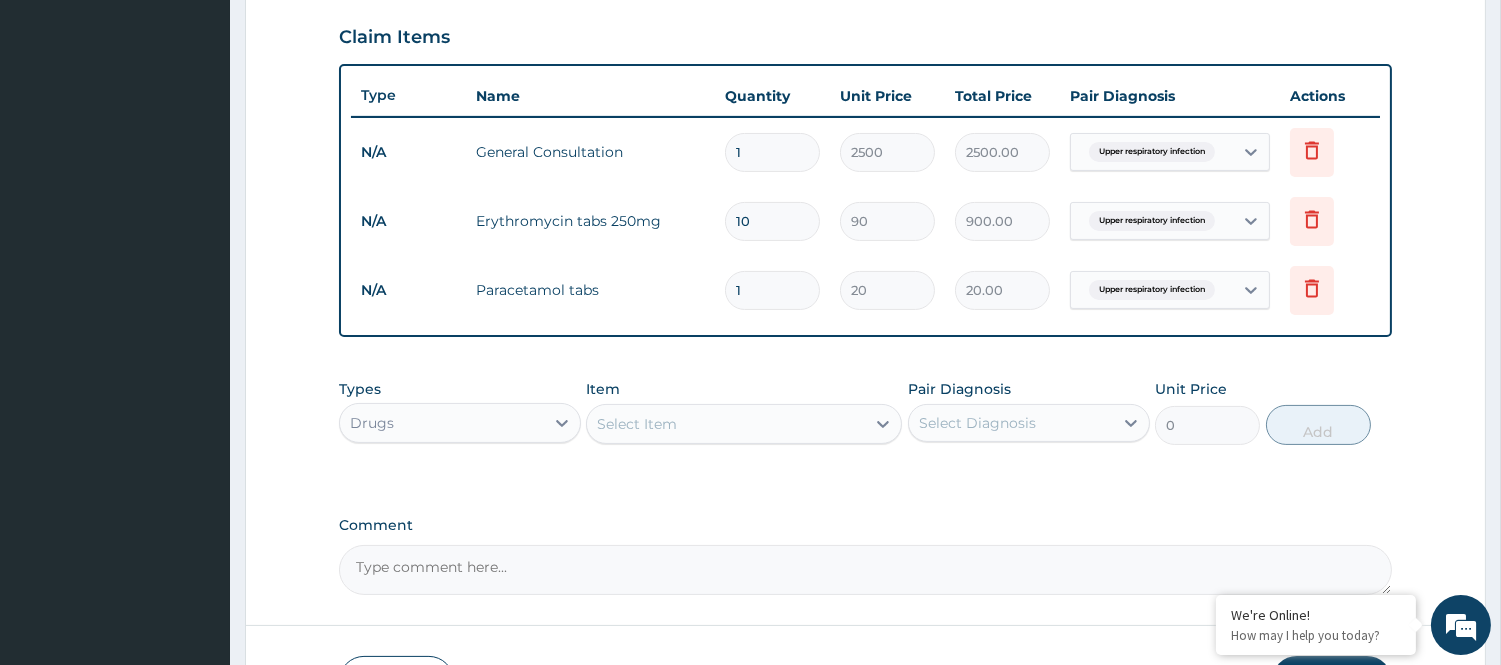 type on "300.00" 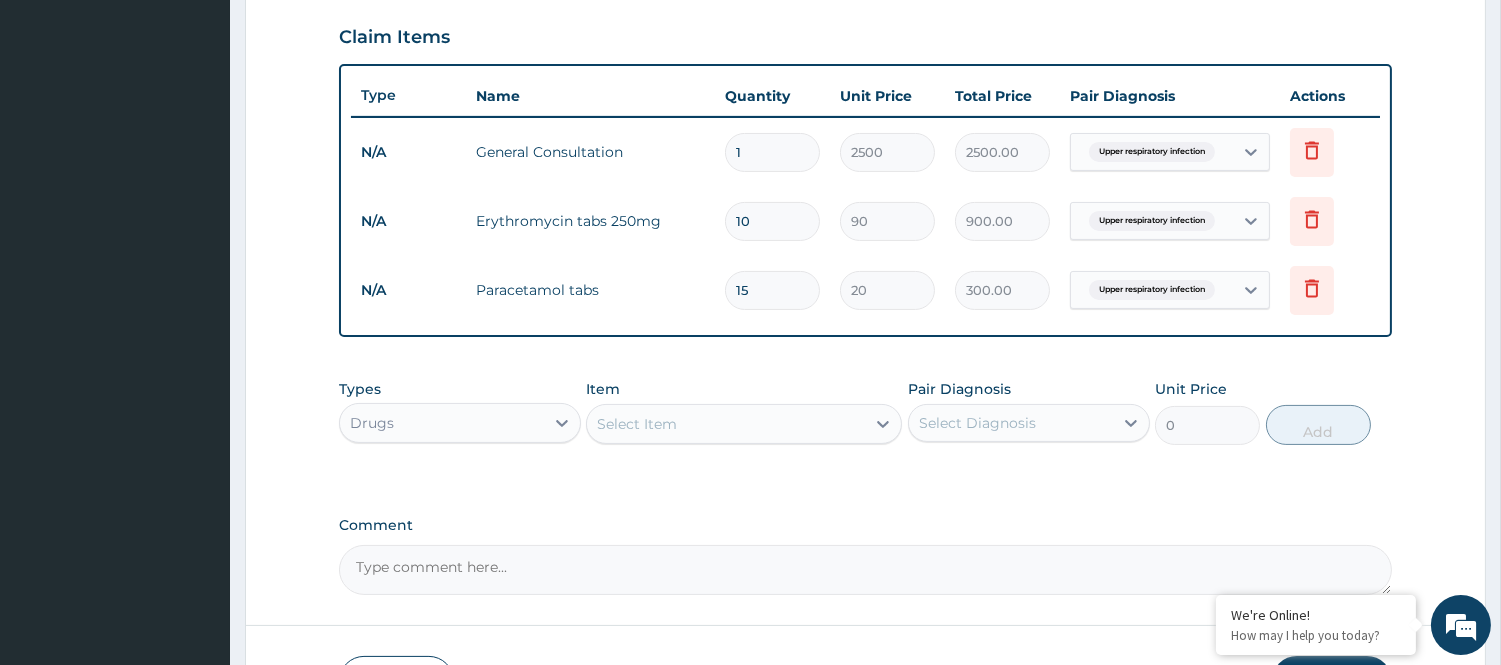 type on "15" 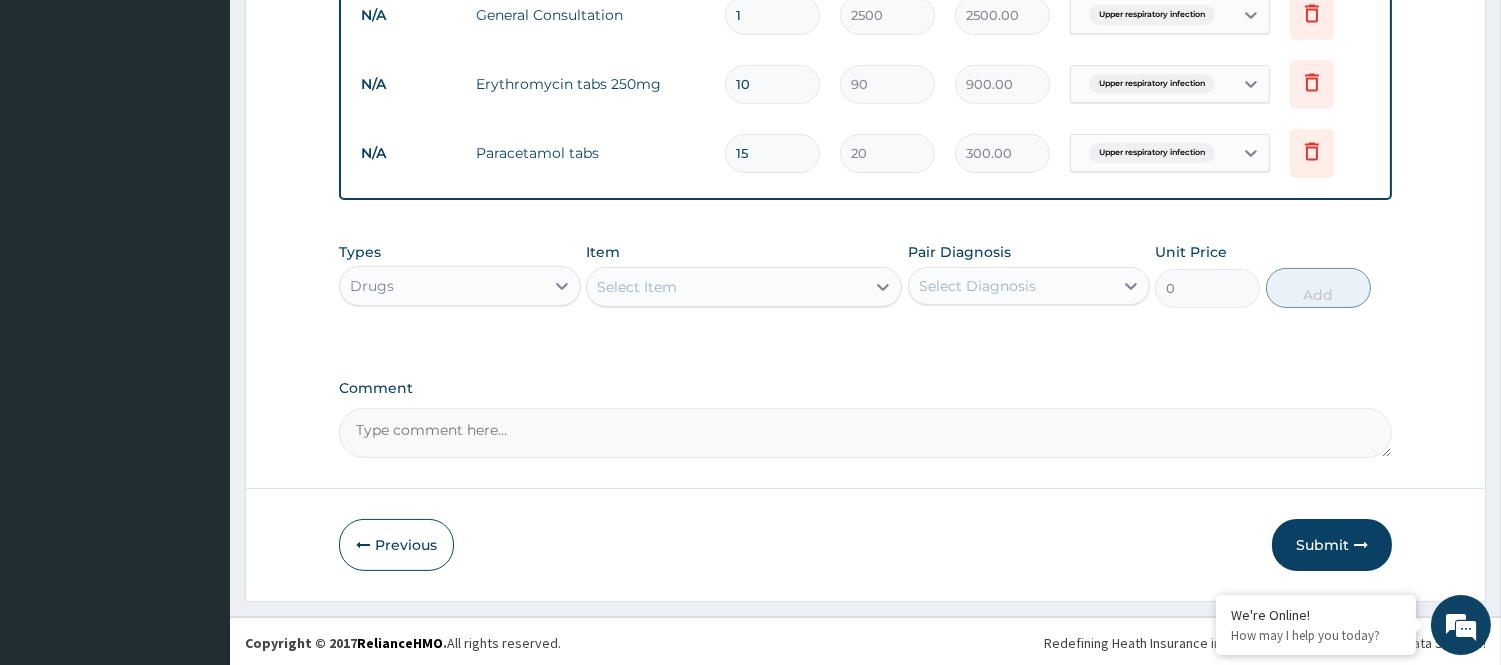 scroll, scrollTop: 818, scrollLeft: 0, axis: vertical 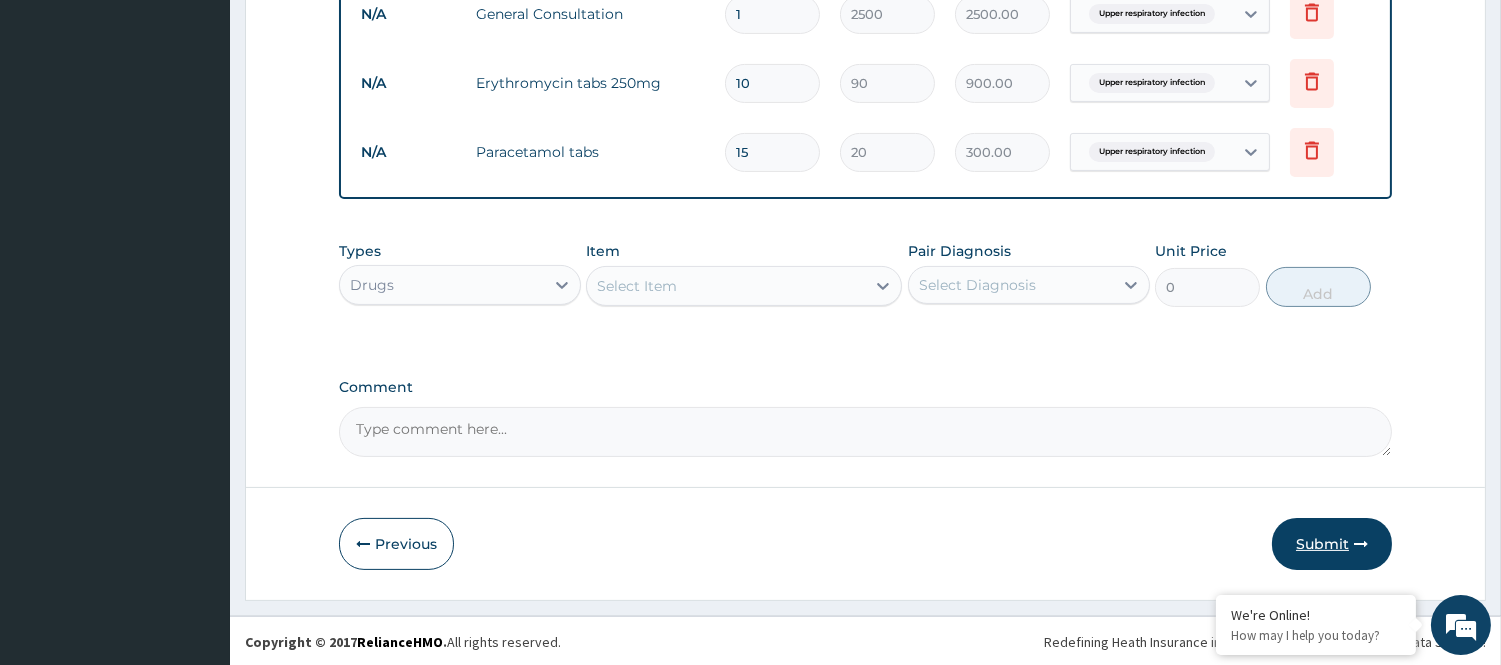 click on "Submit" at bounding box center (1332, 544) 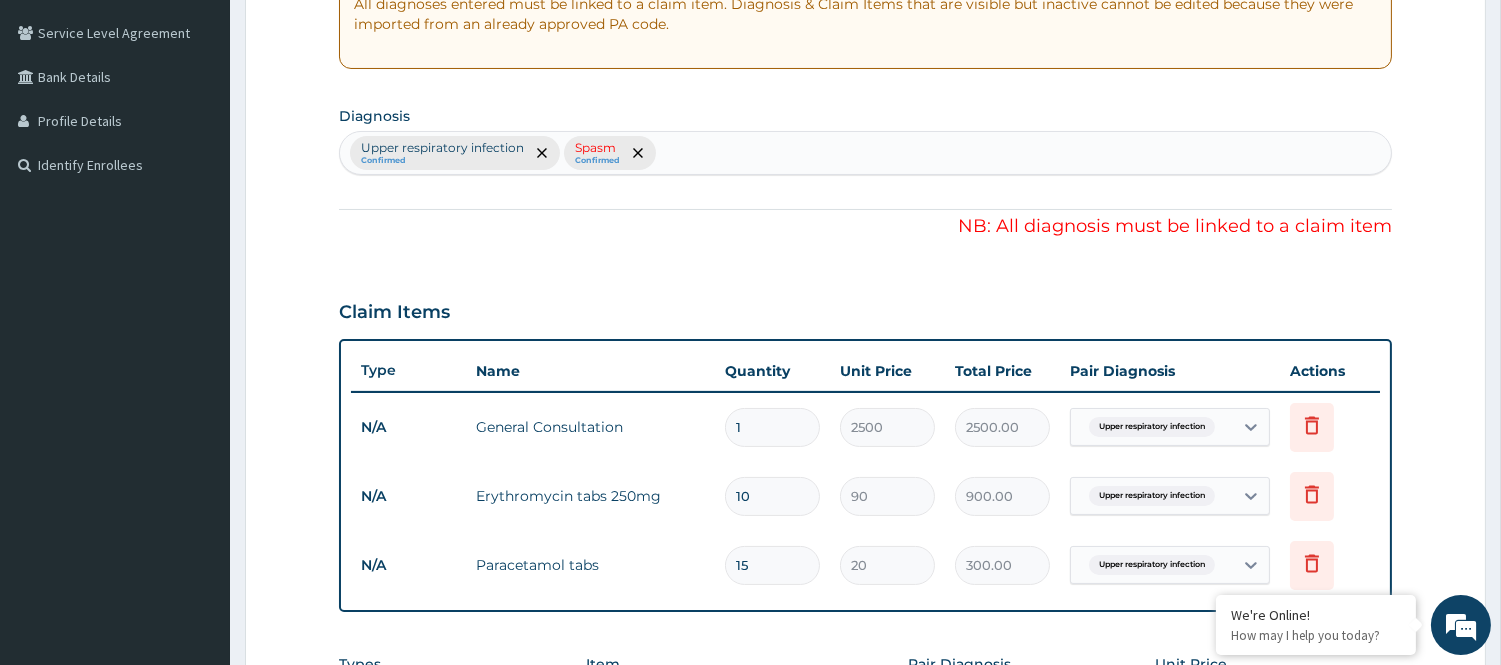 scroll, scrollTop: 707, scrollLeft: 0, axis: vertical 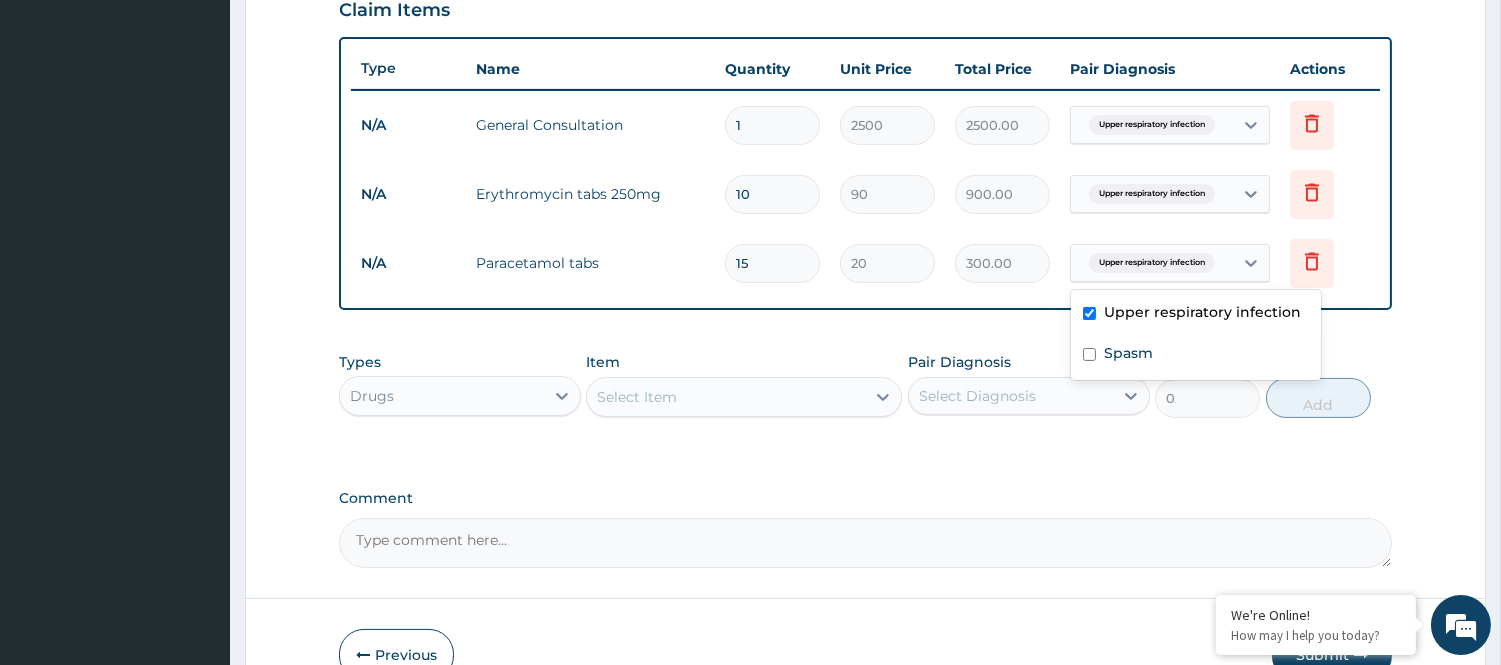click on "Upper respiratory infection" at bounding box center [1152, 263] 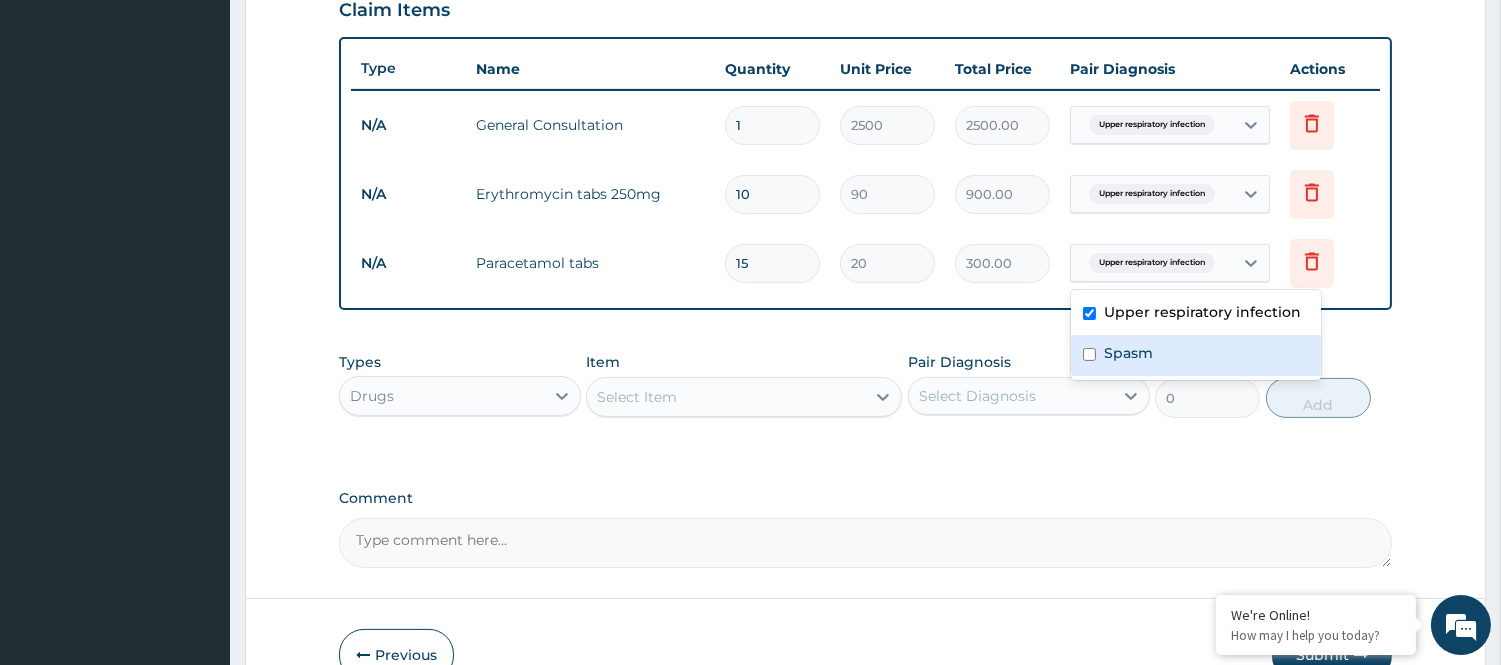 click on "Spasm" at bounding box center (1128, 353) 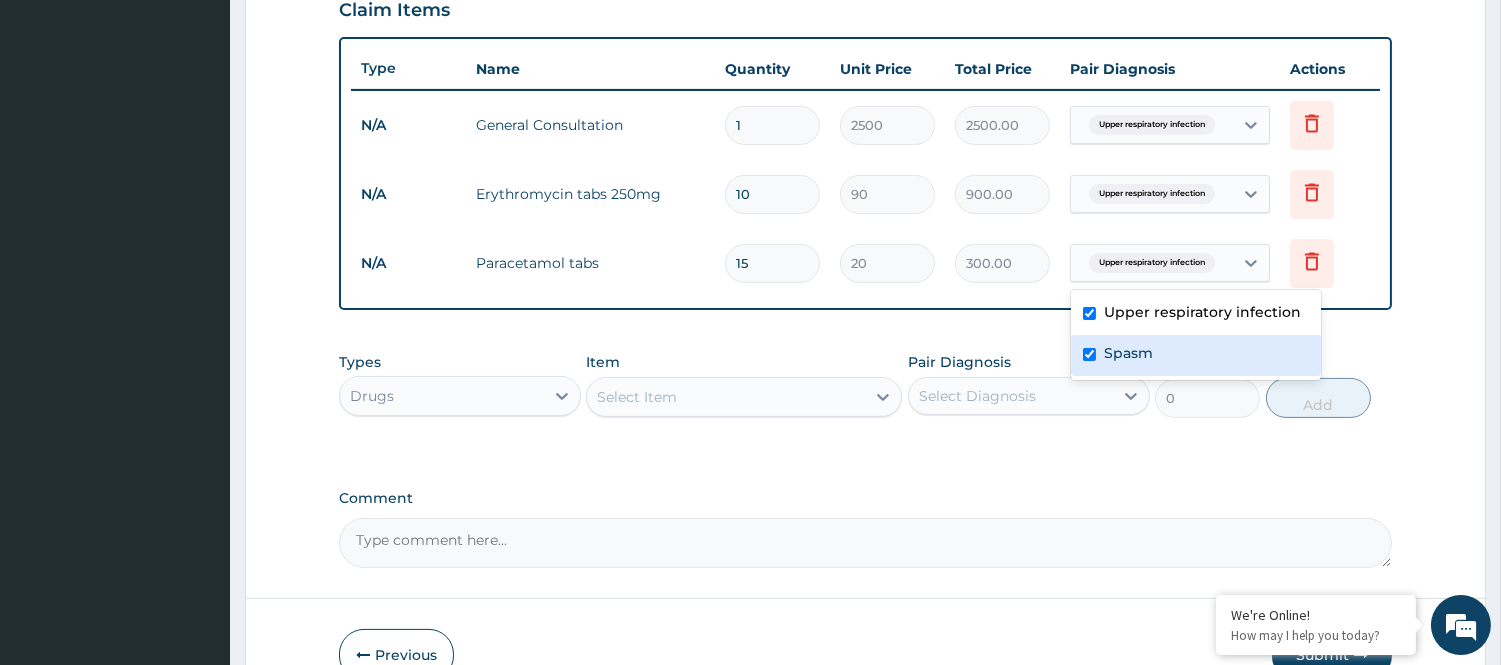 checkbox on "true" 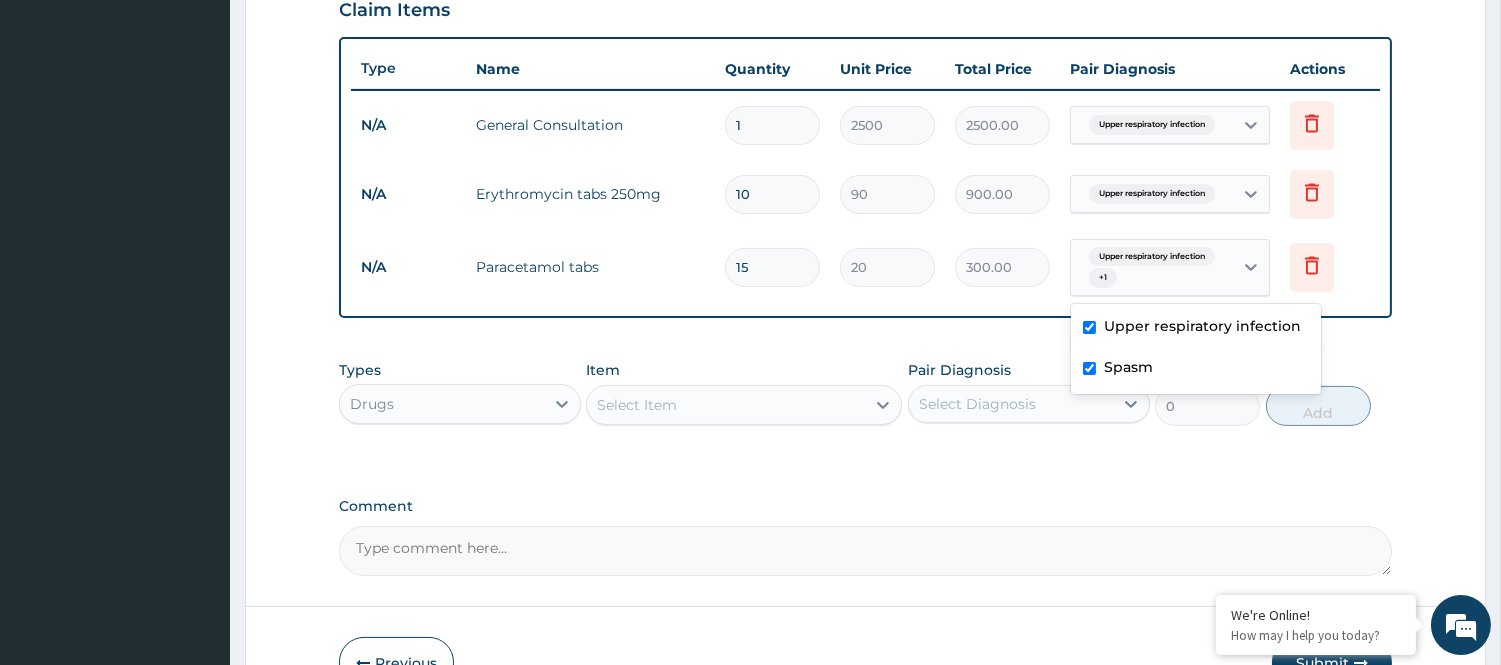 click at bounding box center (1089, 327) 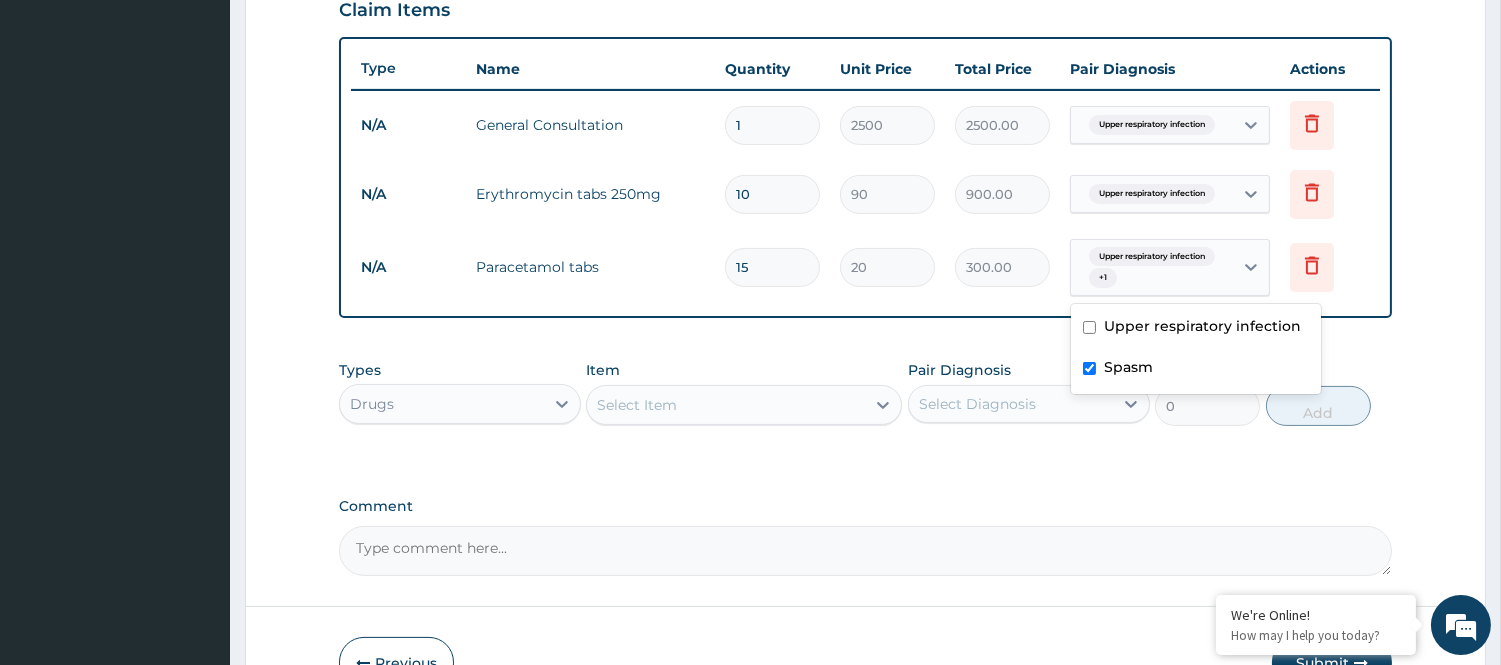 checkbox on "false" 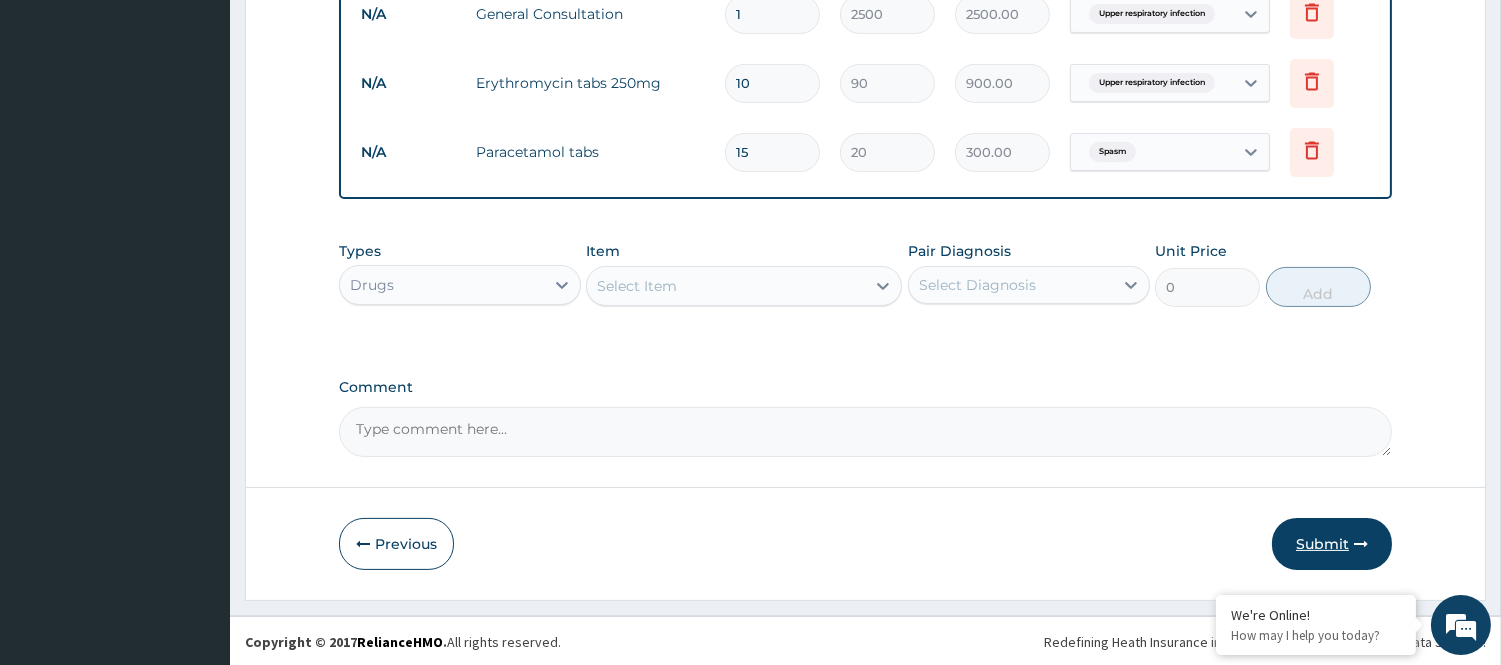 click on "Submit" at bounding box center (1332, 544) 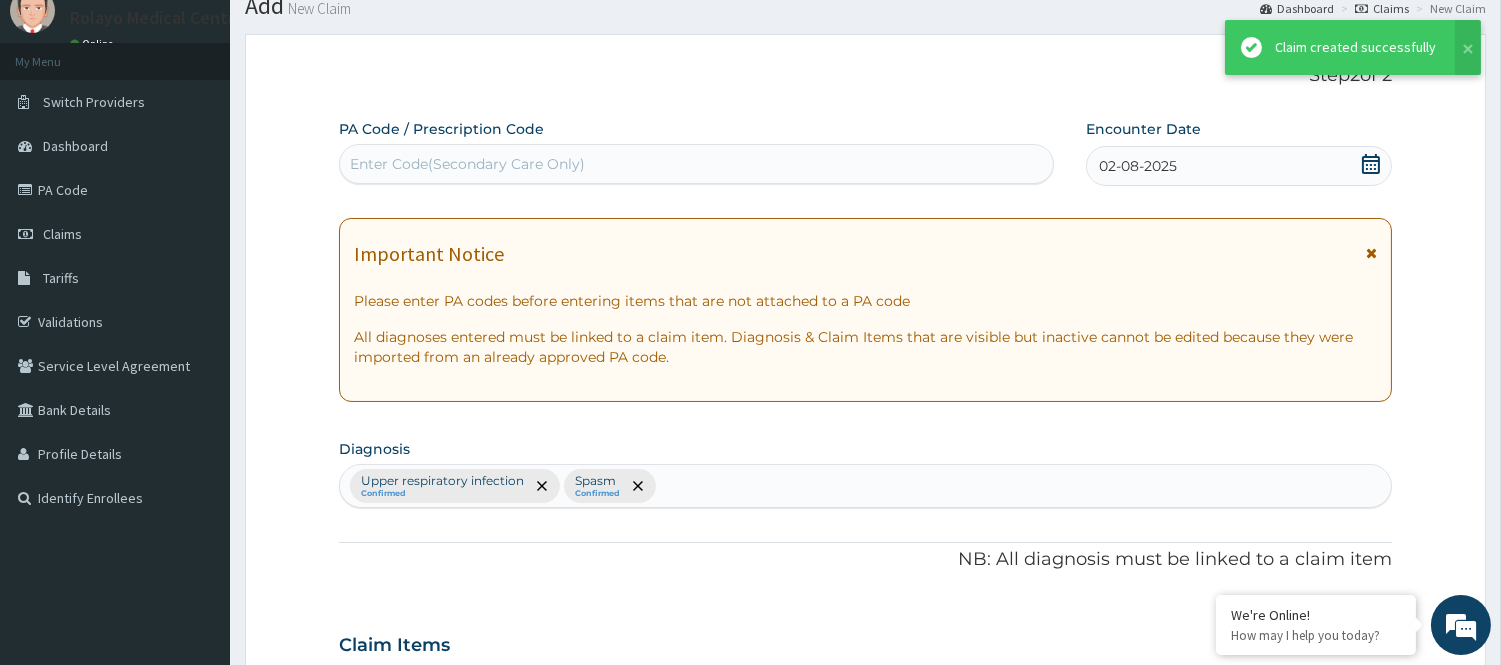 scroll, scrollTop: 818, scrollLeft: 0, axis: vertical 